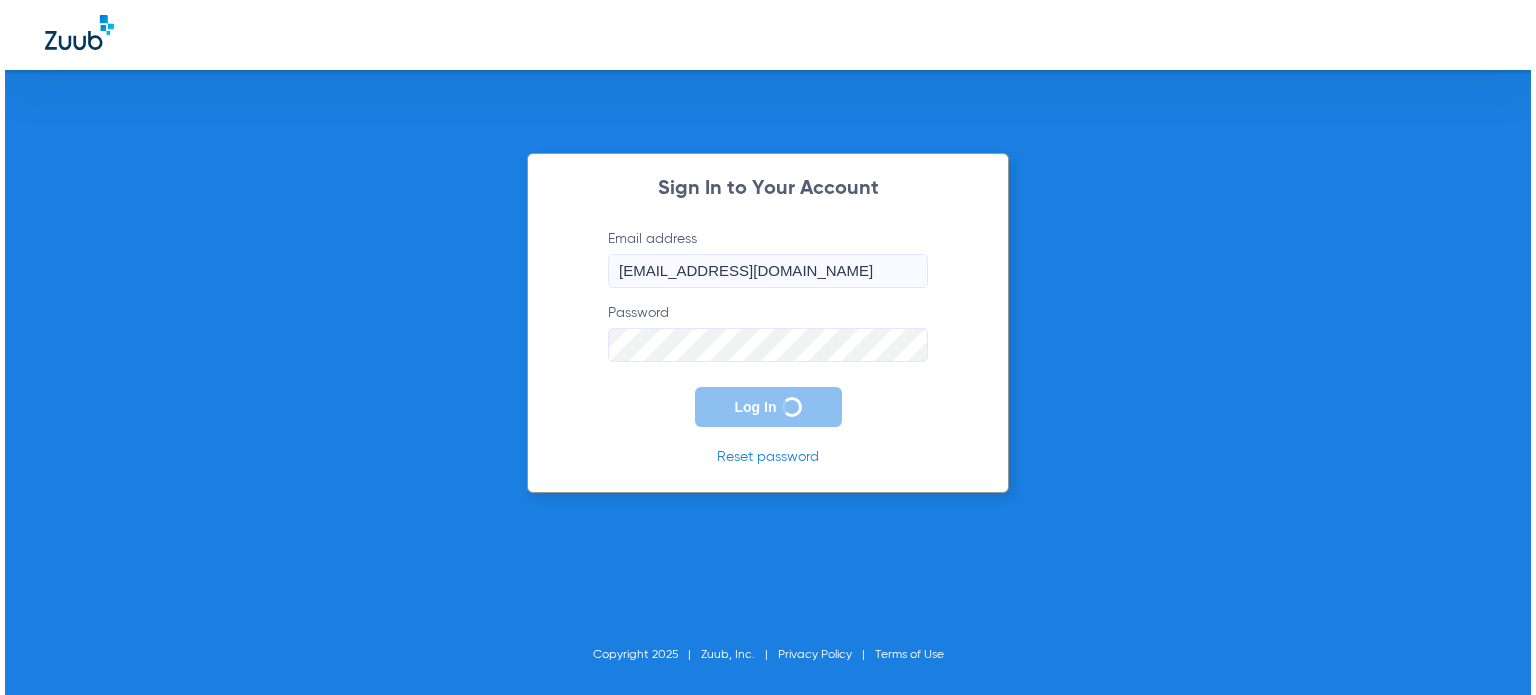scroll, scrollTop: 0, scrollLeft: 0, axis: both 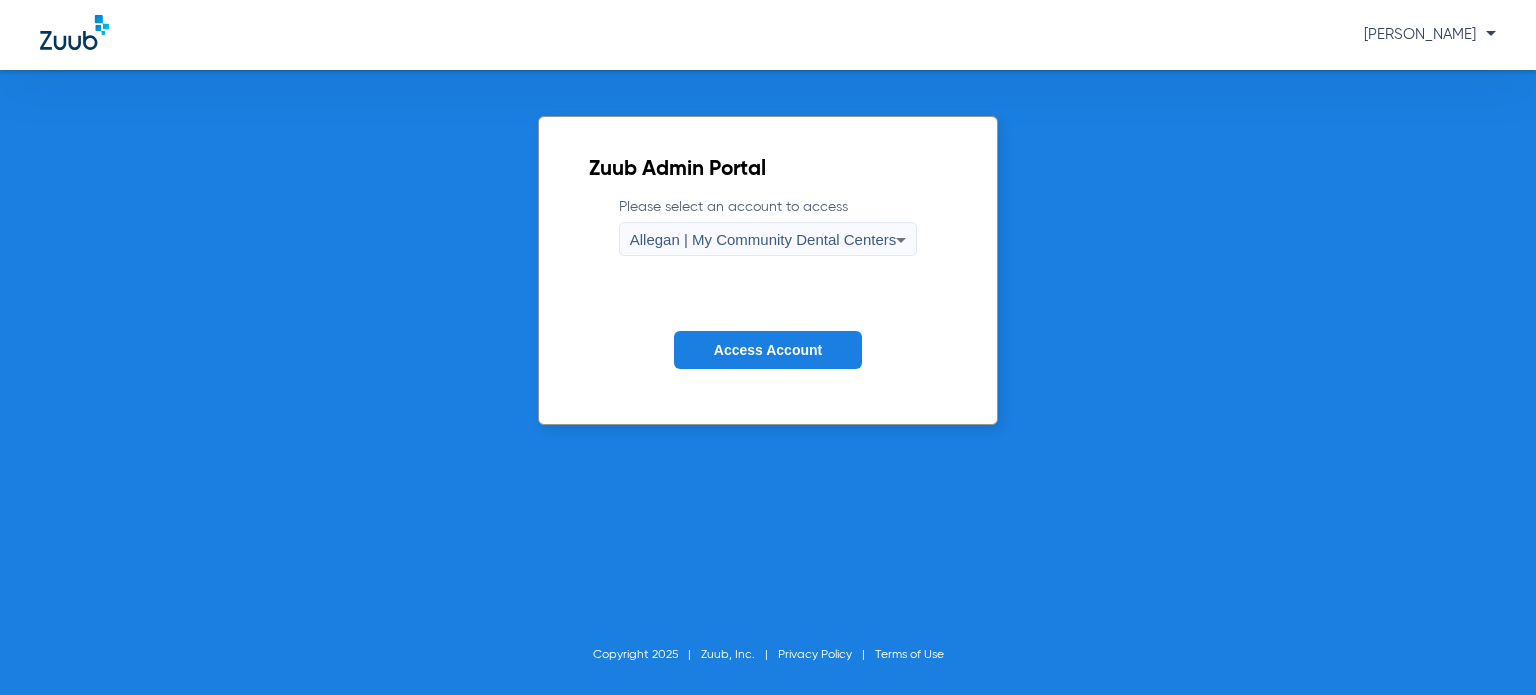 click on "Allegan | My Community Dental Centers" at bounding box center (763, 240) 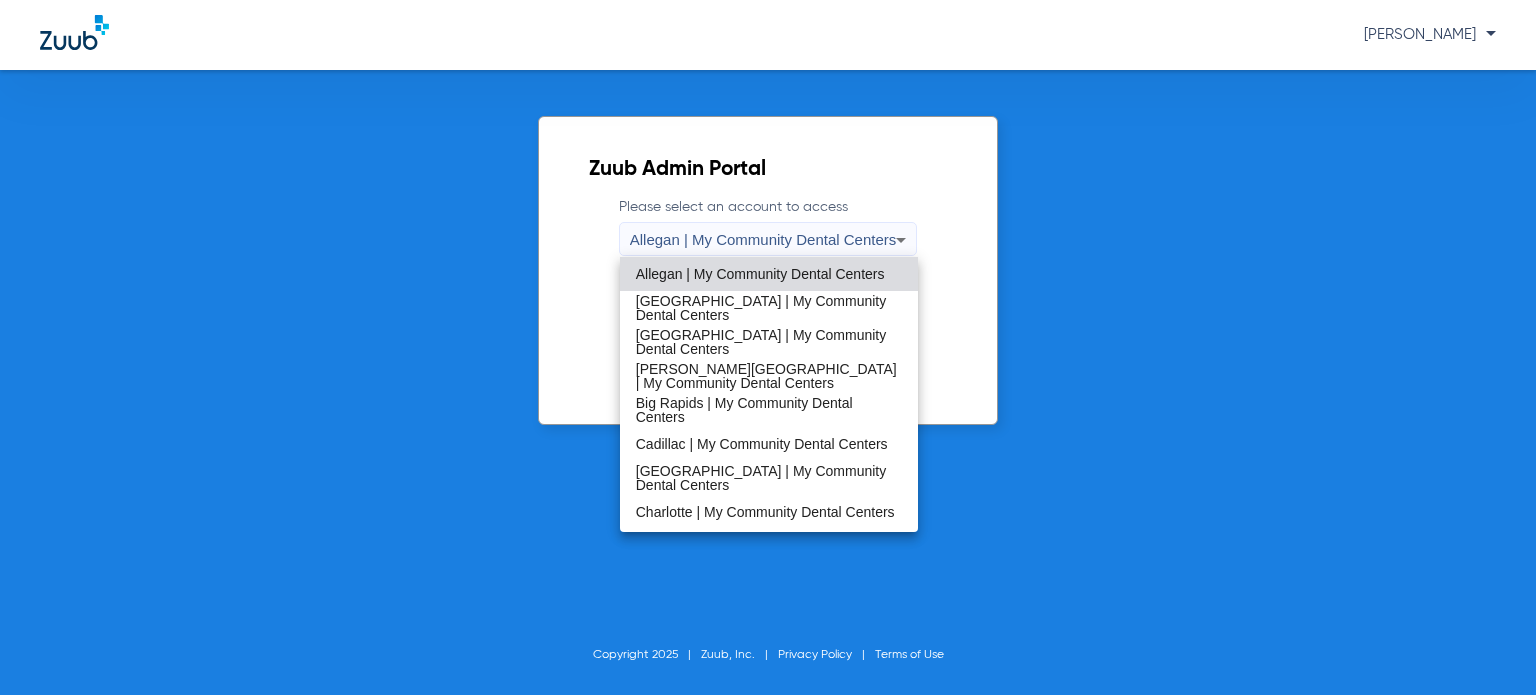 click at bounding box center [768, 347] 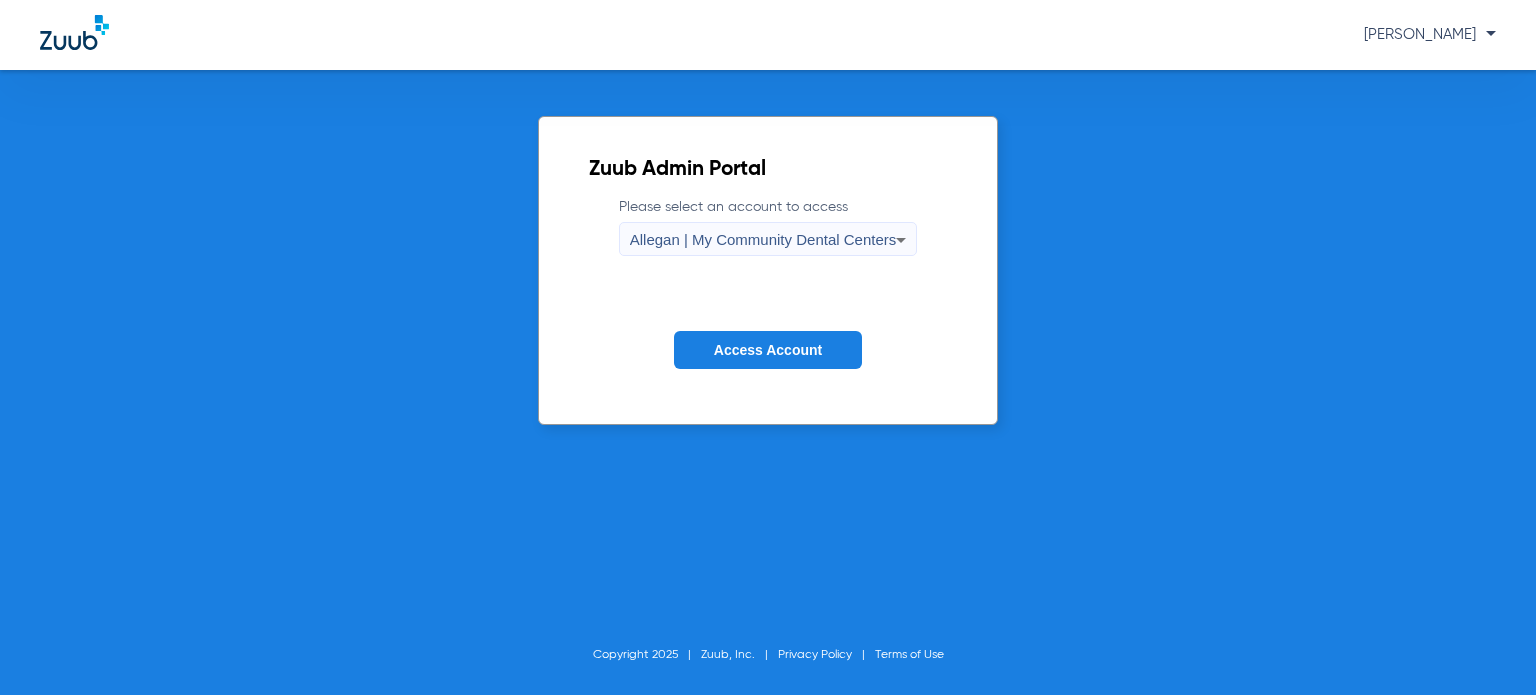 click on "Allegan | My Community Dental Centers" at bounding box center [763, 239] 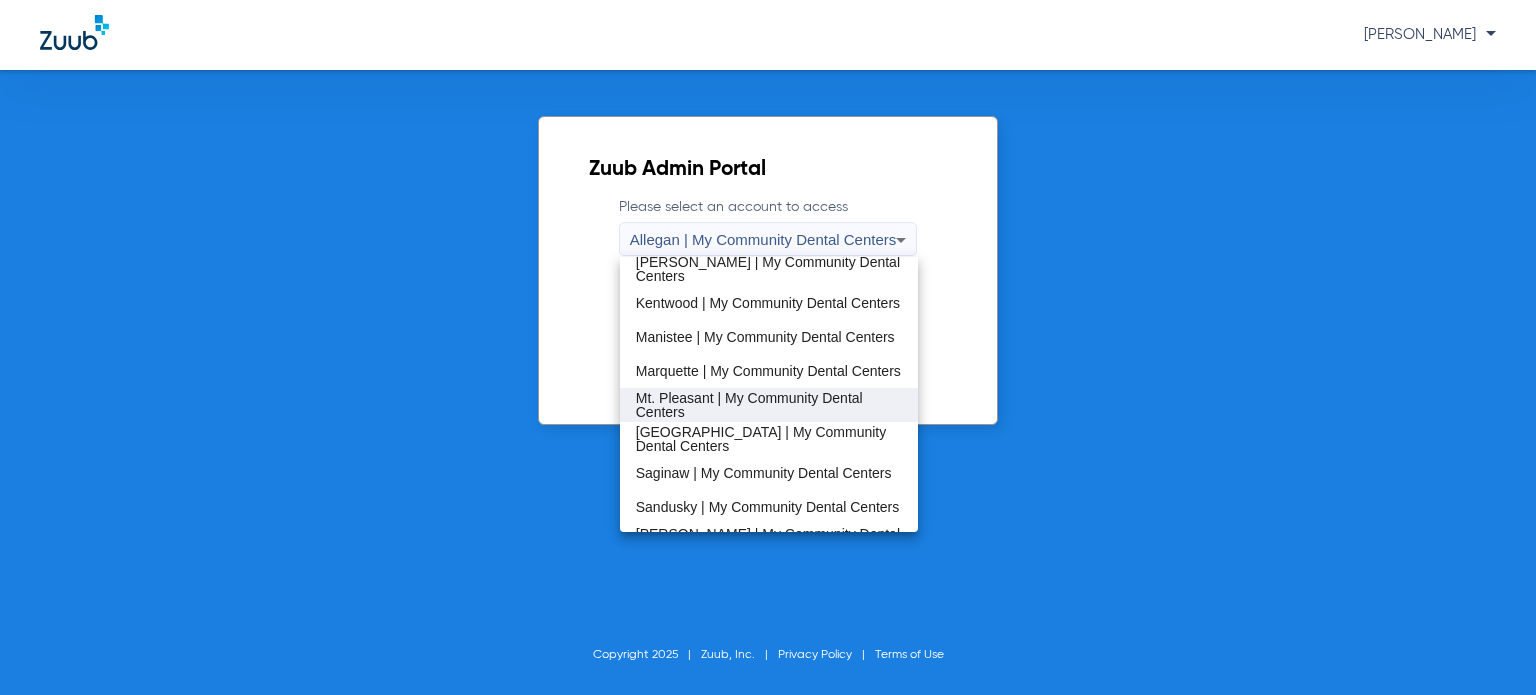 scroll, scrollTop: 600, scrollLeft: 0, axis: vertical 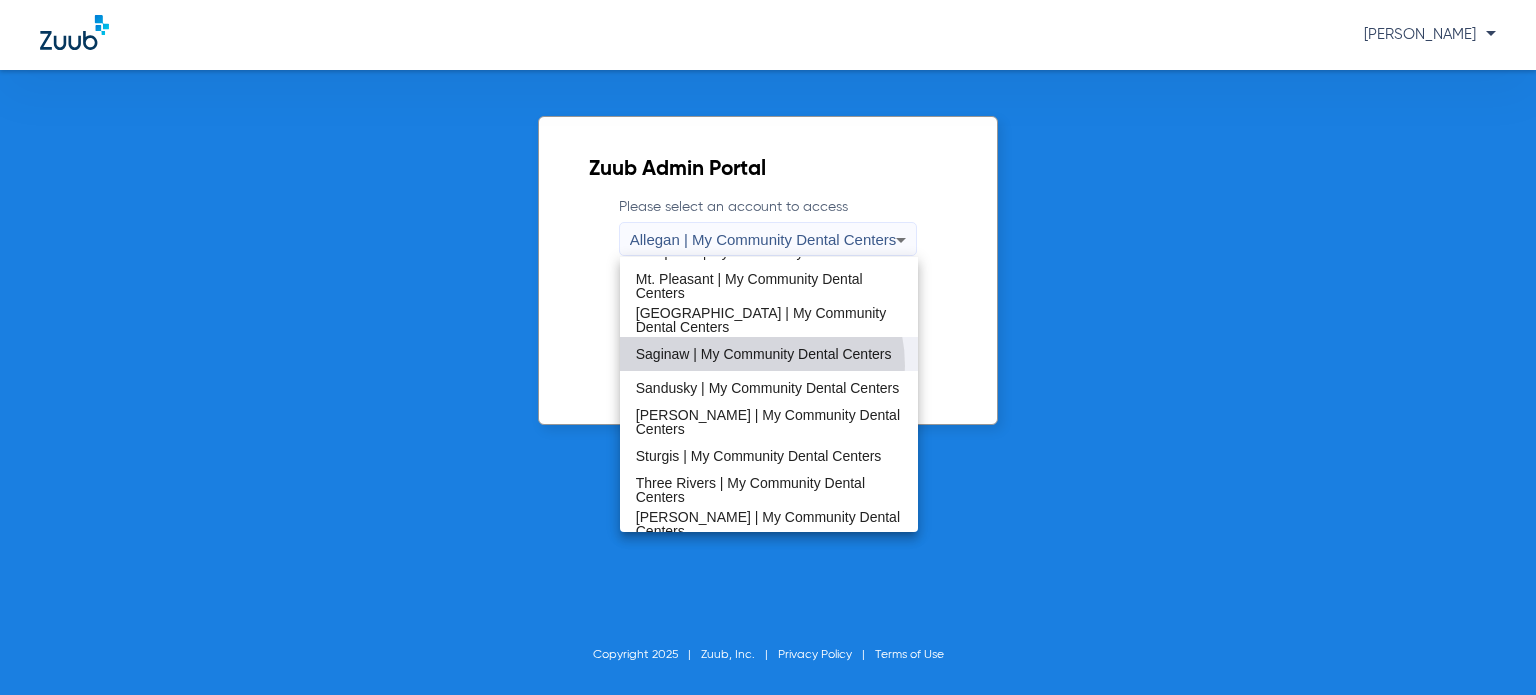 click on "Saginaw | My Community Dental Centers" at bounding box center [764, 354] 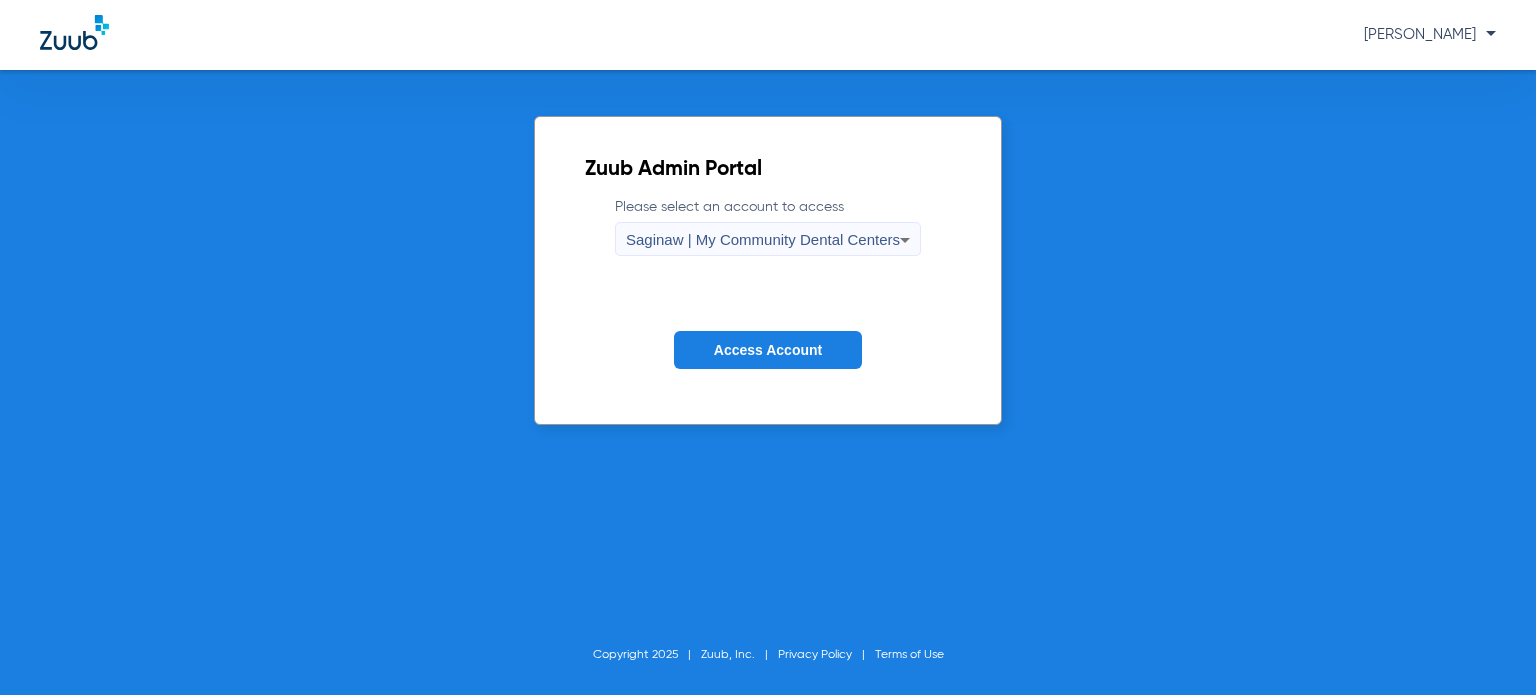 click on "Access Account" 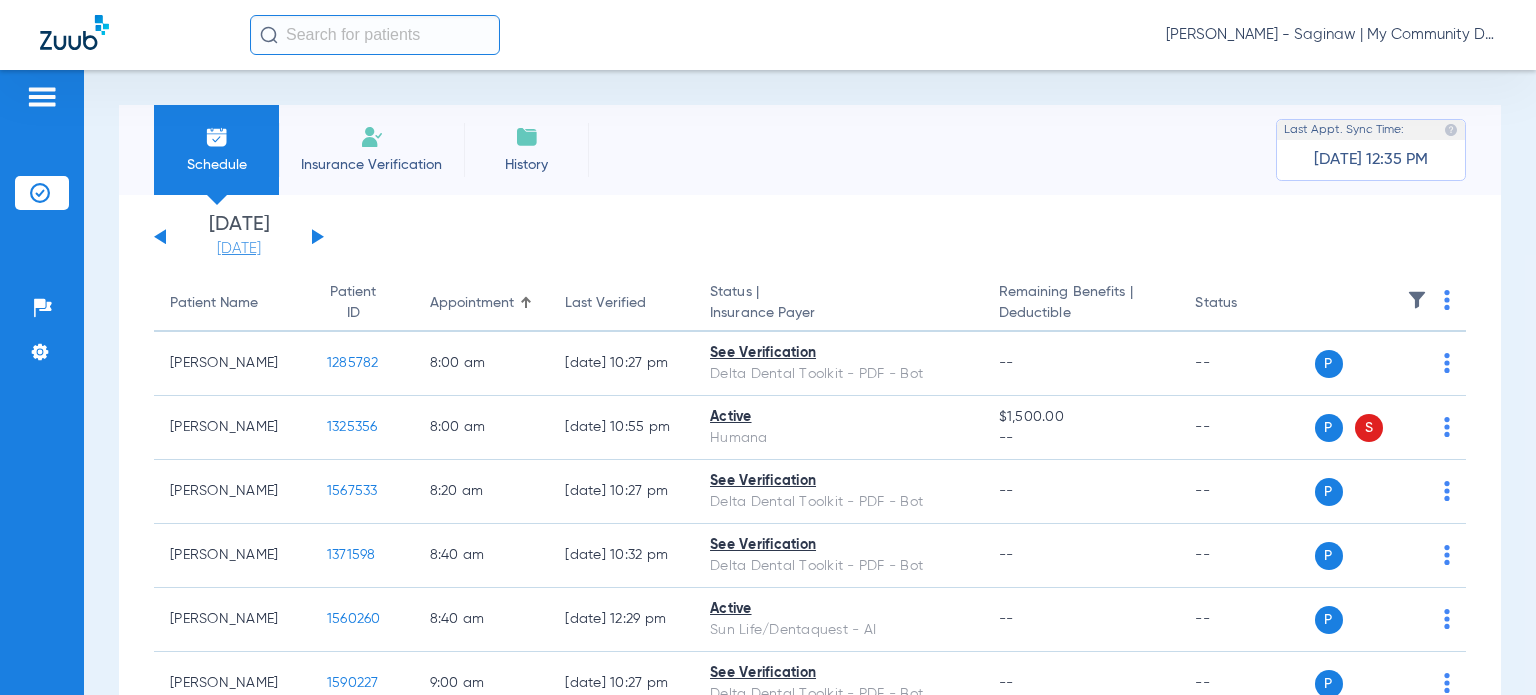click on "[DATE]" 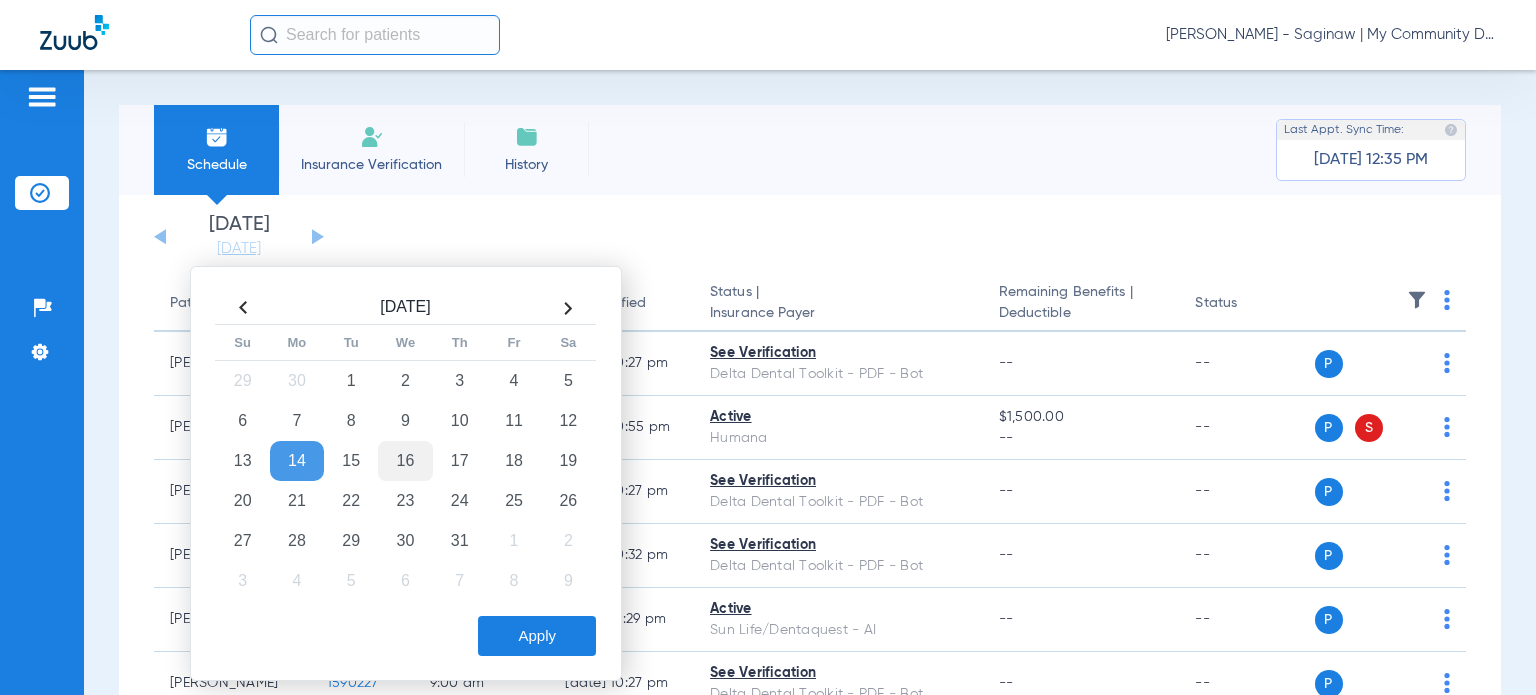 click on "16" 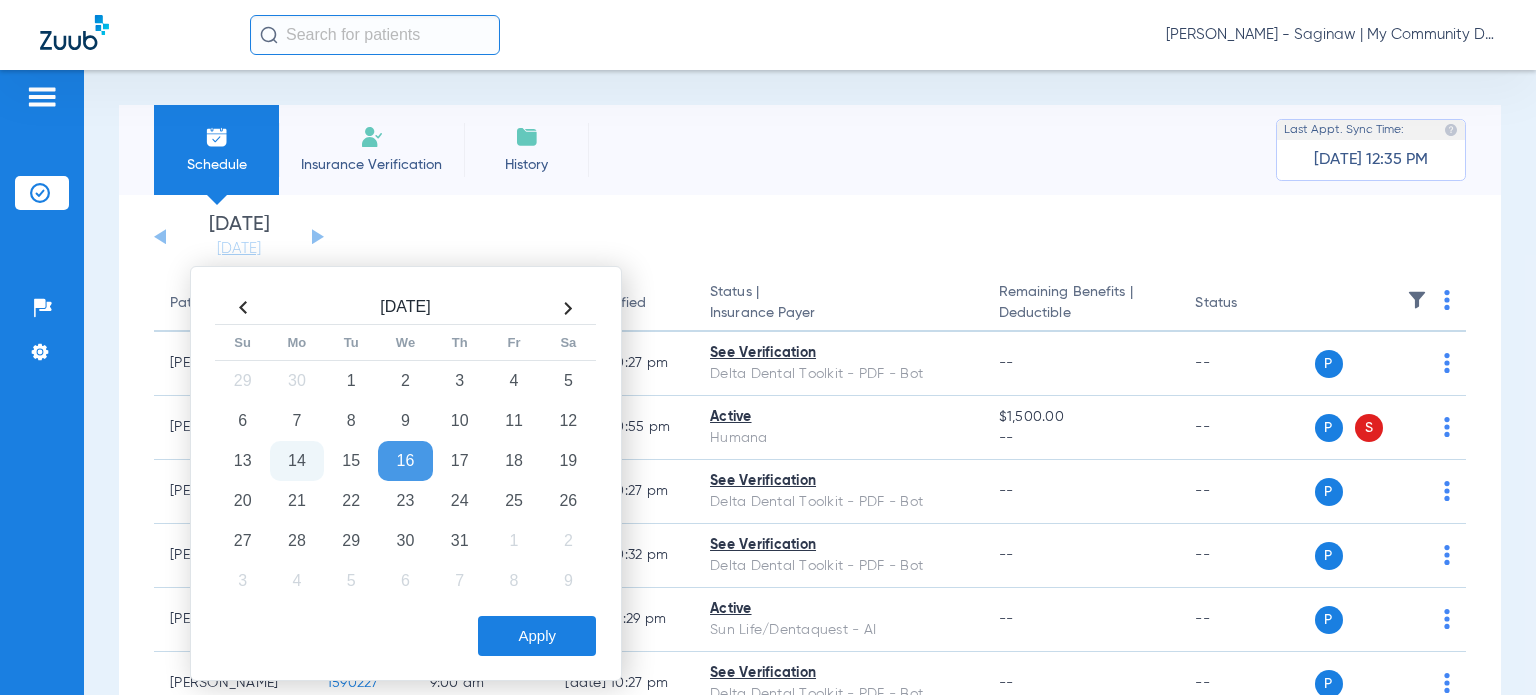 click on "Jul  2025  Su Mo Tu We Th Fr Sa 29 30 1 2 3 4 5 6 7 8 9 10 11 12 13 14 15 16 17 18 19 20 21 22 23 24 25 26 27 28 29 30 31 1 2 3 4 5 6 7 8 9" 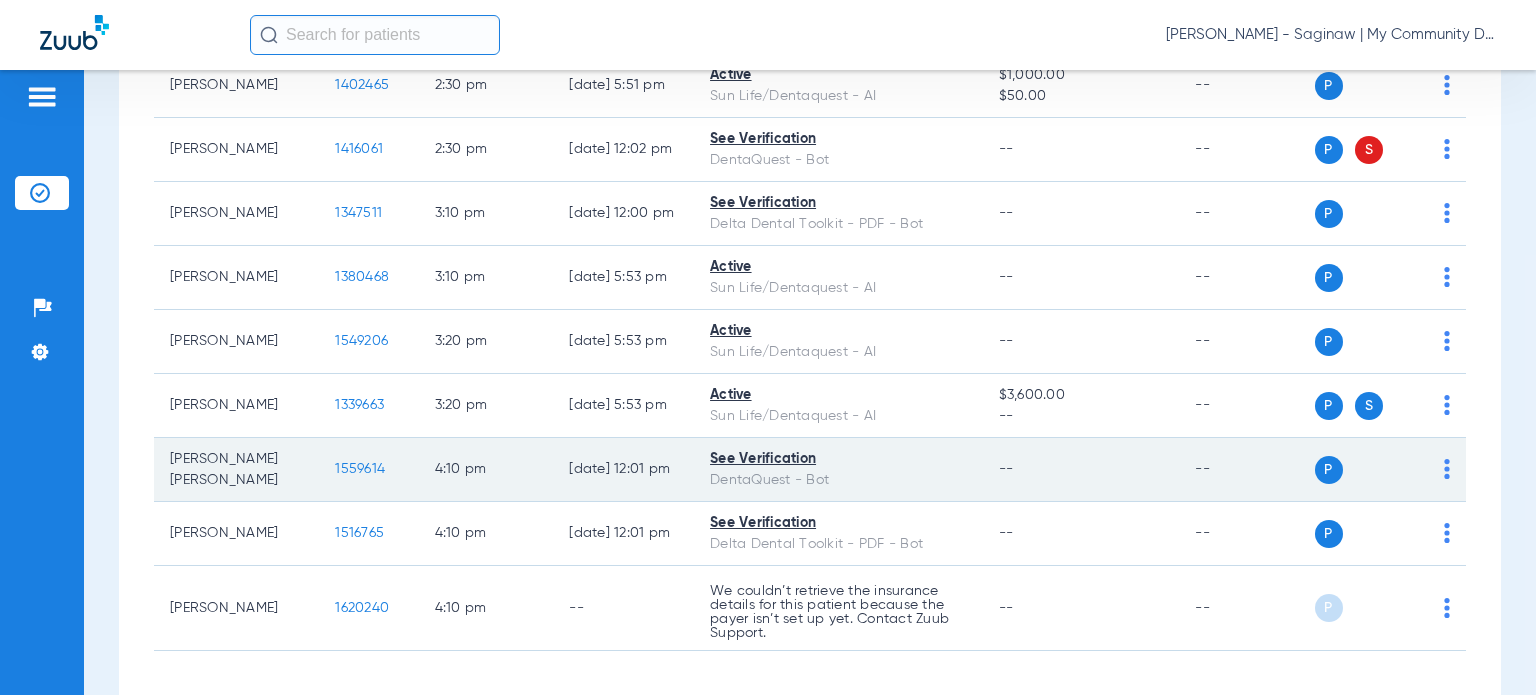 scroll, scrollTop: 2144, scrollLeft: 0, axis: vertical 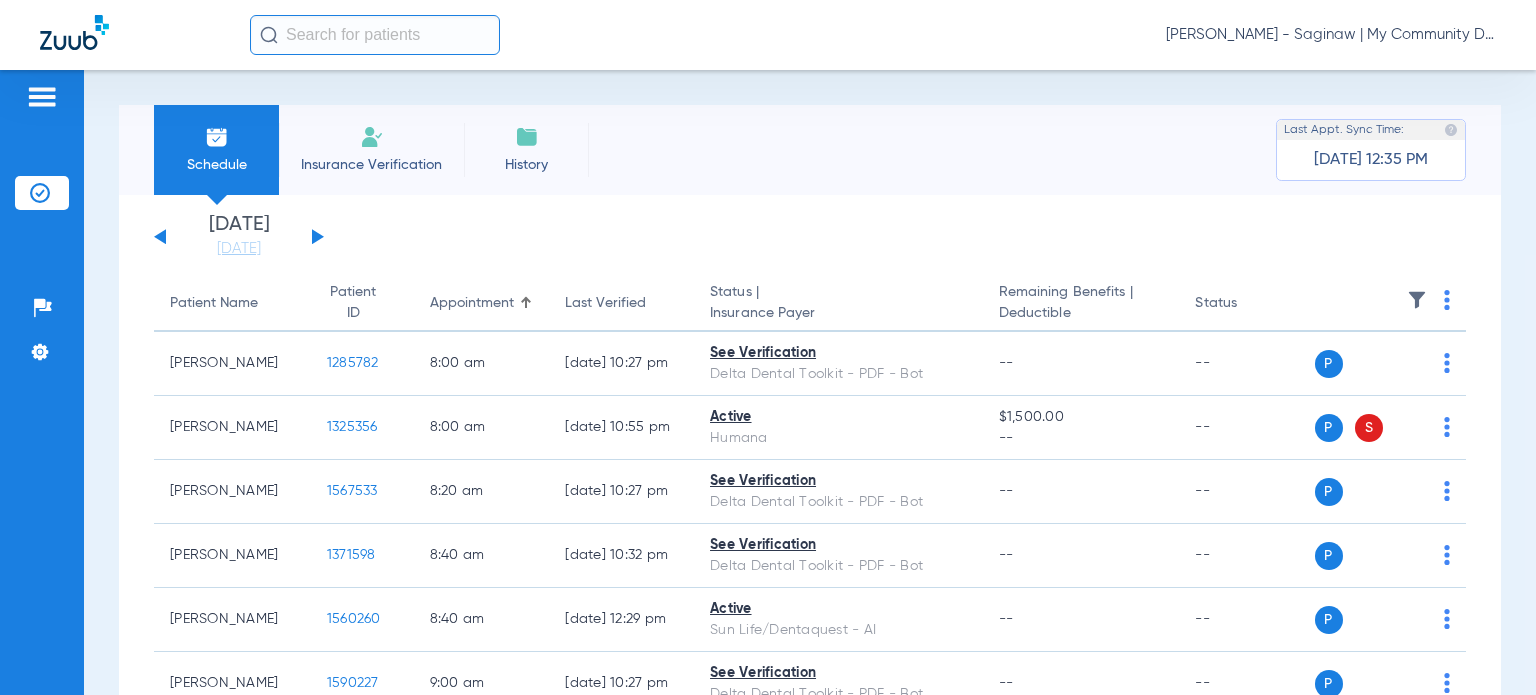 click on "Tiara Willis - Saginaw | My Community Dental Centers" 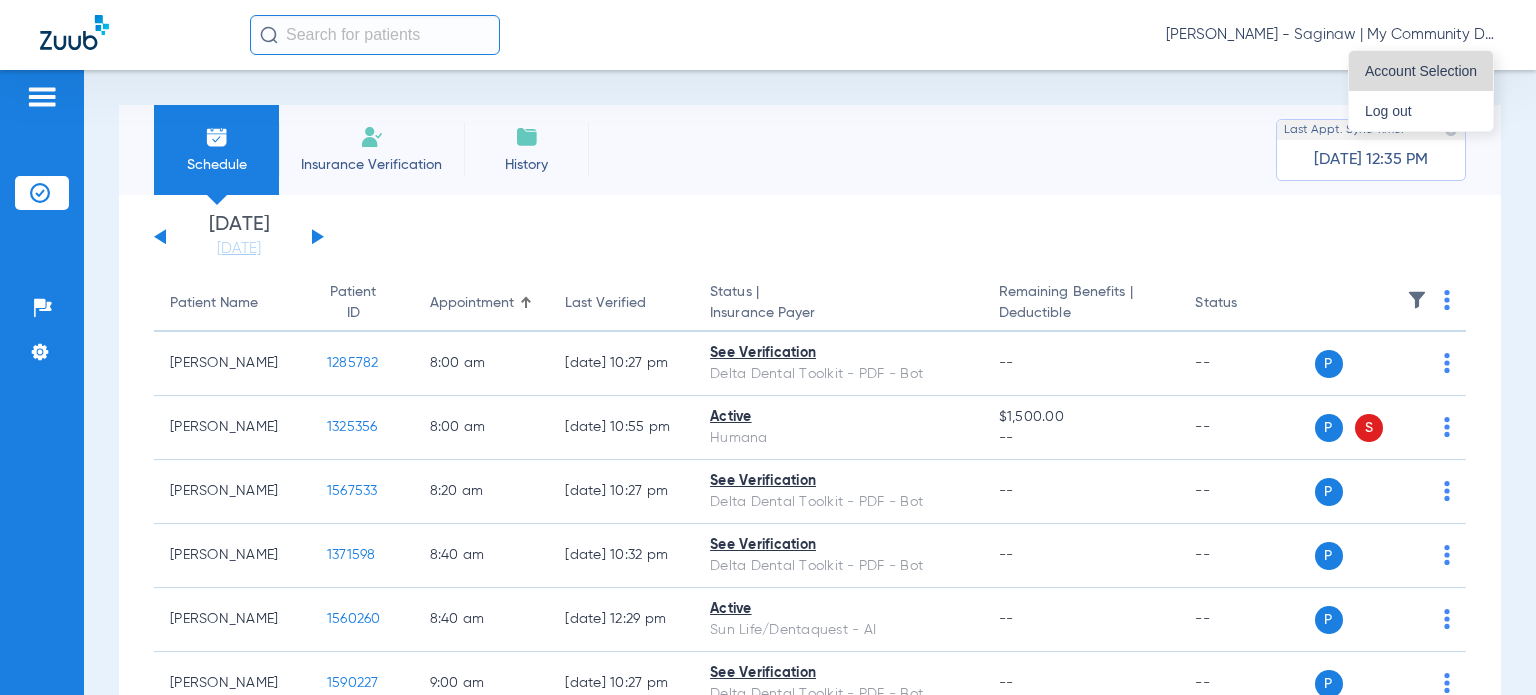 click on "Account Selection" at bounding box center (1421, 71) 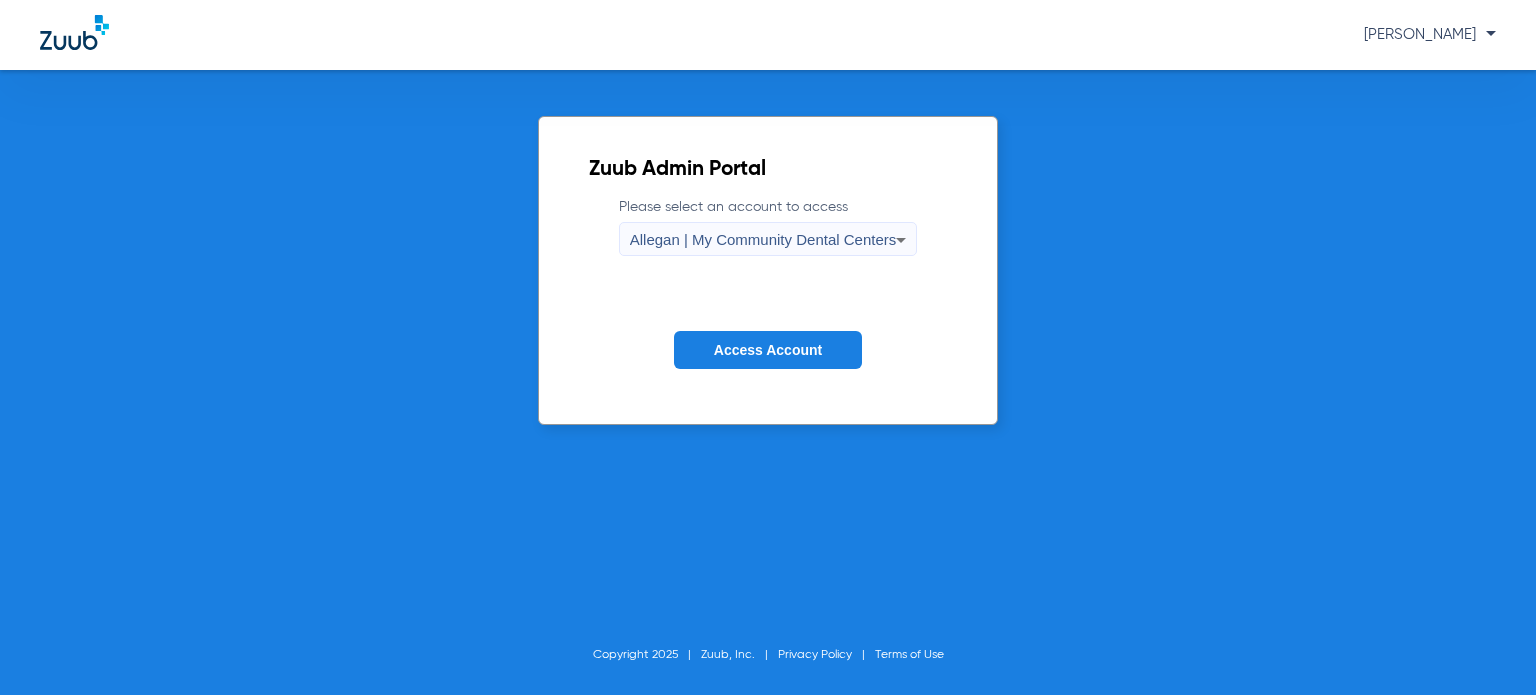 click on "Allegan | My Community Dental Centers" at bounding box center [763, 239] 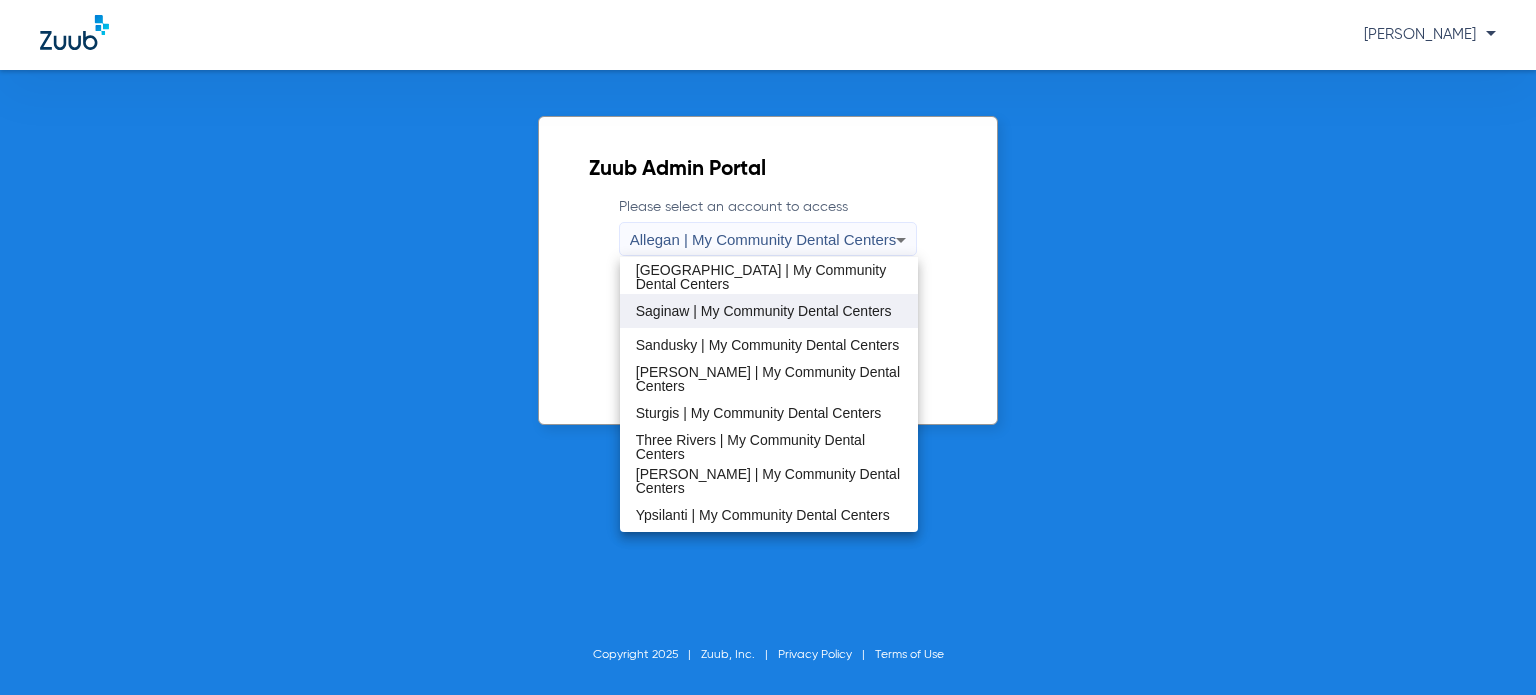 scroll, scrollTop: 543, scrollLeft: 0, axis: vertical 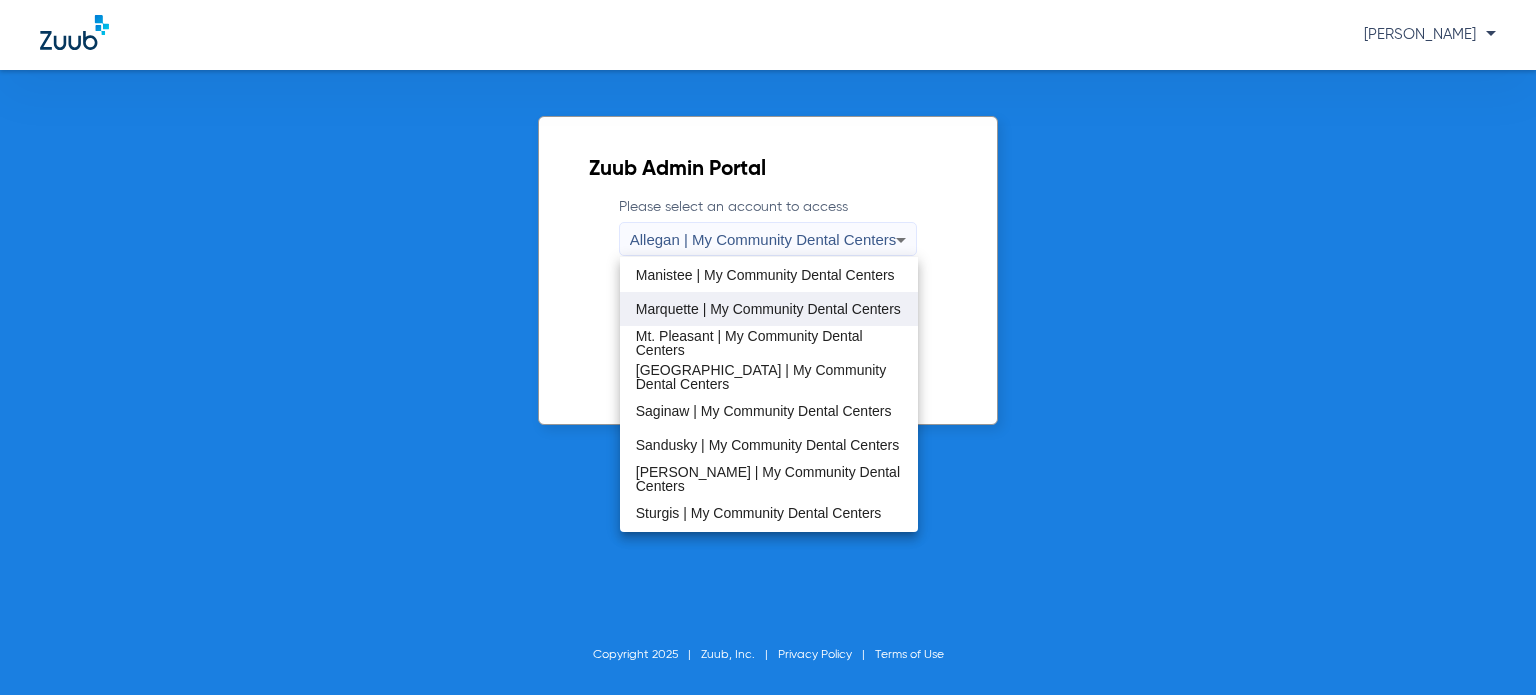 click on "Marquette | My Community Dental Centers" at bounding box center [768, 309] 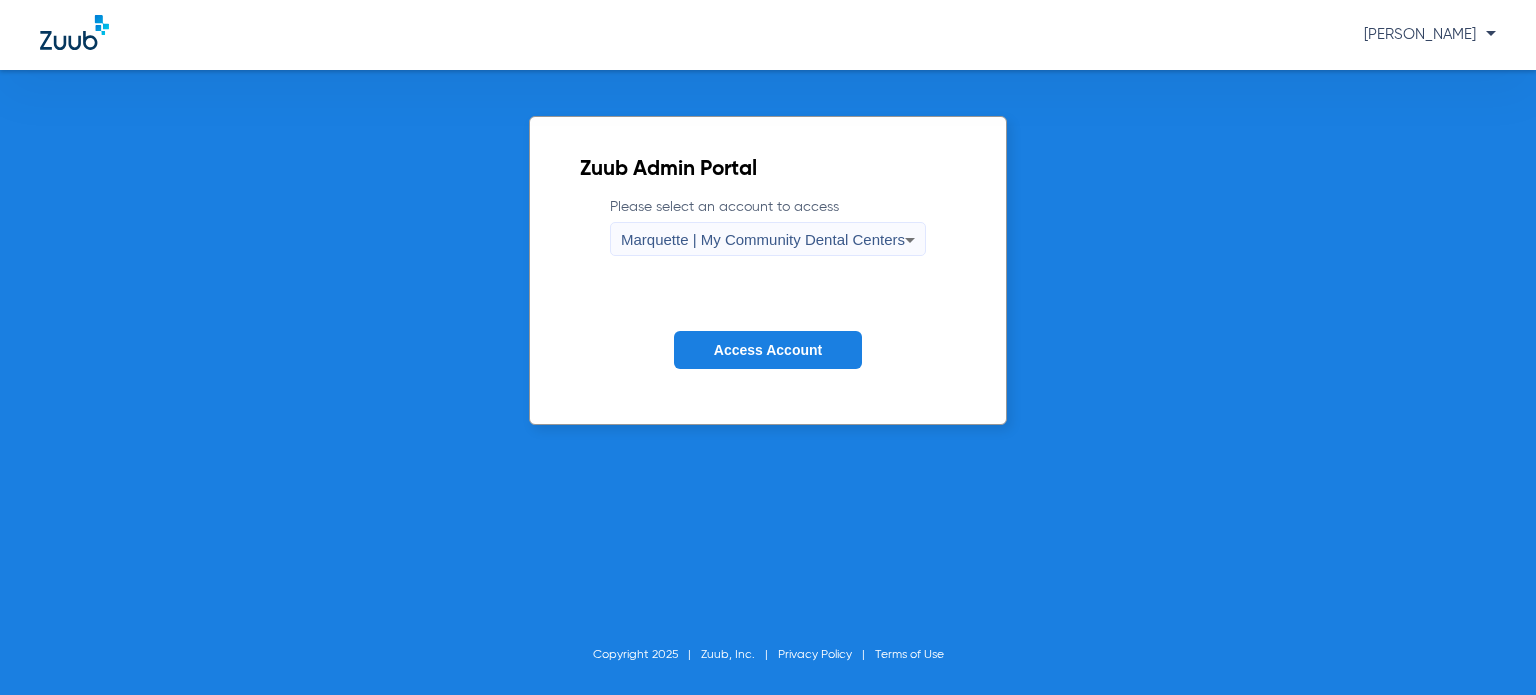 click on "Marquette | My Community Dental Centers" at bounding box center (763, 239) 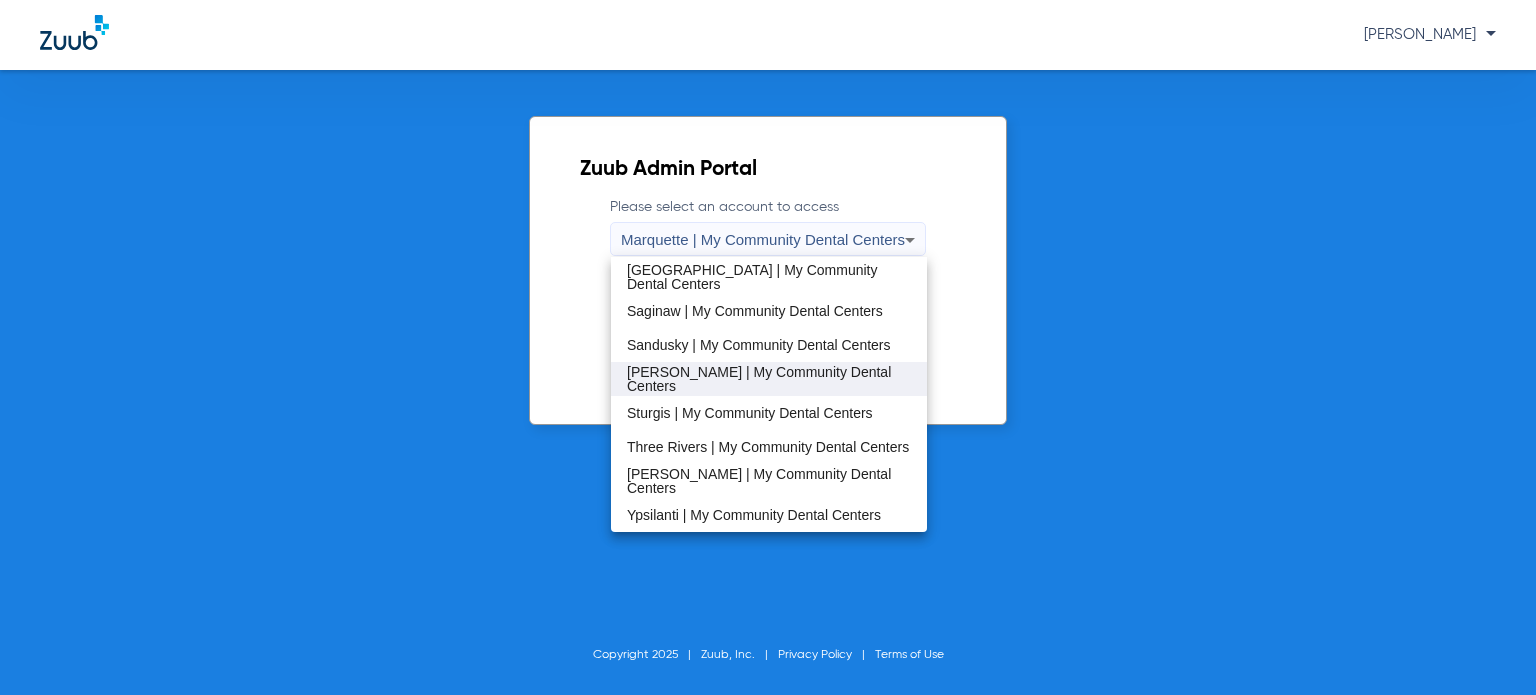 scroll, scrollTop: 543, scrollLeft: 0, axis: vertical 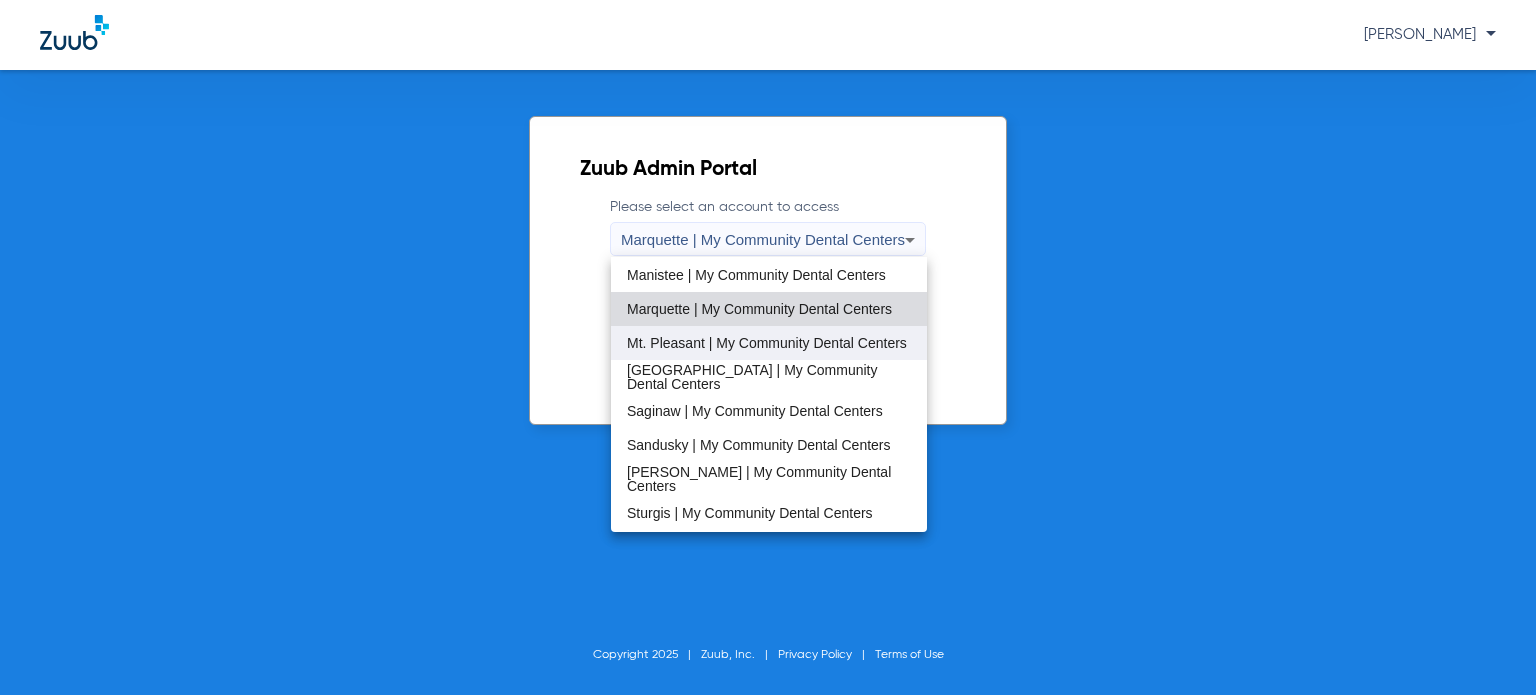 click on "Mt. Pleasant | My Community Dental Centers" at bounding box center (767, 343) 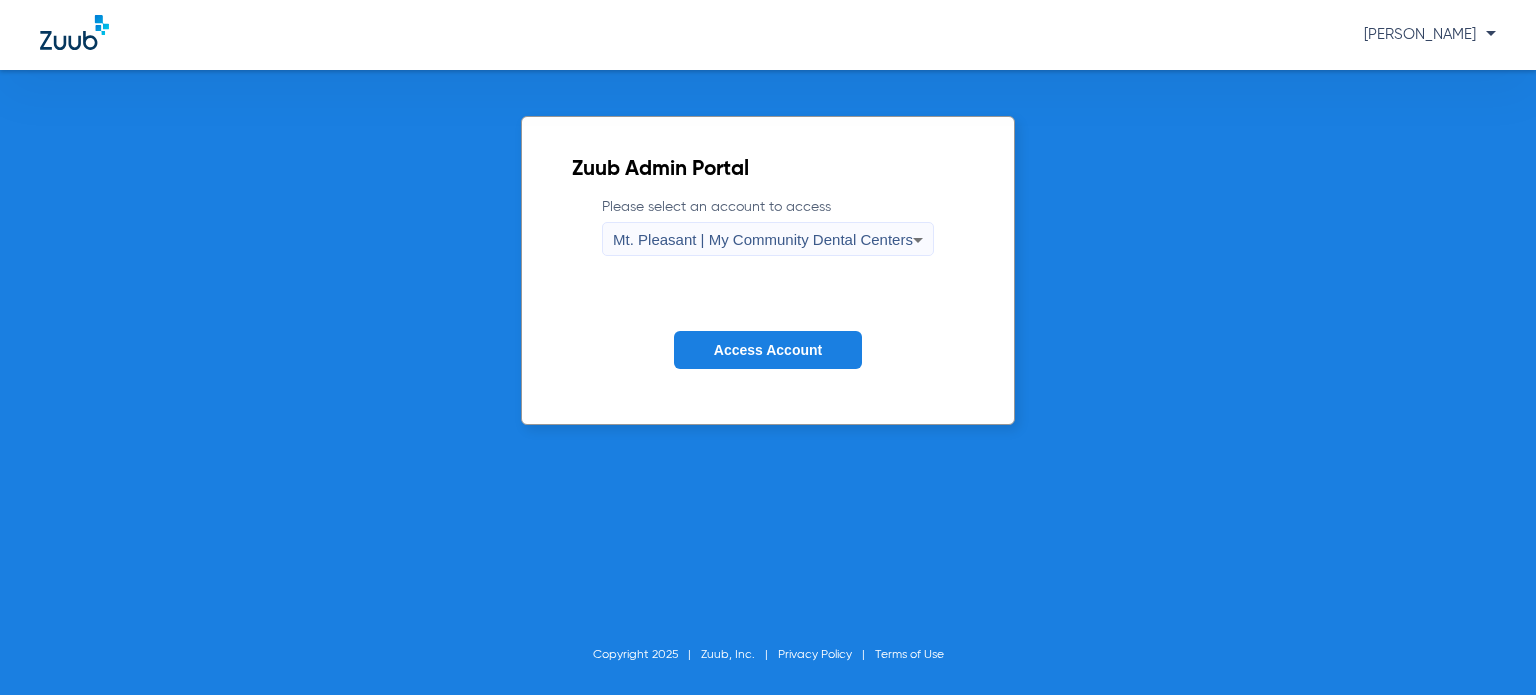 click on "Access Account" 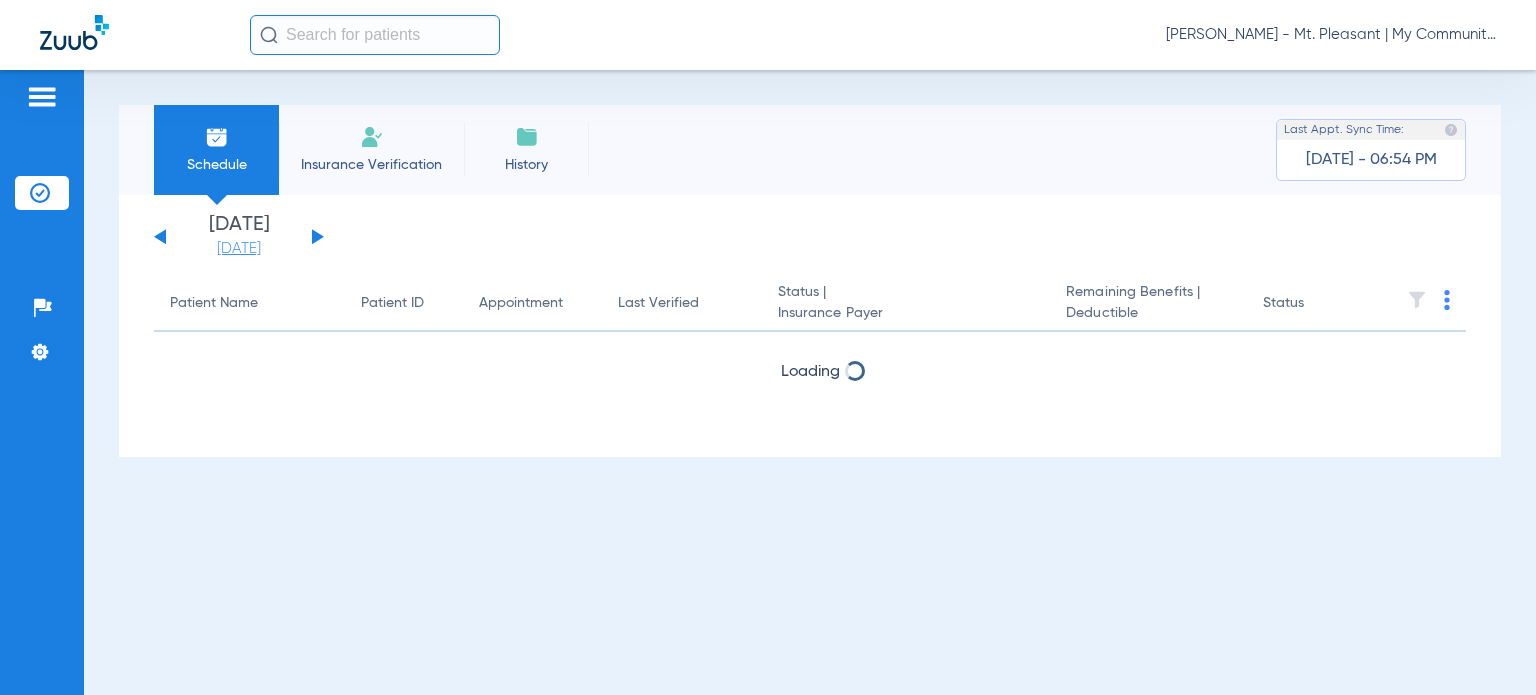 drag, startPoint x: 229, startPoint y: 263, endPoint x: 243, endPoint y: 247, distance: 21.260292 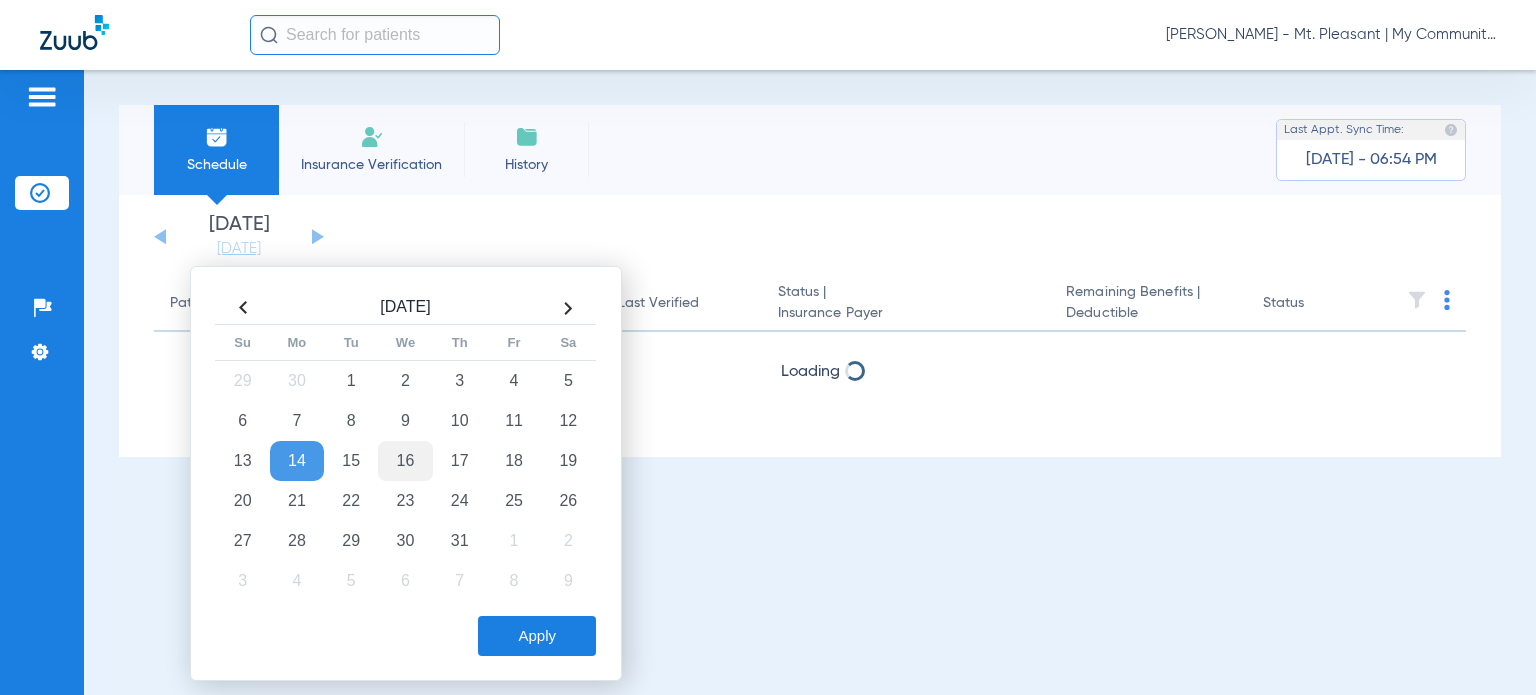 click on "16" 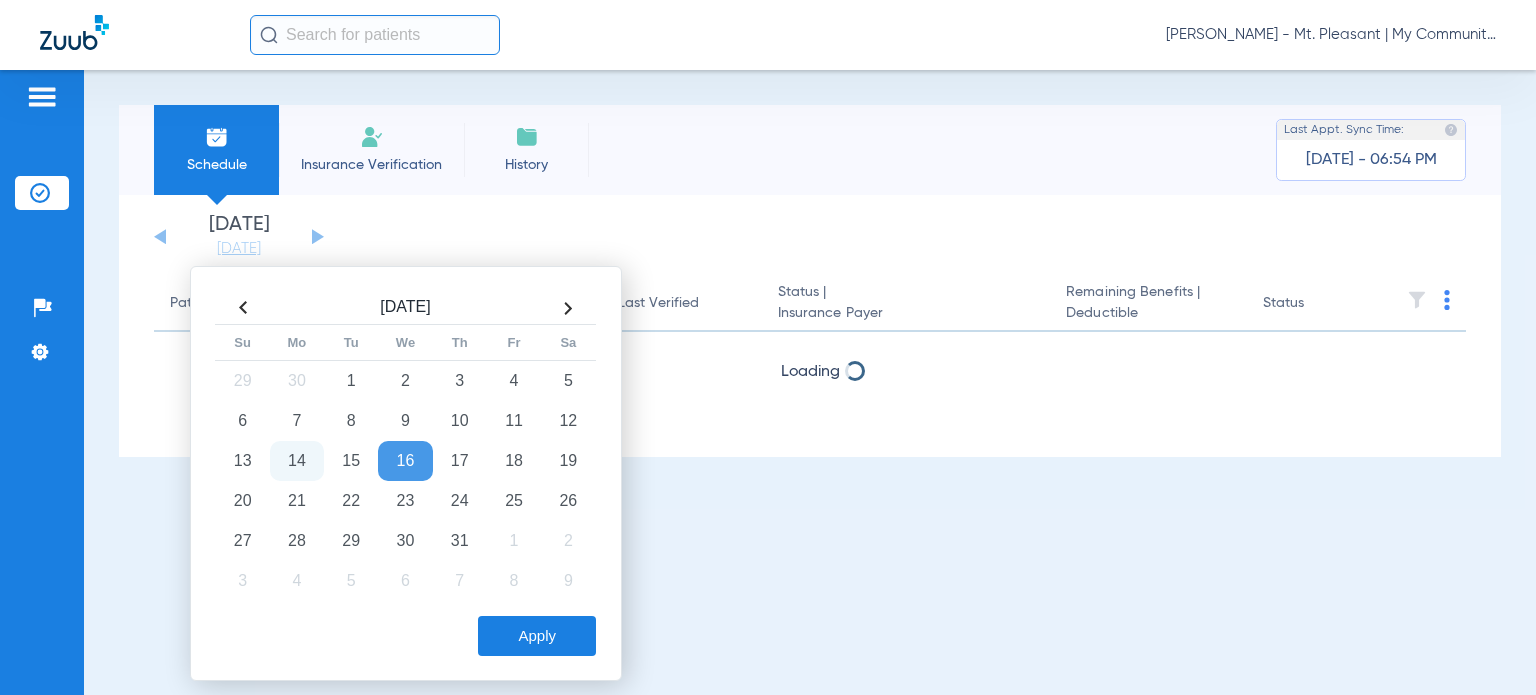 click on "Apply" 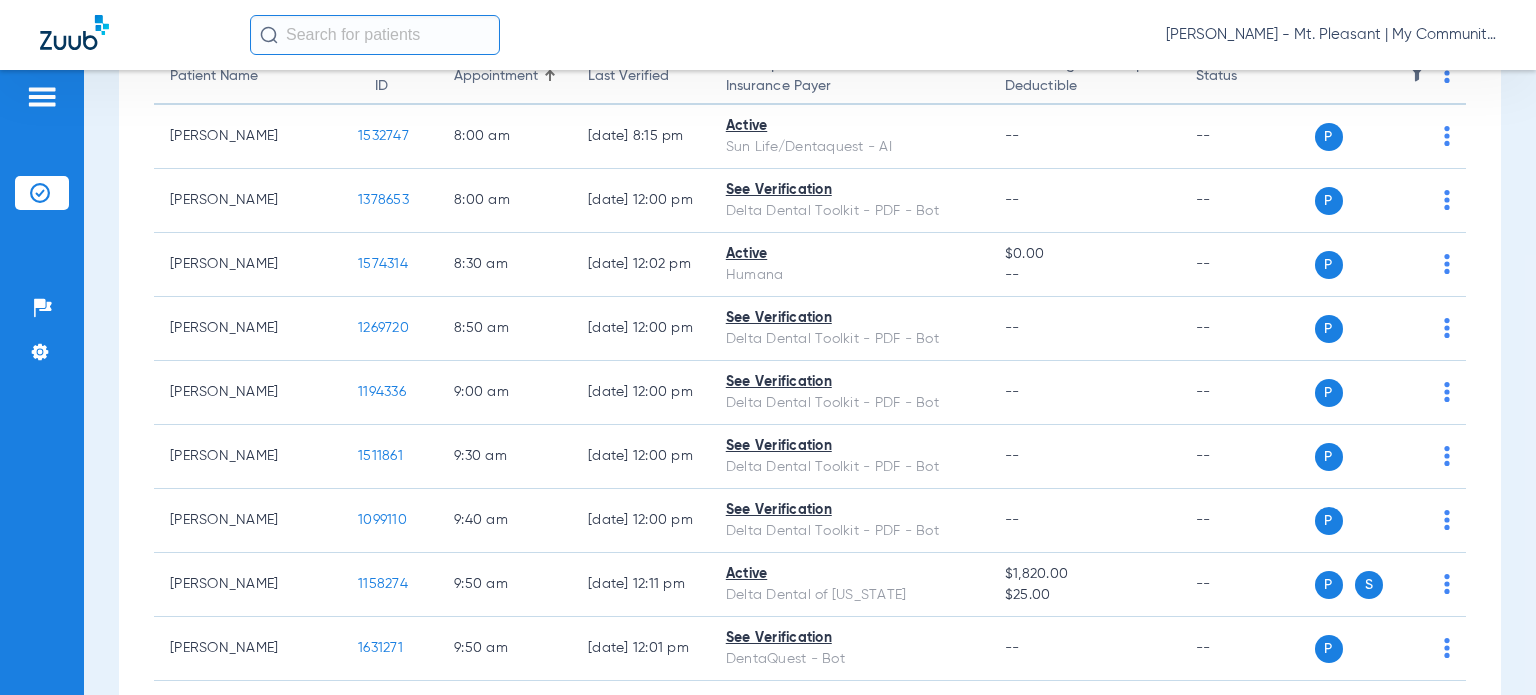 scroll, scrollTop: 0, scrollLeft: 0, axis: both 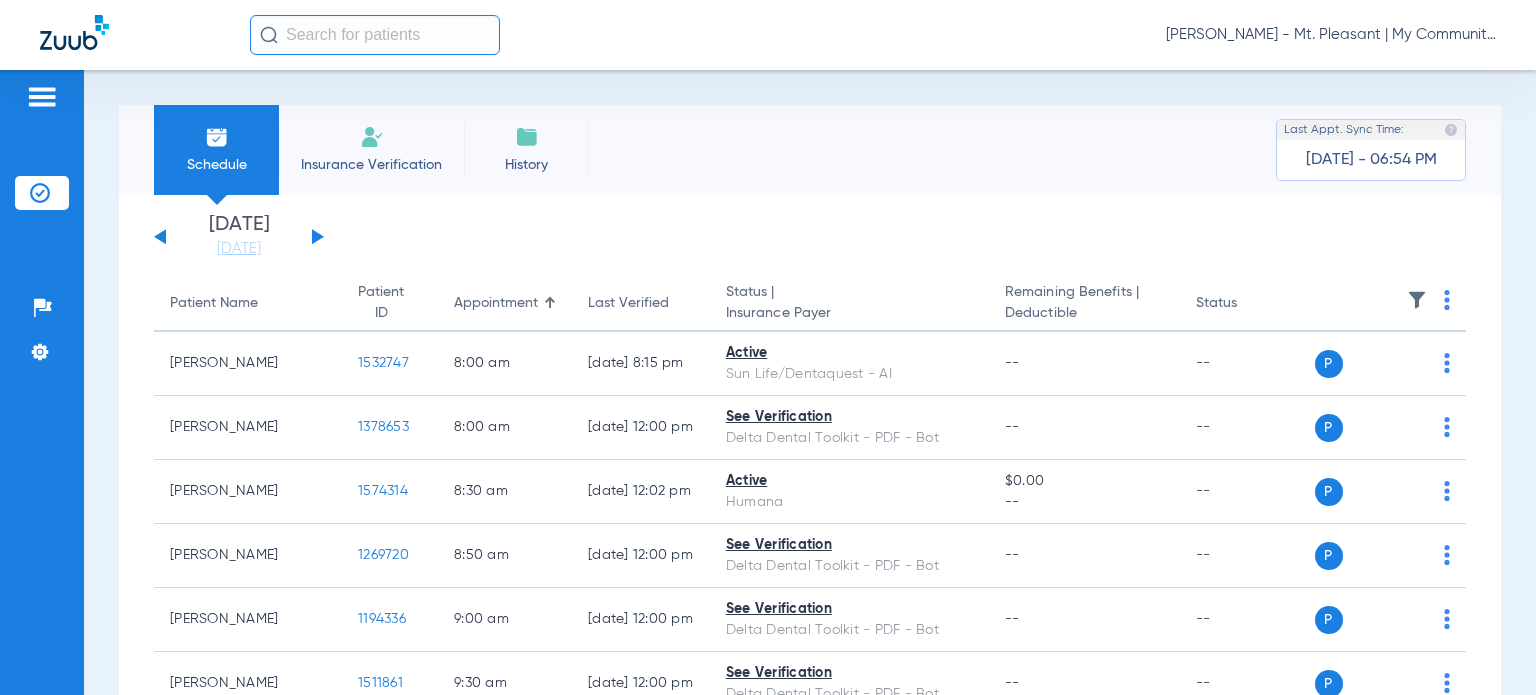 click 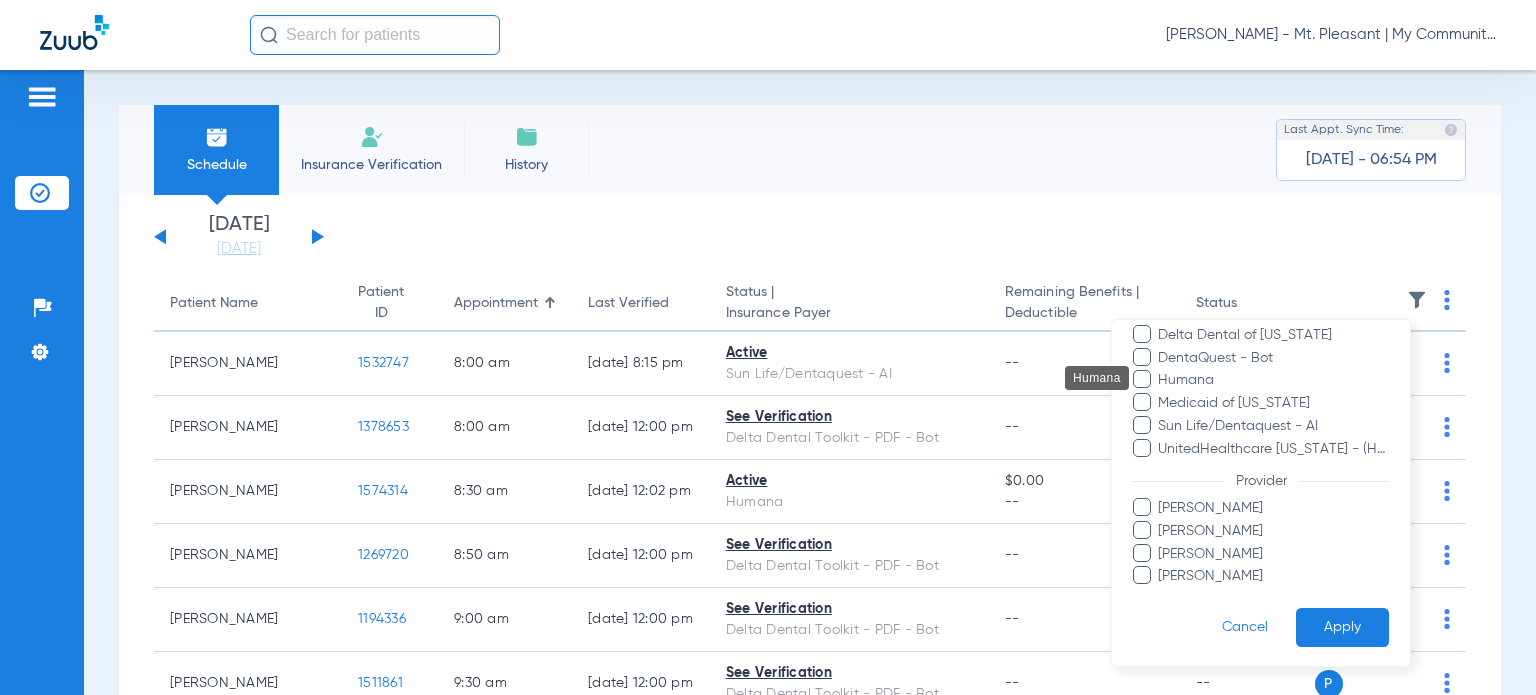 scroll, scrollTop: 313, scrollLeft: 0, axis: vertical 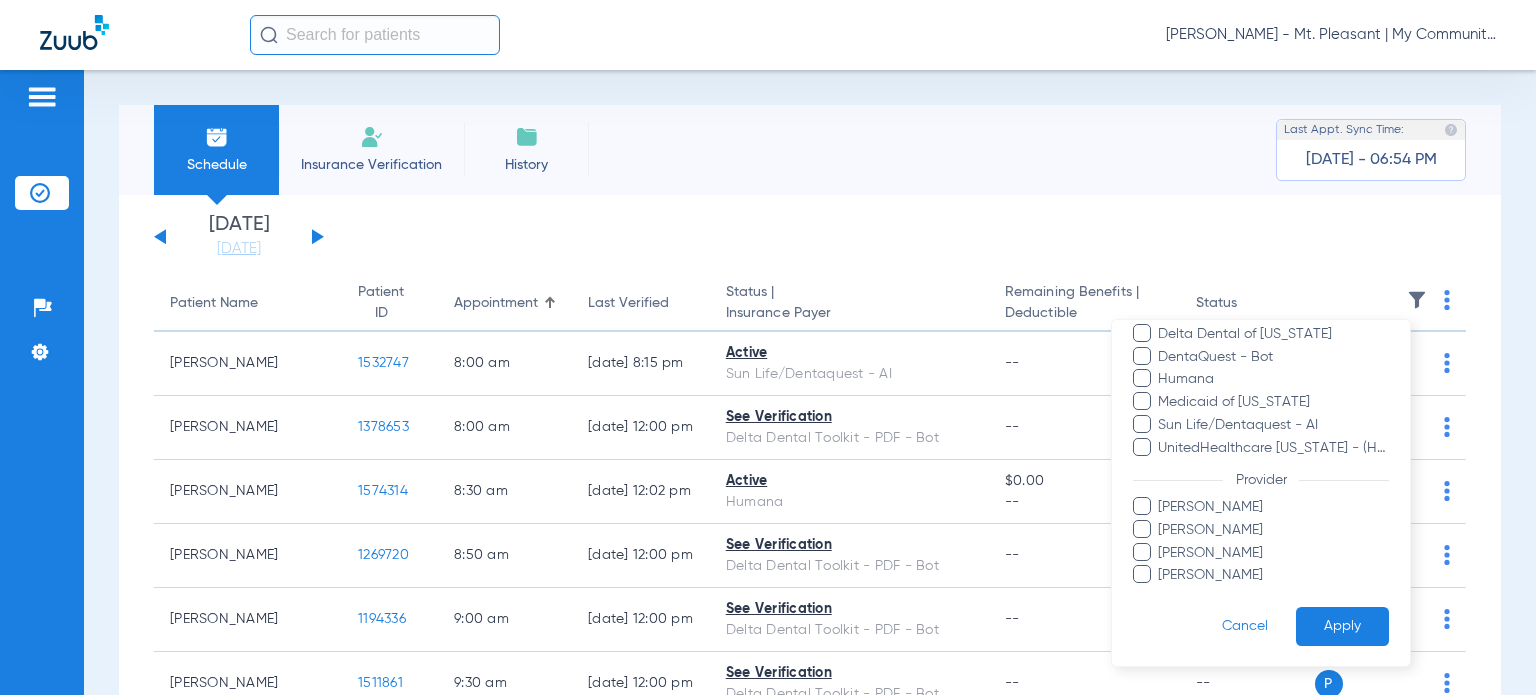 click on "Pam Dilno" at bounding box center [1274, 575] 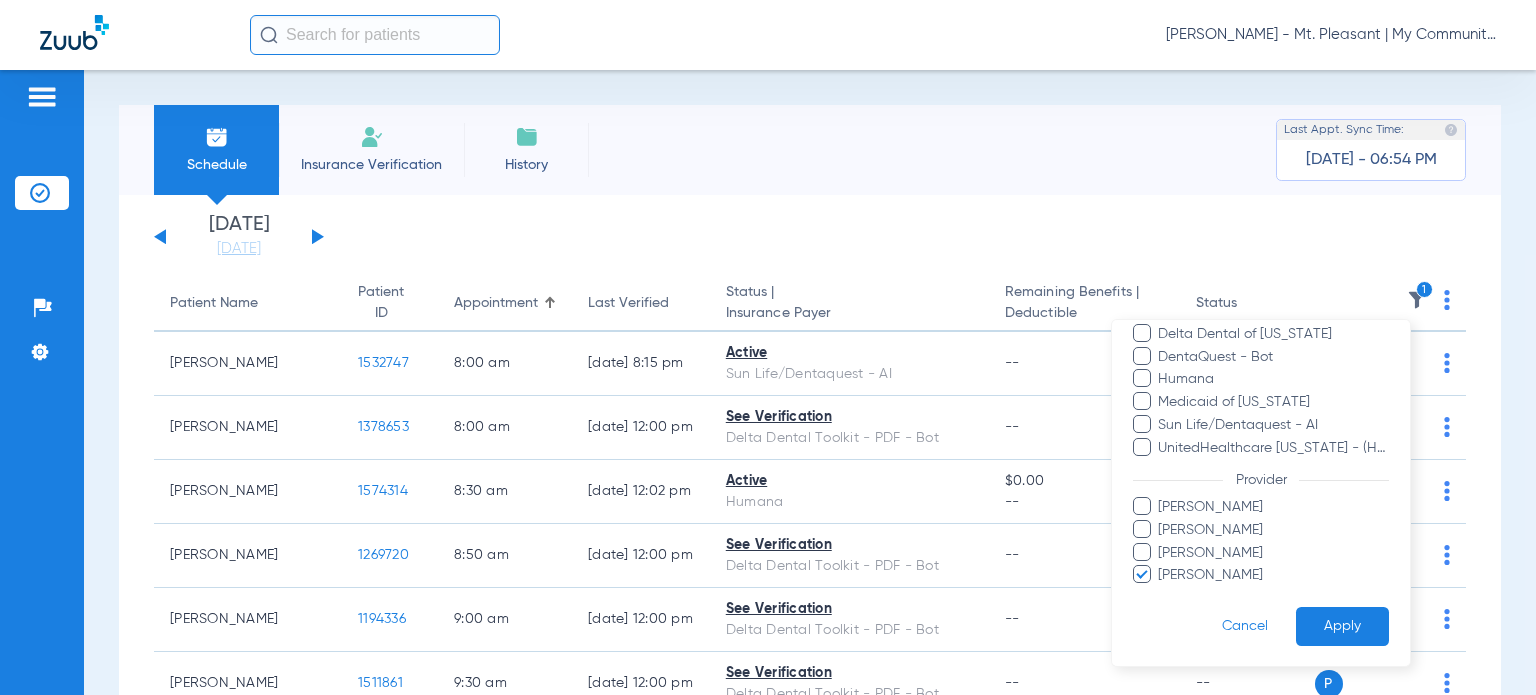 click on "Apply" at bounding box center (1342, 626) 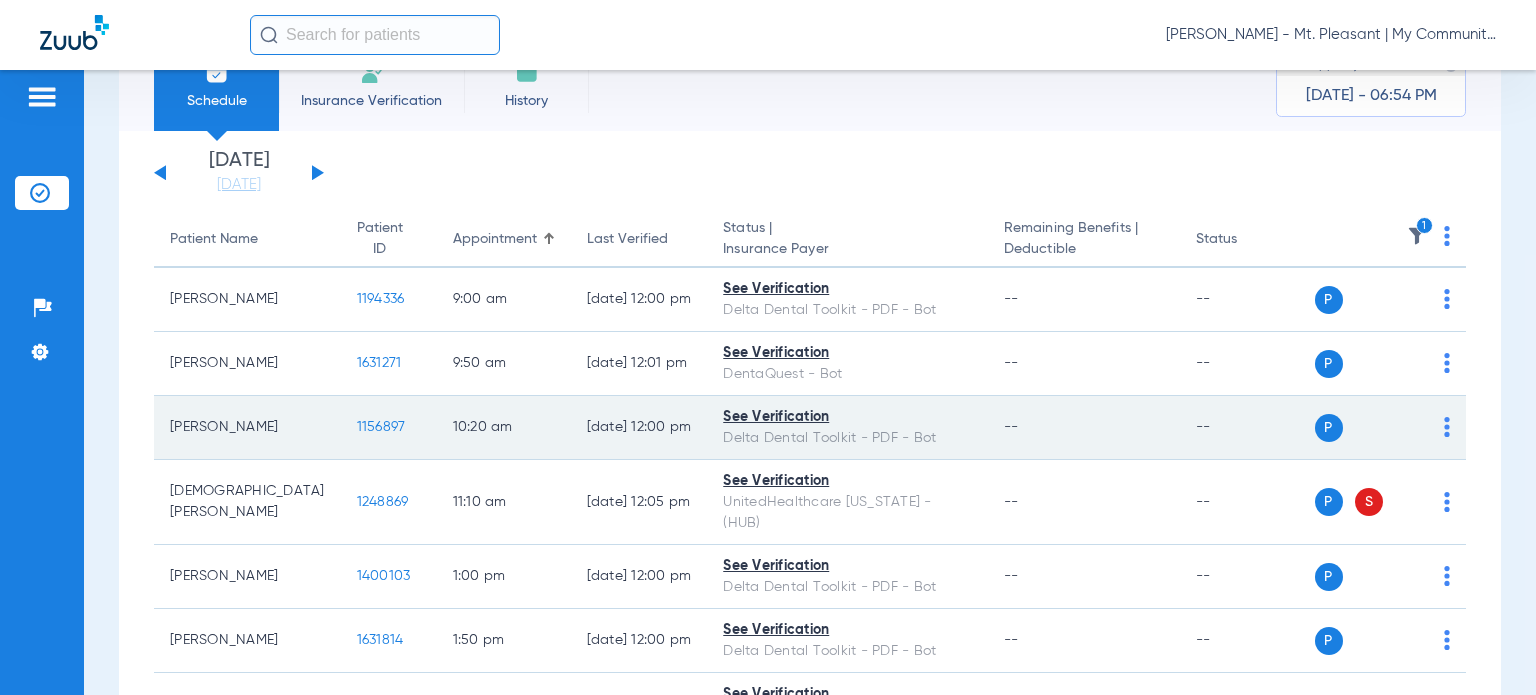 scroll, scrollTop: 100, scrollLeft: 0, axis: vertical 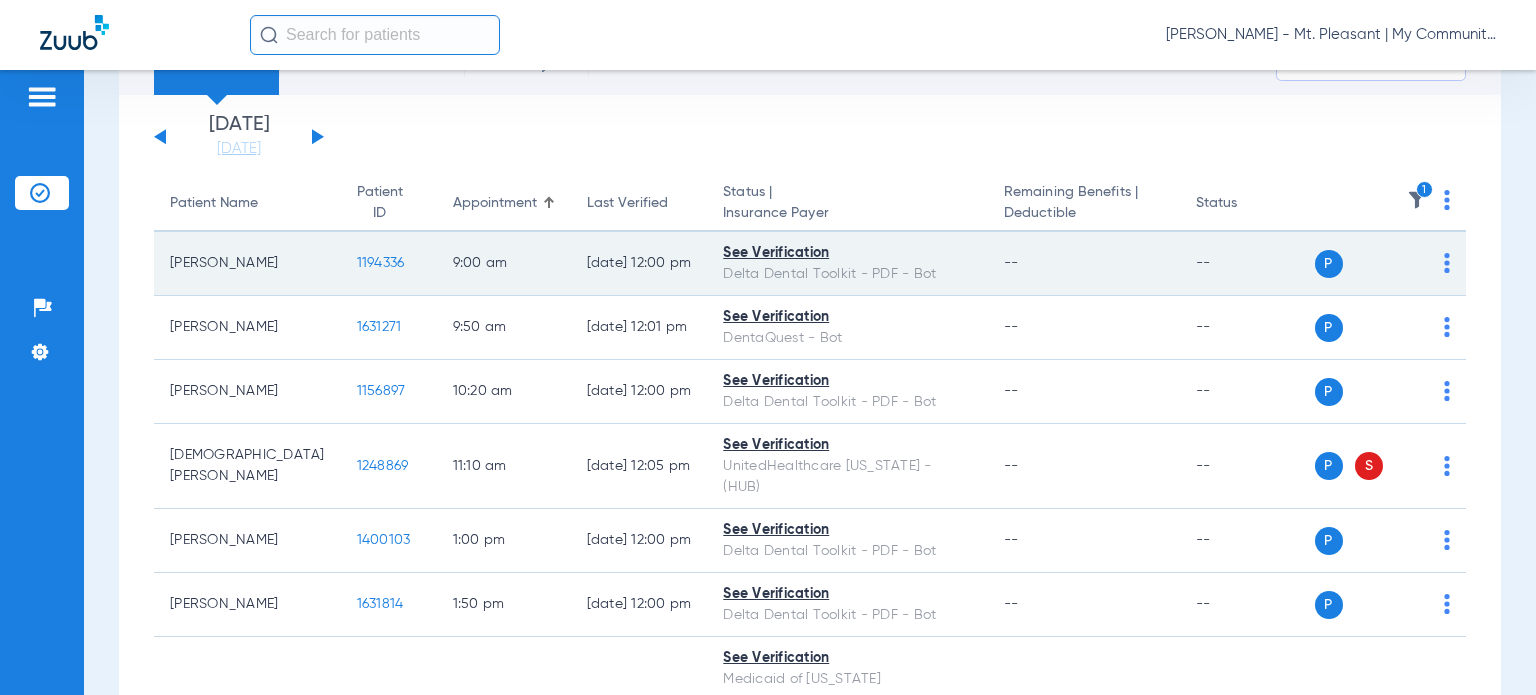 click on "1194336" 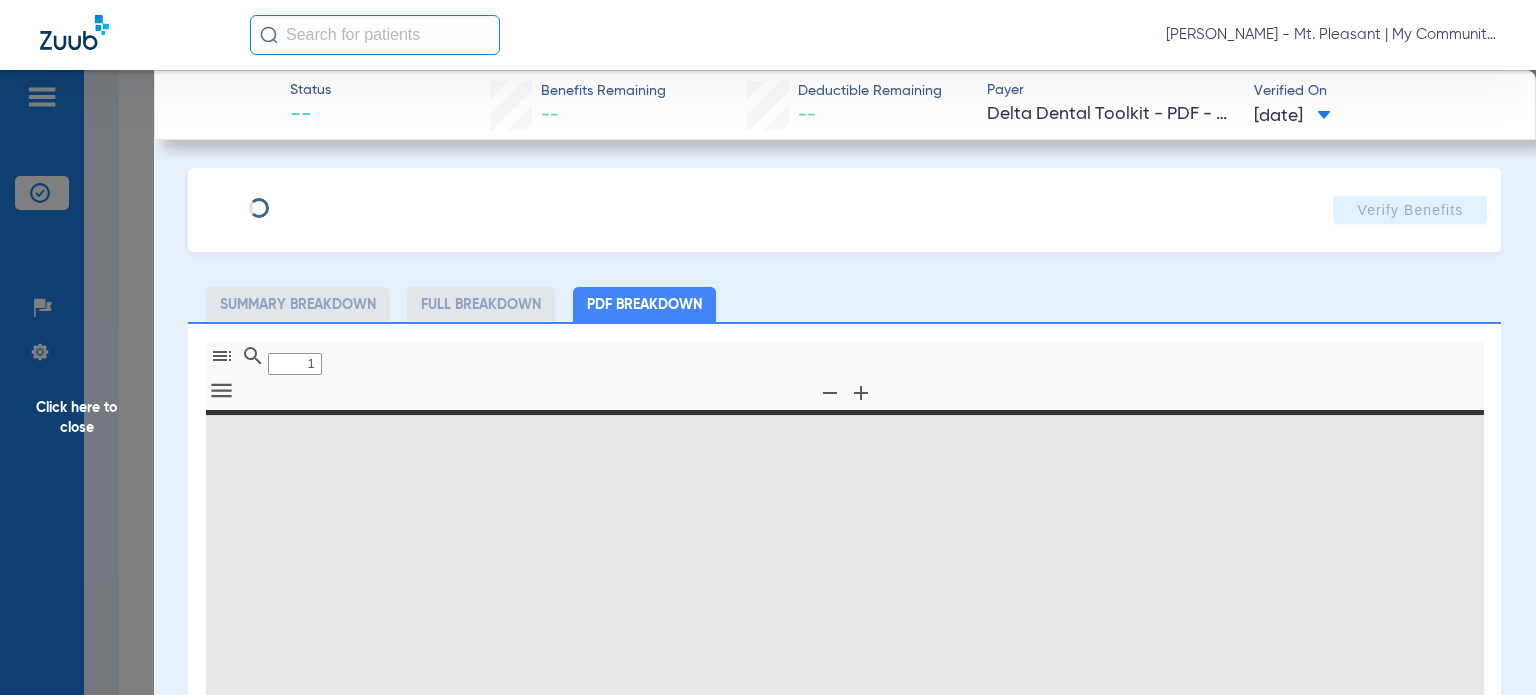 type on "0" 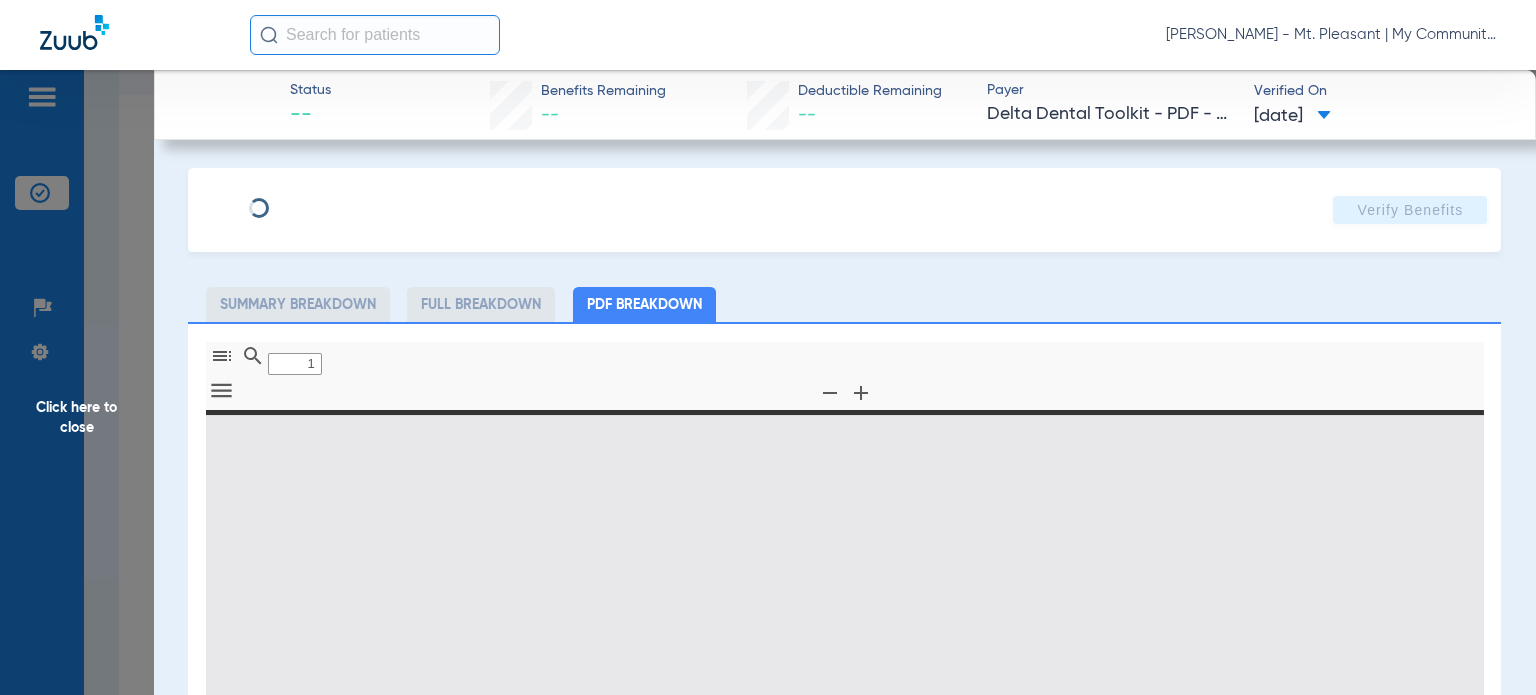 select on "page-width" 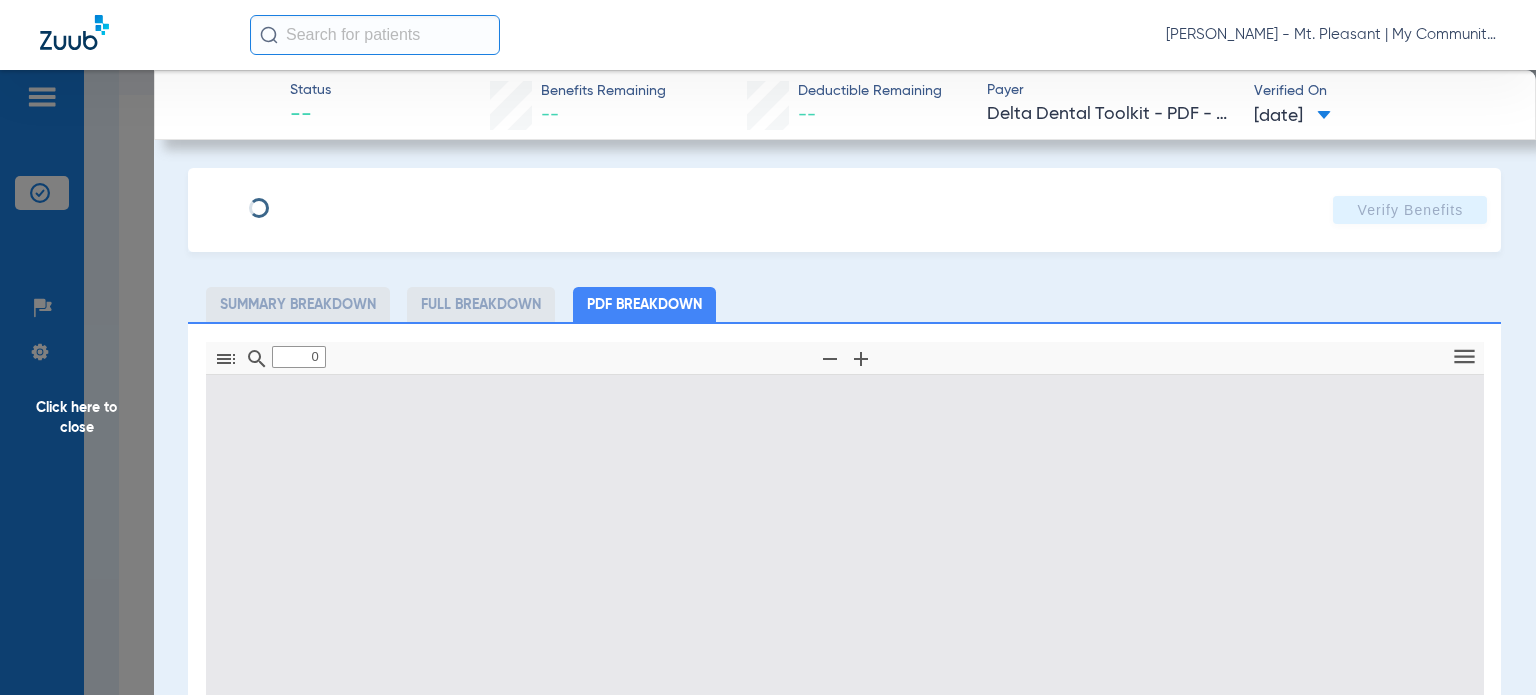 type on "1" 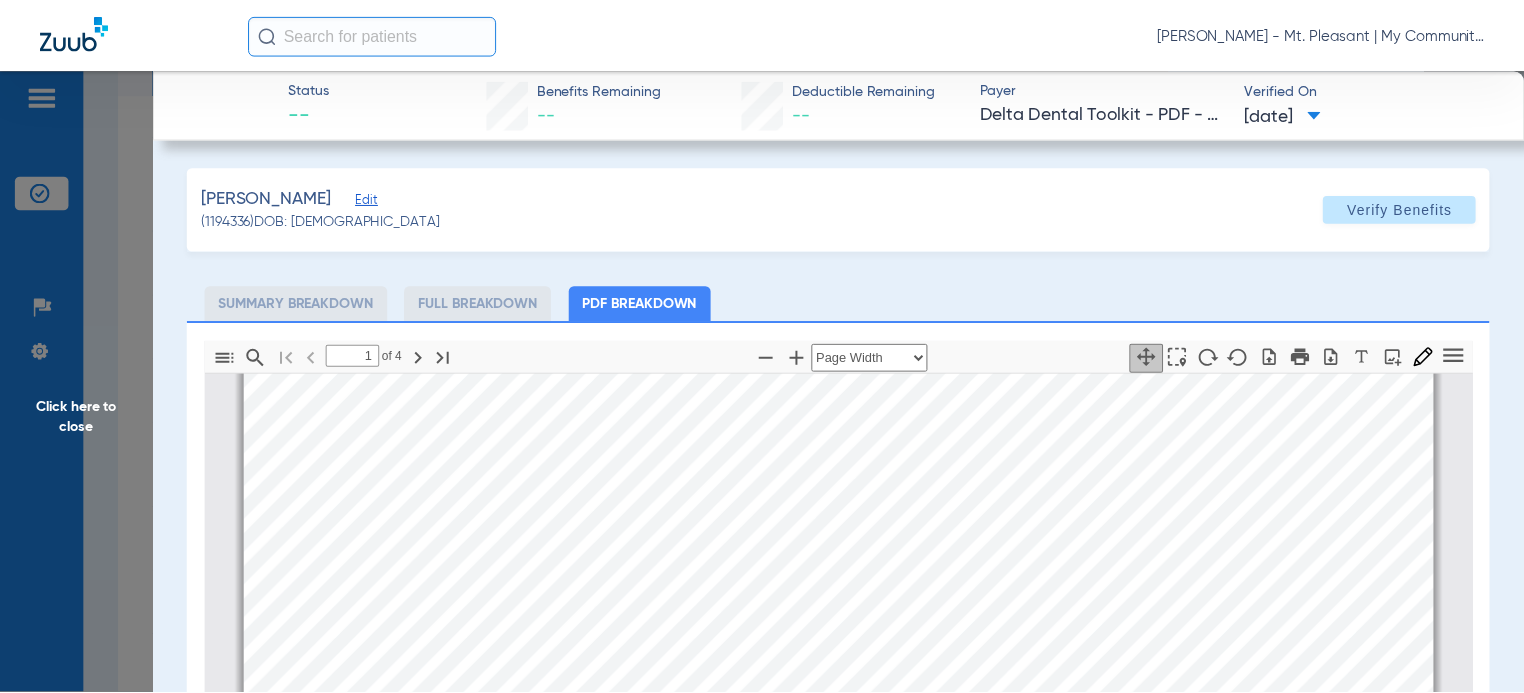 scroll, scrollTop: 506, scrollLeft: 0, axis: vertical 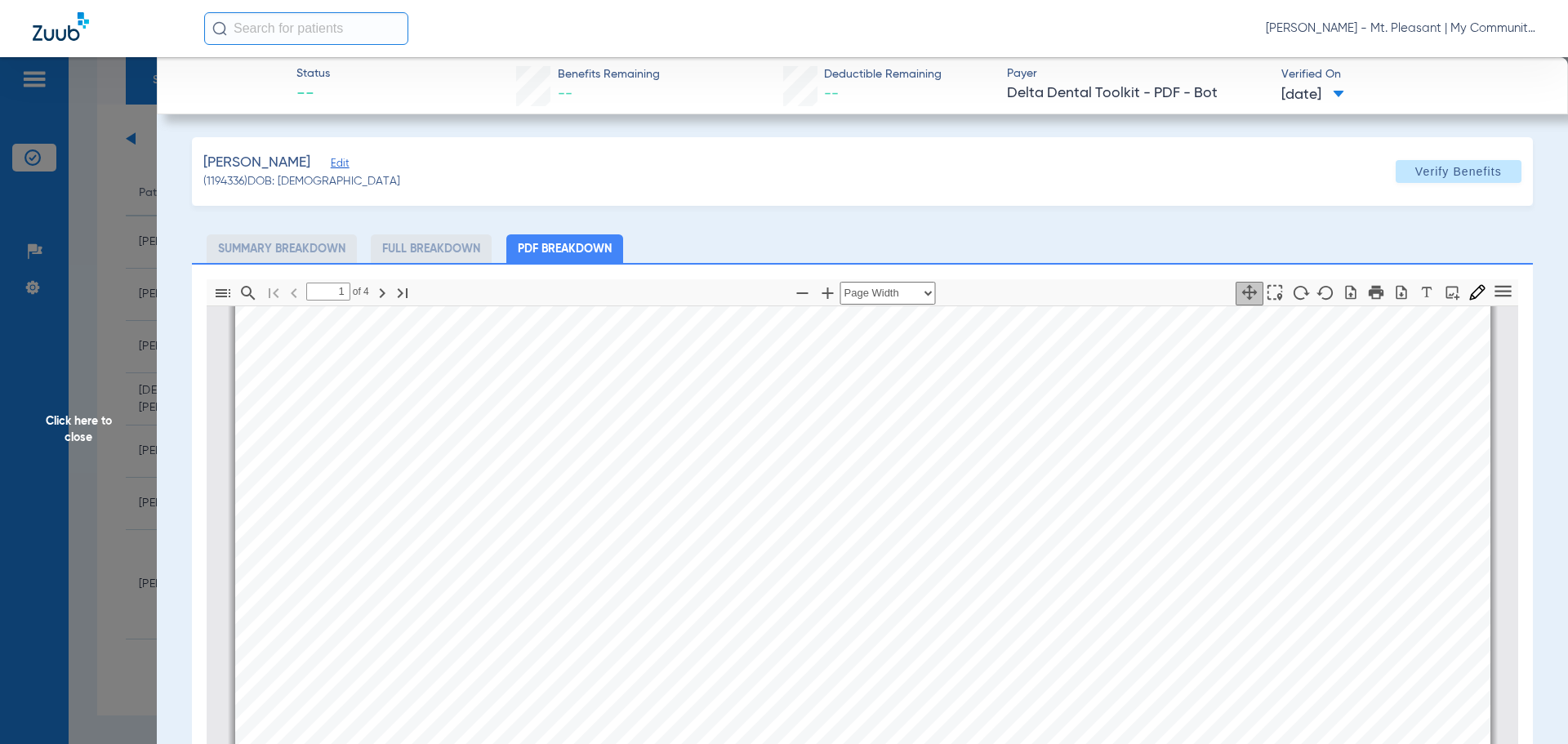 click on "Click here to close" 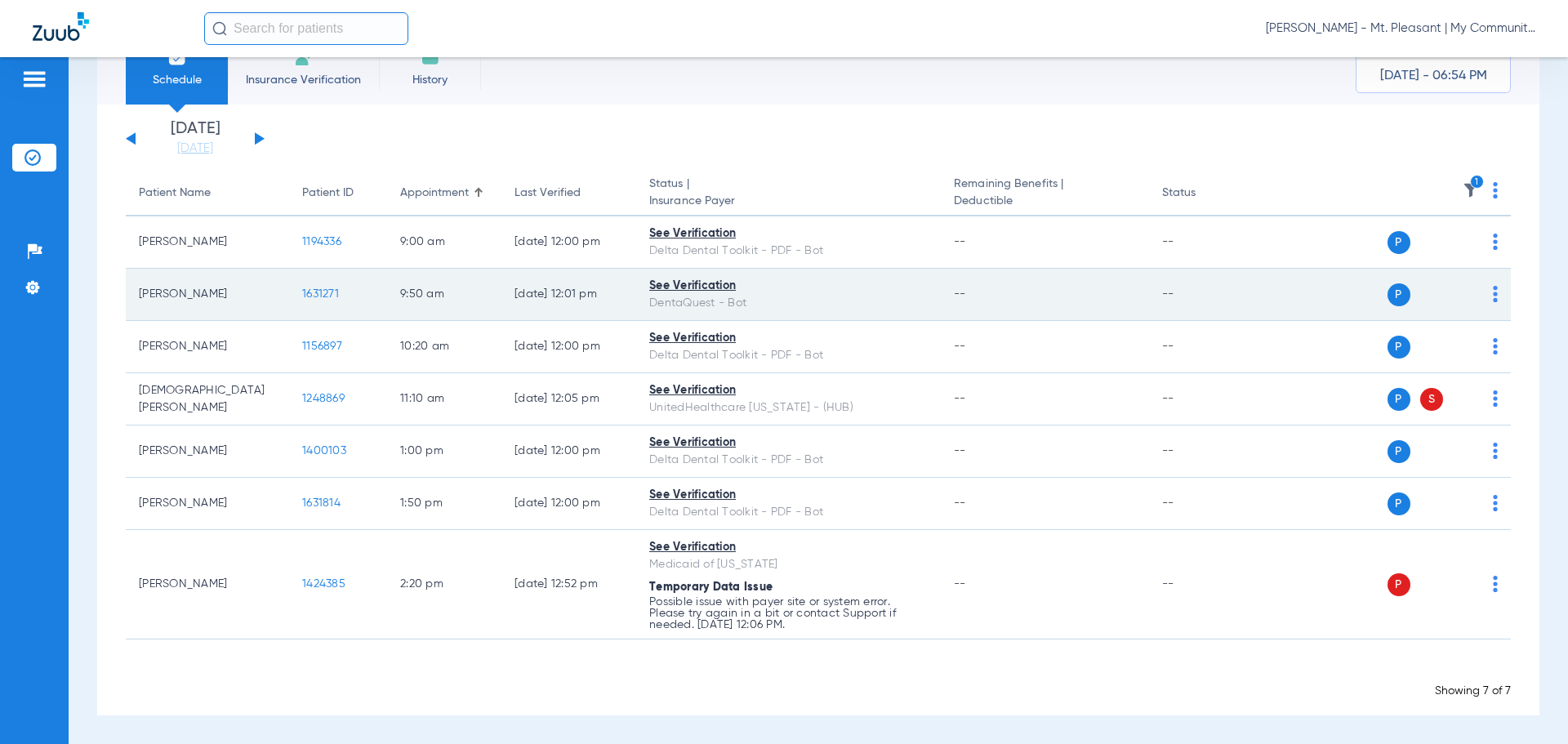 click on "1631271" 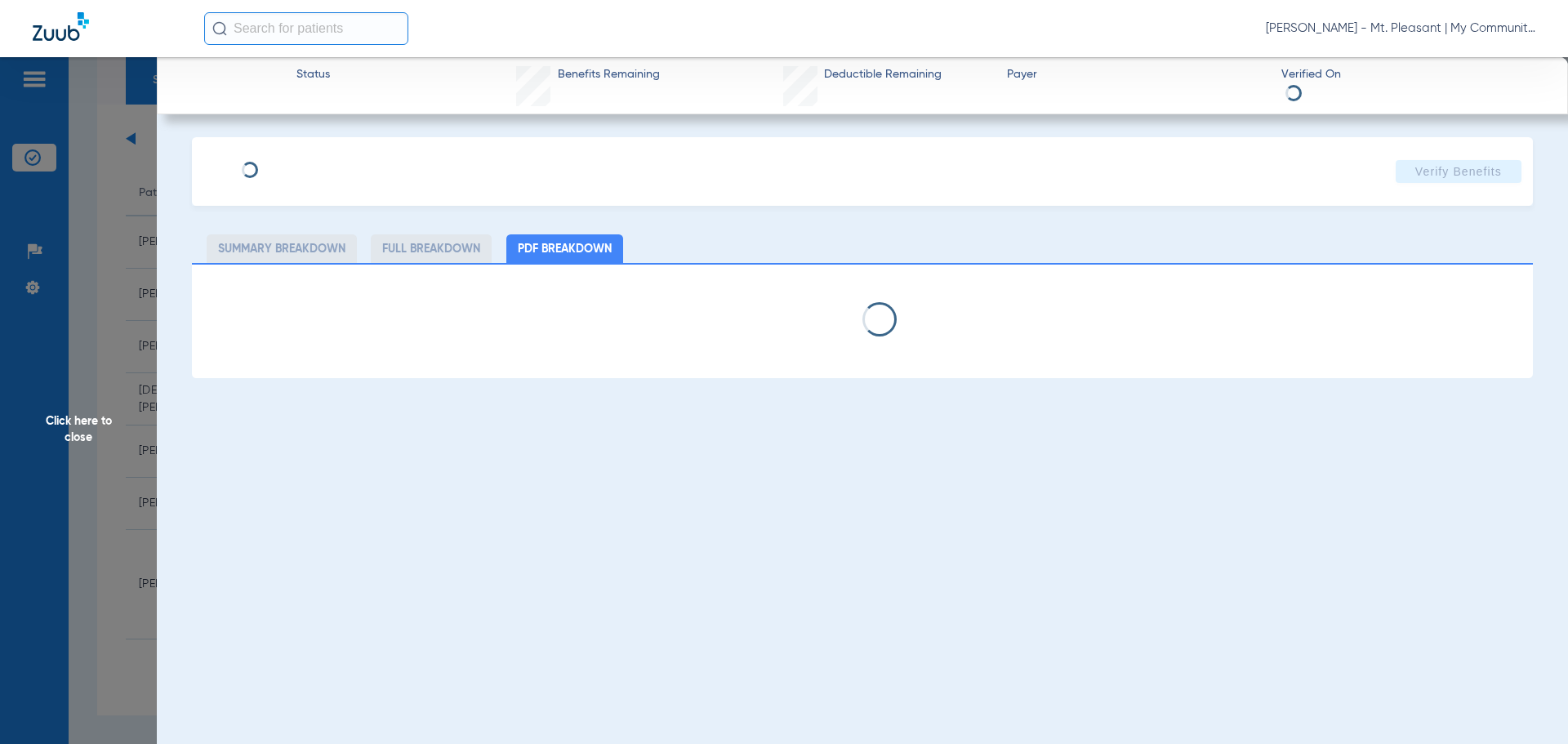 select on "page-width" 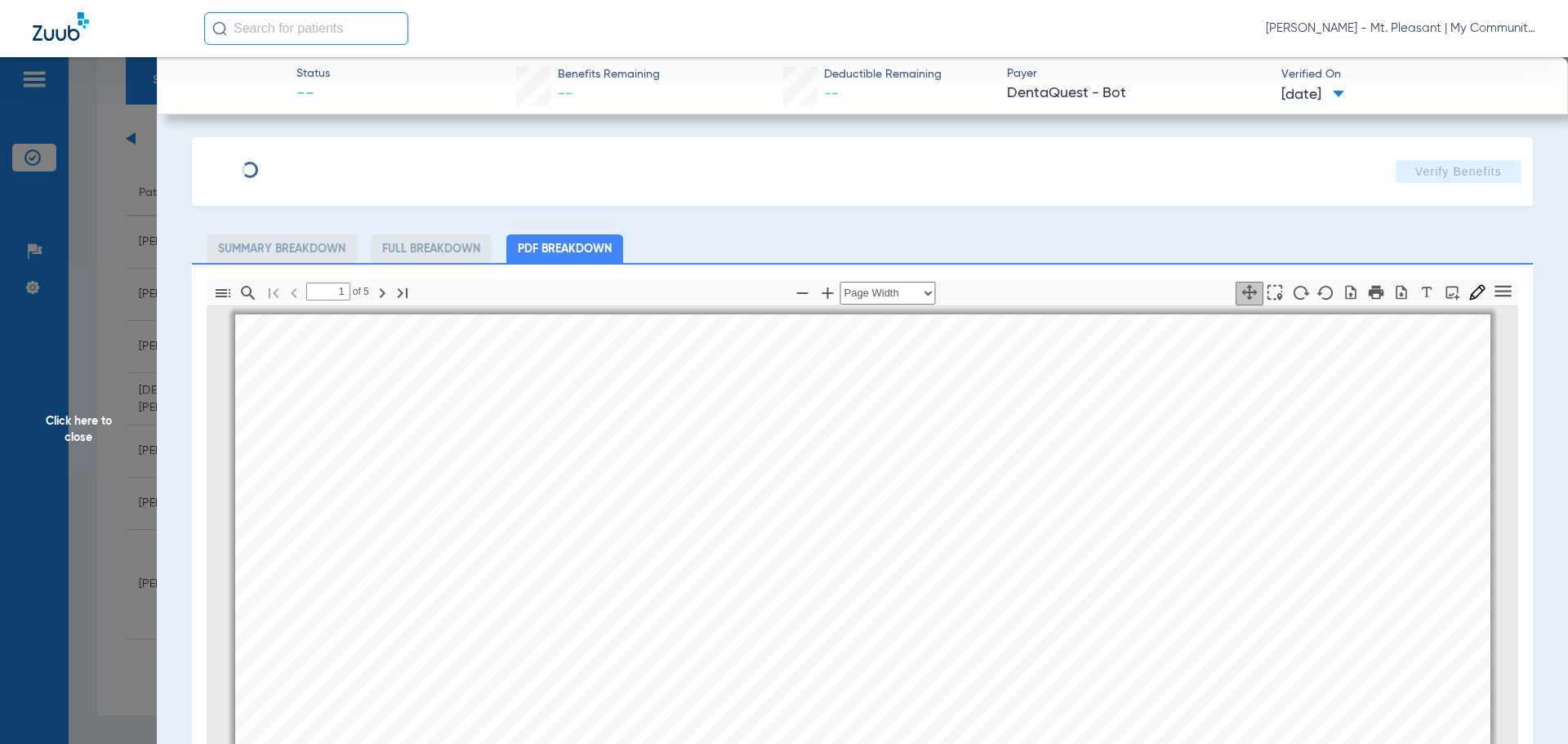 scroll, scrollTop: 8, scrollLeft: 0, axis: vertical 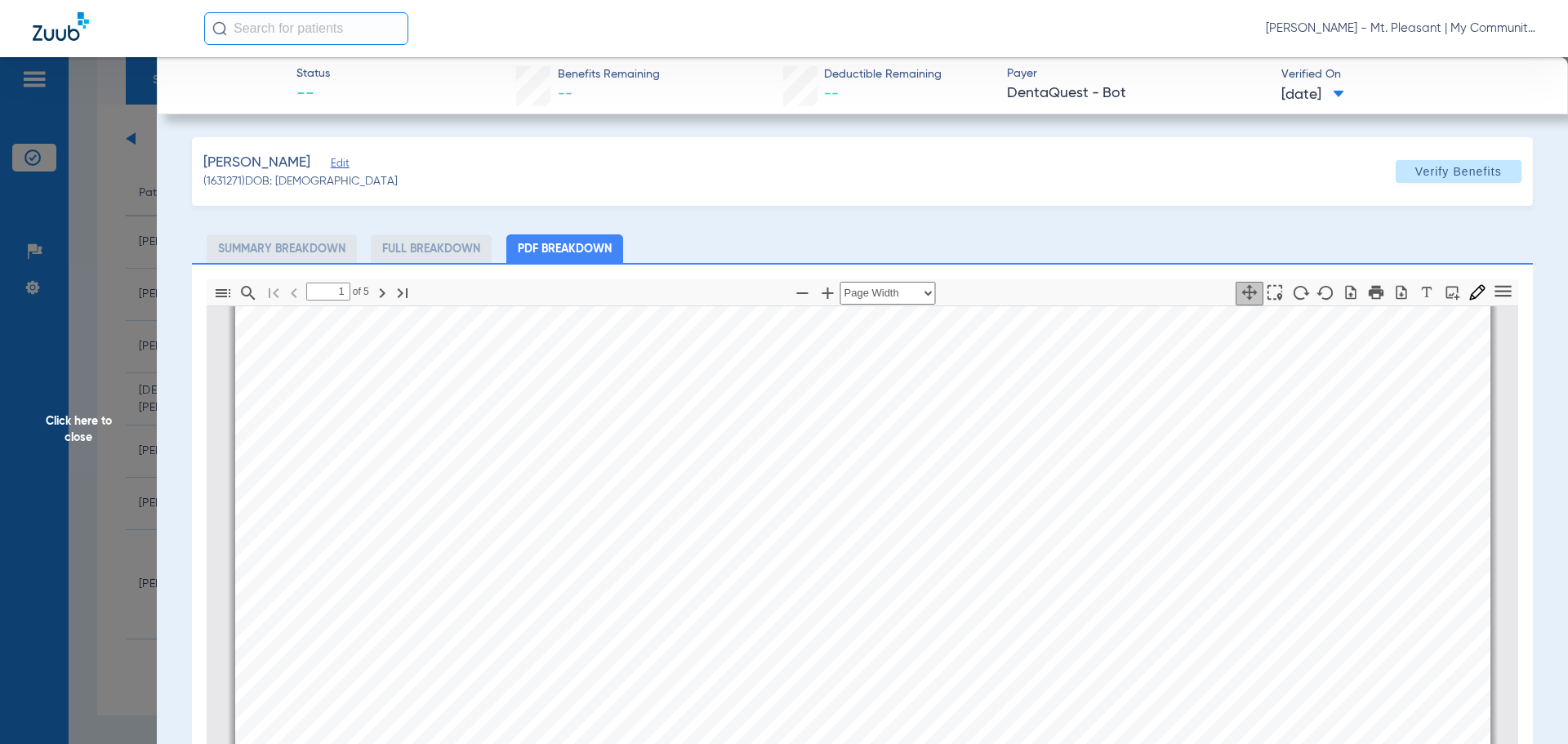 type on "2" 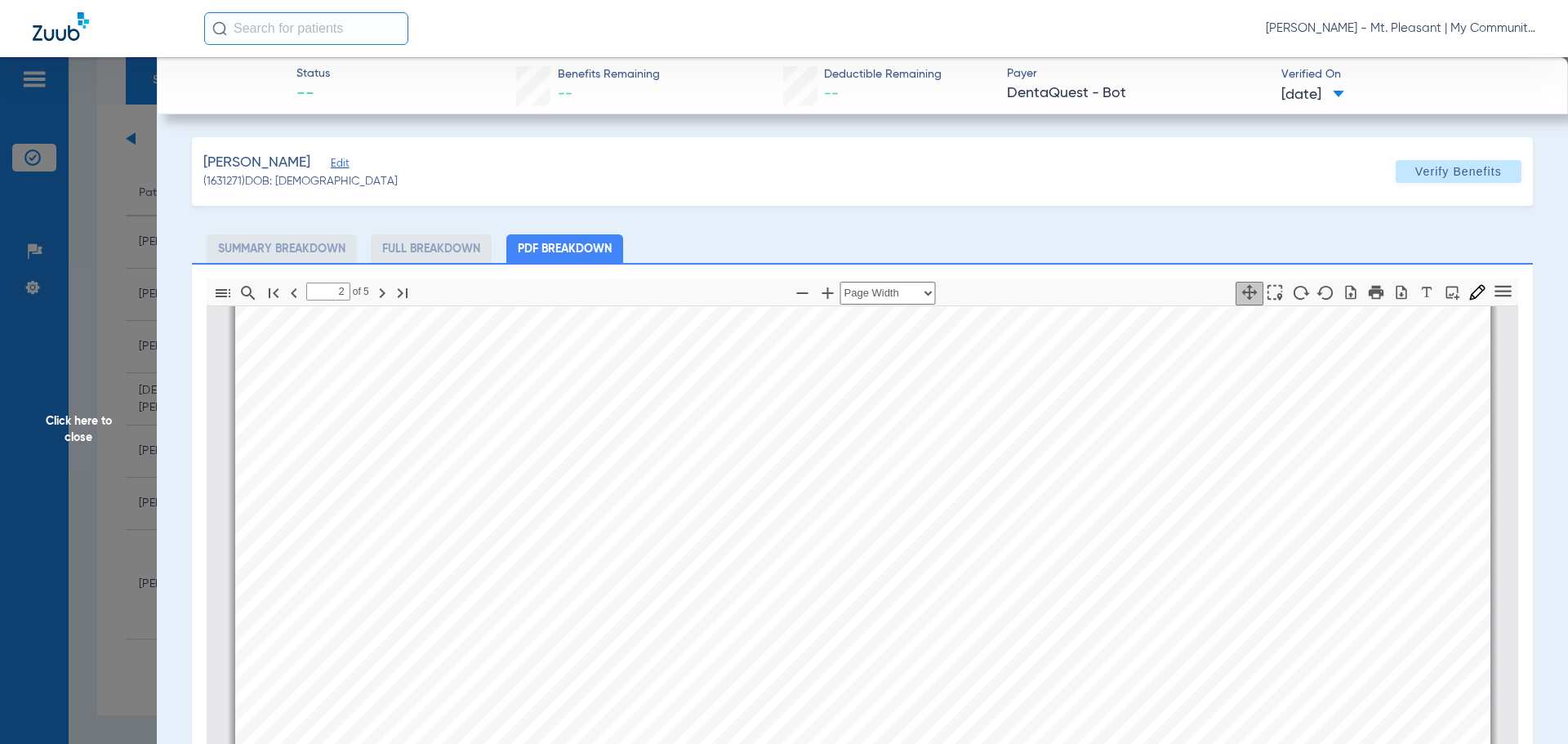 scroll, scrollTop: 825, scrollLeft: 0, axis: vertical 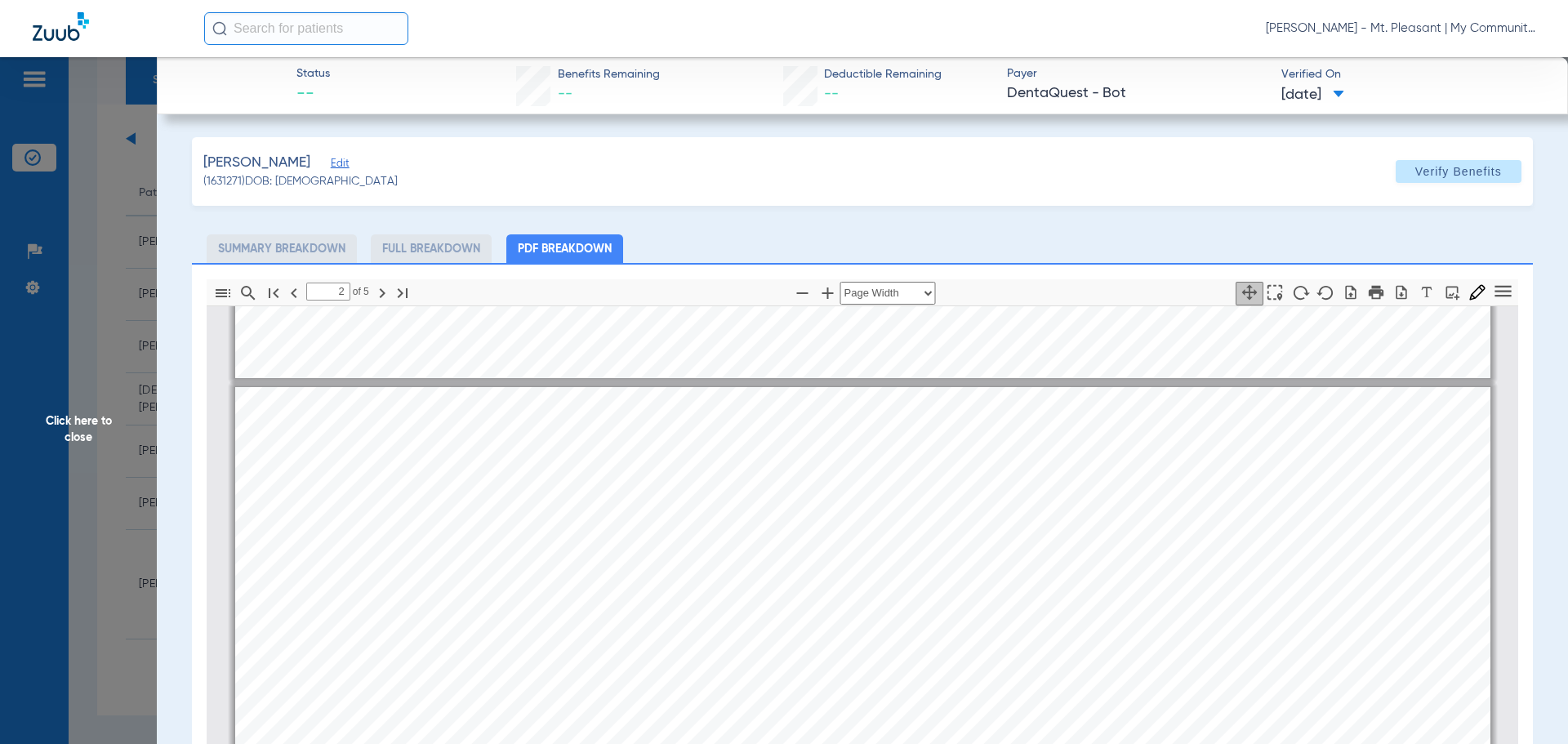 click on "Click here to close" 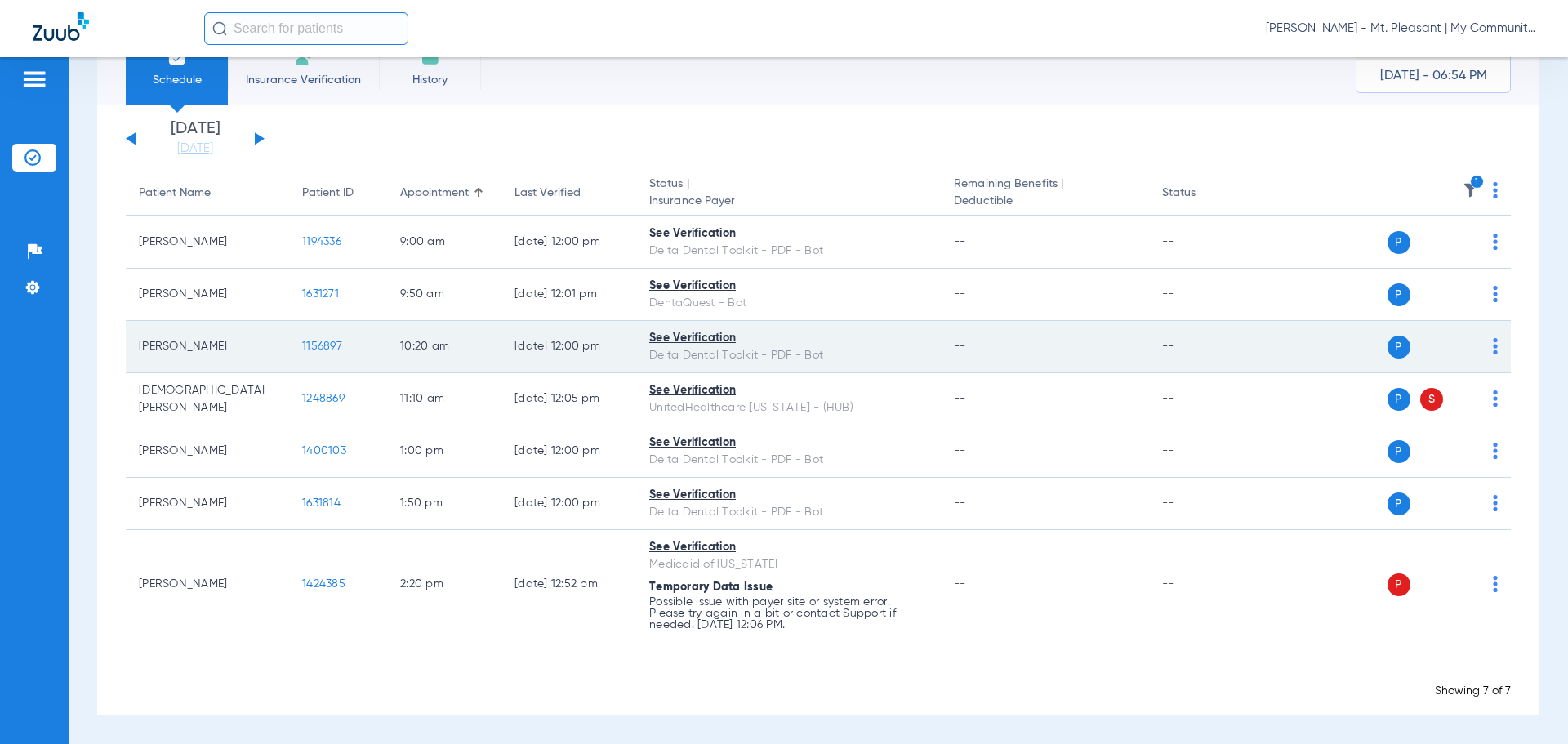 click on "1156897" 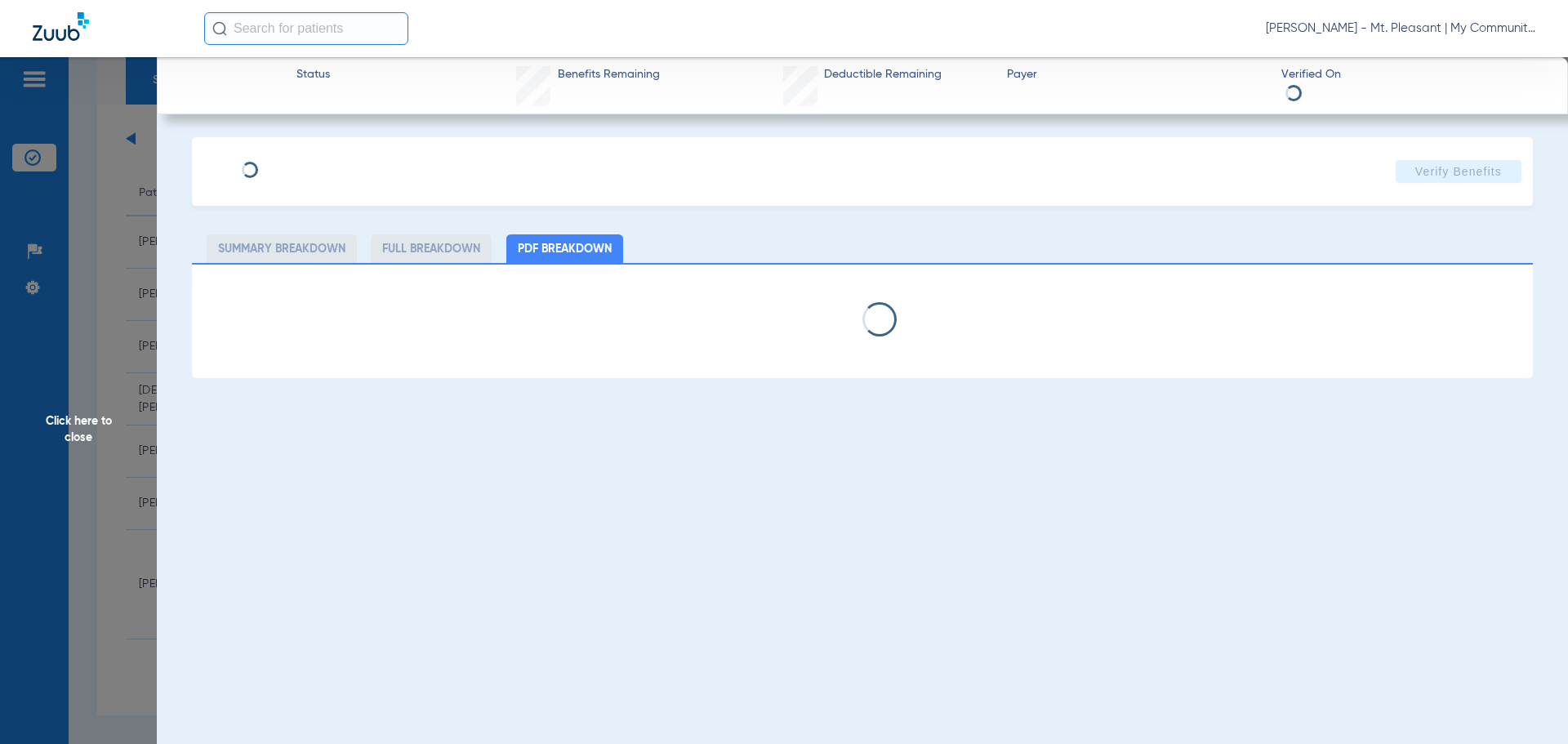 select on "page-width" 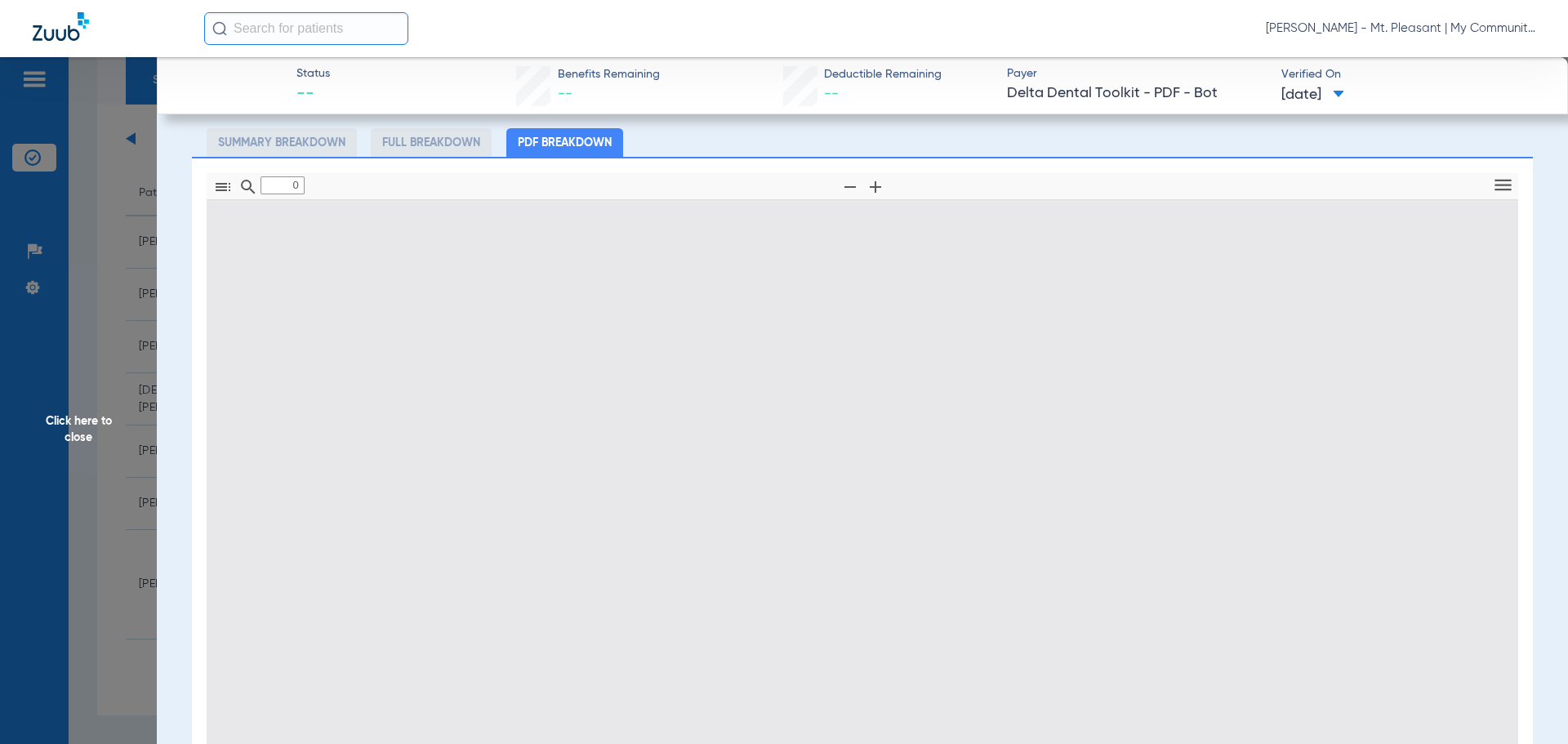 scroll, scrollTop: 236, scrollLeft: 0, axis: vertical 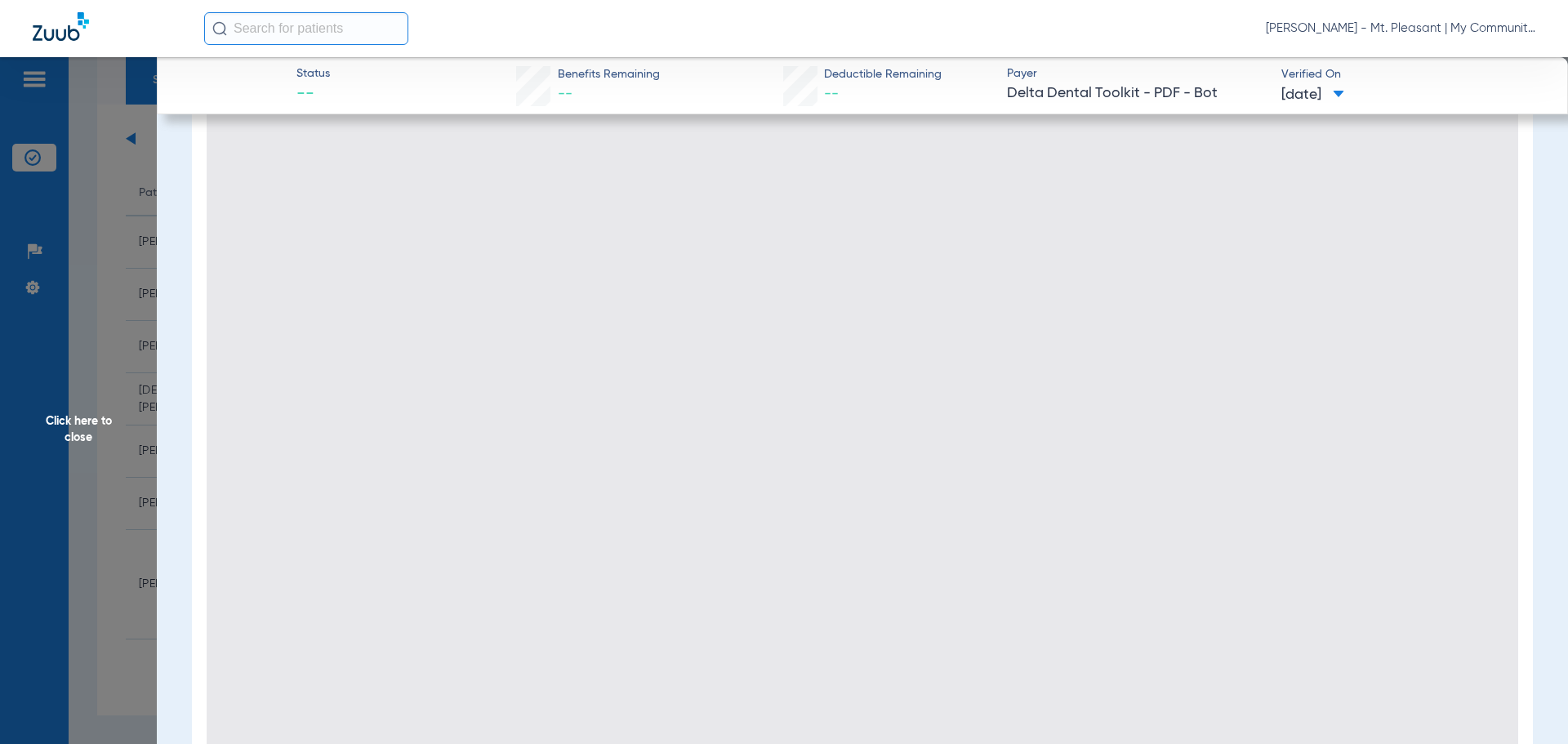 type on "1" 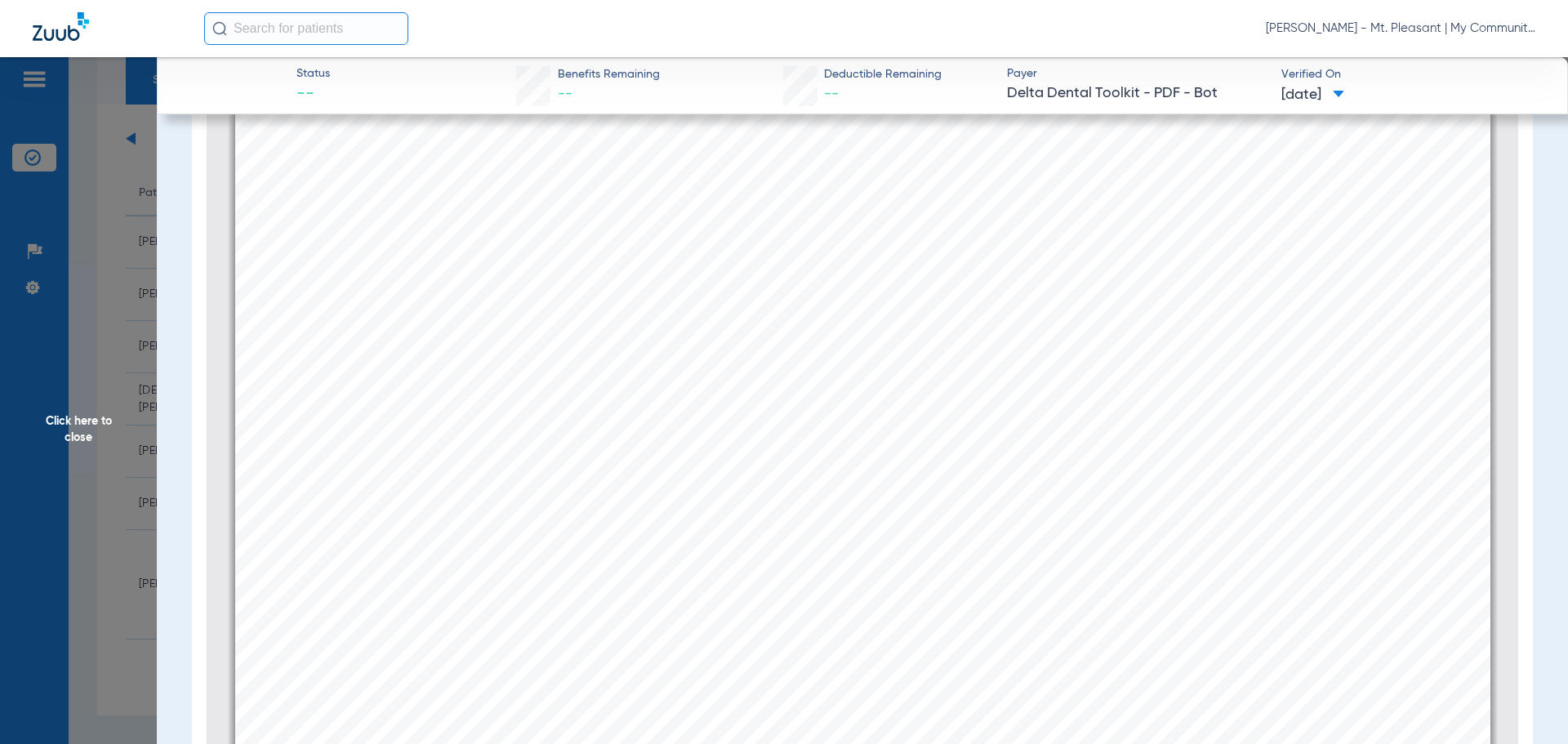 scroll, scrollTop: 253, scrollLeft: 0, axis: vertical 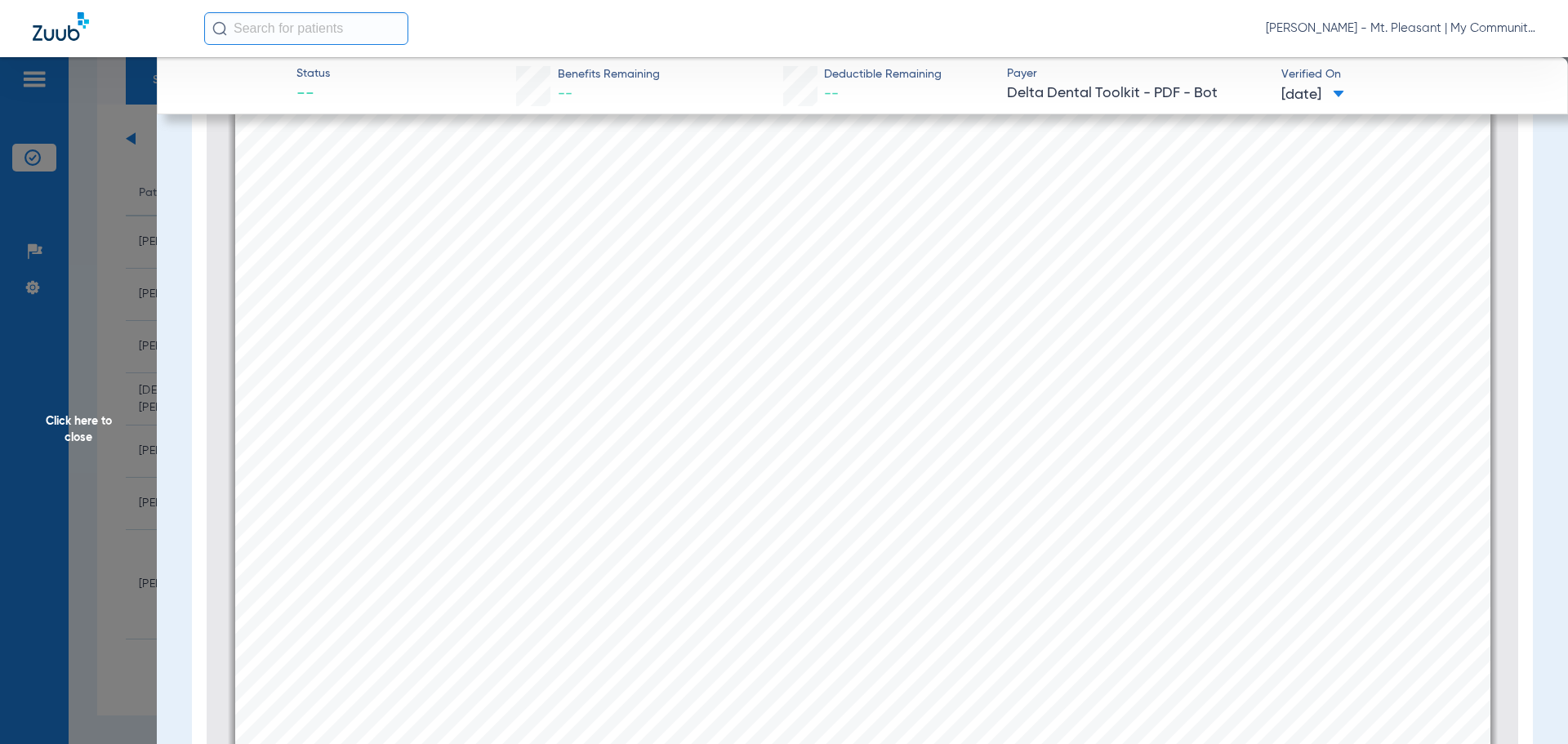 drag, startPoint x: 106, startPoint y: 457, endPoint x: 16, endPoint y: 501, distance: 100.17984 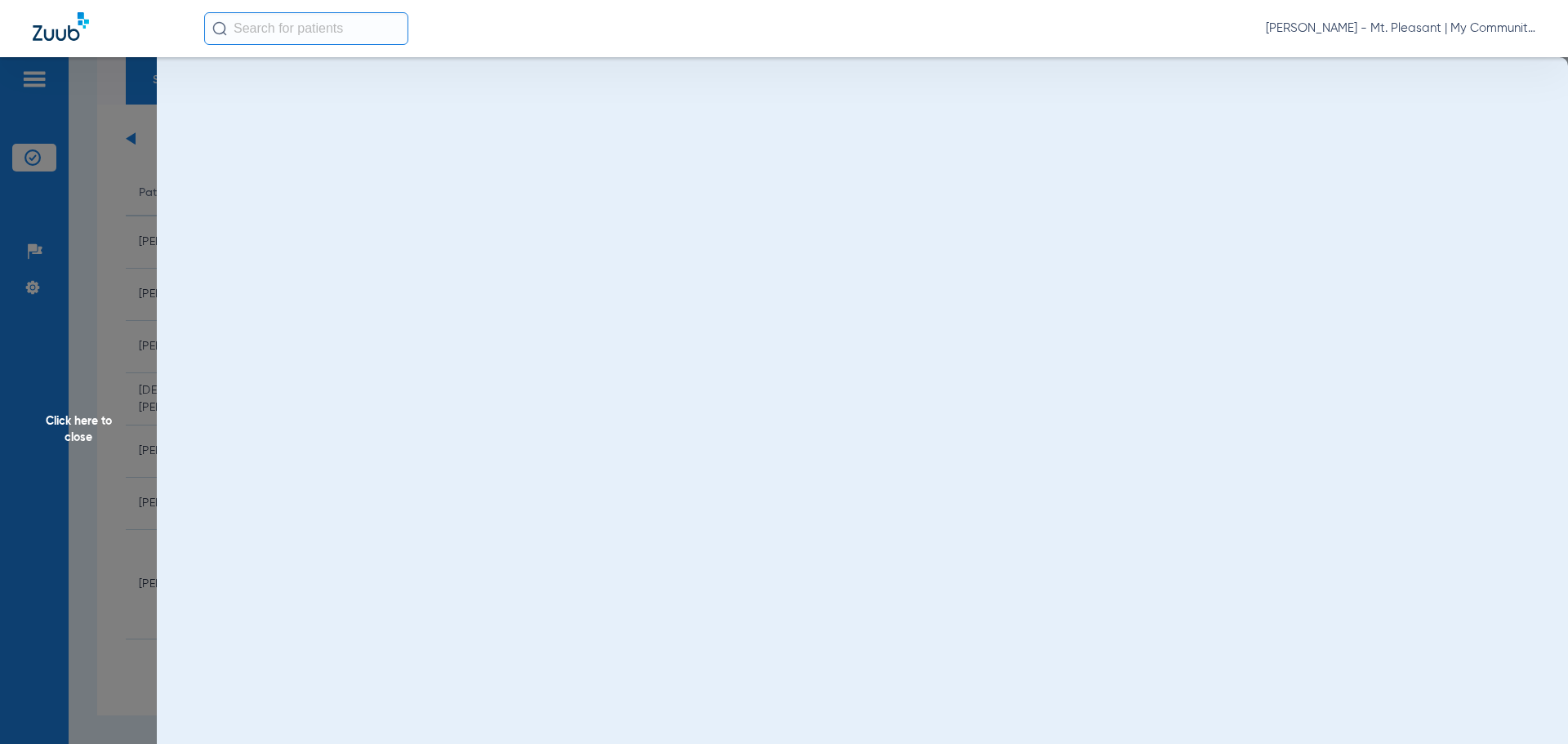 scroll, scrollTop: 0, scrollLeft: 0, axis: both 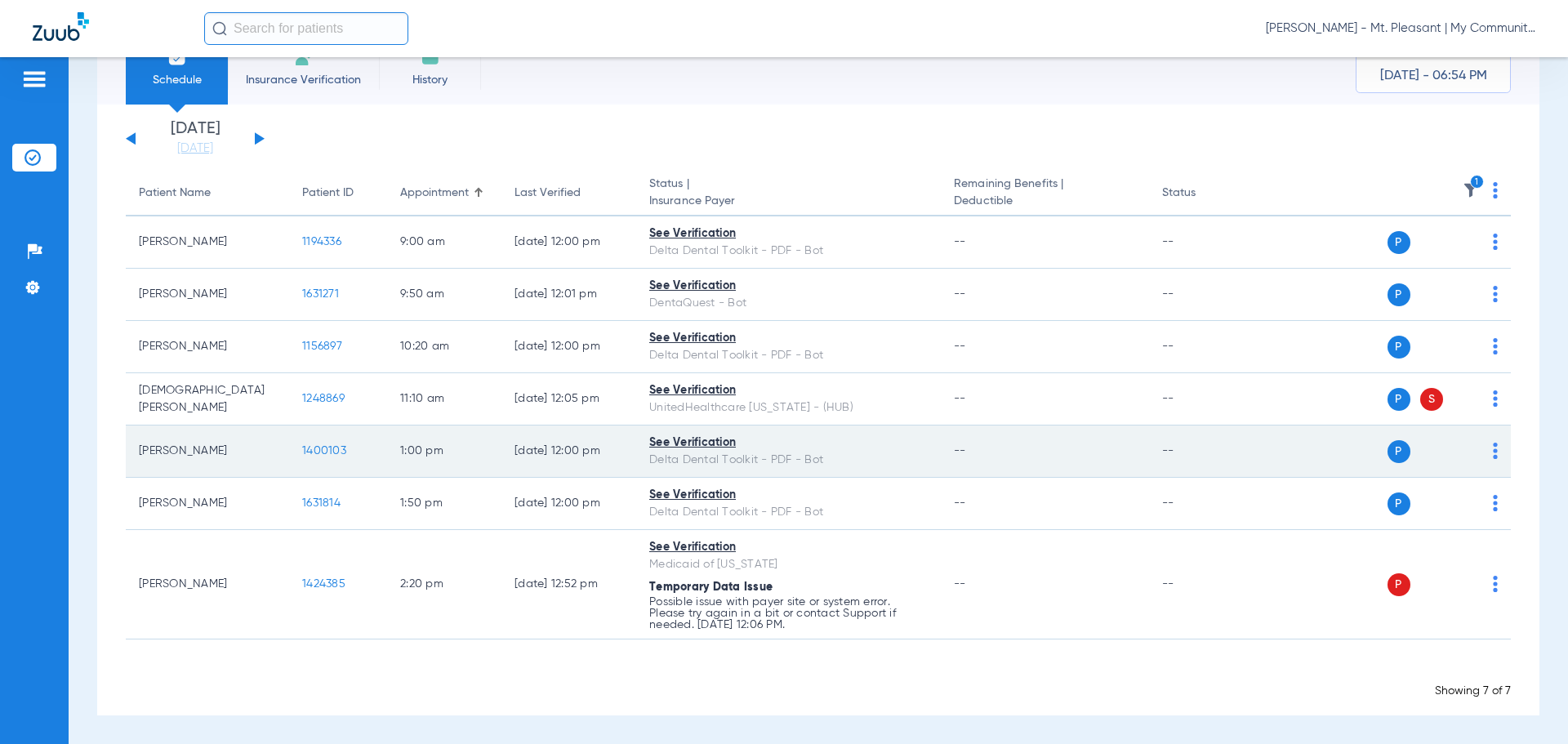 click on "Arthur Schooler" 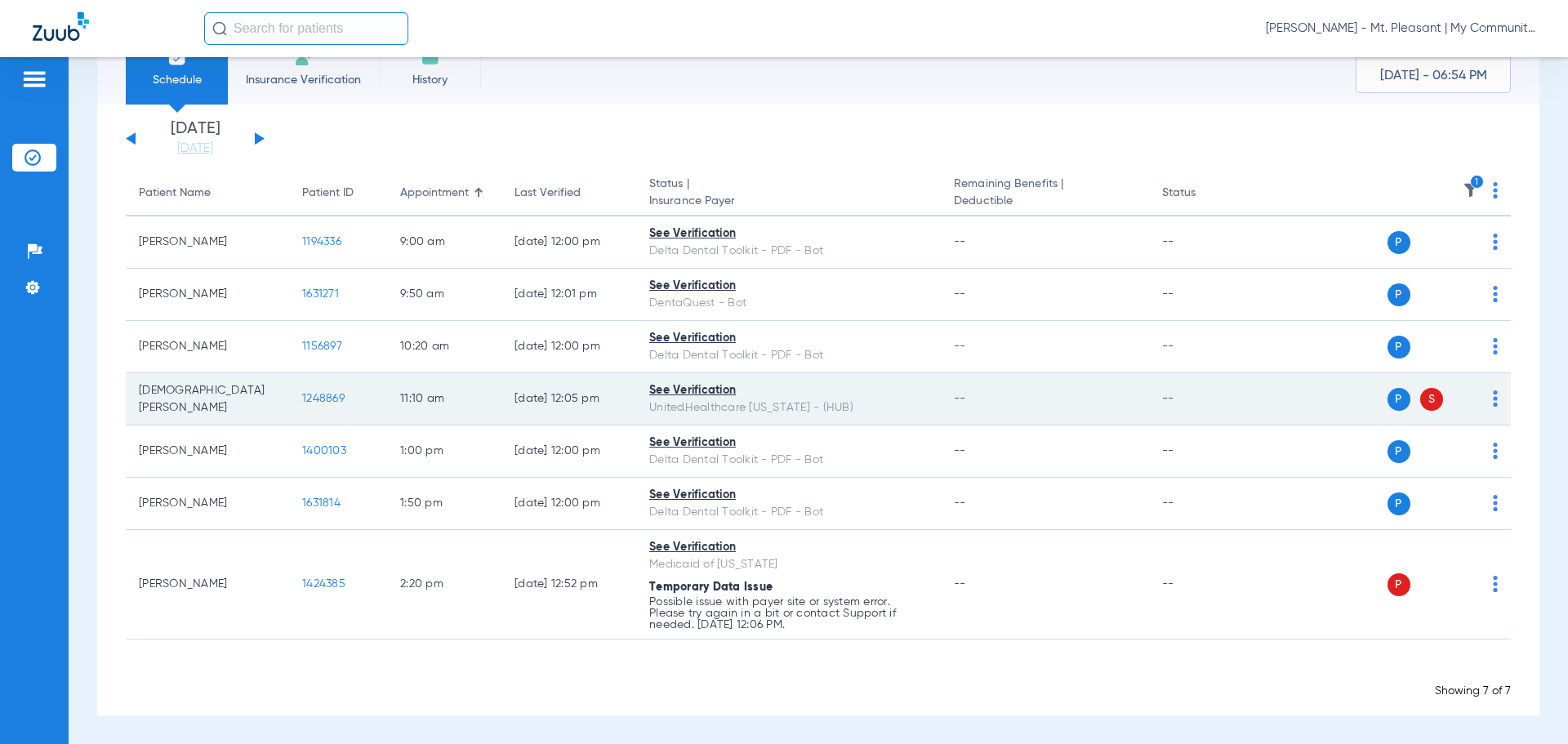click on "1248869" 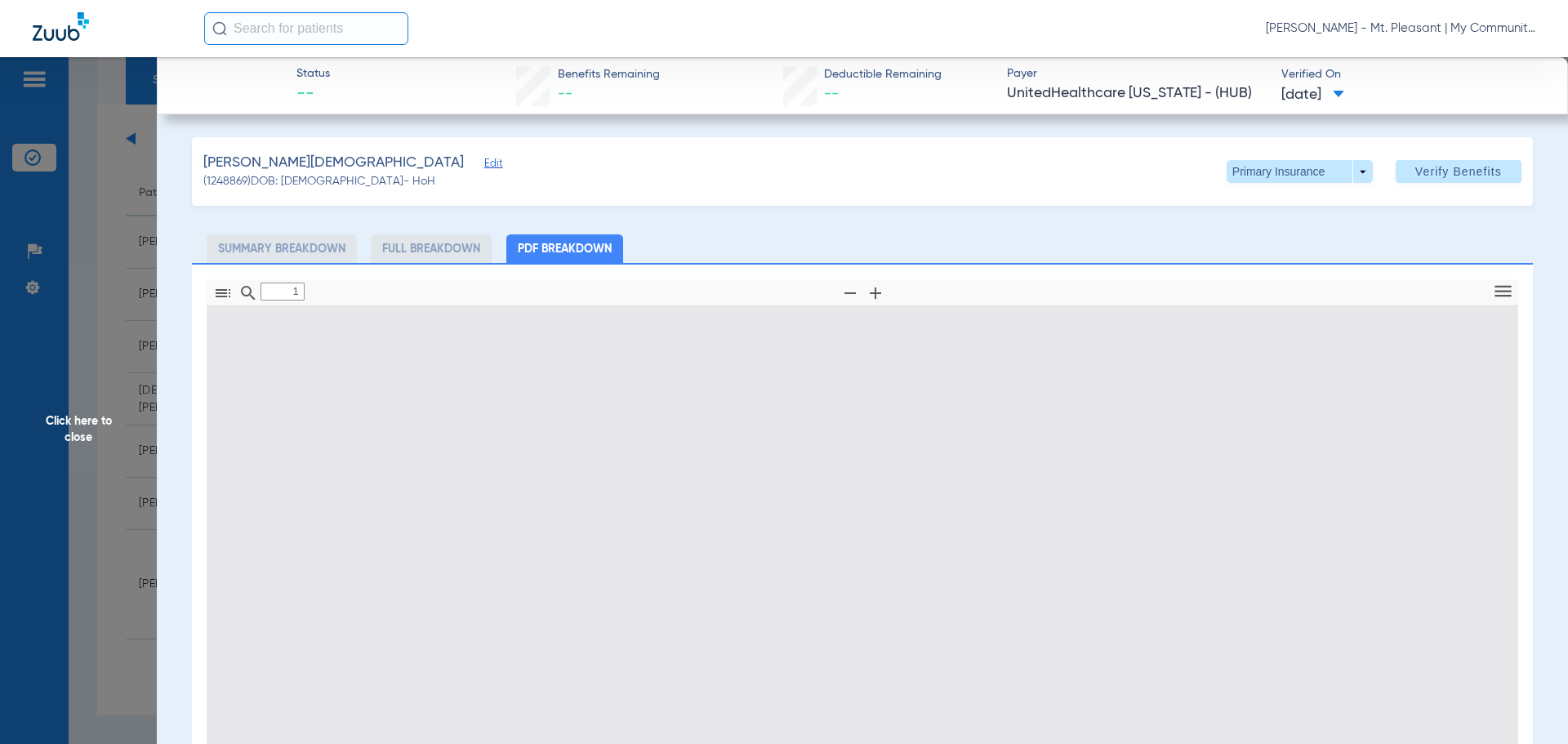 type on "0" 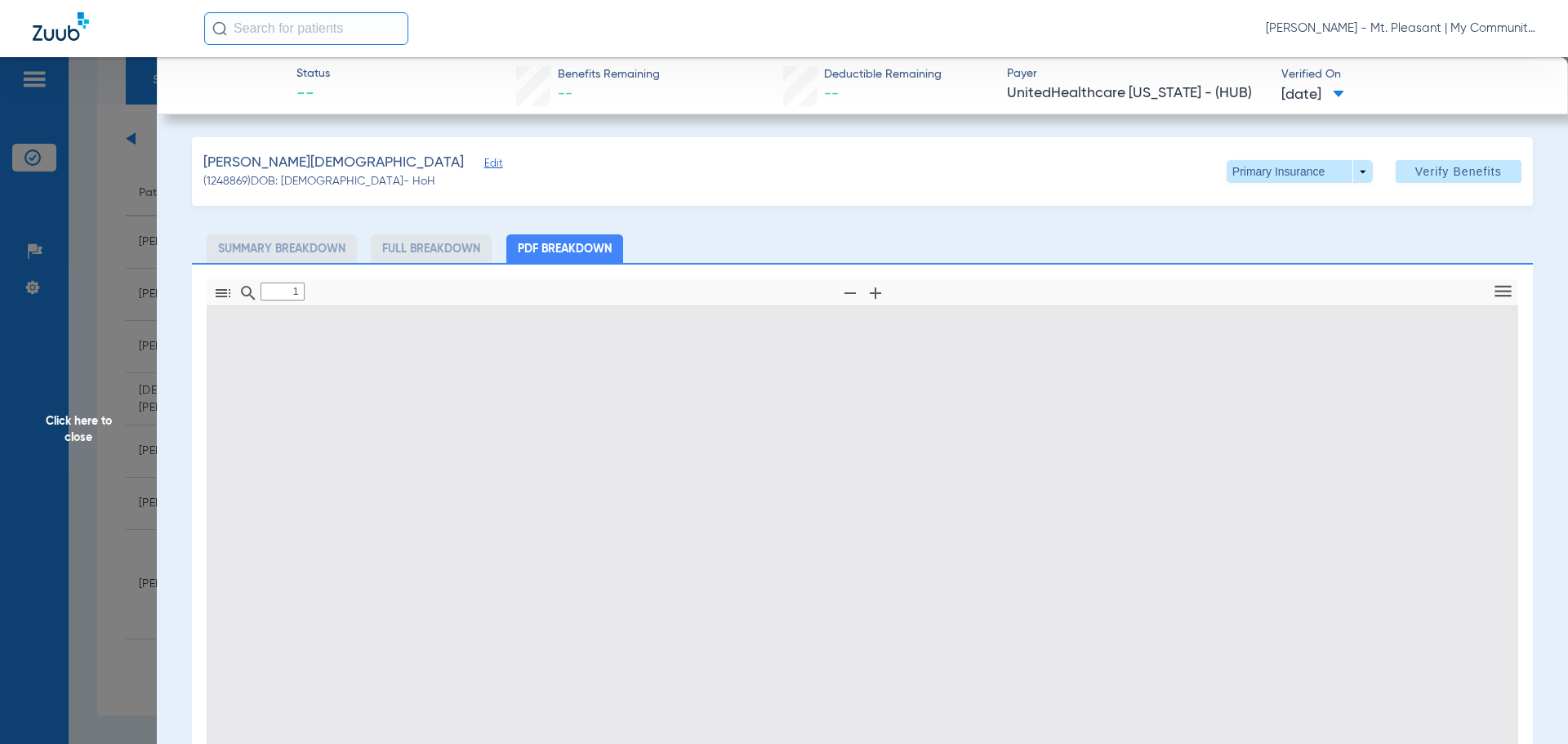 select on "page-width" 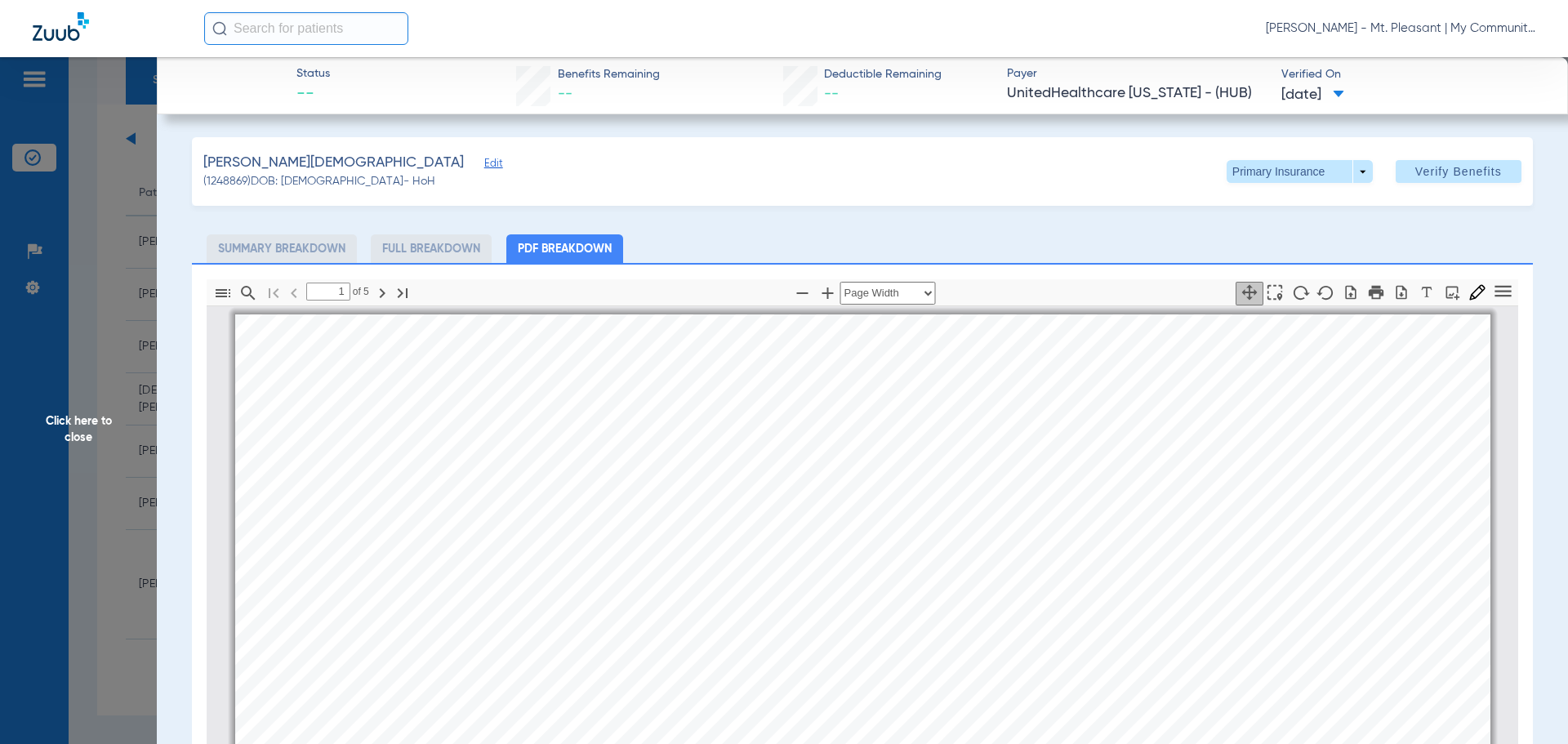 scroll, scrollTop: 8, scrollLeft: 0, axis: vertical 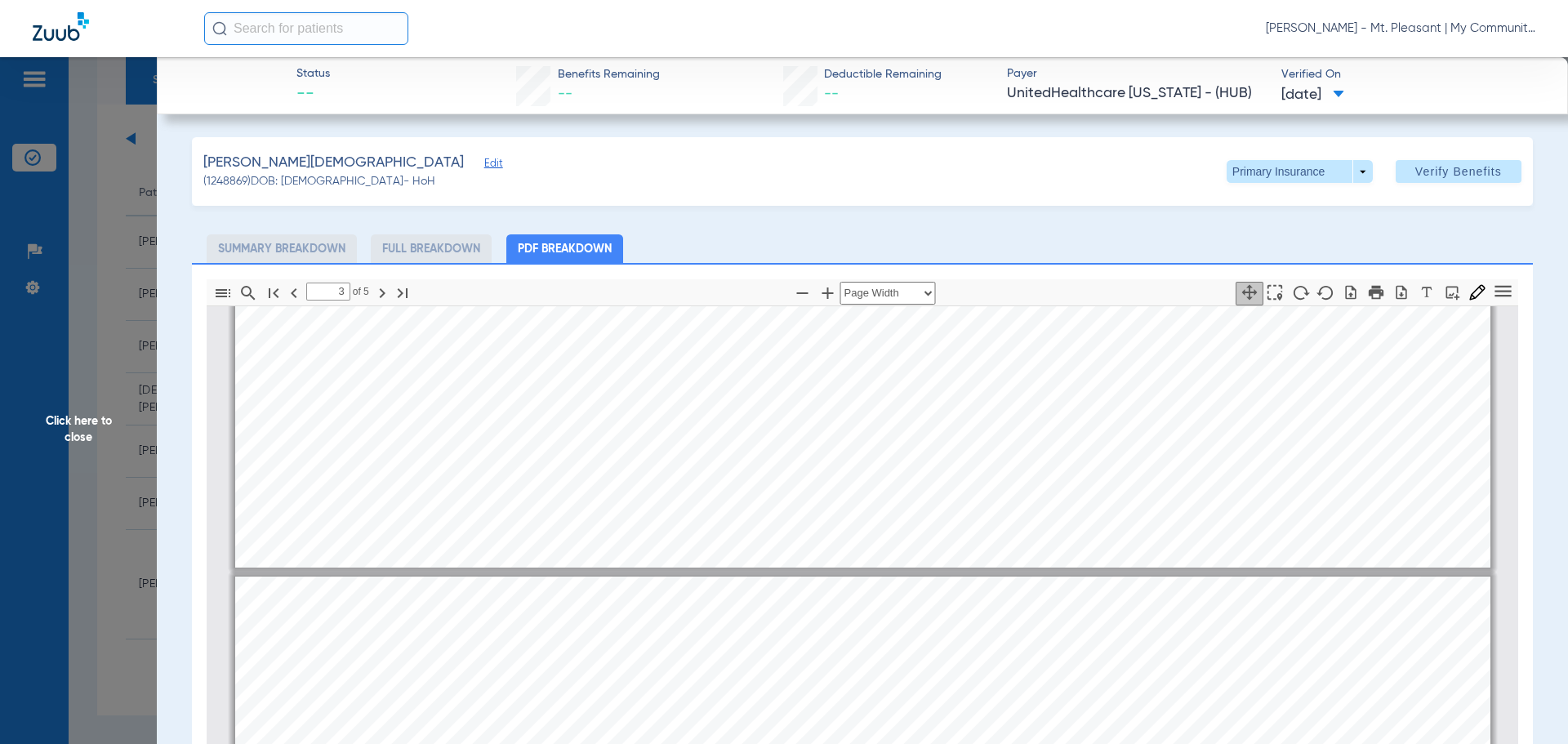 type on "4" 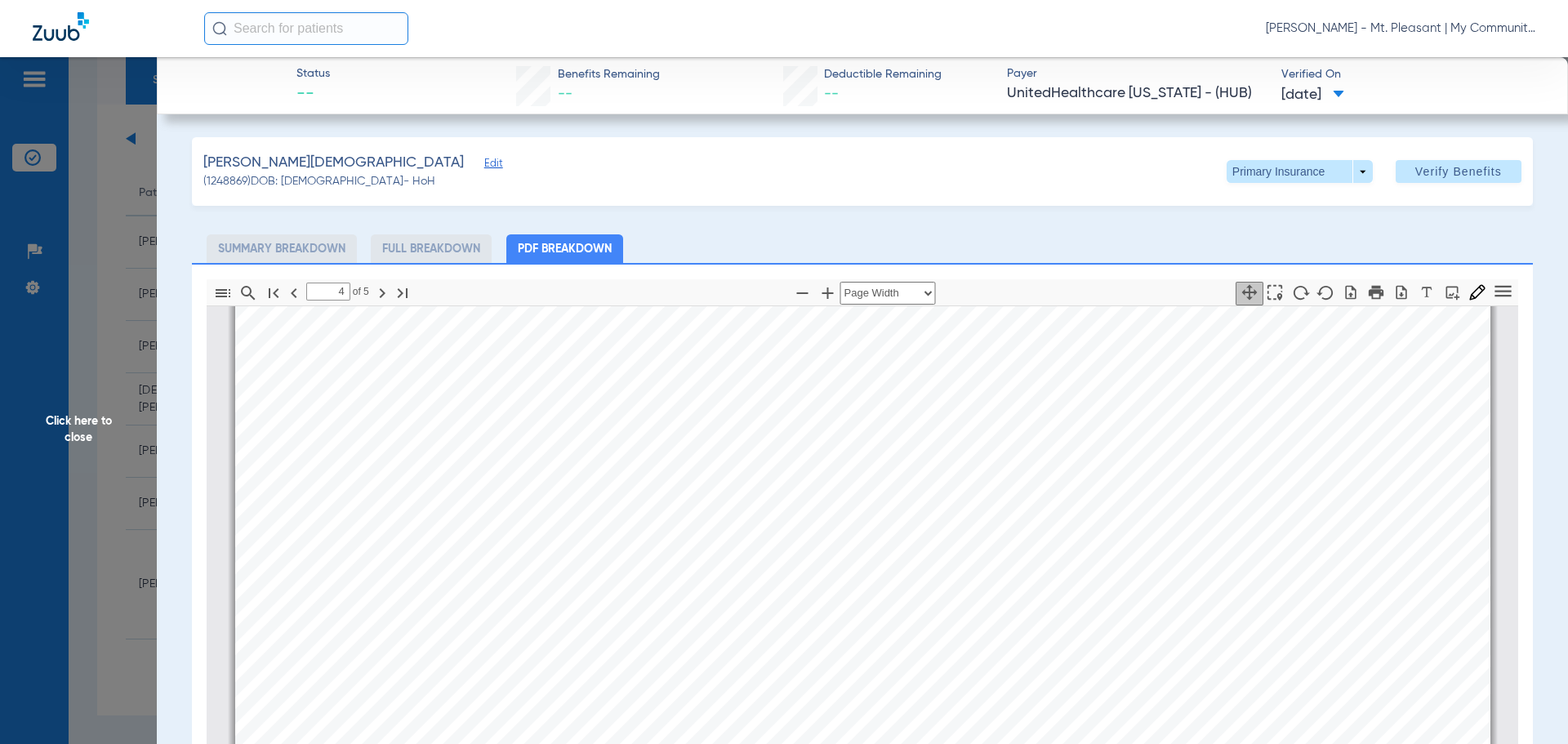 scroll, scrollTop: 6052, scrollLeft: 0, axis: vertical 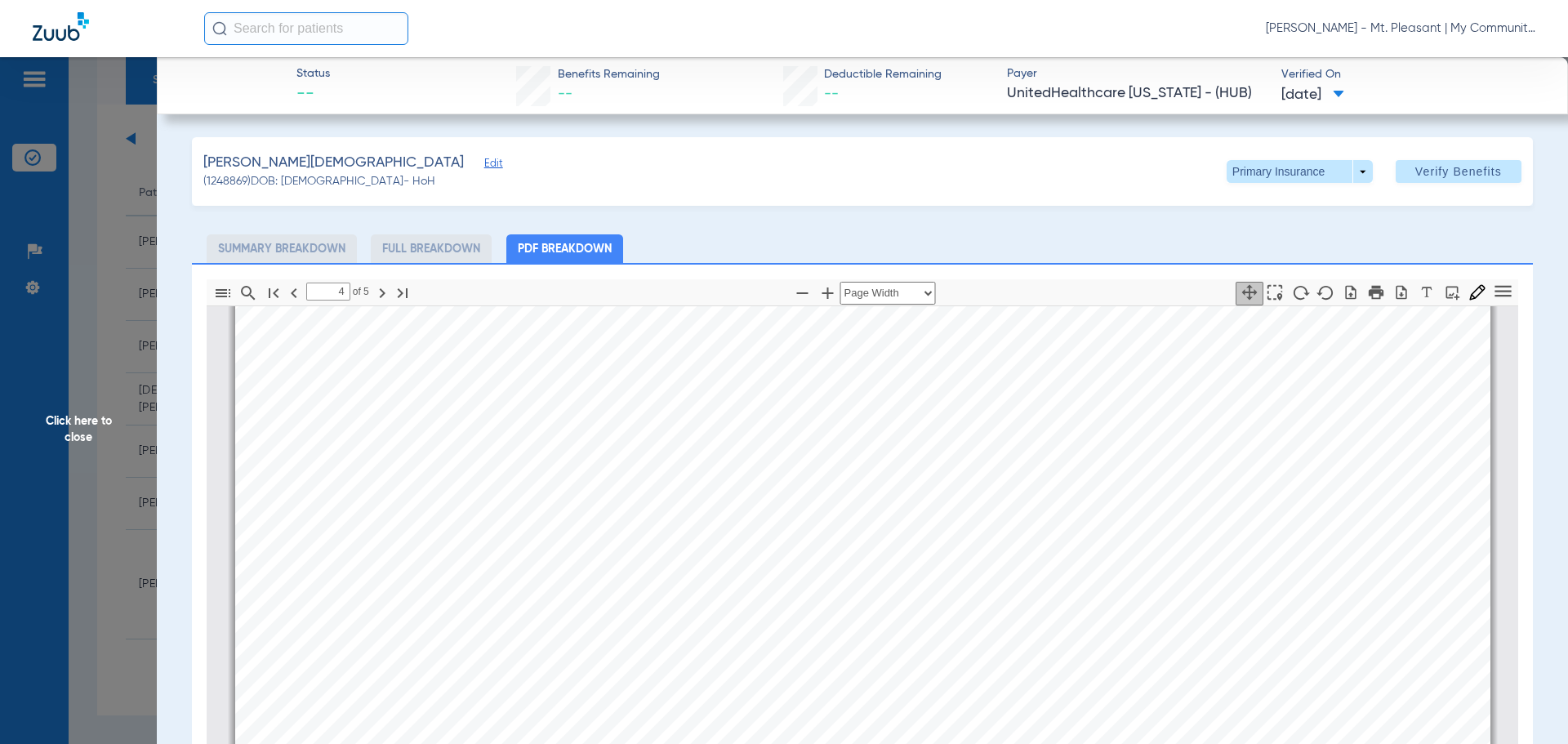 click on "Click here to close" 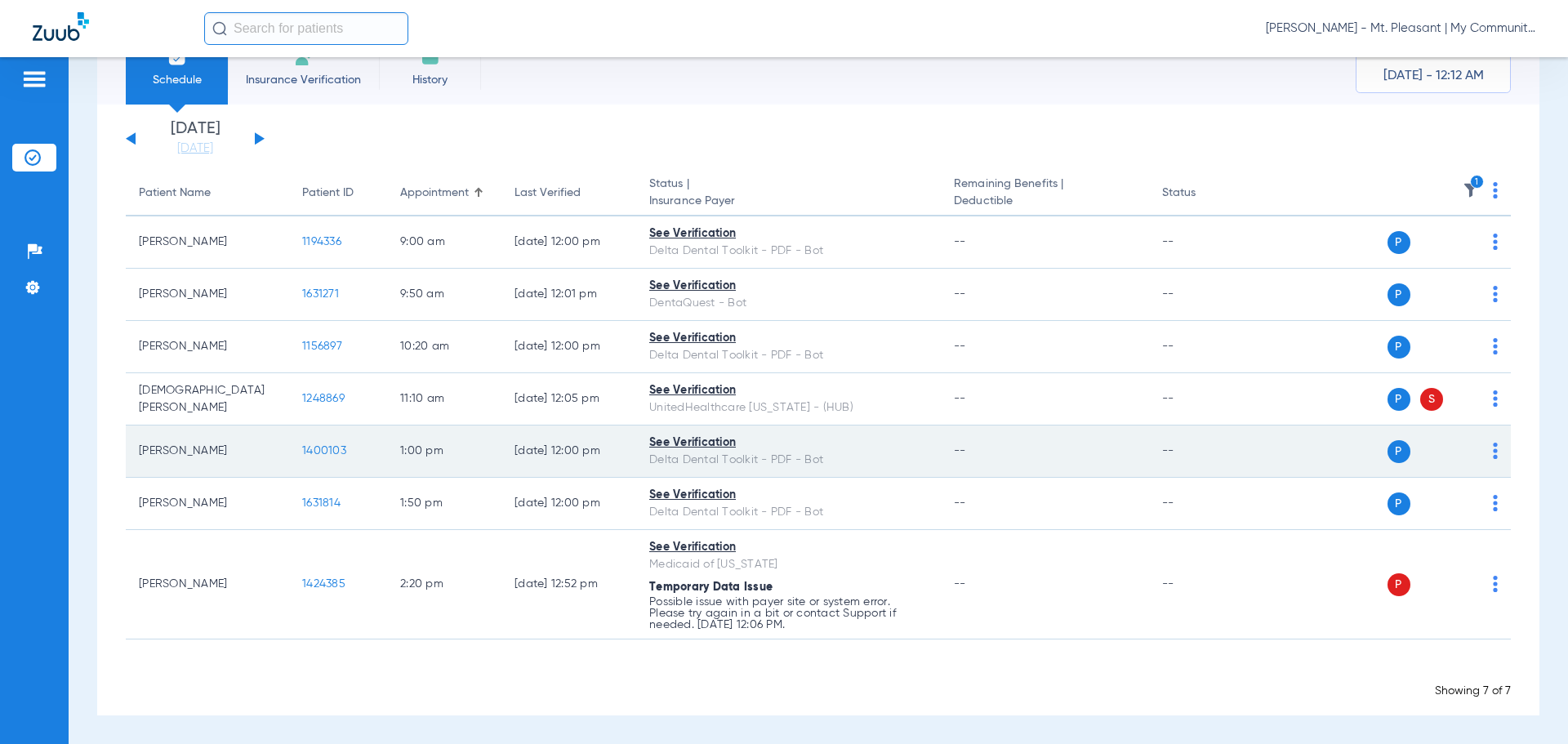 click on "1400103" 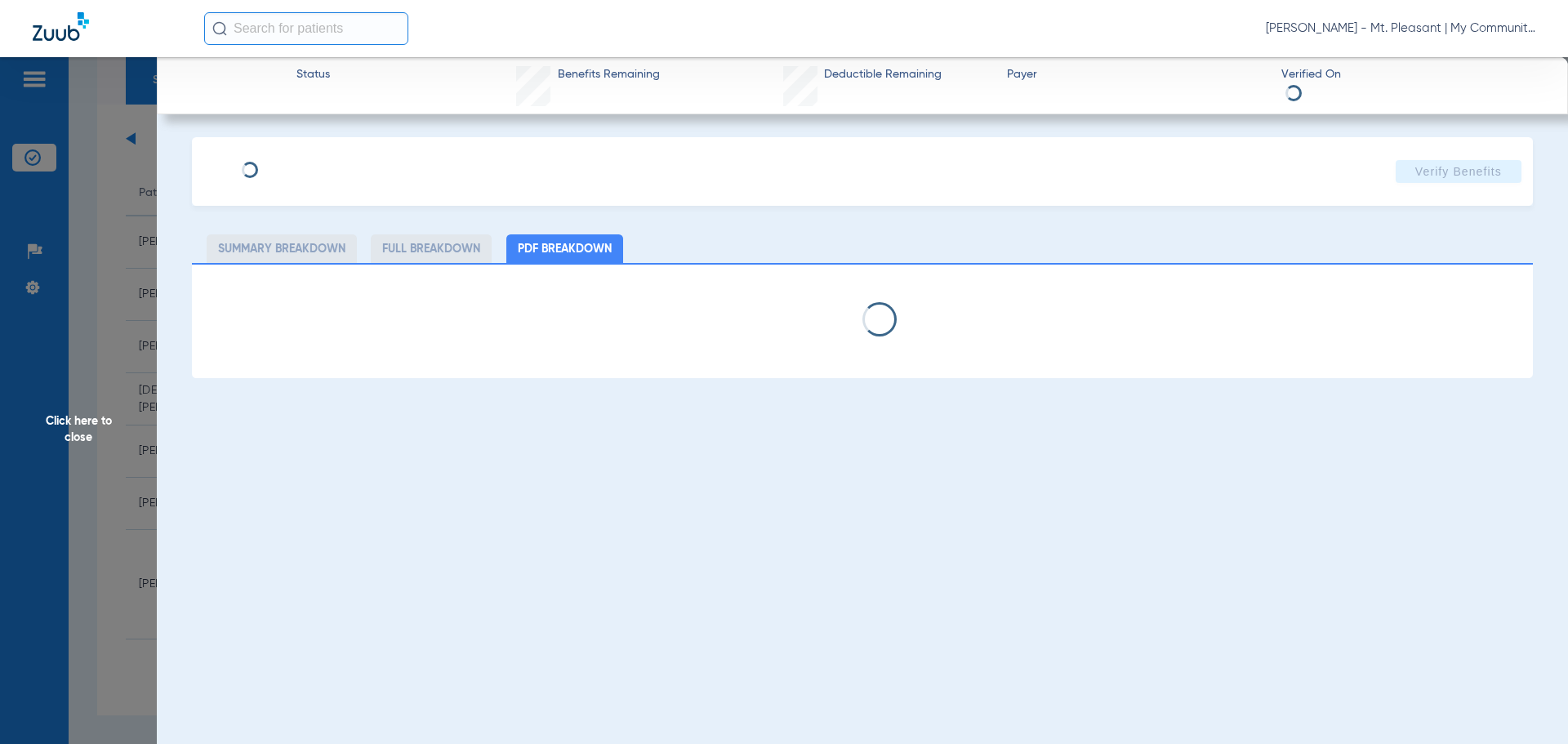 select on "page-width" 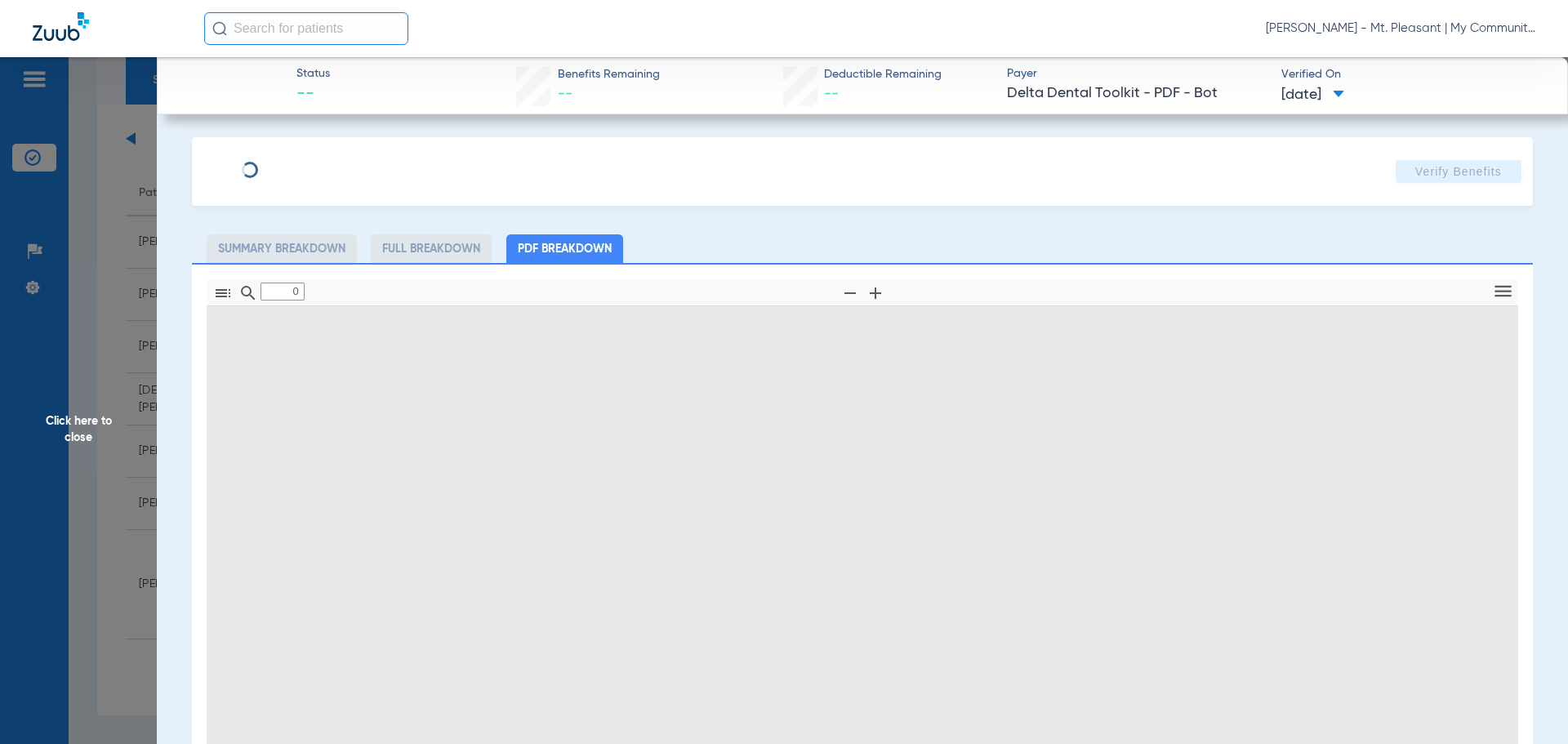 type on "1" 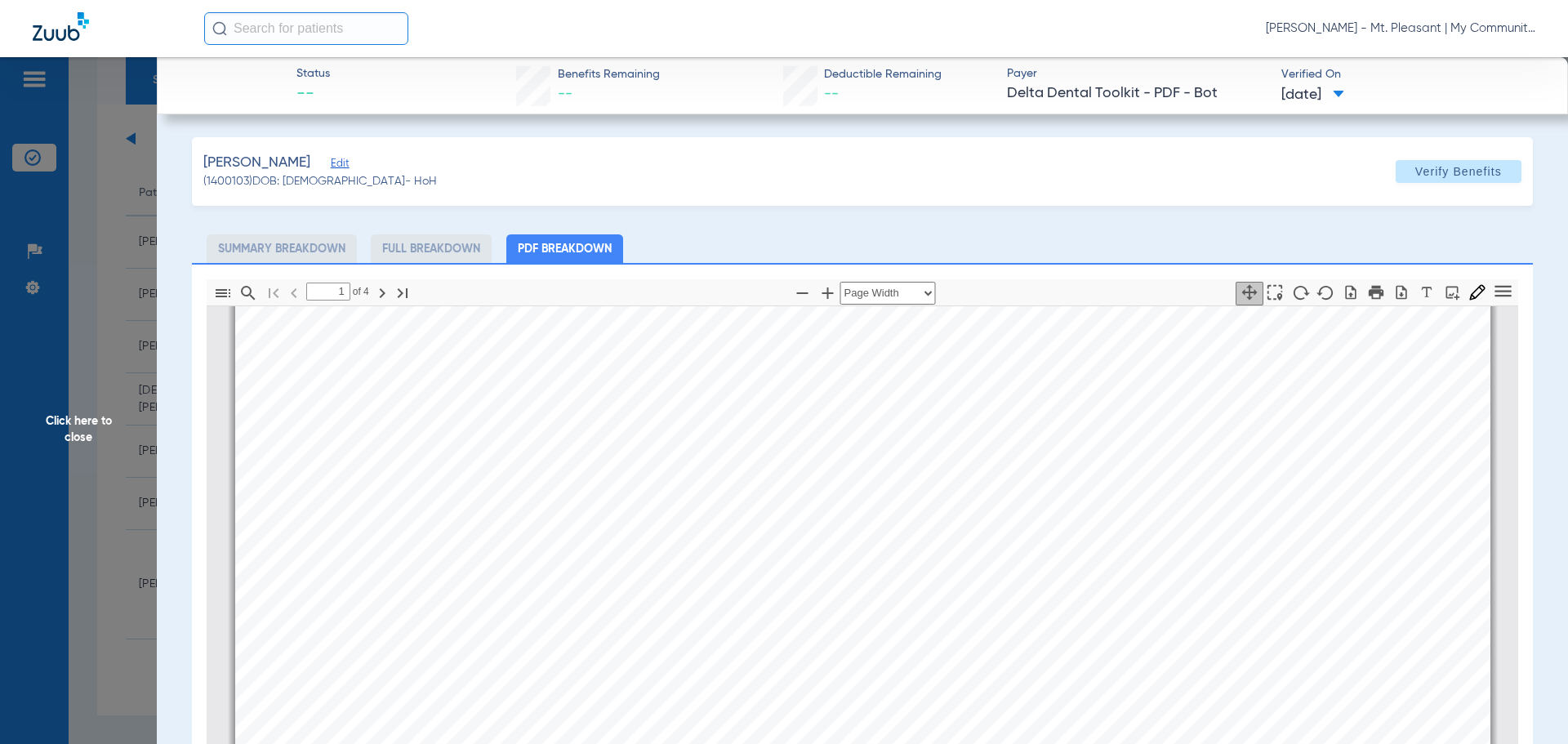 scroll, scrollTop: 417, scrollLeft: 0, axis: vertical 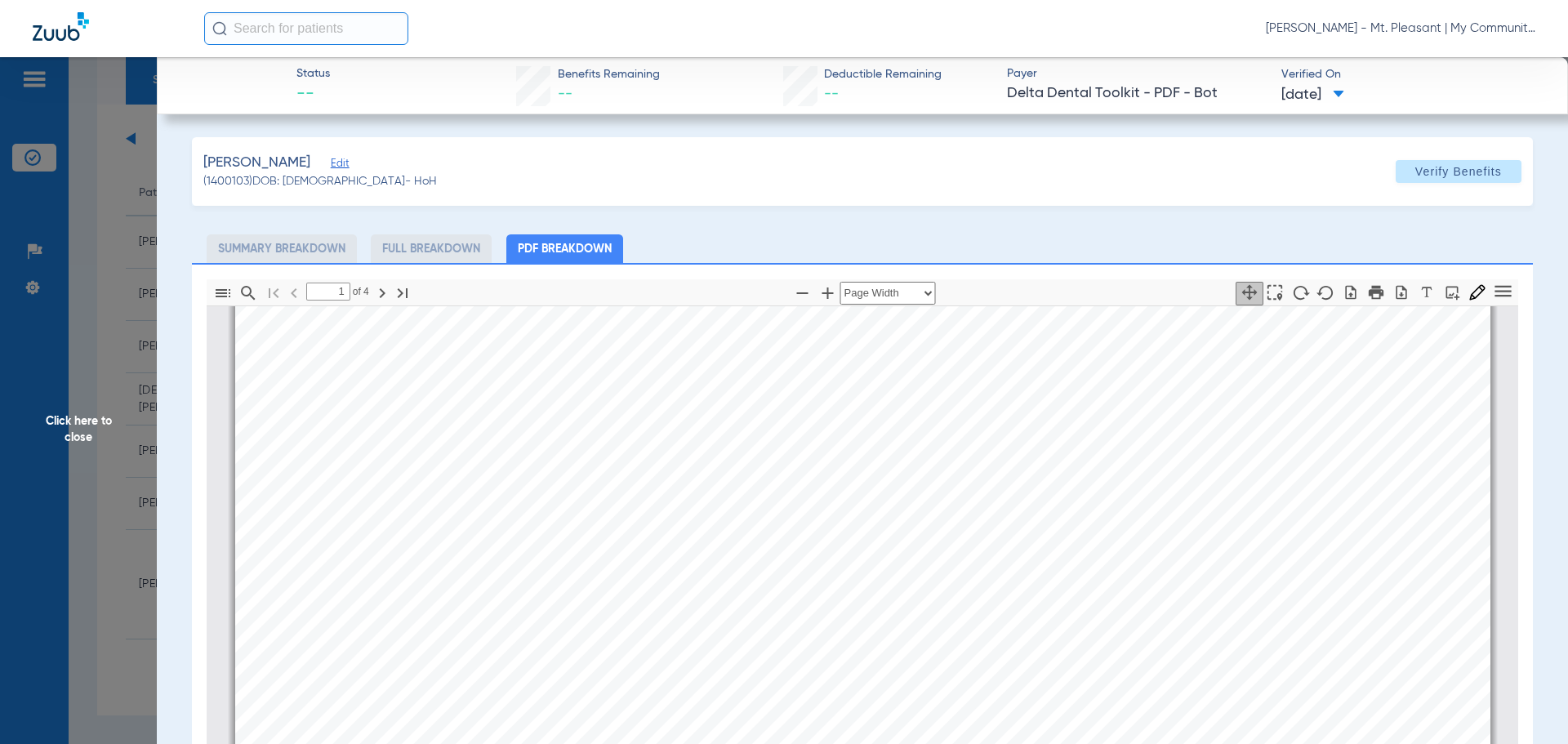 click on "Status --  Benefits Remaining   --   Deductible Remaining   --  Payer Delta Dental Toolkit - PDF - Bot  Verified On
07/11/2025   Schooler, Arthur   Edit   (1400103)   DOB: 05/20/2000   - HoH   Verify Benefits   Subscriber Information   First name  Arthur  Last name  Schooler  DOB  mm / dd / yyyy 05/20/2000  Member ID  0011964378  Group ID (optional)  424800001  Insurance Payer   Insurance
Delta Dental Toolkit - Pdf - Bot  Provider   Dentist
William Boss  1518069780  Summary Breakdown   Full Breakdown   PDF Breakdown  Thumbnails Document Outline Attachments Layers Current Outline Item         1 of ⁨4⁩ Automatic Zoom Actual Size Page Fit Page Width ⁨50⁩% ⁨100⁩% ⁨125⁩% ⁨150⁩% ⁨200⁩% ⁨300⁩% ⁨400⁩% ⁨0⁩%       Highlight         Add image              Tools Highlight color Thickness Color #000000 Size Color #000000 Thickness Opacity Presentation Mode Open Print Save Go to First Page Previous Next Go to Last Page Rotate Clockwise Rotate Counterclockwise Text Selection Tool" 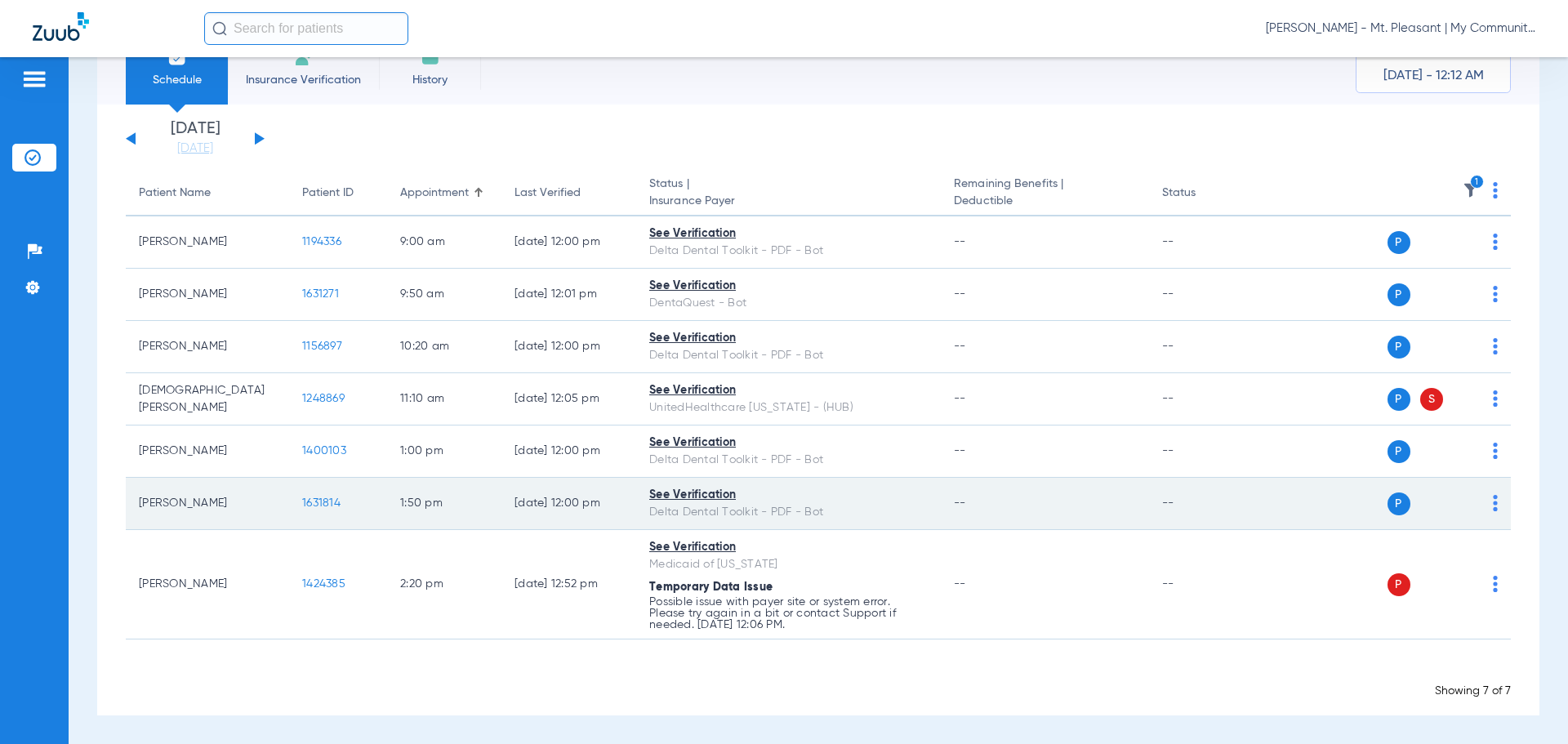 click on "1631814" 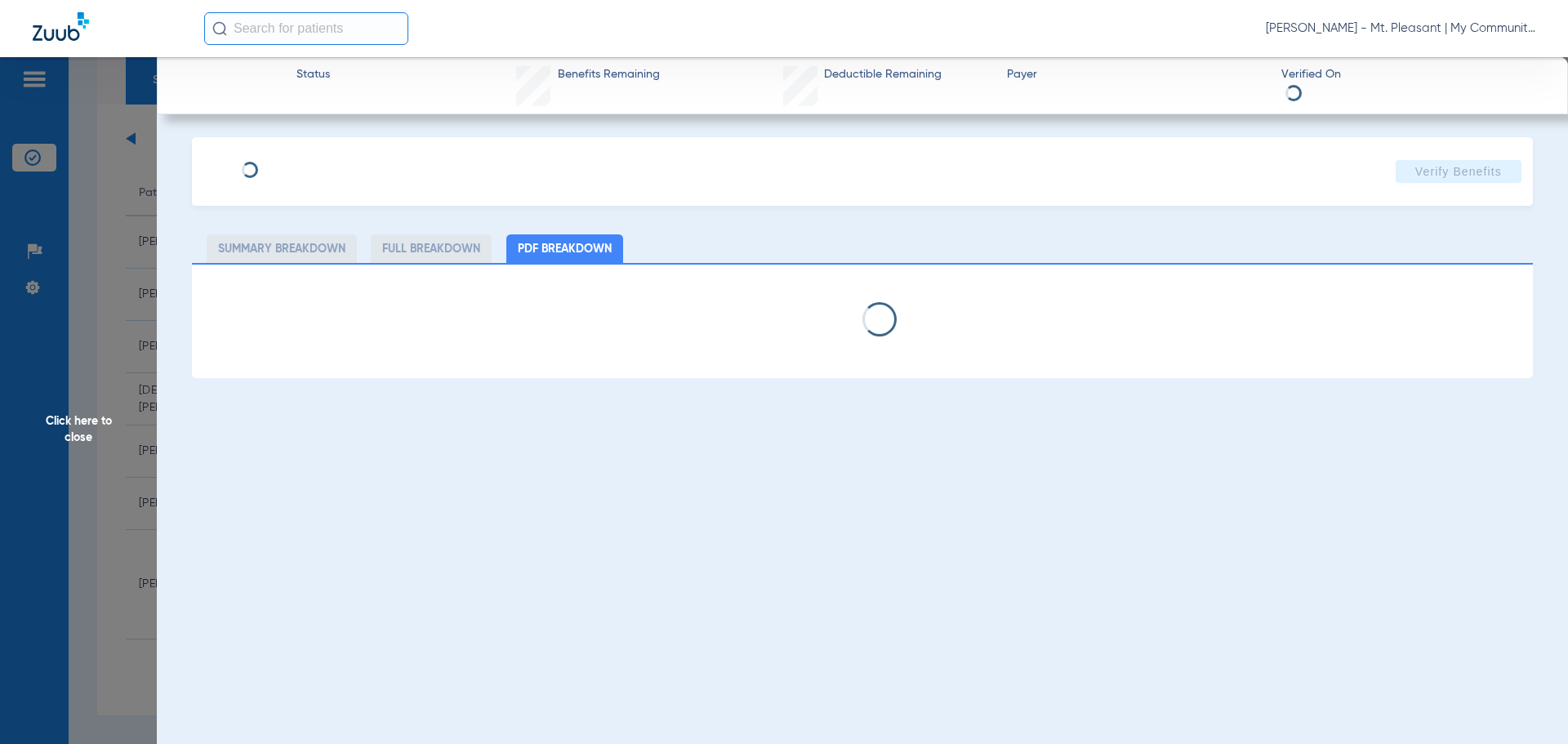 select on "page-width" 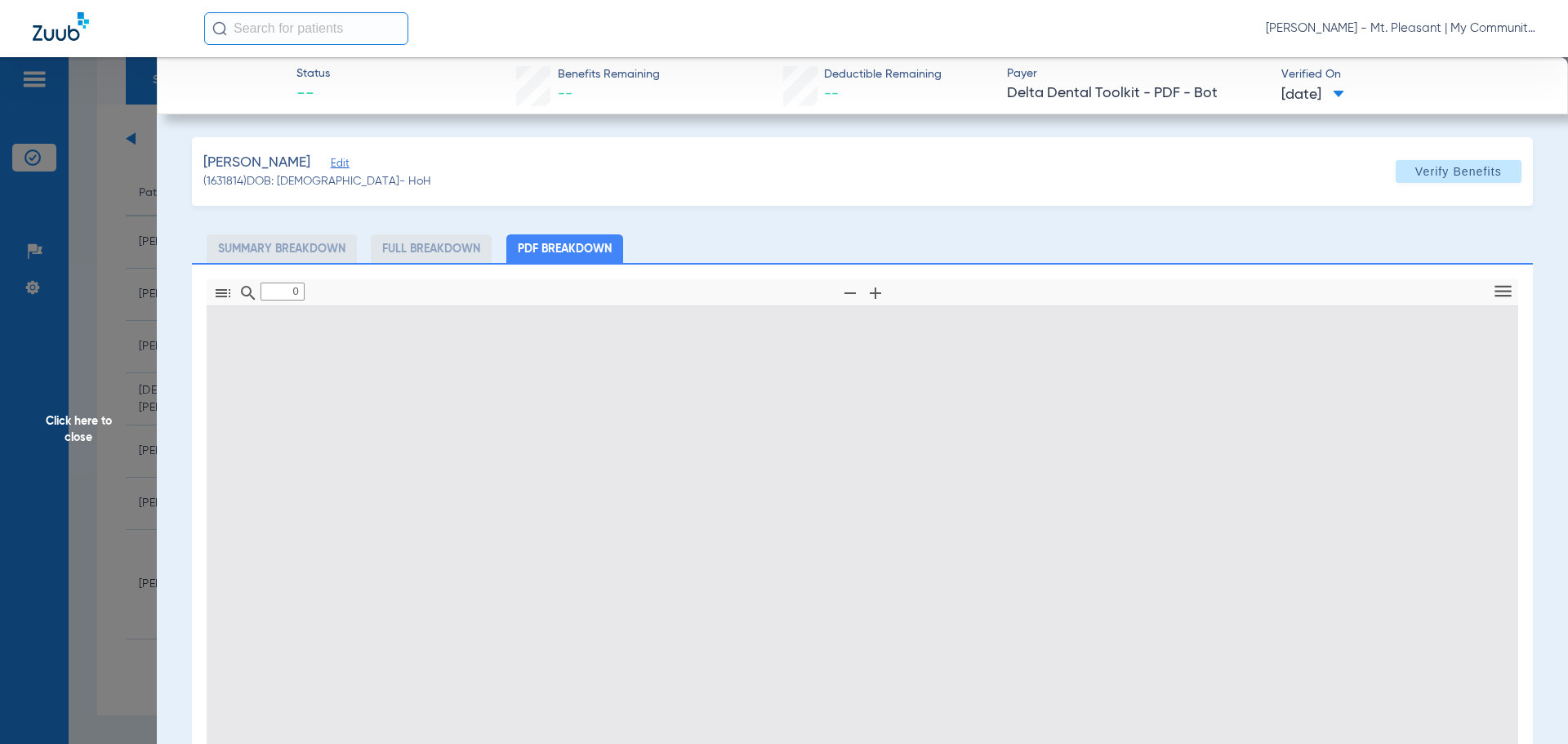 type on "1" 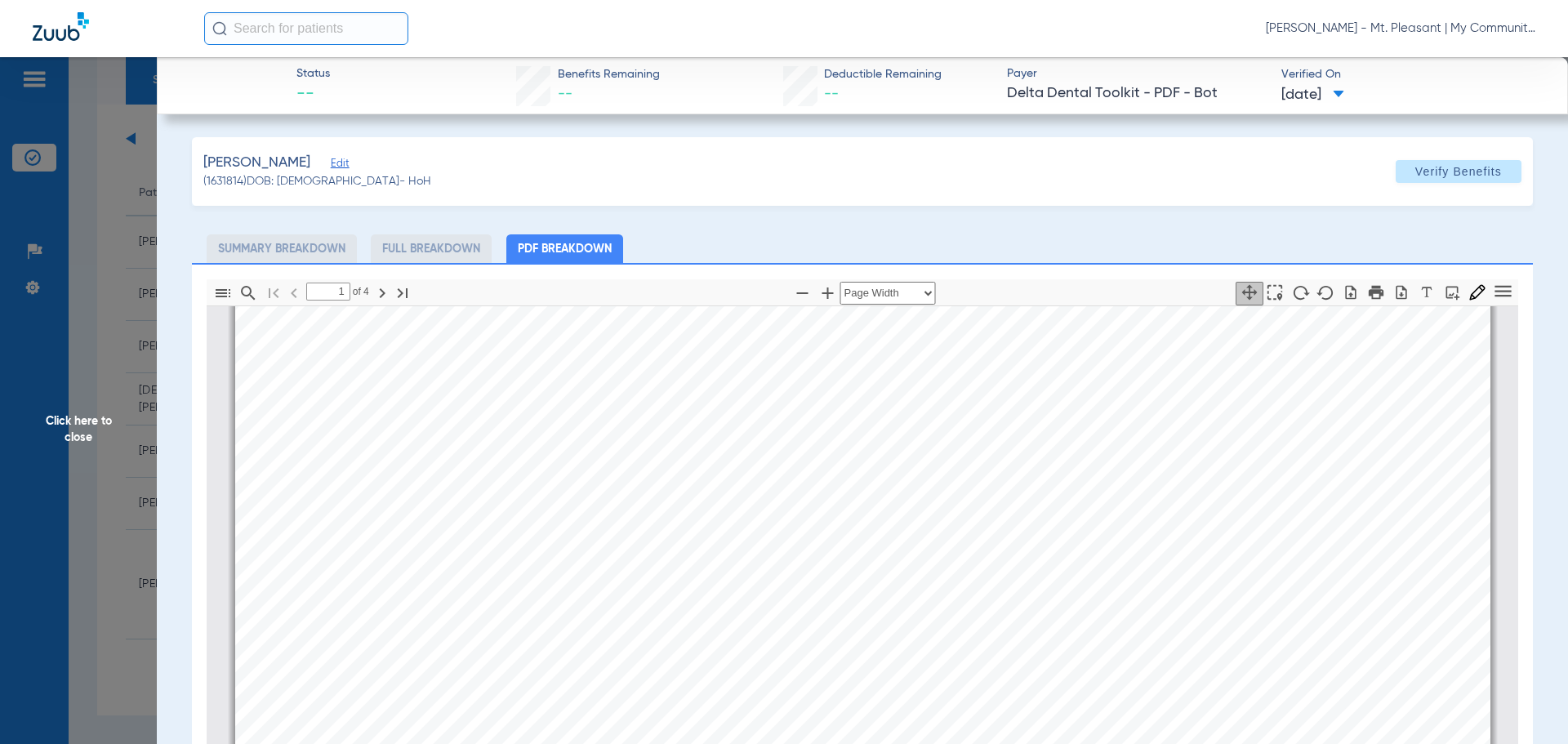 scroll, scrollTop: 335, scrollLeft: 0, axis: vertical 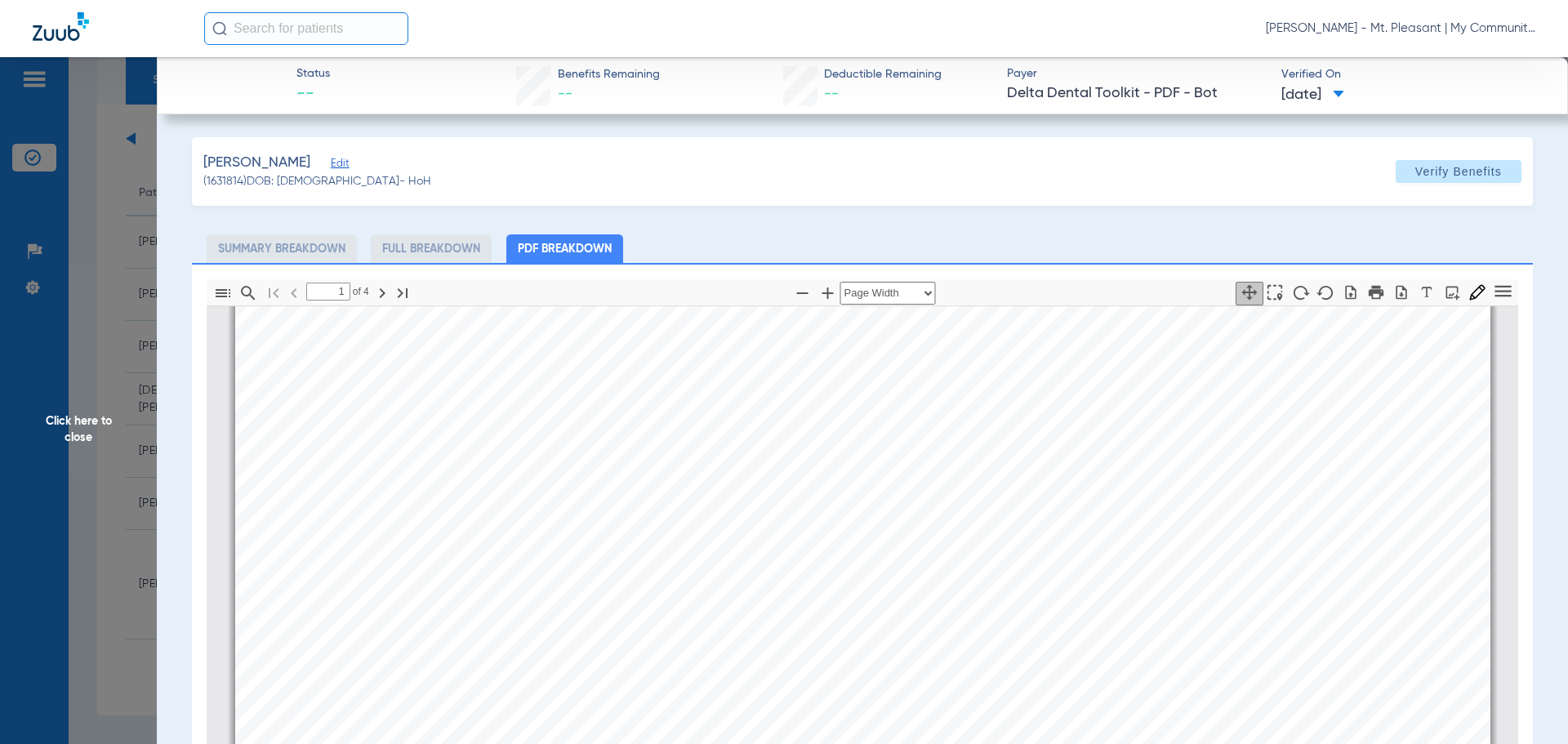 click on "Click here to close" 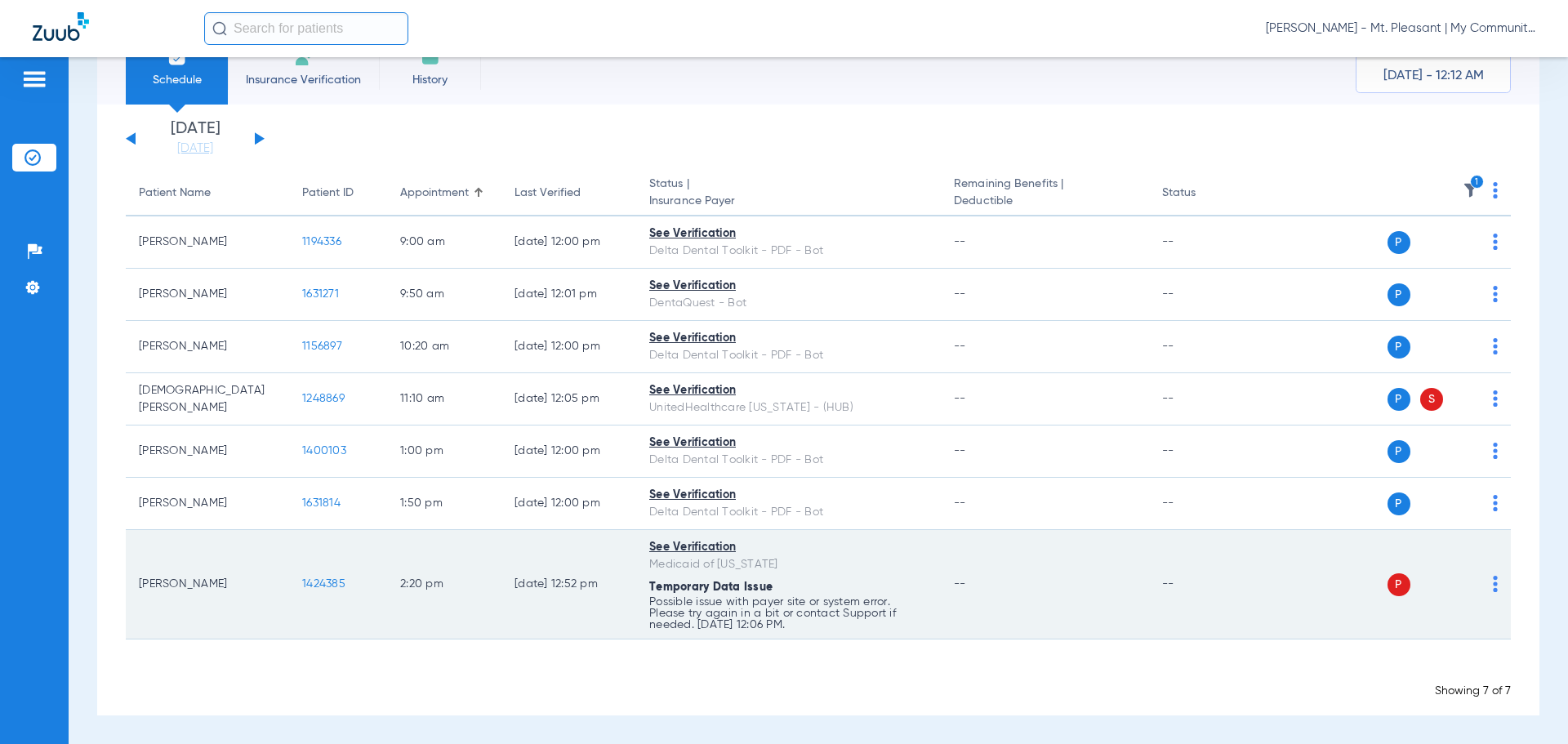 click on "07/07/25 12:52 PM" 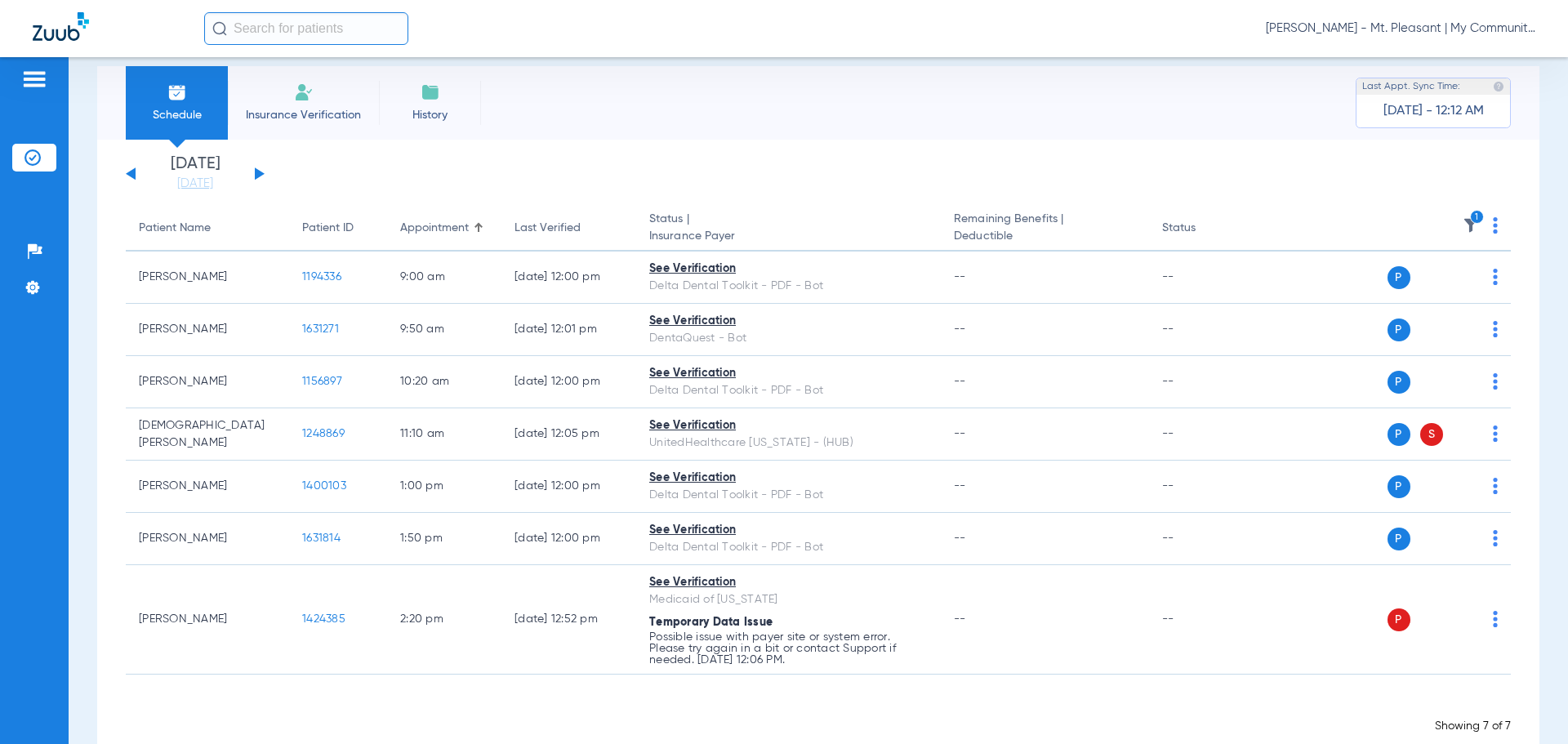 scroll, scrollTop: 0, scrollLeft: 0, axis: both 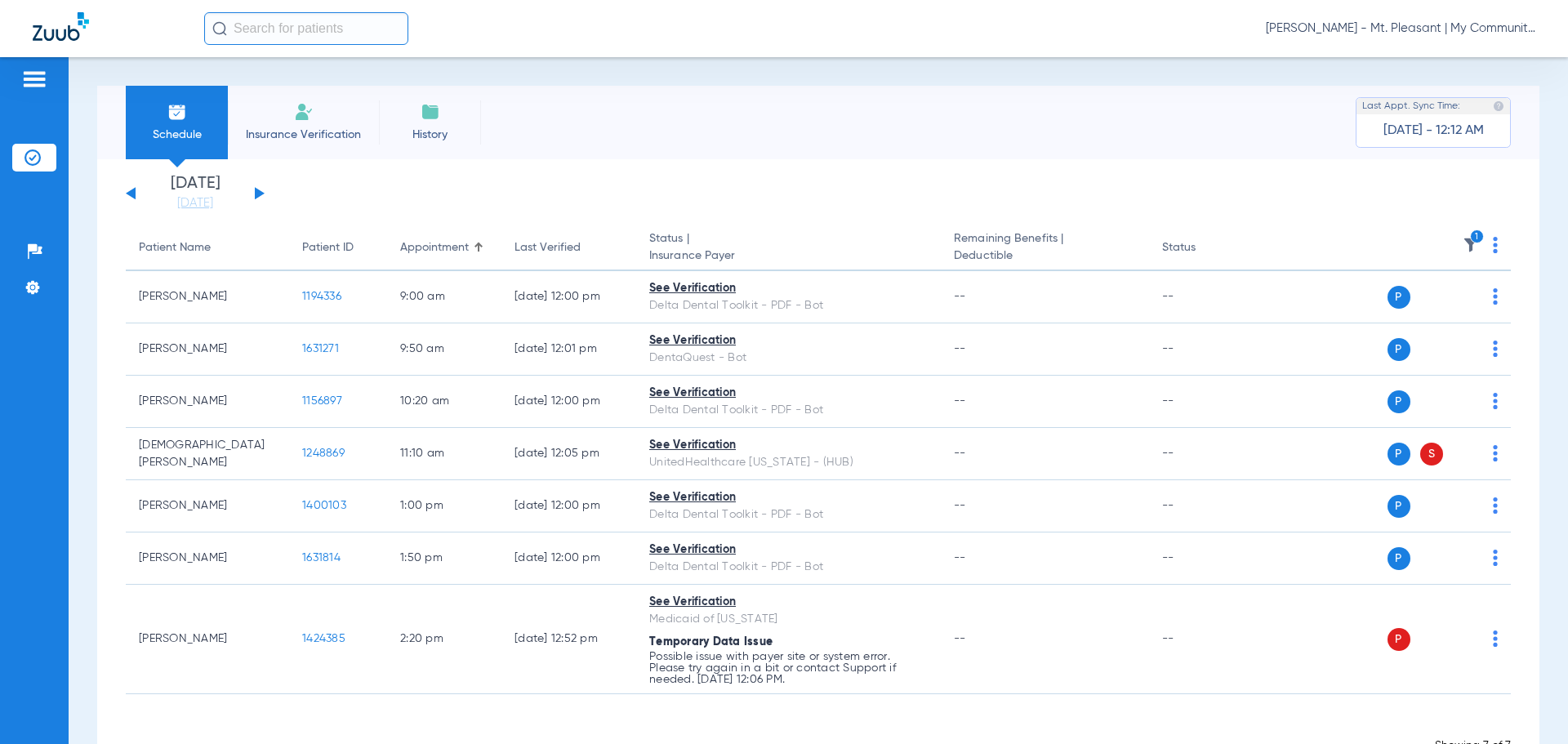 click on "1" 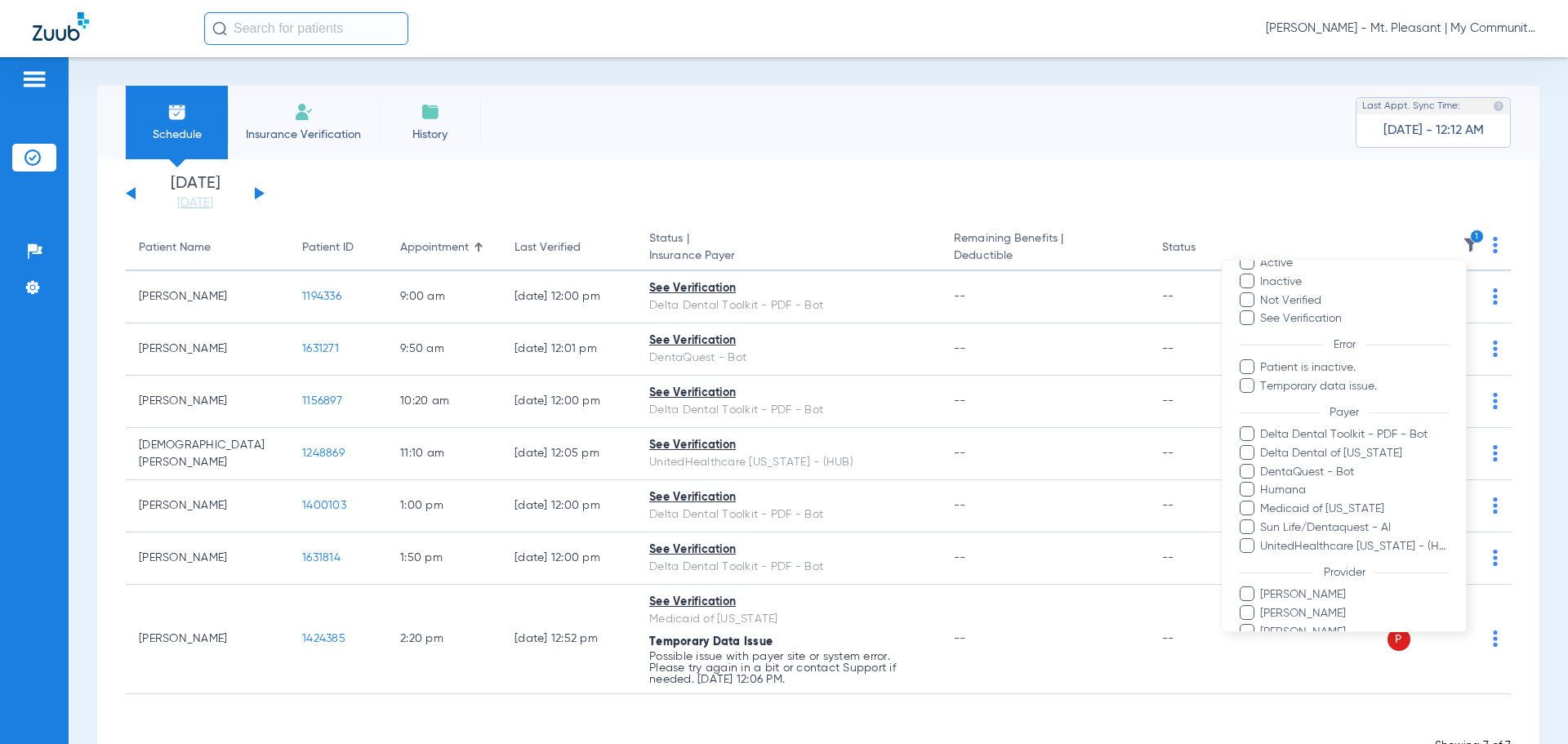 scroll, scrollTop: 168, scrollLeft: 0, axis: vertical 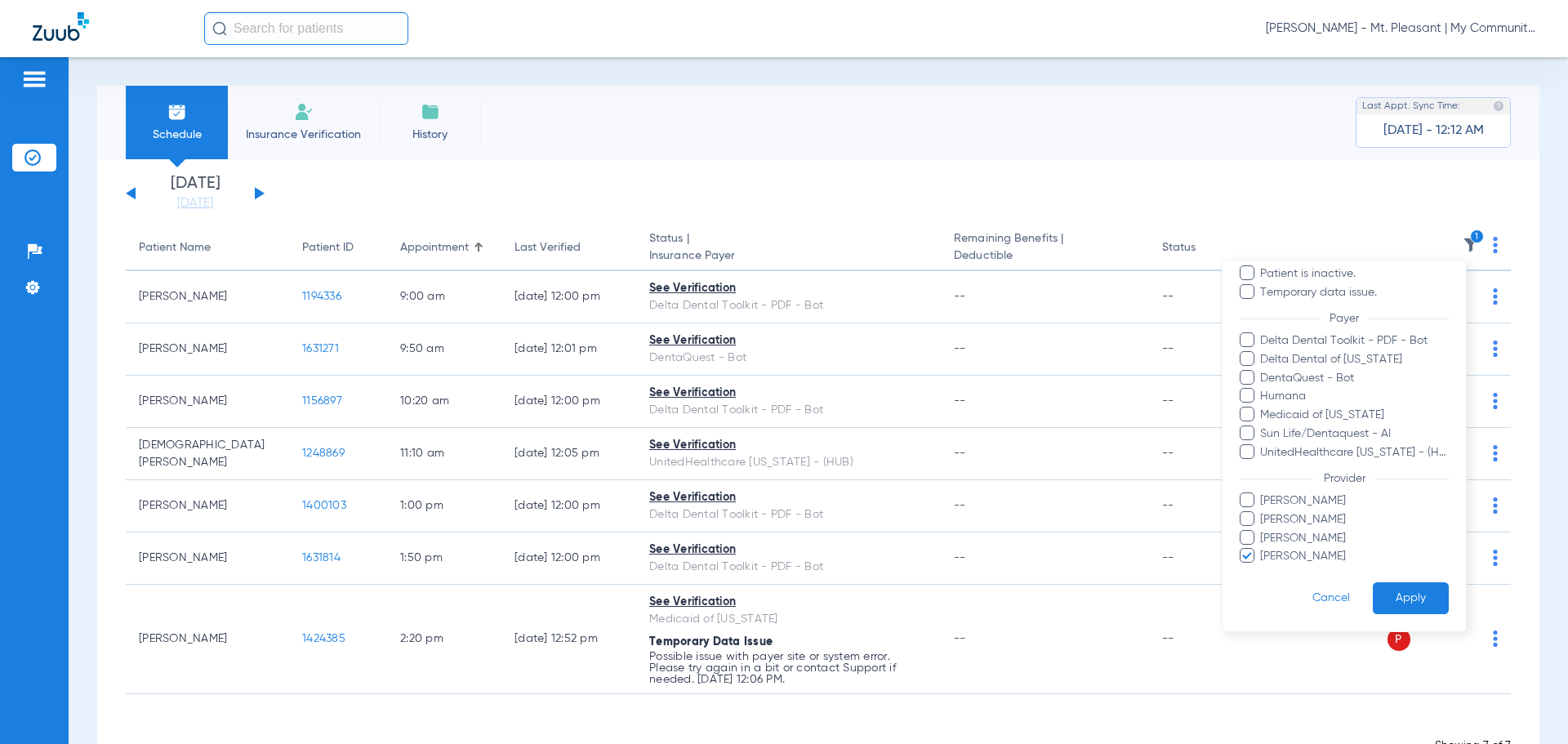 click on "Pam Dilno" at bounding box center (1354, 556) 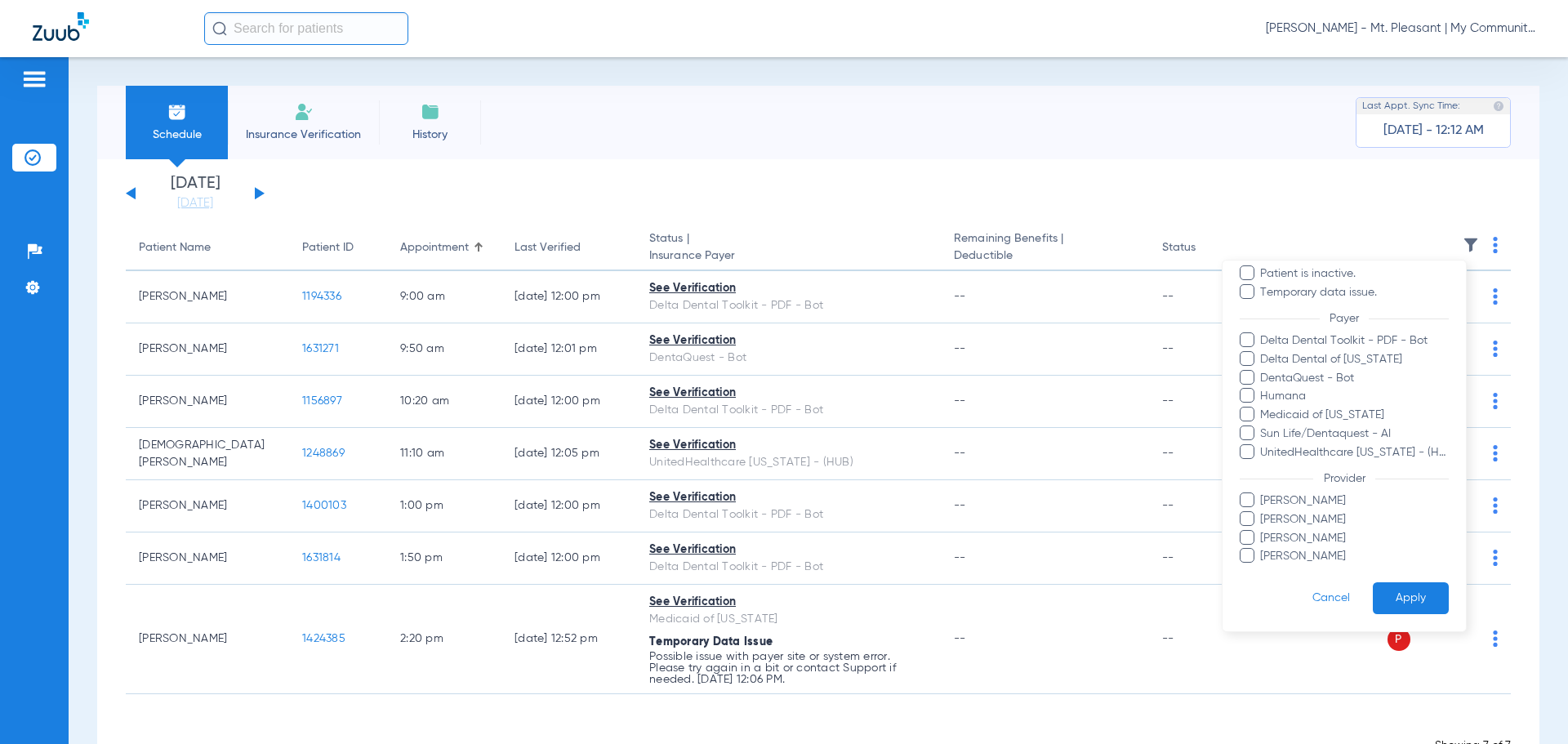 click on "Kathryn Bicknell" at bounding box center (1354, 519) 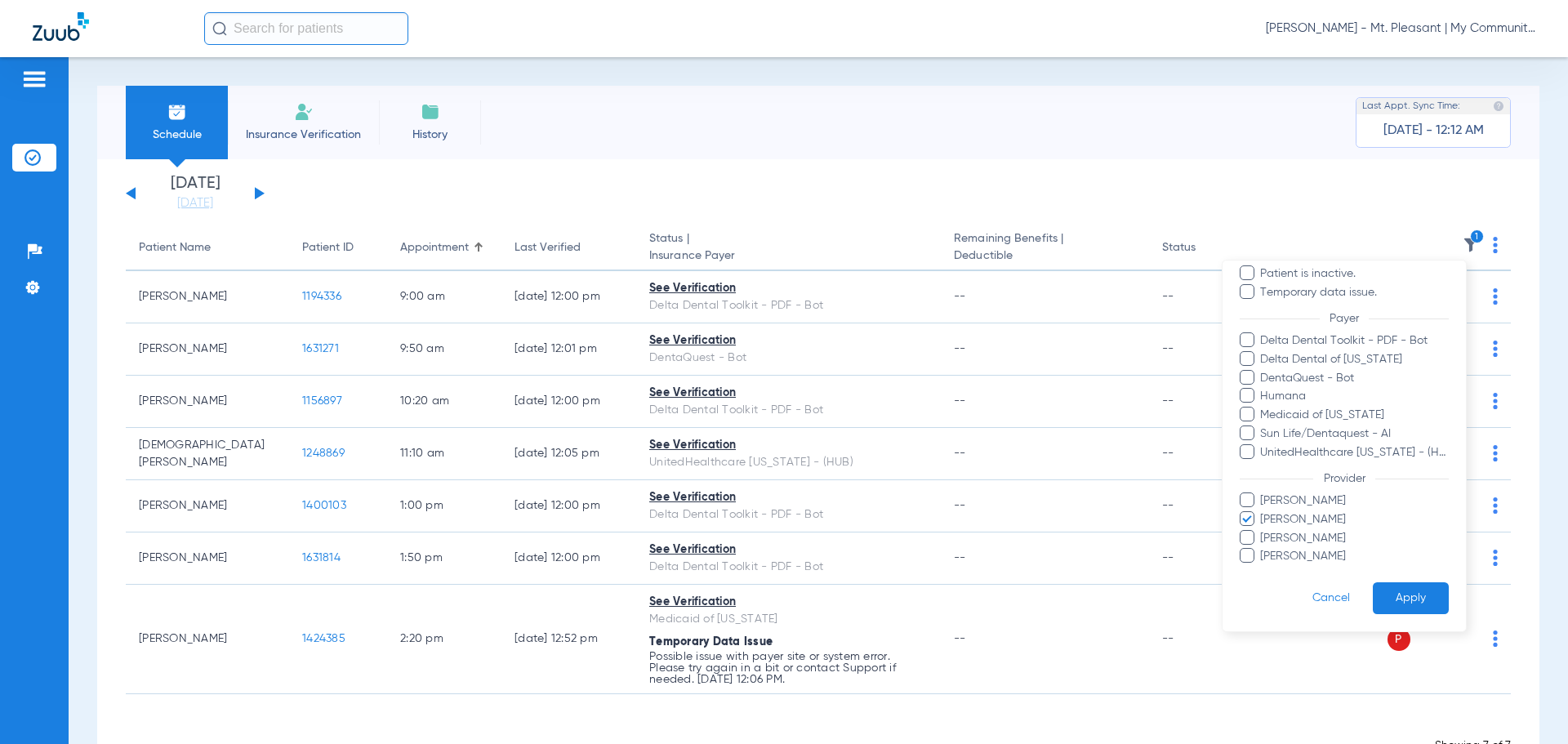 click on "Apply" at bounding box center [1410, 598] 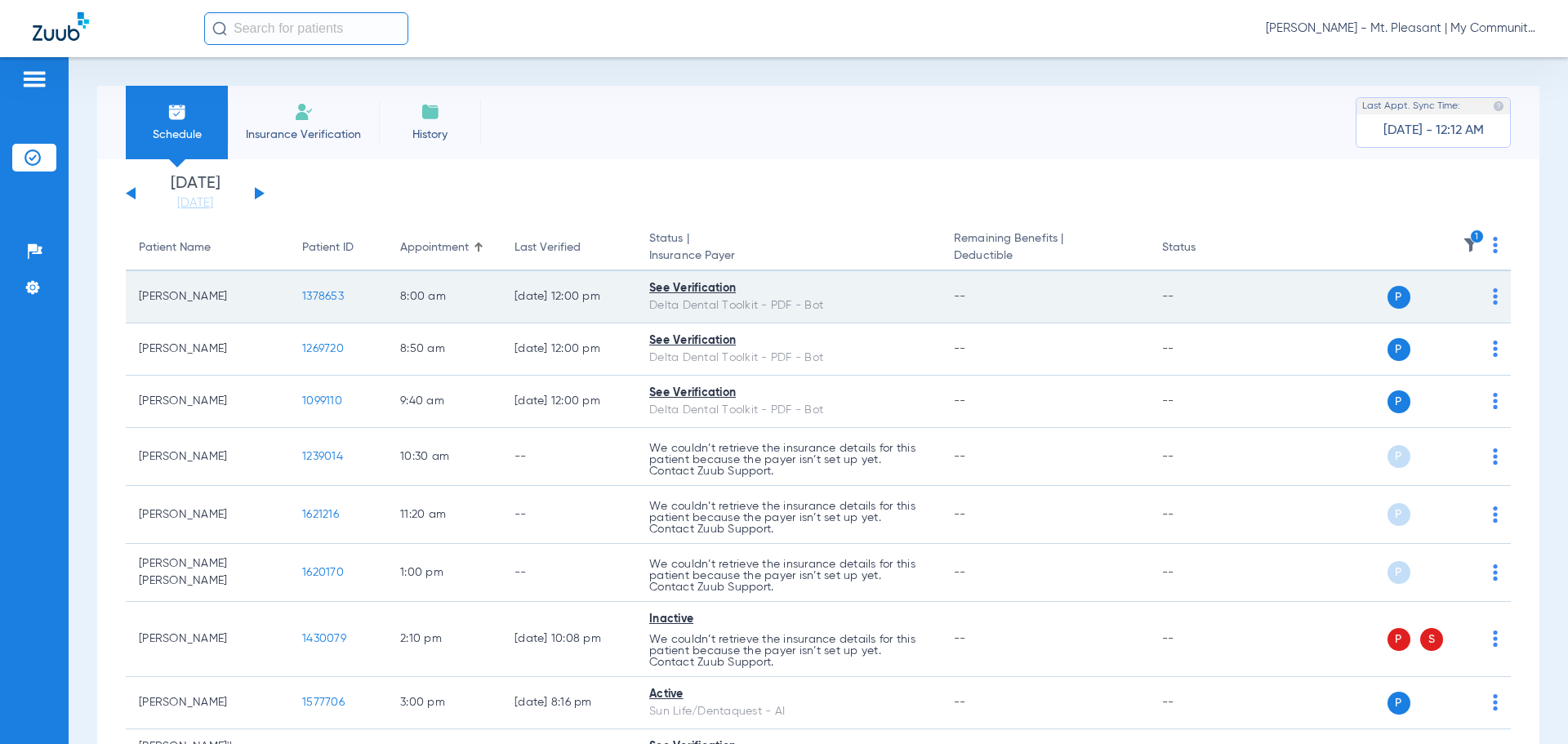 click on "1378653" 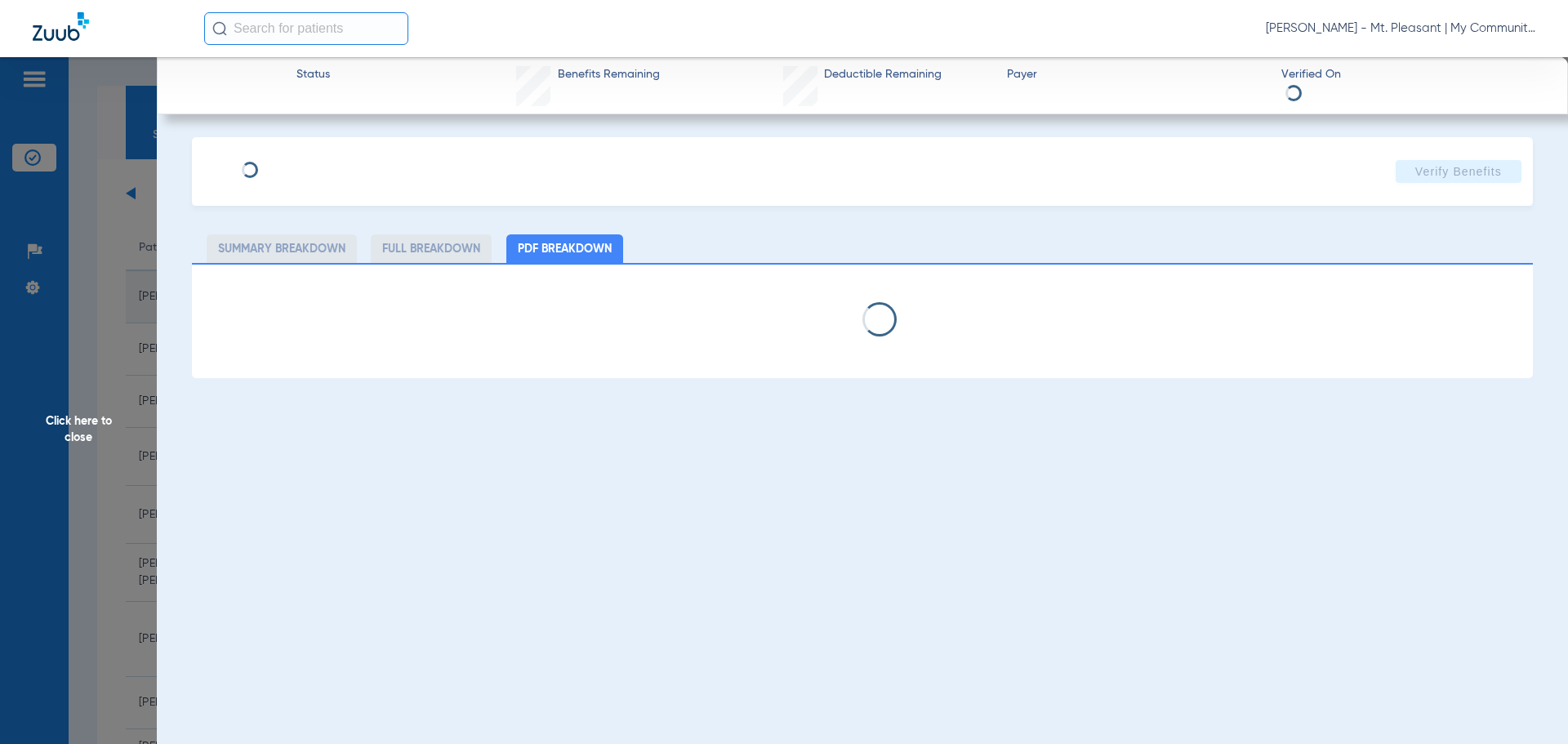 select on "page-width" 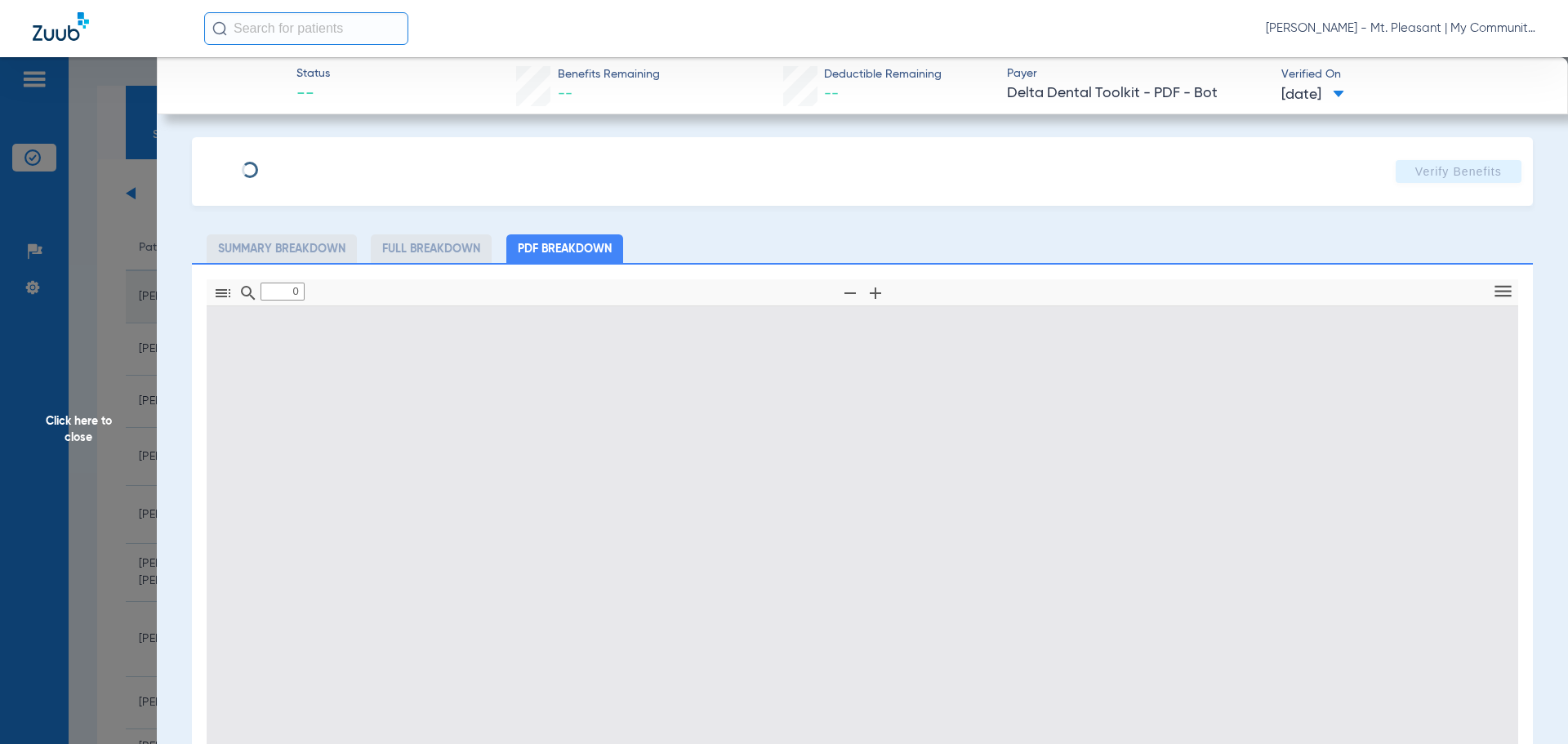 type on "1" 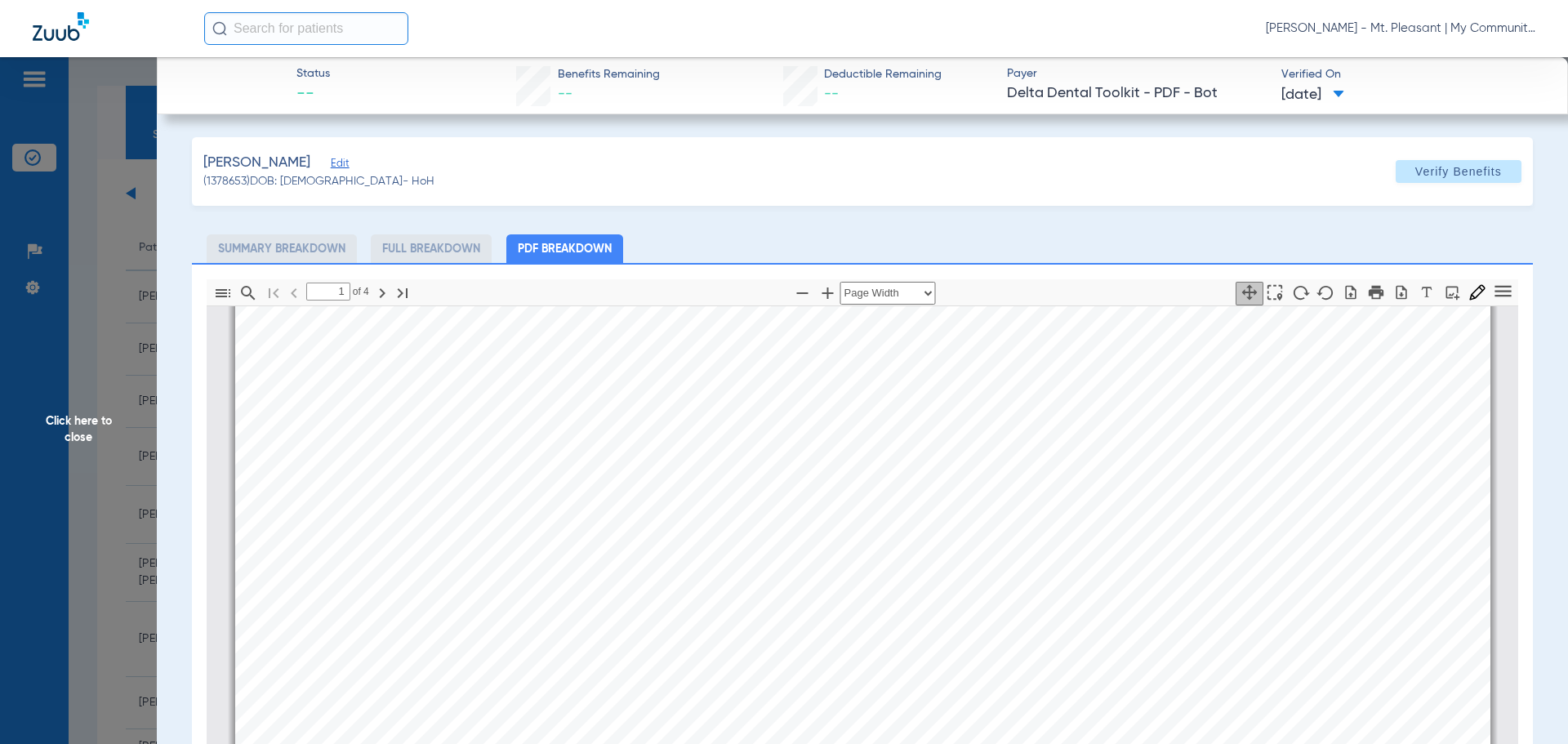 scroll, scrollTop: 417, scrollLeft: 0, axis: vertical 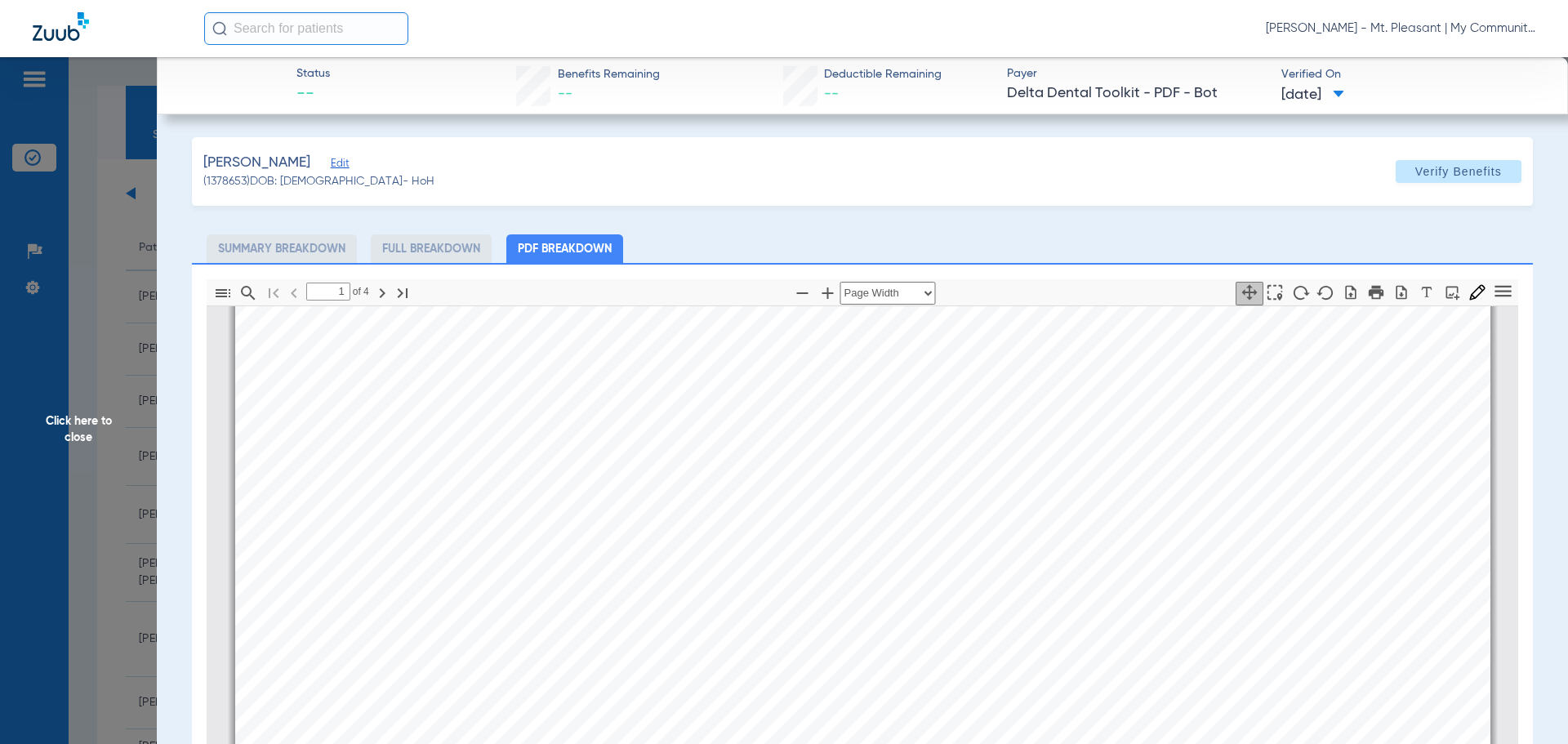 drag, startPoint x: 157, startPoint y: 447, endPoint x: 125, endPoint y: 455, distance: 32.984845 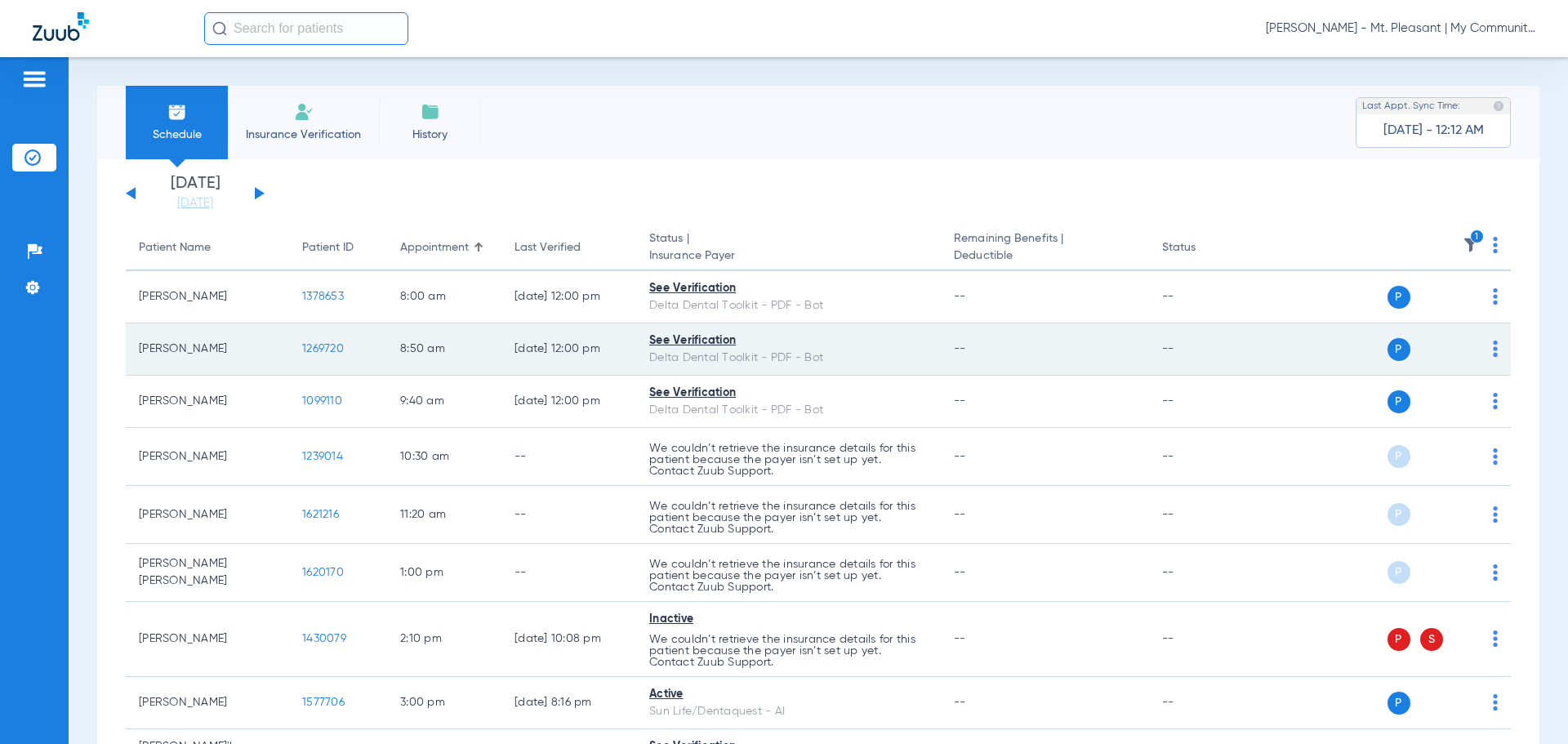 click on "1269720" 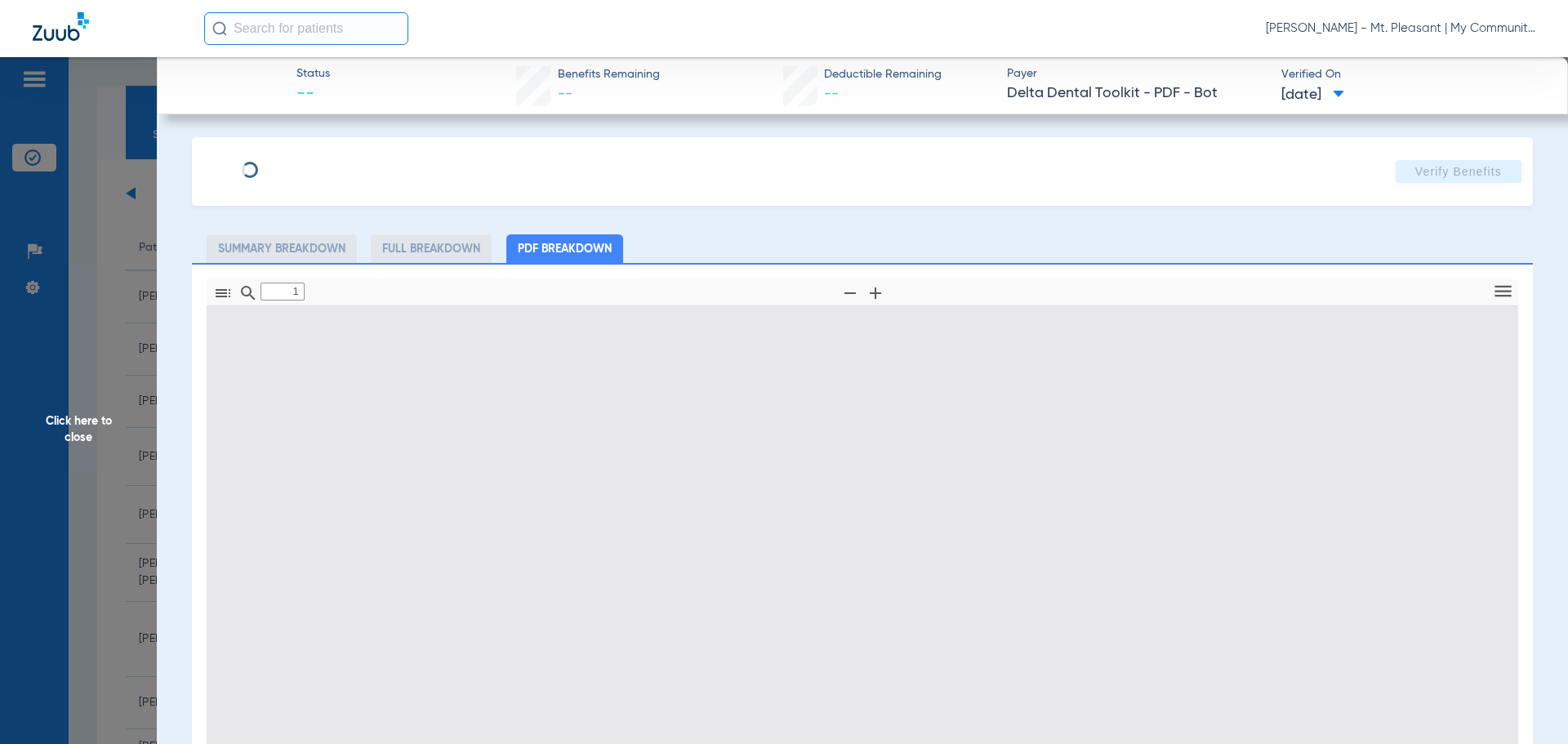 type on "0" 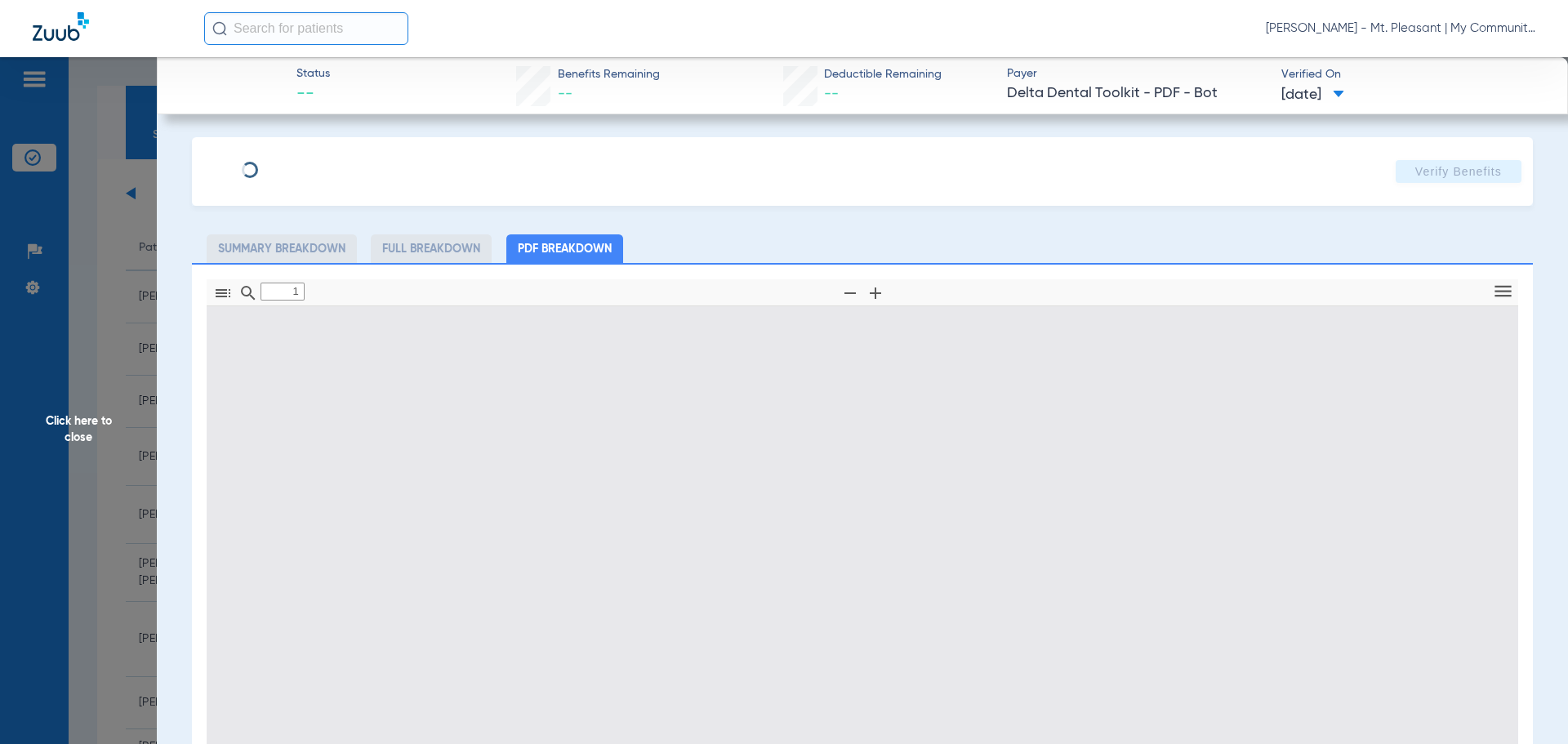 select on "page-width" 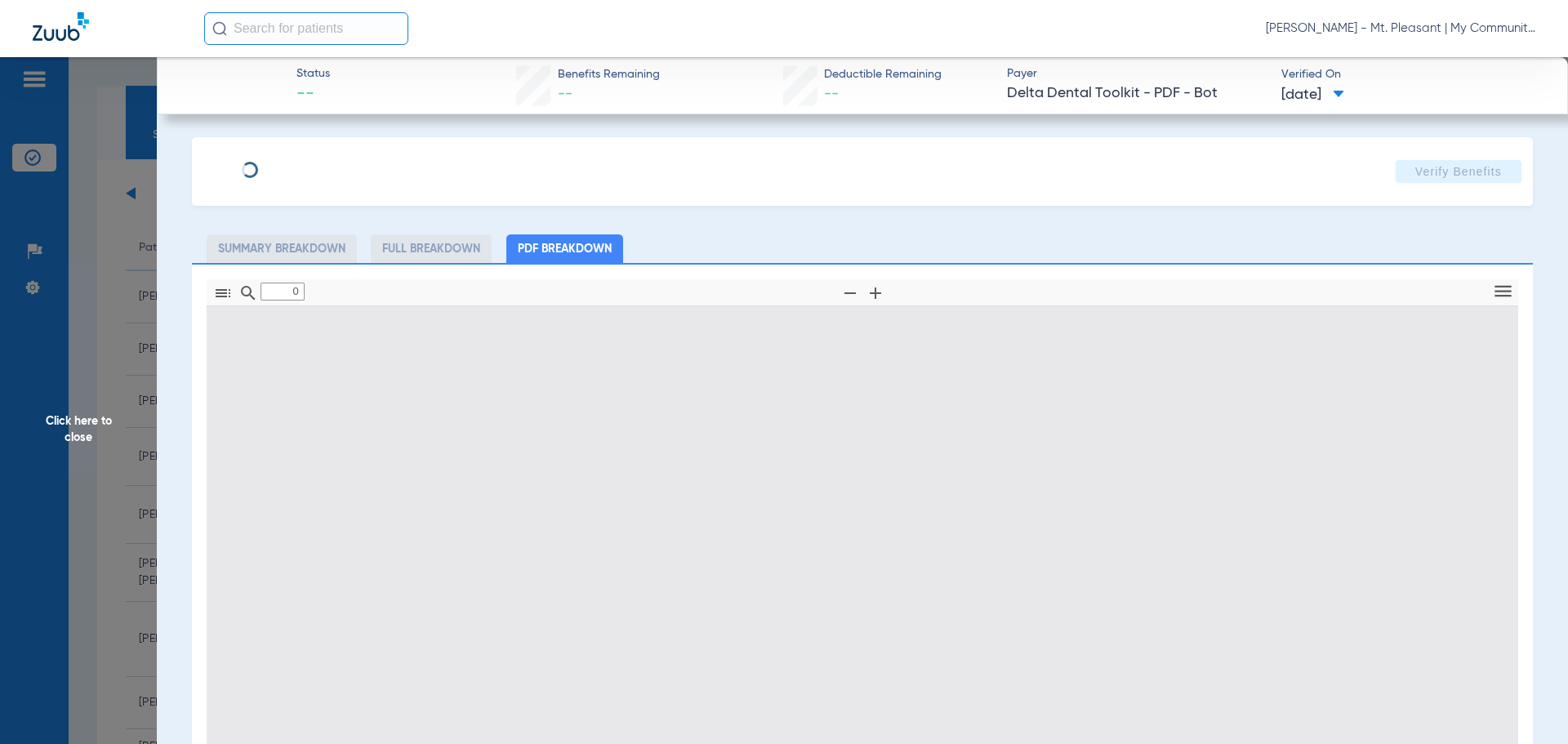 type on "1" 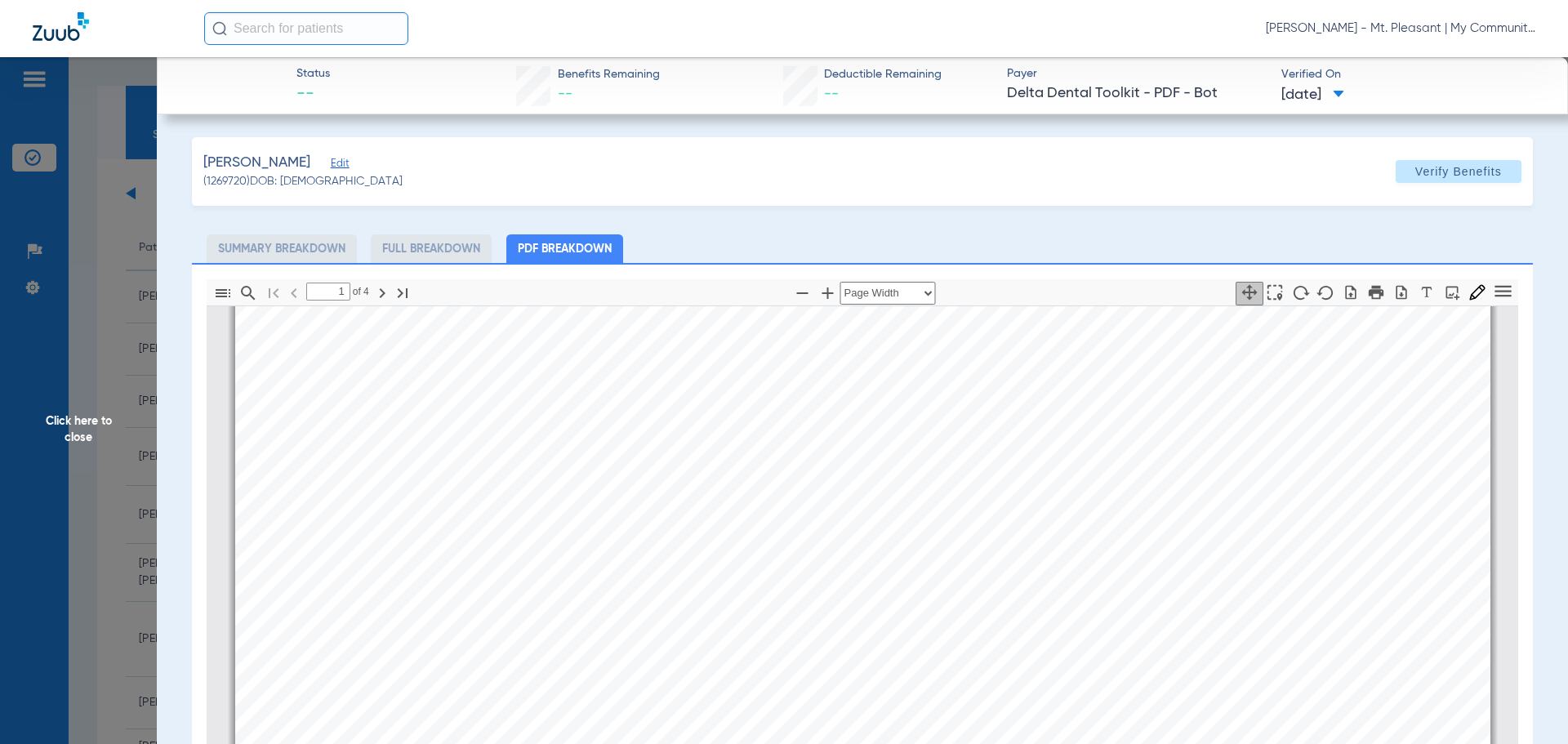 scroll, scrollTop: 335, scrollLeft: 0, axis: vertical 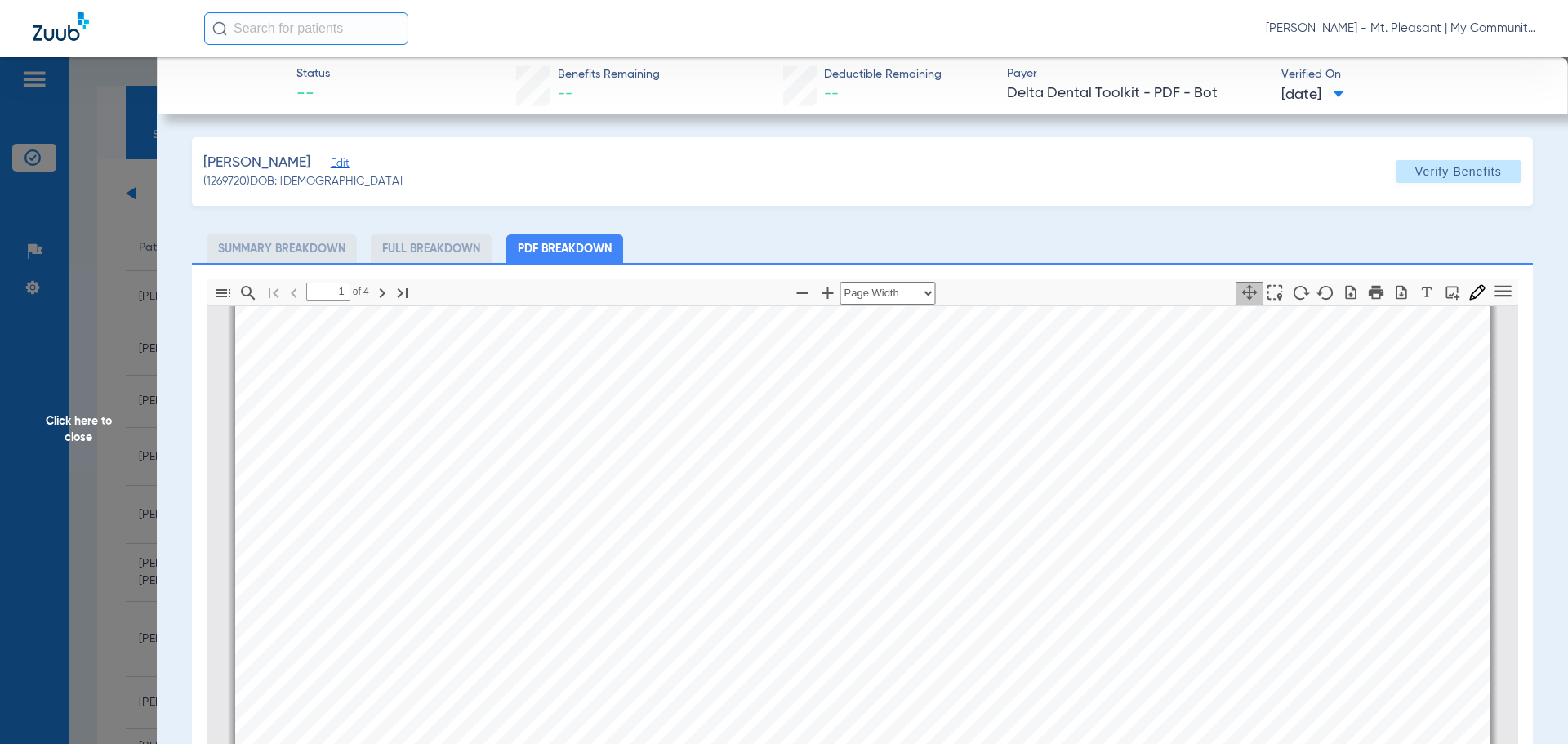 click on "Click here to close" 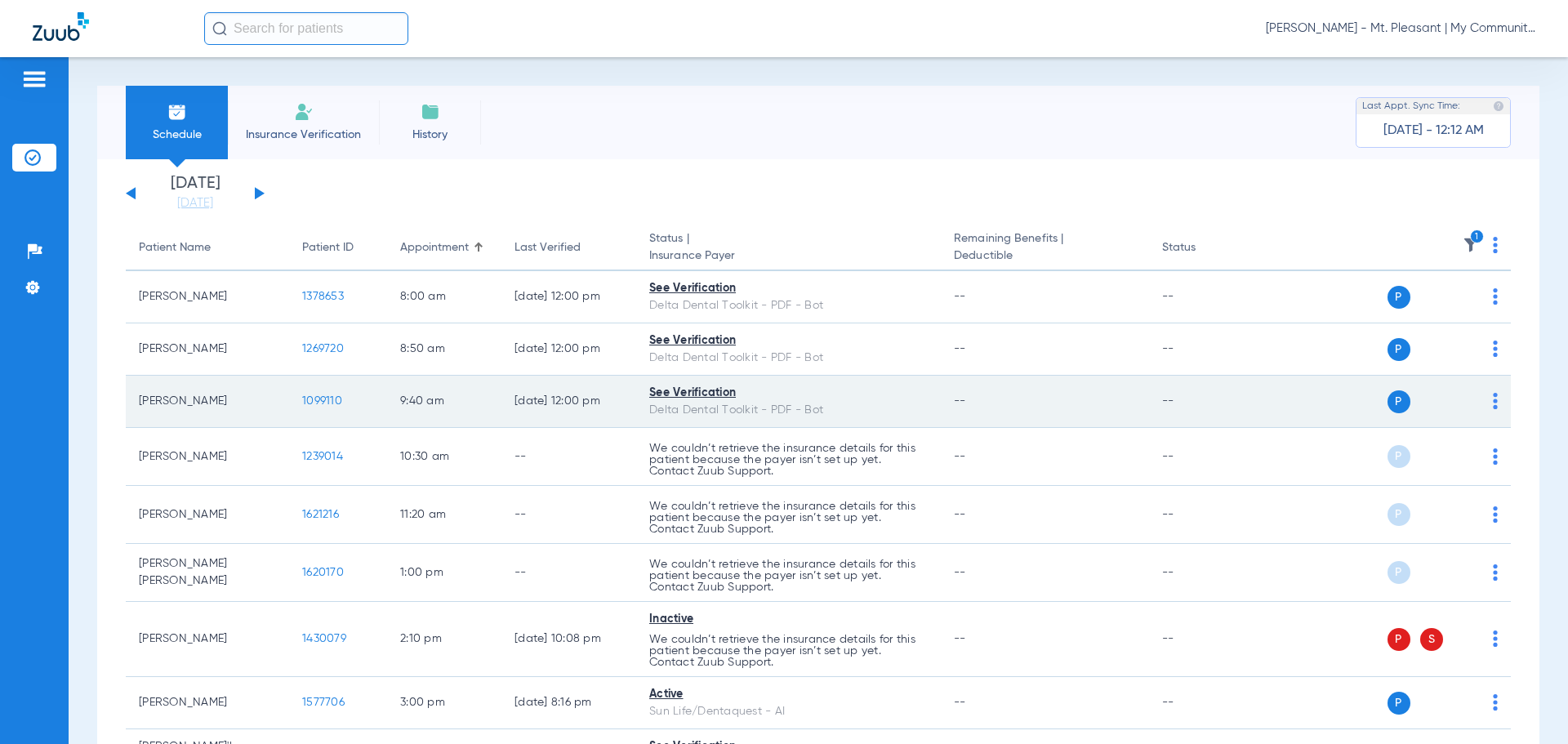 click on "1099110" 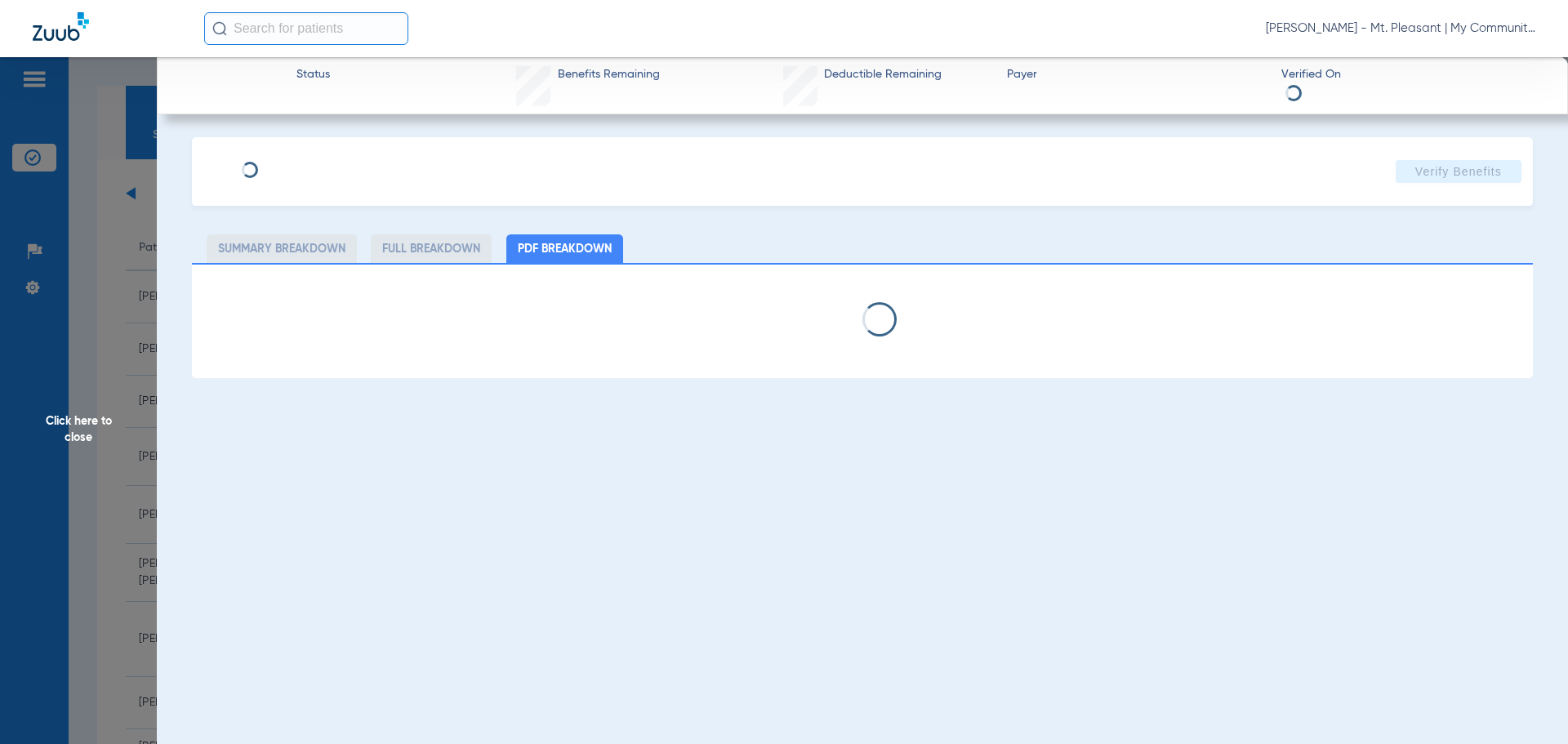 select on "page-width" 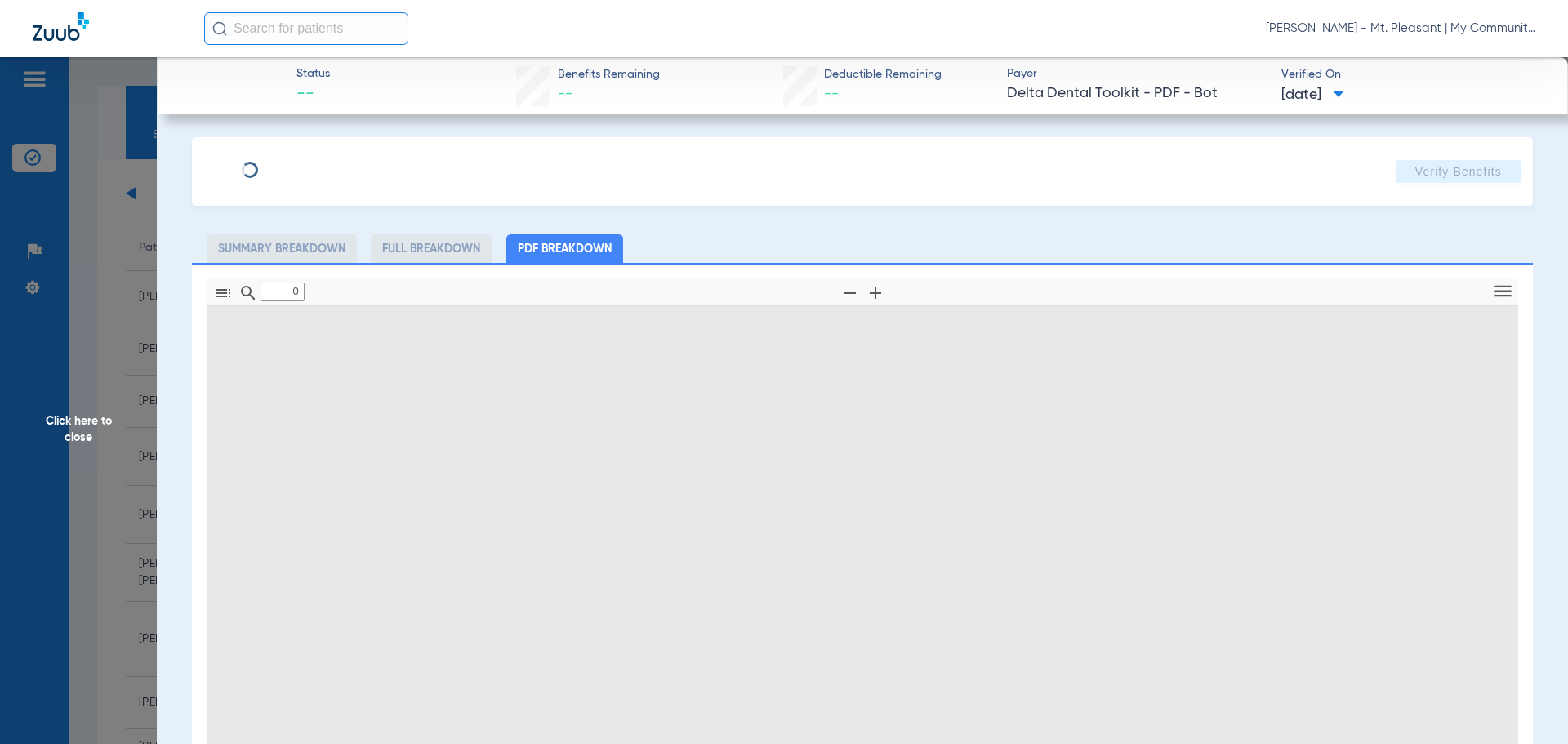 type on "1" 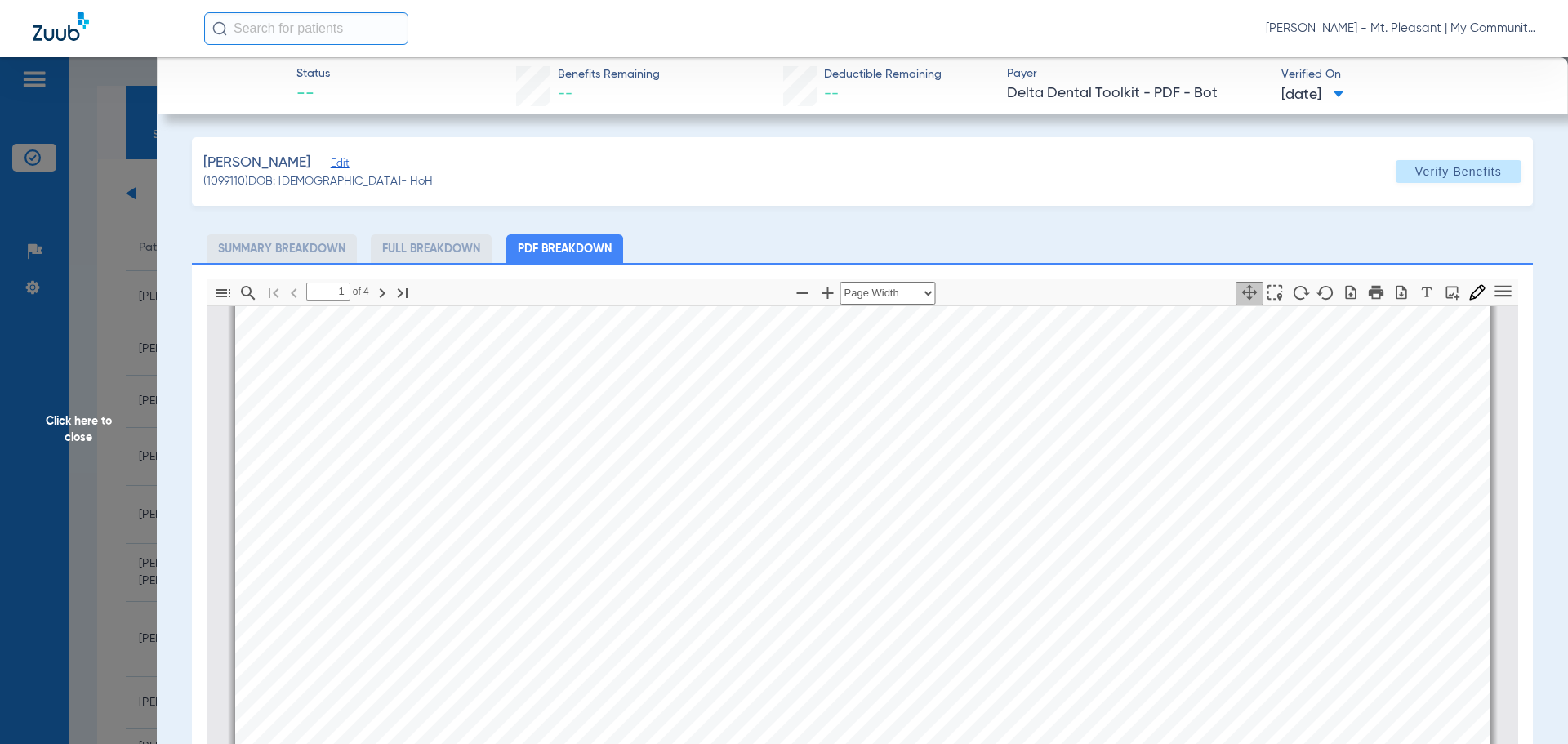 scroll, scrollTop: 498, scrollLeft: 0, axis: vertical 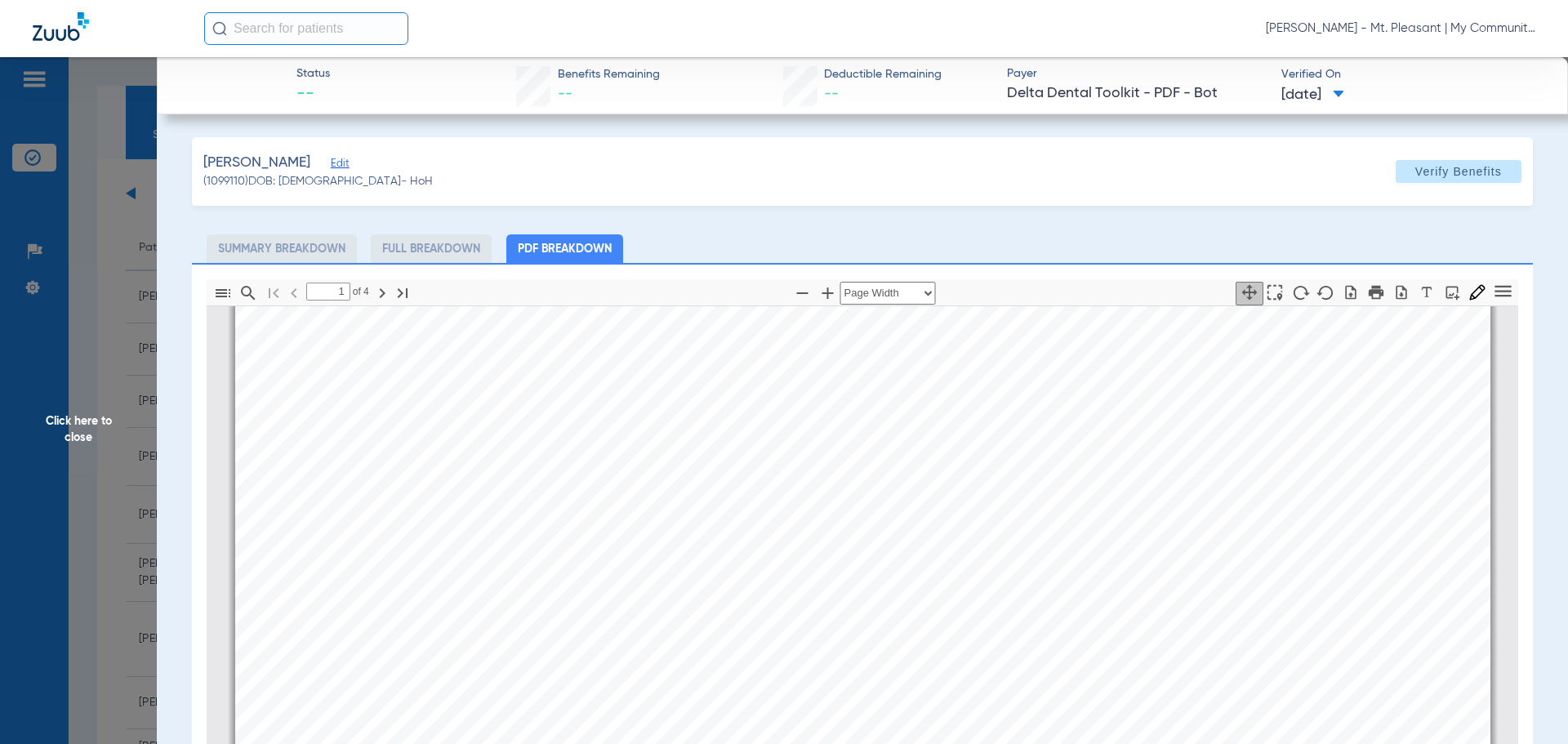 click on "Click here to close" 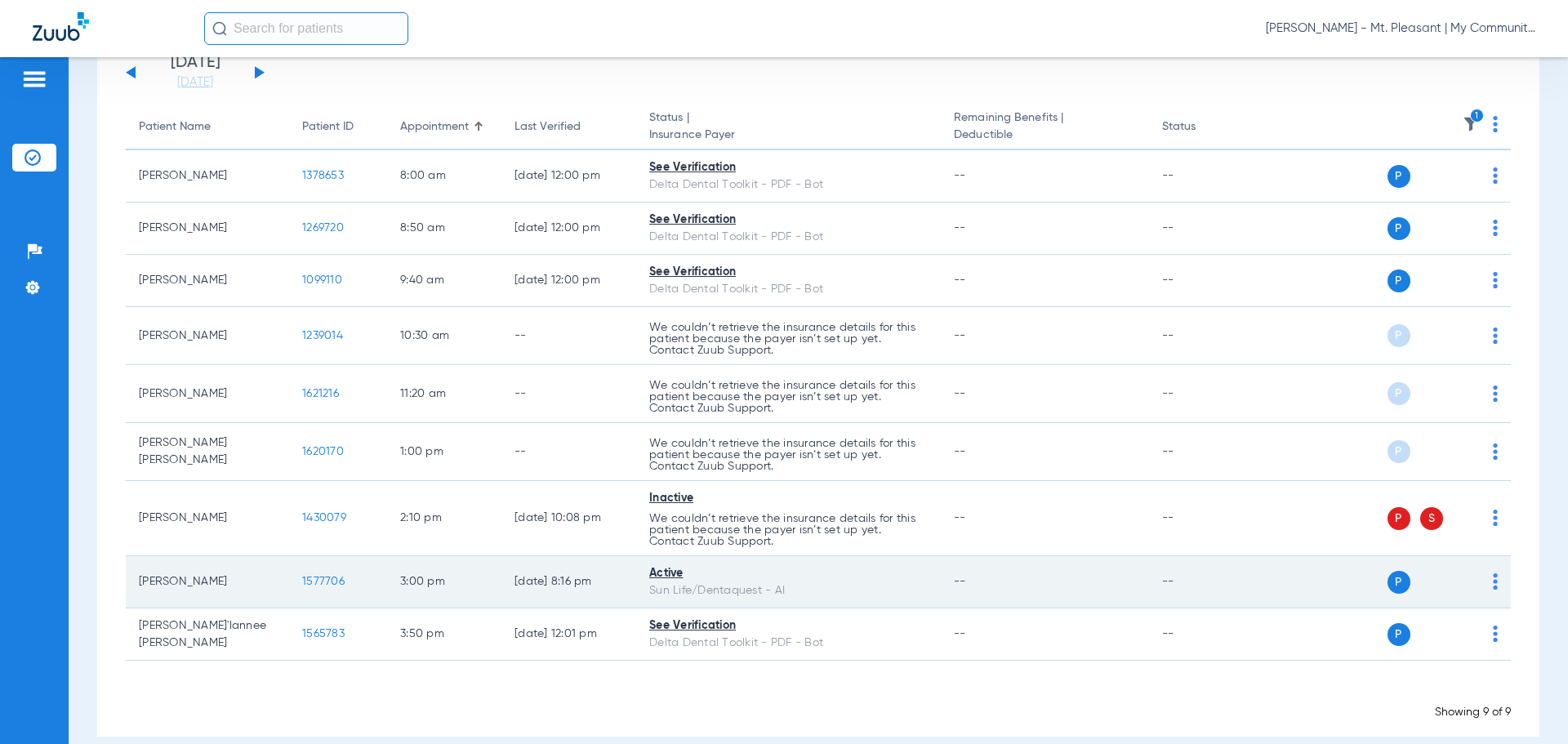 scroll, scrollTop: 142, scrollLeft: 0, axis: vertical 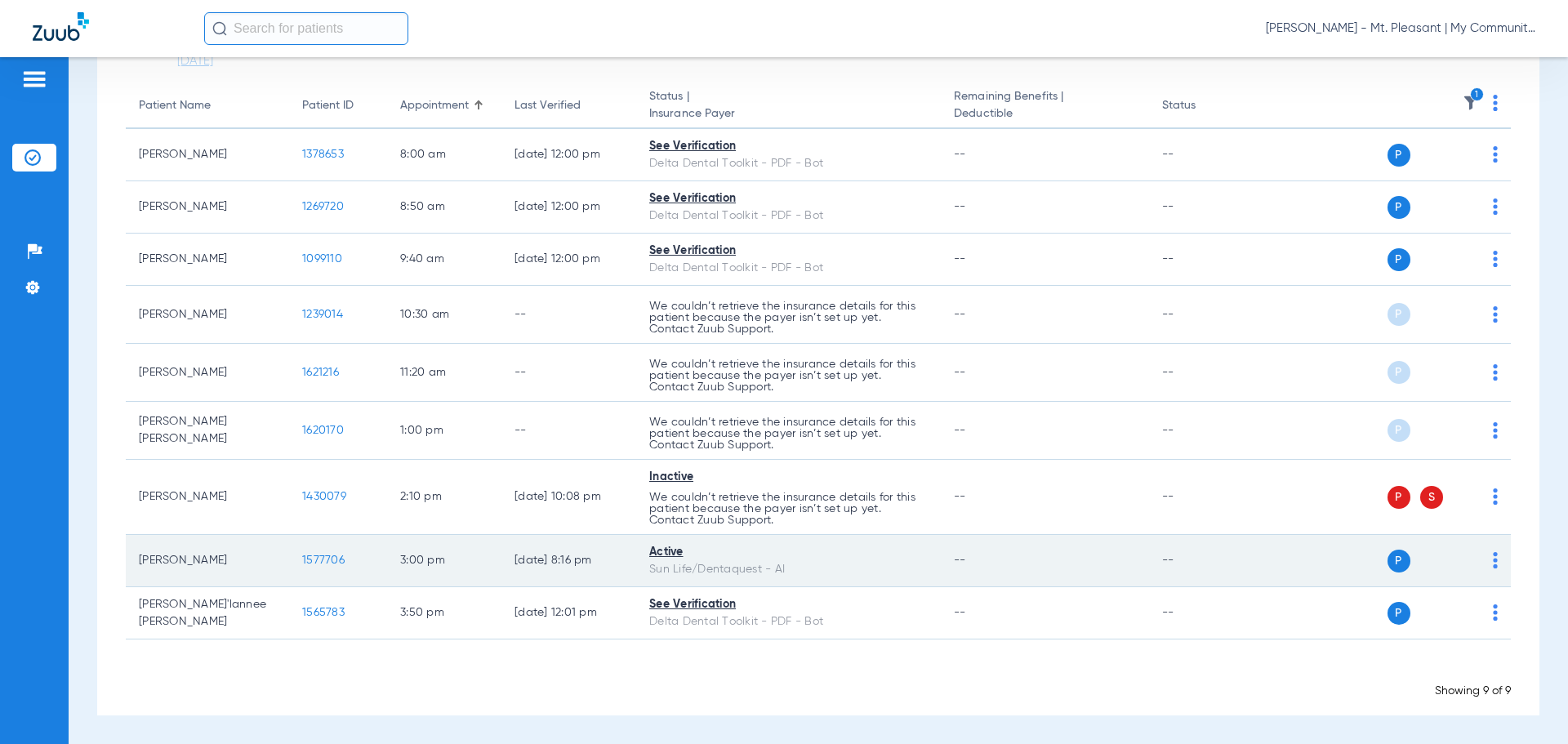 click on "1577706" 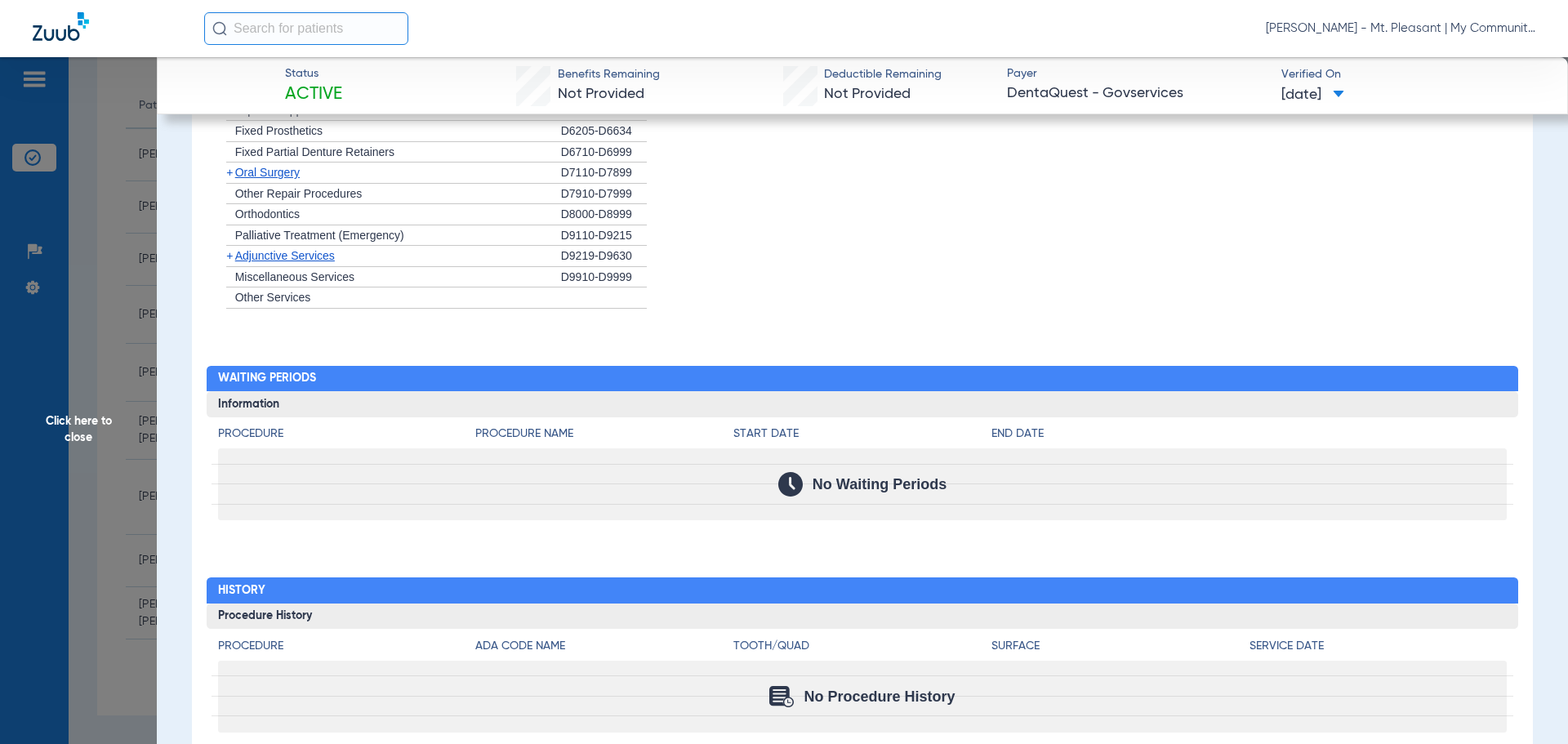 scroll, scrollTop: 1200, scrollLeft: 0, axis: vertical 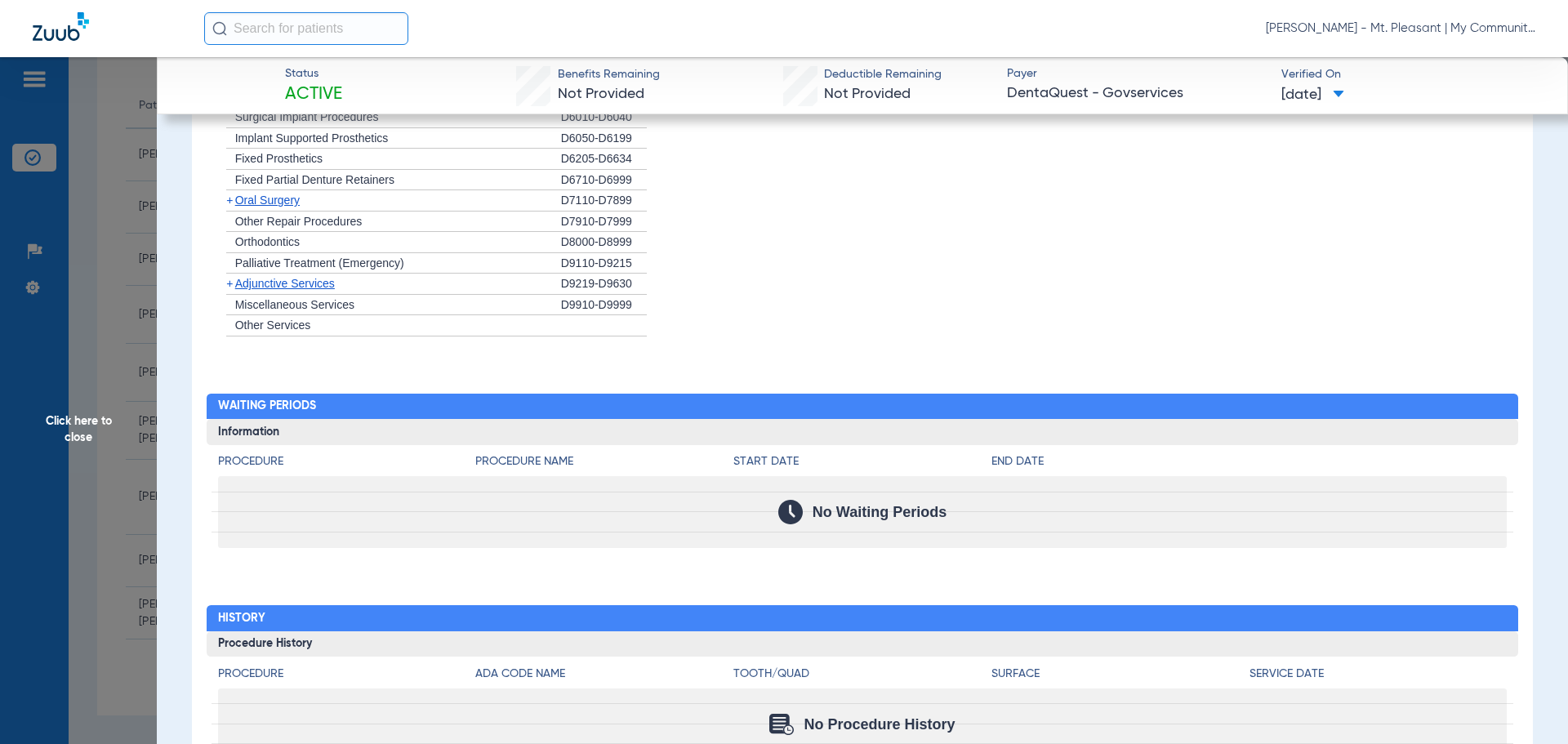 drag, startPoint x: 97, startPoint y: 324, endPoint x: 16, endPoint y: 375, distance: 95.71834 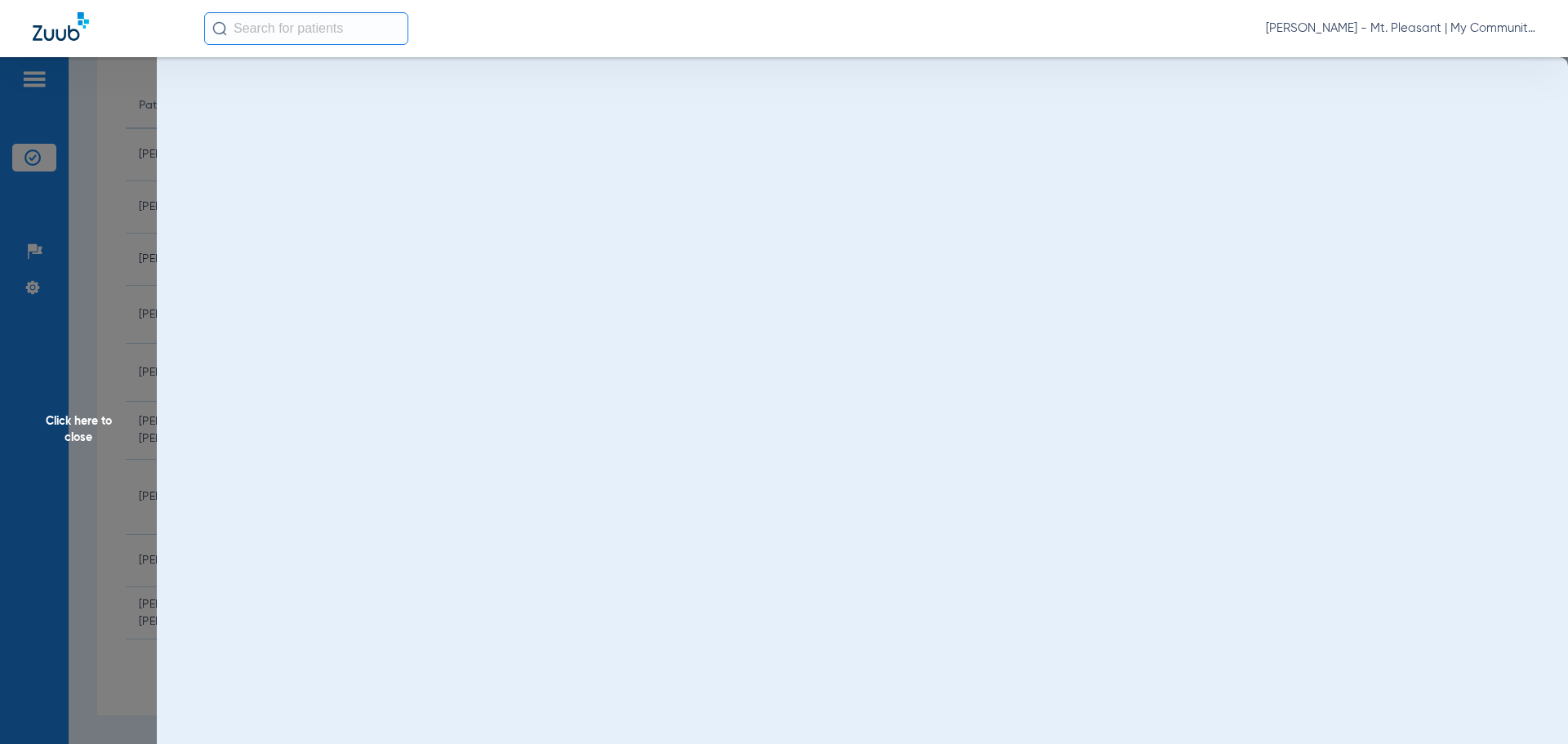 scroll, scrollTop: 0, scrollLeft: 0, axis: both 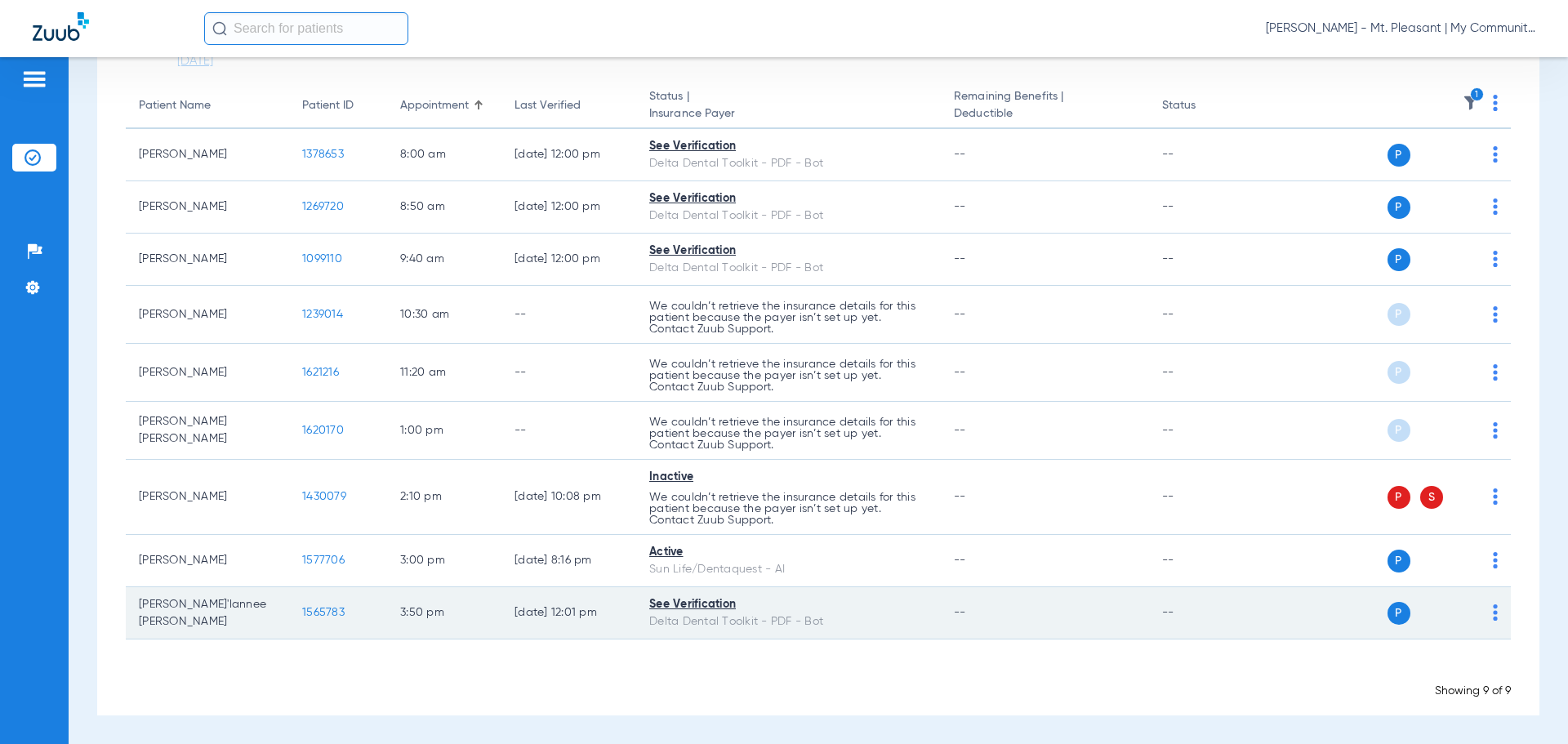 click on "1565783" 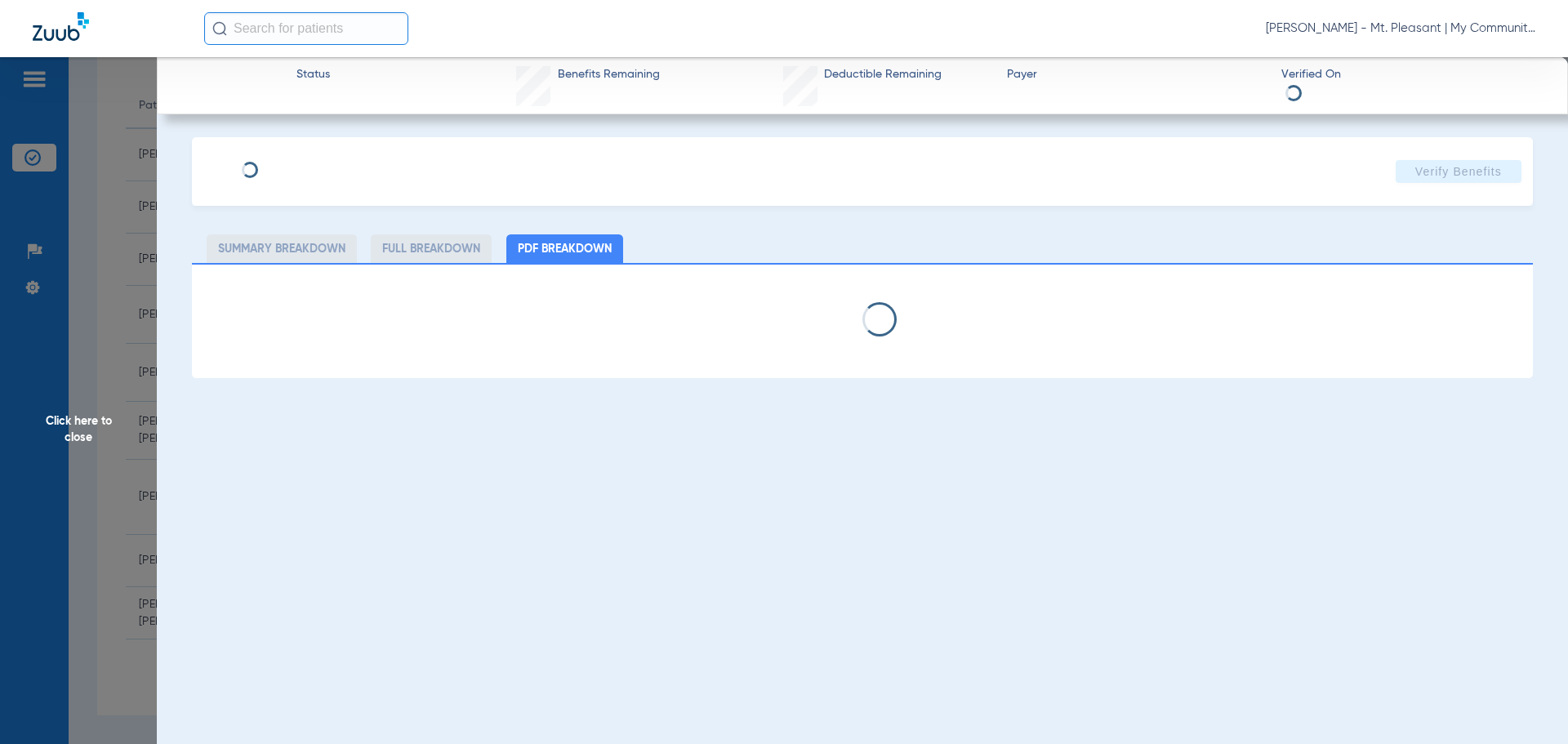 select on "page-width" 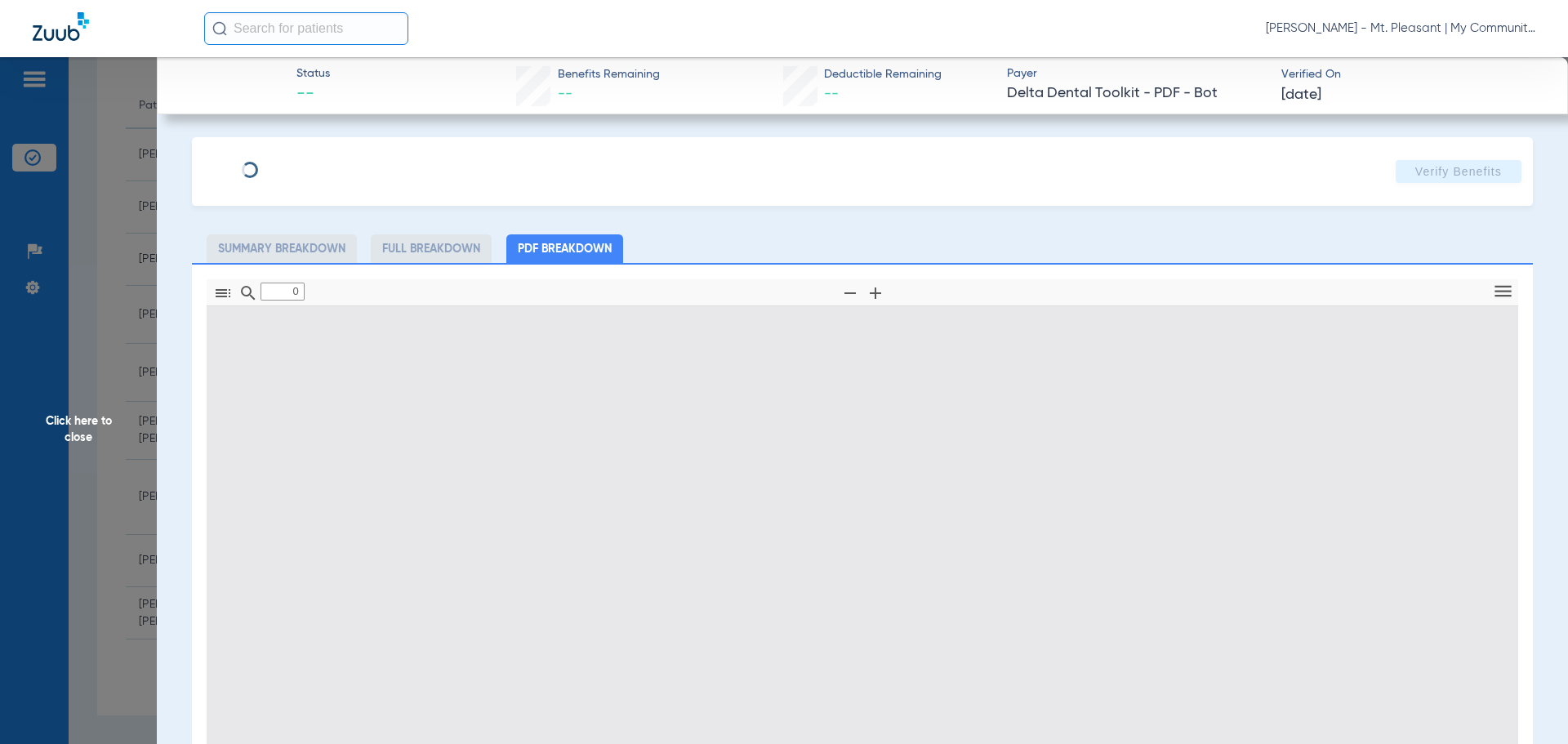 type on "1" 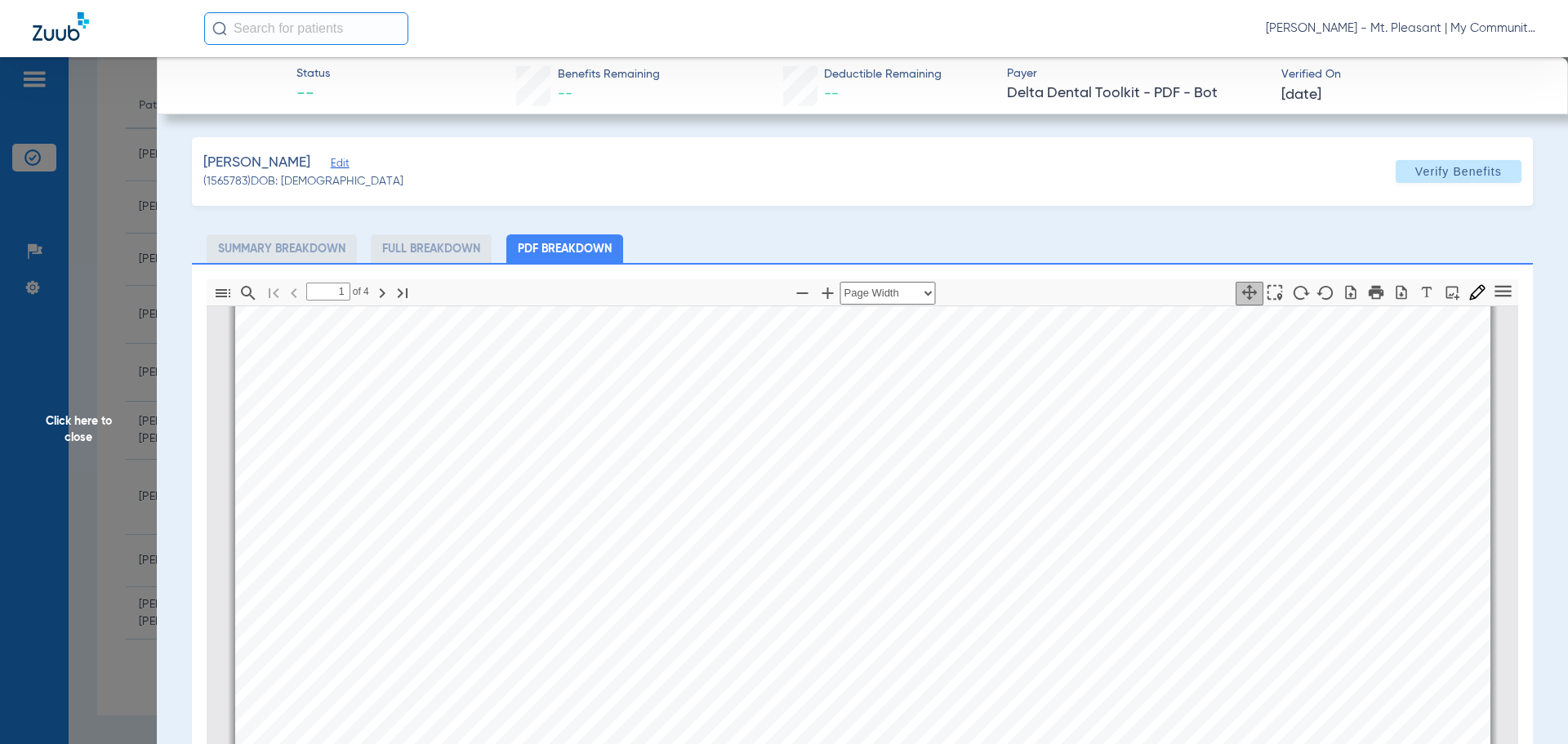 scroll, scrollTop: 417, scrollLeft: 0, axis: vertical 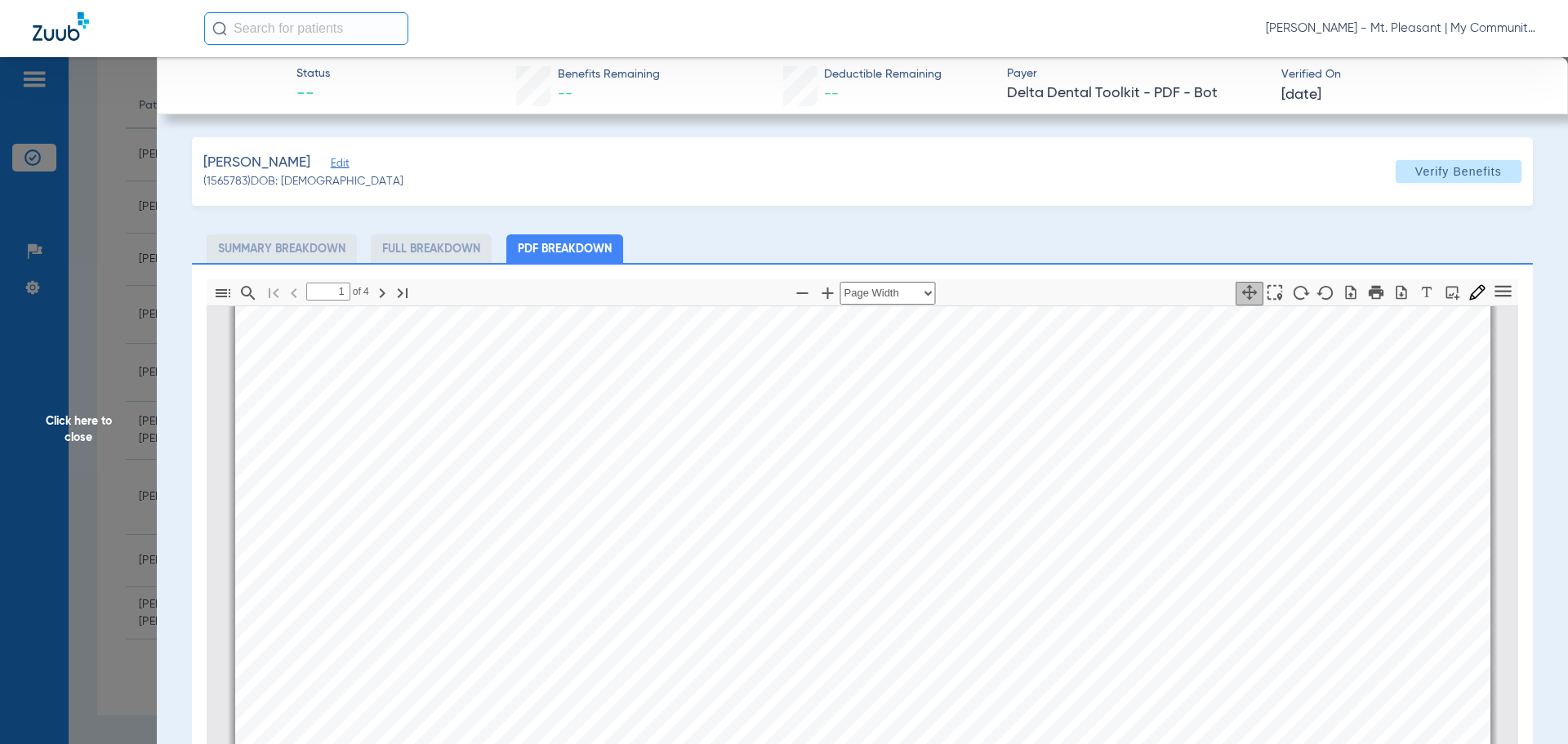 click on "Click here to close" 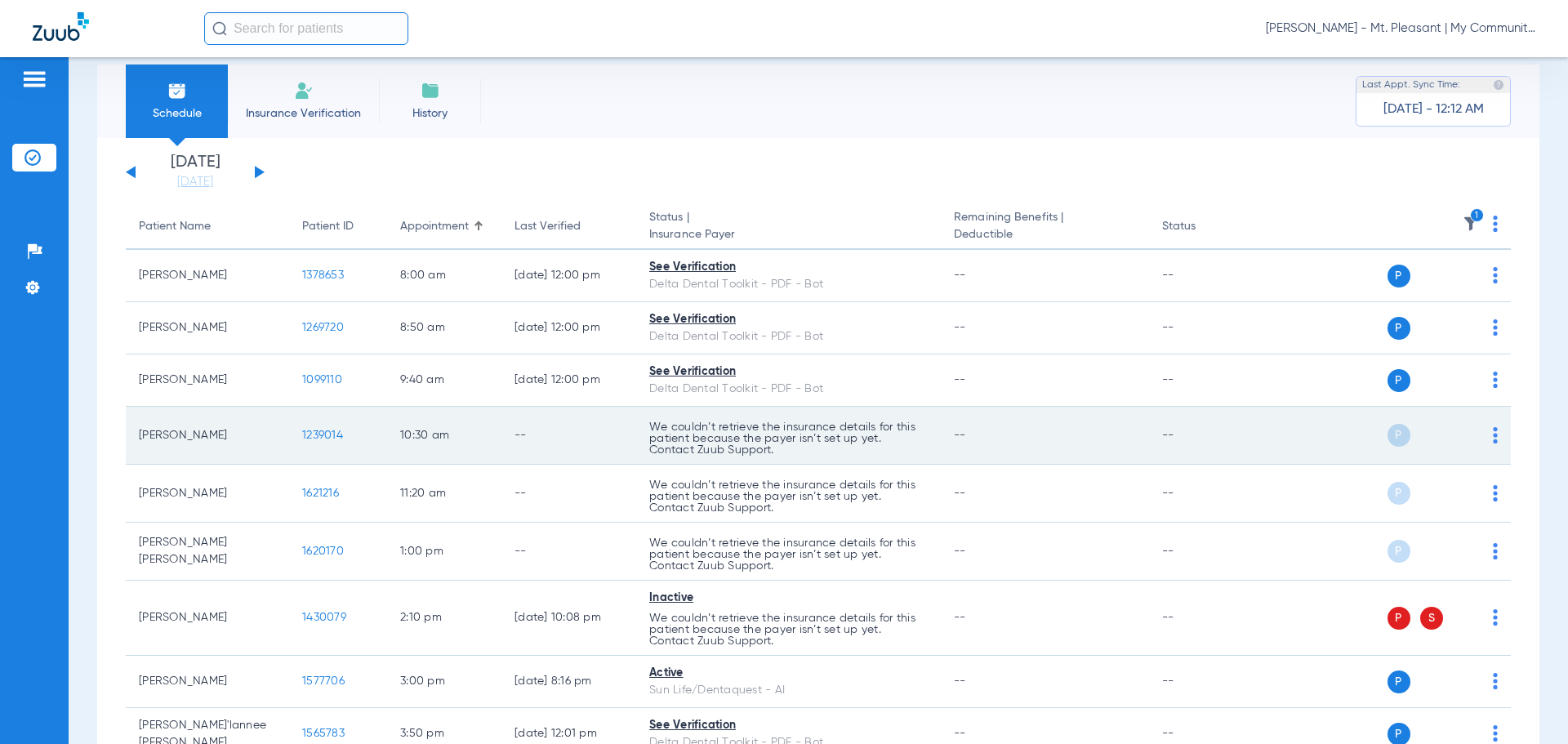 scroll, scrollTop: 0, scrollLeft: 0, axis: both 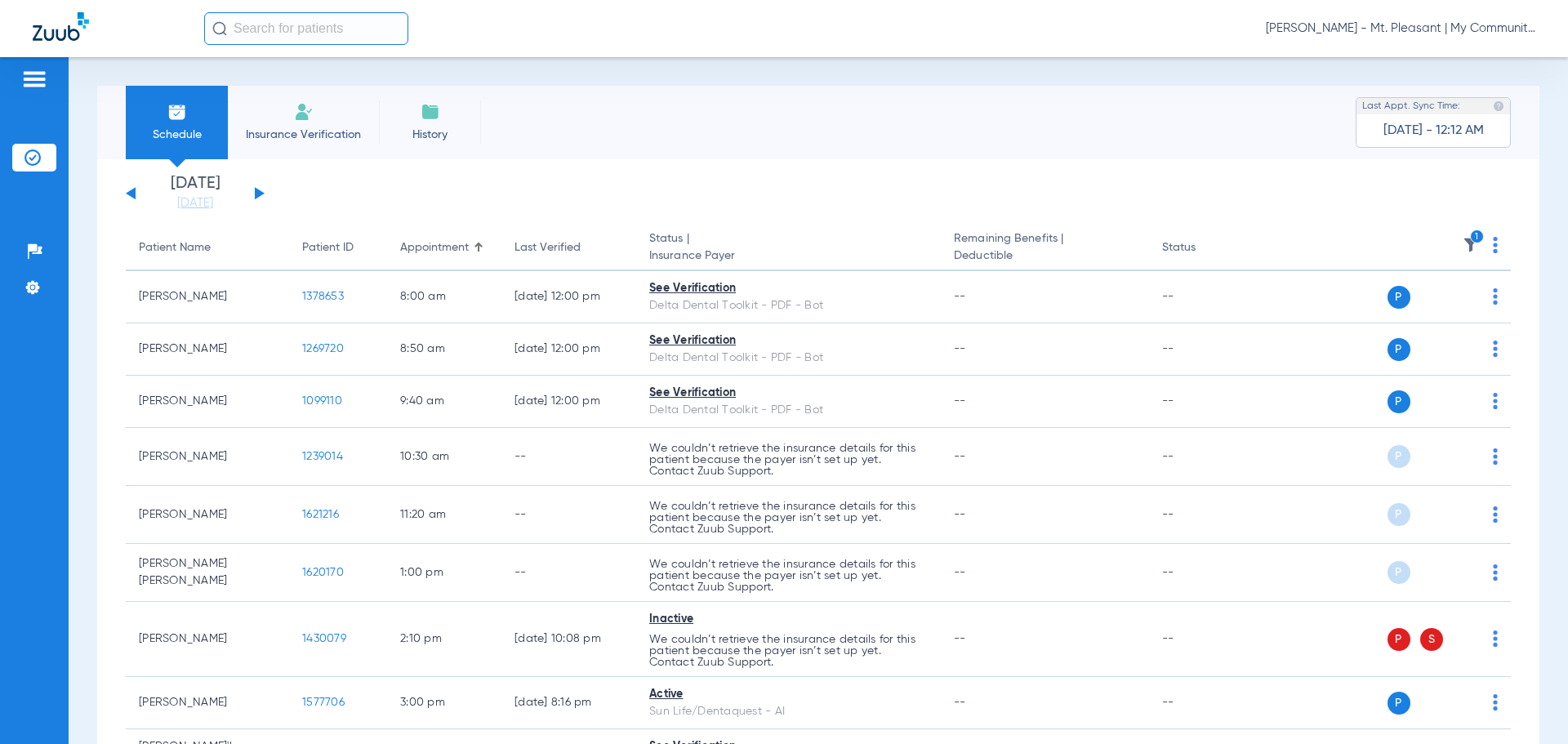 click on "1" 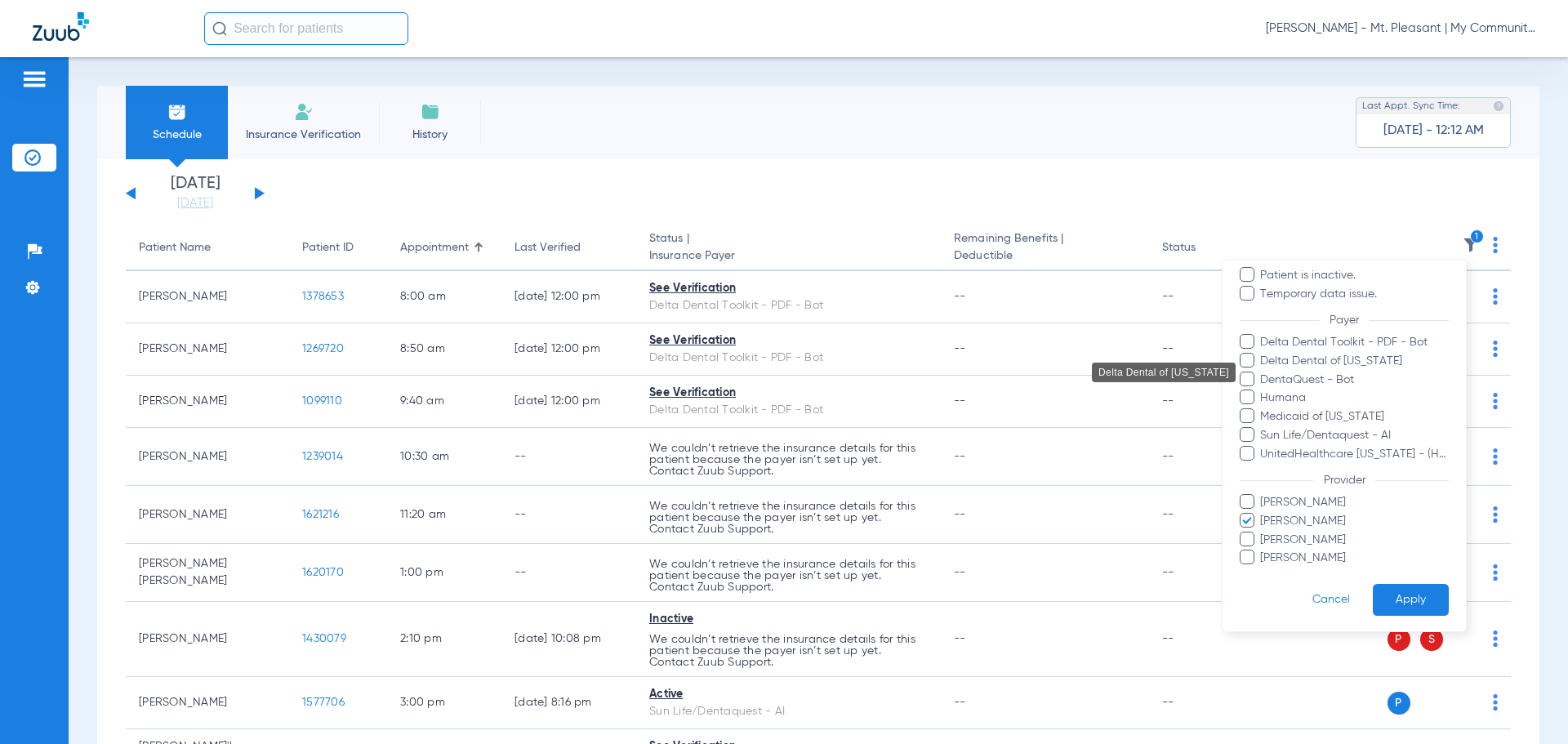 scroll, scrollTop: 168, scrollLeft: 0, axis: vertical 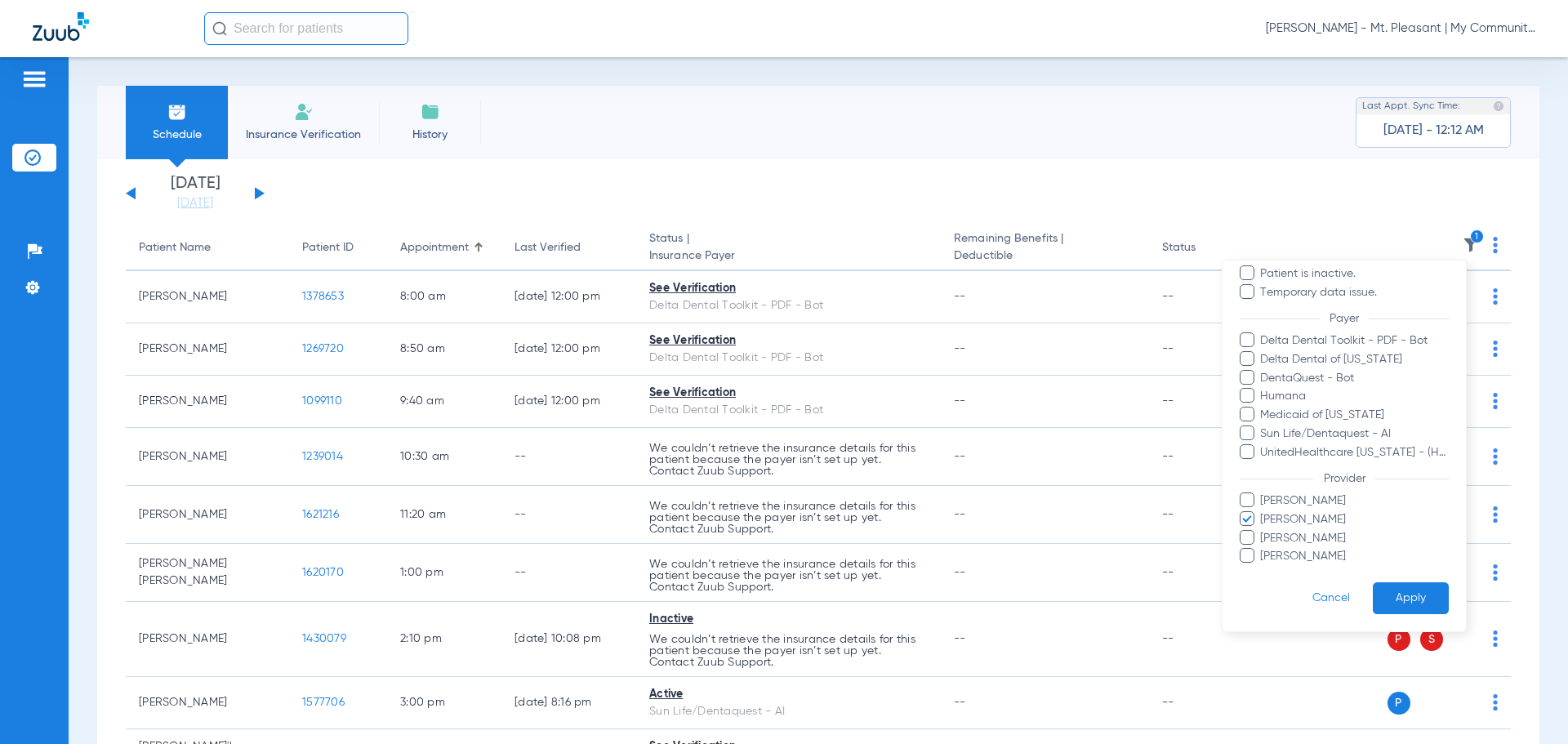 click on "Kathryn Bicknell" at bounding box center [1354, 519] 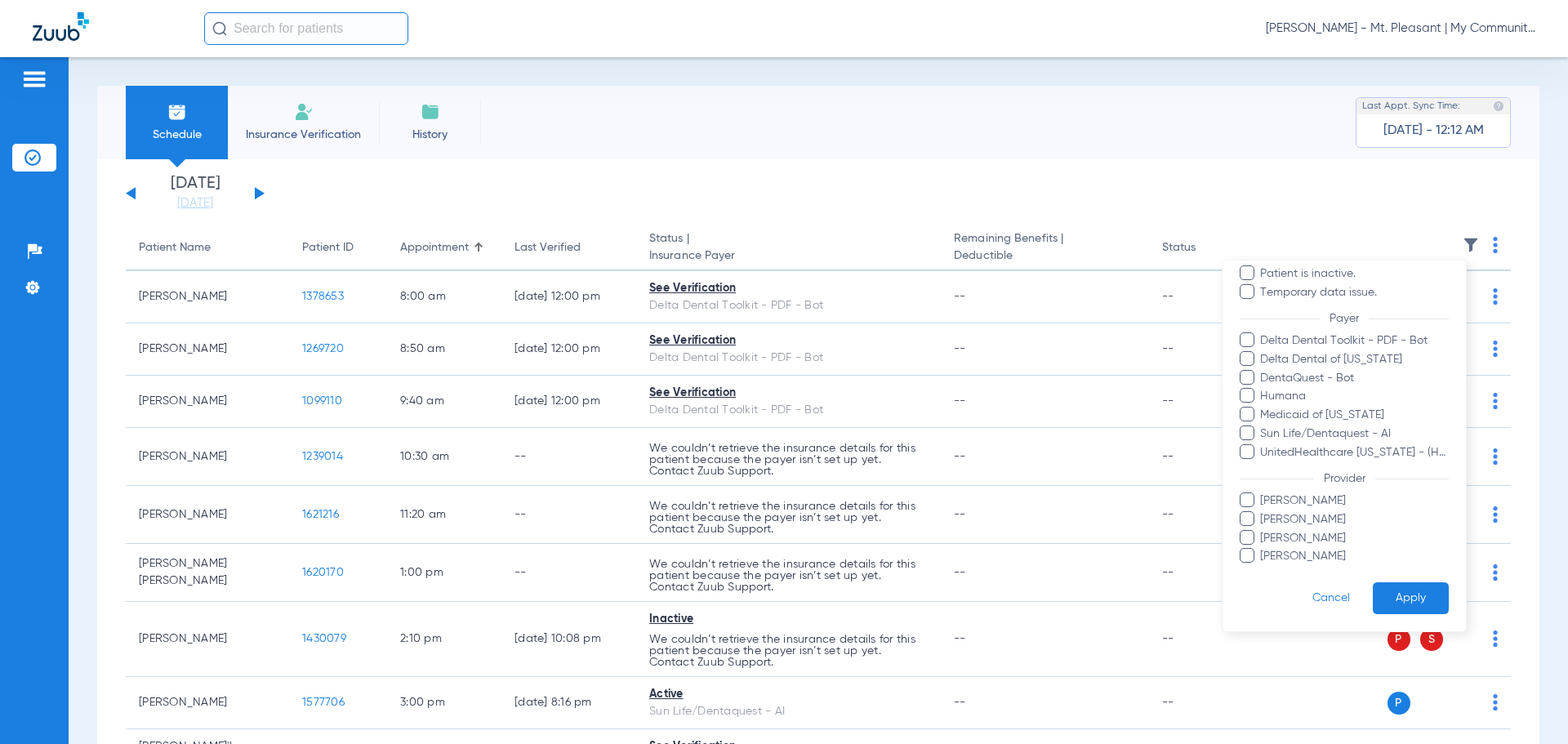 click on "Kelly Fancon" at bounding box center (1354, 538) 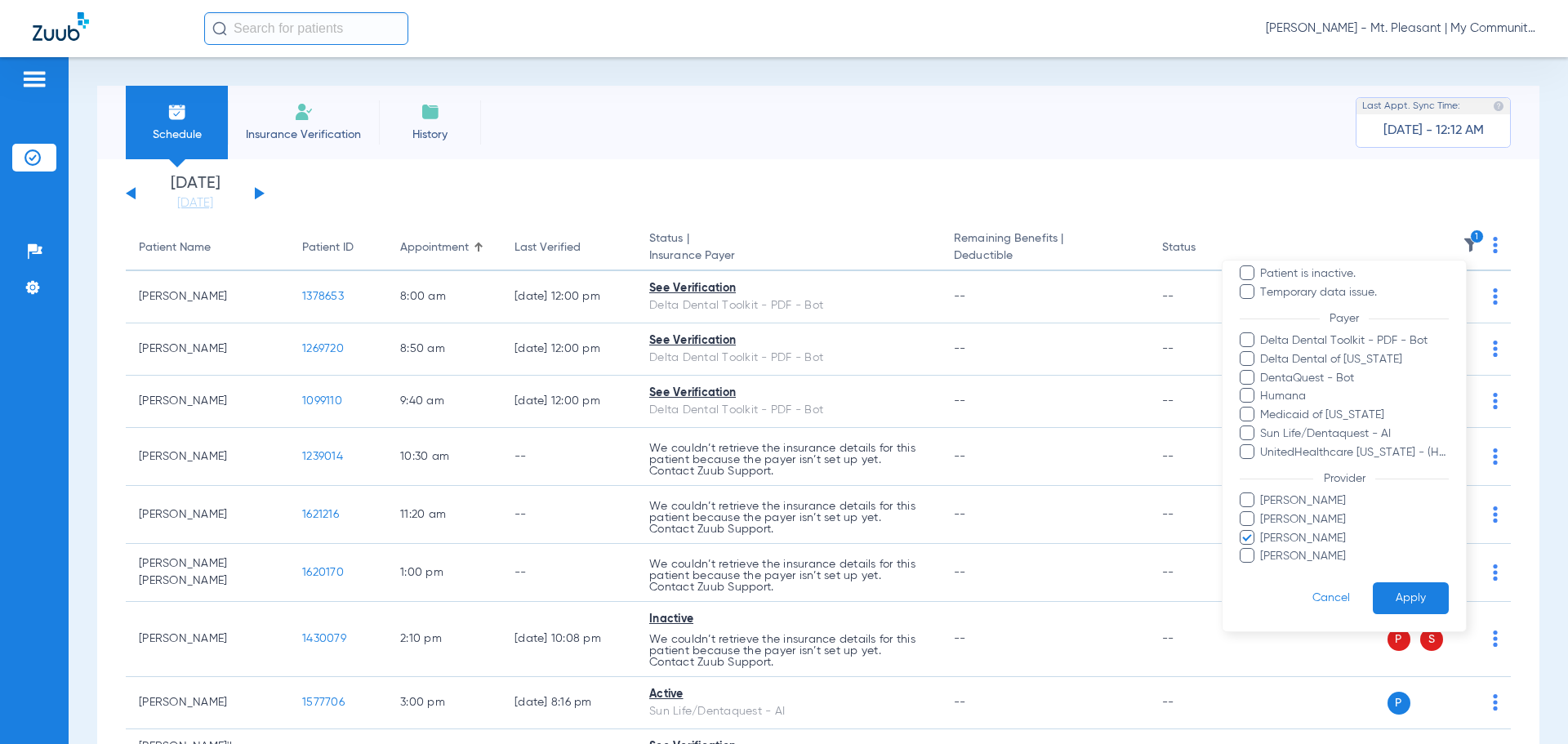 click on "Apply" at bounding box center (1410, 598) 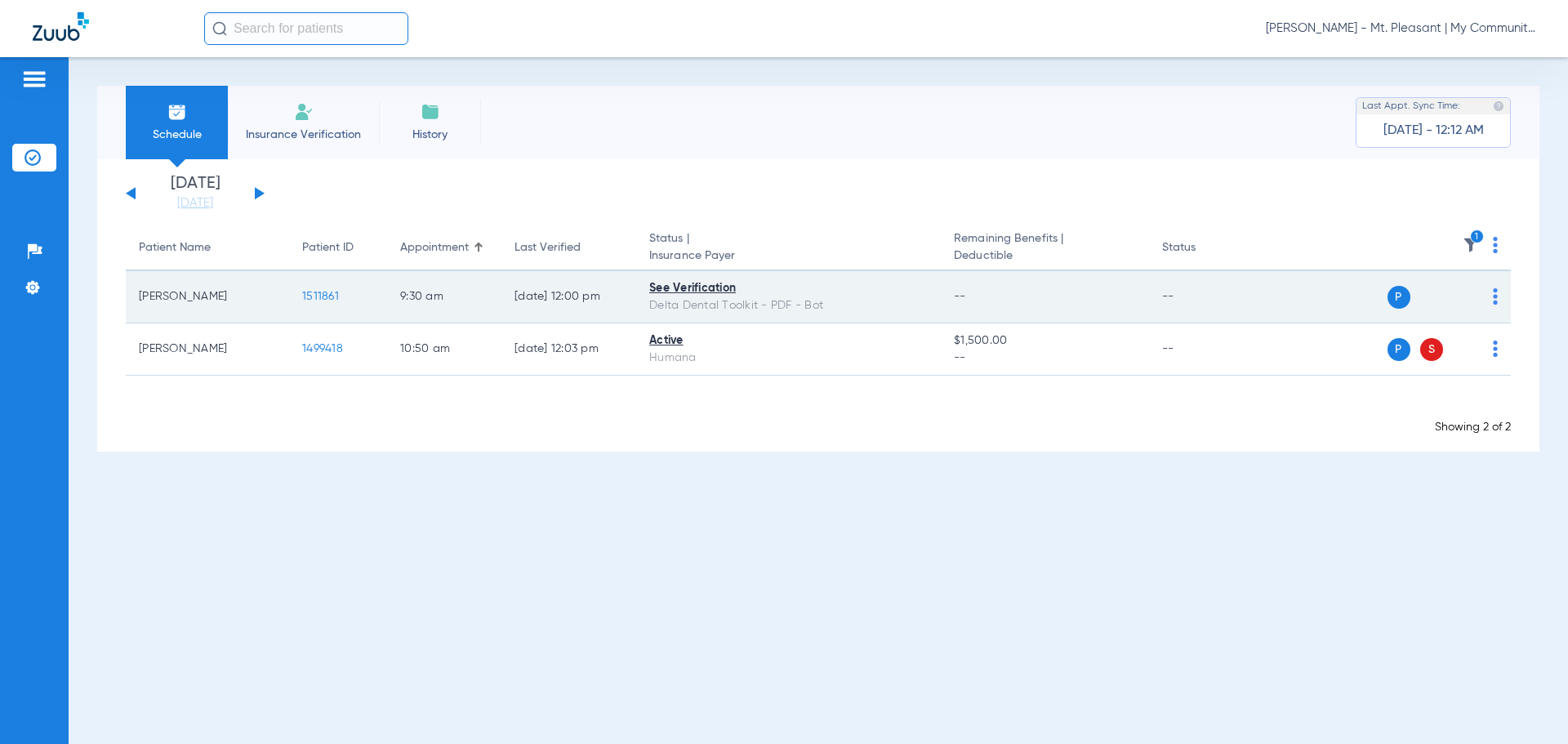 click on "1511861" 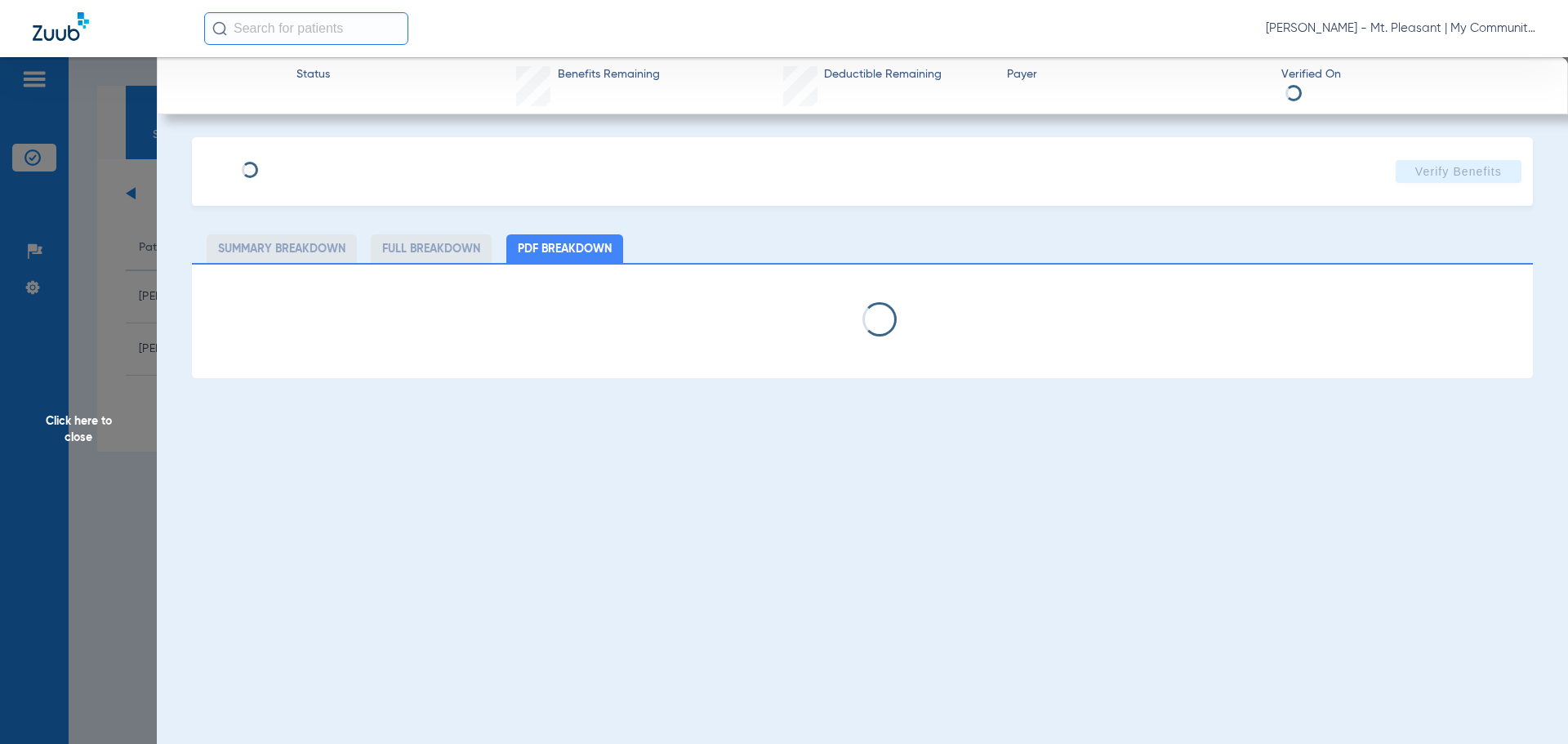 select on "page-width" 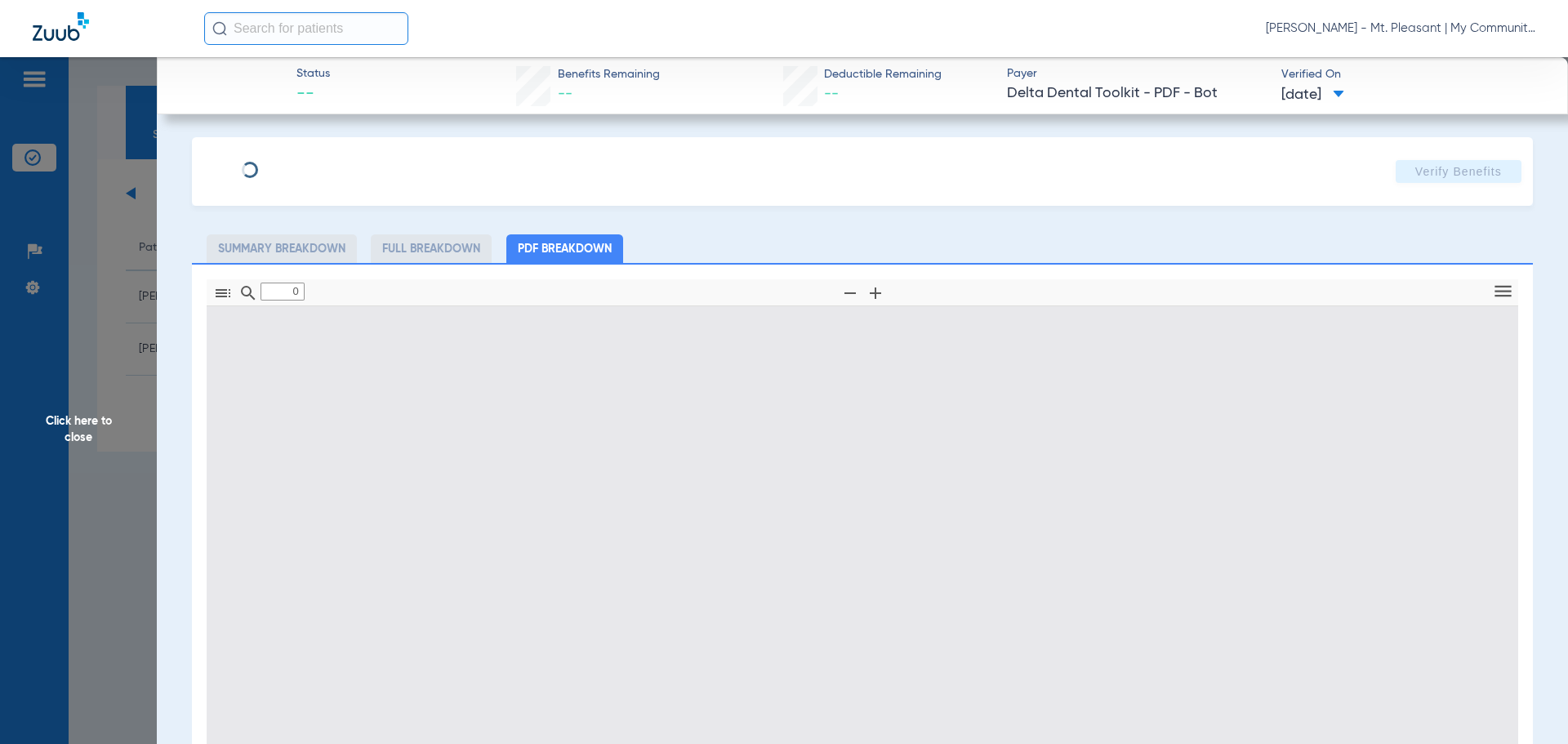 type on "1" 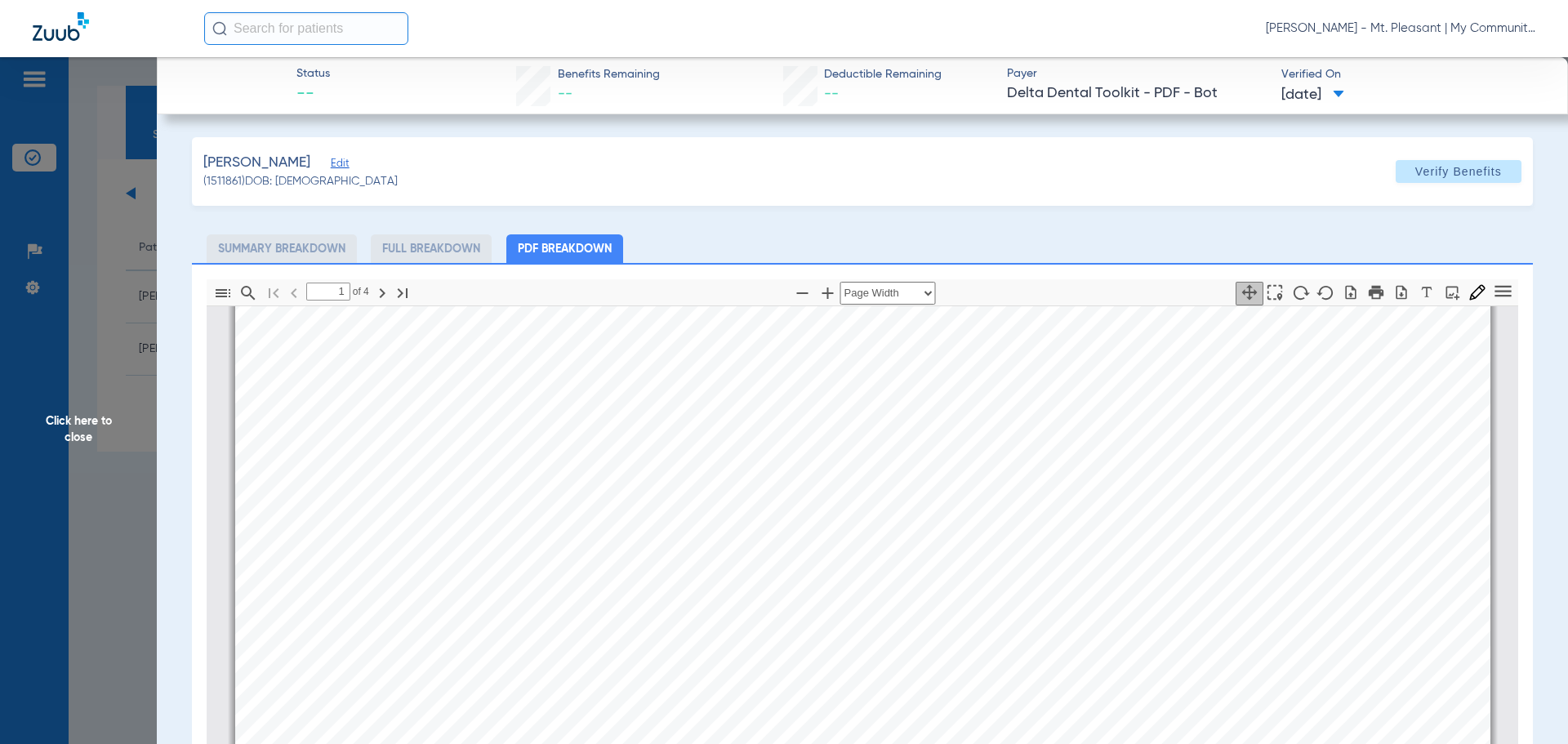 scroll, scrollTop: 417, scrollLeft: 0, axis: vertical 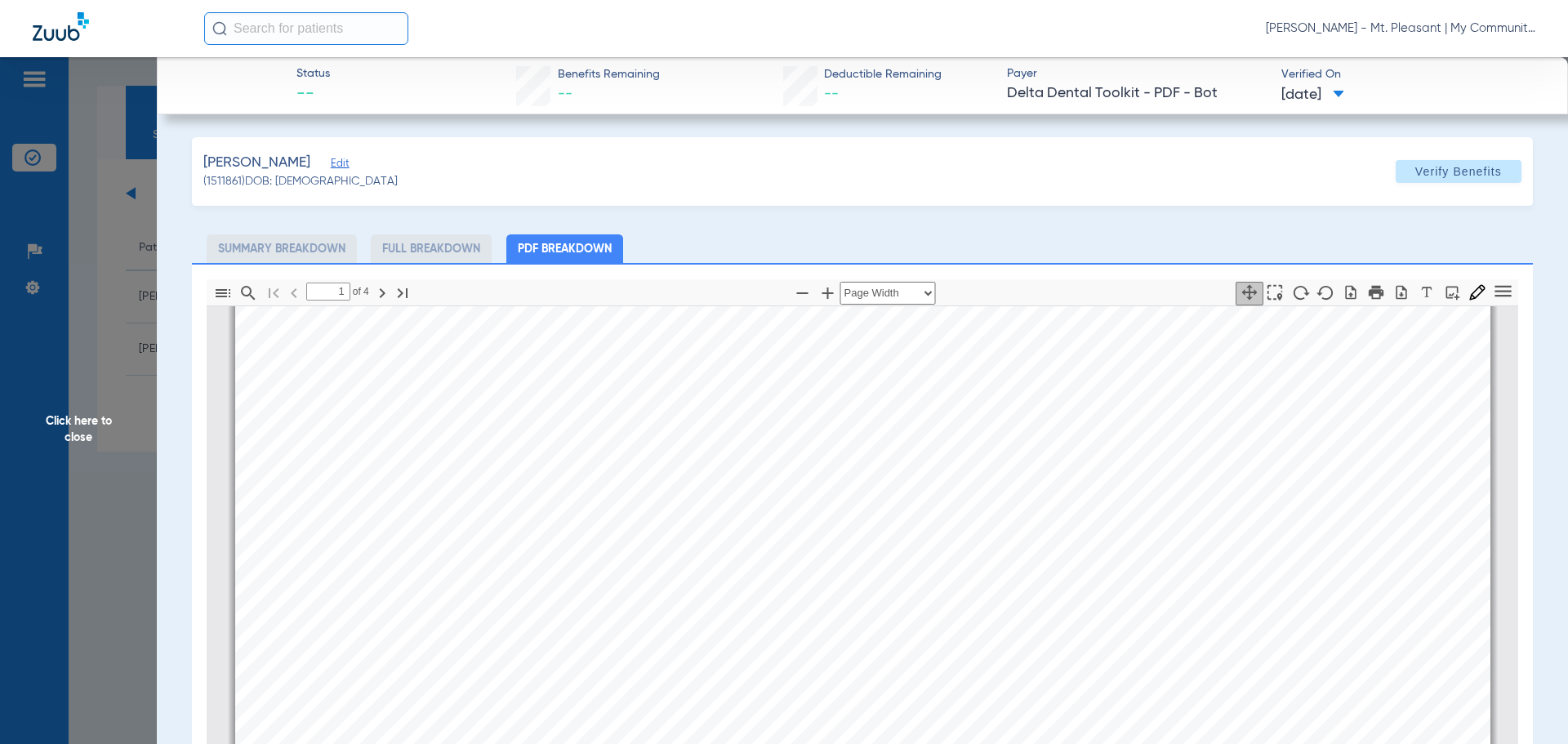 click on "Click here to close" 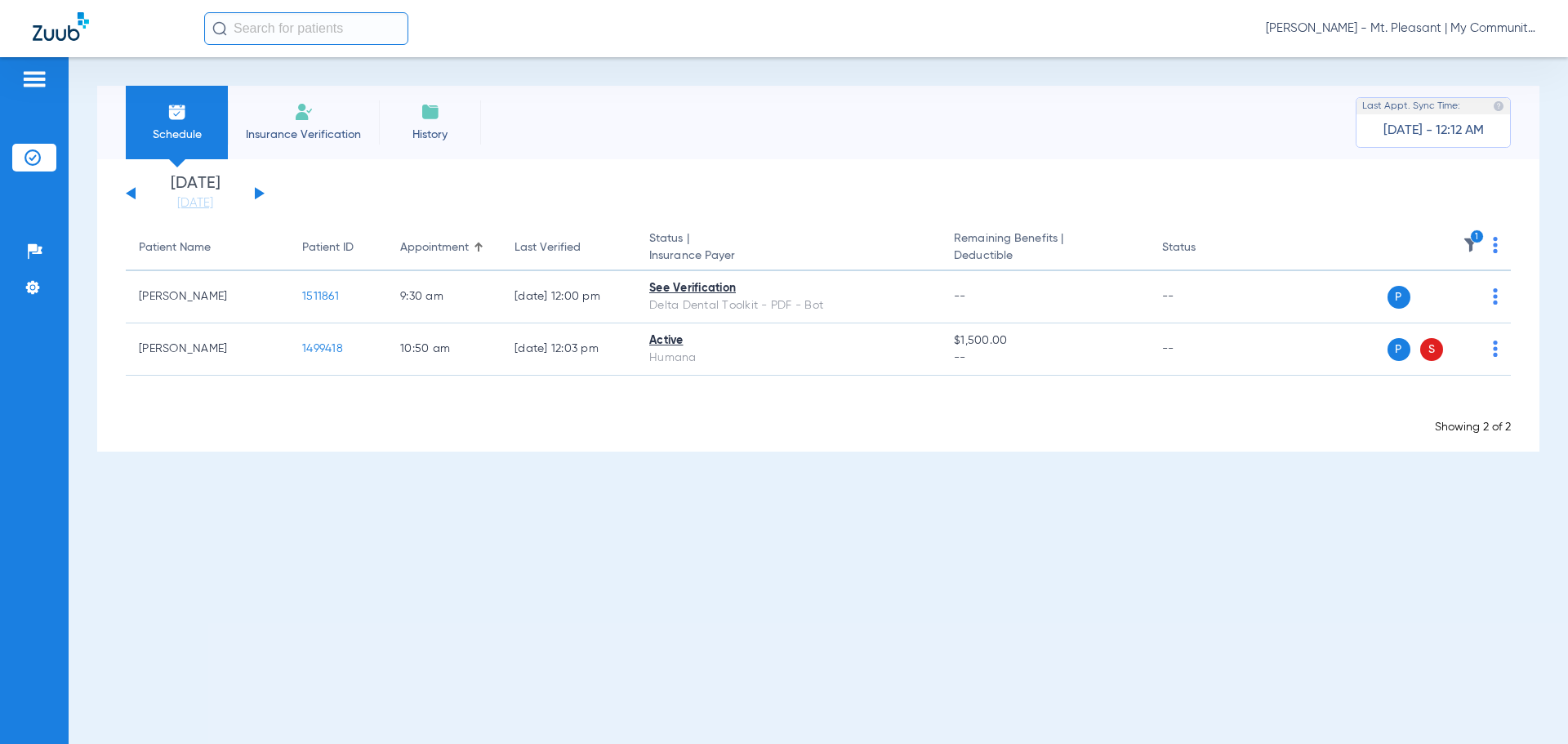 click on "1" 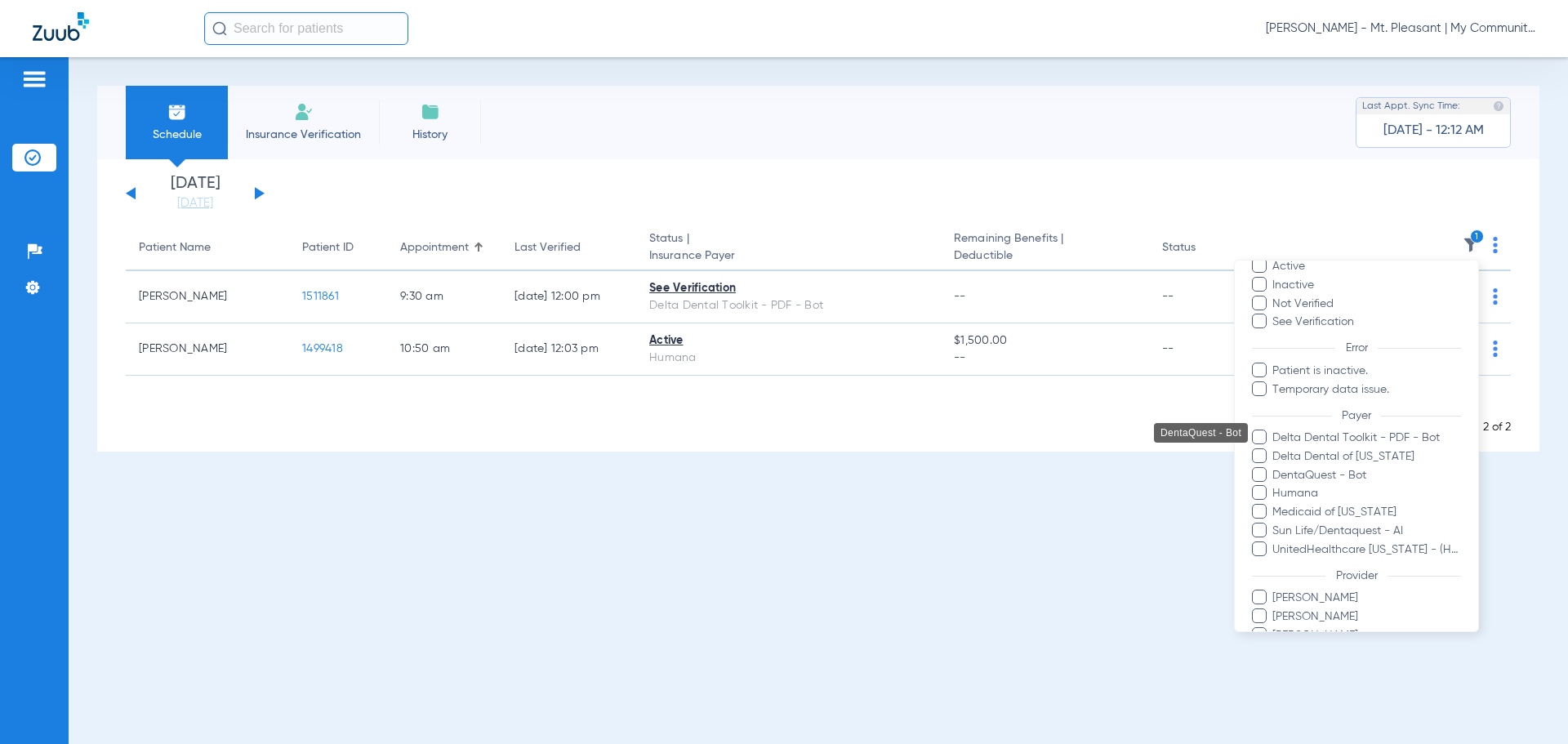 scroll, scrollTop: 168, scrollLeft: 0, axis: vertical 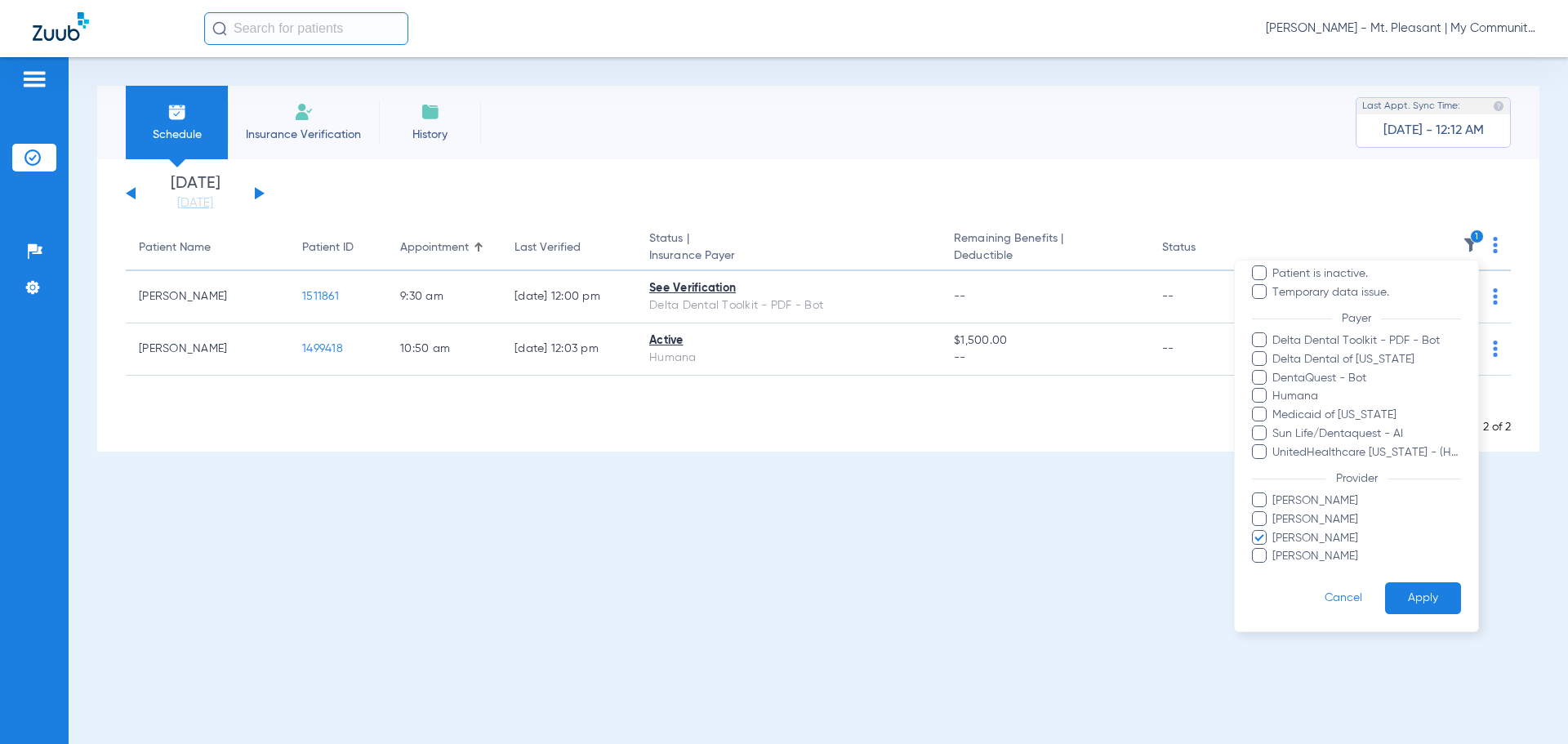 click on "Kelly Fancon" at bounding box center [1366, 538] 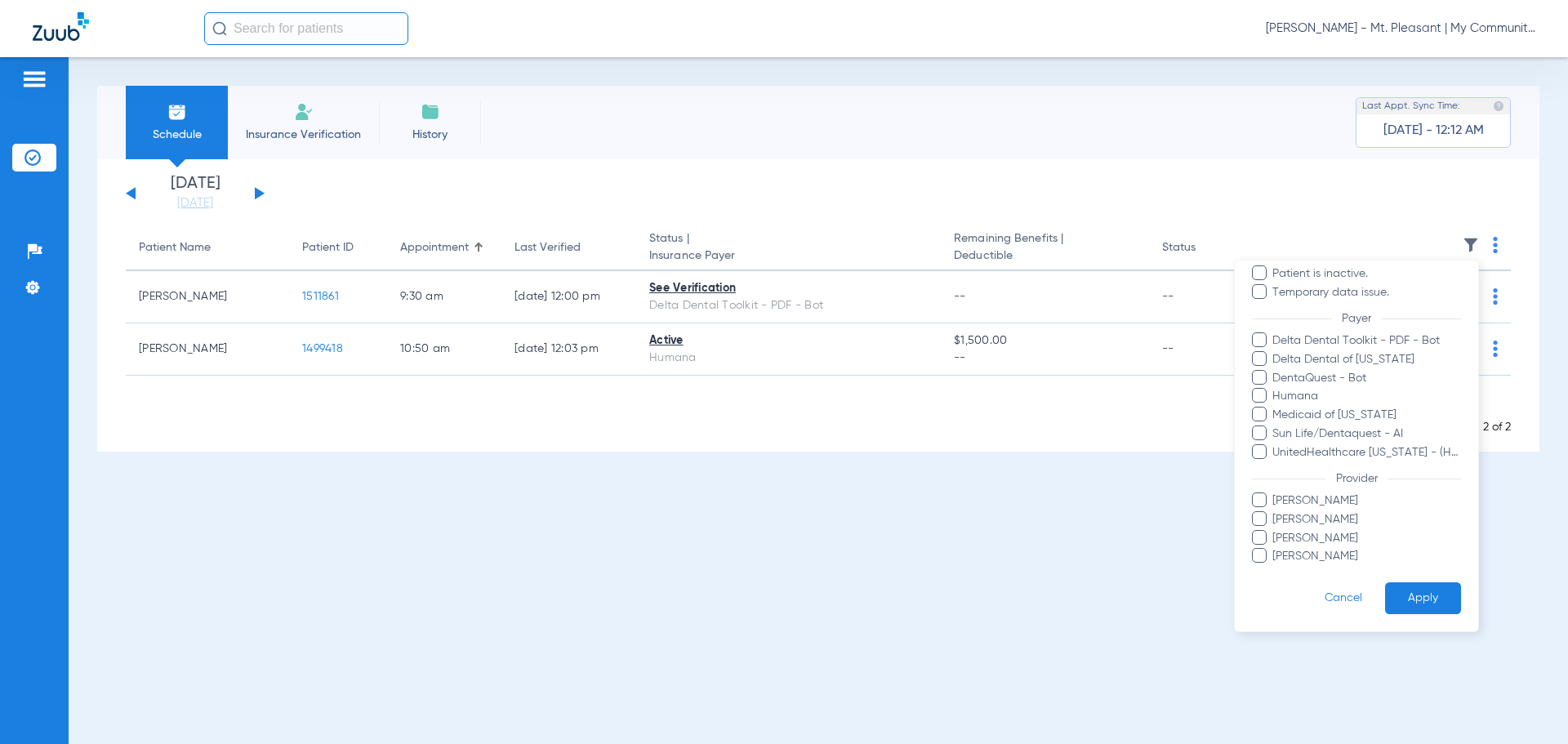 click on "Josiah Most" at bounding box center [1366, 501] 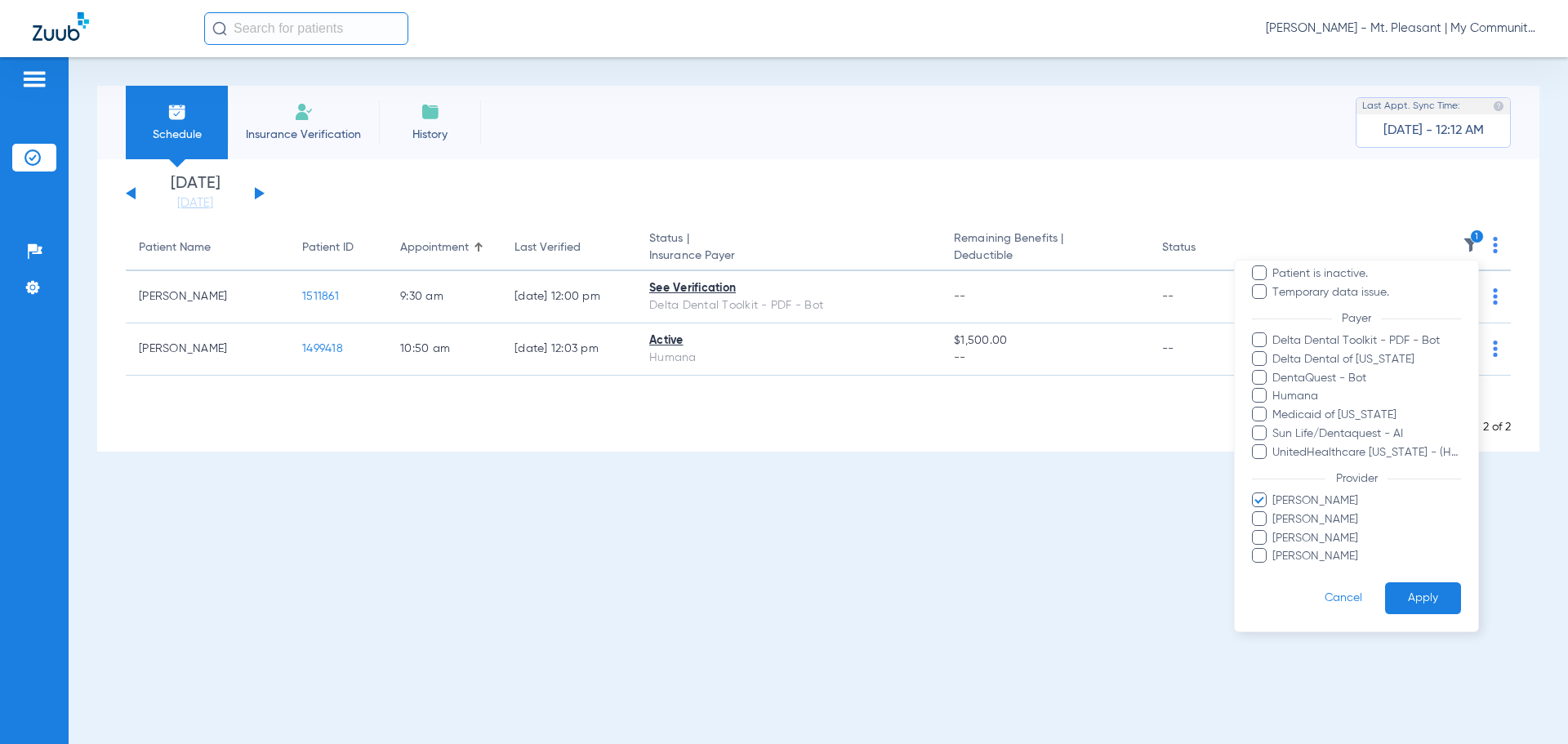 click on "Apply" at bounding box center (1423, 598) 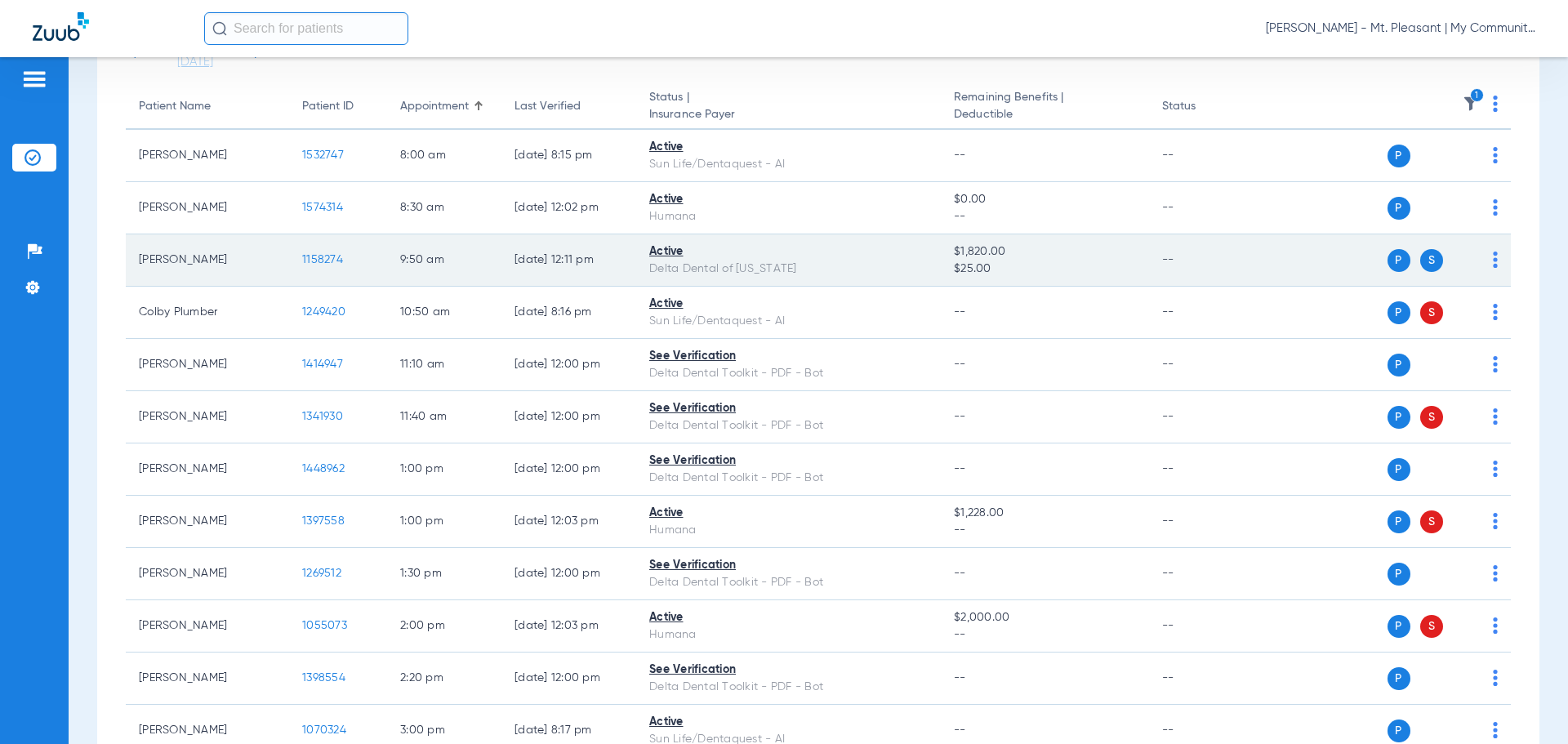 scroll, scrollTop: 0, scrollLeft: 0, axis: both 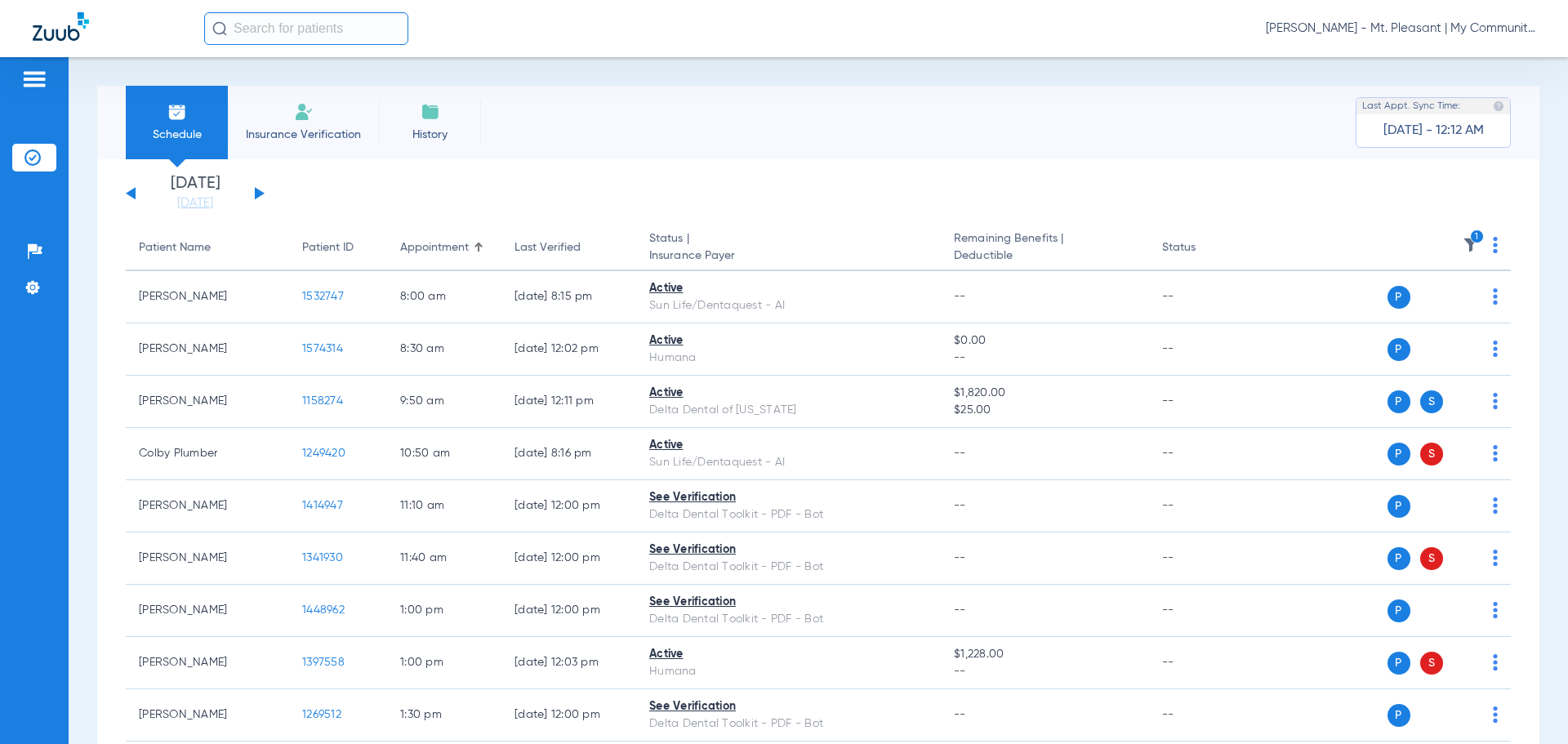 click on "Schedule Insurance Verification History  Last Appt. Sync Time:   Today - 12:12 AM" 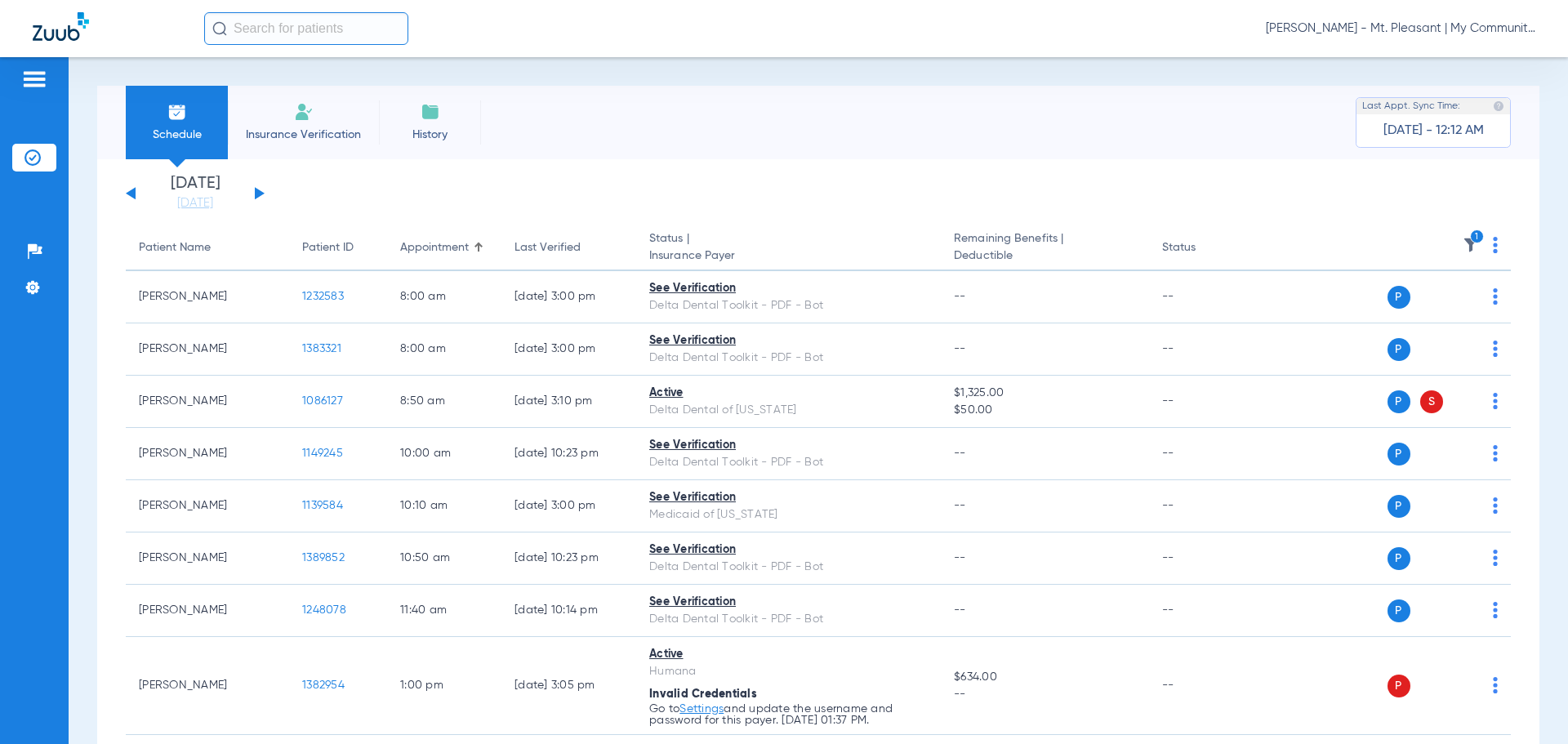 click 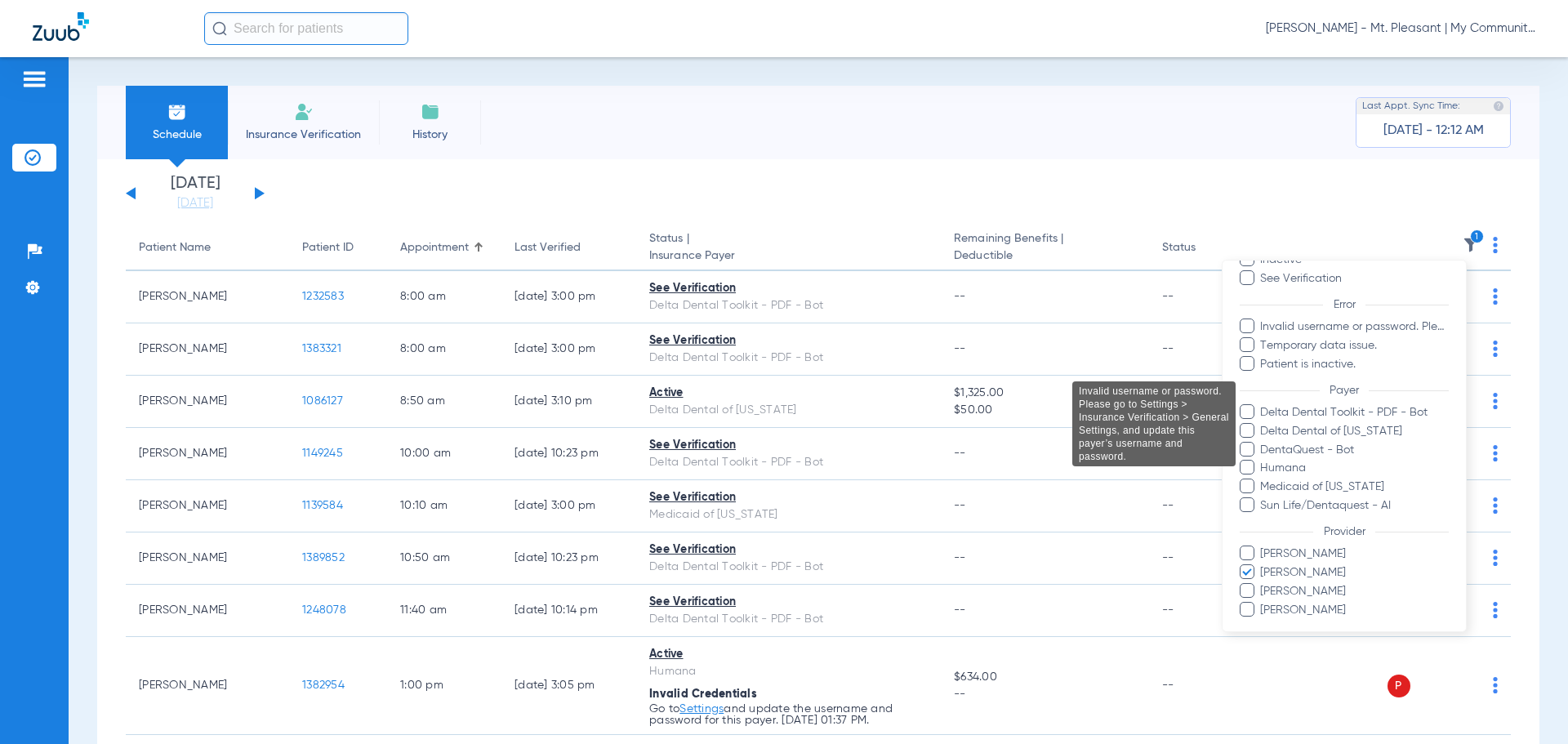 scroll, scrollTop: 149, scrollLeft: 0, axis: vertical 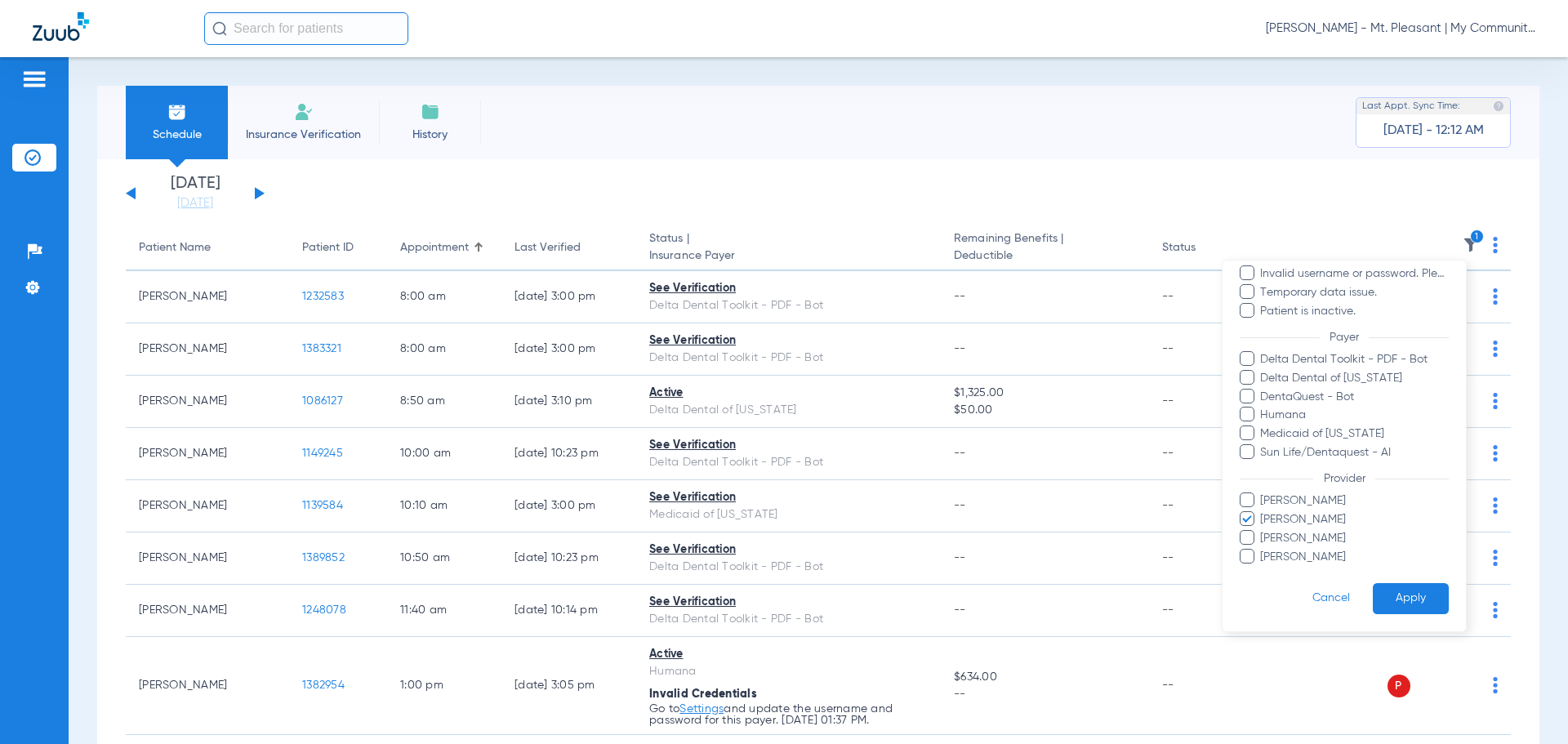 click on "Josiah Most" at bounding box center (1354, 519) 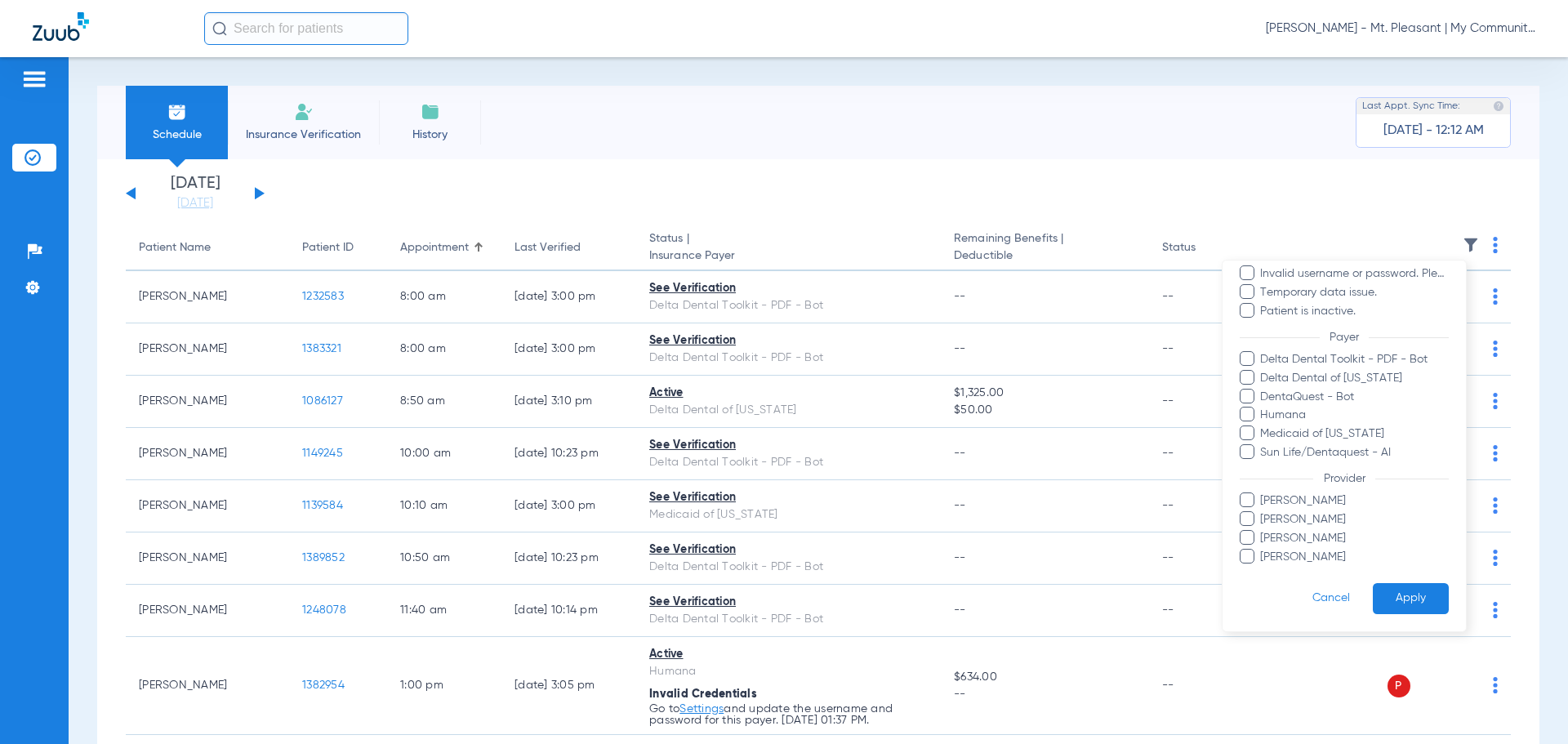 click on "Apply" at bounding box center (1410, 599) 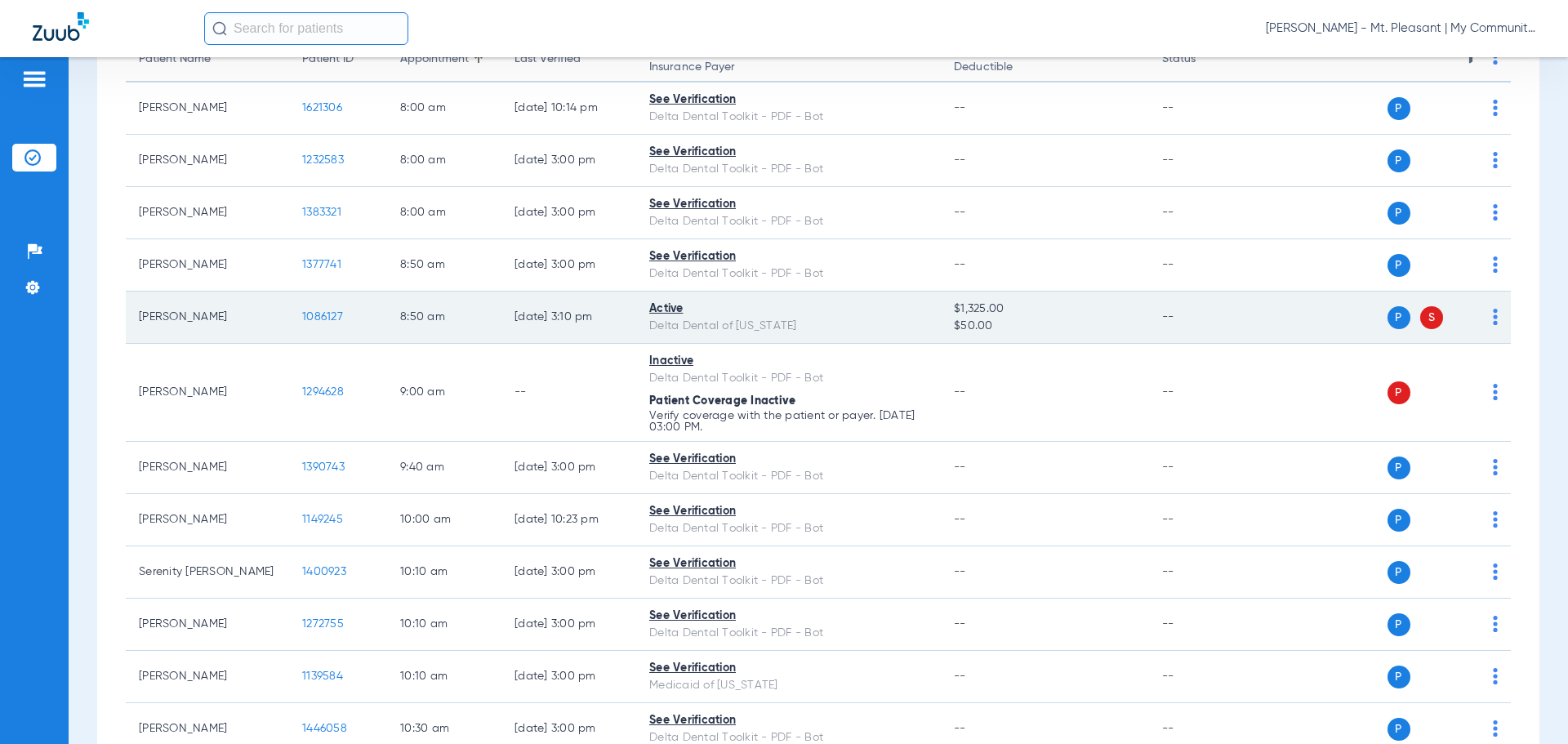 scroll, scrollTop: 0, scrollLeft: 0, axis: both 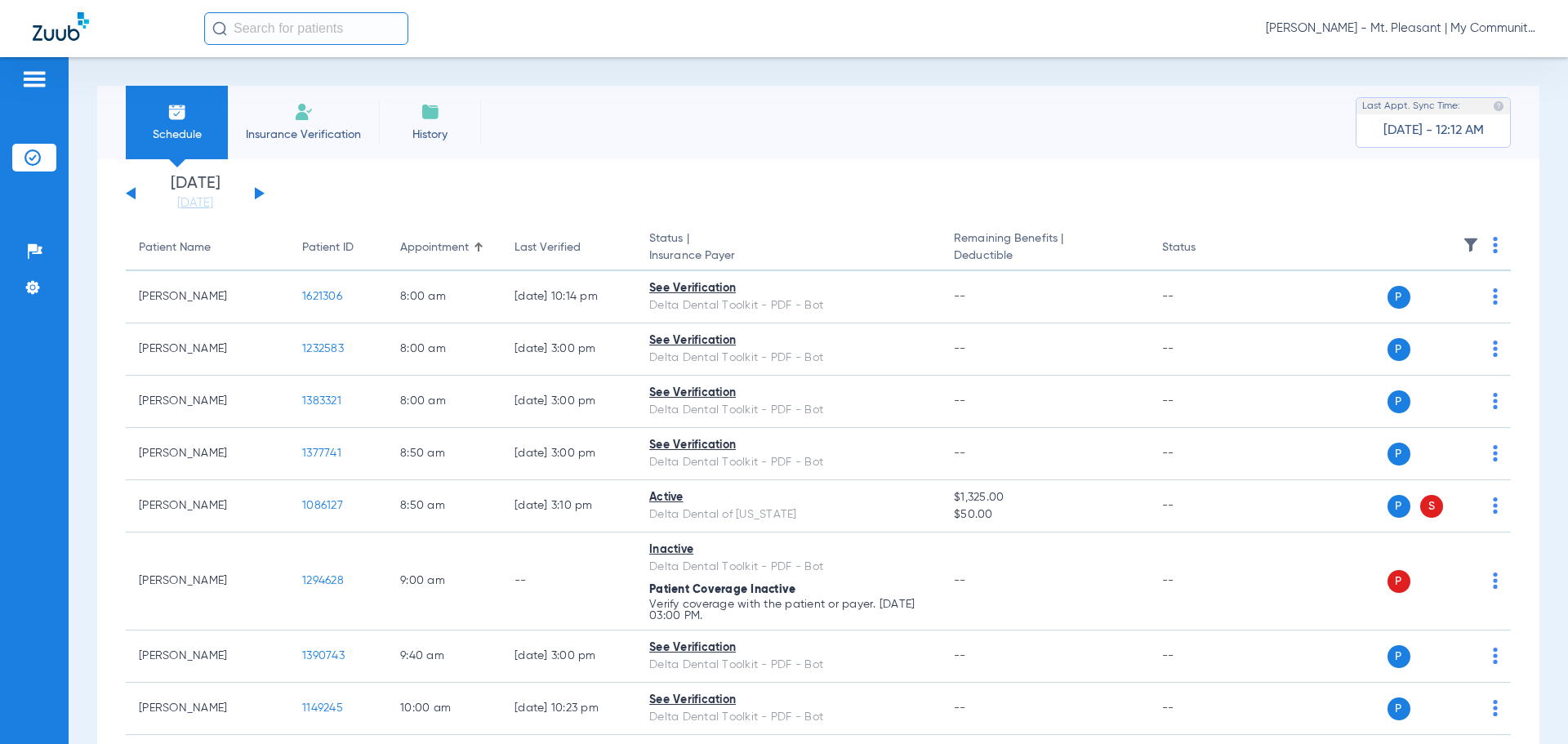 click 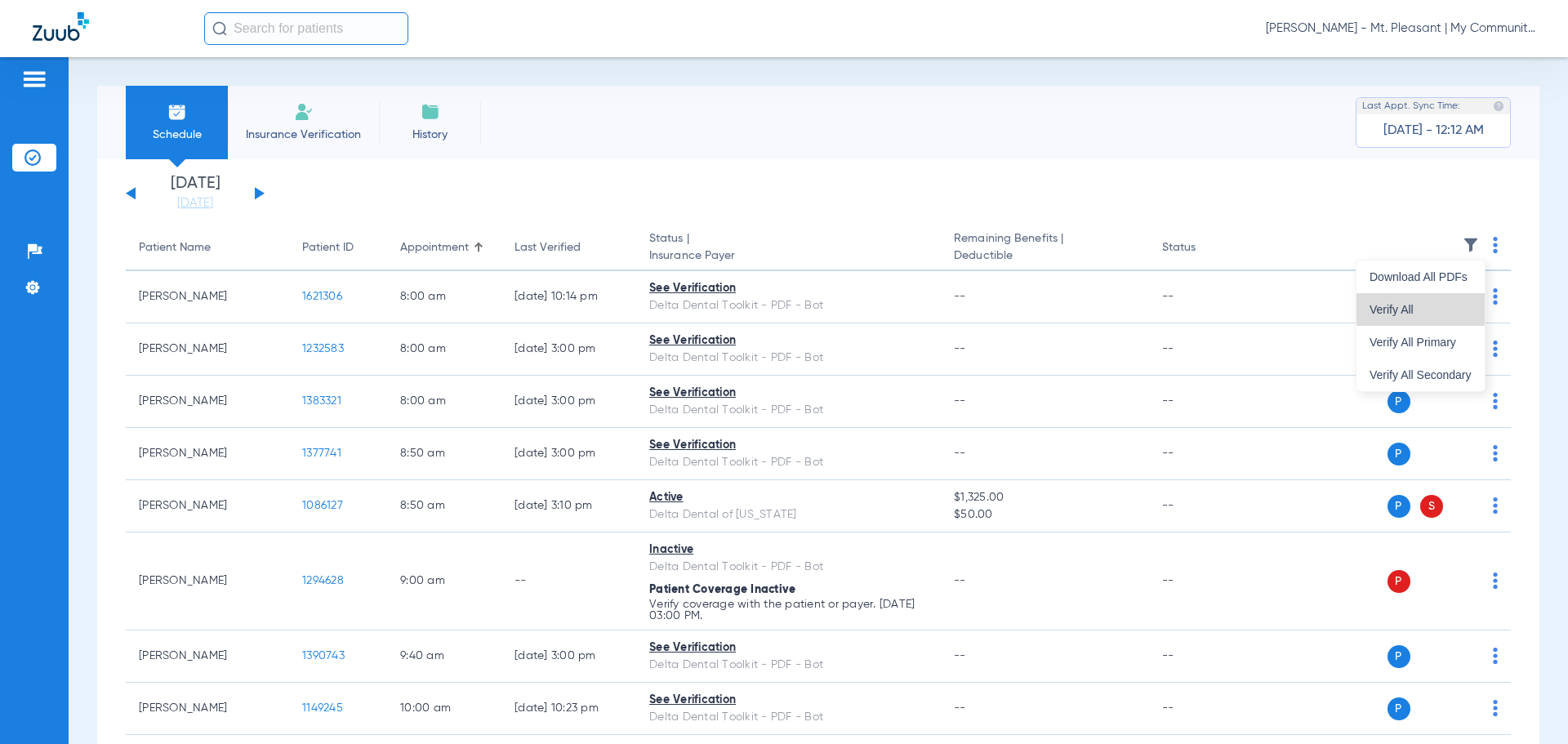 click on "Verify All" at bounding box center [1420, 310] 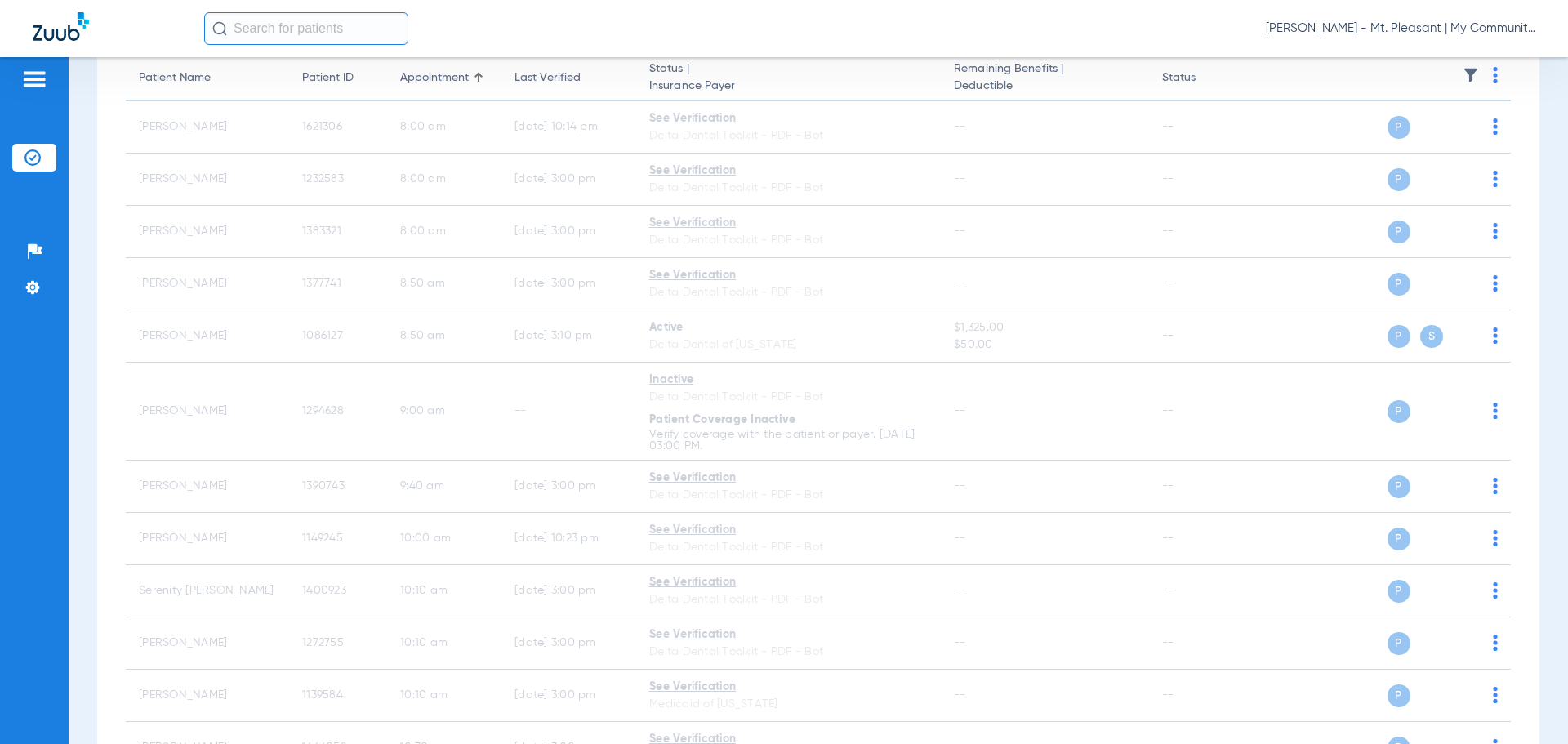 scroll, scrollTop: 163, scrollLeft: 0, axis: vertical 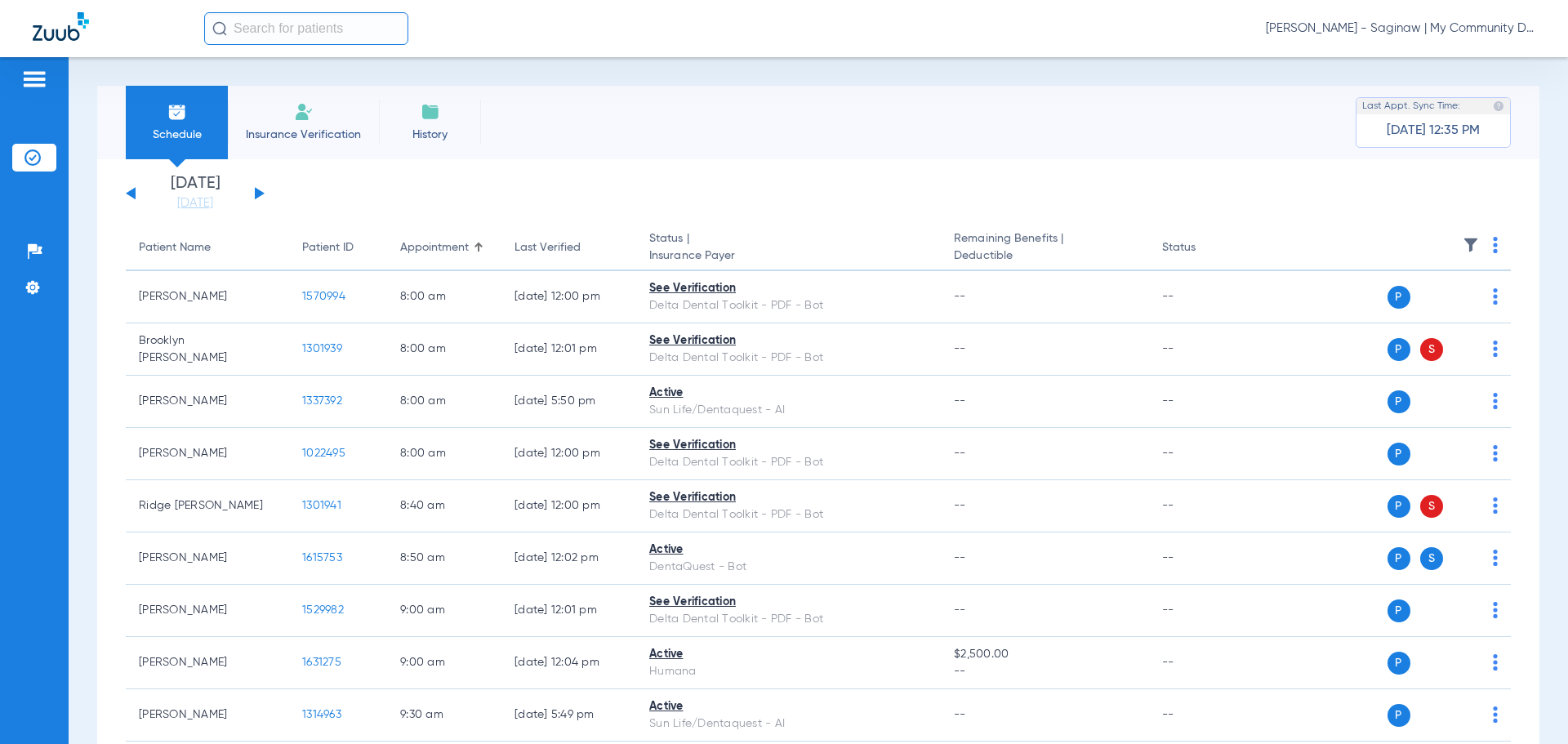 click 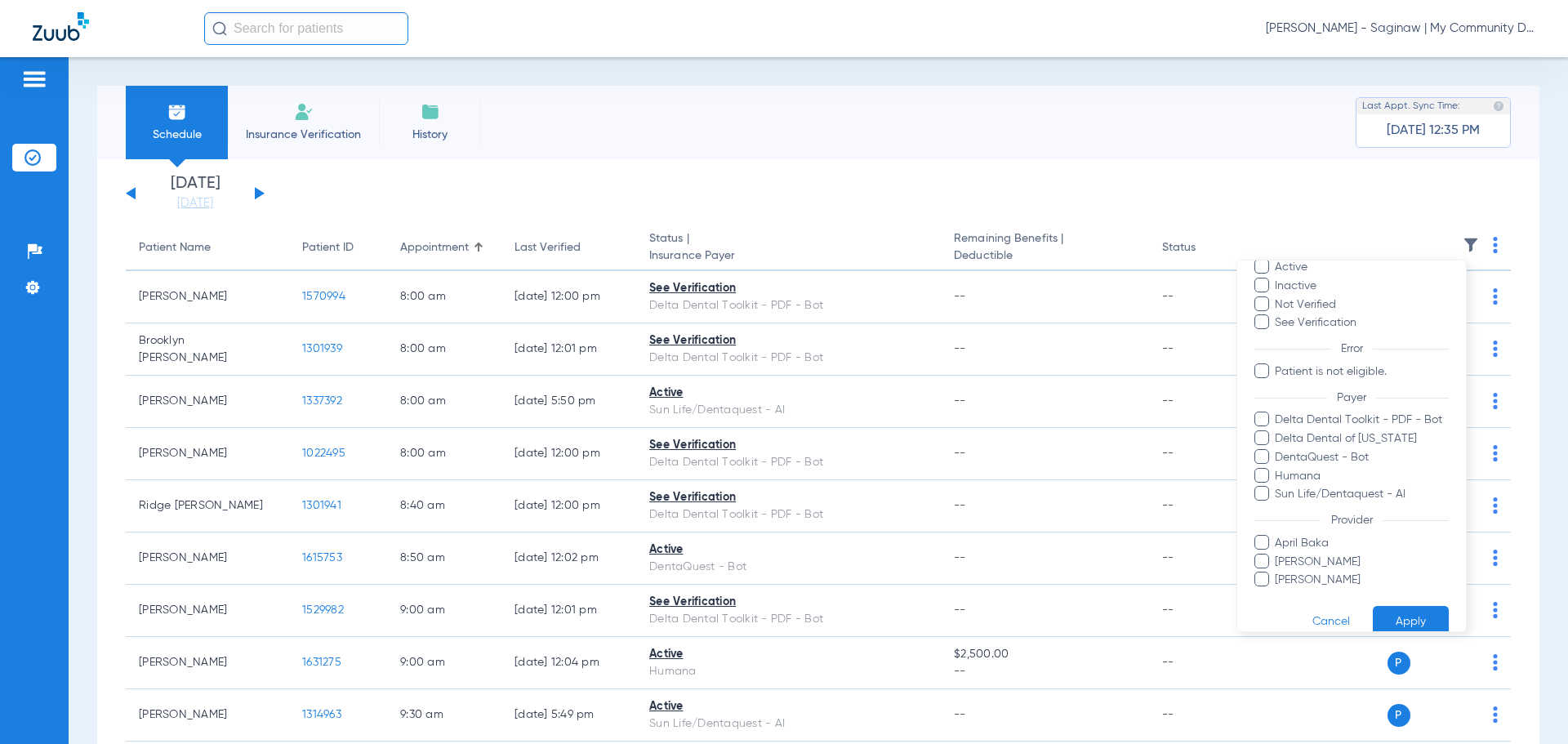 scroll, scrollTop: 94, scrollLeft: 0, axis: vertical 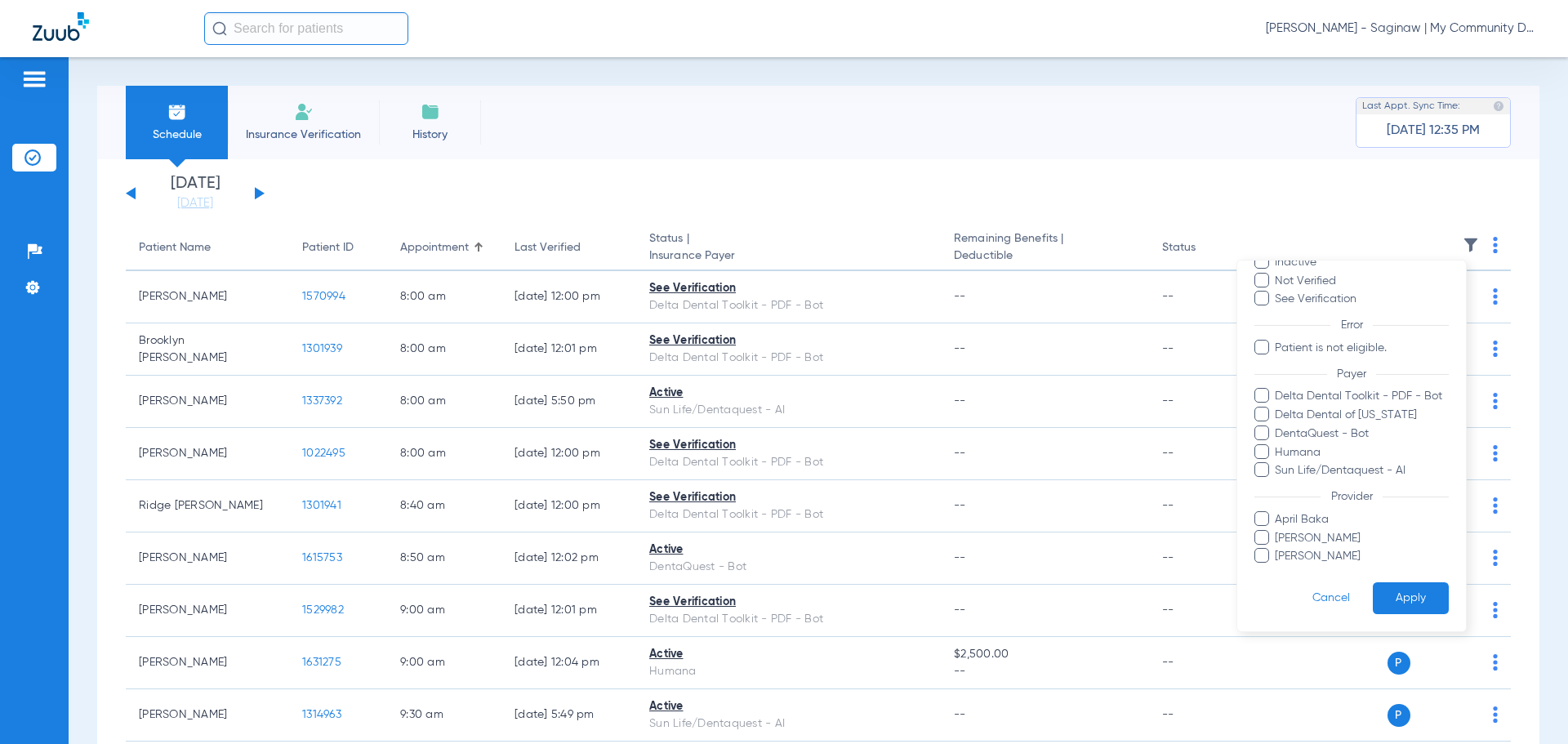 click on "Rebecca Fettig-Payne" at bounding box center [1361, 556] 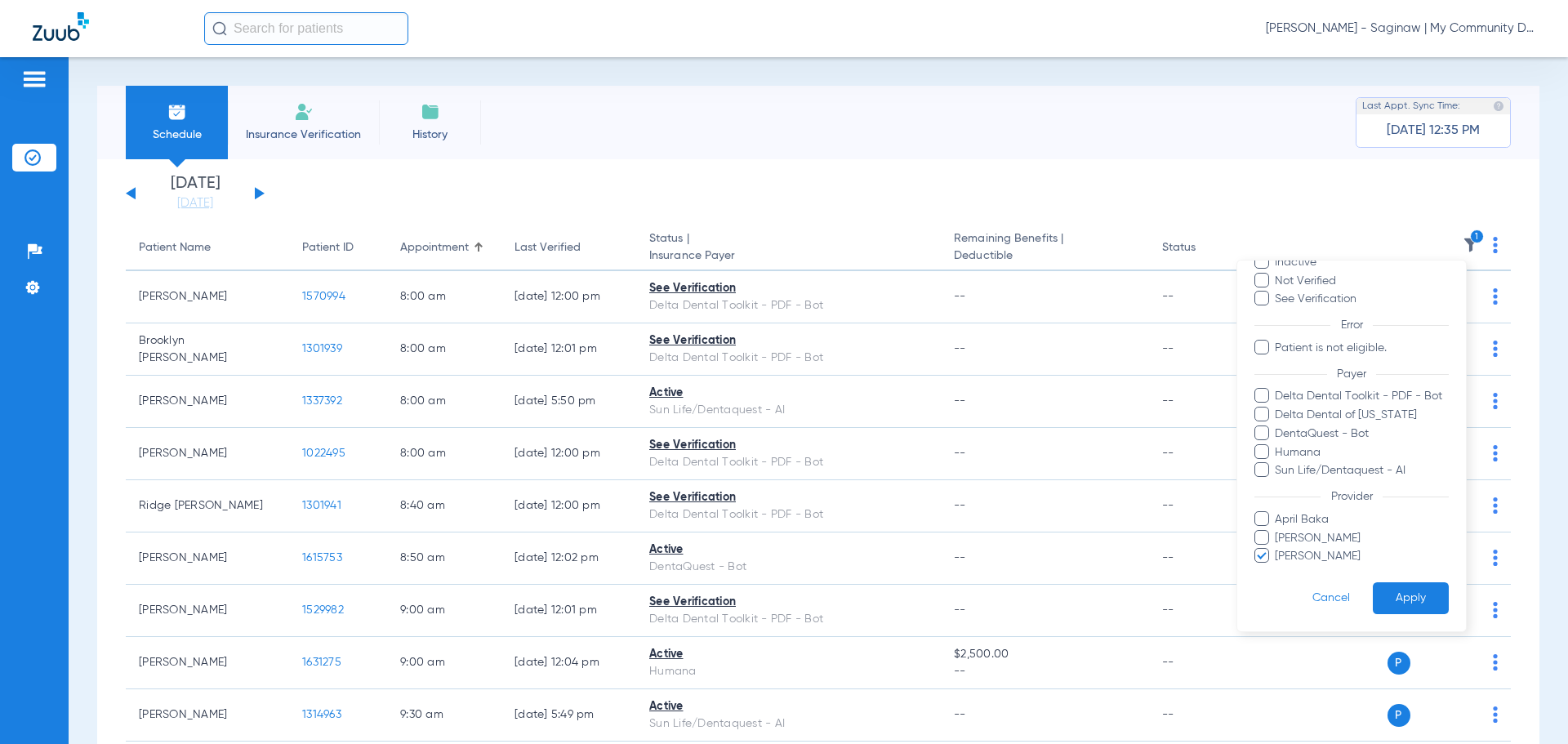 click on "Apply" at bounding box center [1410, 598] 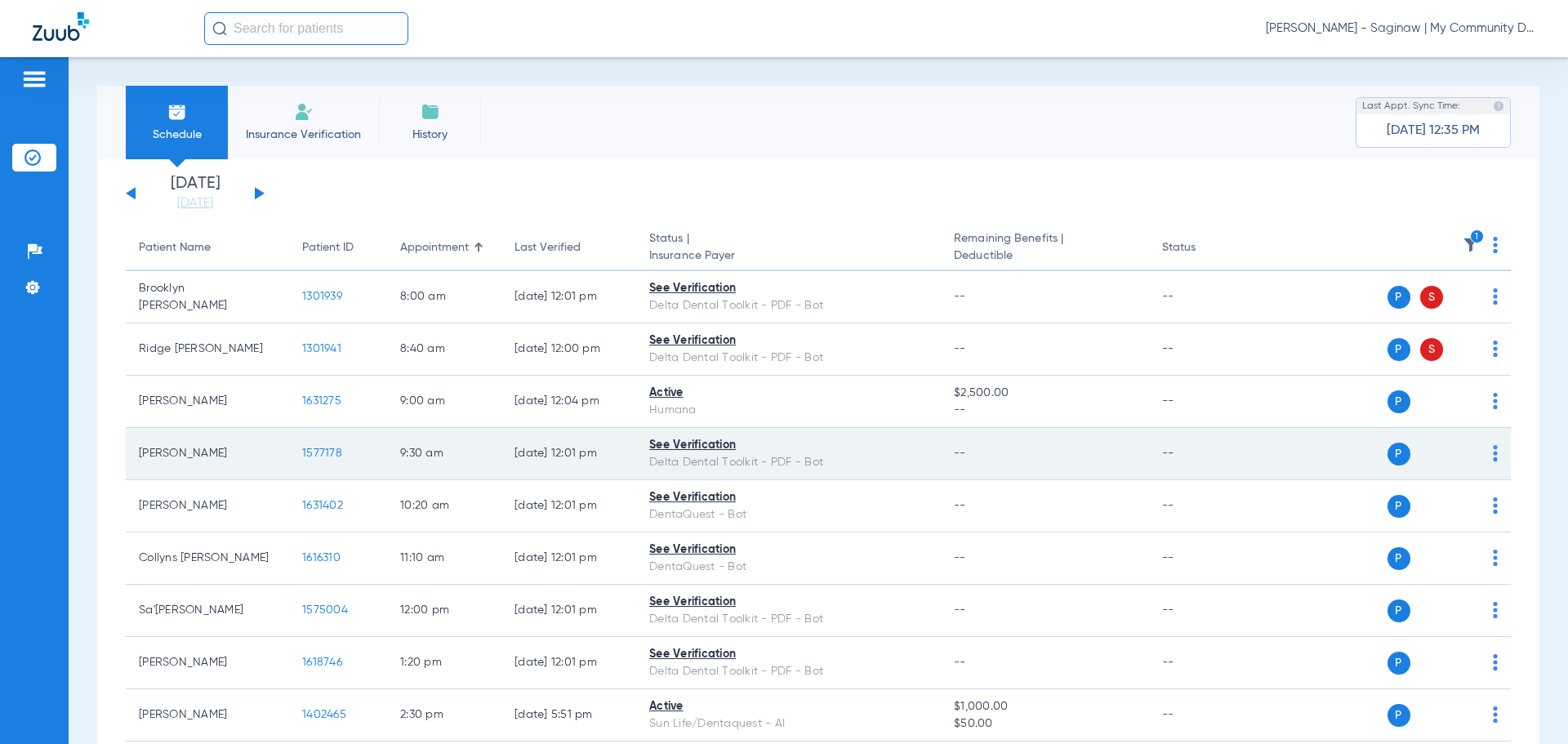 scroll, scrollTop: 82, scrollLeft: 0, axis: vertical 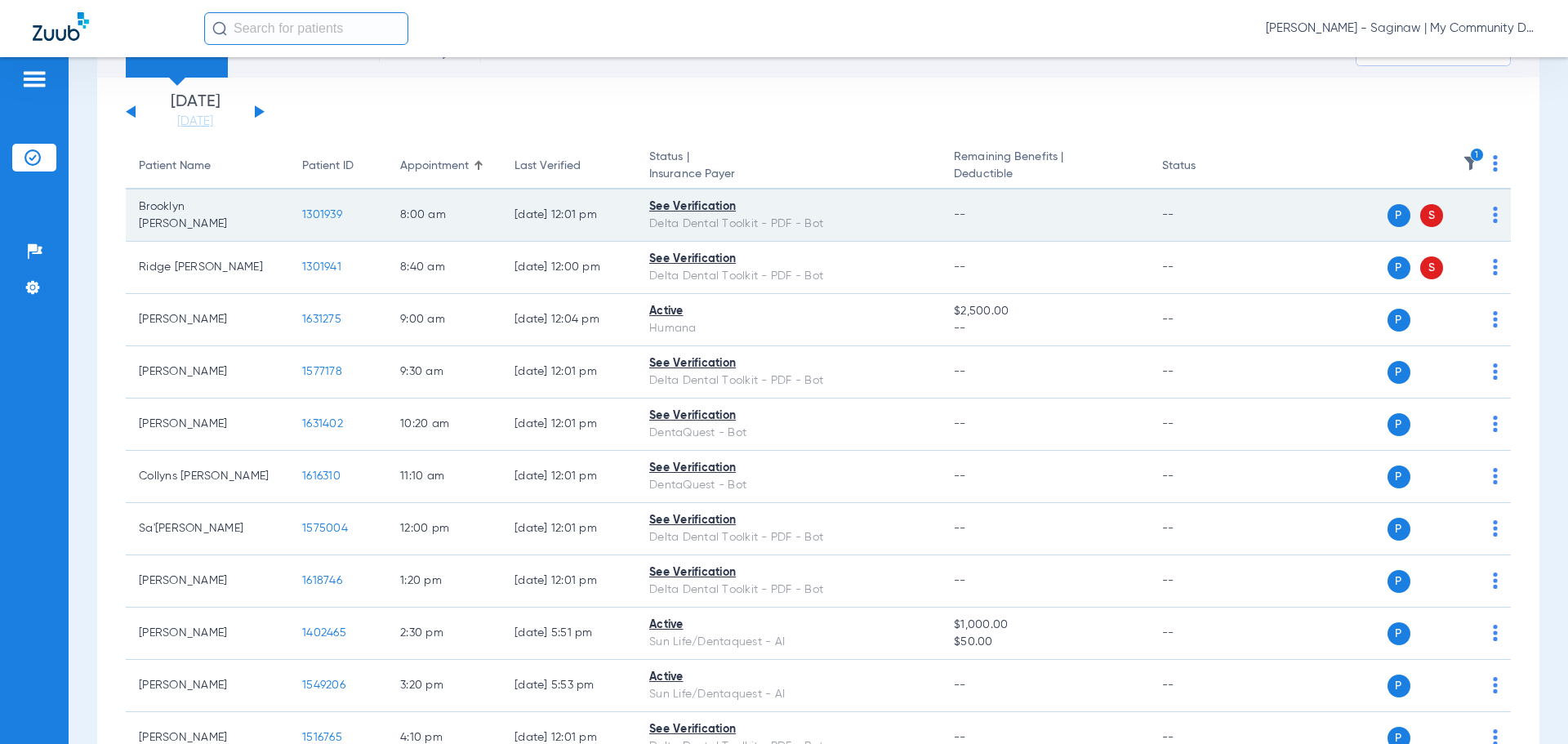click on "1301939" 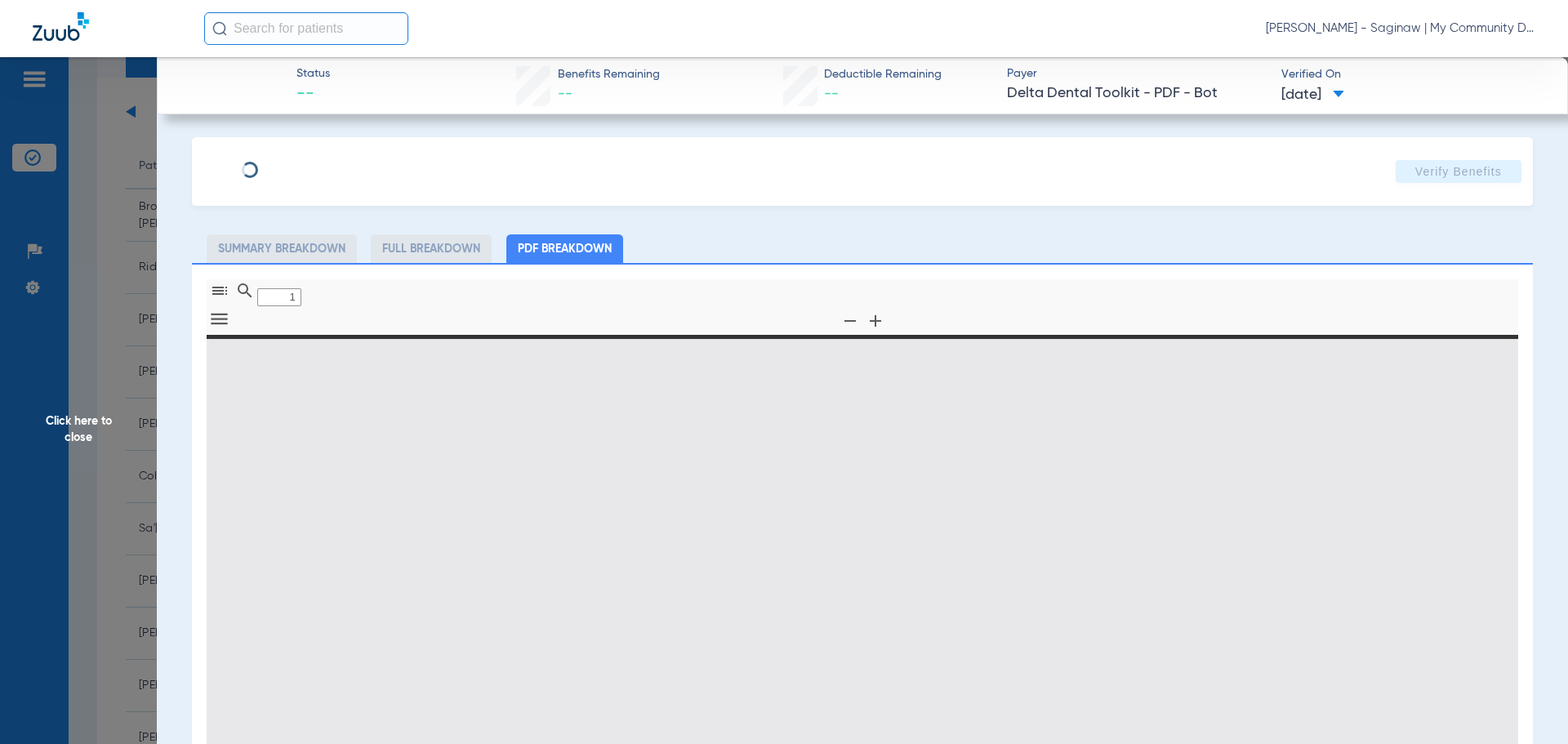type on "0" 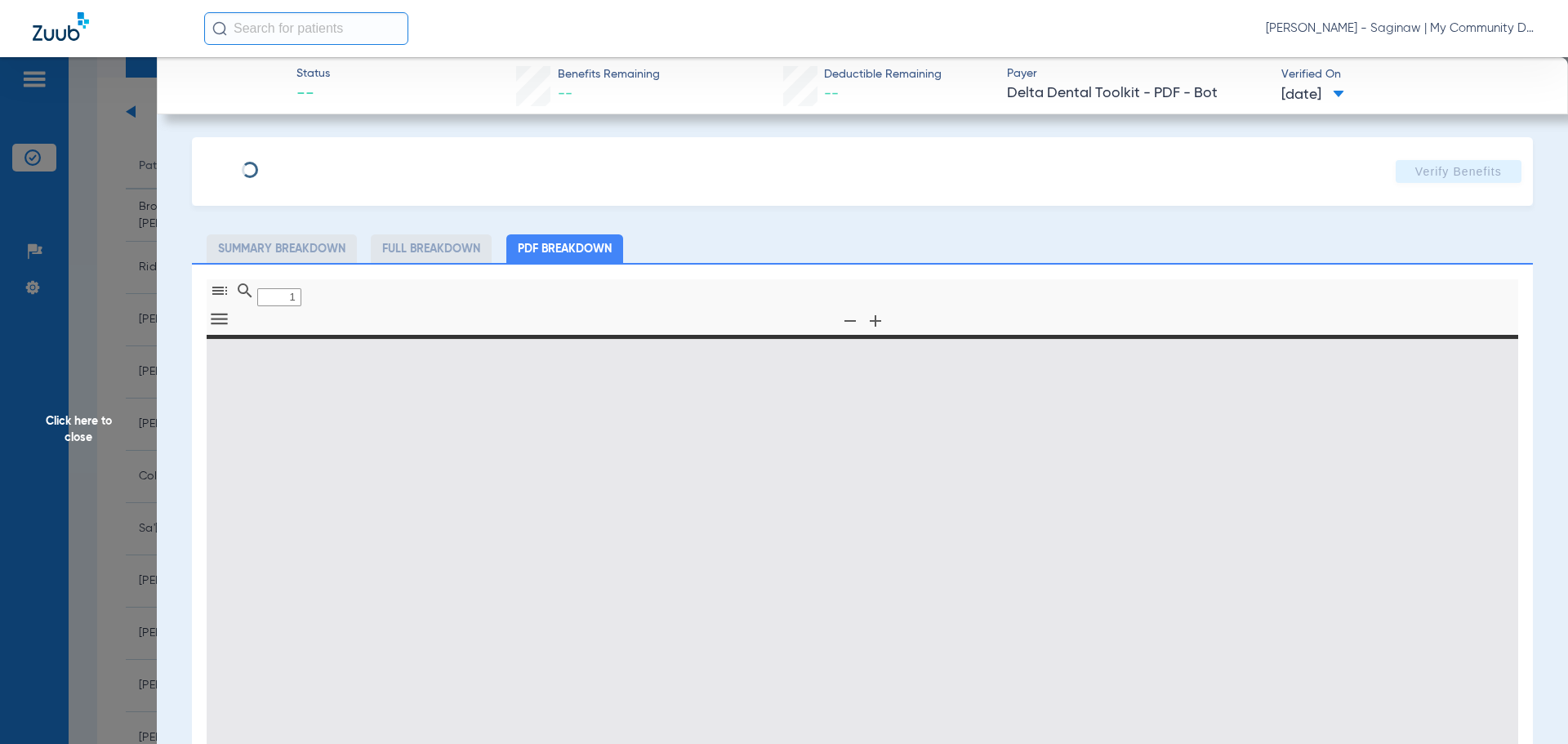 select on "page-width" 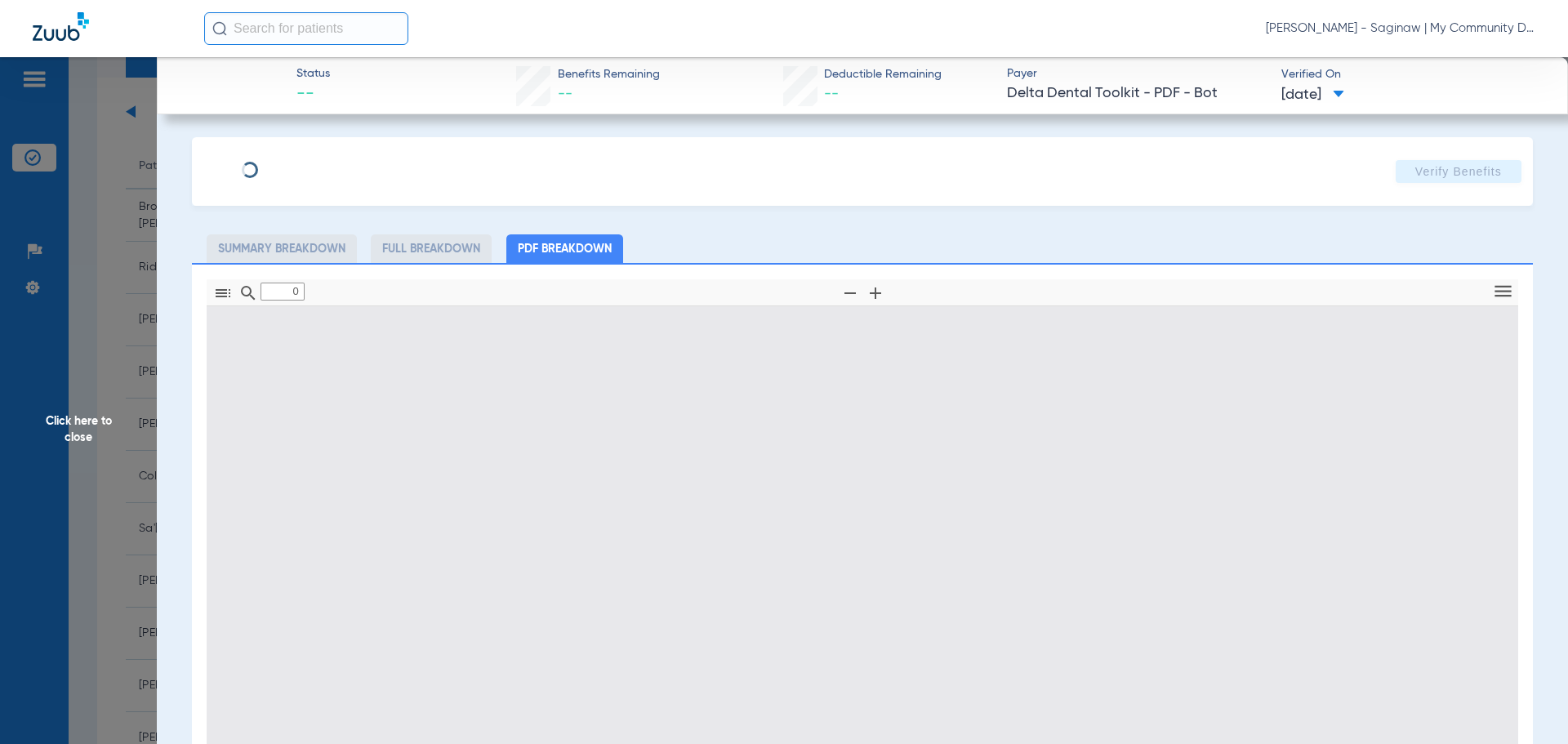 type on "1" 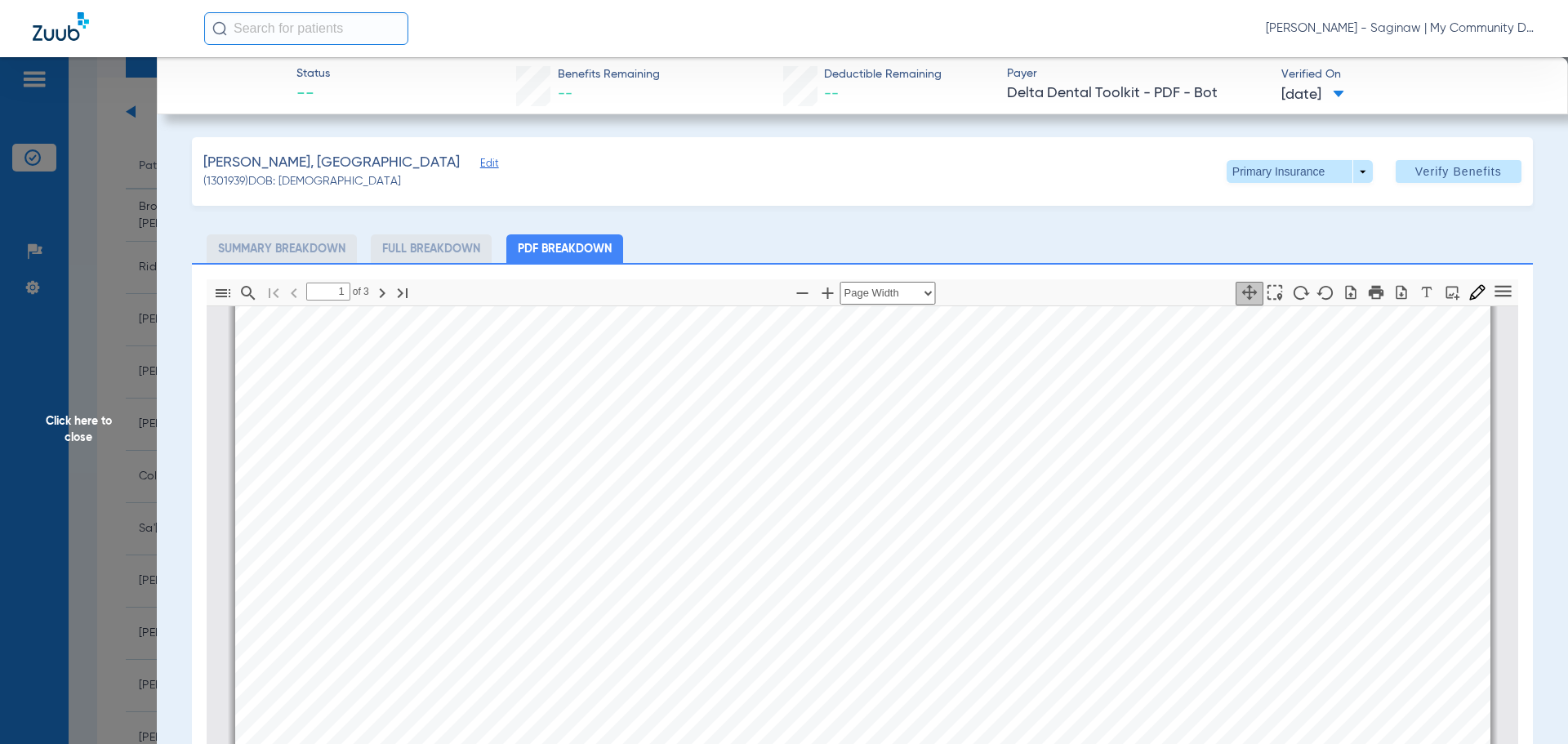 scroll, scrollTop: 335, scrollLeft: 0, axis: vertical 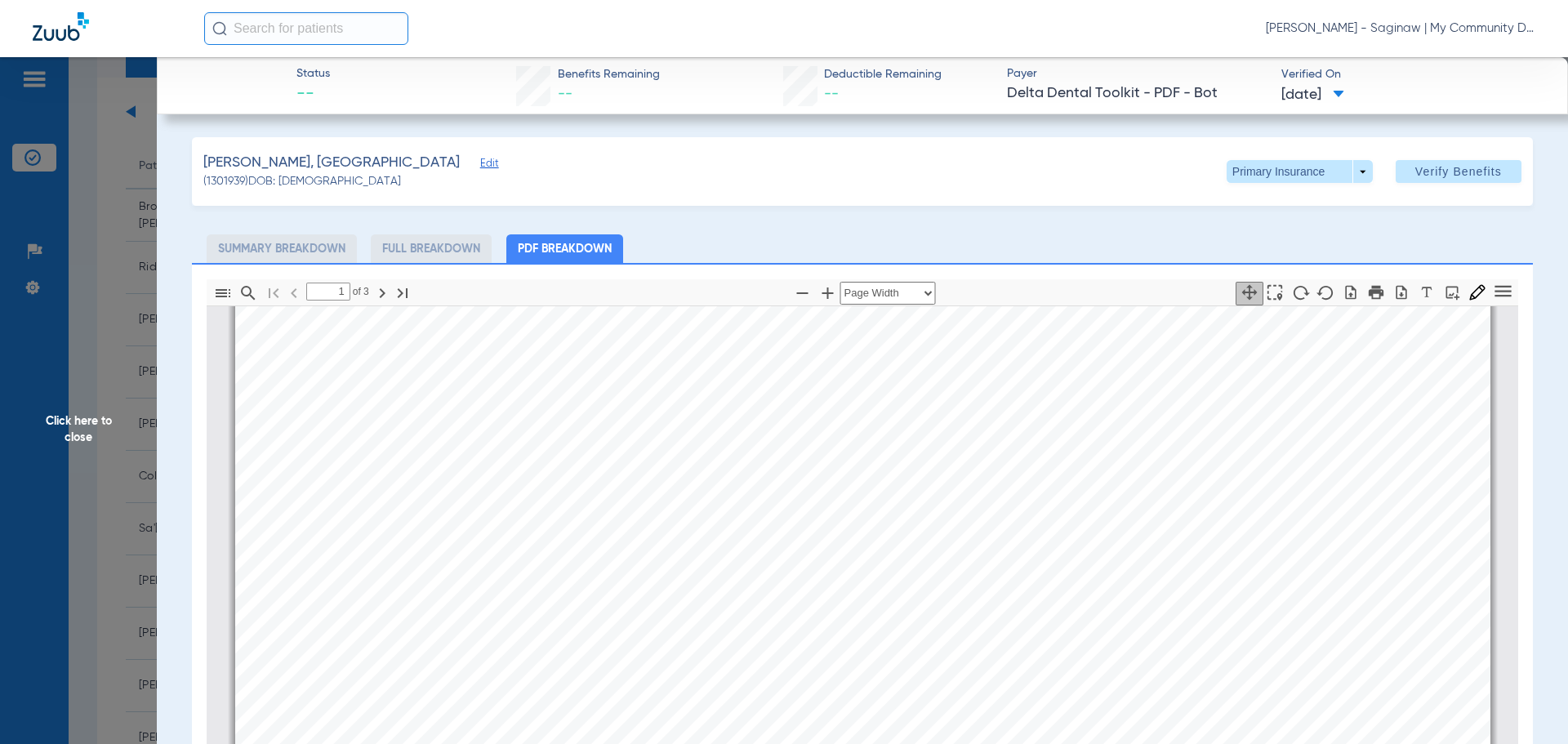 click on "Click here to close" 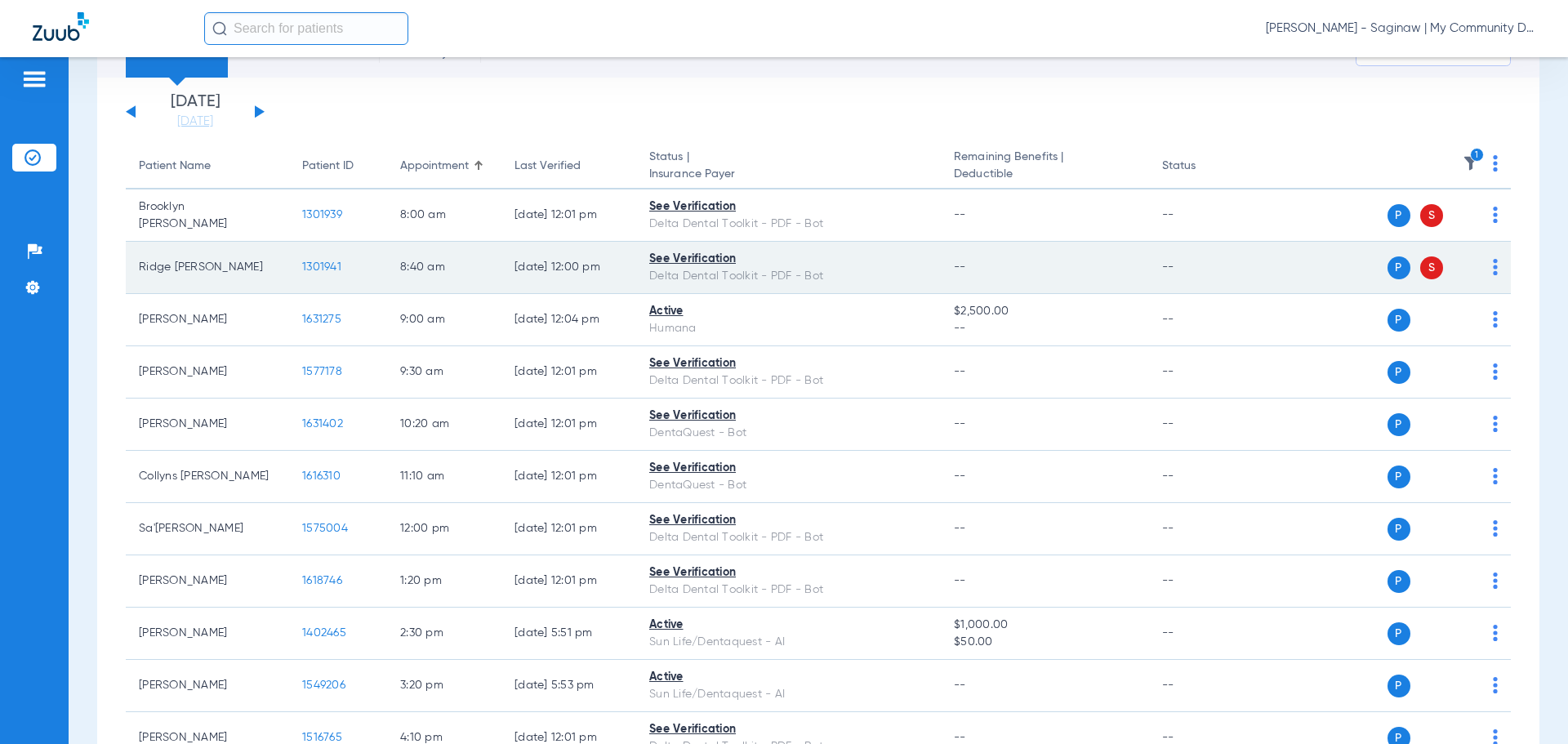 click on "1301941" 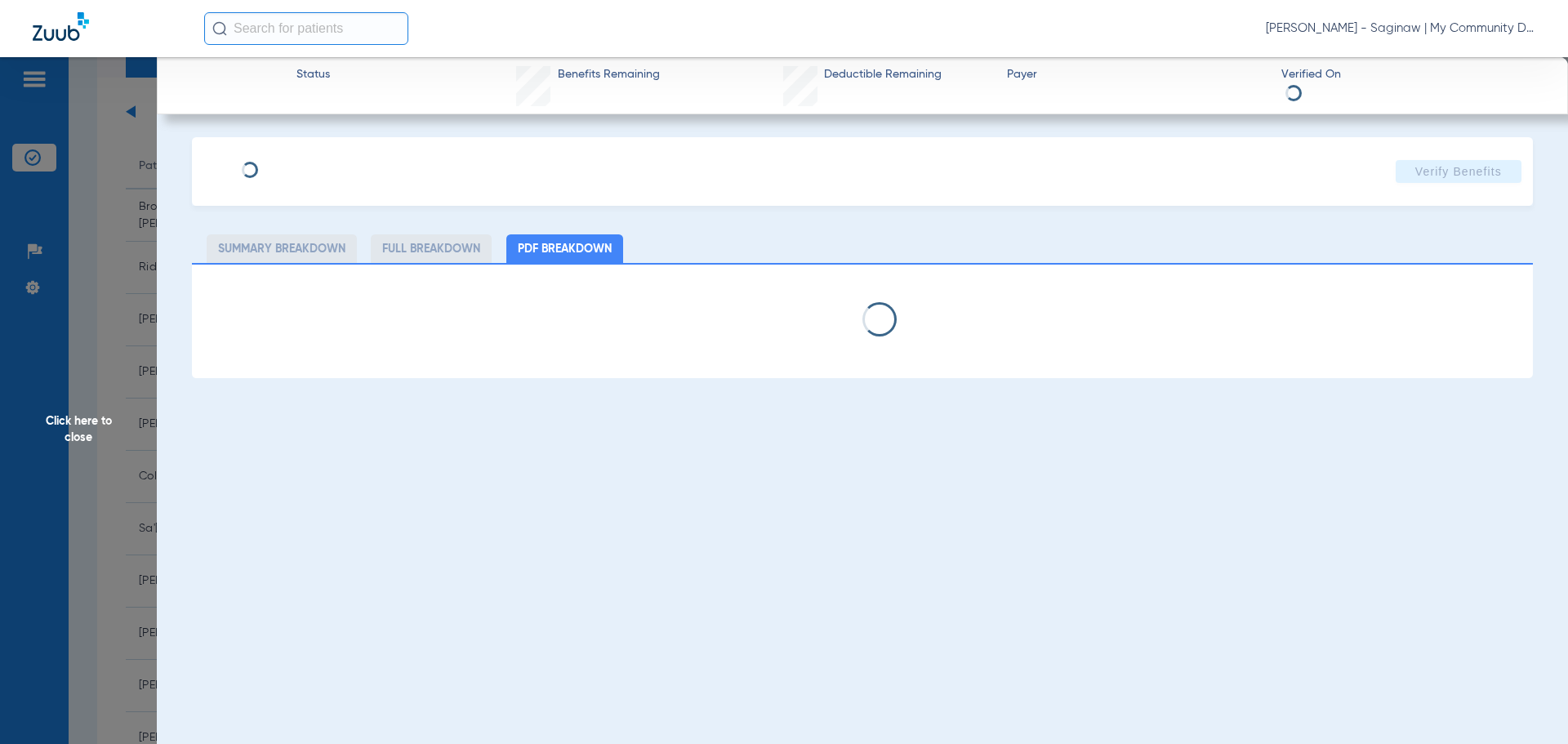 select on "page-width" 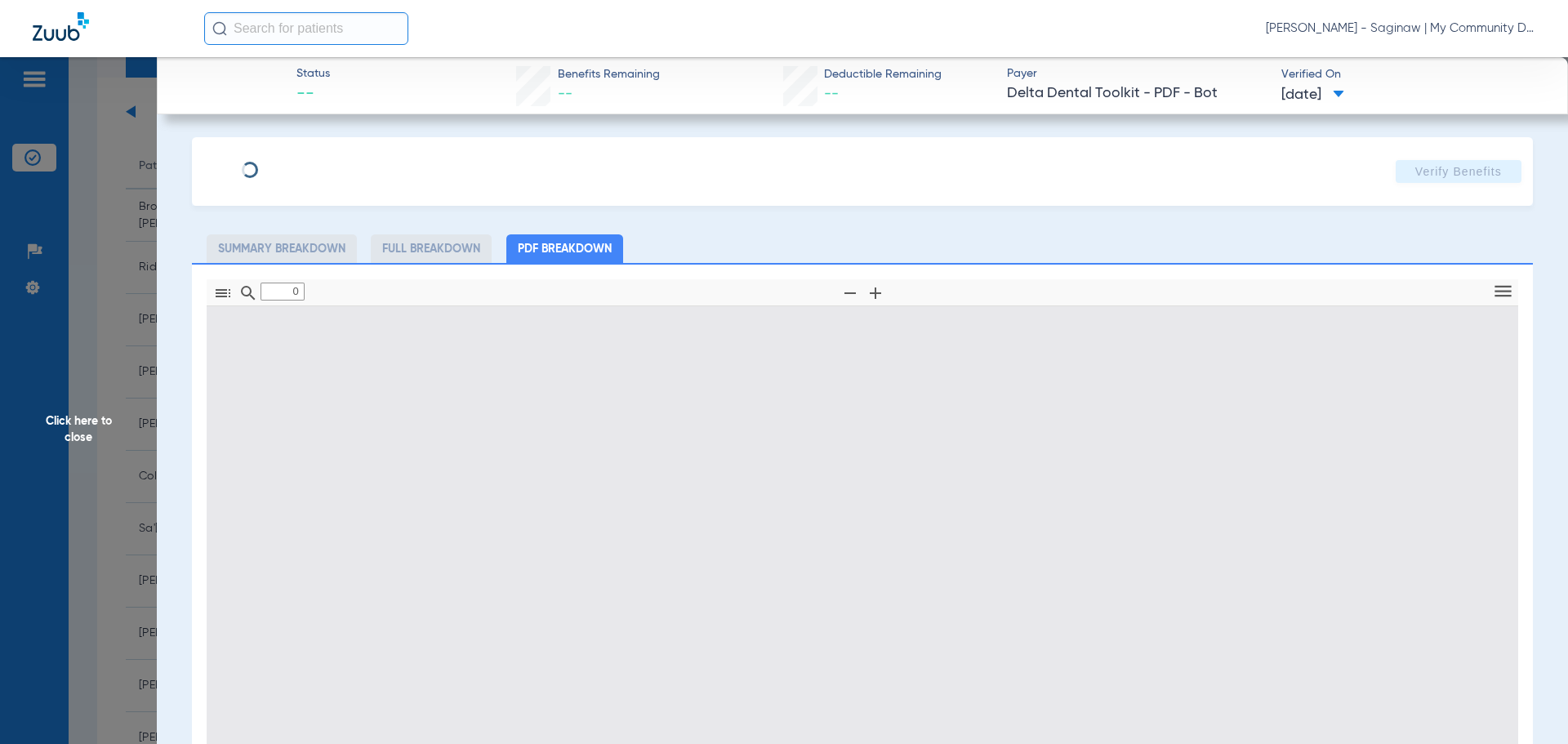 type on "1" 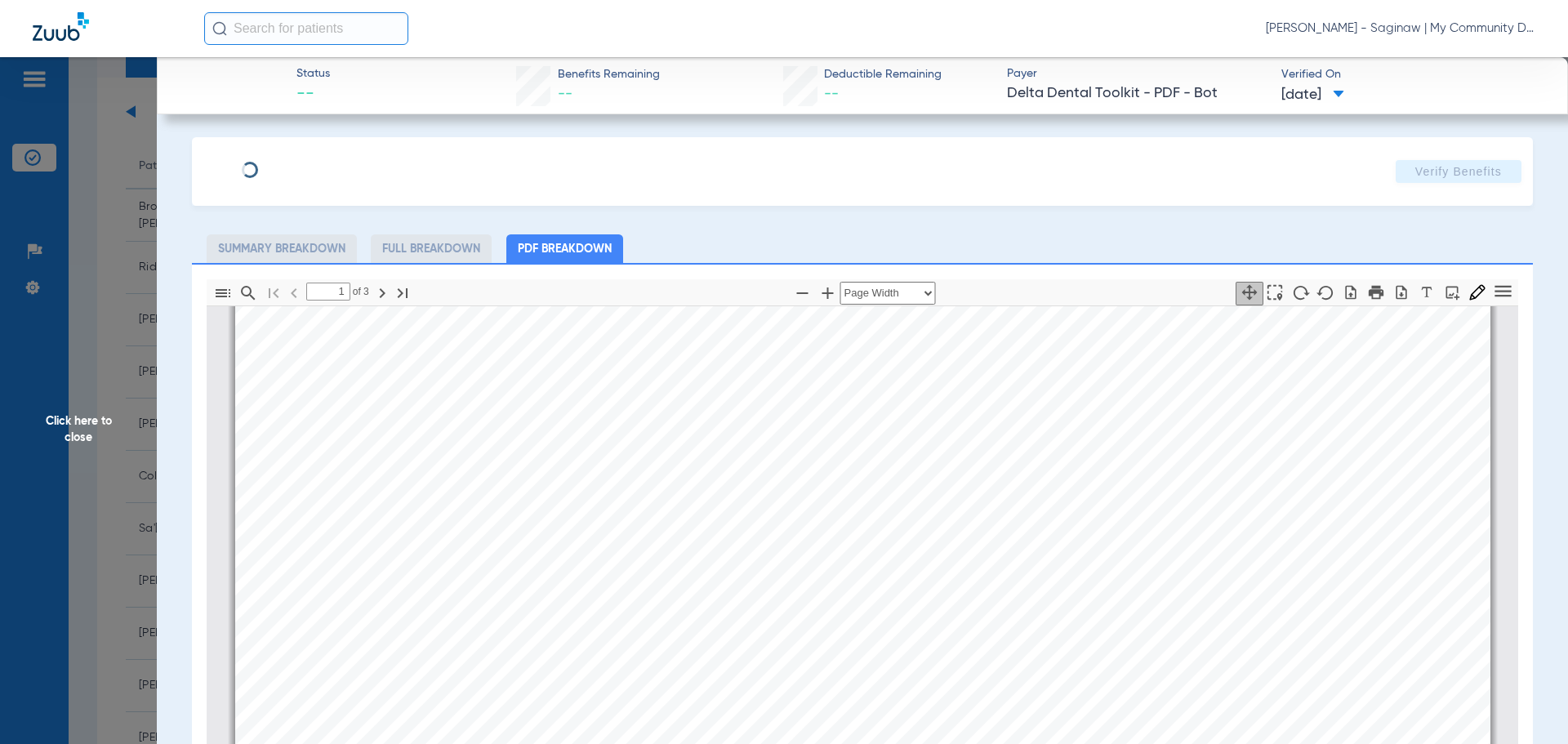 scroll, scrollTop: 662, scrollLeft: 0, axis: vertical 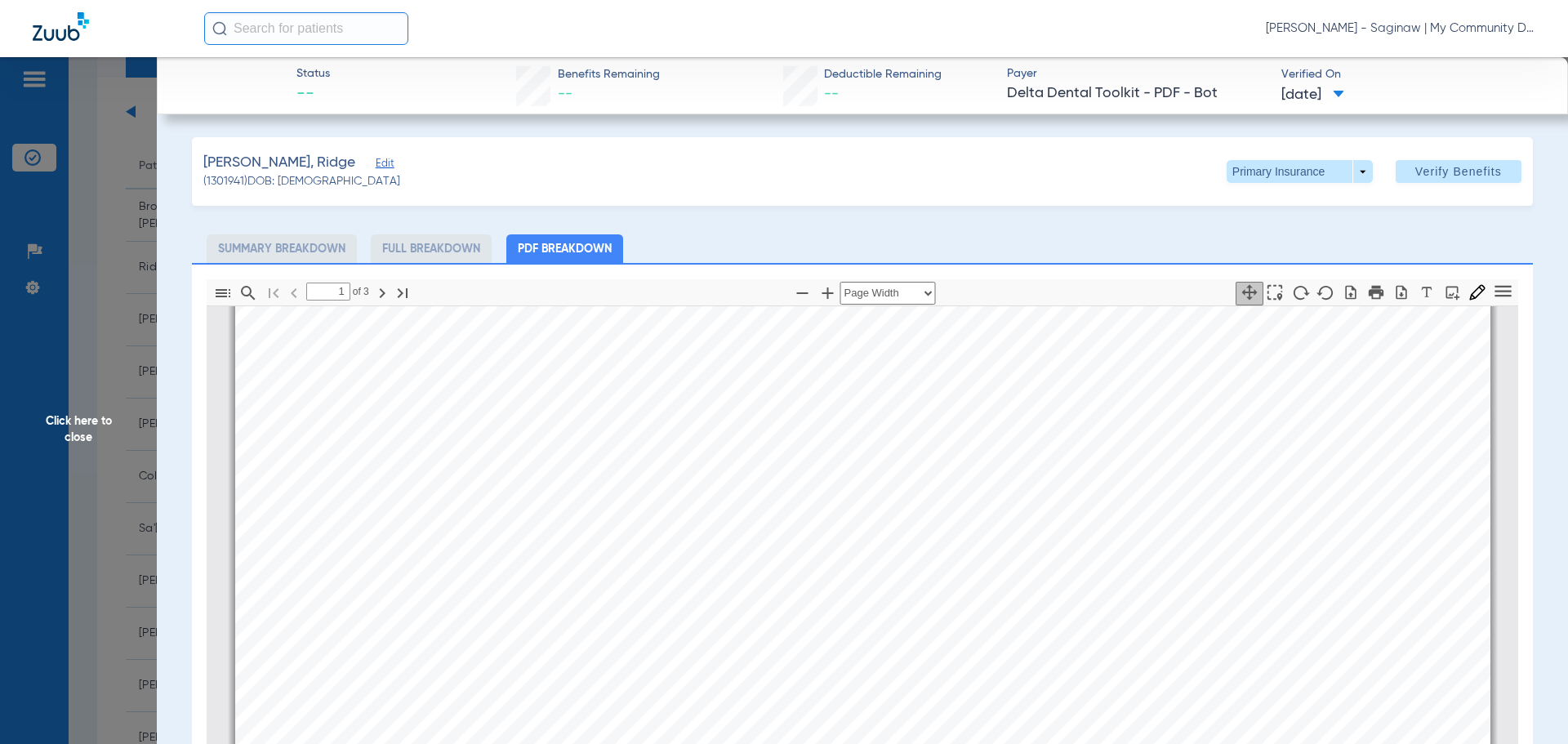click on "Click here to close" 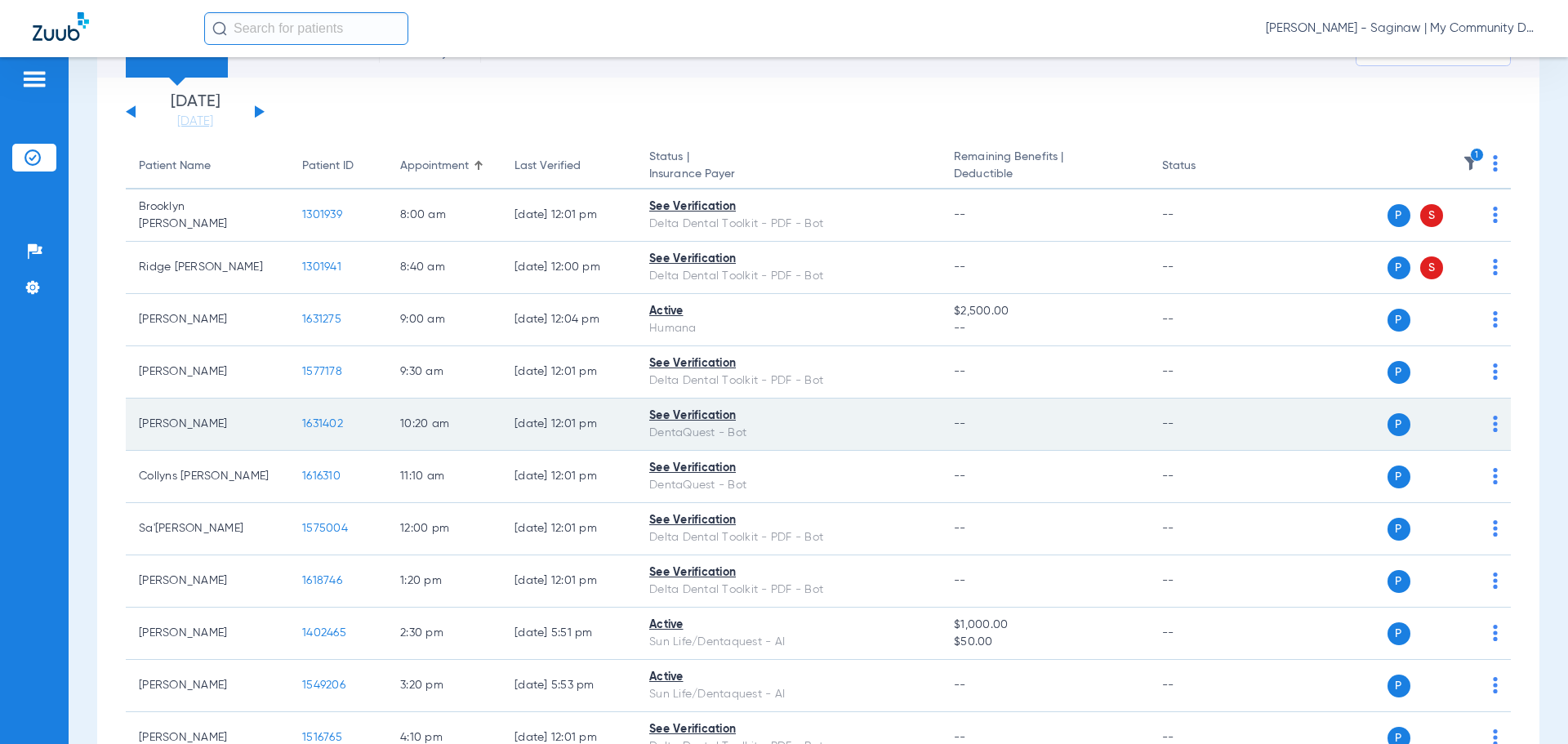 click on "1631402" 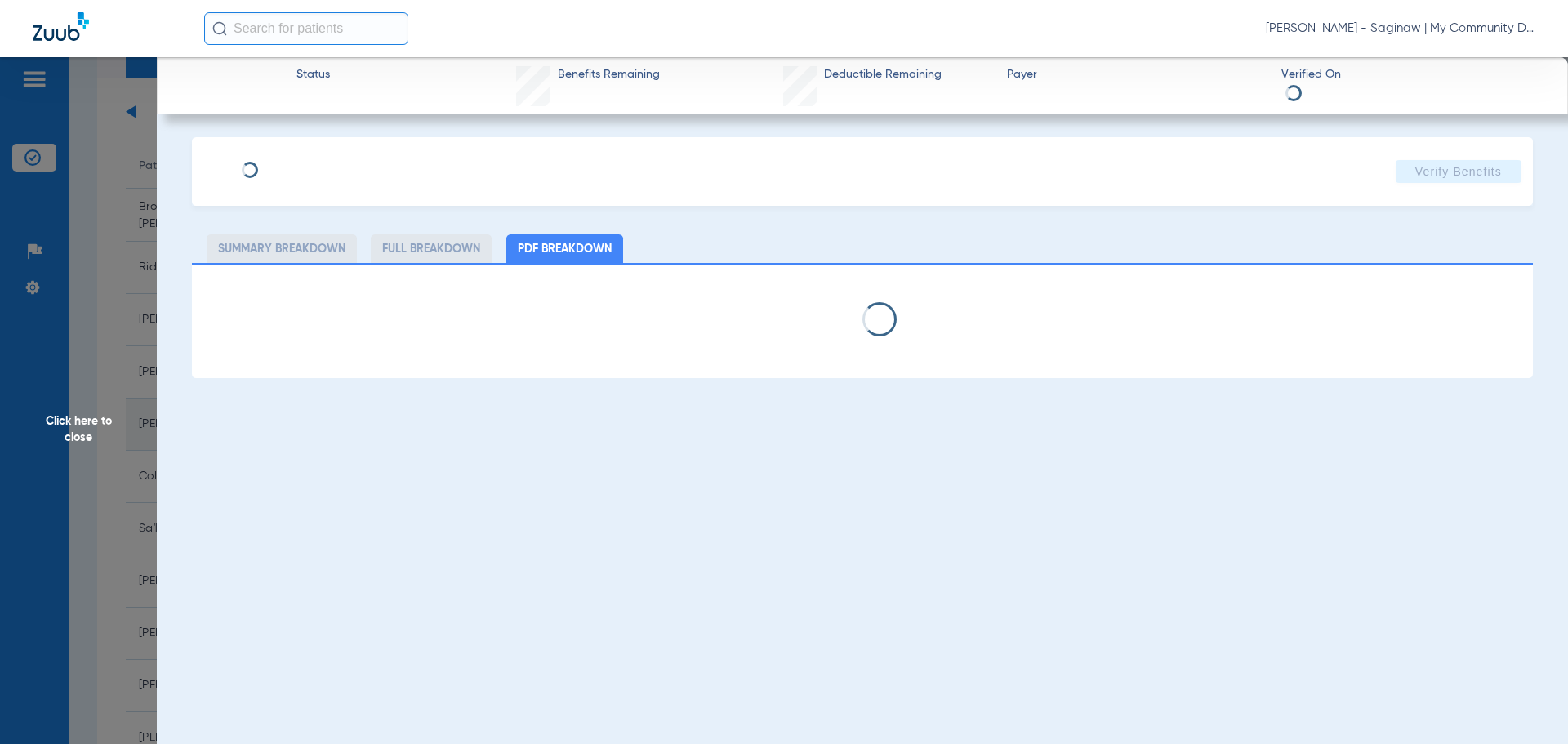 select on "page-width" 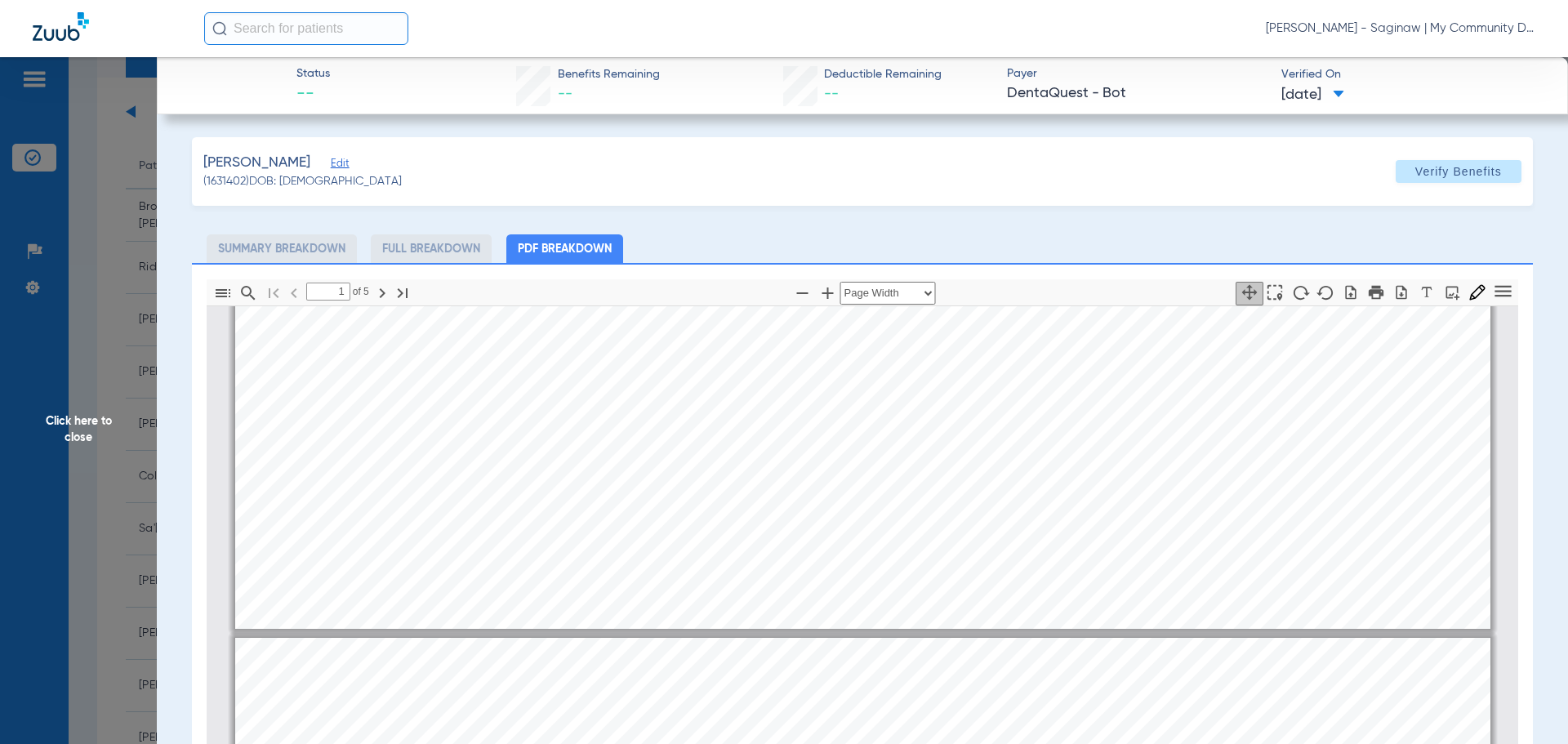 type on "2" 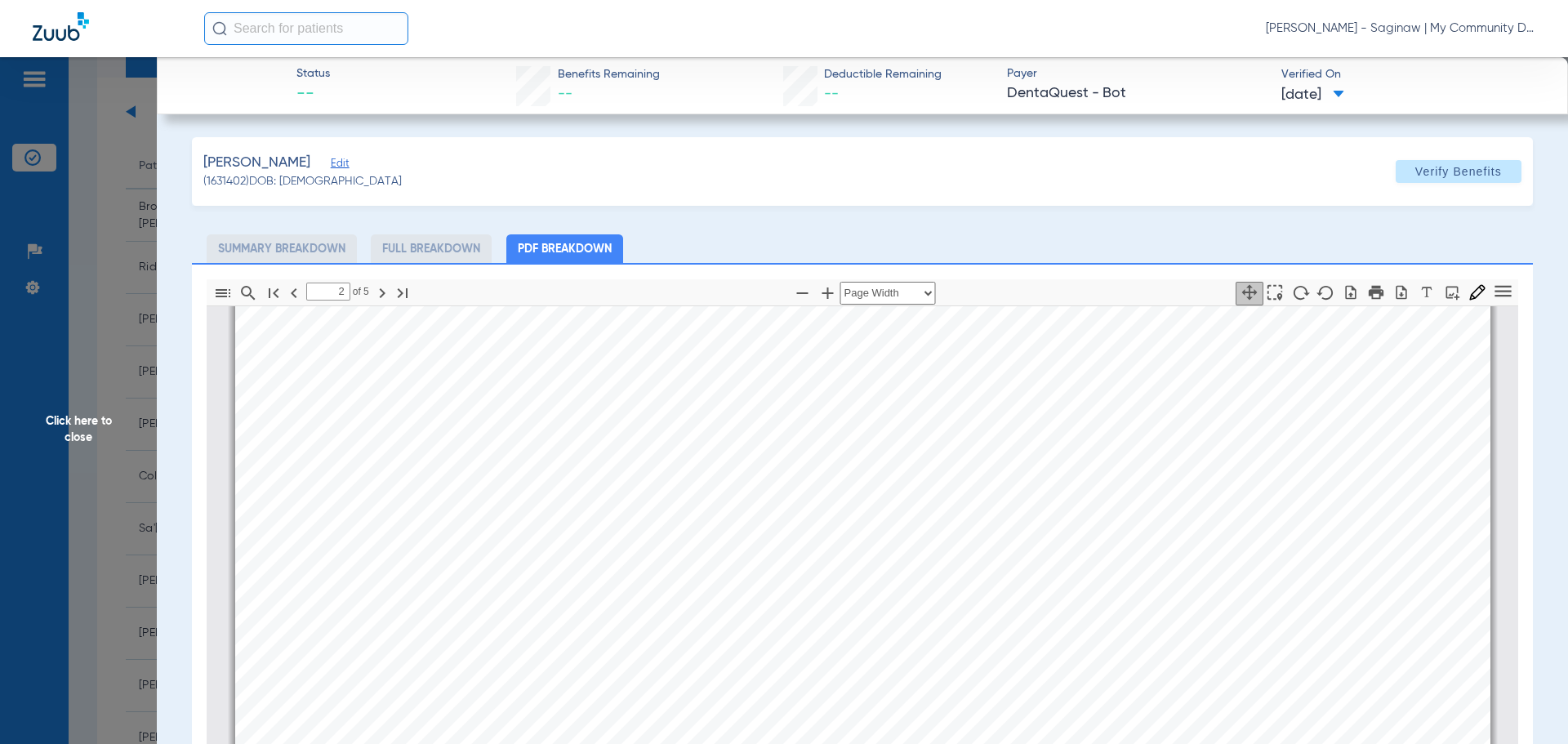 scroll, scrollTop: 907, scrollLeft: 0, axis: vertical 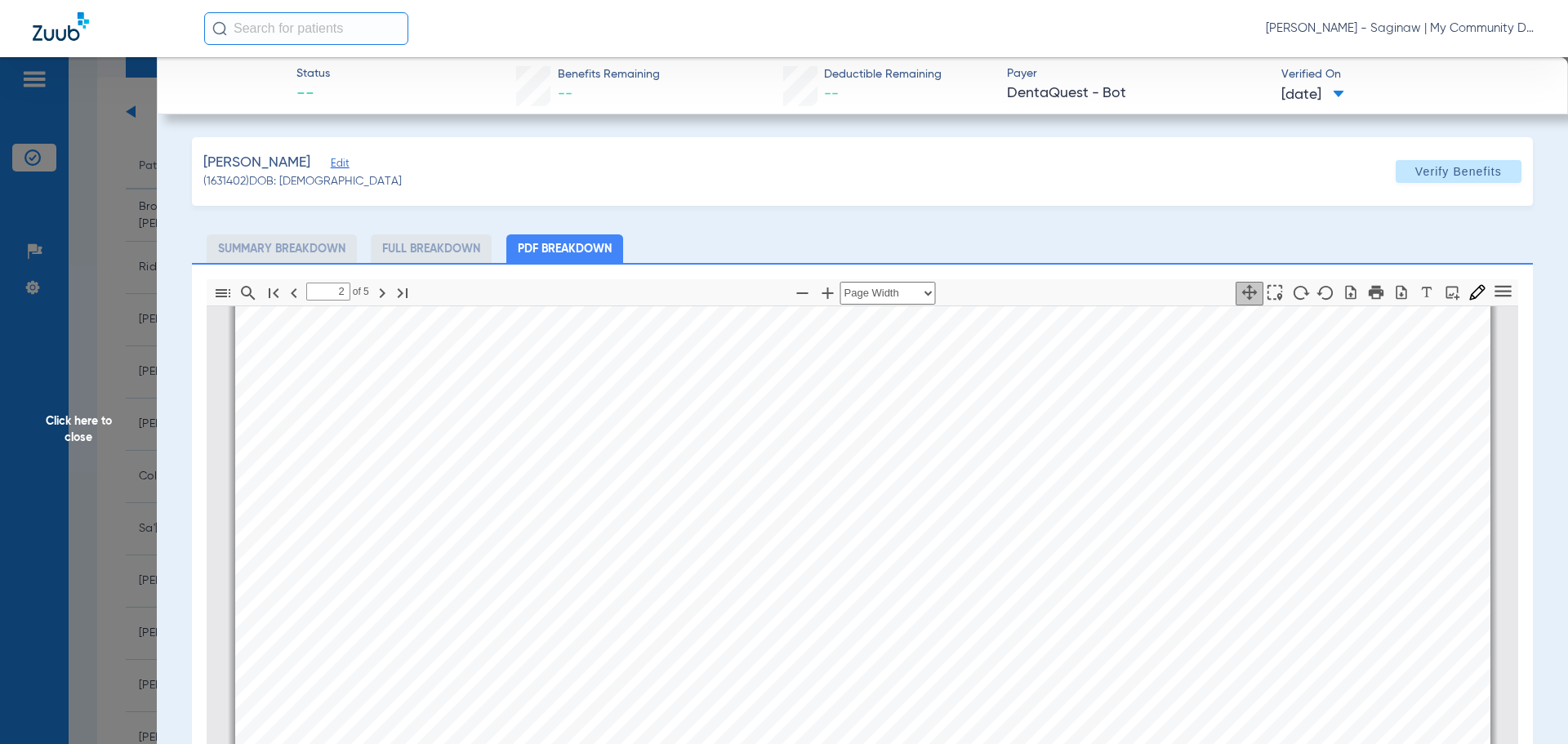 click on "Click here to close" 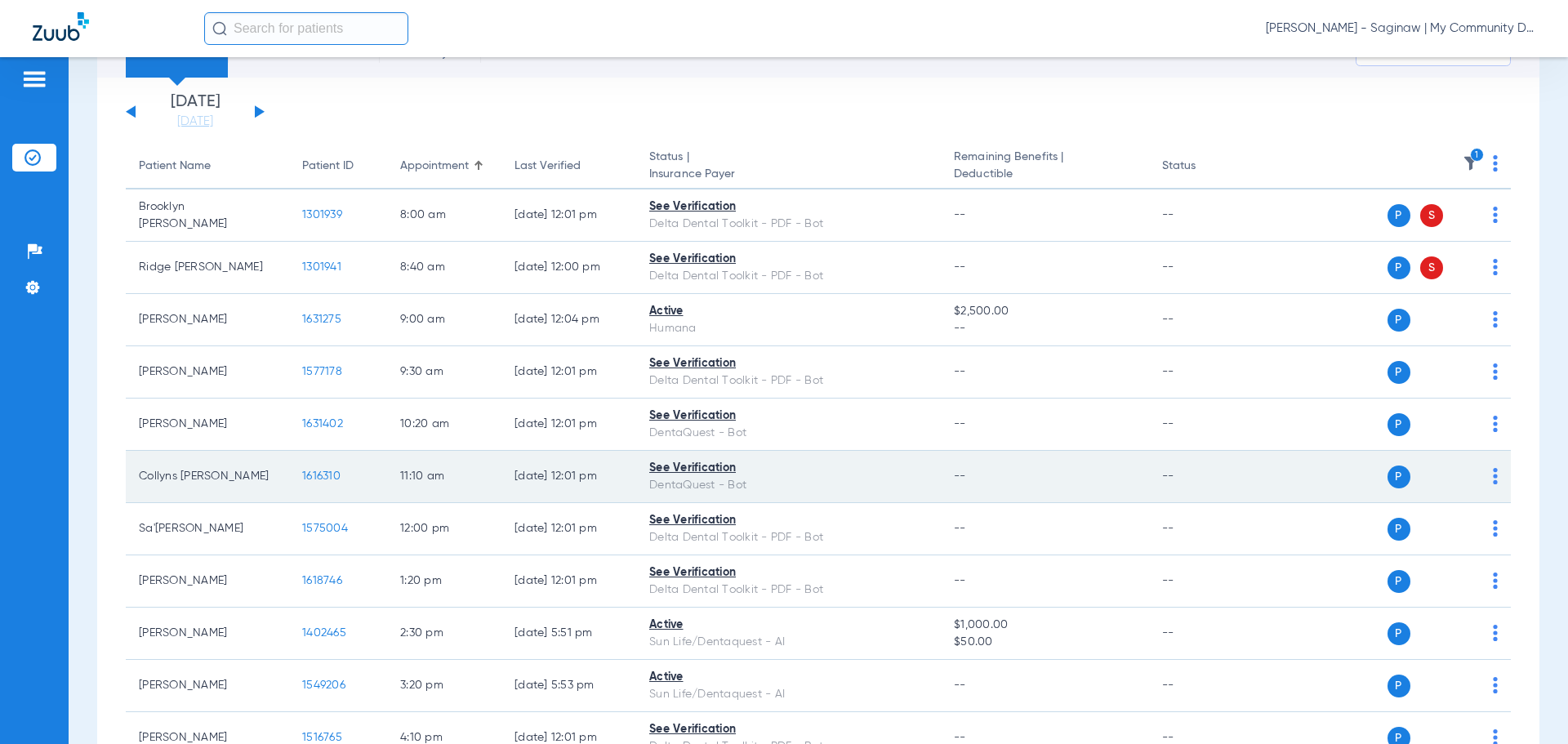 click on "1616310" 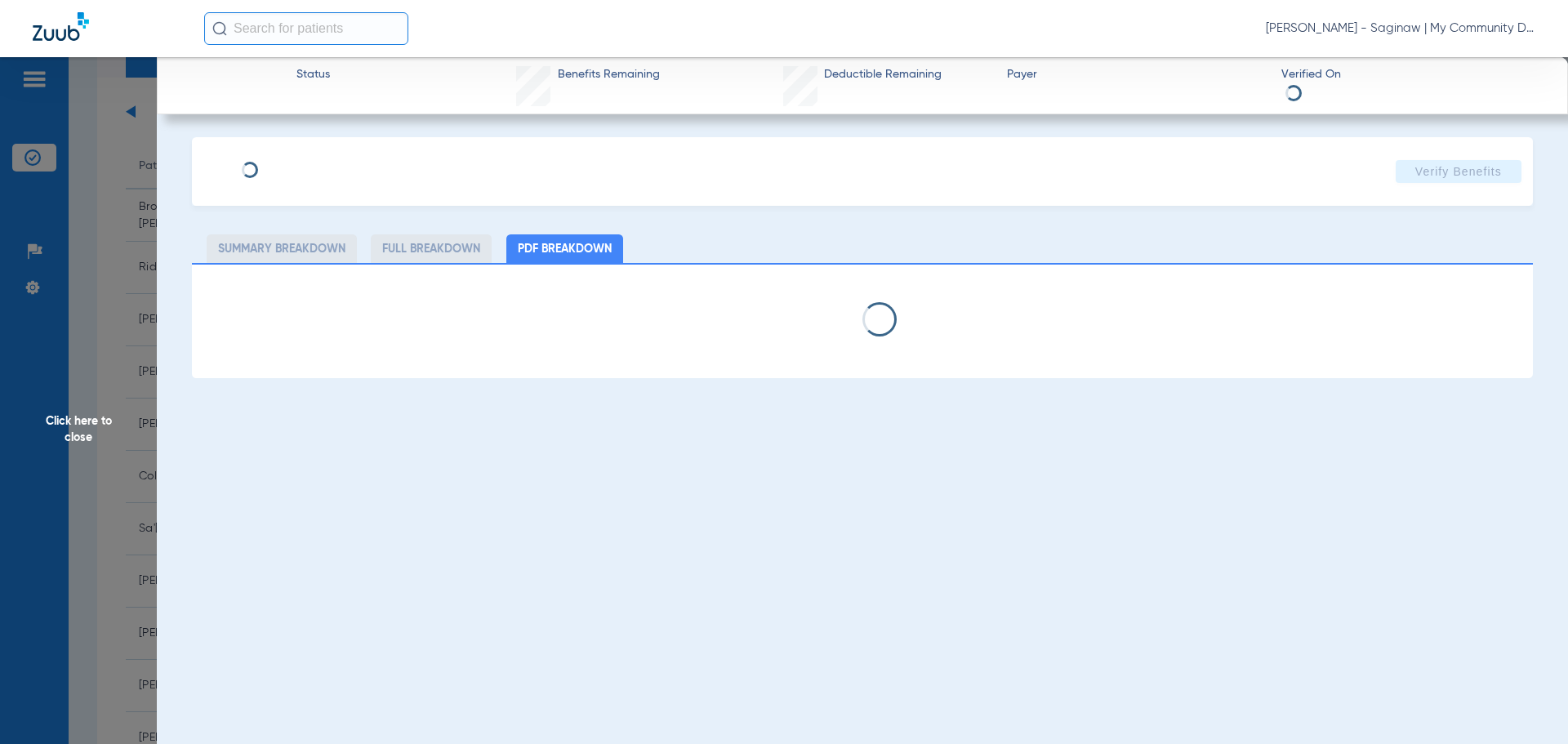 select on "page-width" 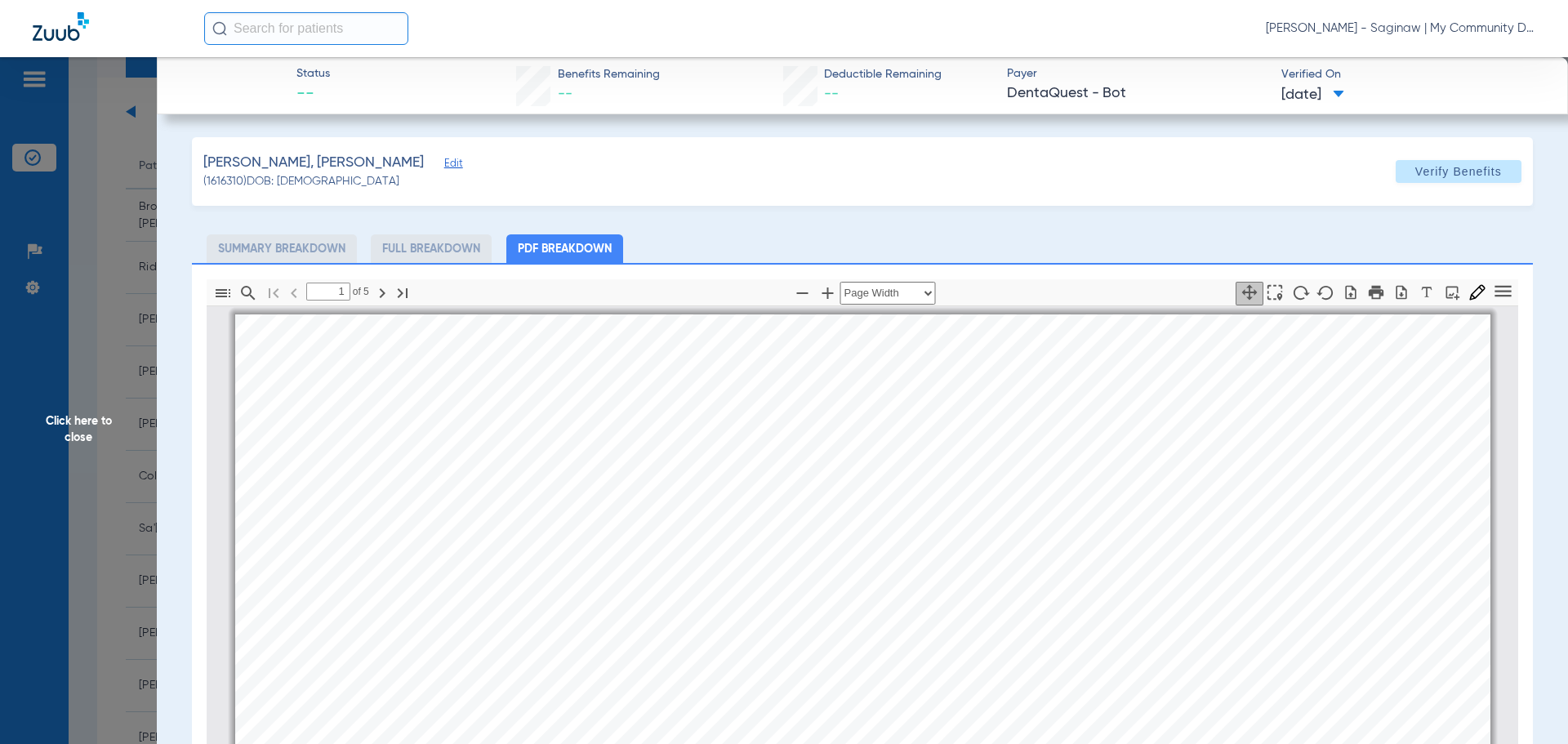 scroll, scrollTop: 8, scrollLeft: 0, axis: vertical 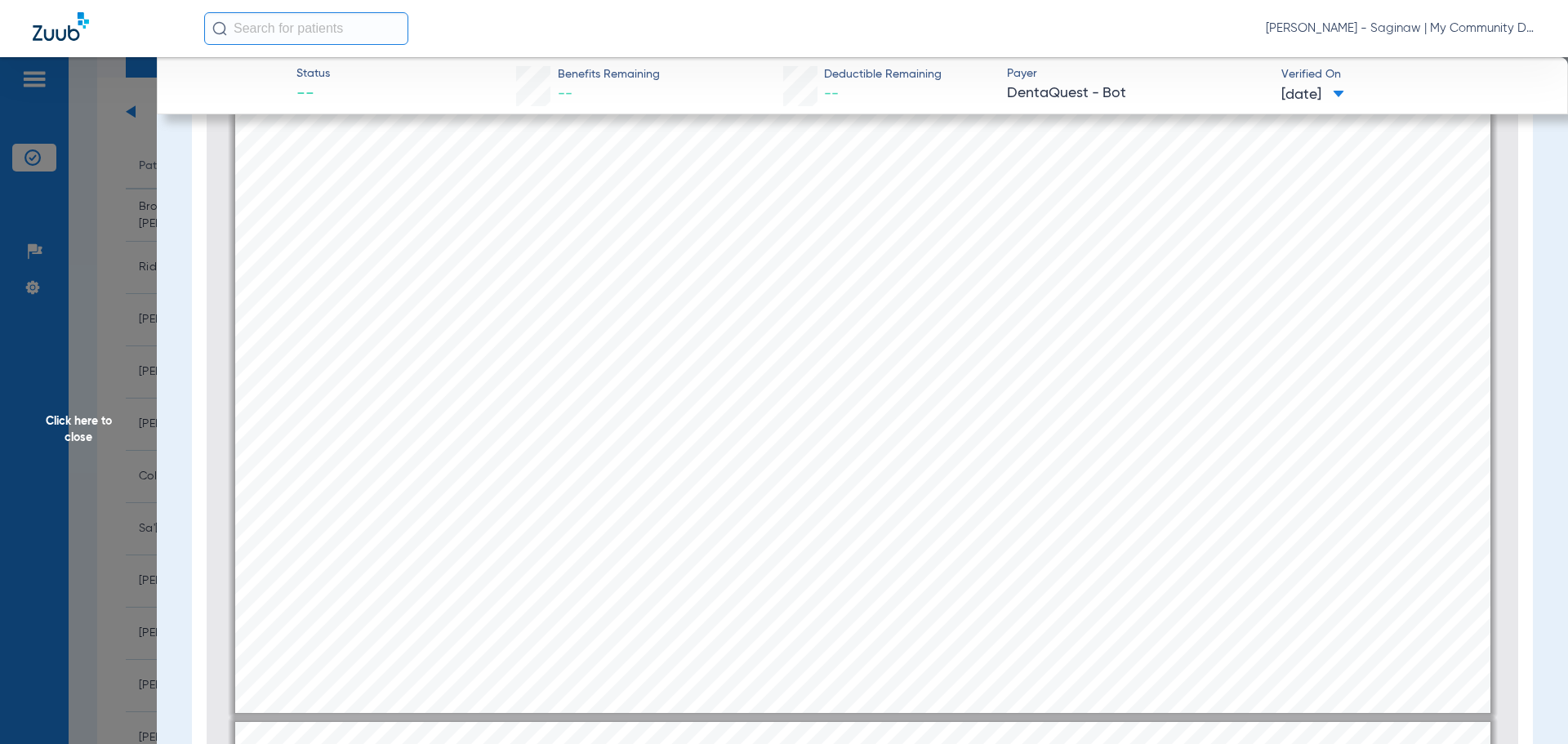 type on "2" 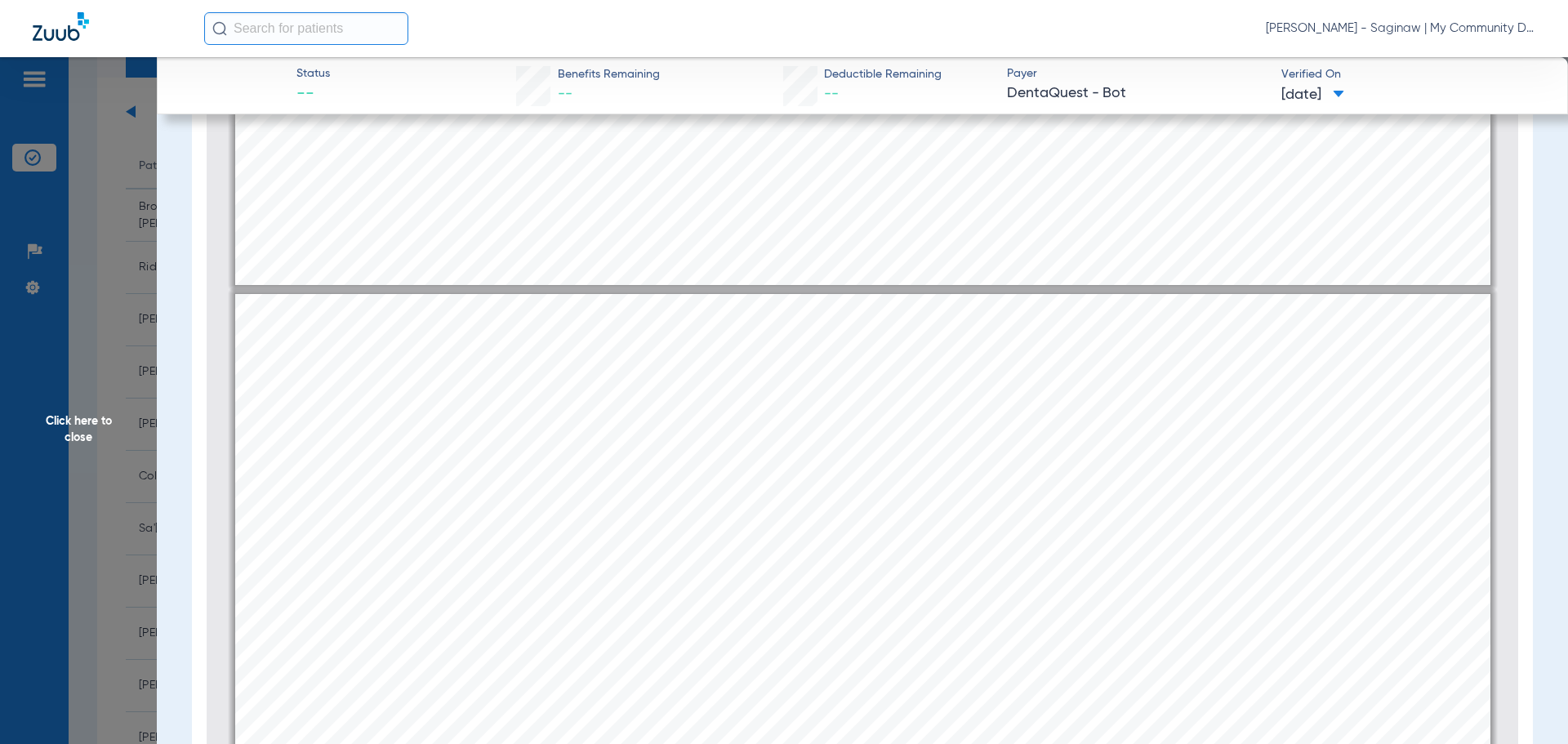scroll, scrollTop: 580, scrollLeft: 0, axis: vertical 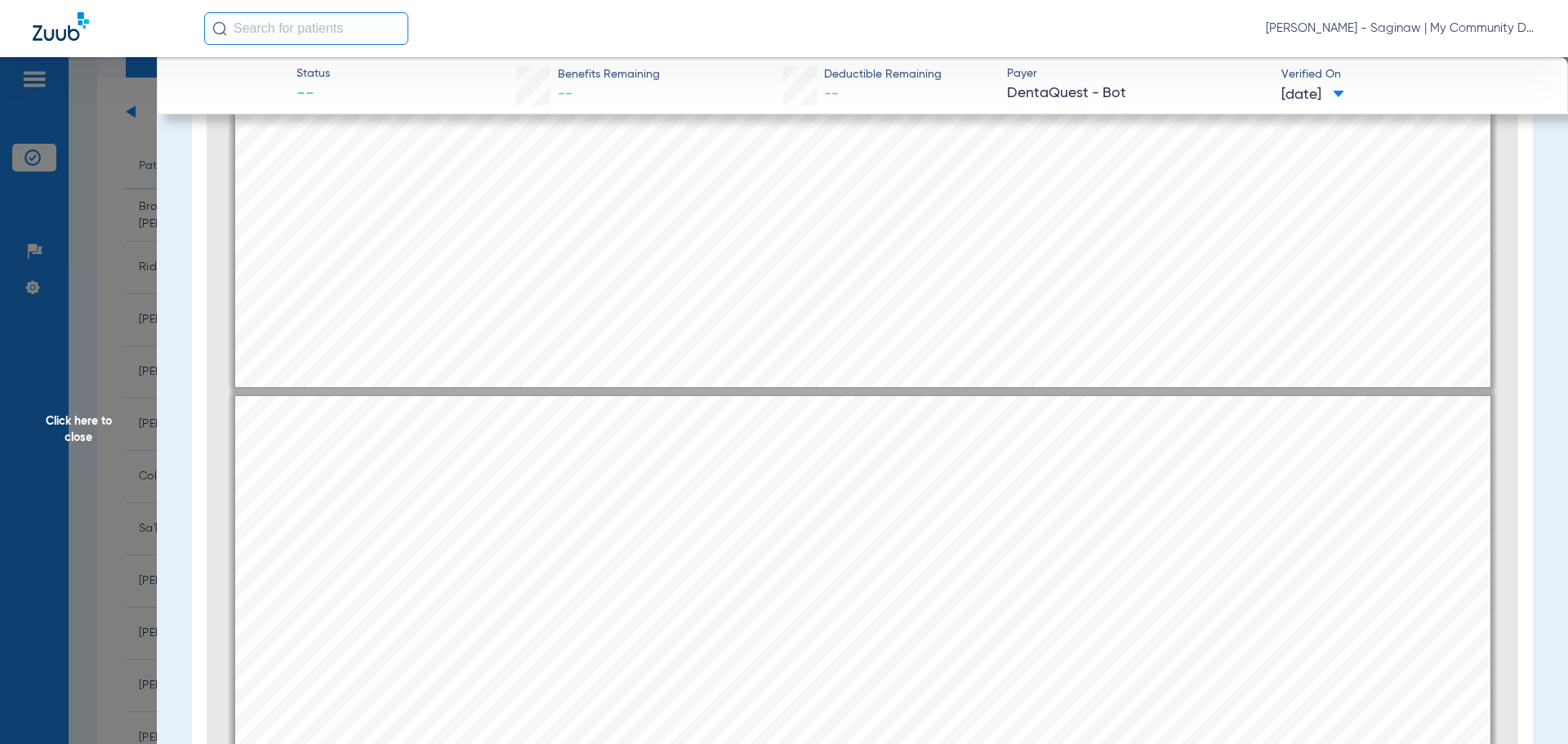 click on "Click here to close" 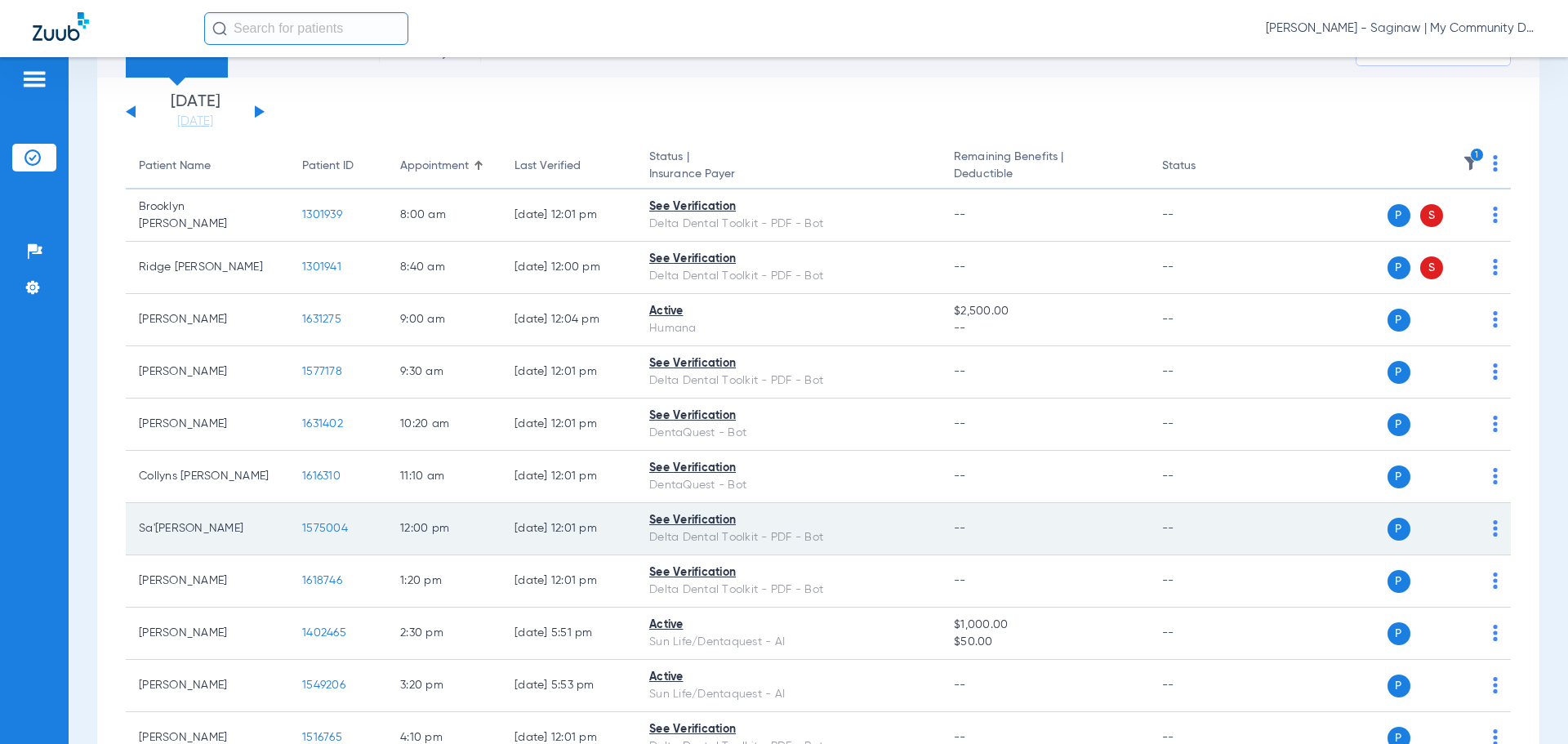 click on "1575004" 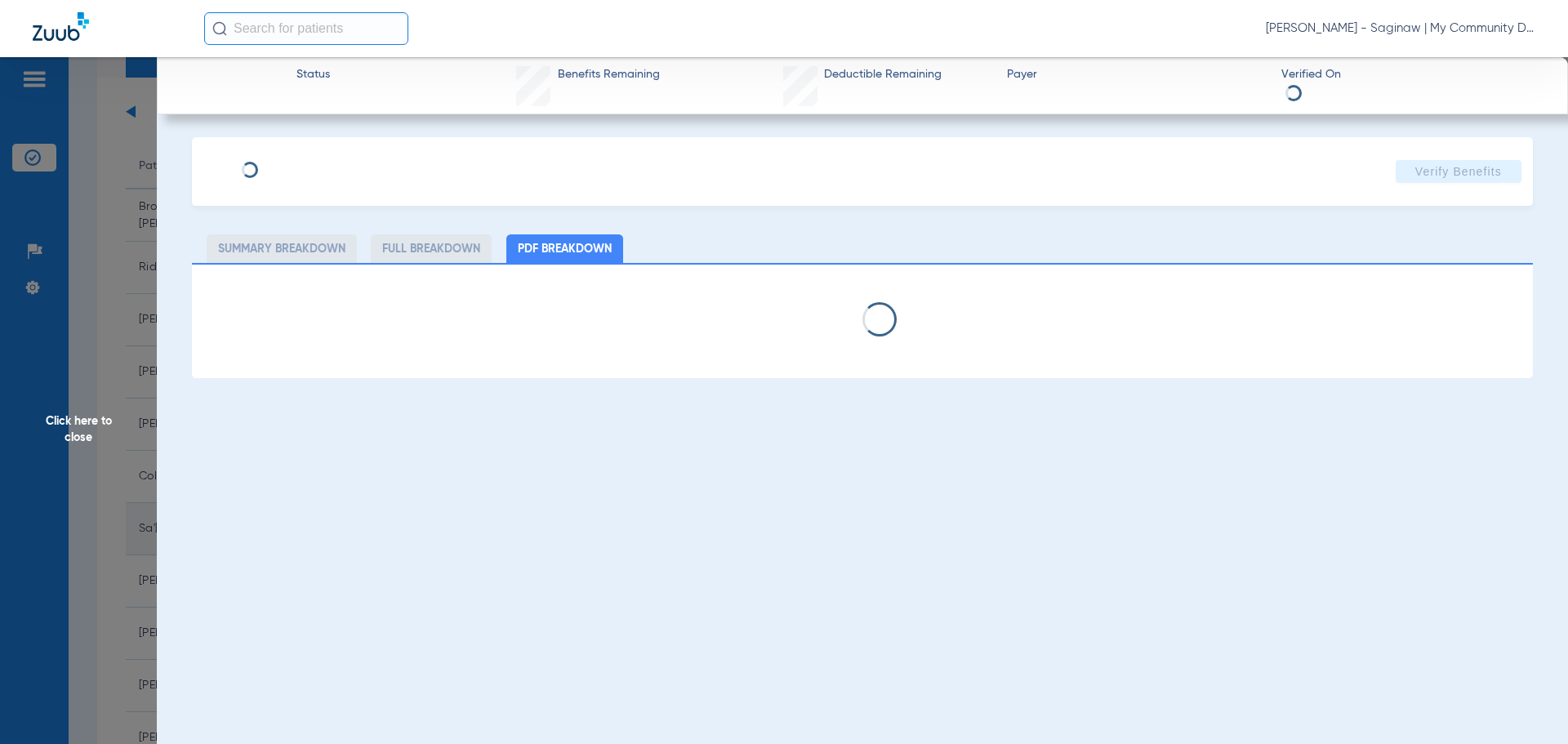 select on "page-width" 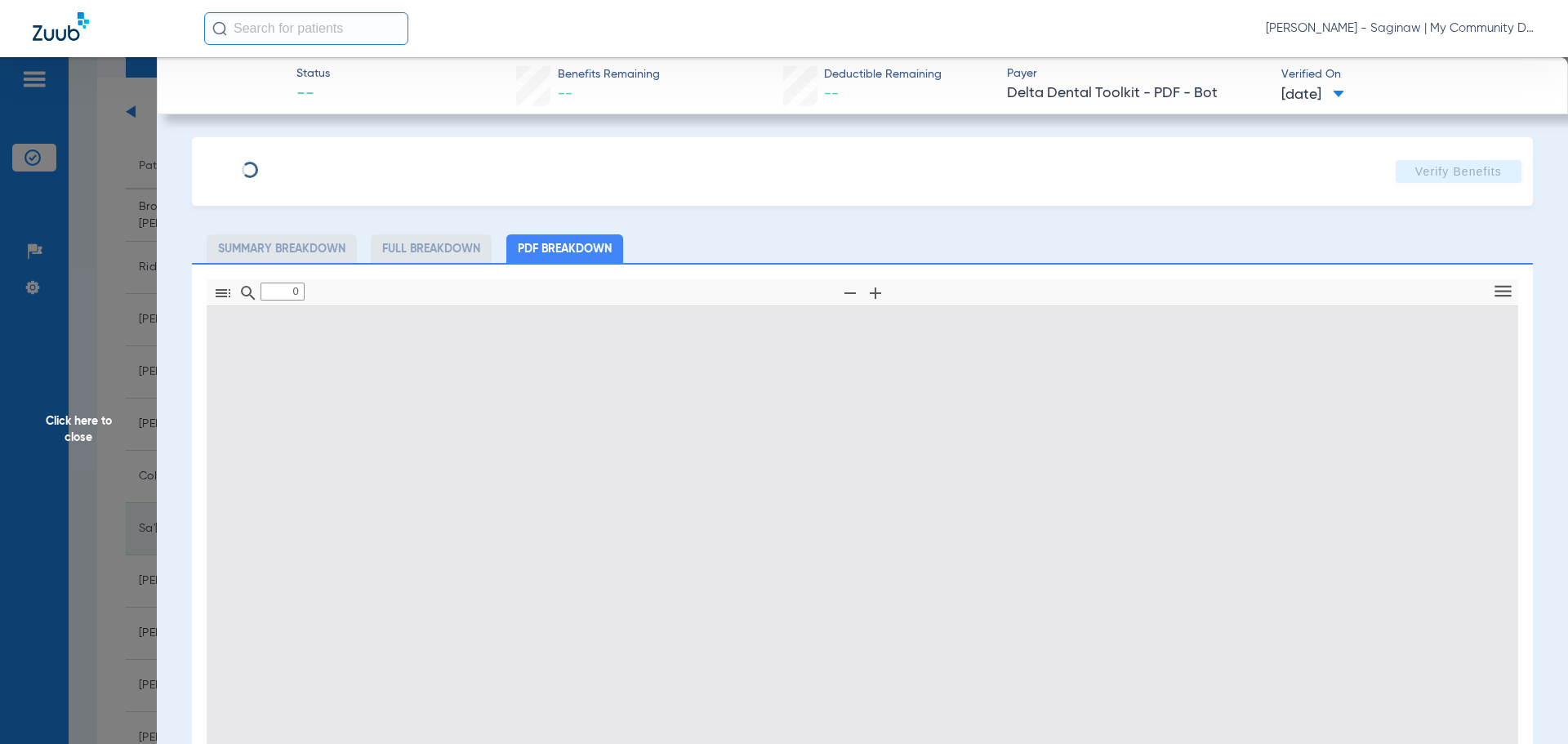 type on "1" 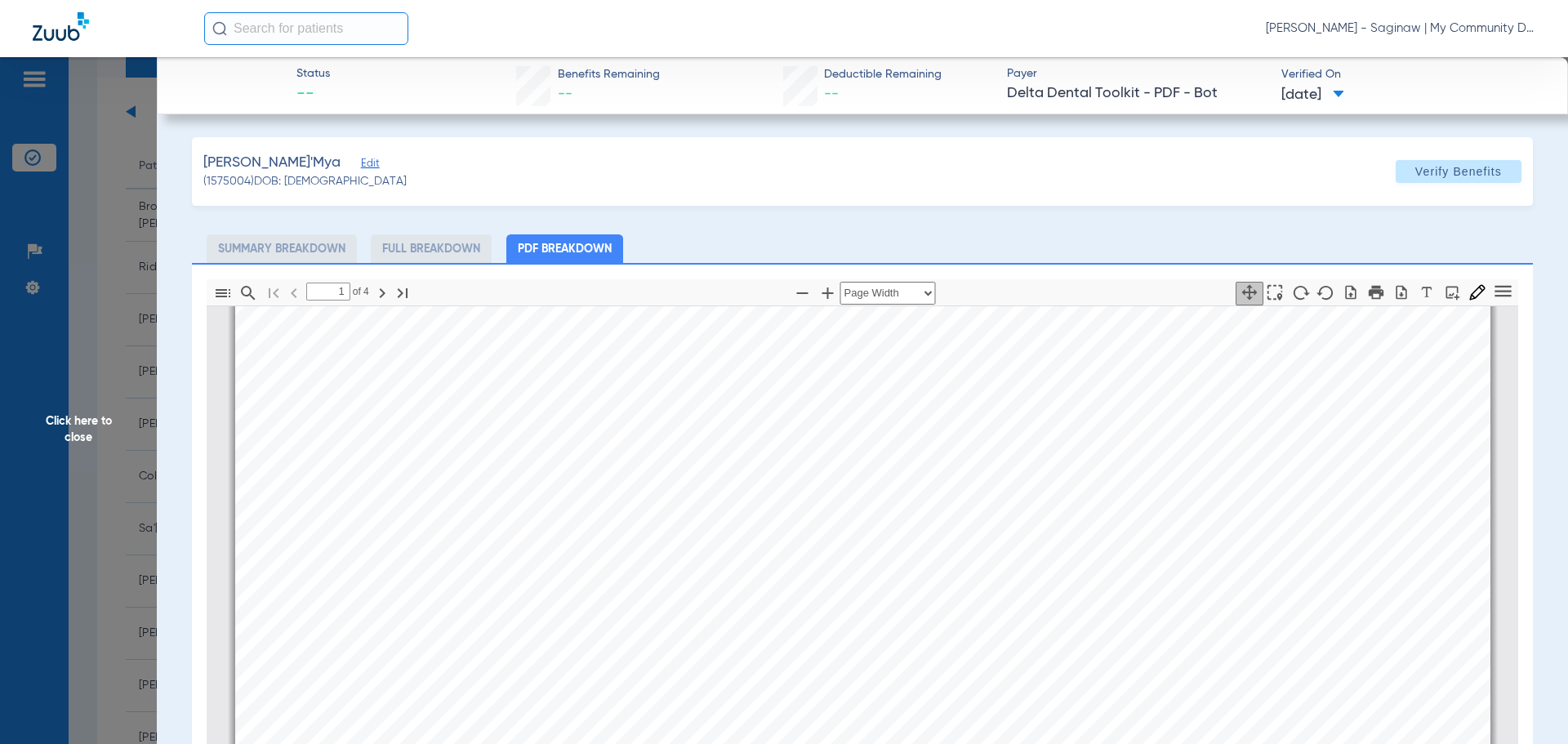 scroll, scrollTop: 417, scrollLeft: 0, axis: vertical 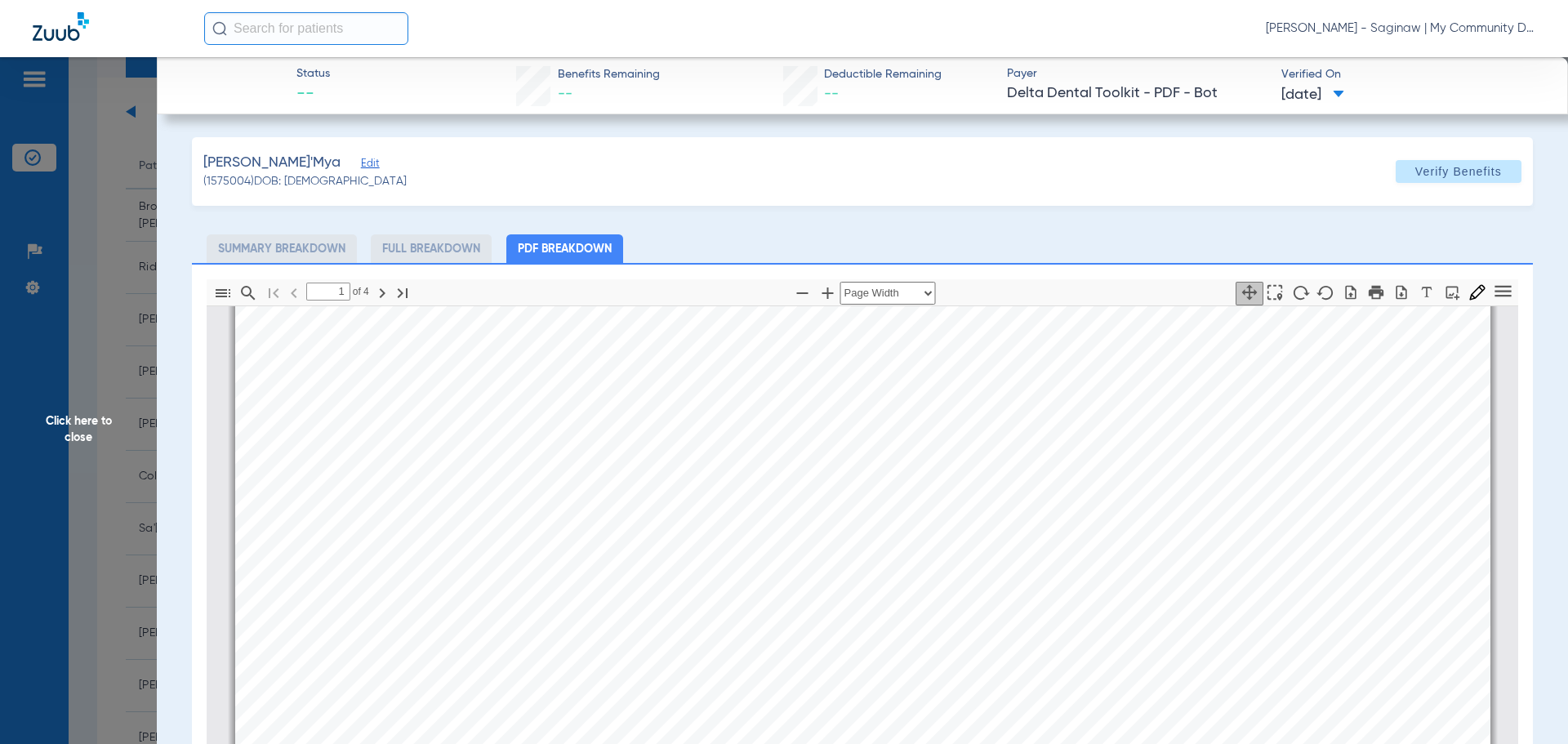click on "Click here to close" 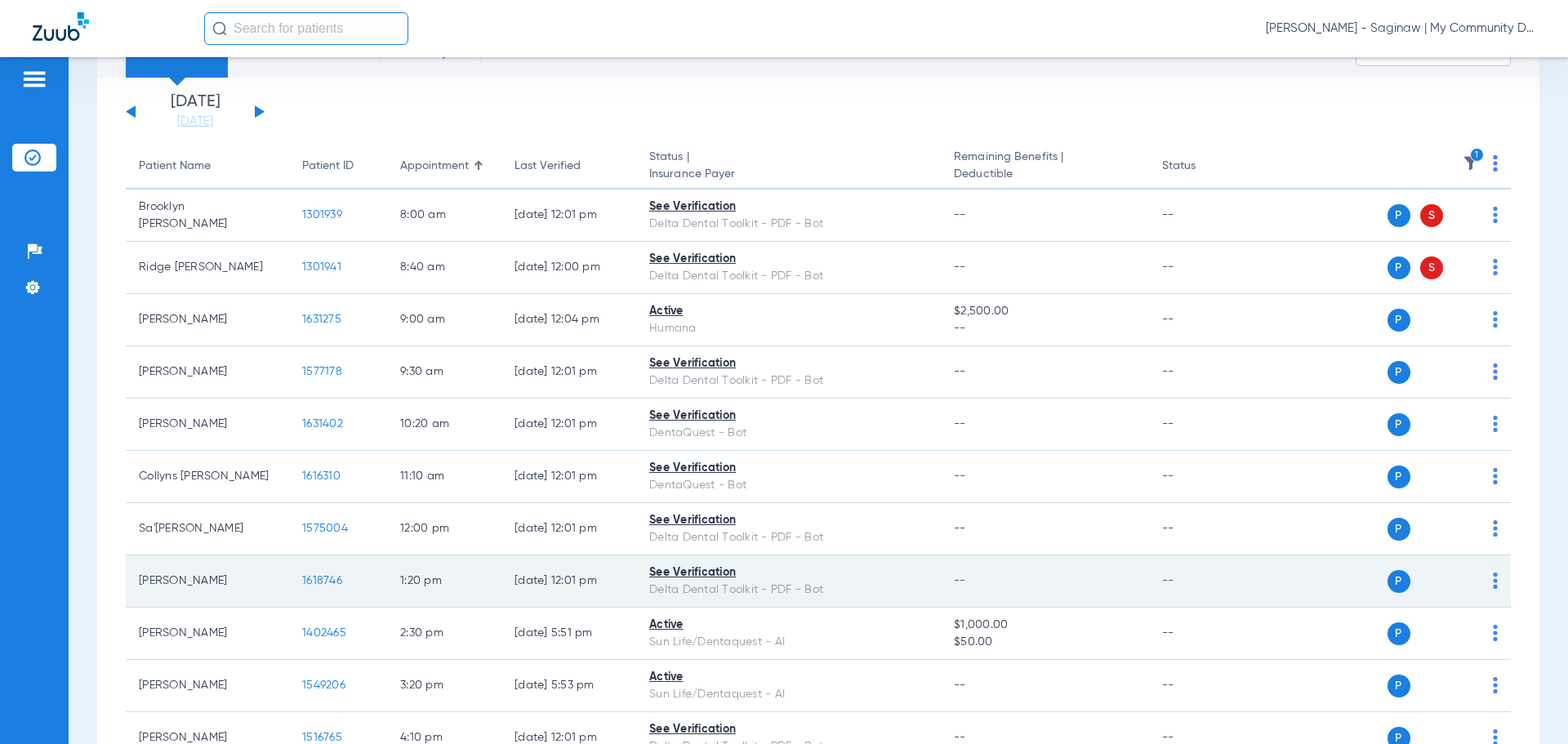 click on "1618746" 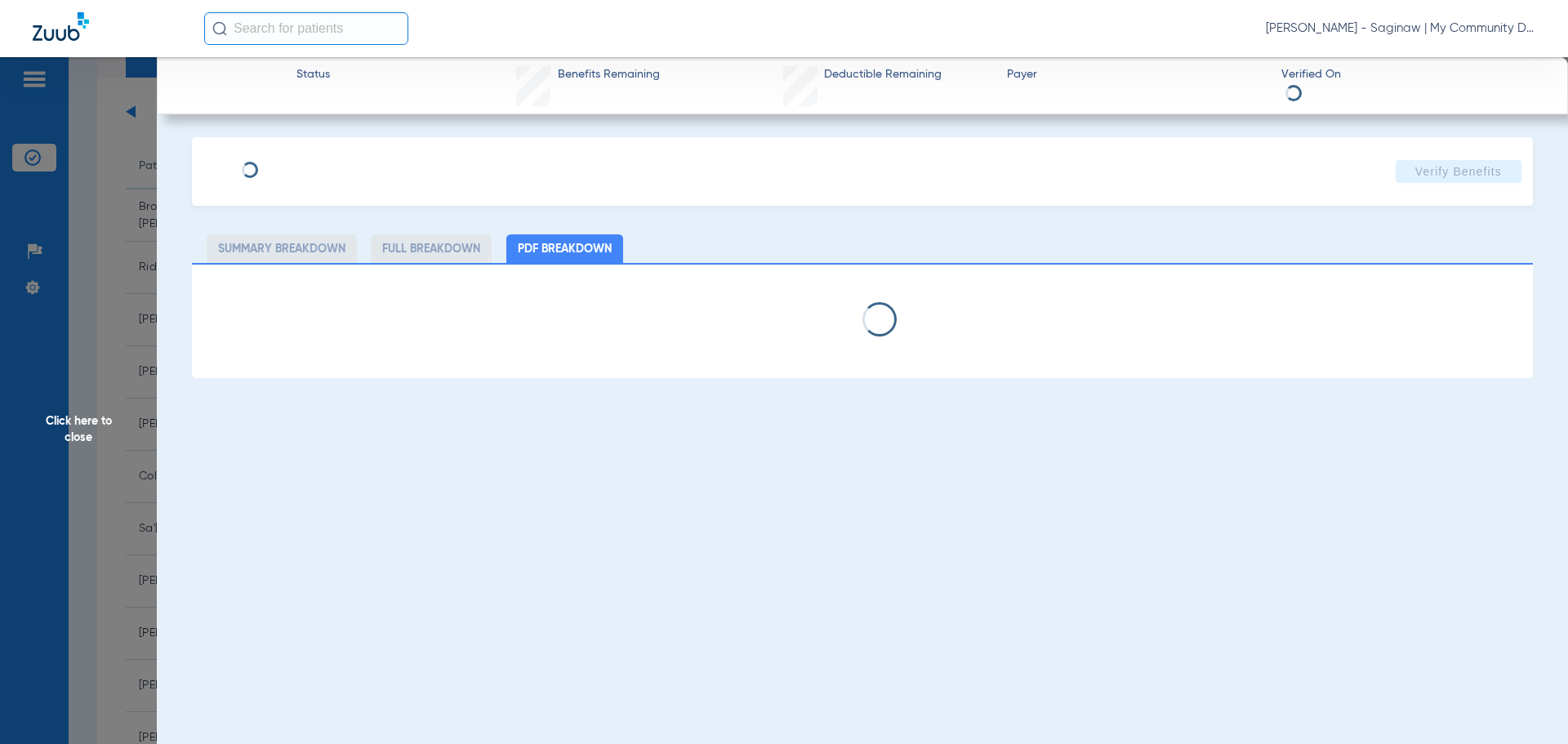 select on "page-width" 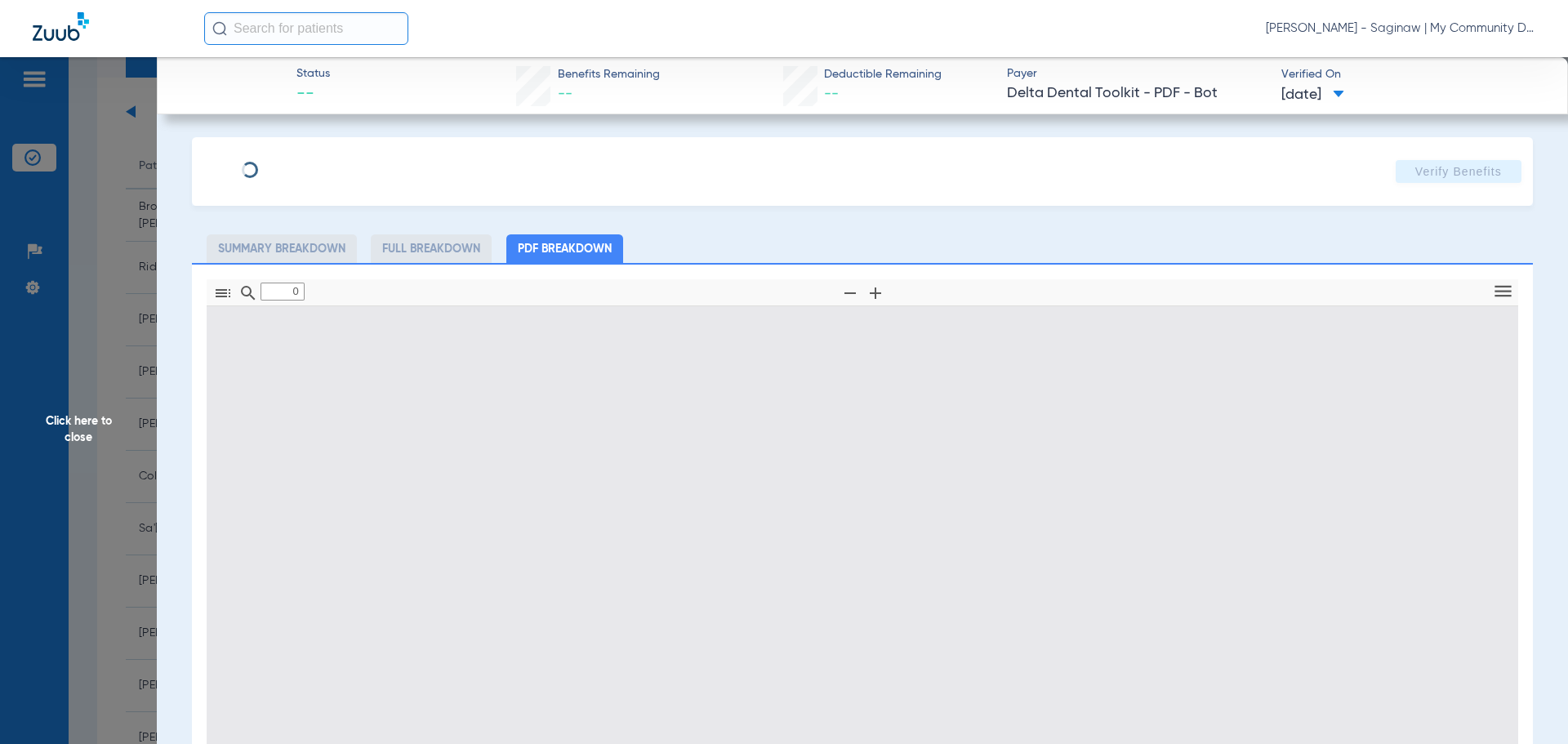 type on "1" 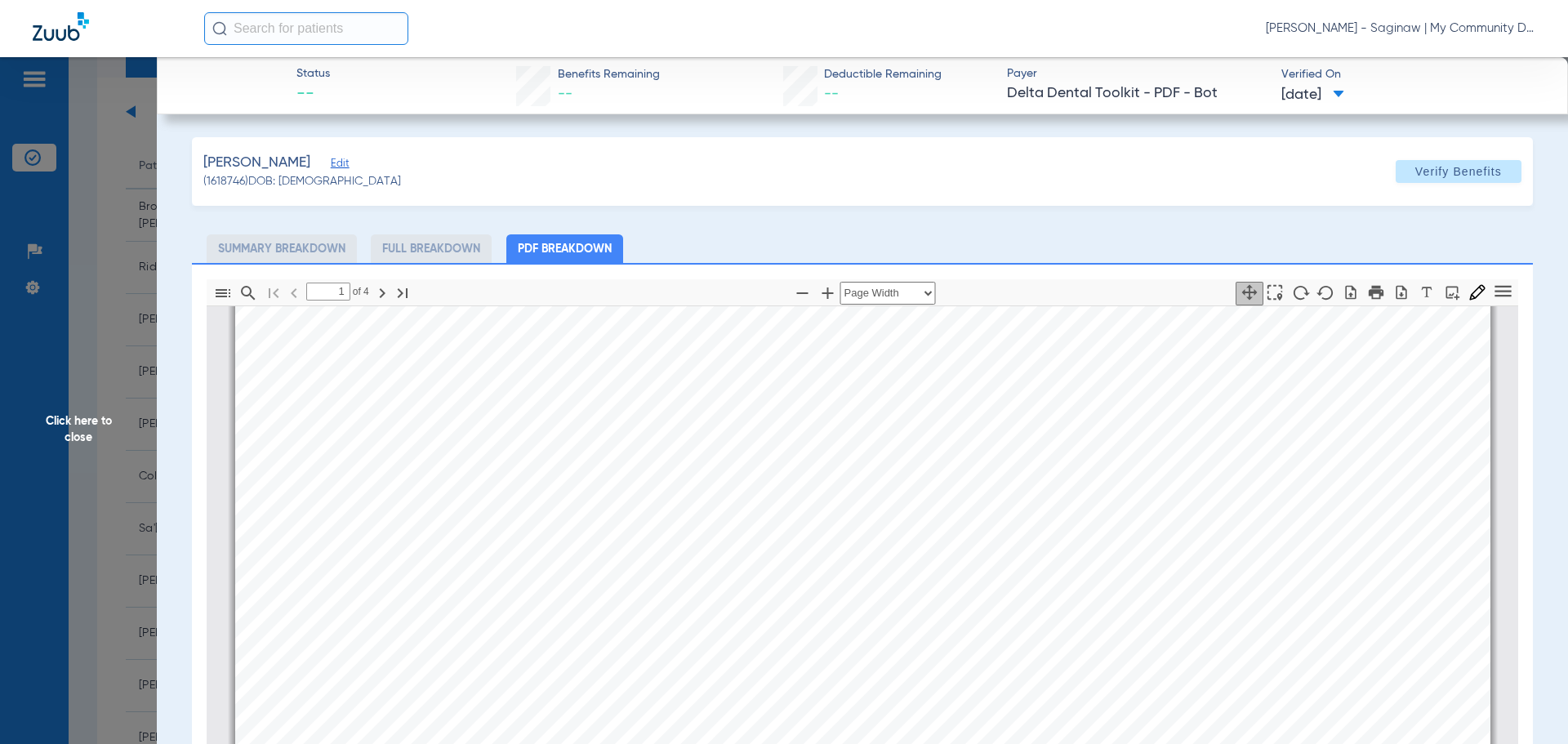 scroll, scrollTop: 335, scrollLeft: 0, axis: vertical 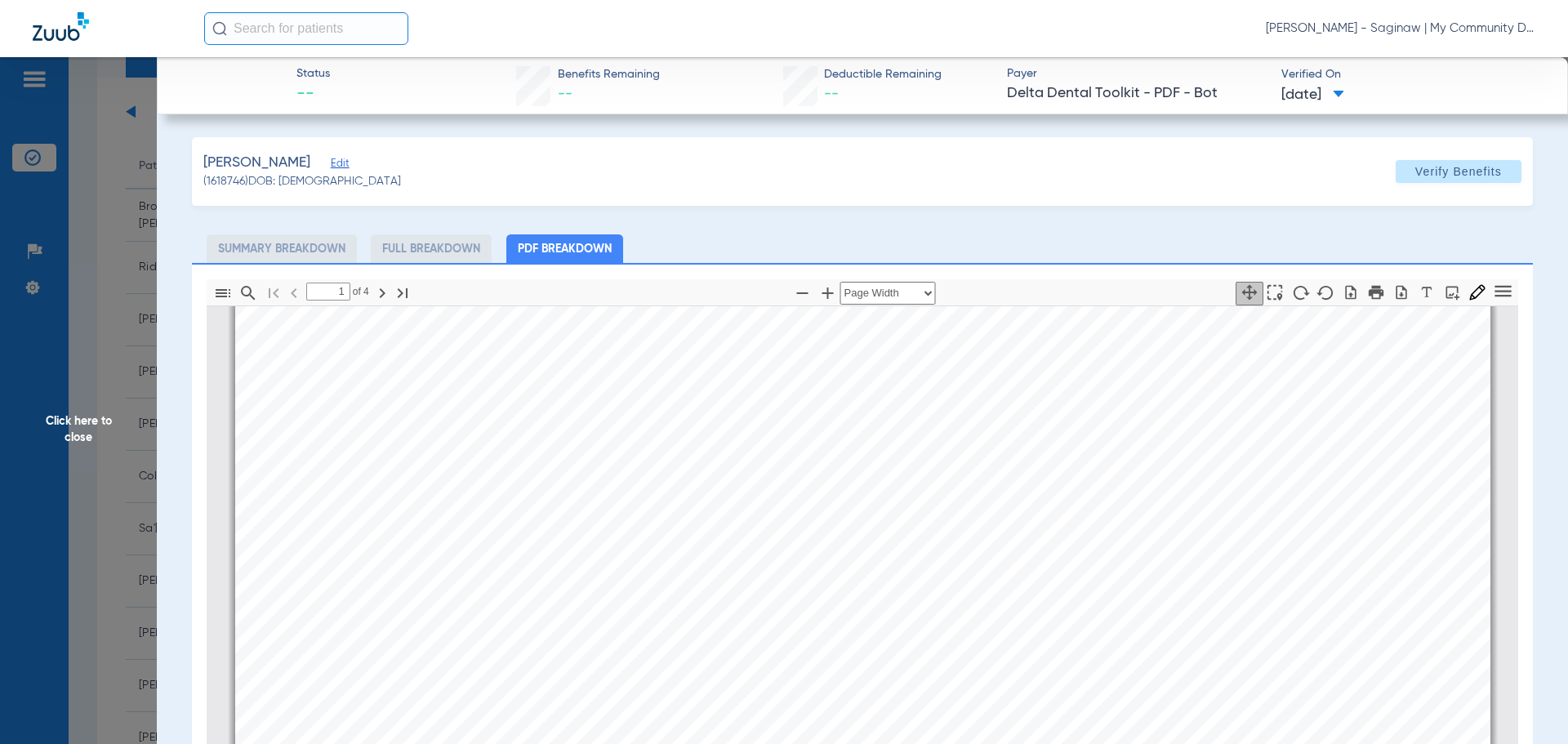 click on "Click here to close" 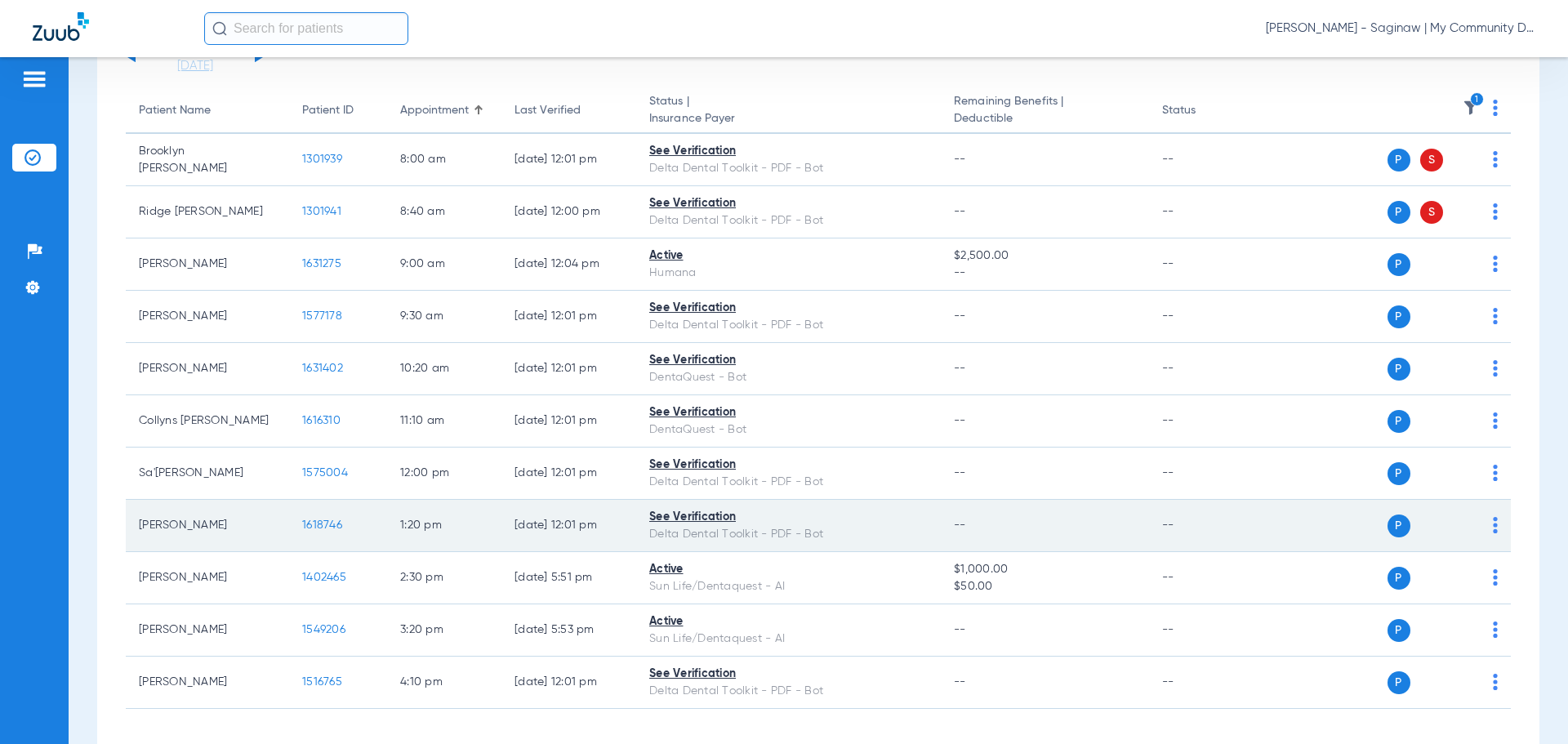 scroll, scrollTop: 207, scrollLeft: 0, axis: vertical 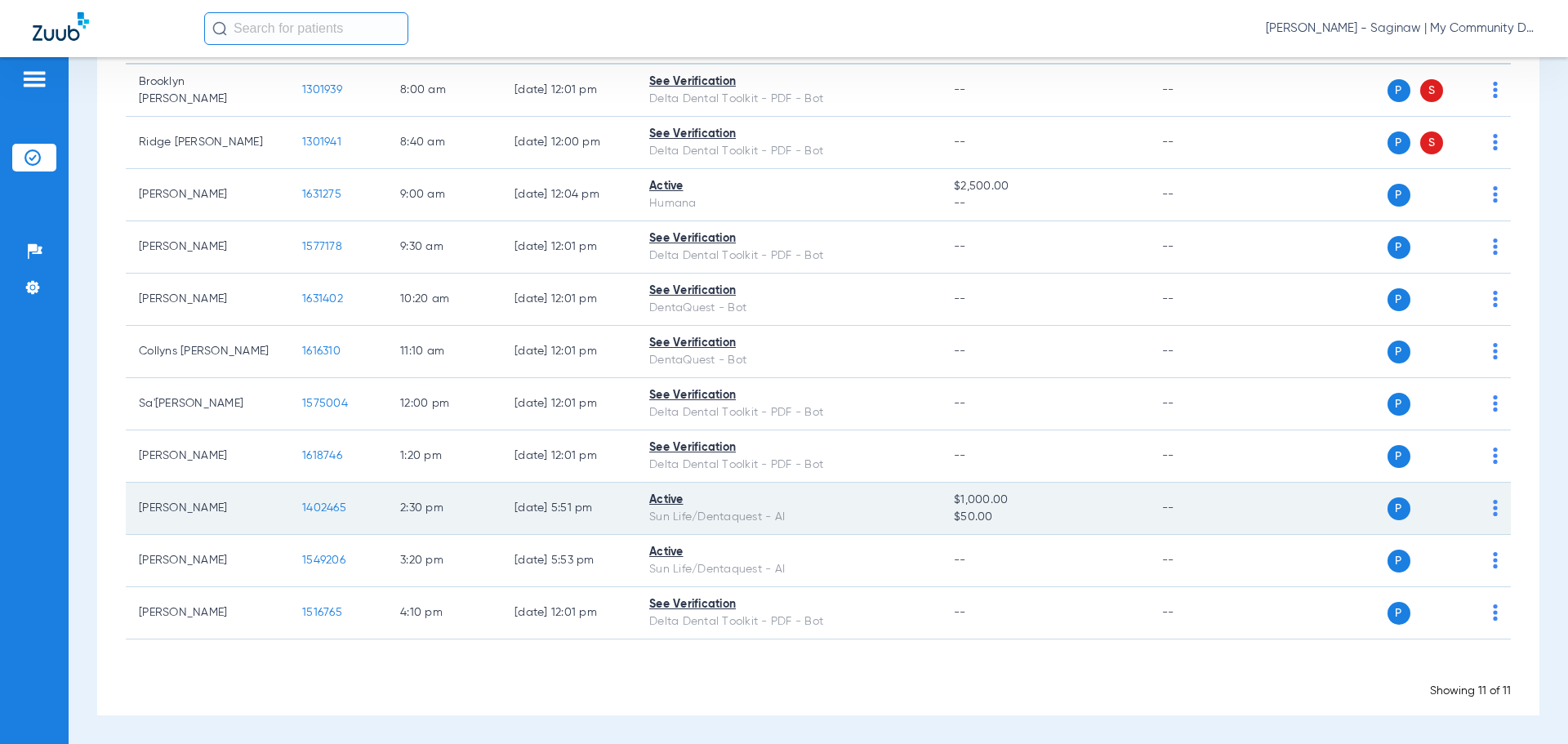 click on "1402465" 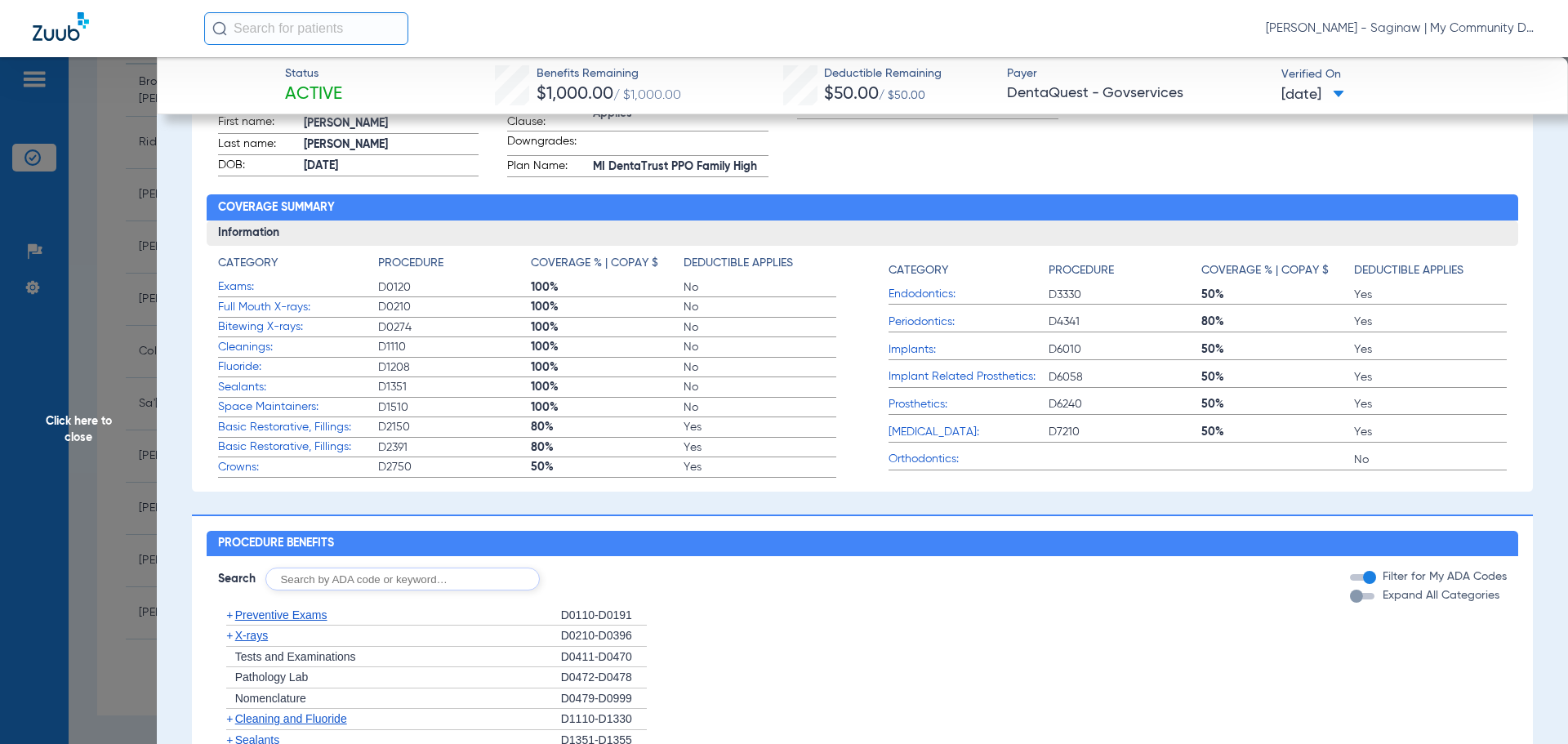 scroll, scrollTop: 653, scrollLeft: 0, axis: vertical 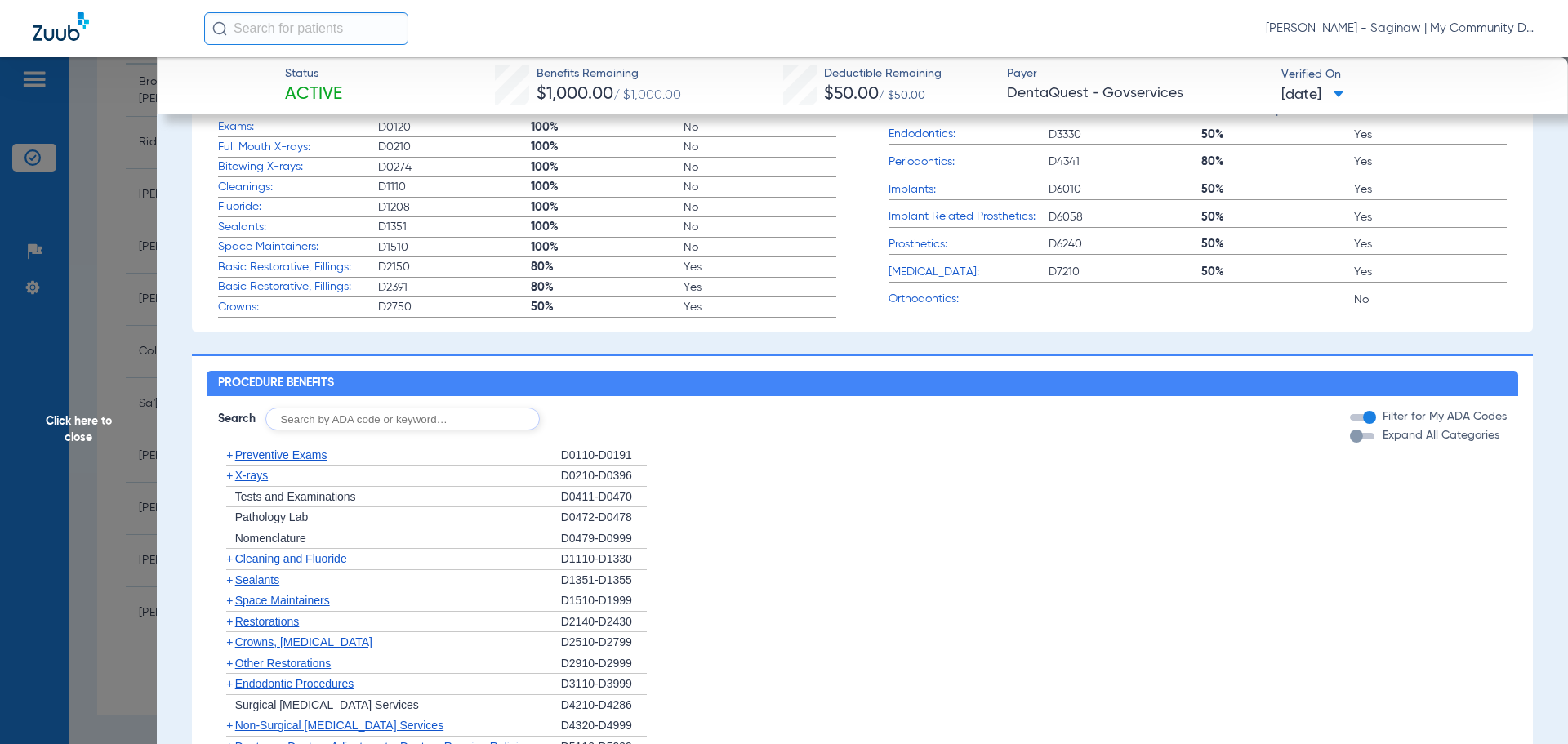 click on "Click here to close" 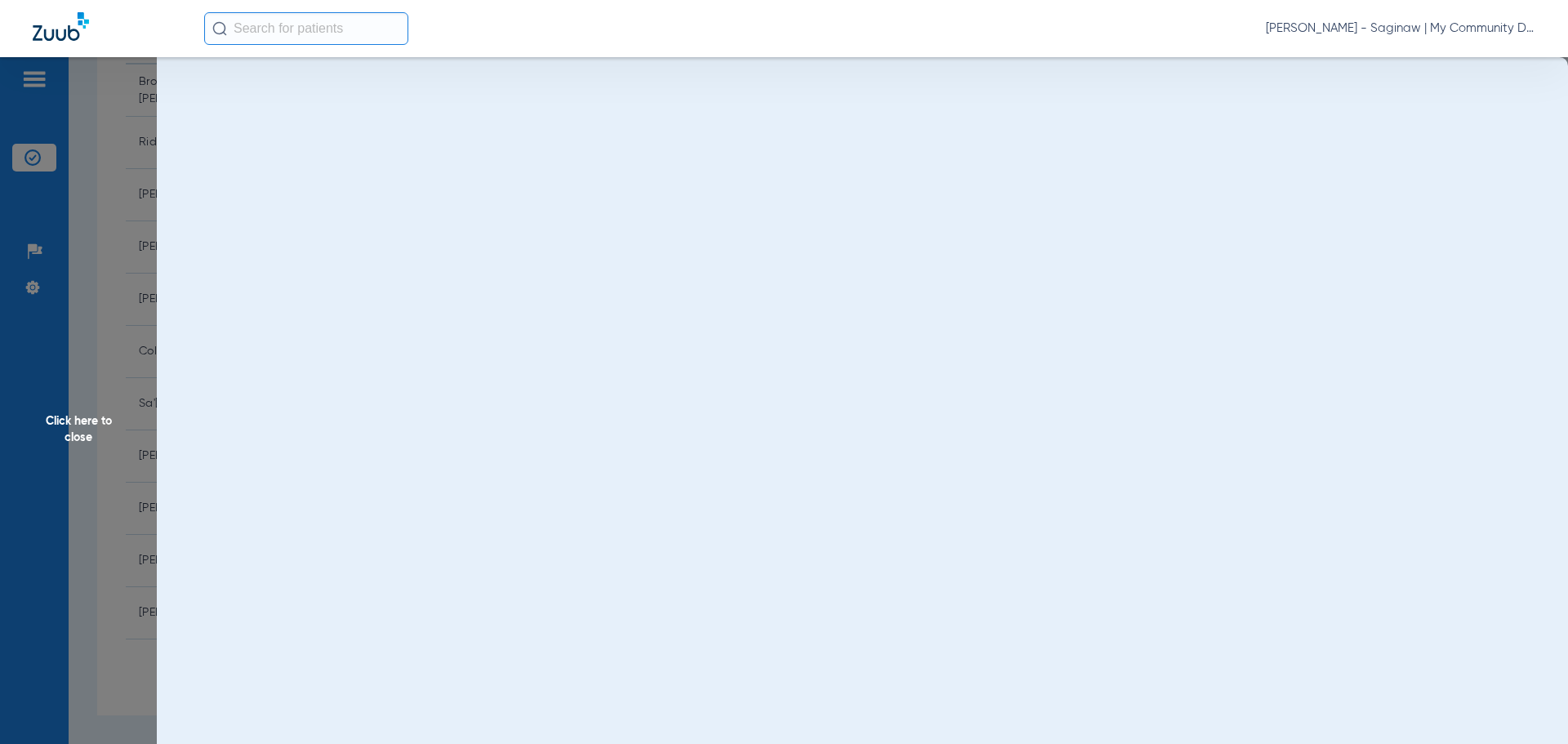 scroll, scrollTop: 0, scrollLeft: 0, axis: both 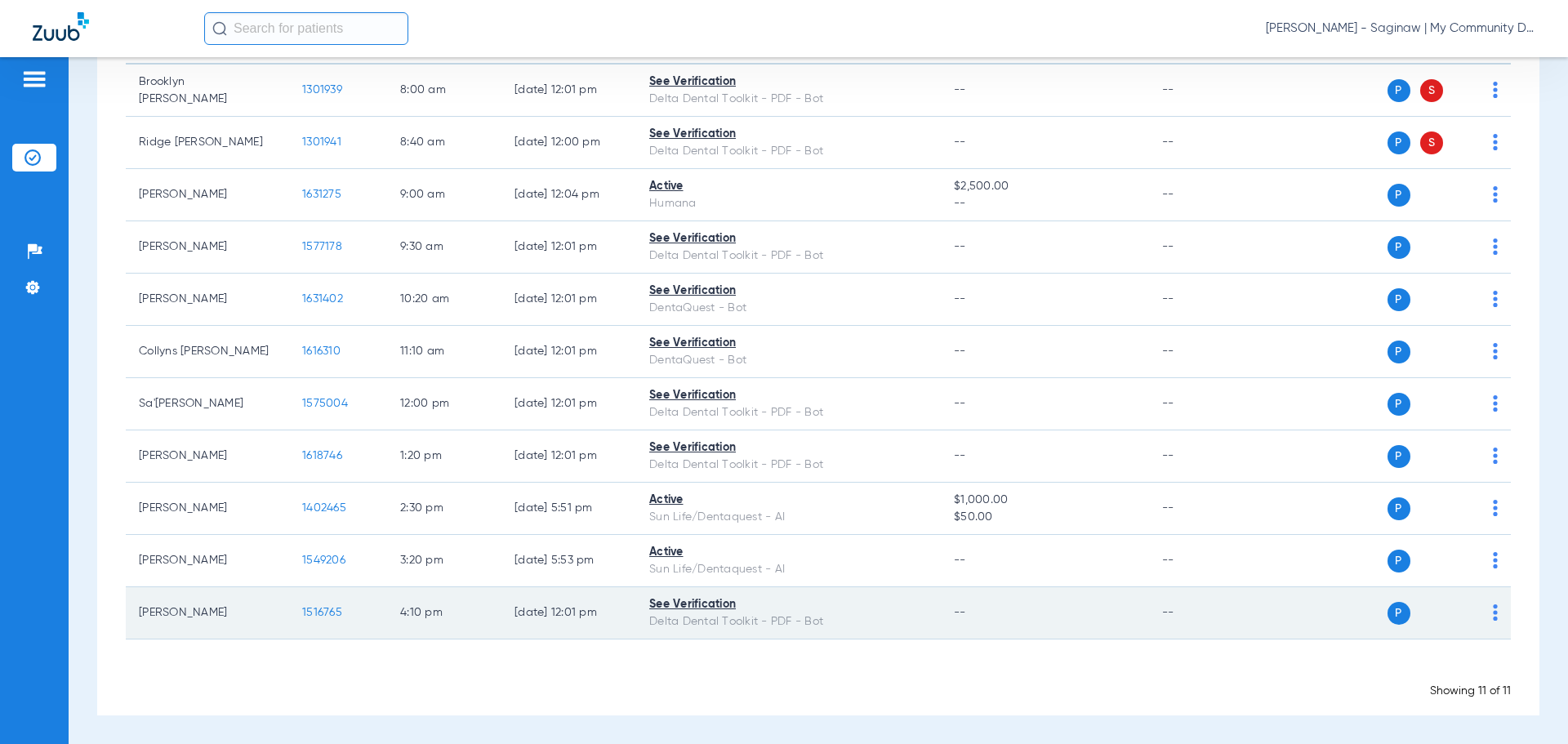 click on "1516765" 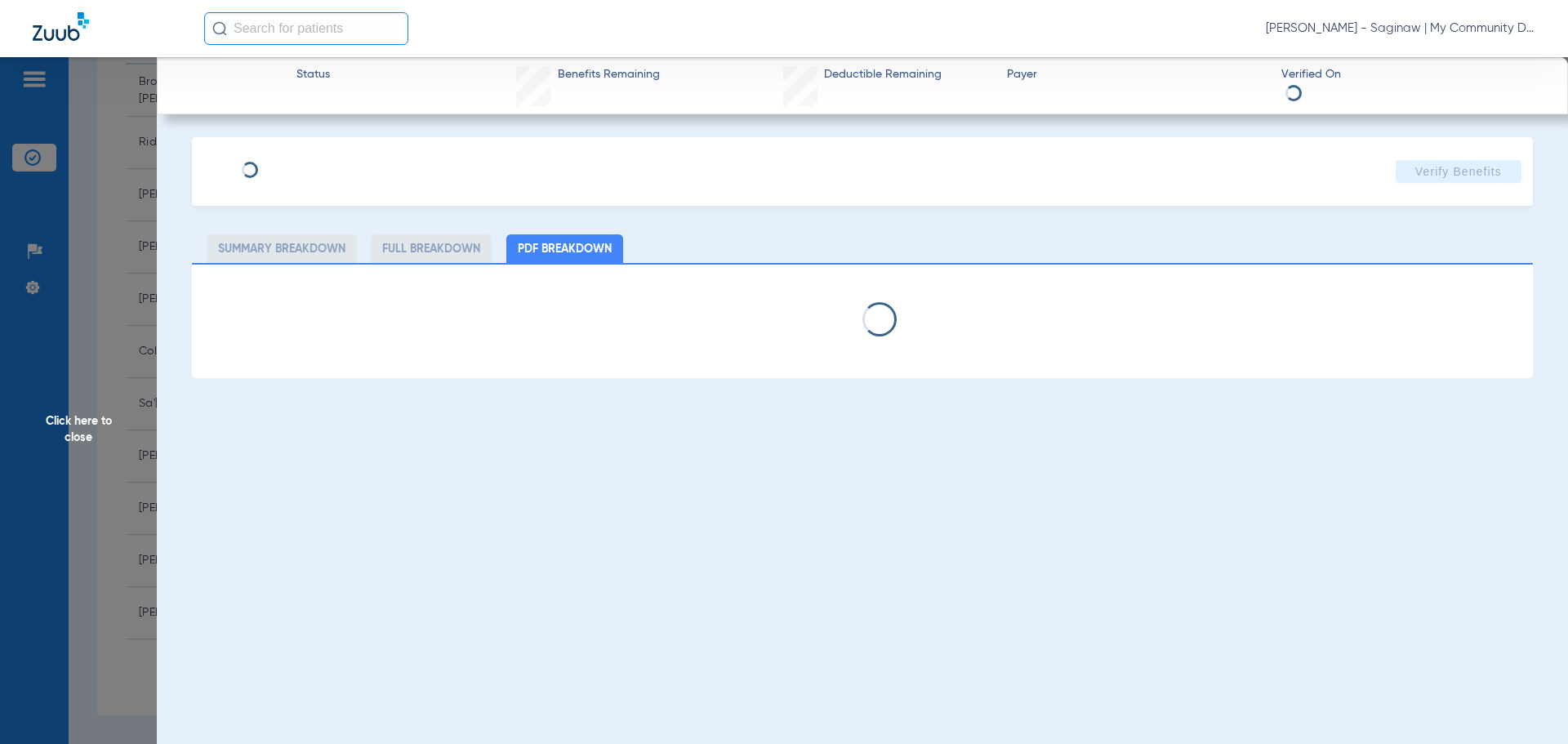 select on "page-width" 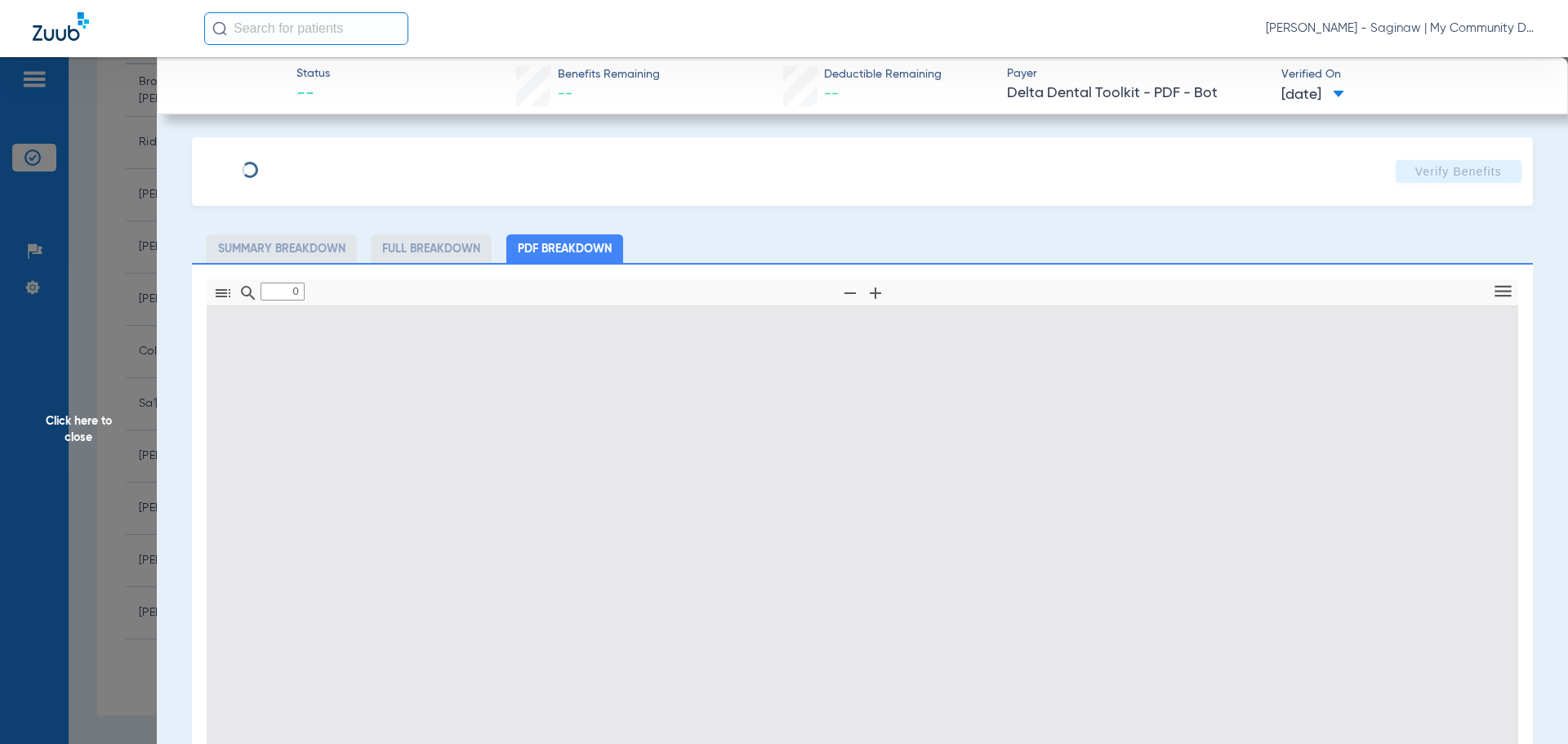 type on "1" 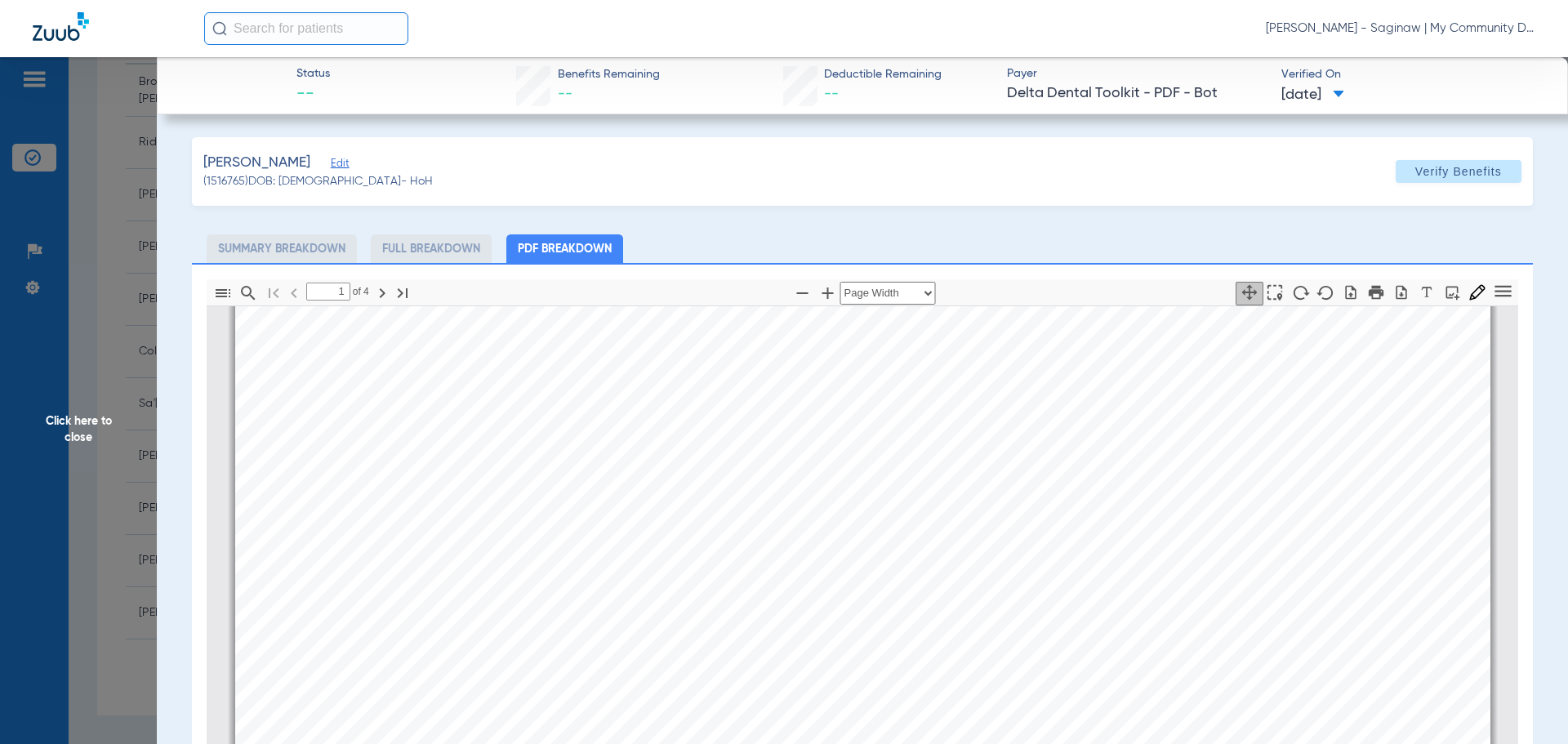 scroll, scrollTop: 498, scrollLeft: 0, axis: vertical 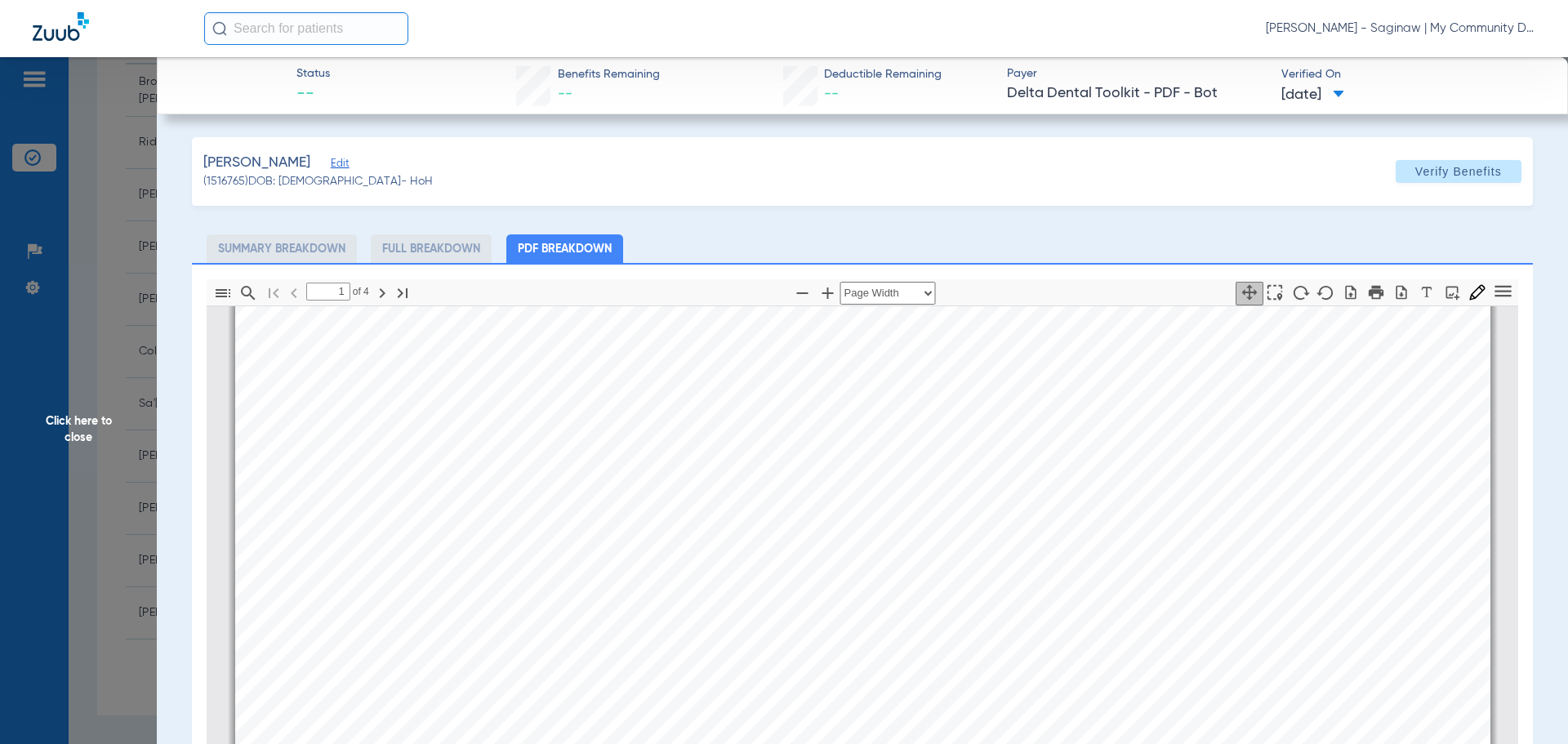 click on "Click here to close" 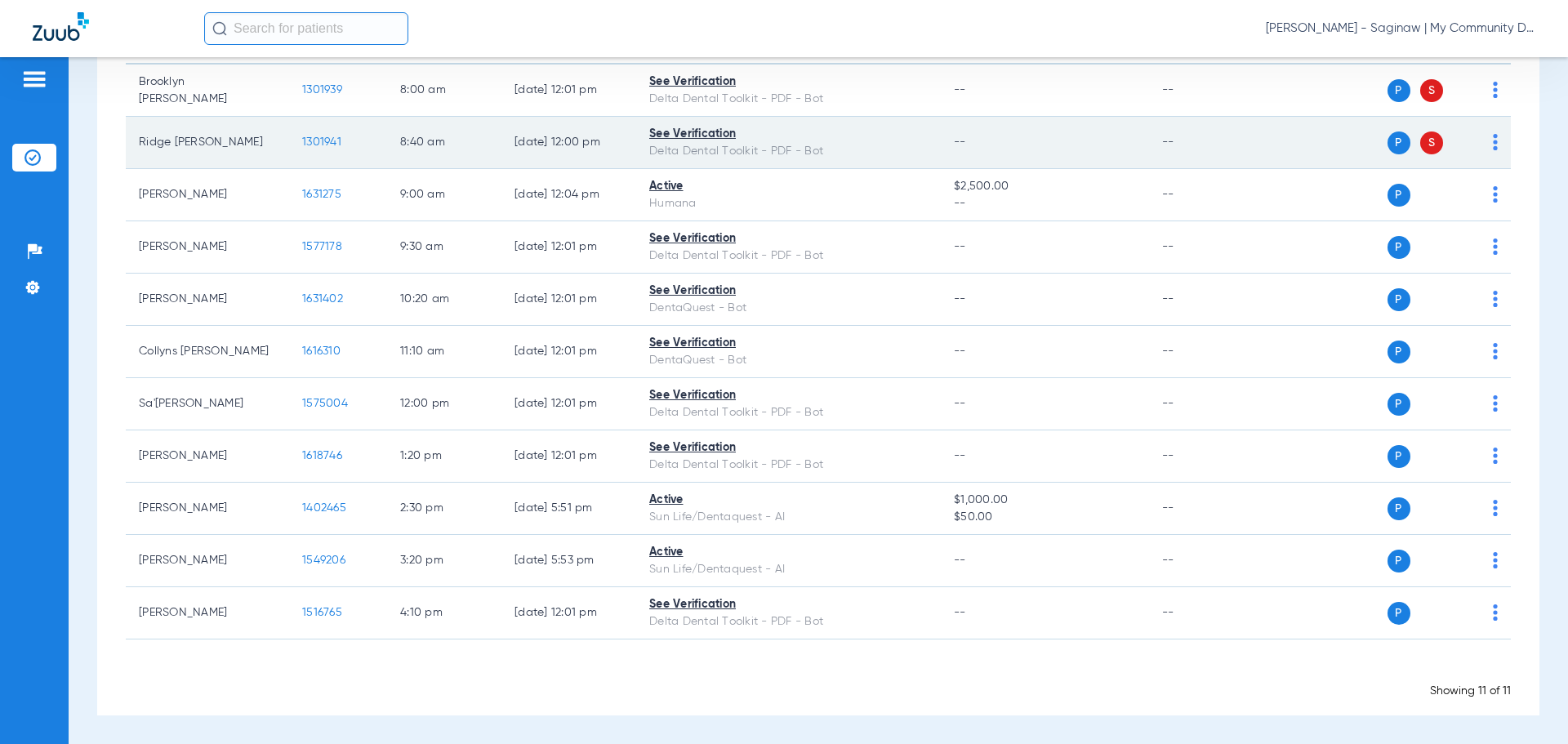 scroll, scrollTop: 0, scrollLeft: 0, axis: both 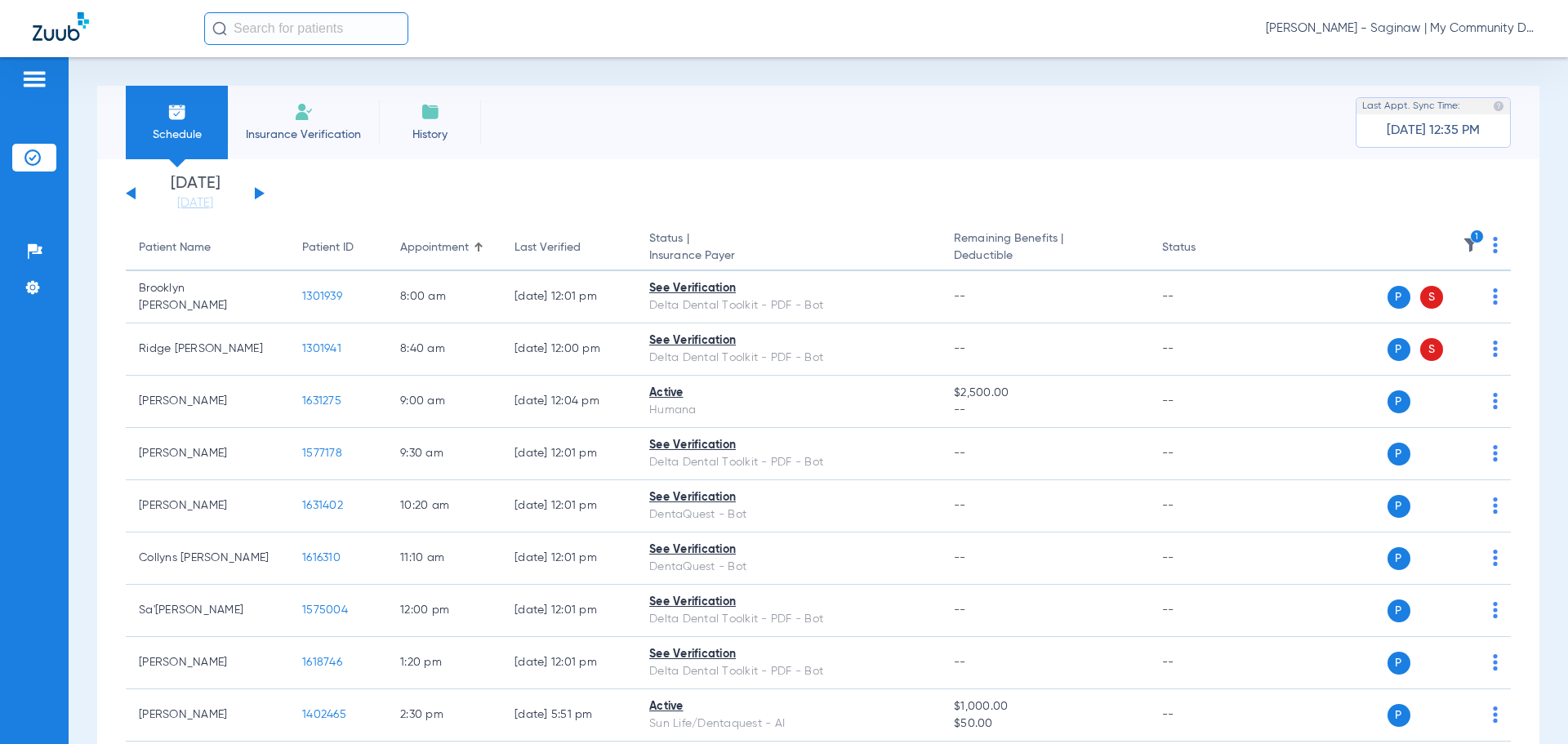 click on "1" 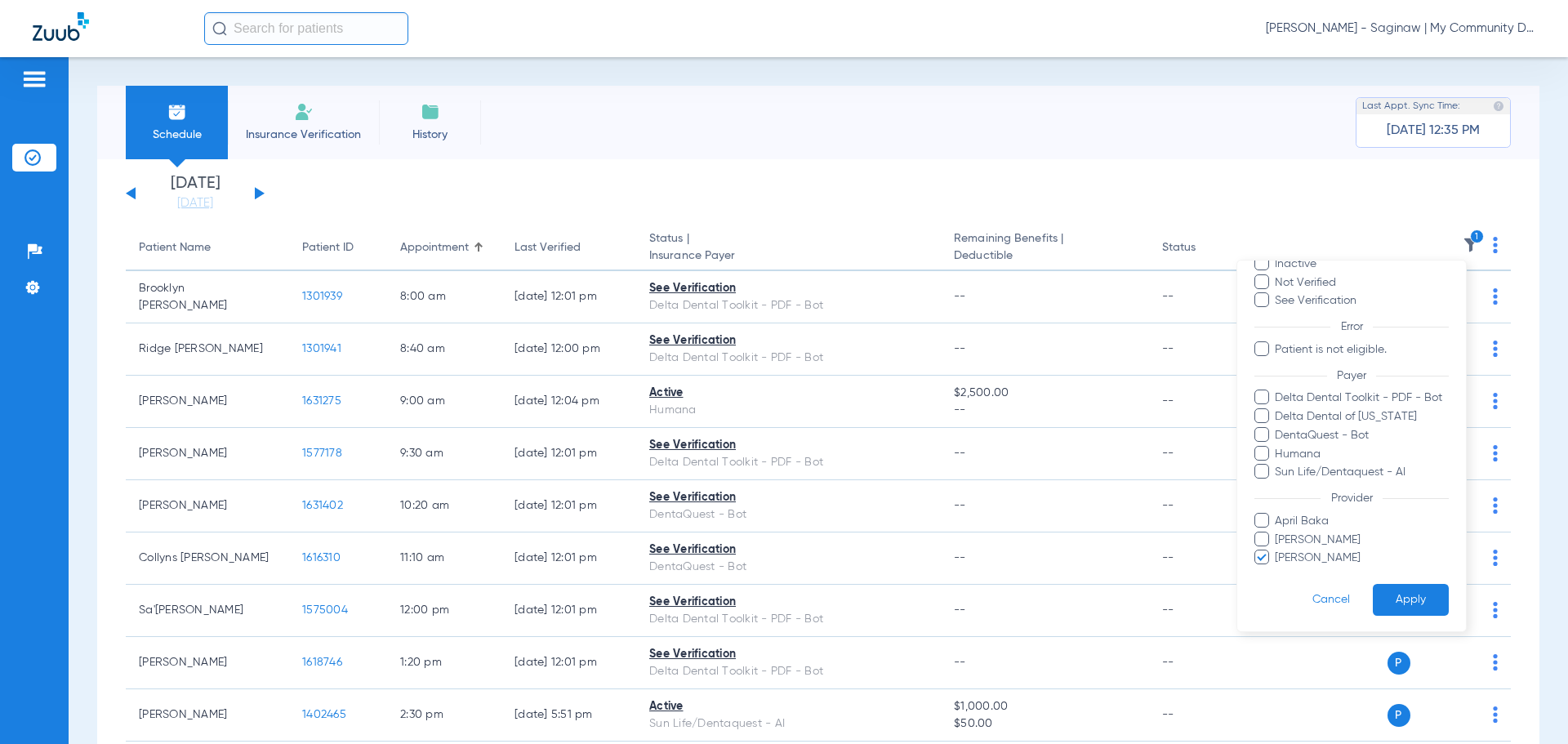 scroll, scrollTop: 94, scrollLeft: 0, axis: vertical 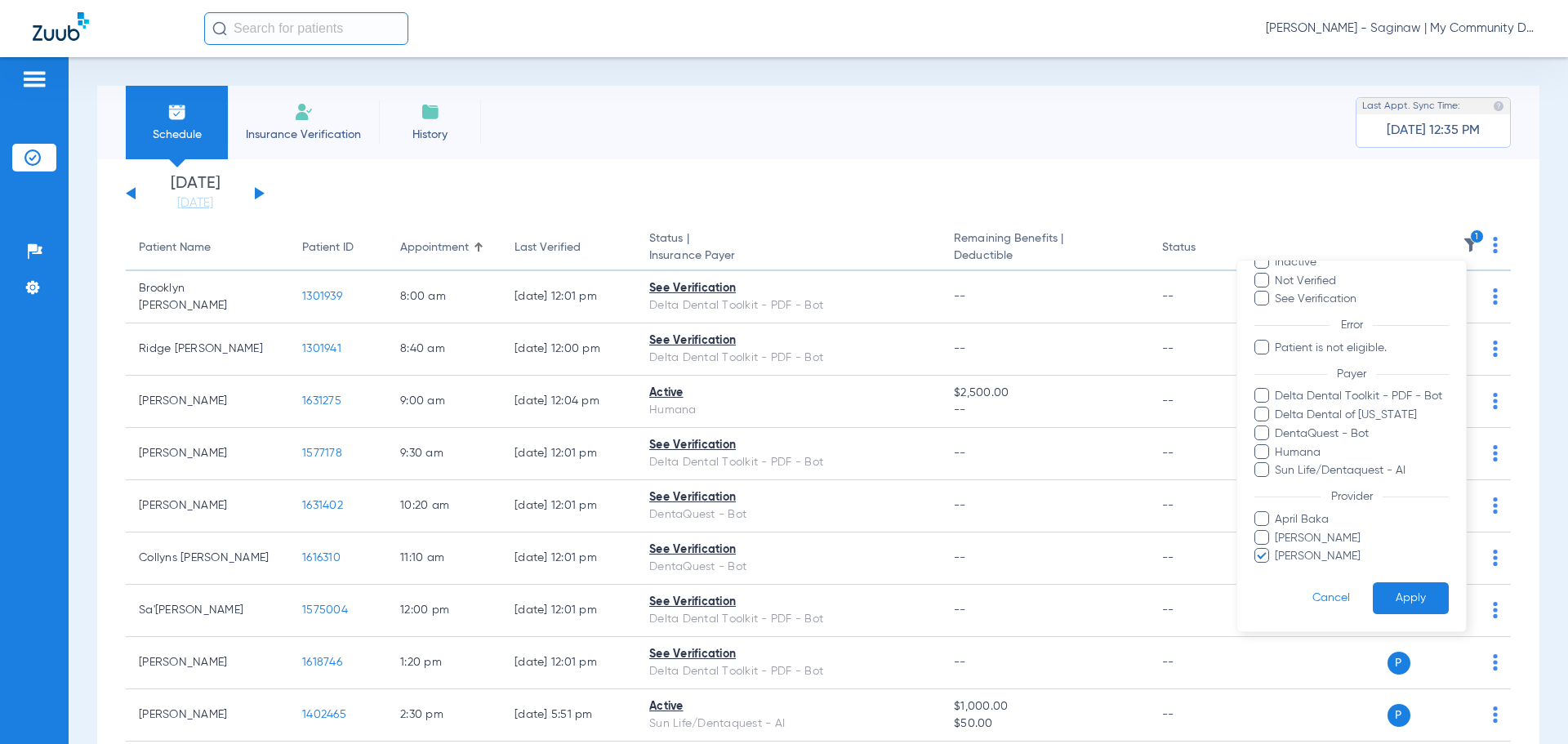 click on "Rebecca Fettig-Payne" at bounding box center (1361, 556) 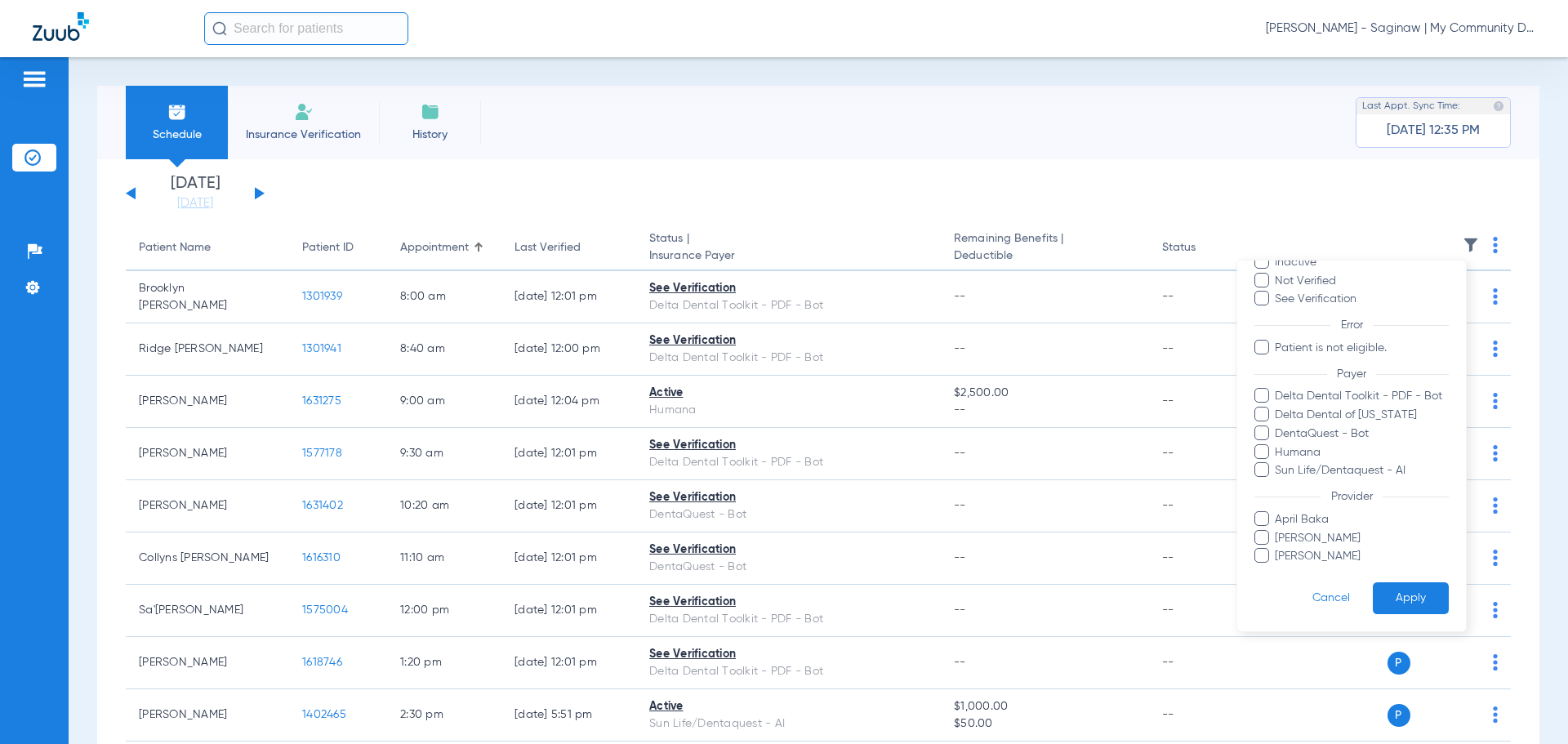 click on "April Baka" at bounding box center (1361, 519) 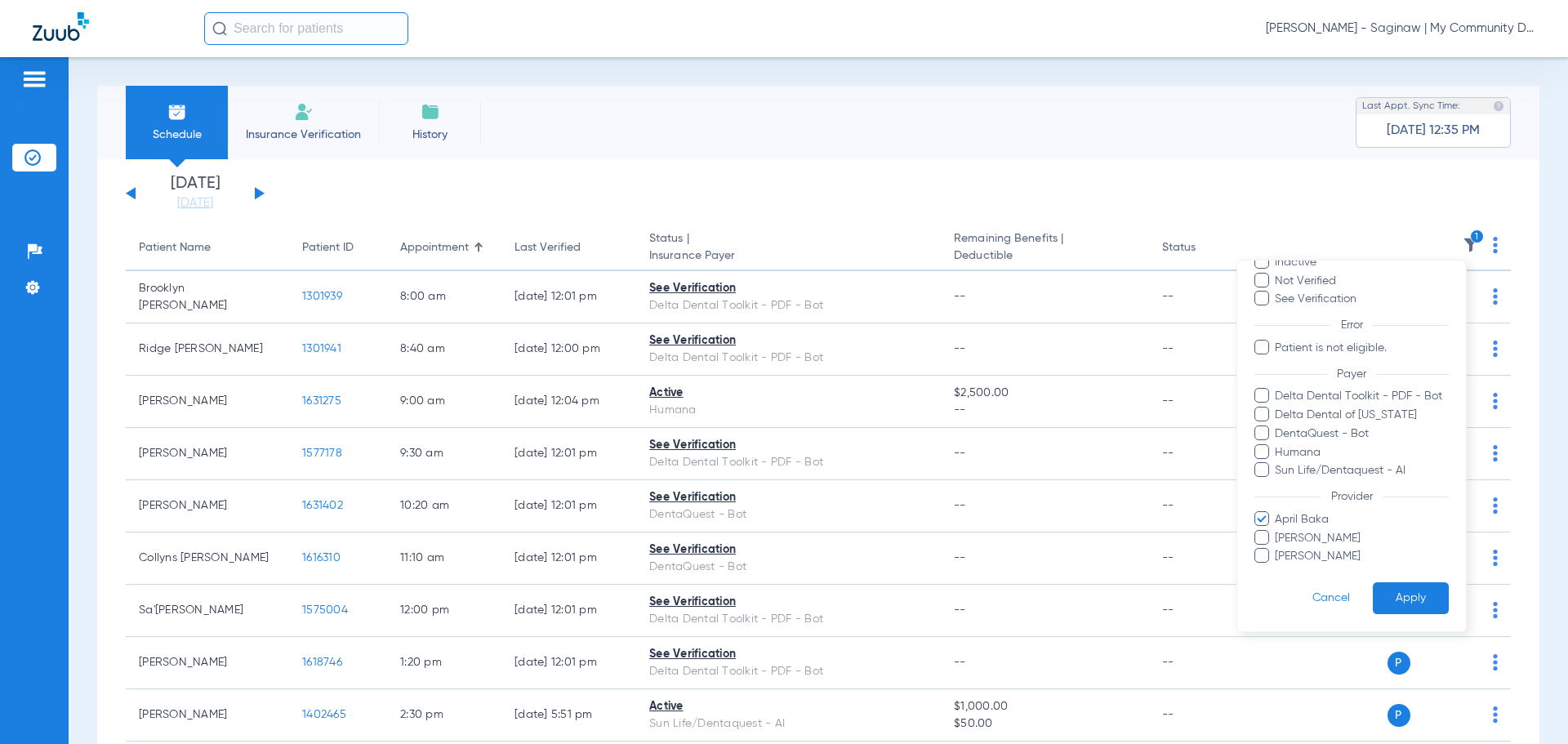 click on "Apply" at bounding box center (1410, 598) 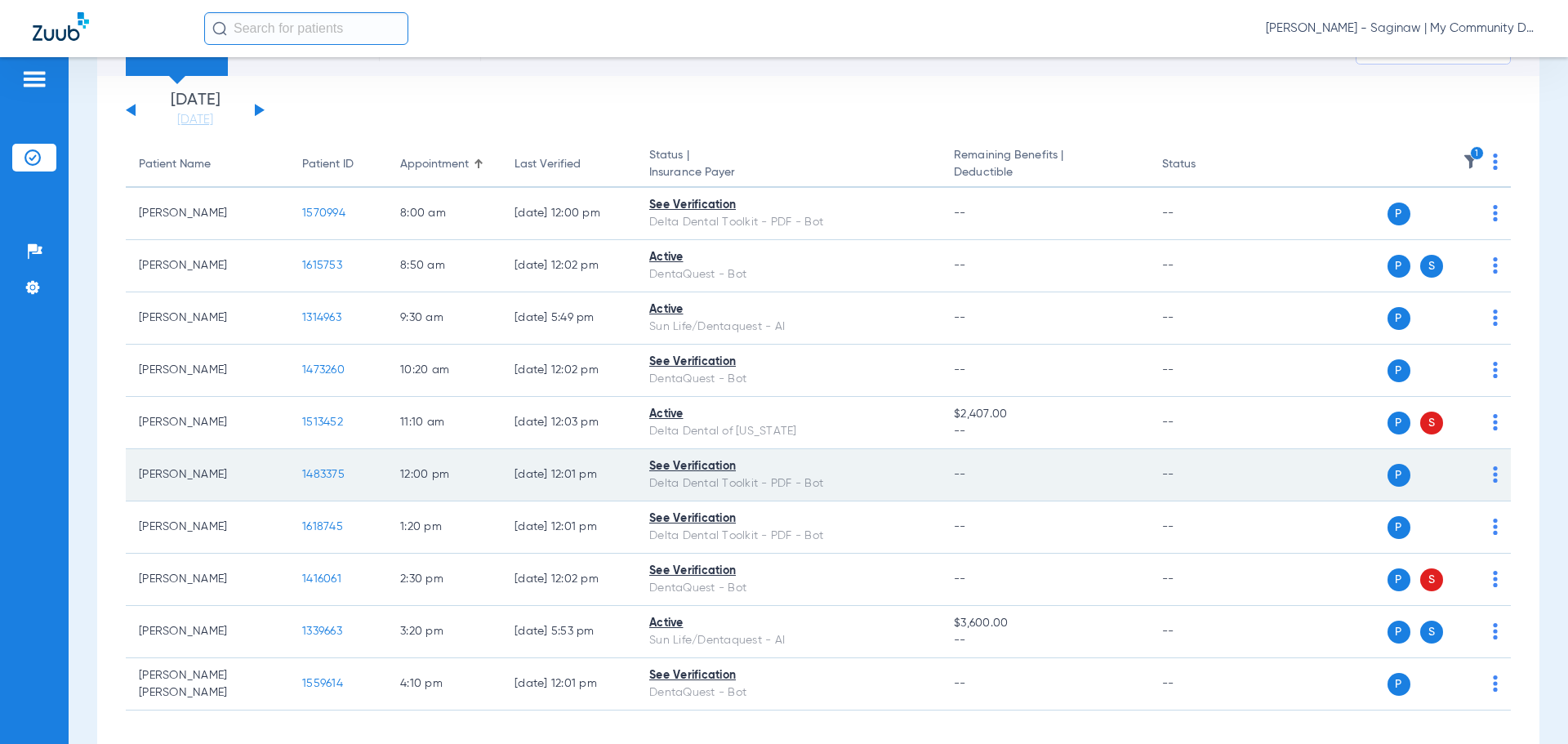scroll, scrollTop: 0, scrollLeft: 0, axis: both 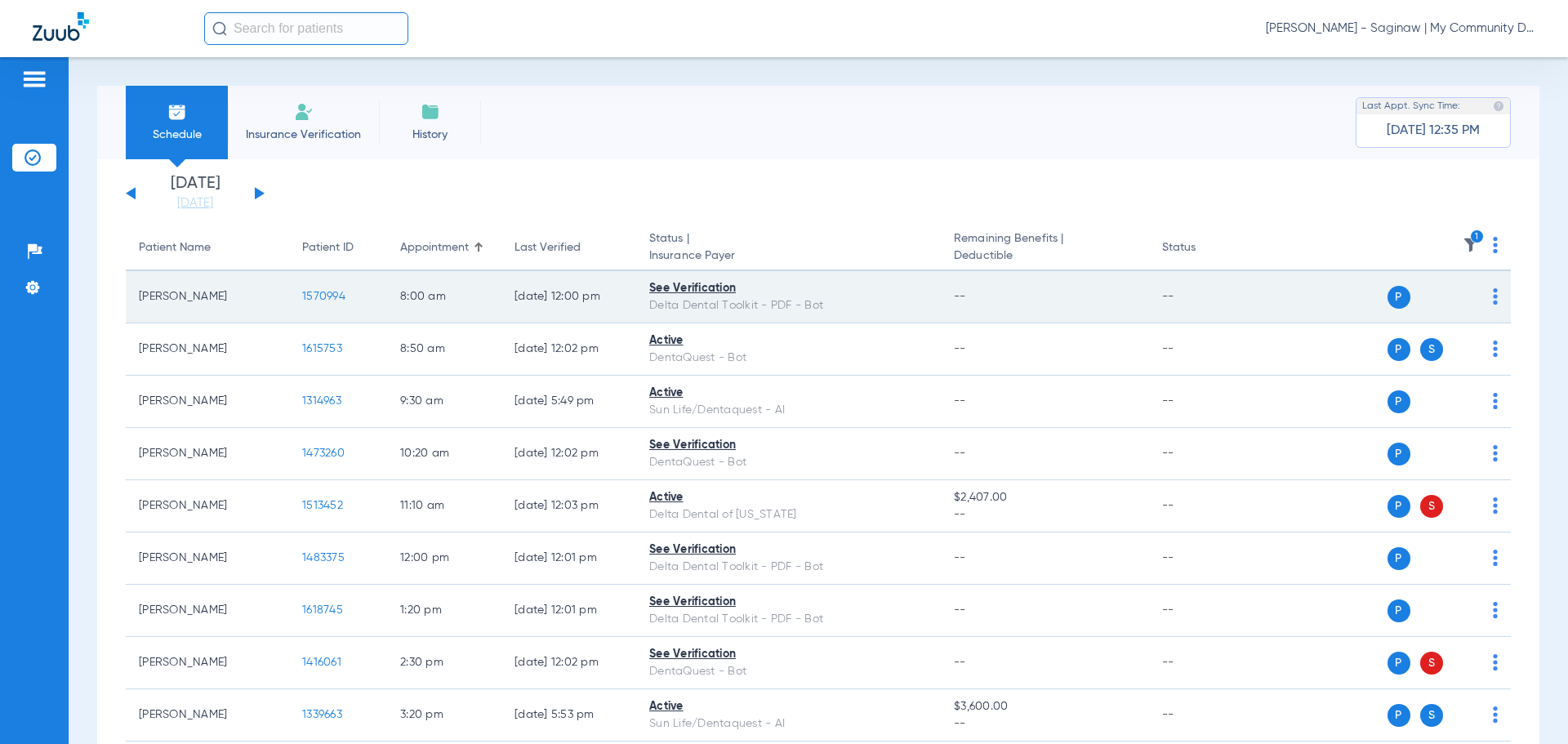 click on "1570994" 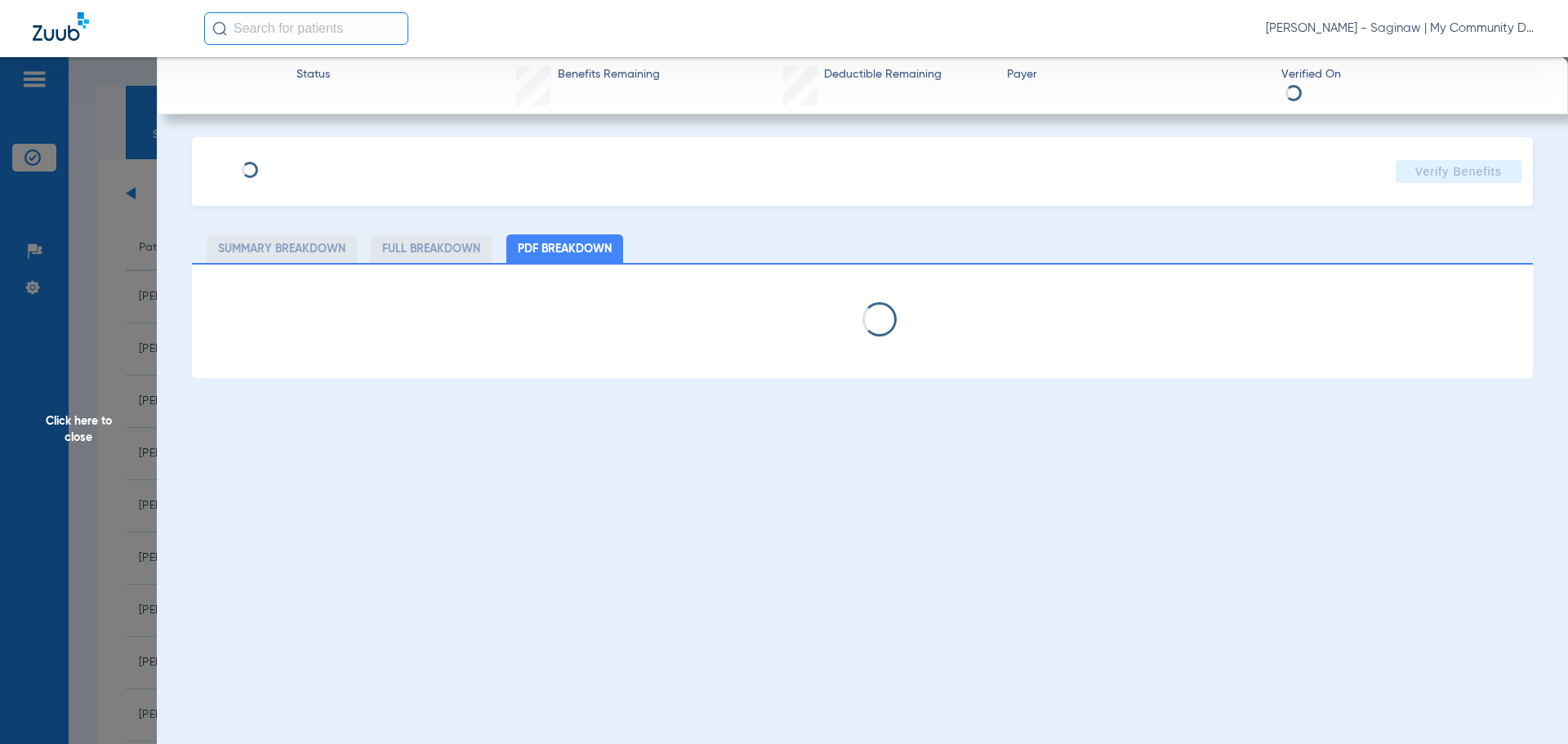select on "page-width" 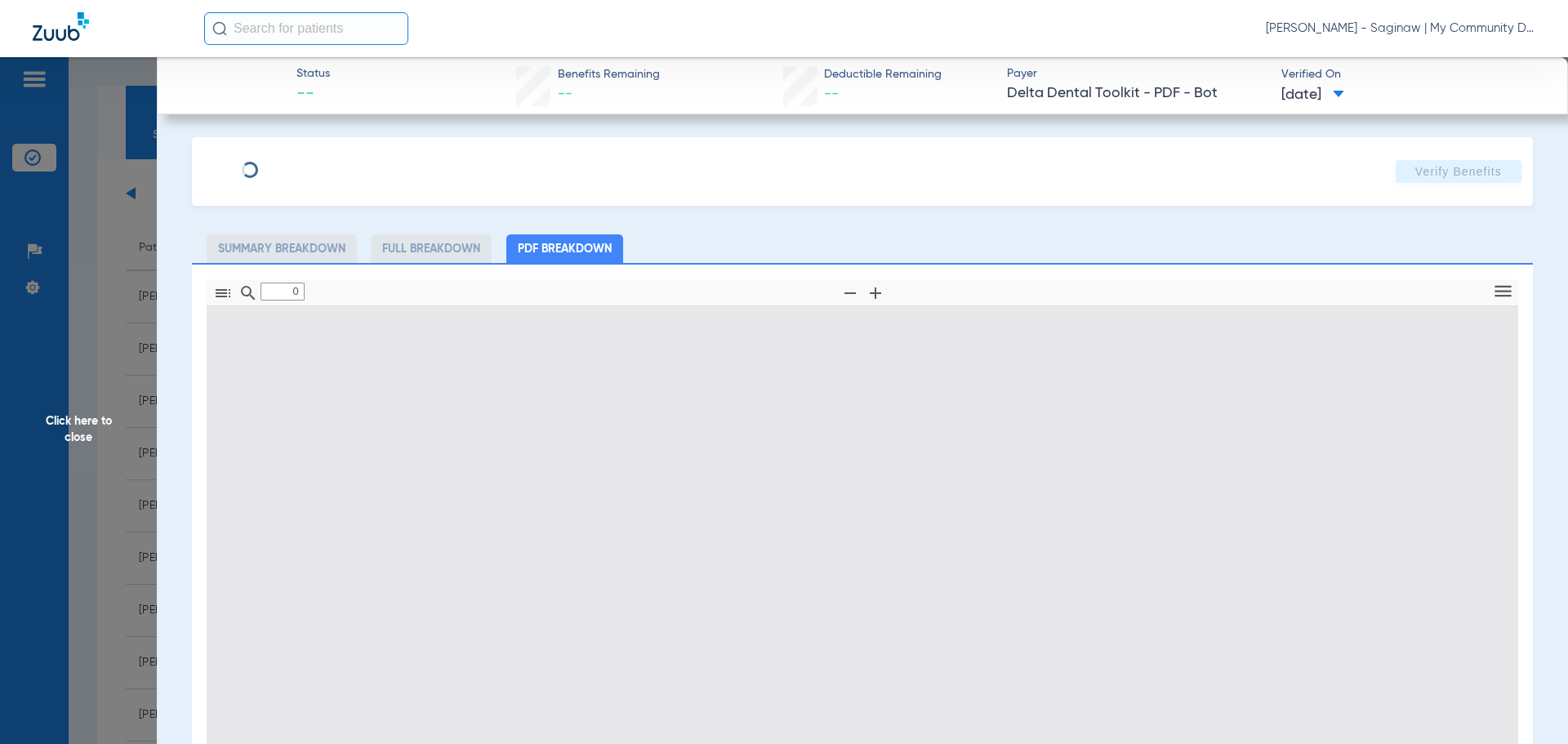 type on "1" 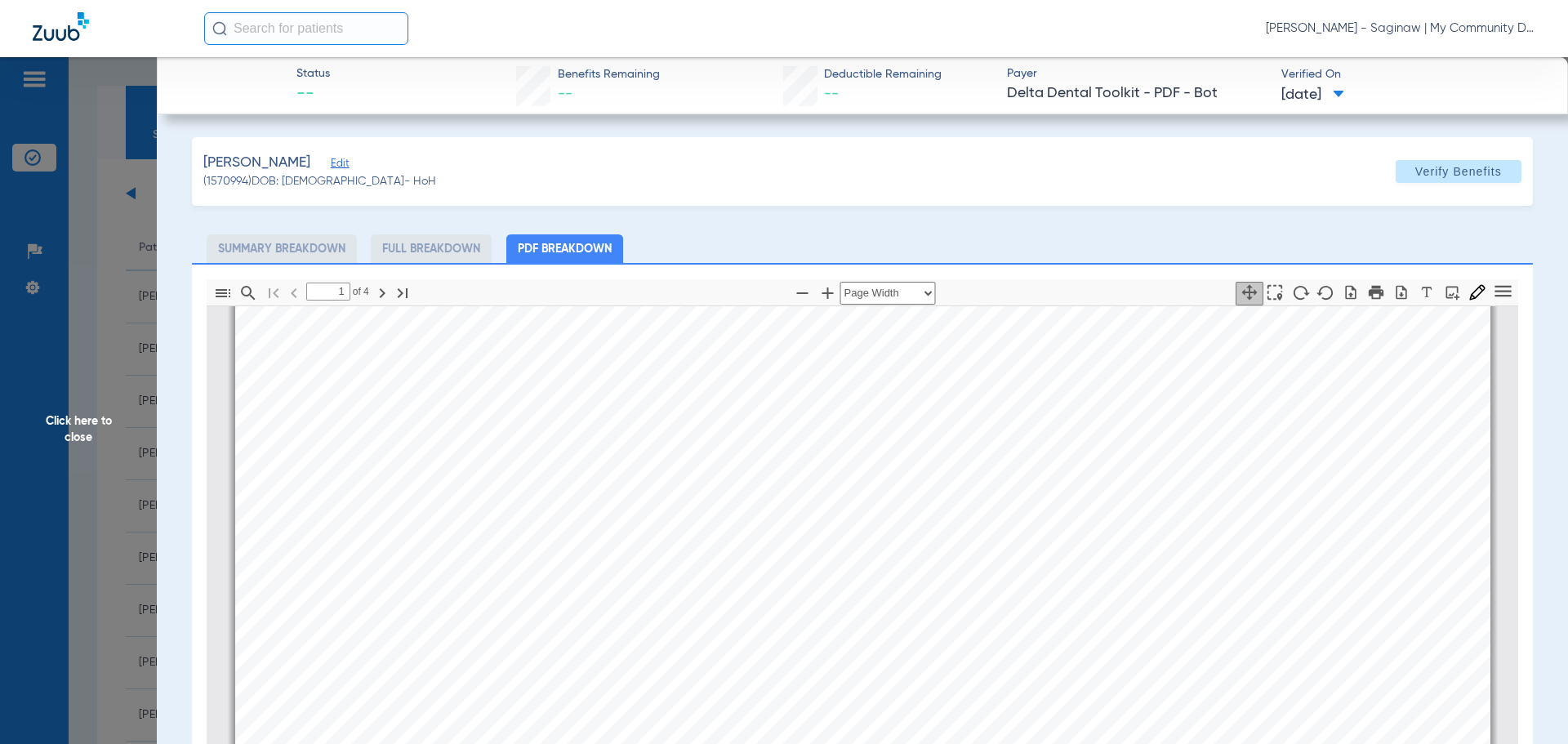 scroll, scrollTop: 498, scrollLeft: 0, axis: vertical 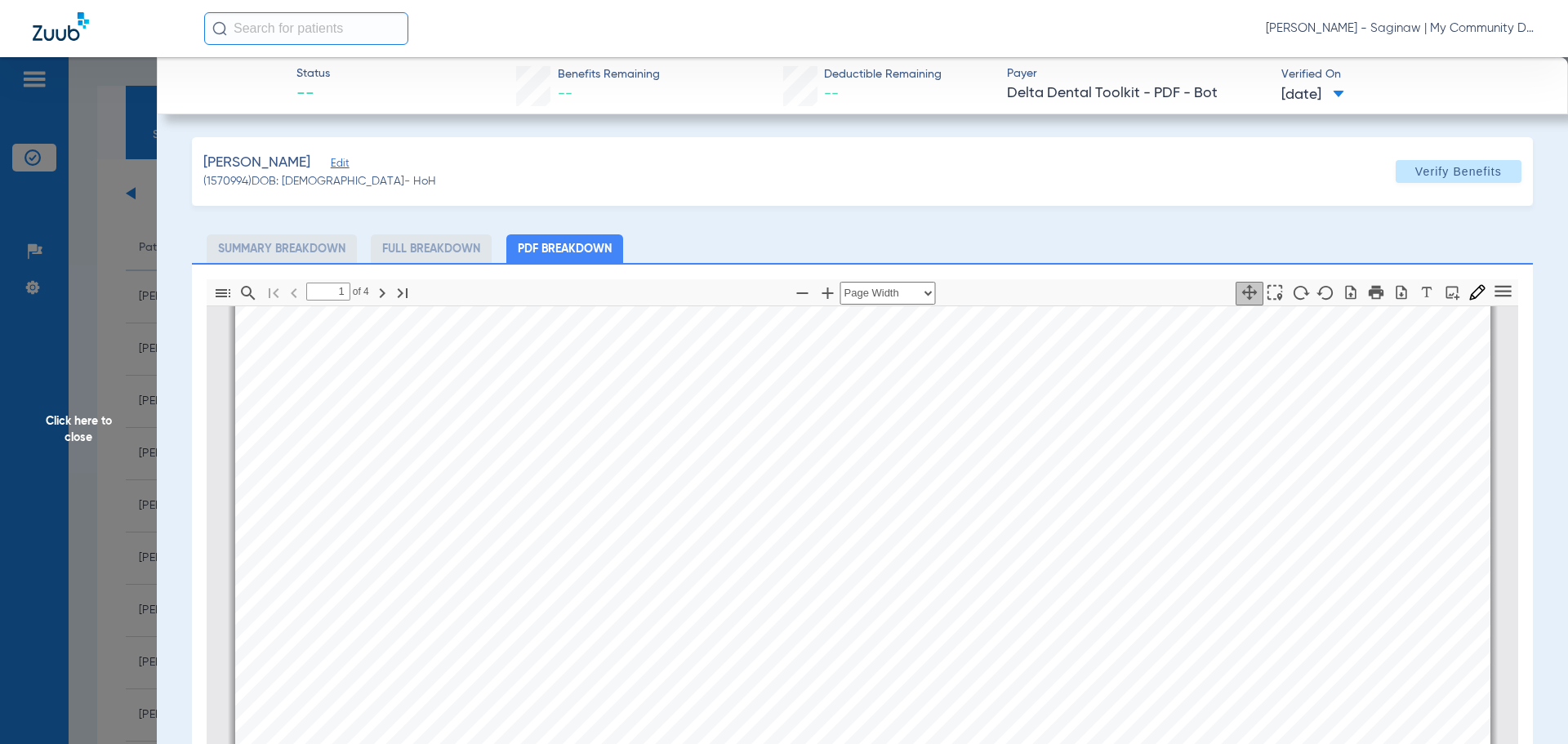 click on "Status --  Benefits Remaining   --   Deductible Remaining   --  Payer Delta Dental Toolkit - PDF - Bot  Verified On
07/11/2025   Wilson, Christina   Edit   (1570994)   DOB: 02/01/1977   - HoH   Verify Benefits   Subscriber Information   First name  Christina  Last name  Wilson  DOB  mm / dd / yyyy 02/01/1977  Member ID  0018720169  Group ID (optional)  424800003  Insurance Payer   Insurance
Delta Dental Toolkit - Pdf - Bot  Provider   Dentist
Larry Buford  1851361893  Summary Breakdown   Full Breakdown   PDF Breakdown  Thumbnails Document Outline Attachments Layers Current Outline Item         1 of ⁨4⁩ Automatic Zoom Actual Size Page Fit Page Width ⁨50⁩% ⁨100⁩% ⁨125⁩% ⁨150⁩% ⁨200⁩% ⁨300⁩% ⁨400⁩% ⁨0⁩%       Highlight         Add image              Tools Highlight color Thickness Color #000000 Size Color #000000 Thickness Opacity Presentation Mode Open Print Save Go to First Page Previous Next Go to Last Page Rotate Clockwise Rotate Counterclockwise Text Selection Tool" 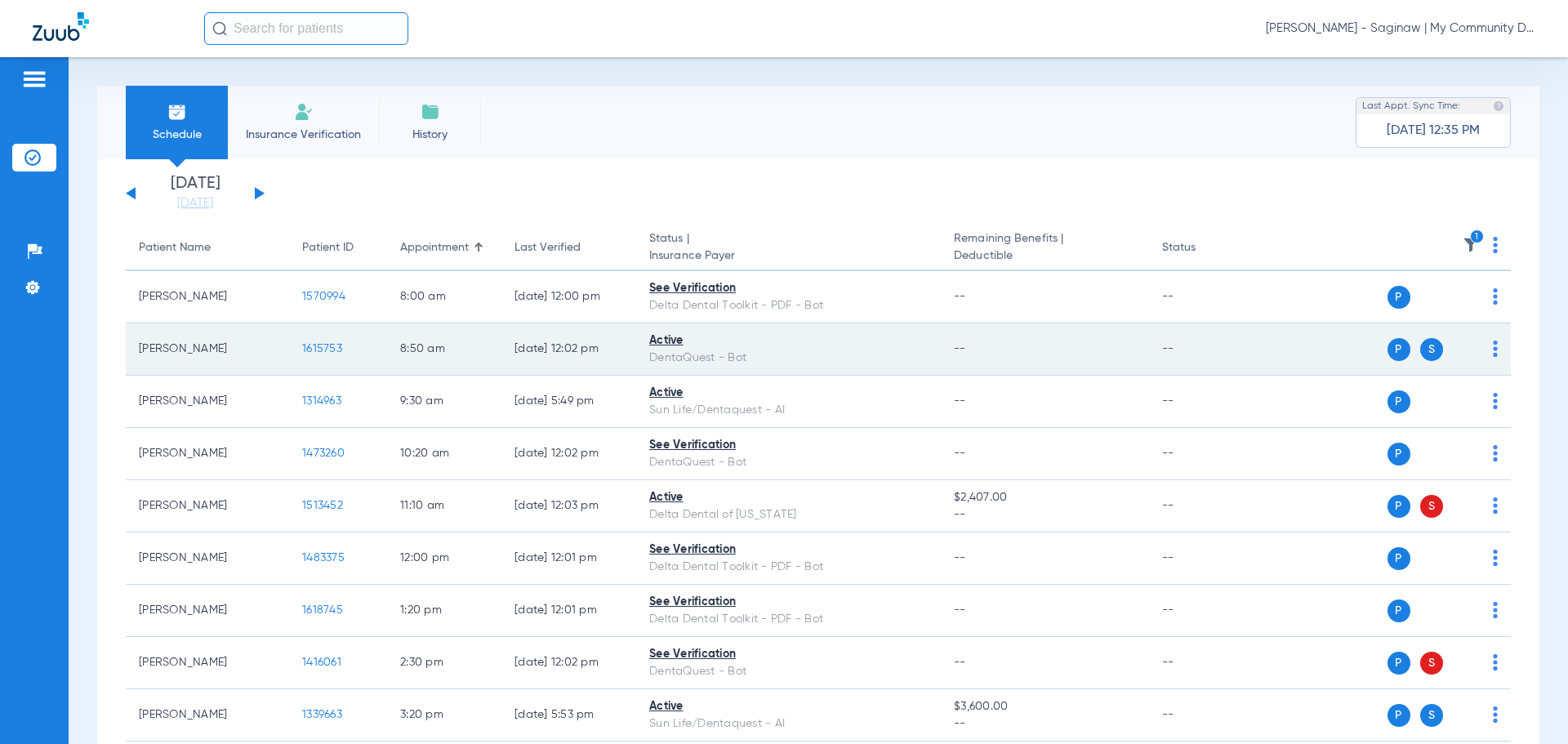 click on "1615753" 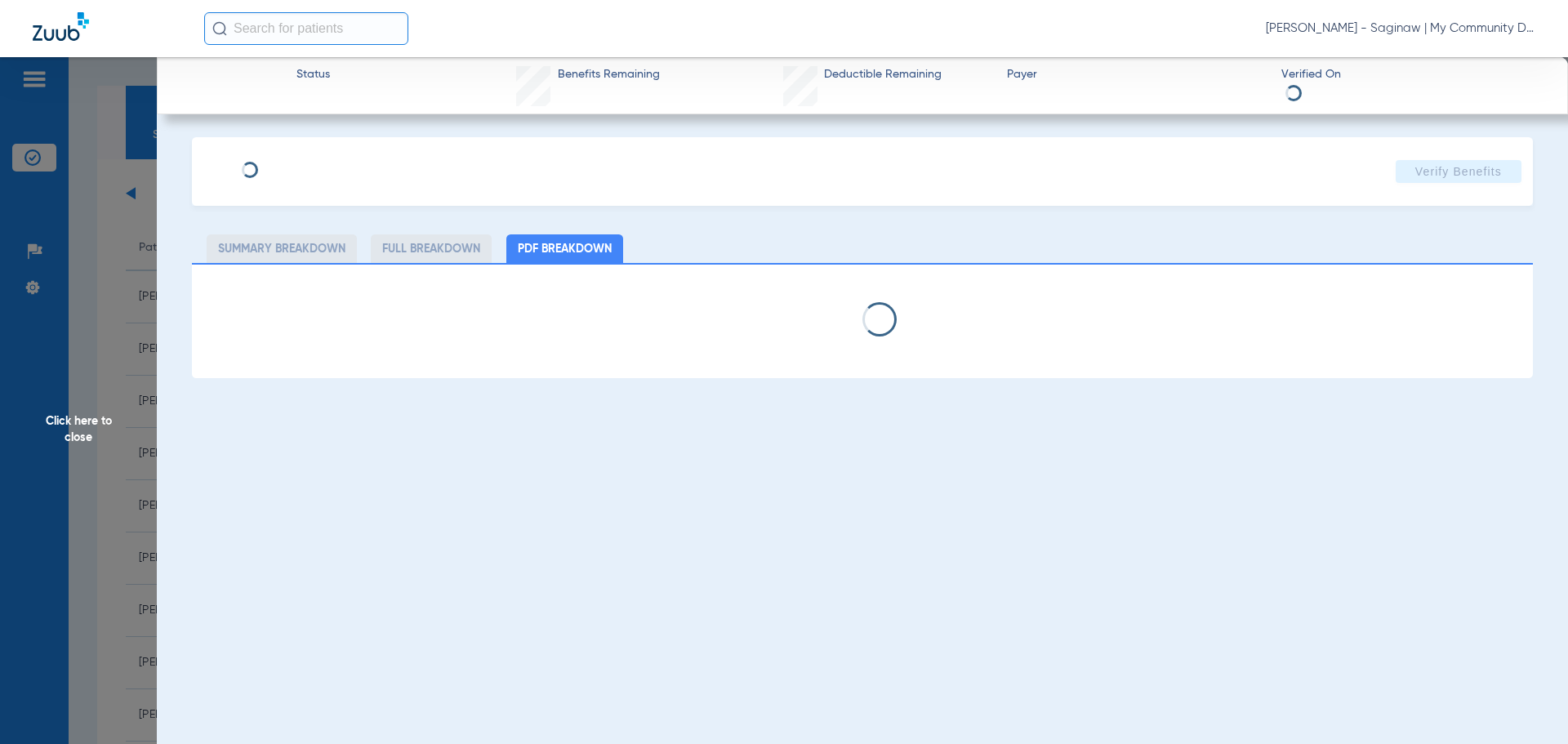 select on "page-width" 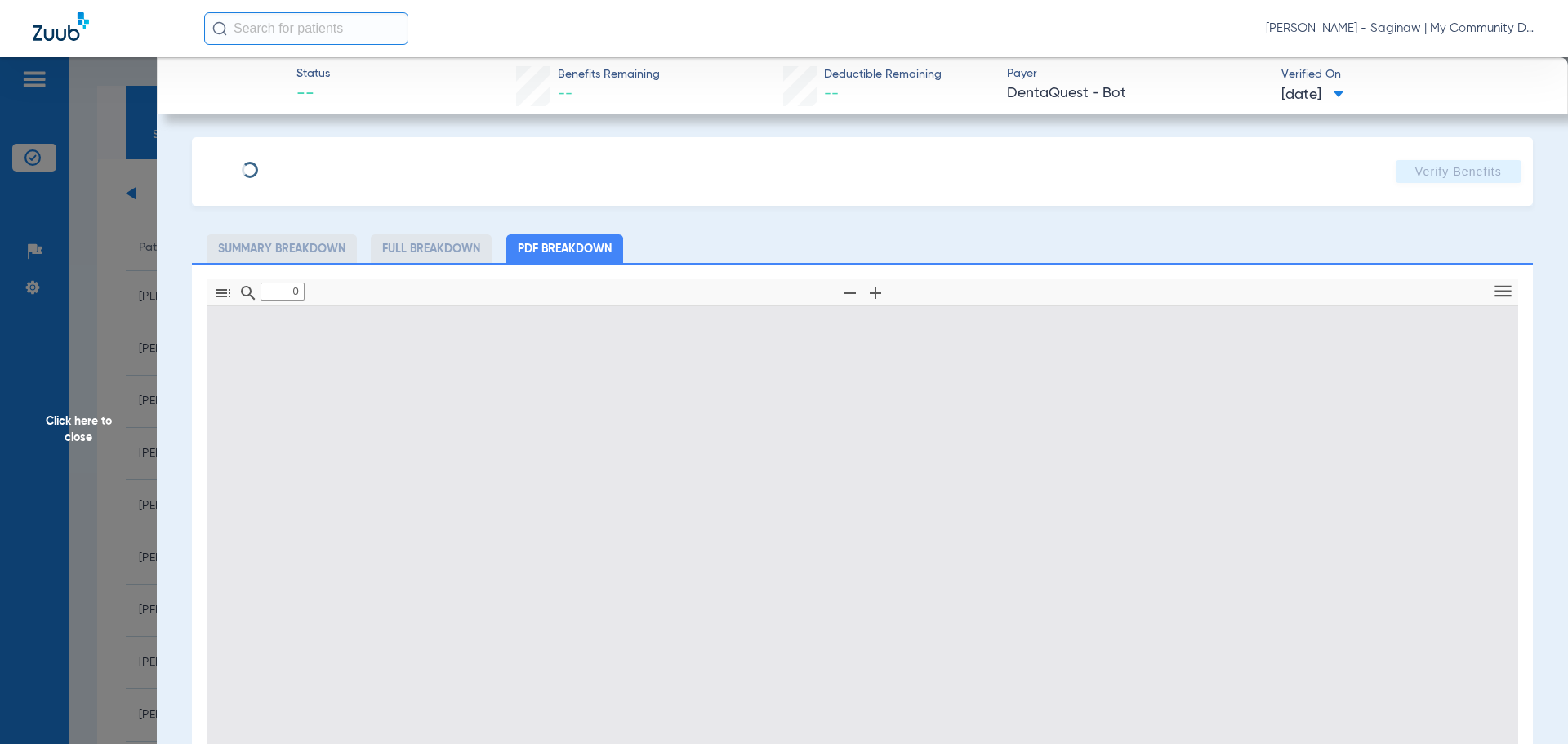 type on "1" 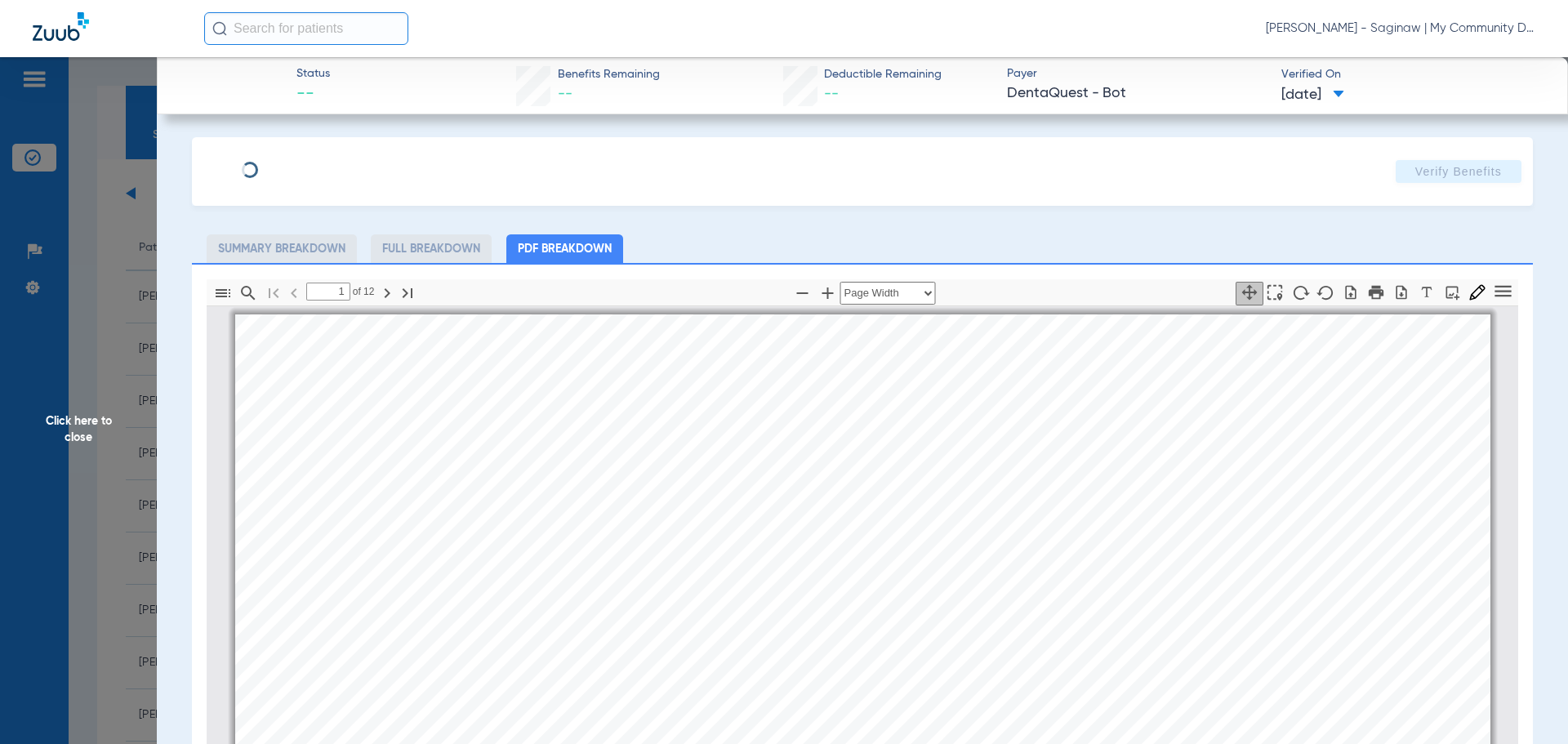 scroll, scrollTop: 8, scrollLeft: 0, axis: vertical 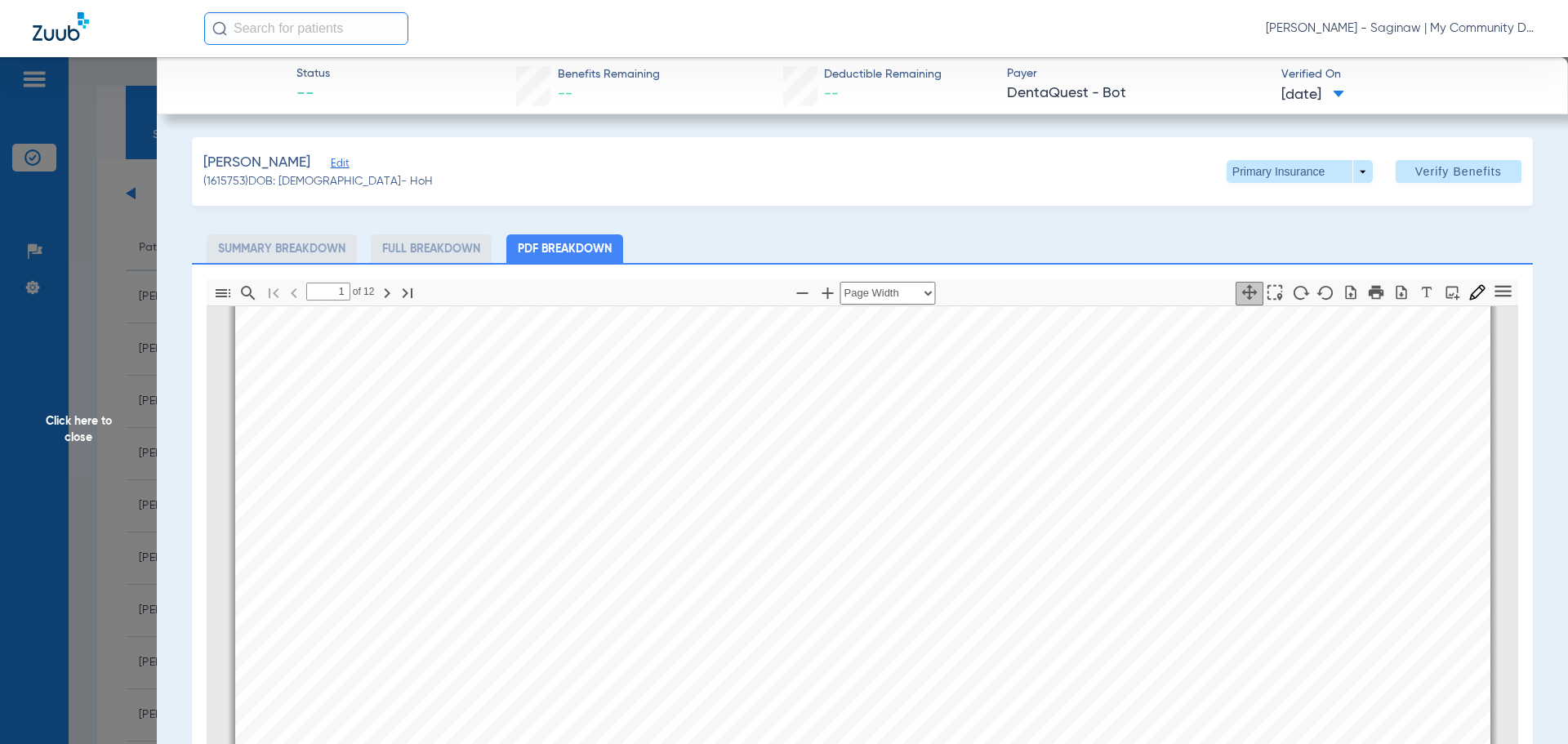 click on "Click here to close" 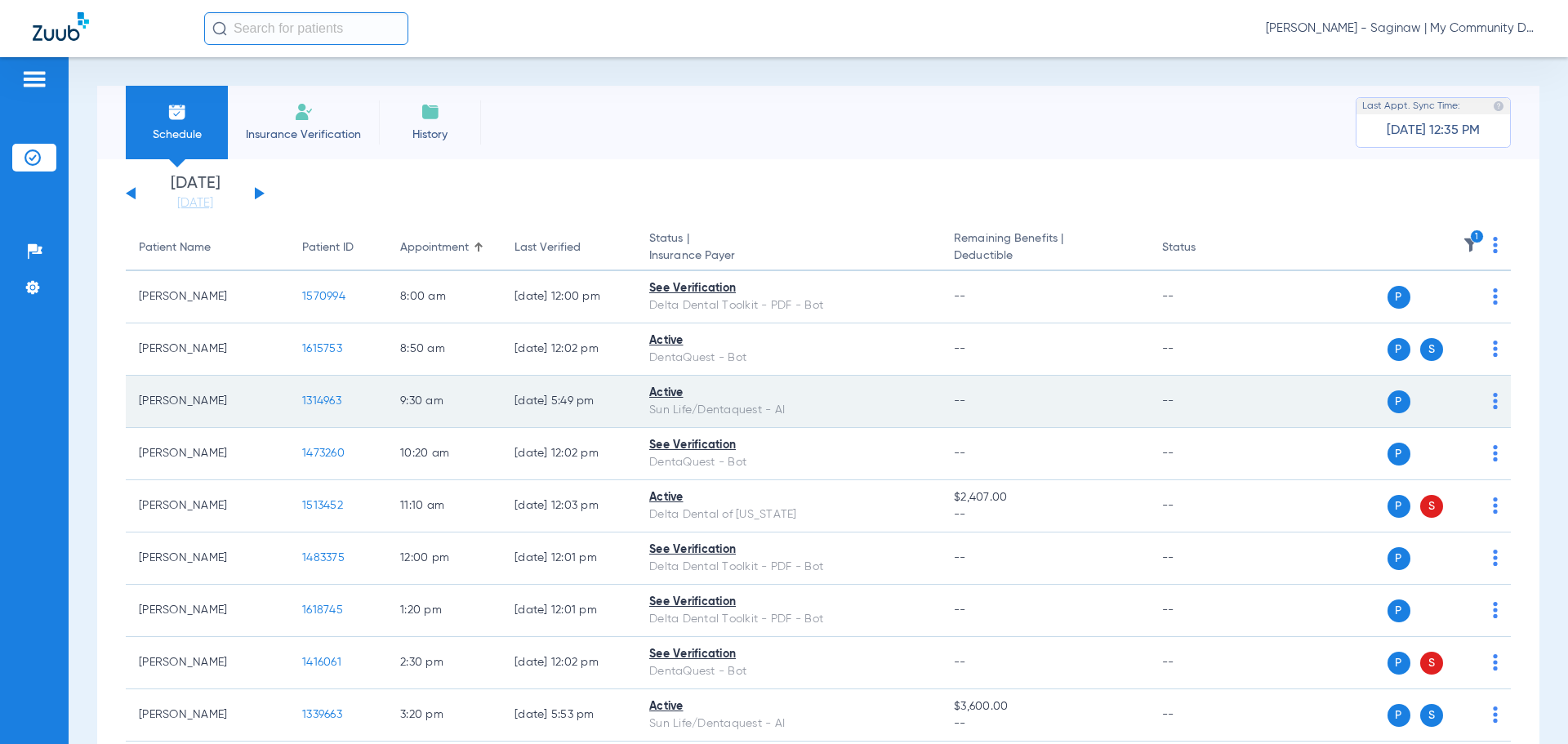 click on "1314963" 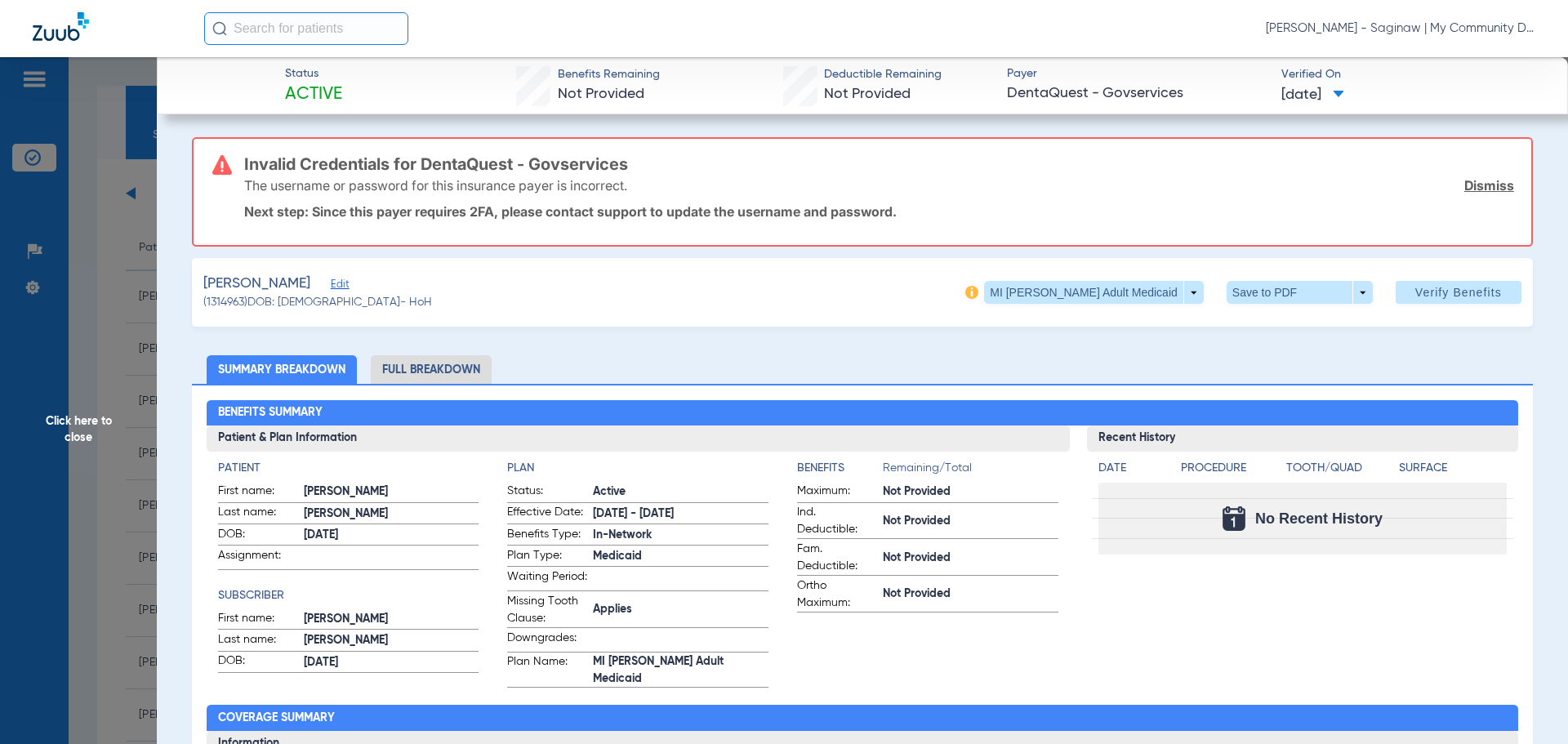 click on "Click here to close" 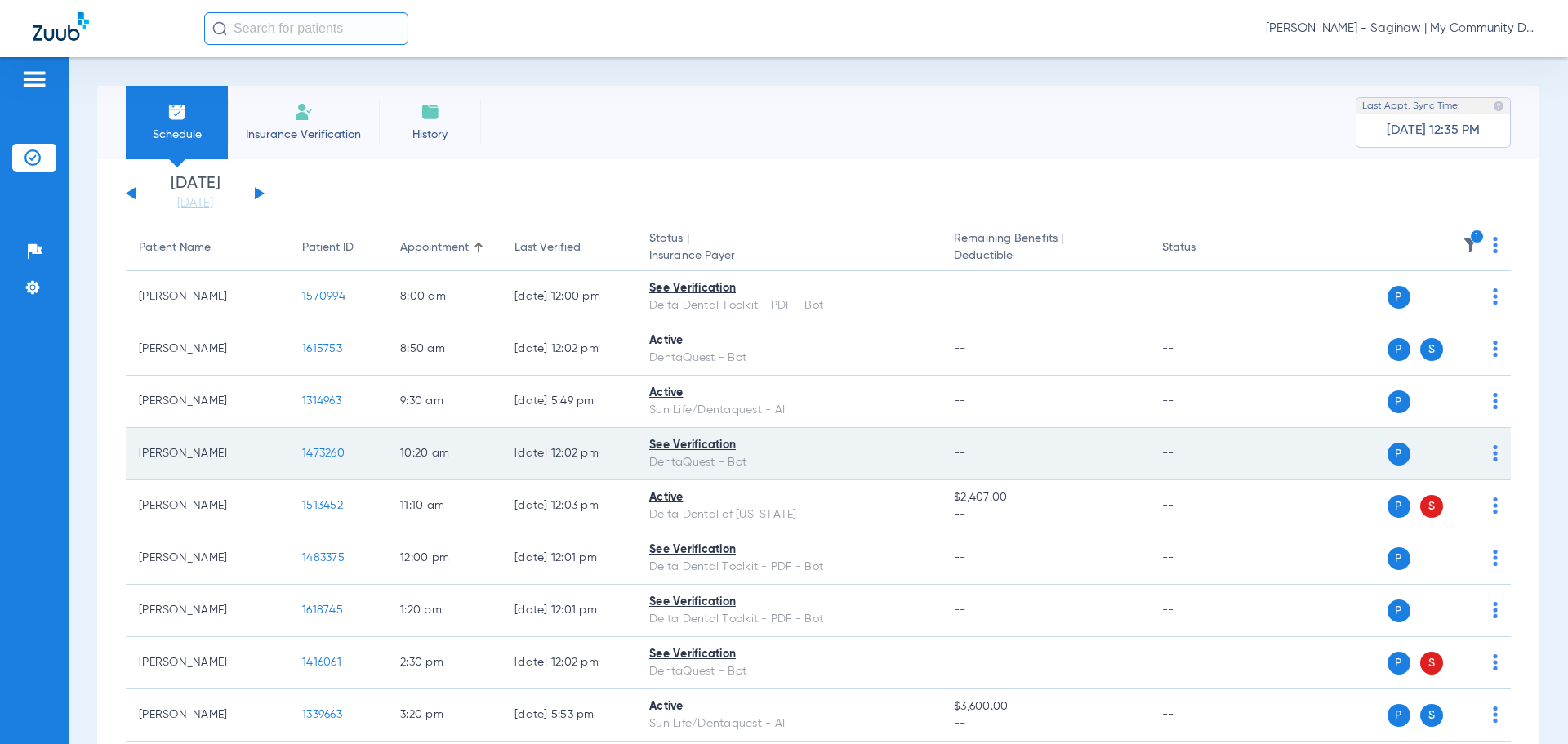 click on "1473260" 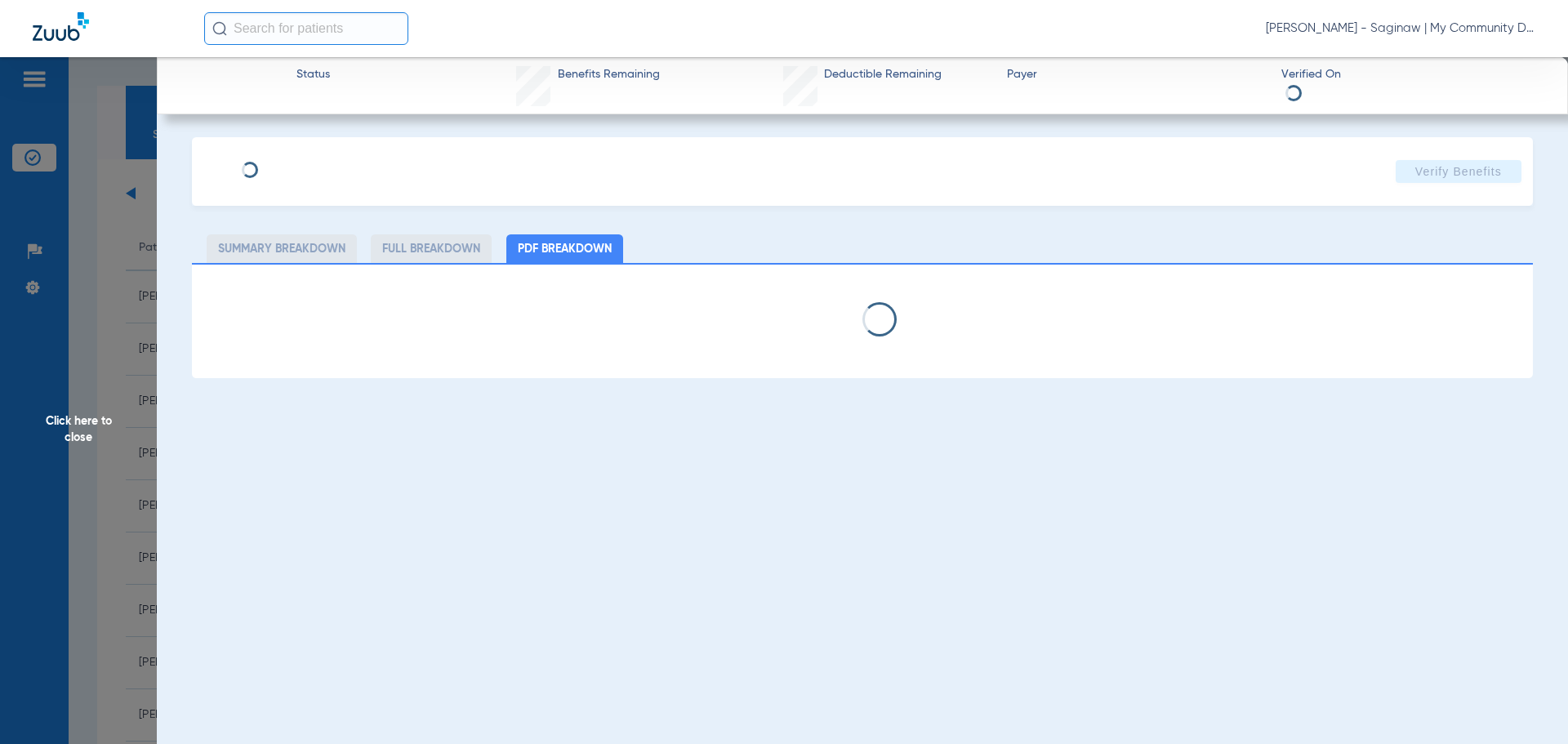 select on "page-width" 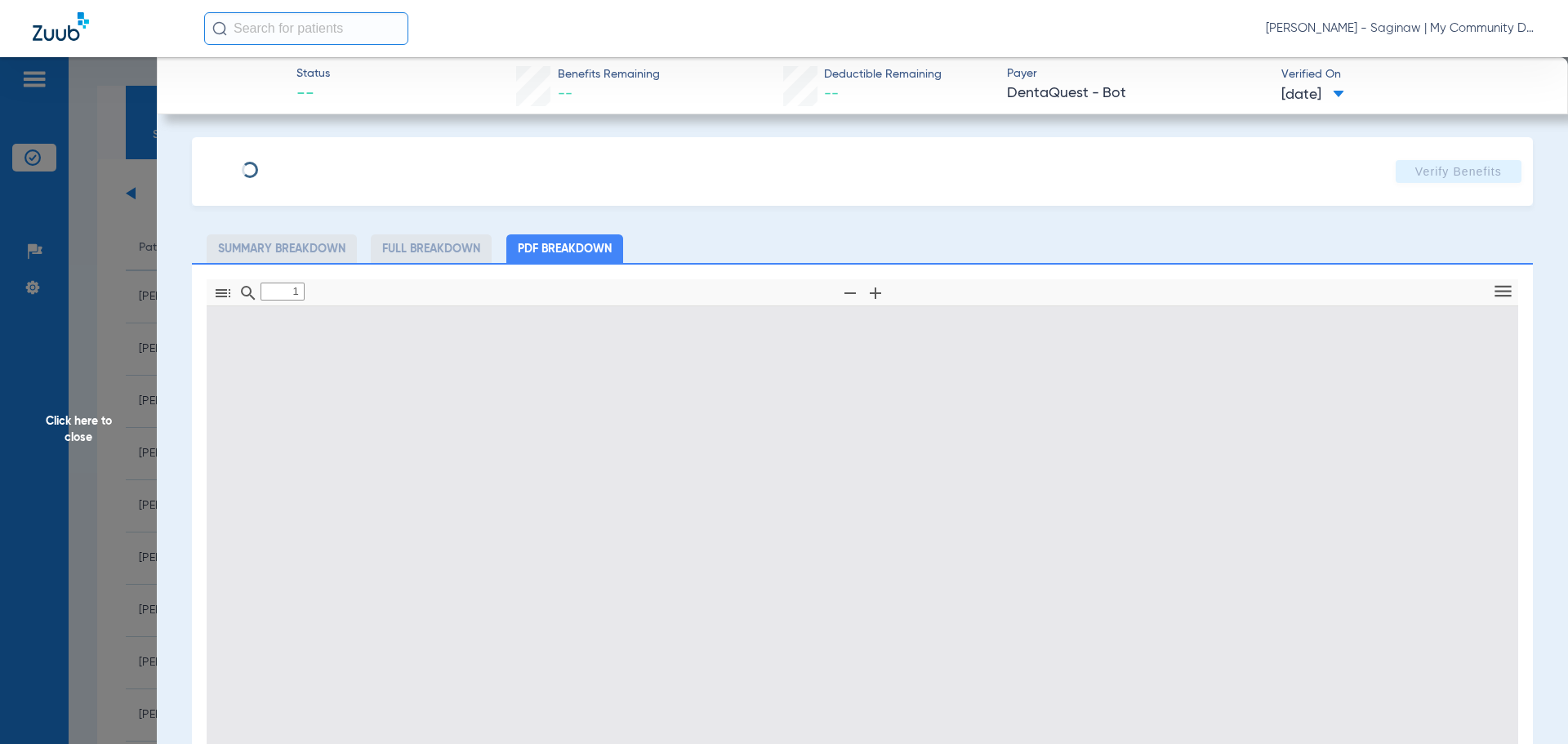scroll, scrollTop: 8, scrollLeft: 0, axis: vertical 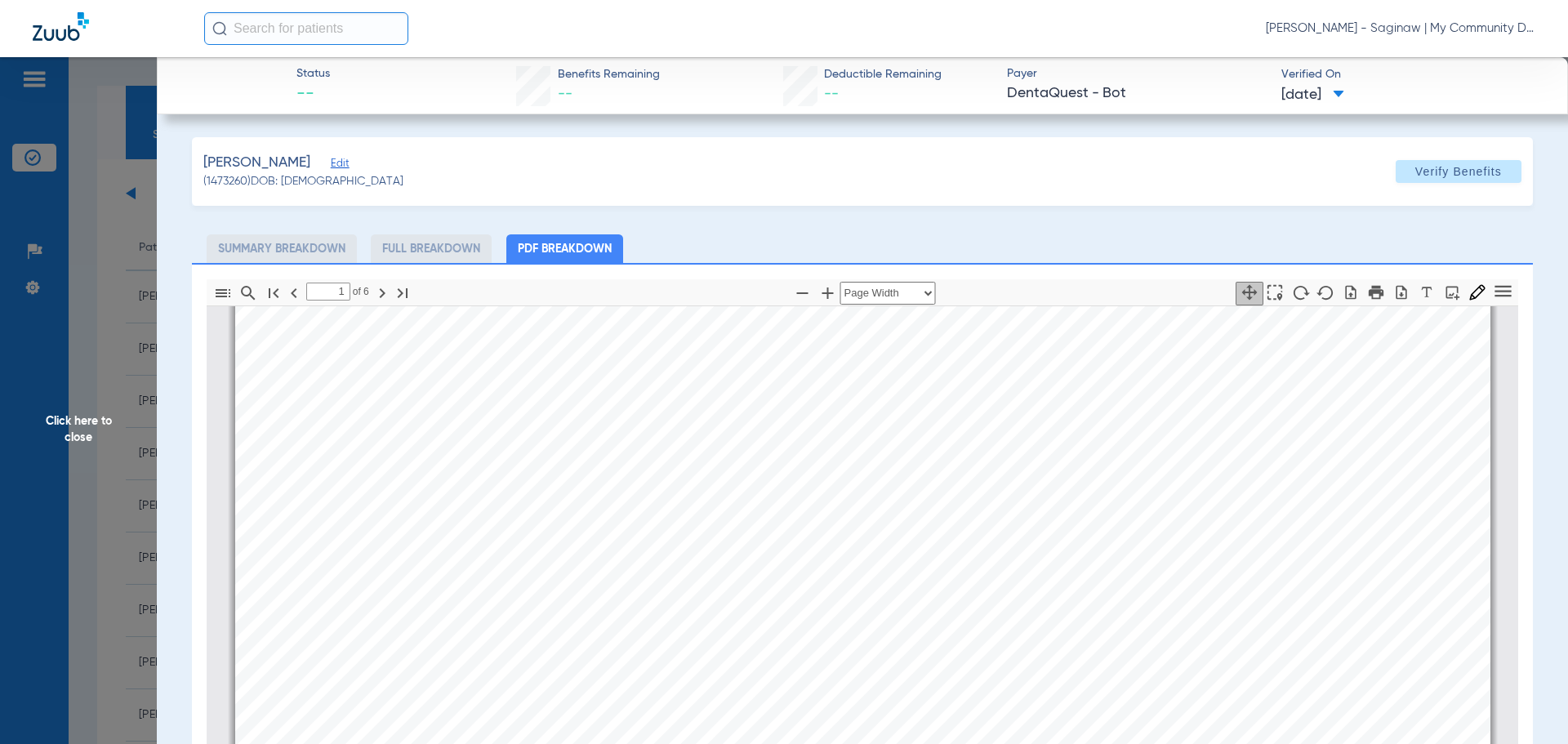 type on "2" 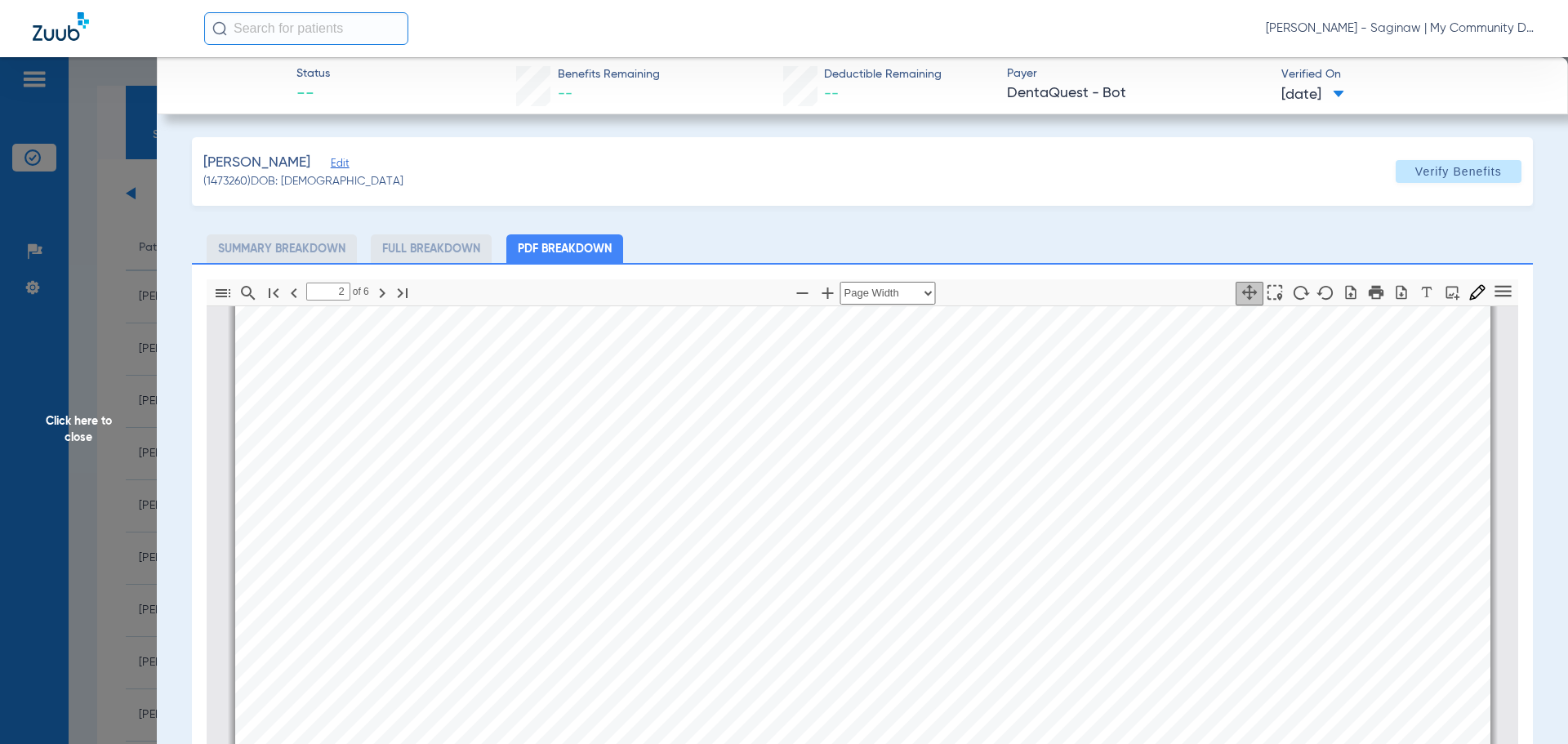 scroll, scrollTop: 907, scrollLeft: 0, axis: vertical 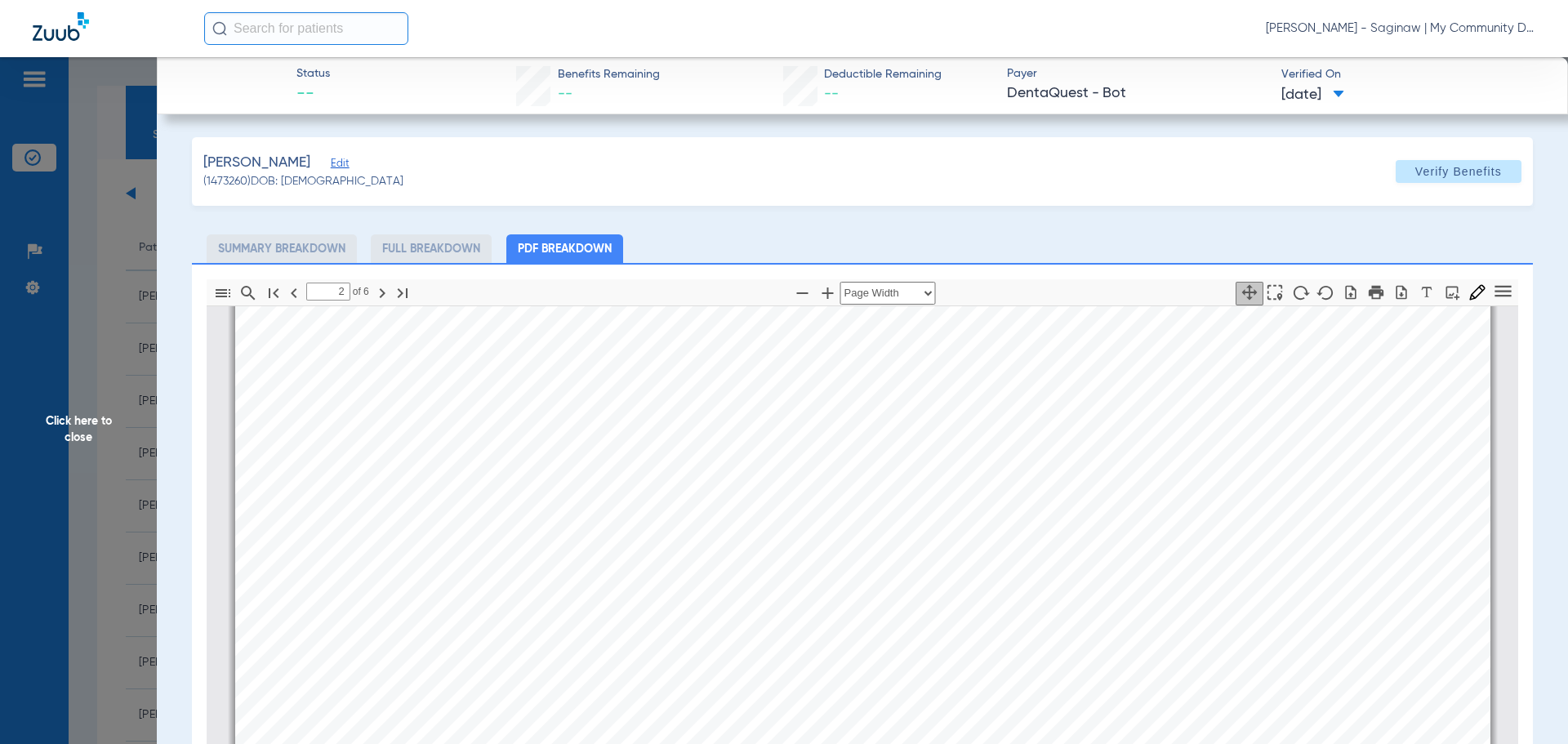 click on "Click here to close" 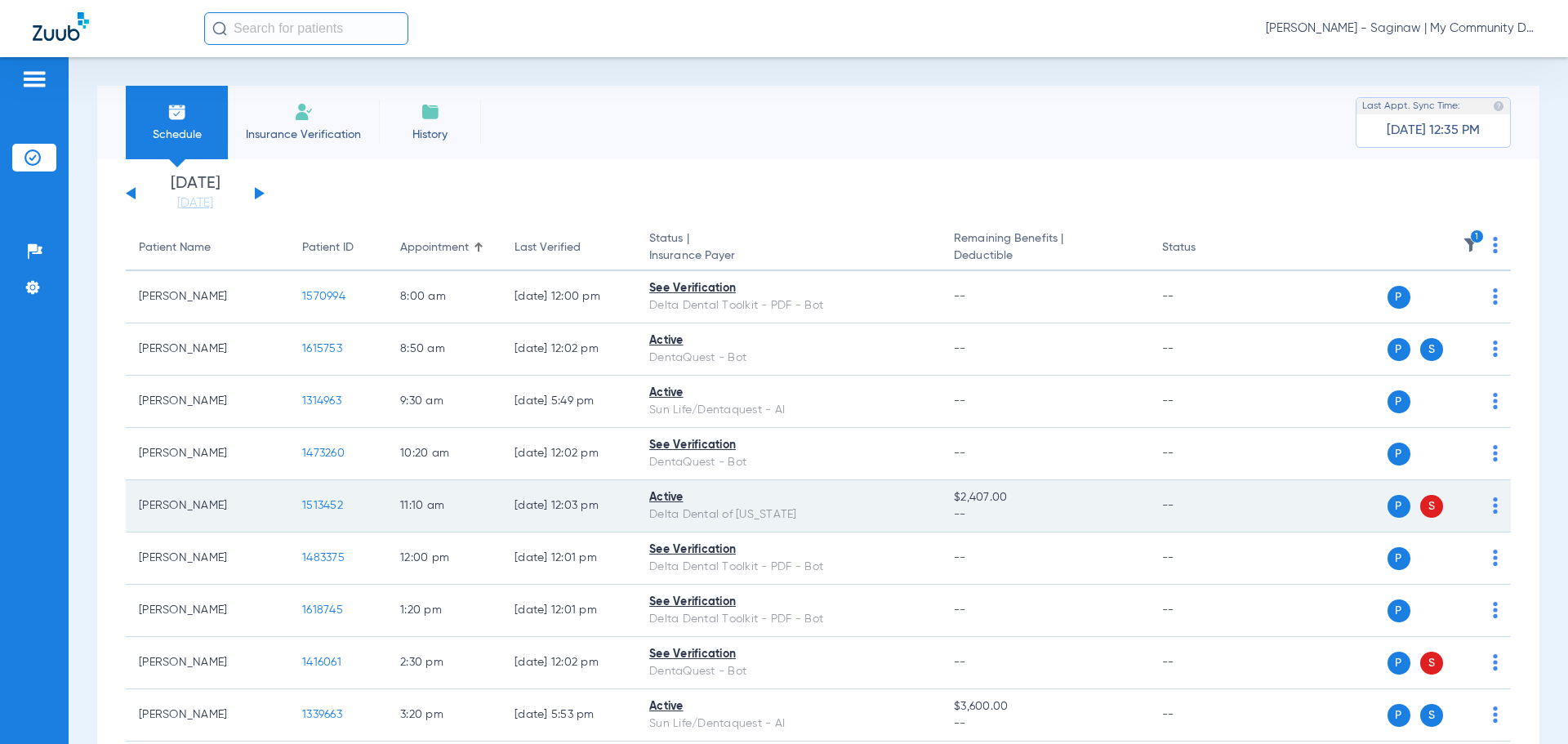 click on "1513452" 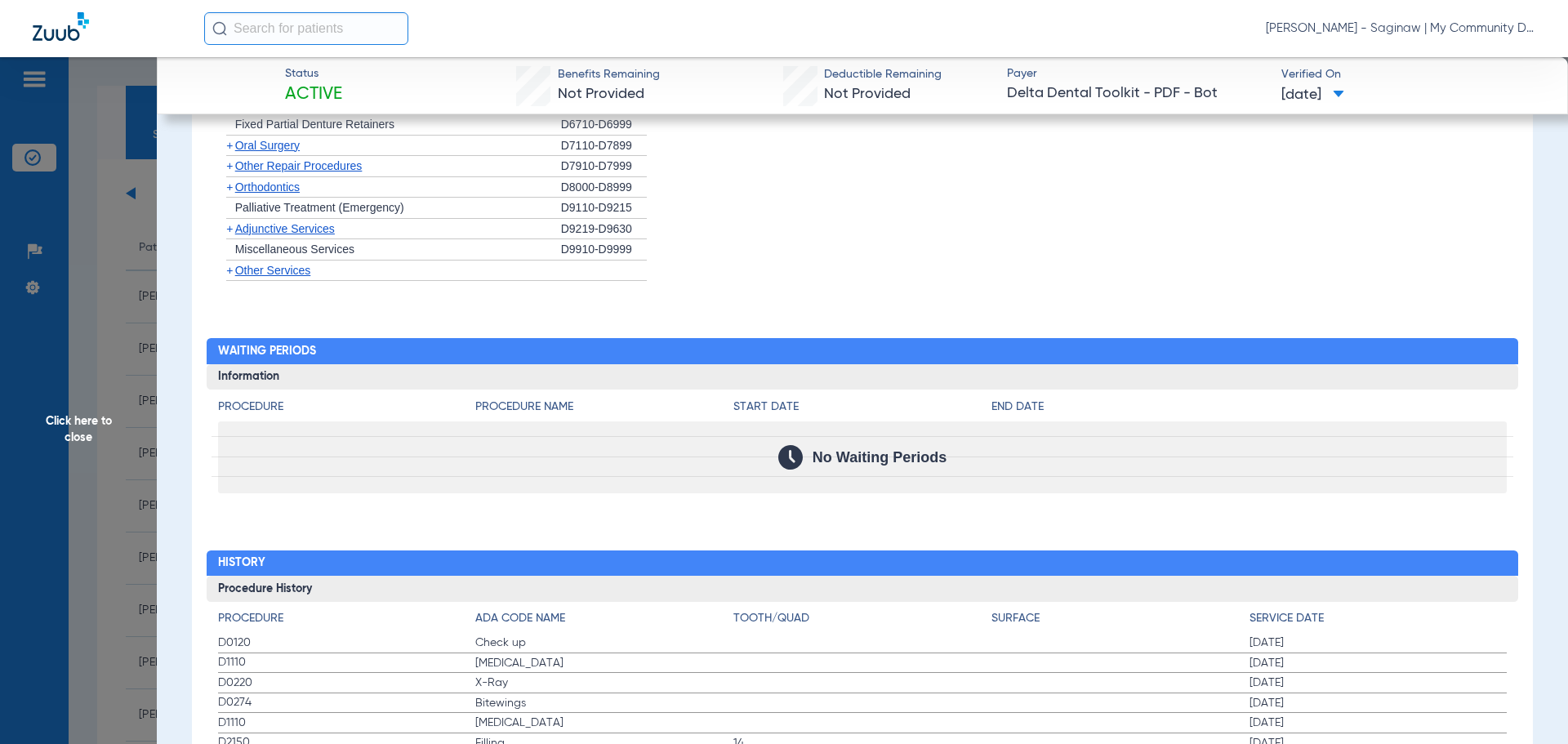 scroll, scrollTop: 1519, scrollLeft: 0, axis: vertical 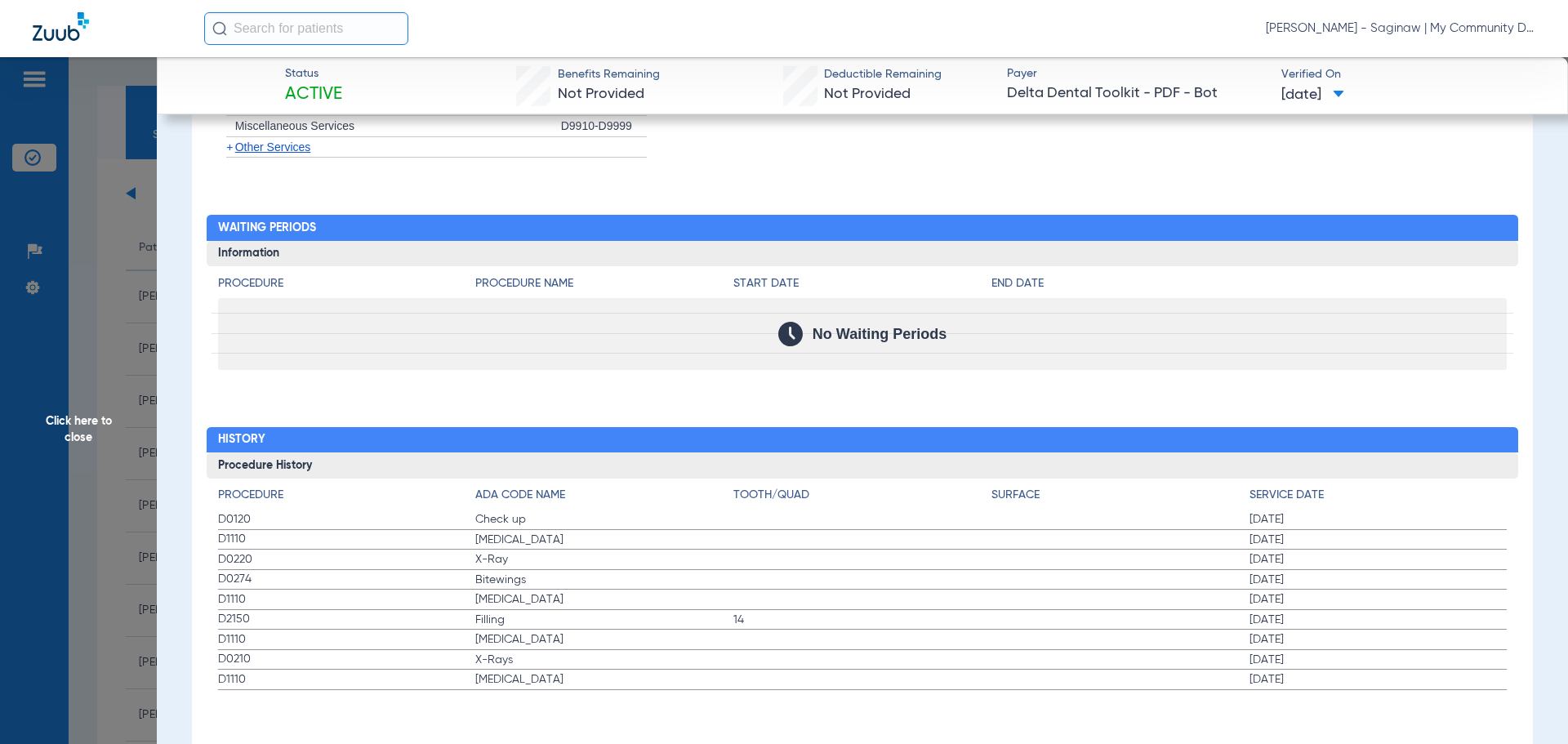 drag, startPoint x: 207, startPoint y: 519, endPoint x: 582, endPoint y: 580, distance: 379.9289 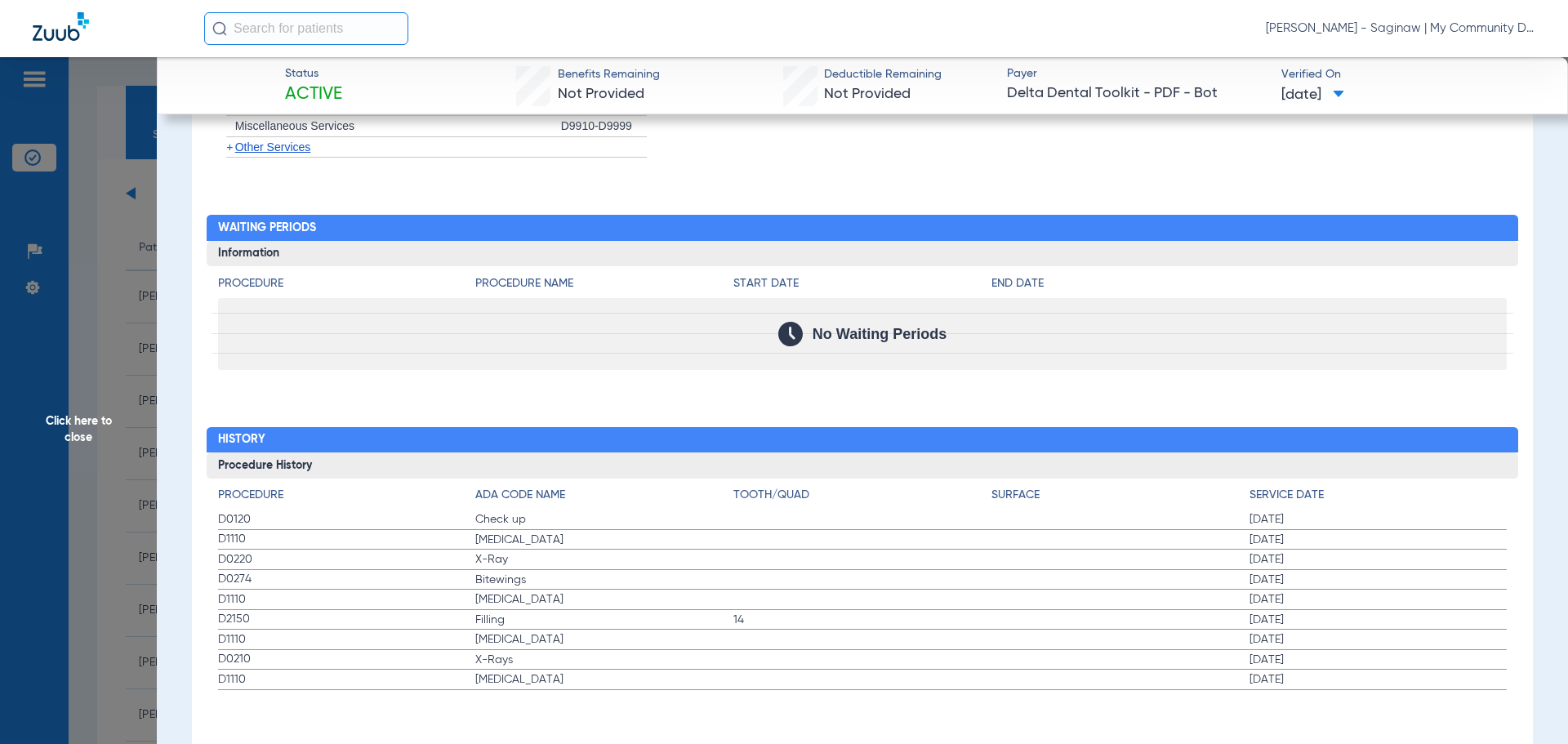click on "Procedure ADA Code Name Tooth/Quad Surface Service Date D0120 Check up 01/07/2025 D1110 Teeth Cleaning 01/07/2025 D0220 X-Ray 05/14/2024 D0274 Bitewings 05/14/2024 D1110 Teeth Cleaning 05/14/2024 D2150 Filling 14 09/25/2023 D1110 Teeth Cleaning 05/08/2023 D0210 X-Rays 02/16/2023 D1110 Teeth Cleaning 02/16/2023" 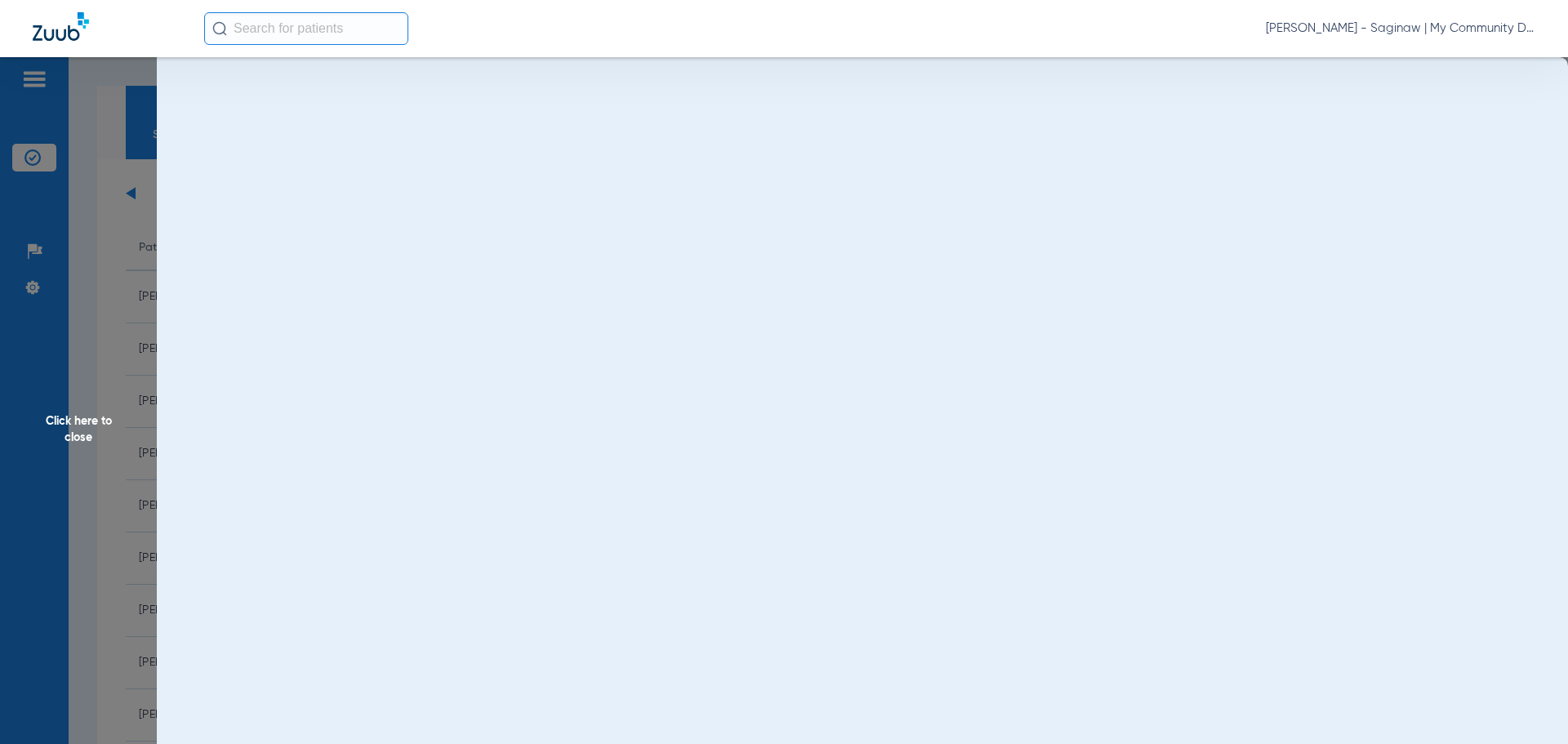 scroll, scrollTop: 0, scrollLeft: 0, axis: both 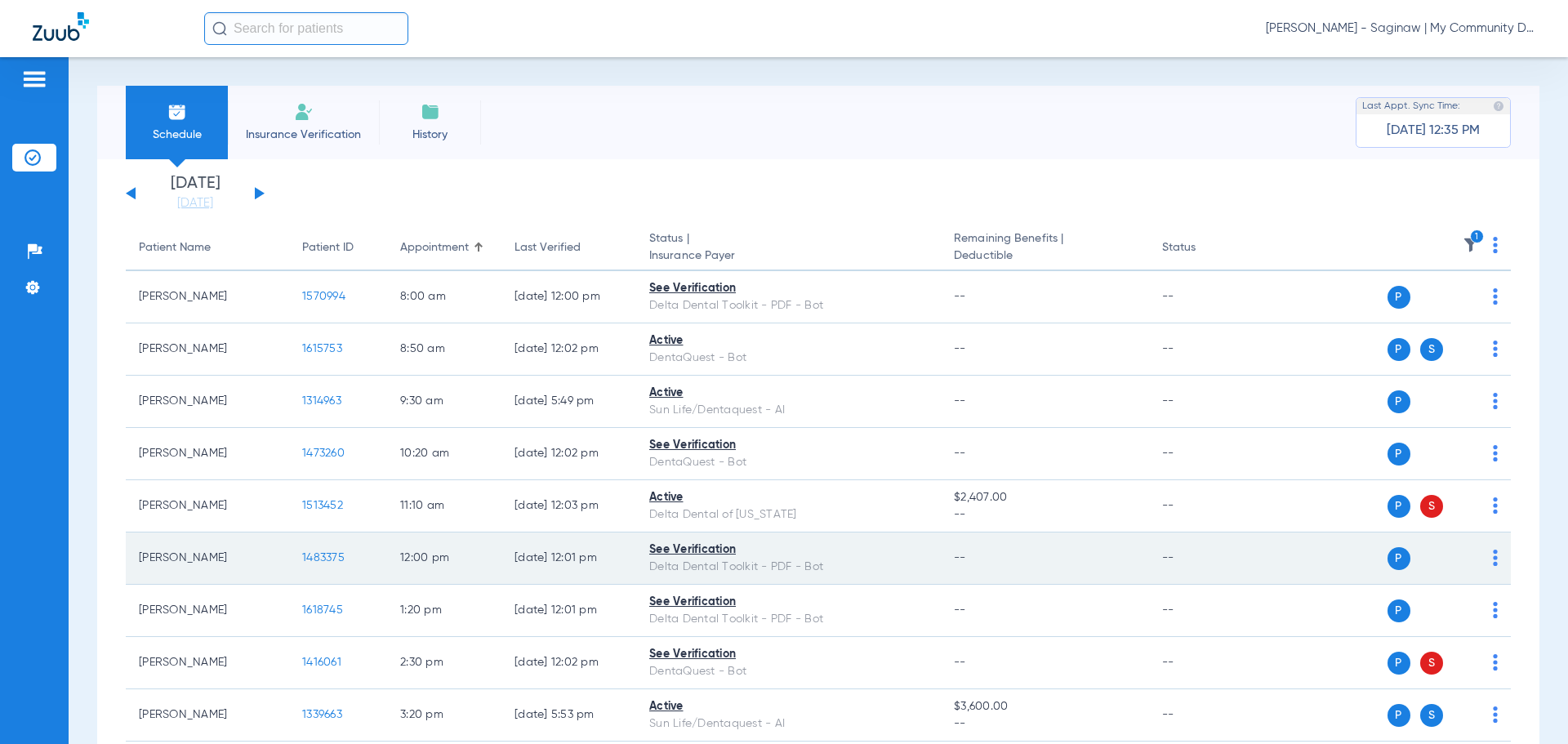 click on "1483375" 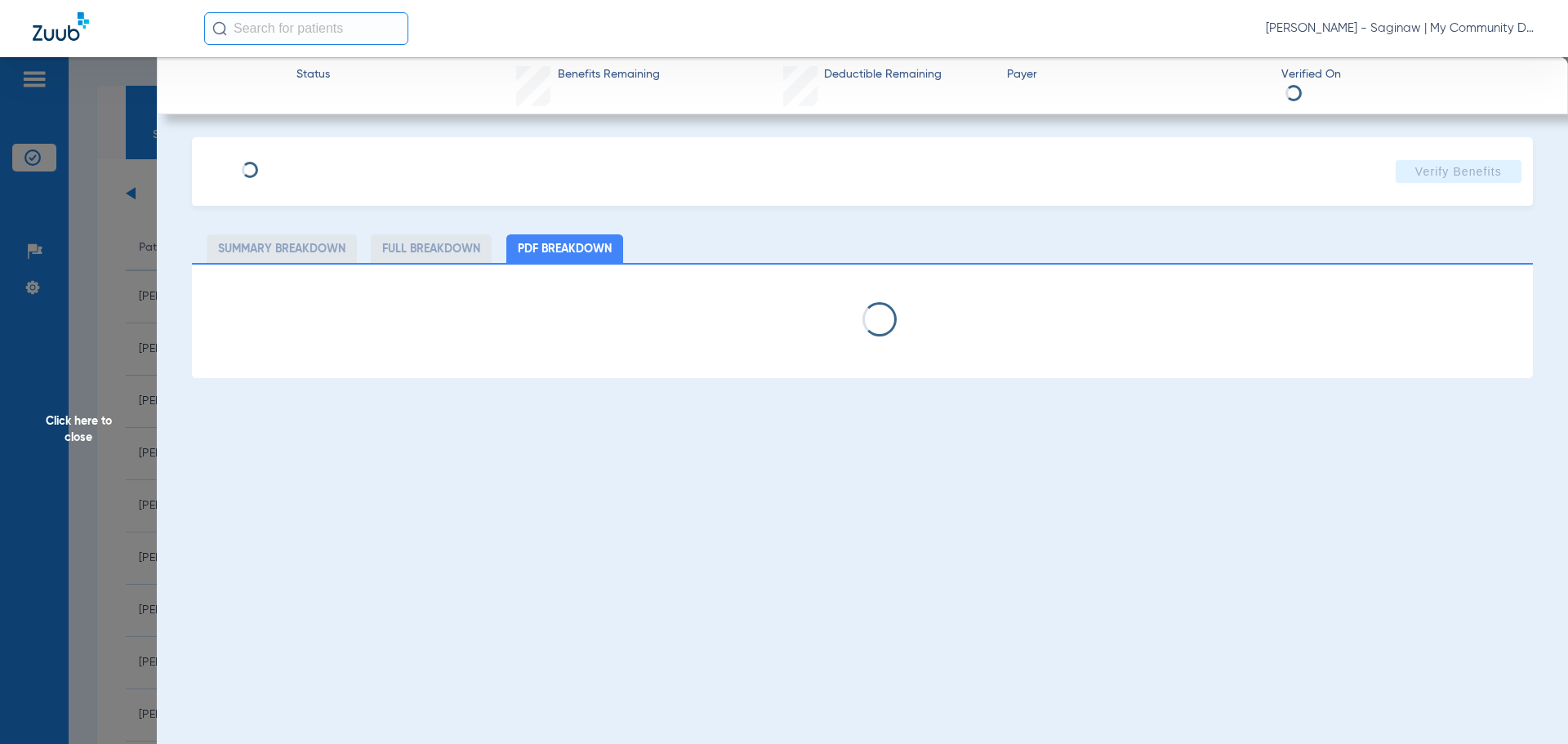 select on "page-width" 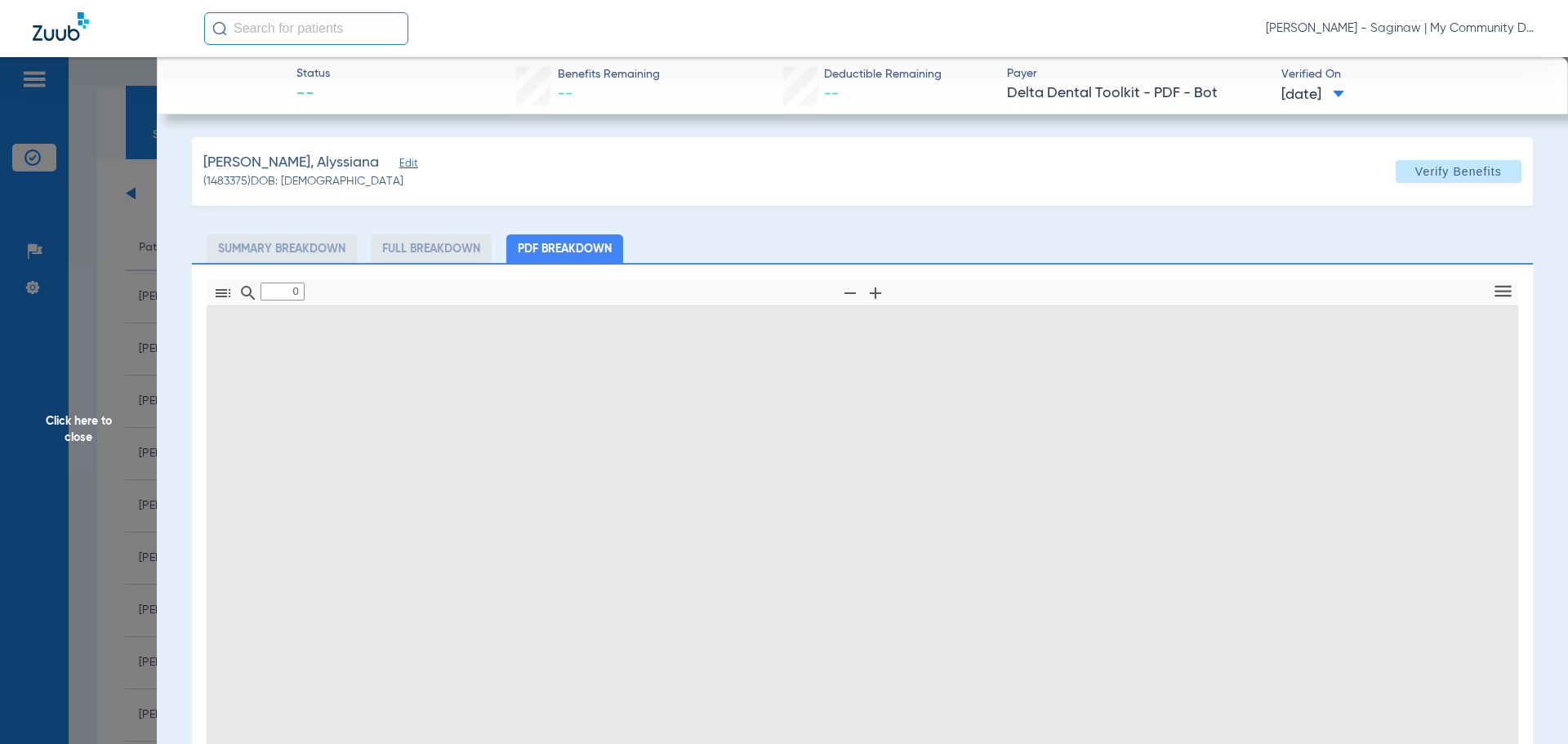 type on "1" 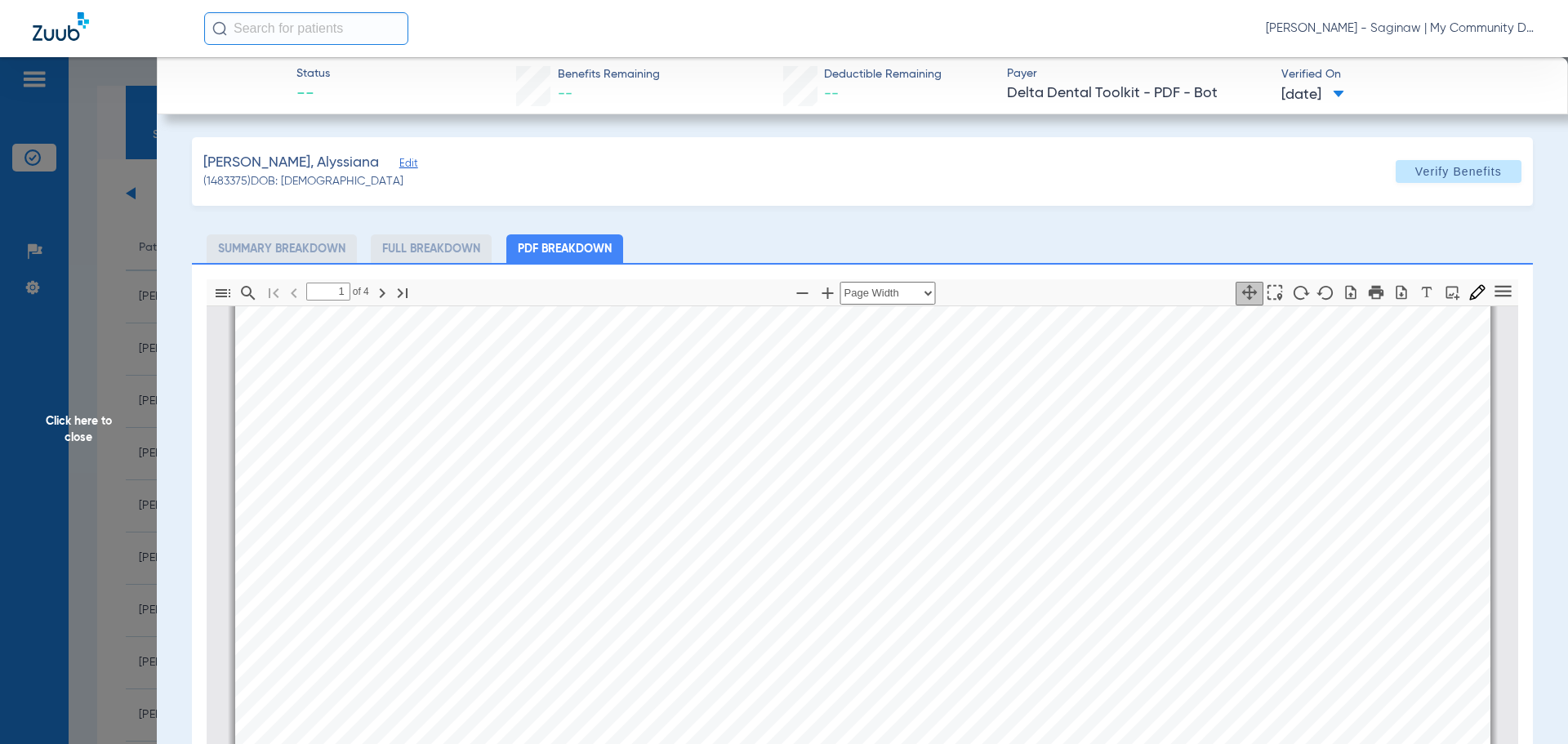 scroll, scrollTop: 417, scrollLeft: 0, axis: vertical 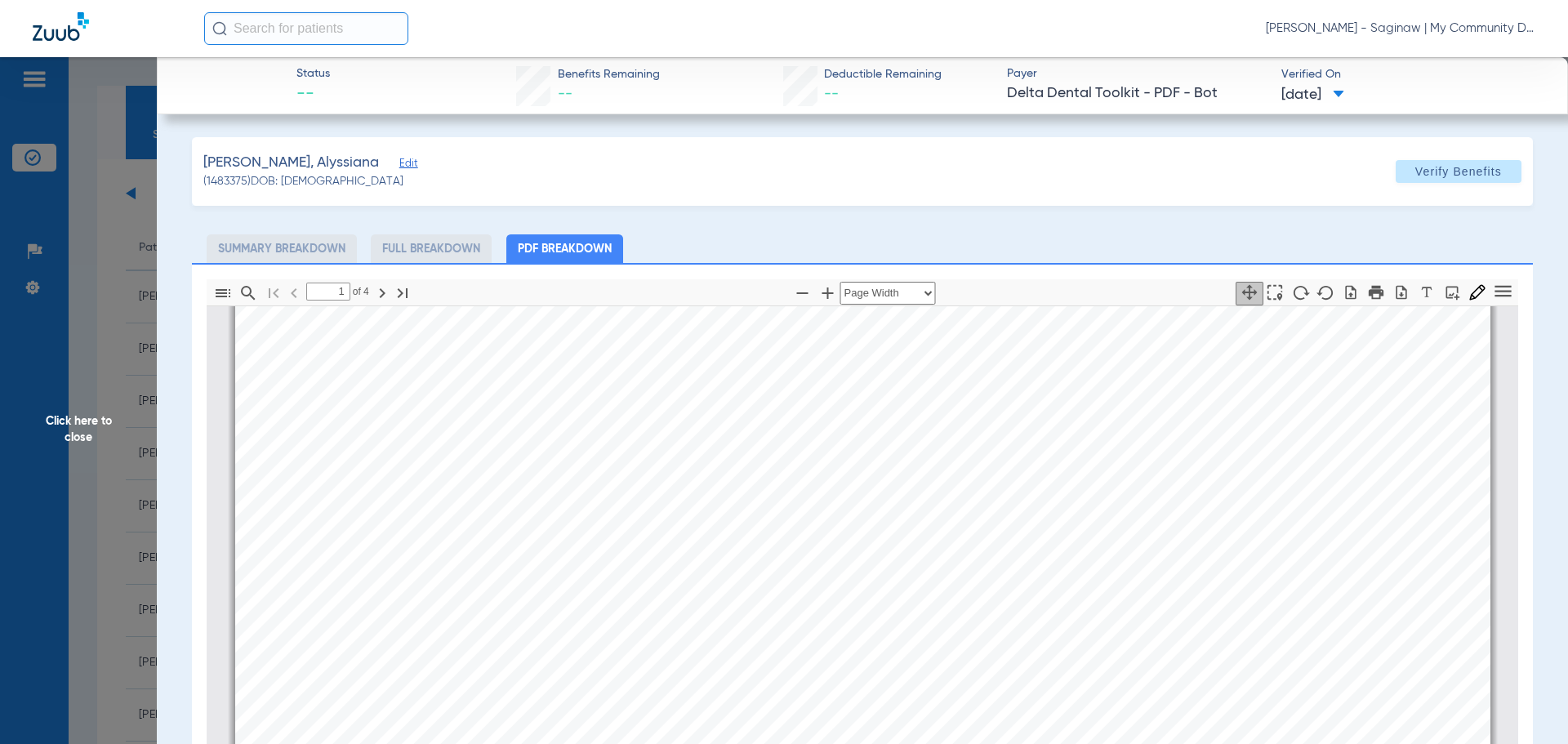 click on "Click here to close" 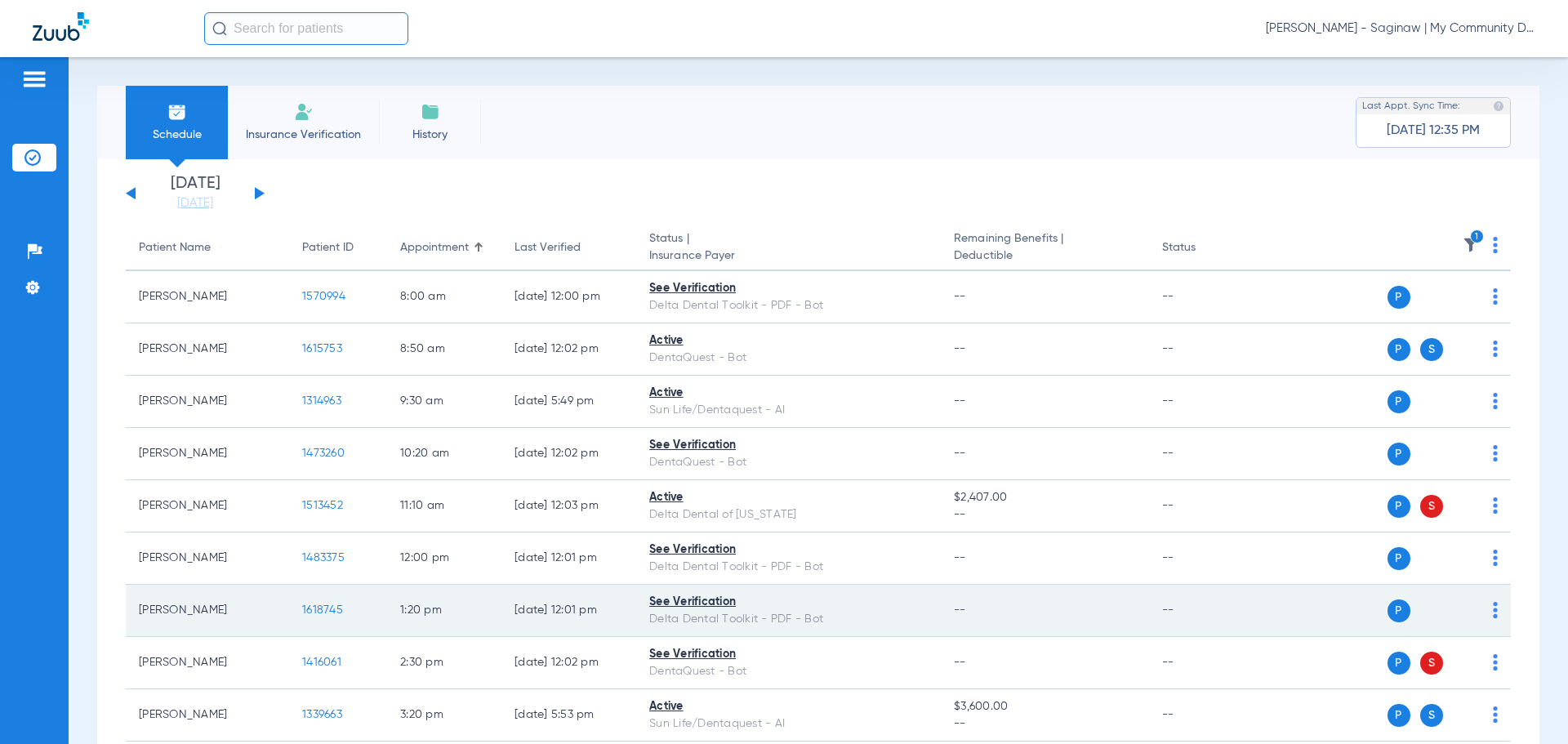 click on "1618745" 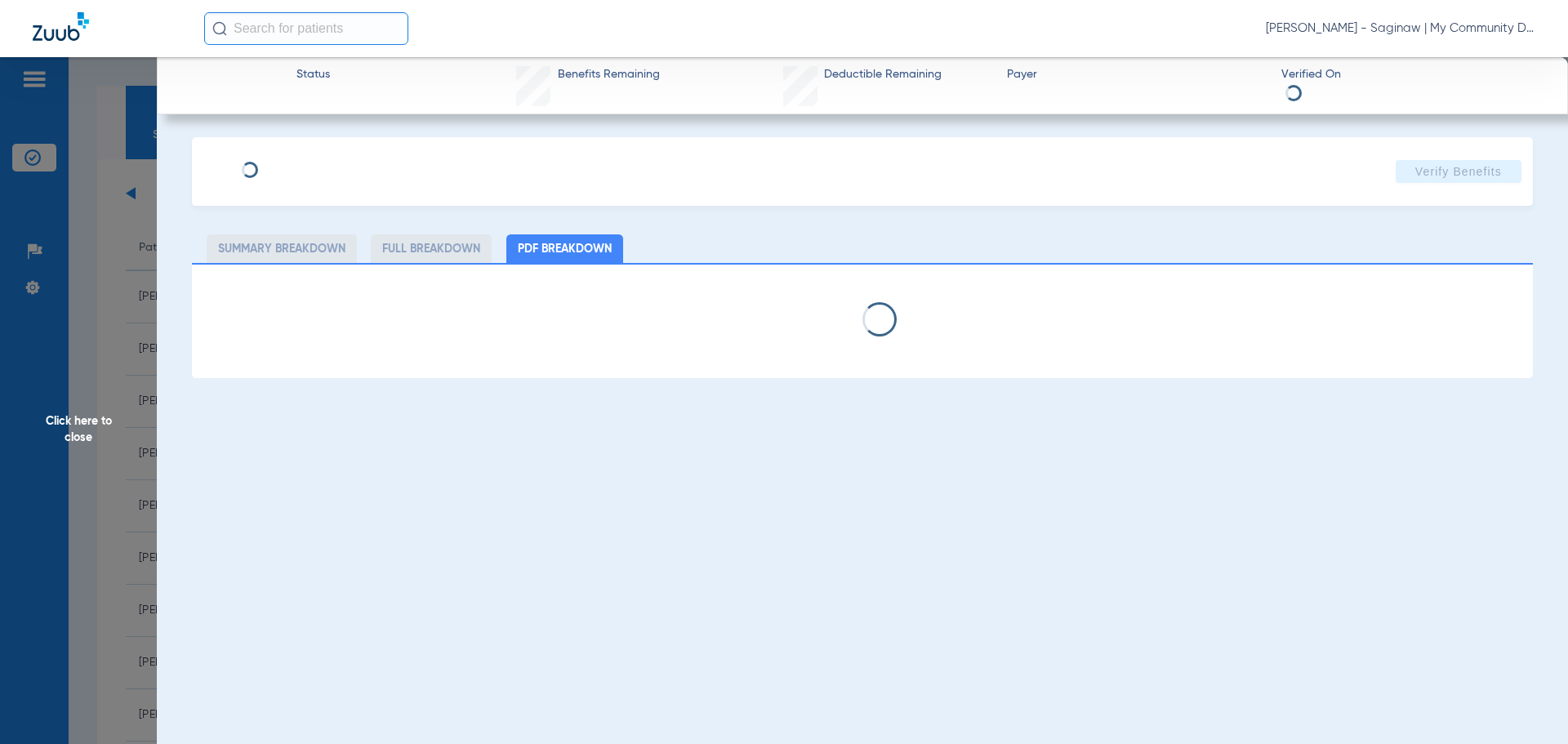 select on "page-width" 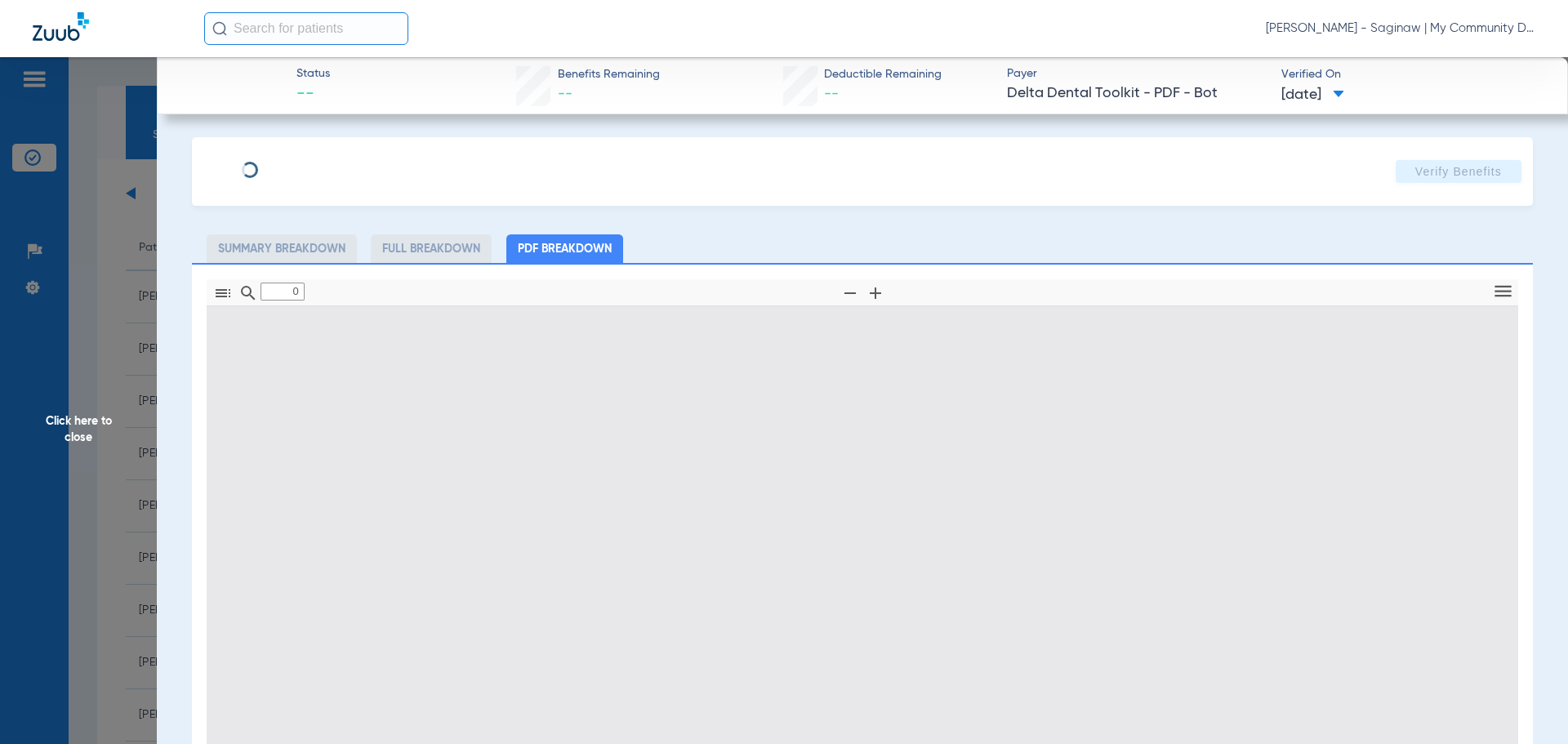 type on "1" 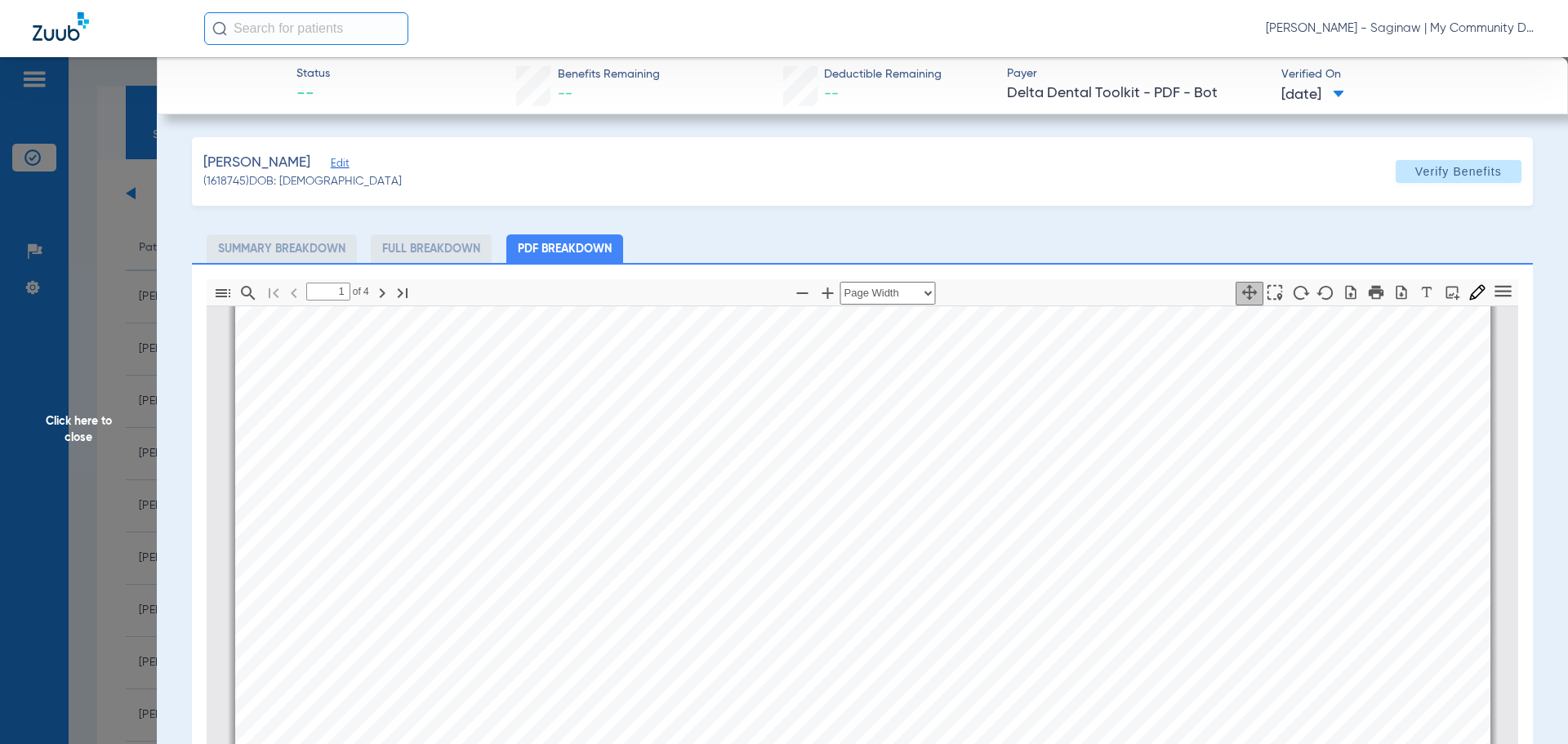 scroll, scrollTop: 498, scrollLeft: 0, axis: vertical 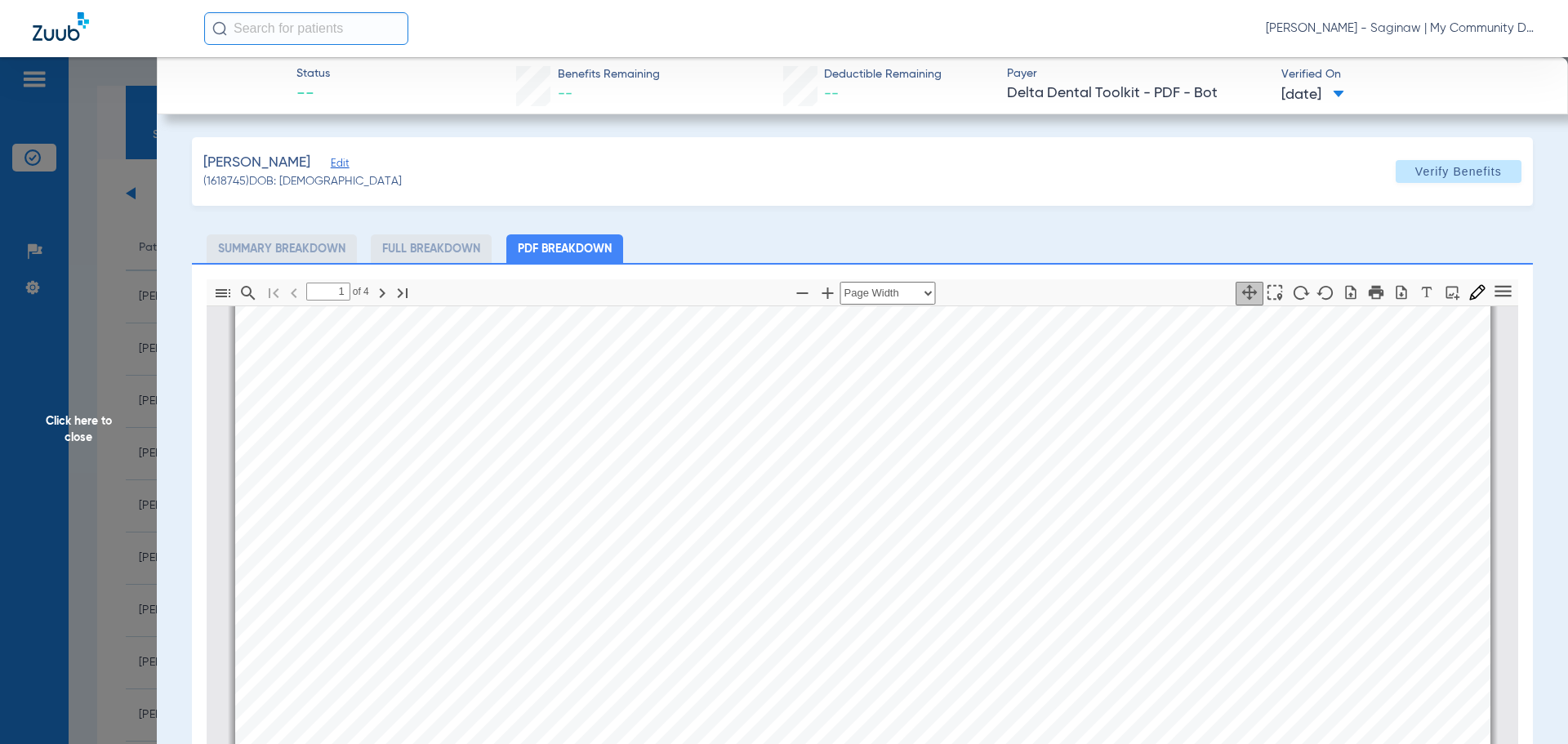 click on "Click here to close" 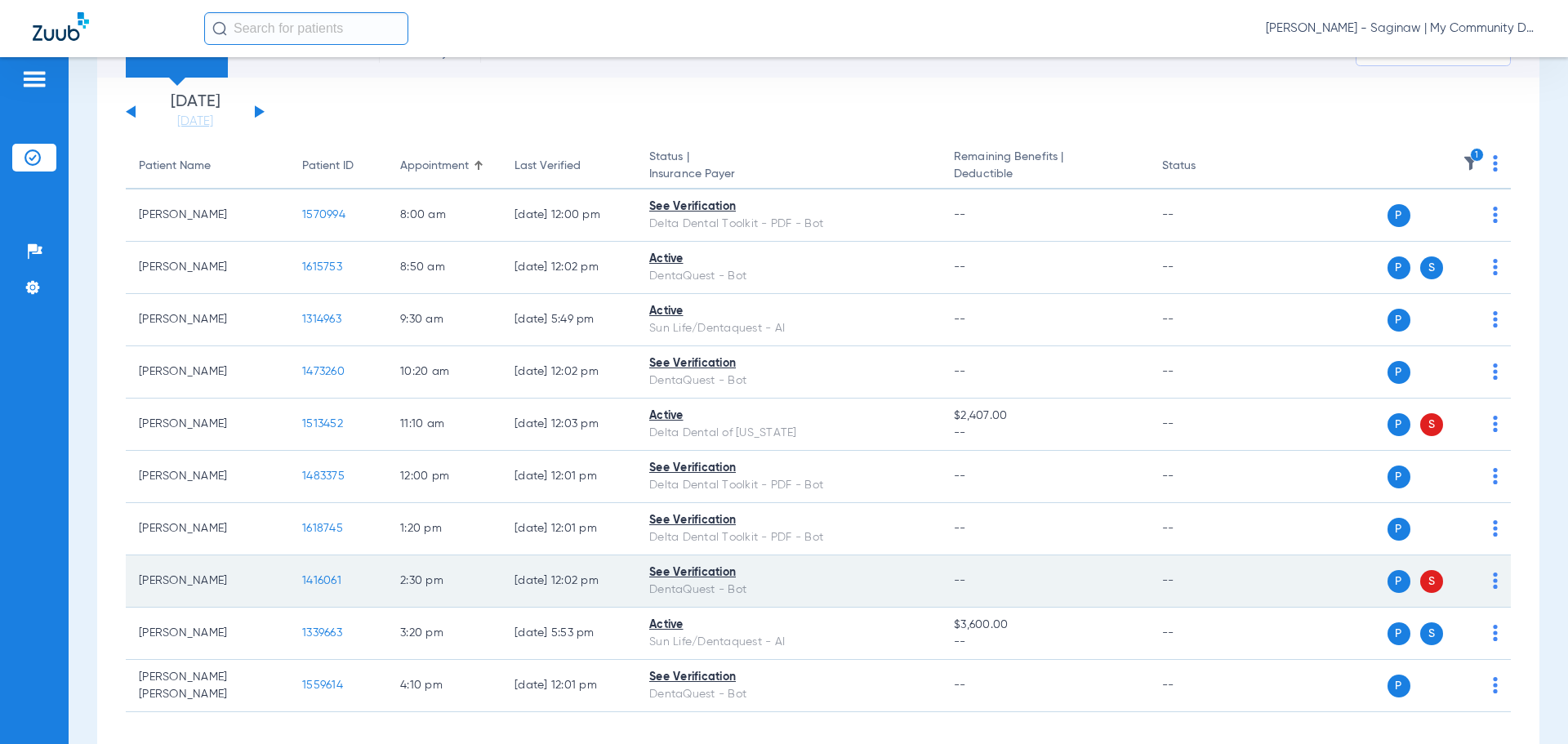scroll, scrollTop: 154, scrollLeft: 0, axis: vertical 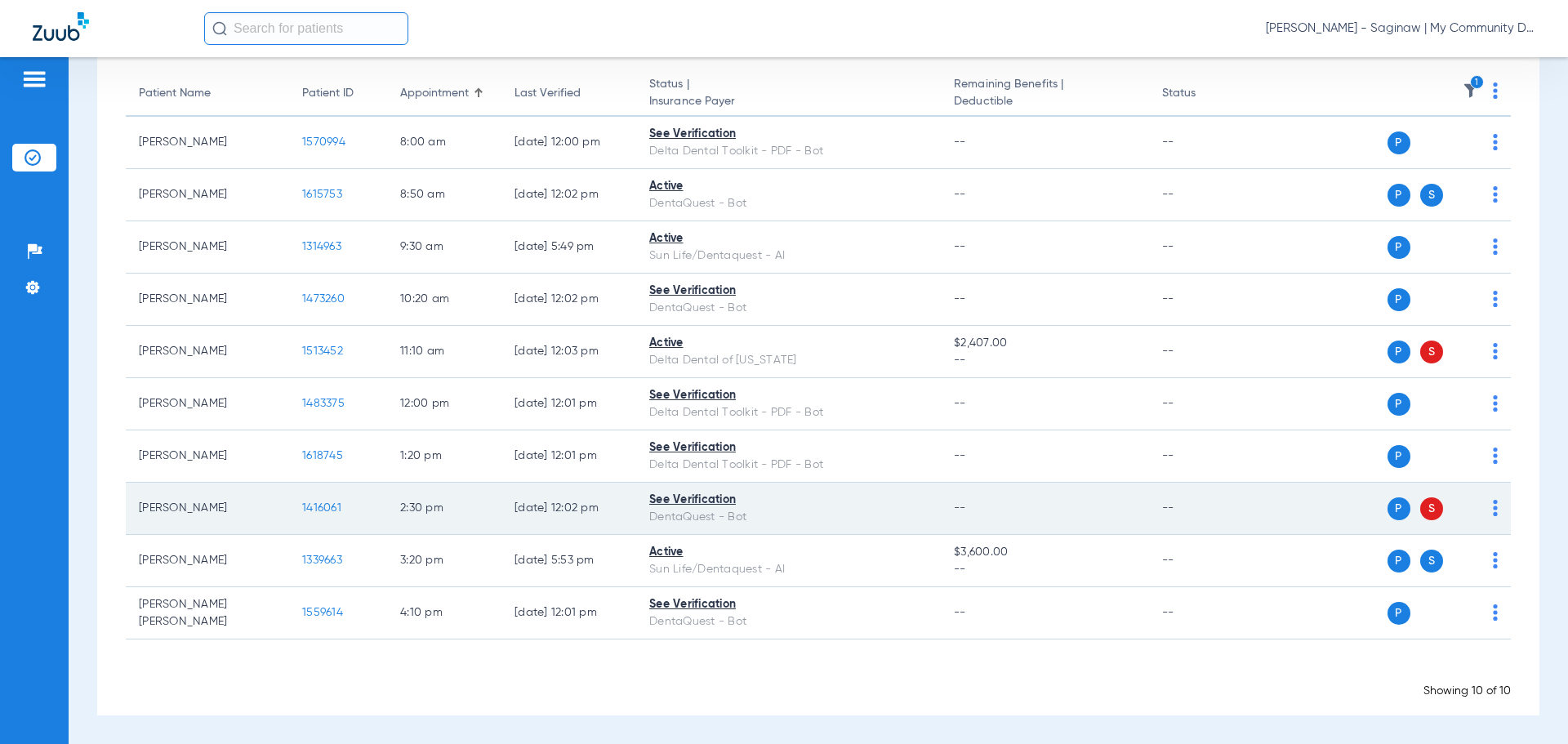 click on "1416061" 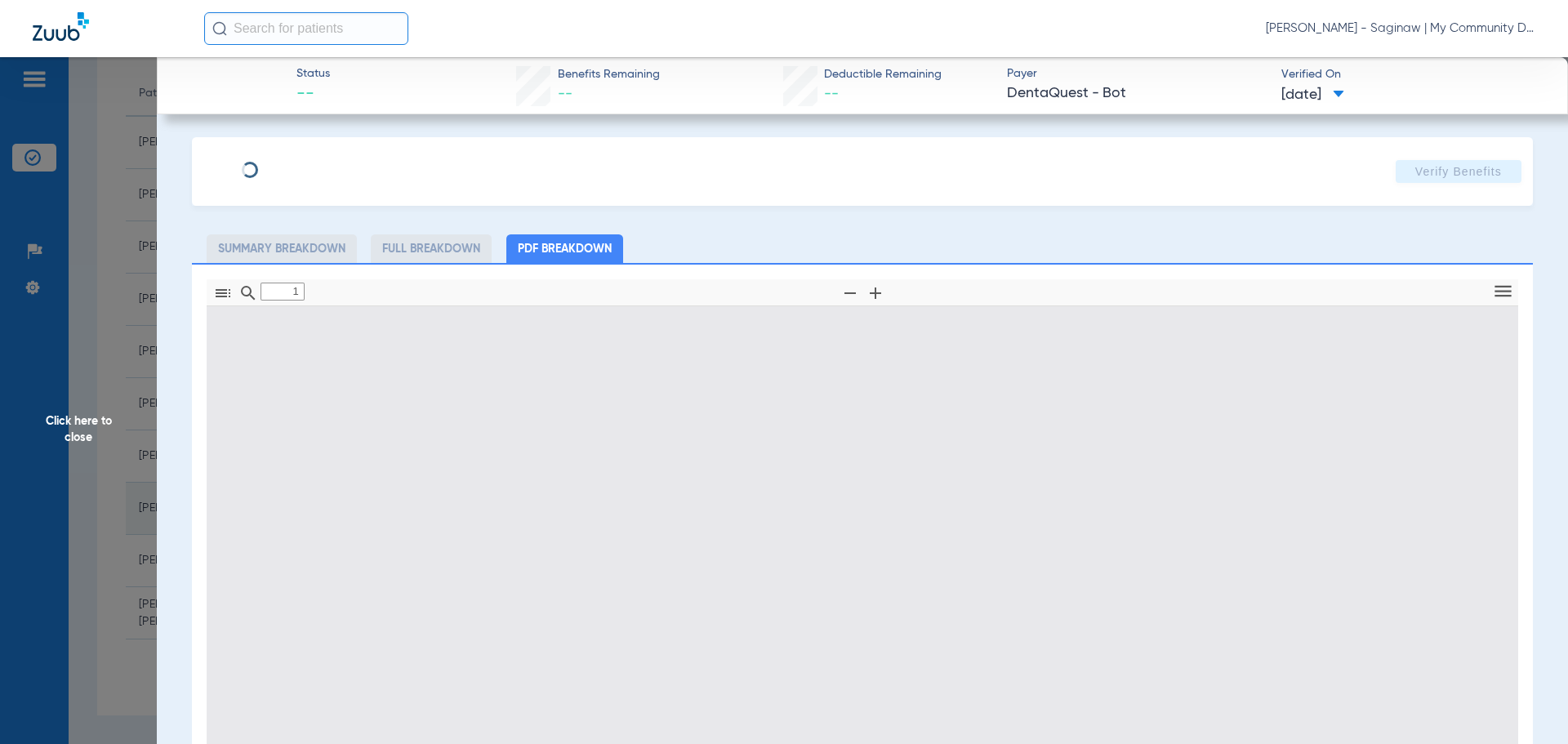 type on "0" 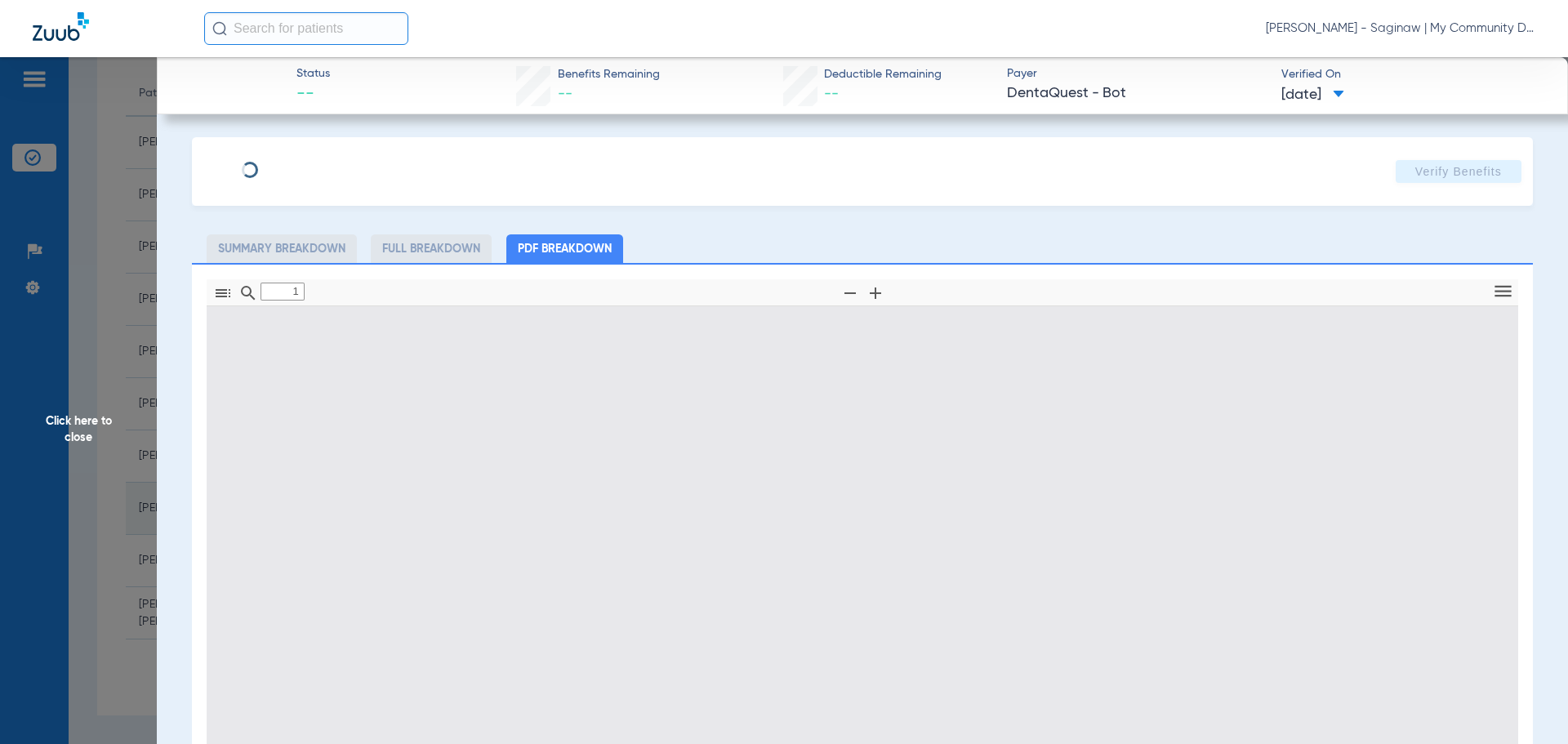 select on "page-width" 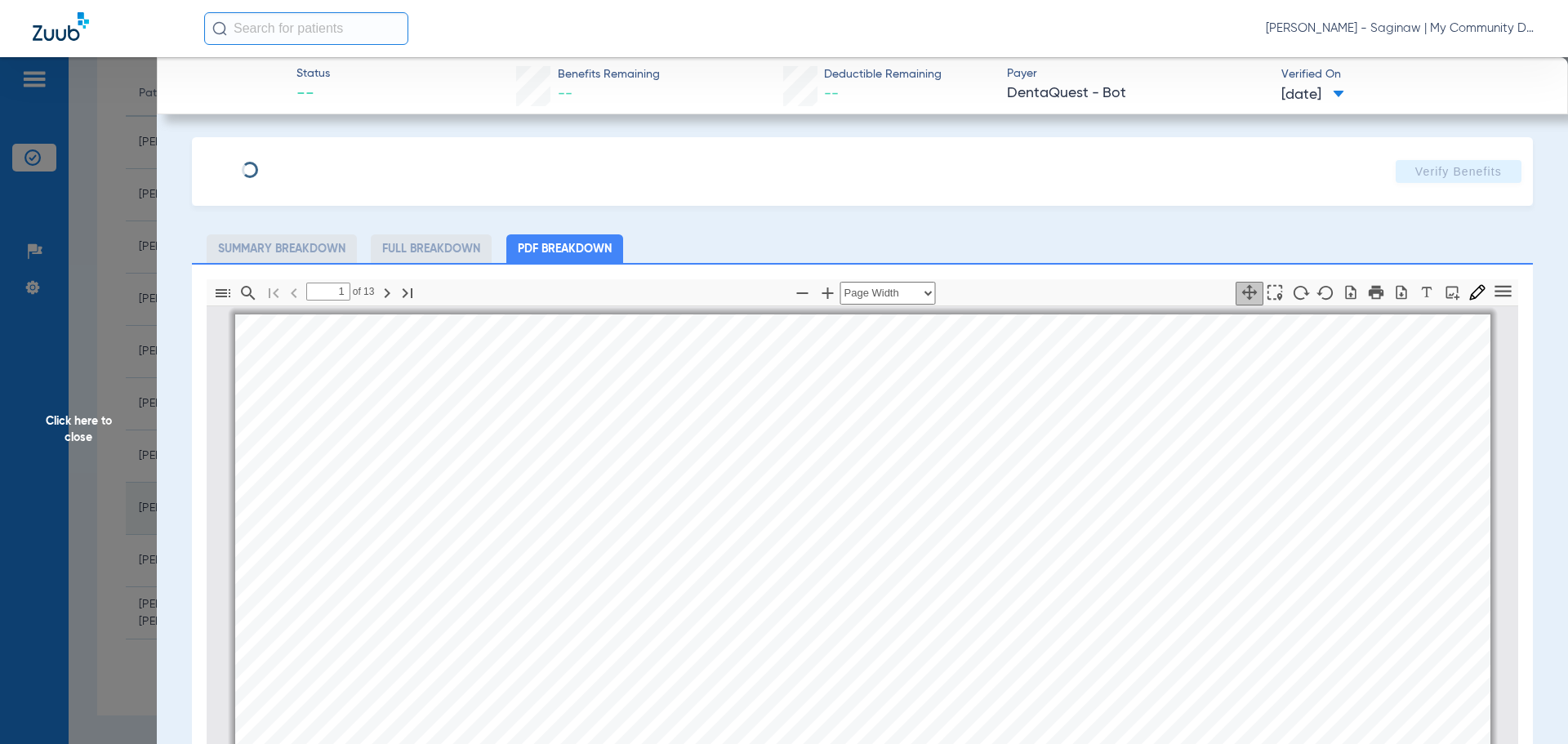 scroll, scrollTop: 8, scrollLeft: 0, axis: vertical 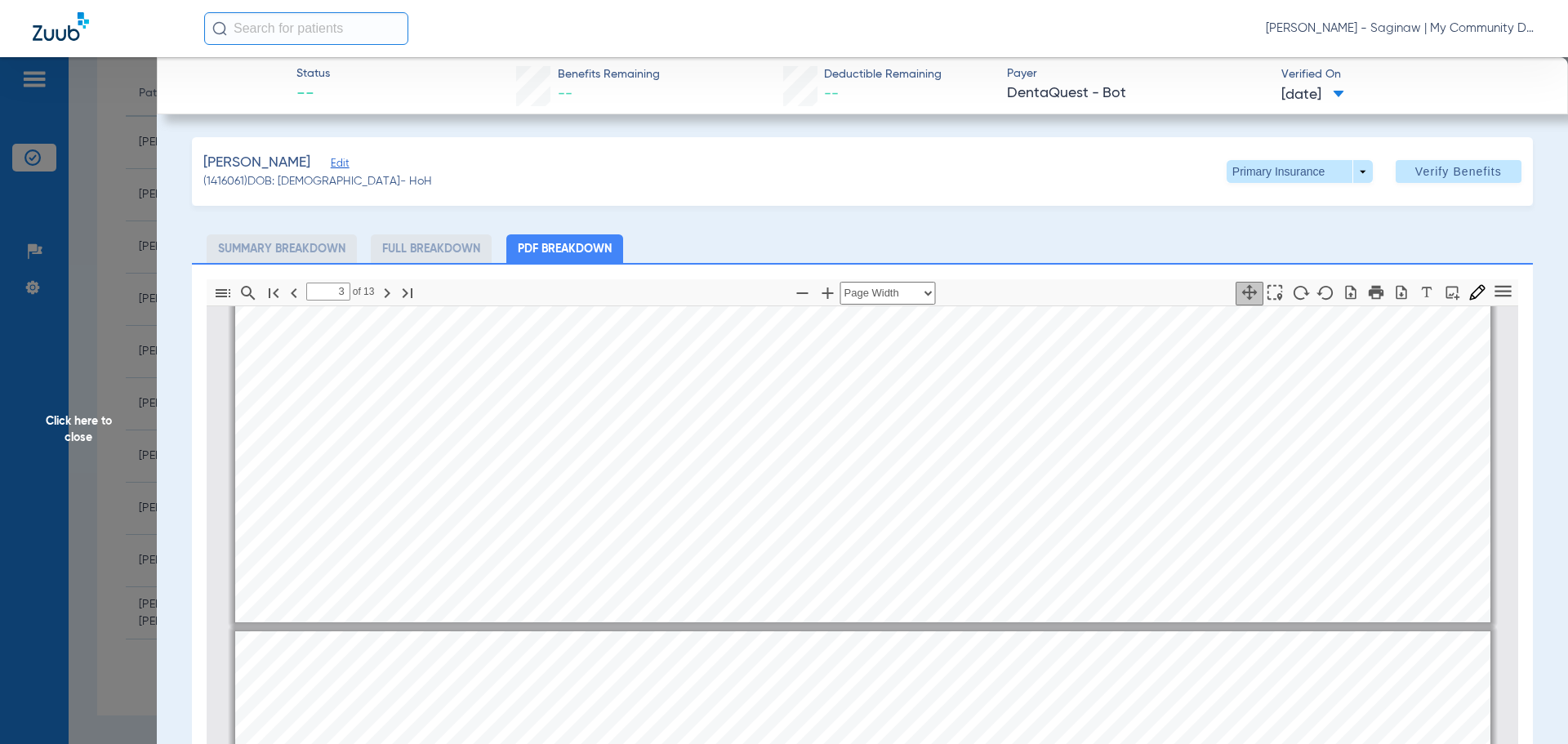 type on "2" 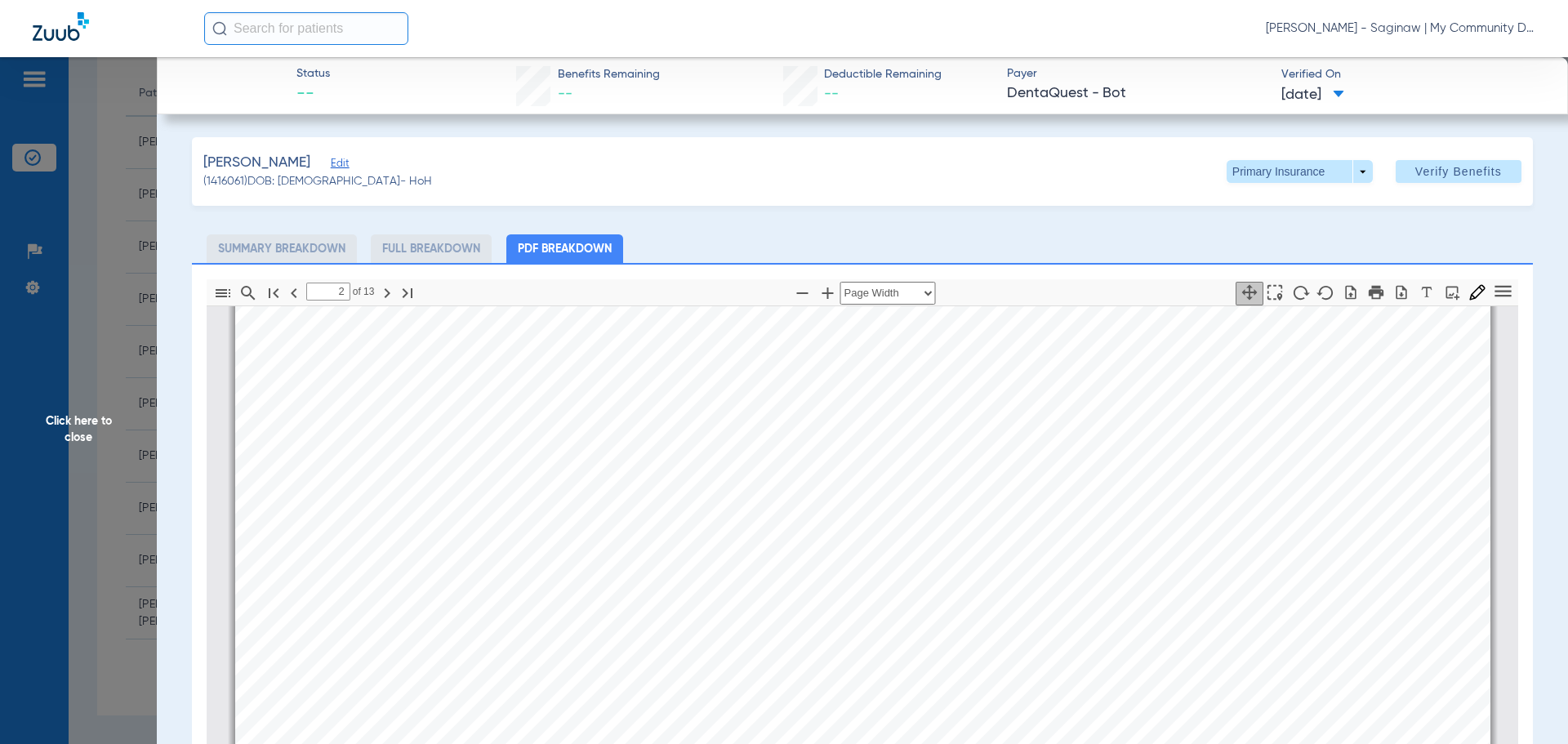scroll, scrollTop: 1152, scrollLeft: 0, axis: vertical 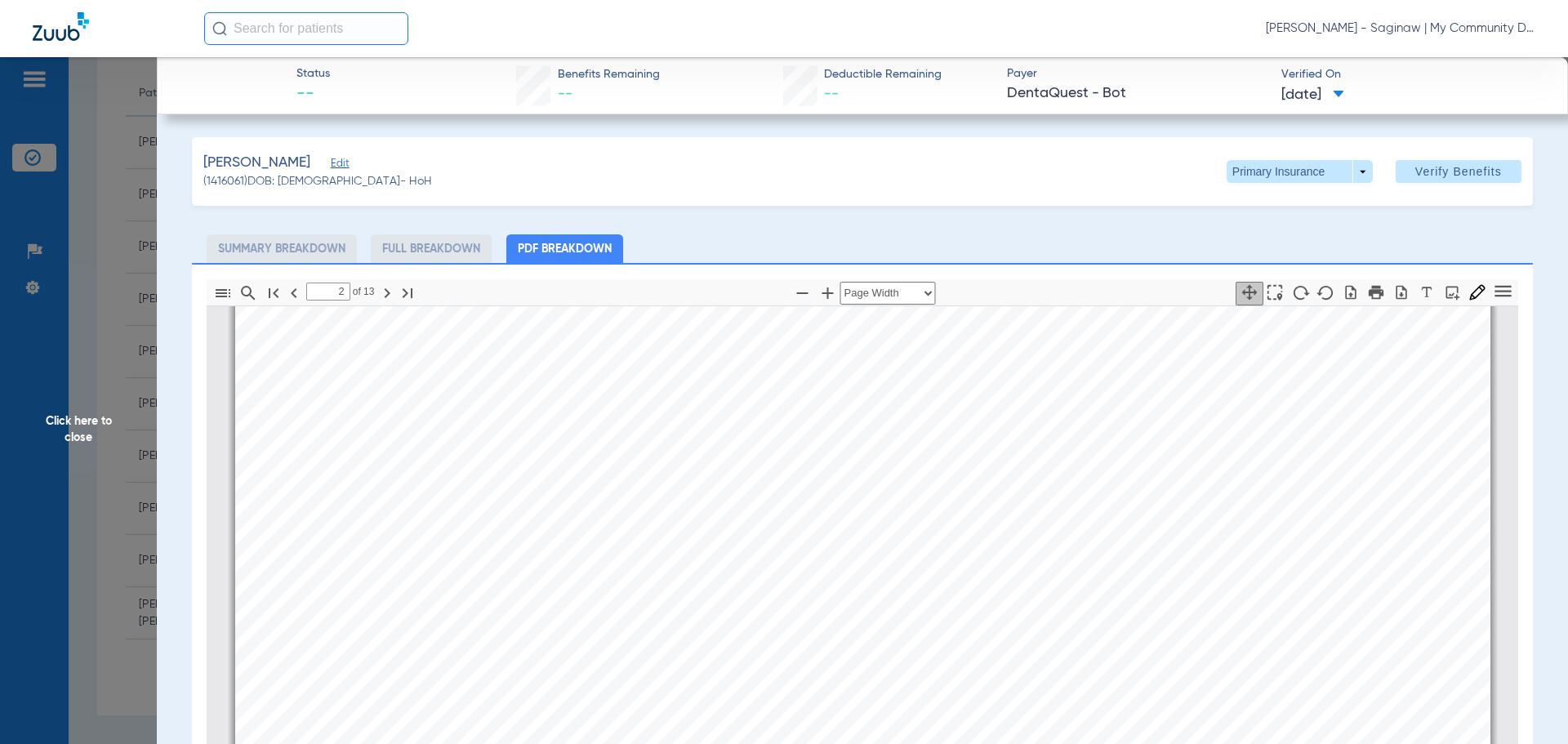 click on "Click here to close" 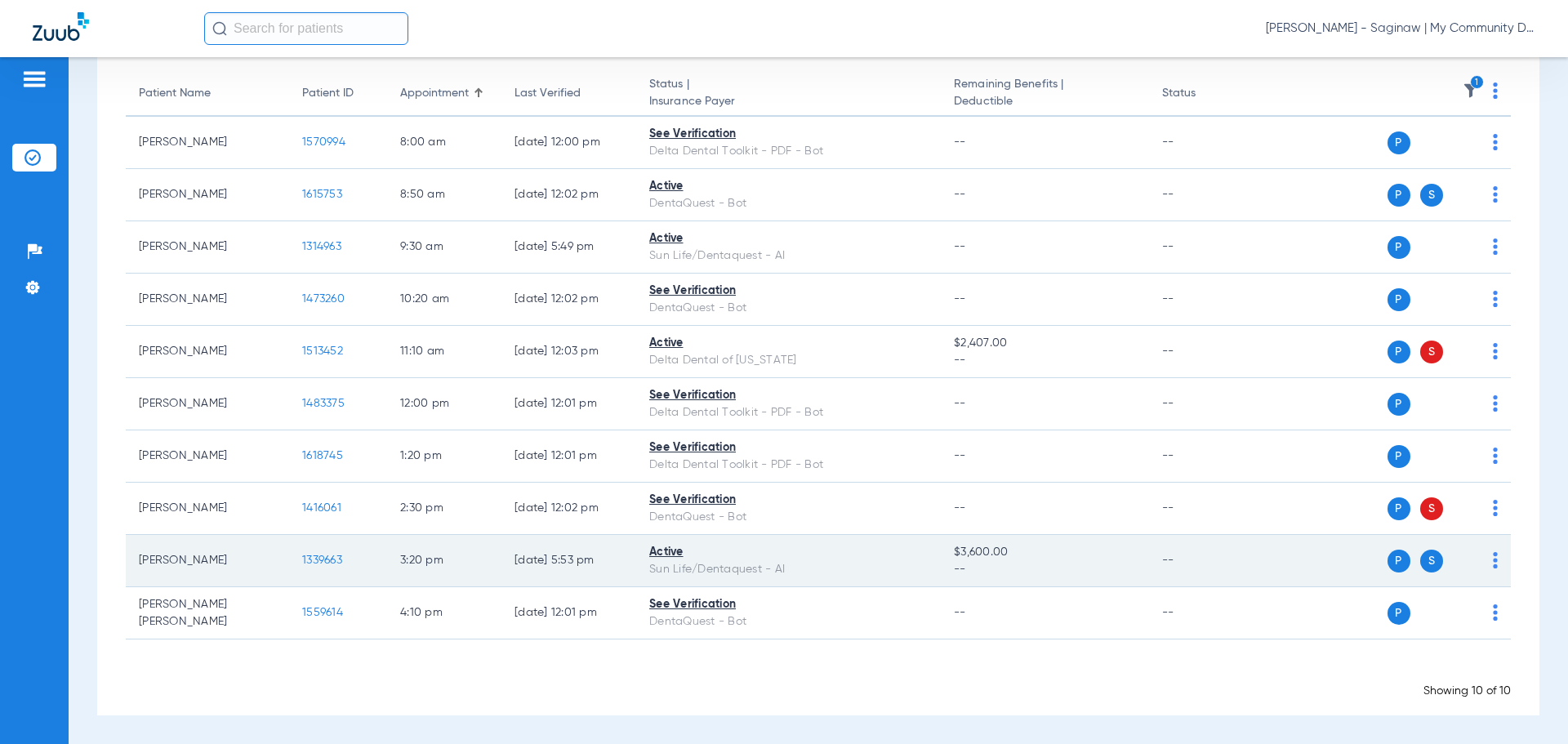 click on "1339663" 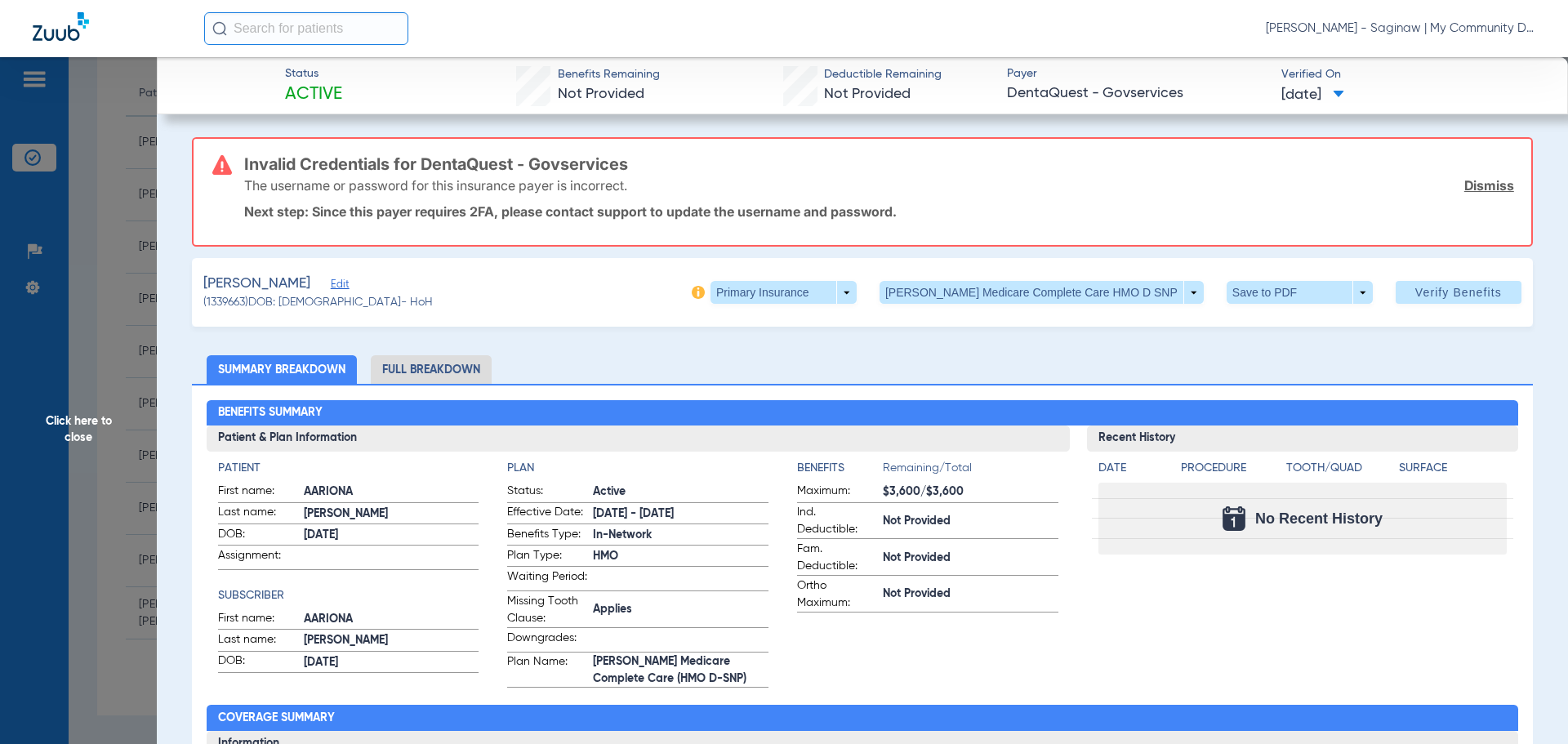 click on "Click here to close" 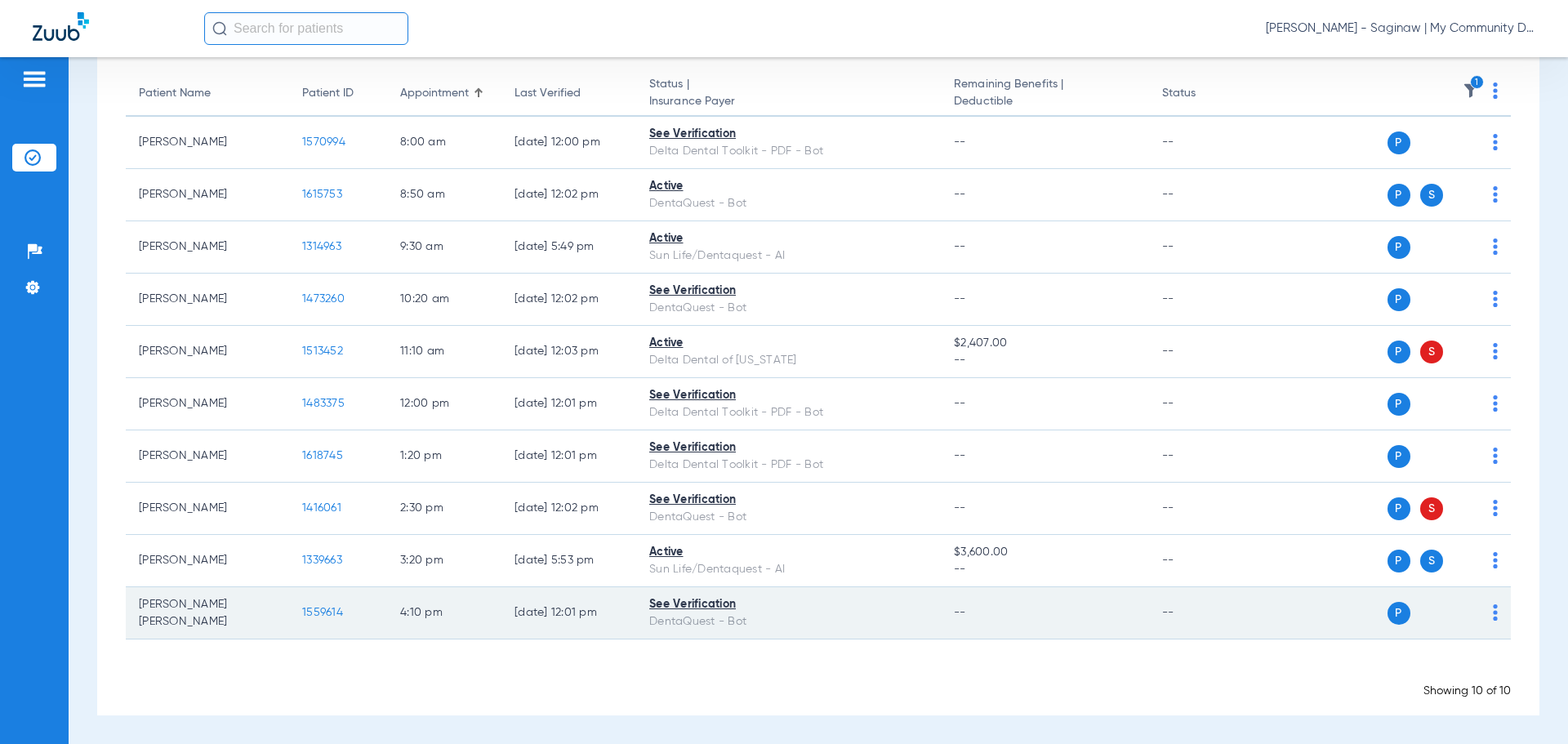 click on "1559614" 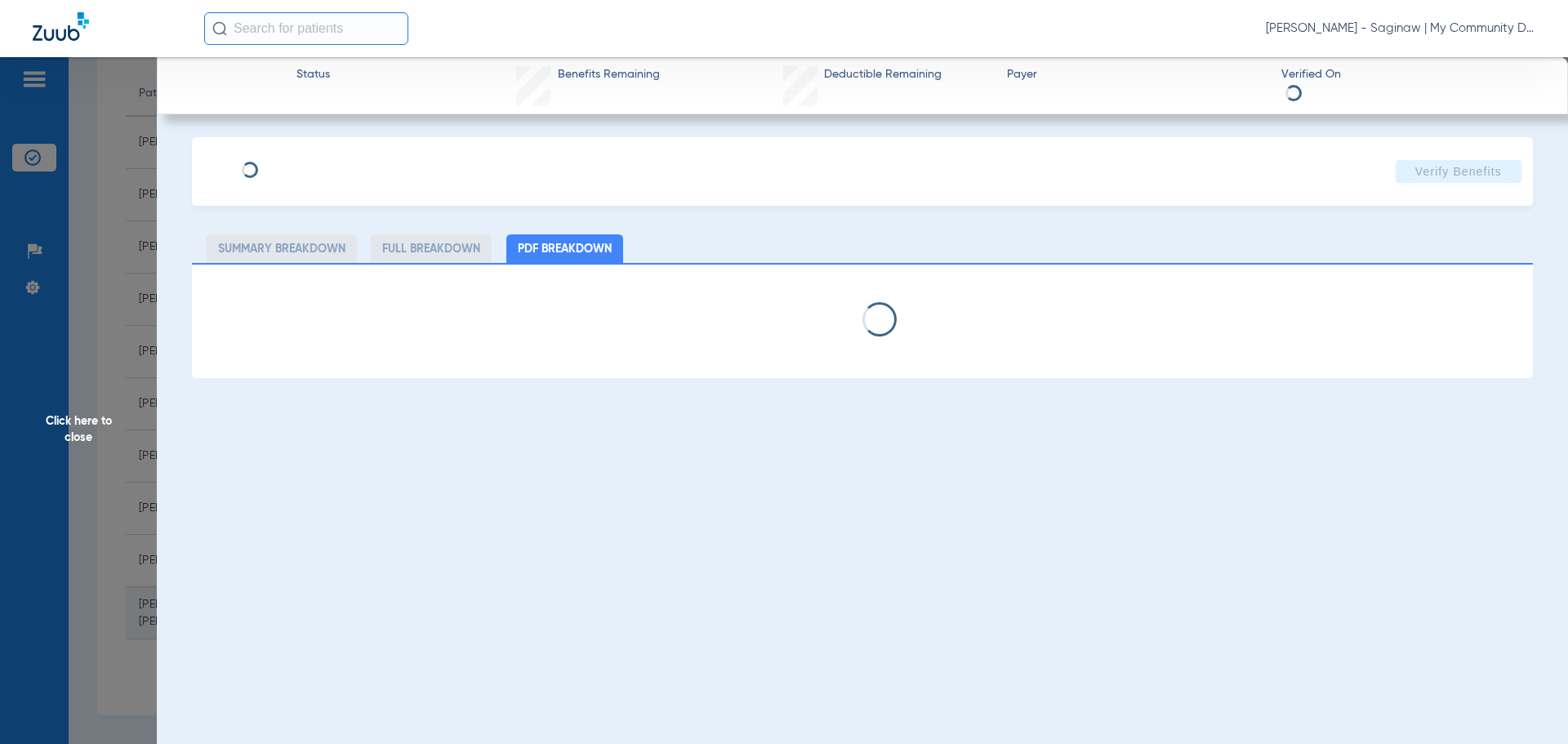 select on "page-width" 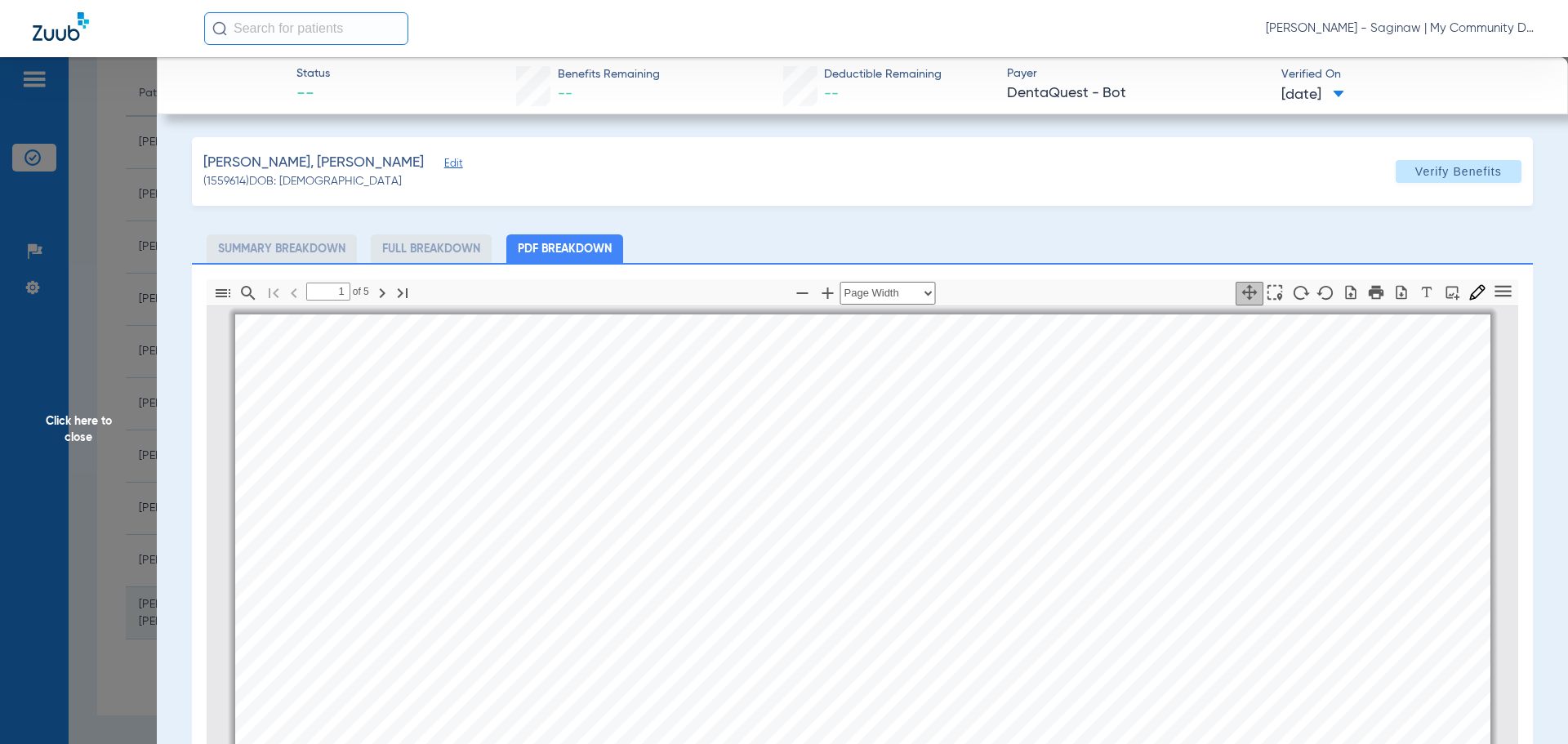 scroll, scrollTop: 8, scrollLeft: 0, axis: vertical 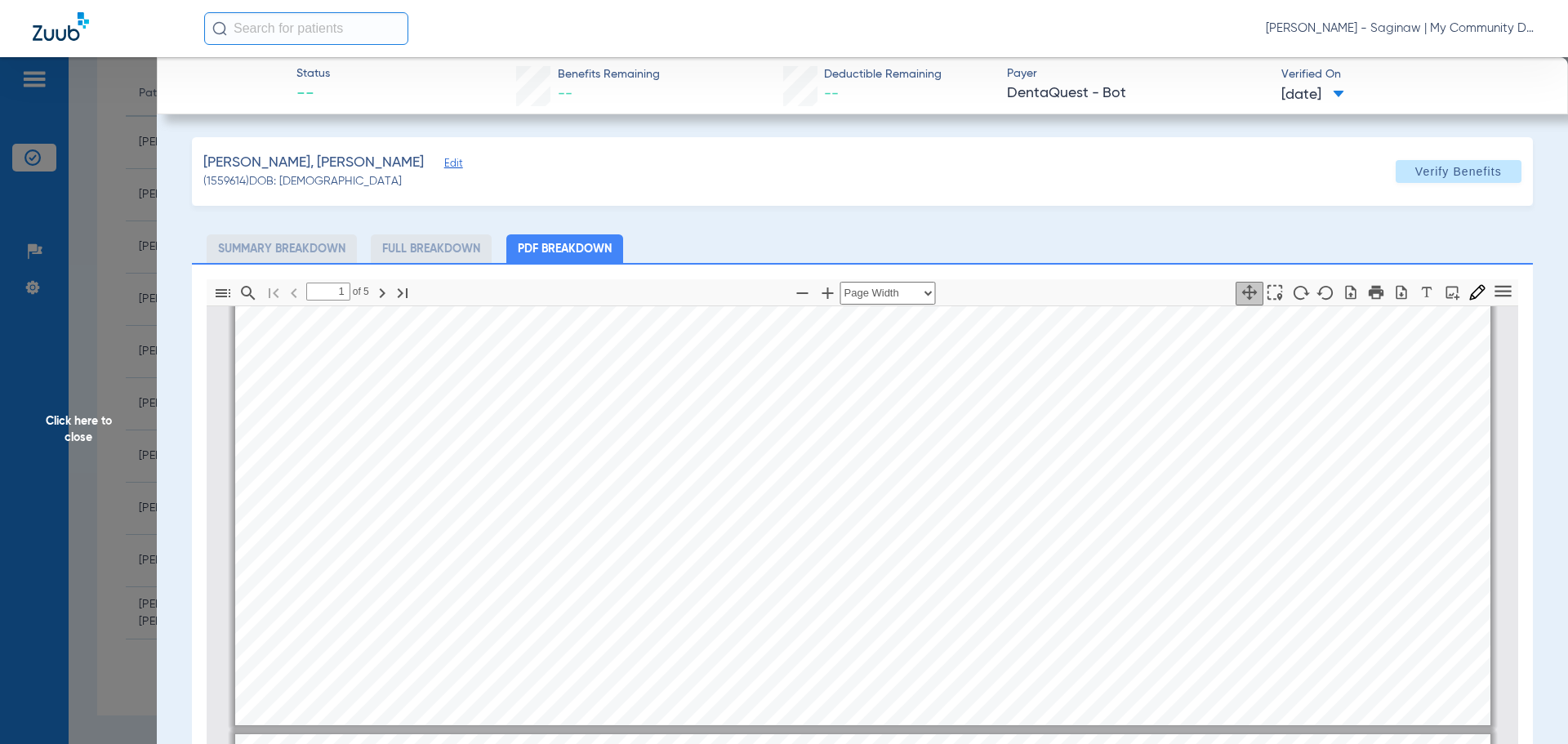 type on "2" 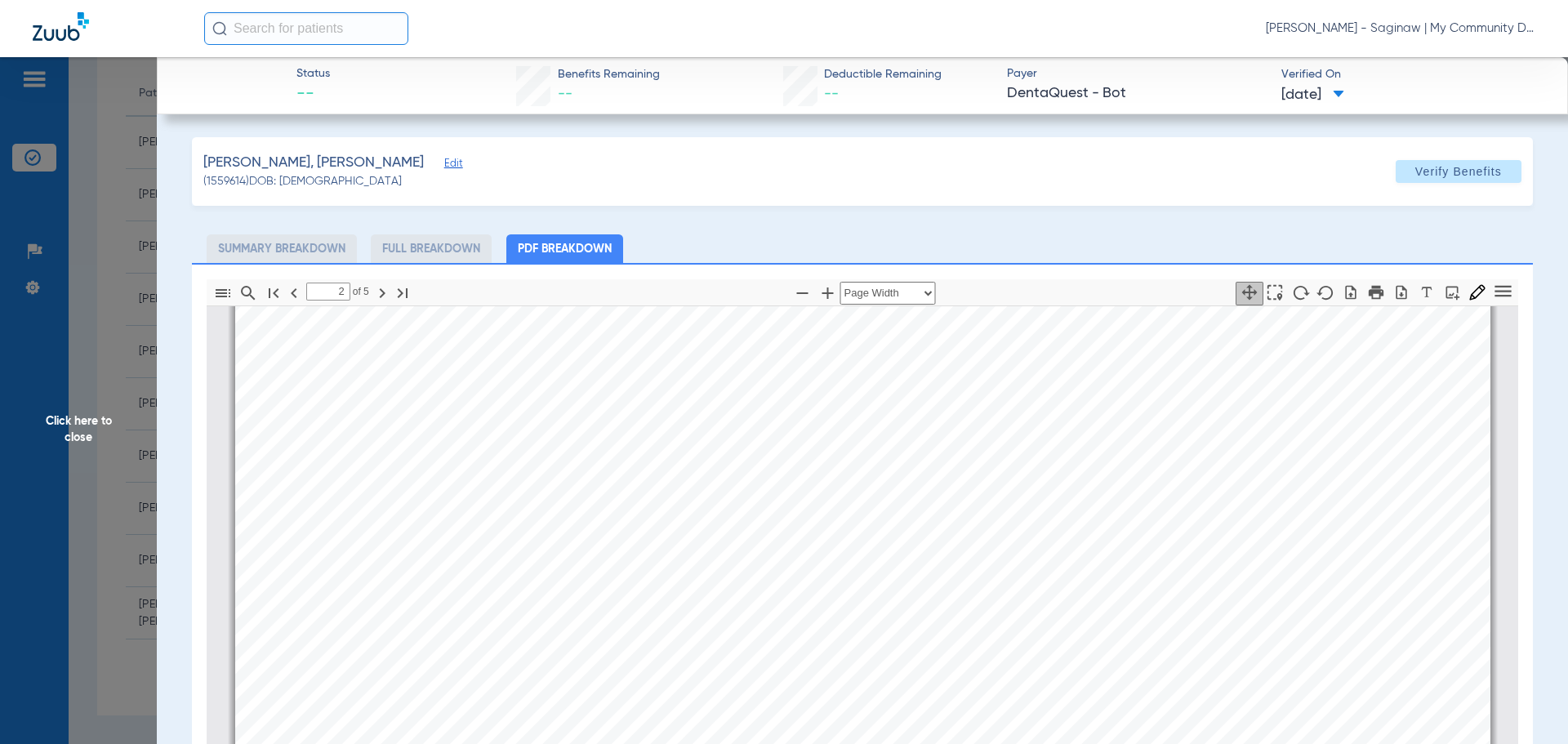 scroll, scrollTop: 988, scrollLeft: 0, axis: vertical 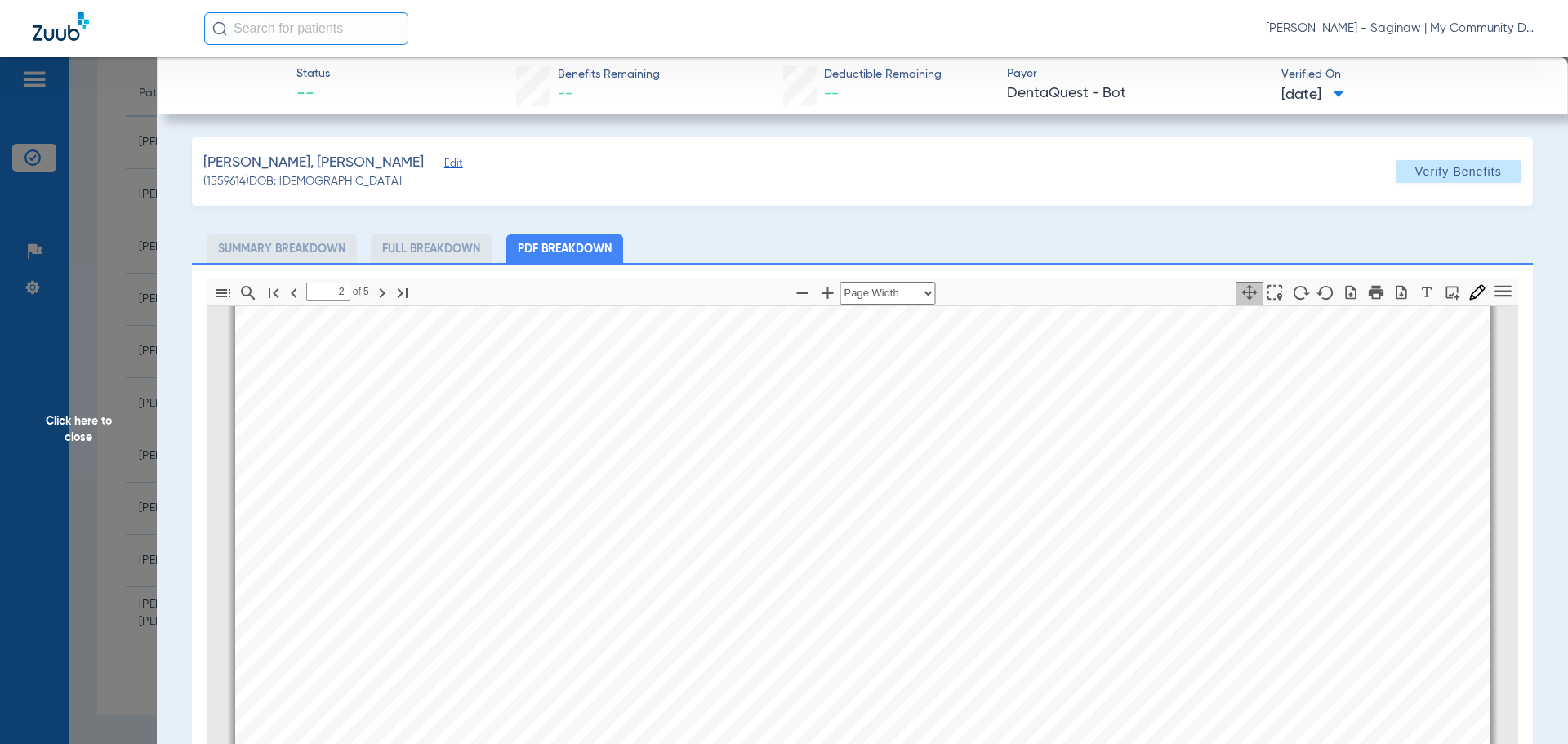 click on "Click here to close" 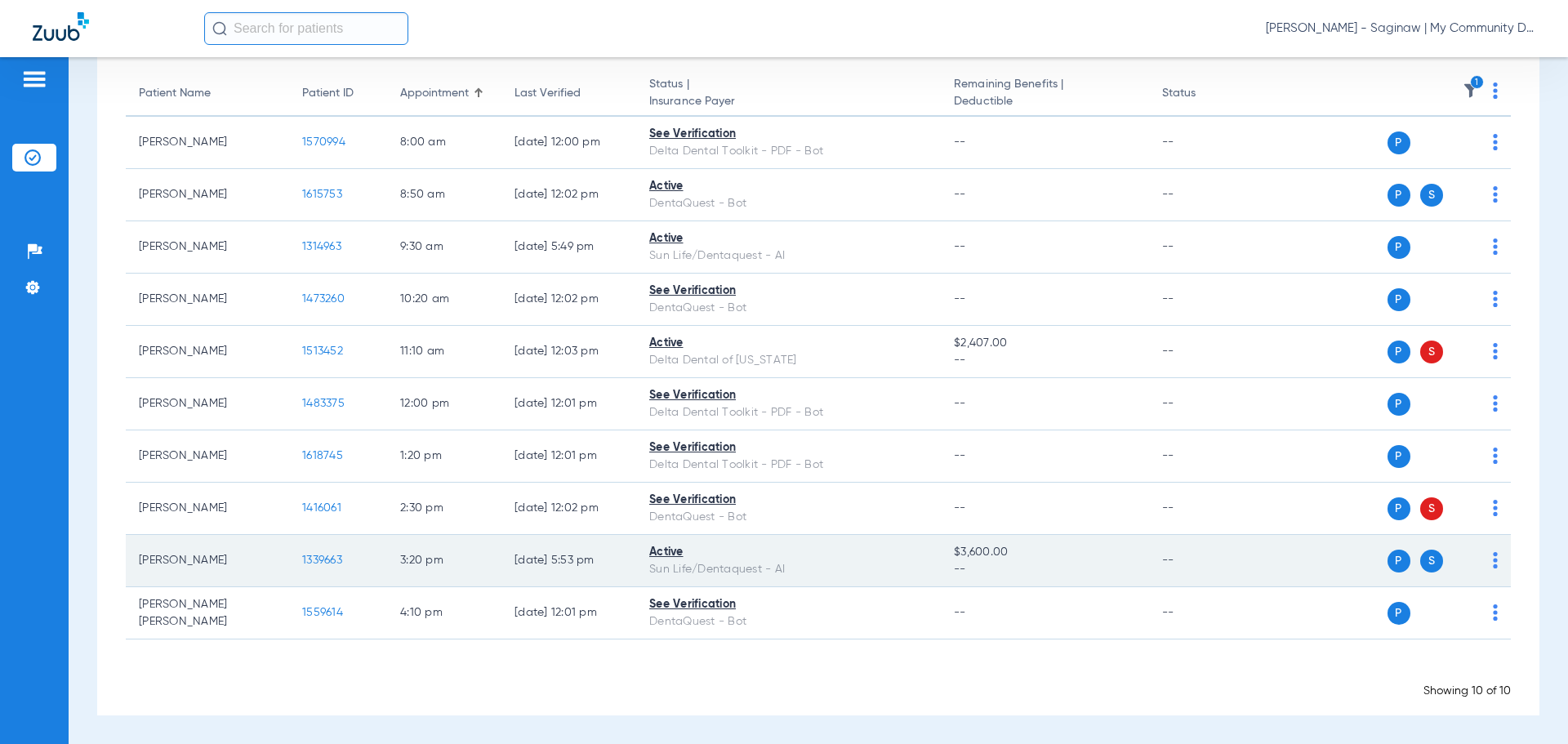 scroll, scrollTop: 0, scrollLeft: 0, axis: both 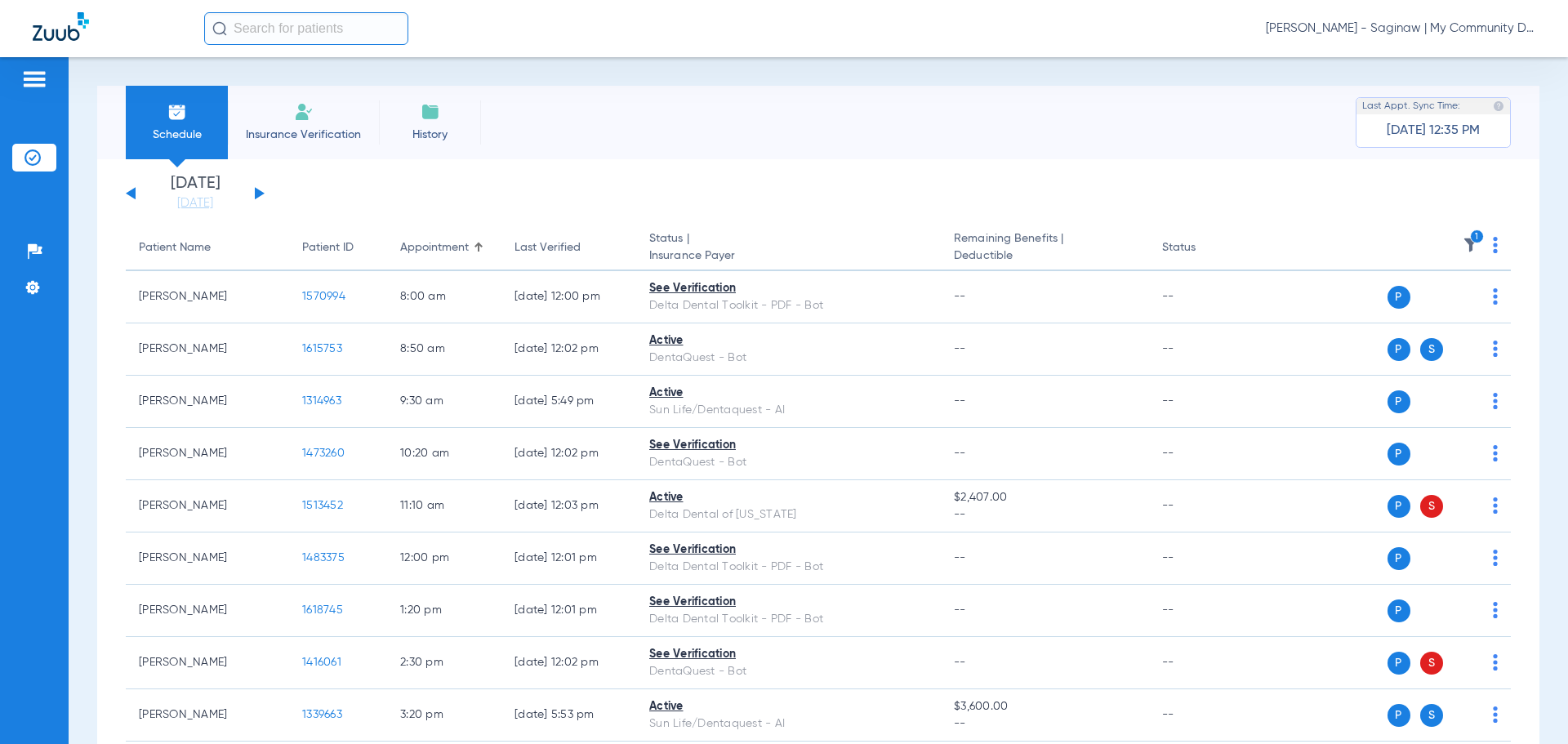 click 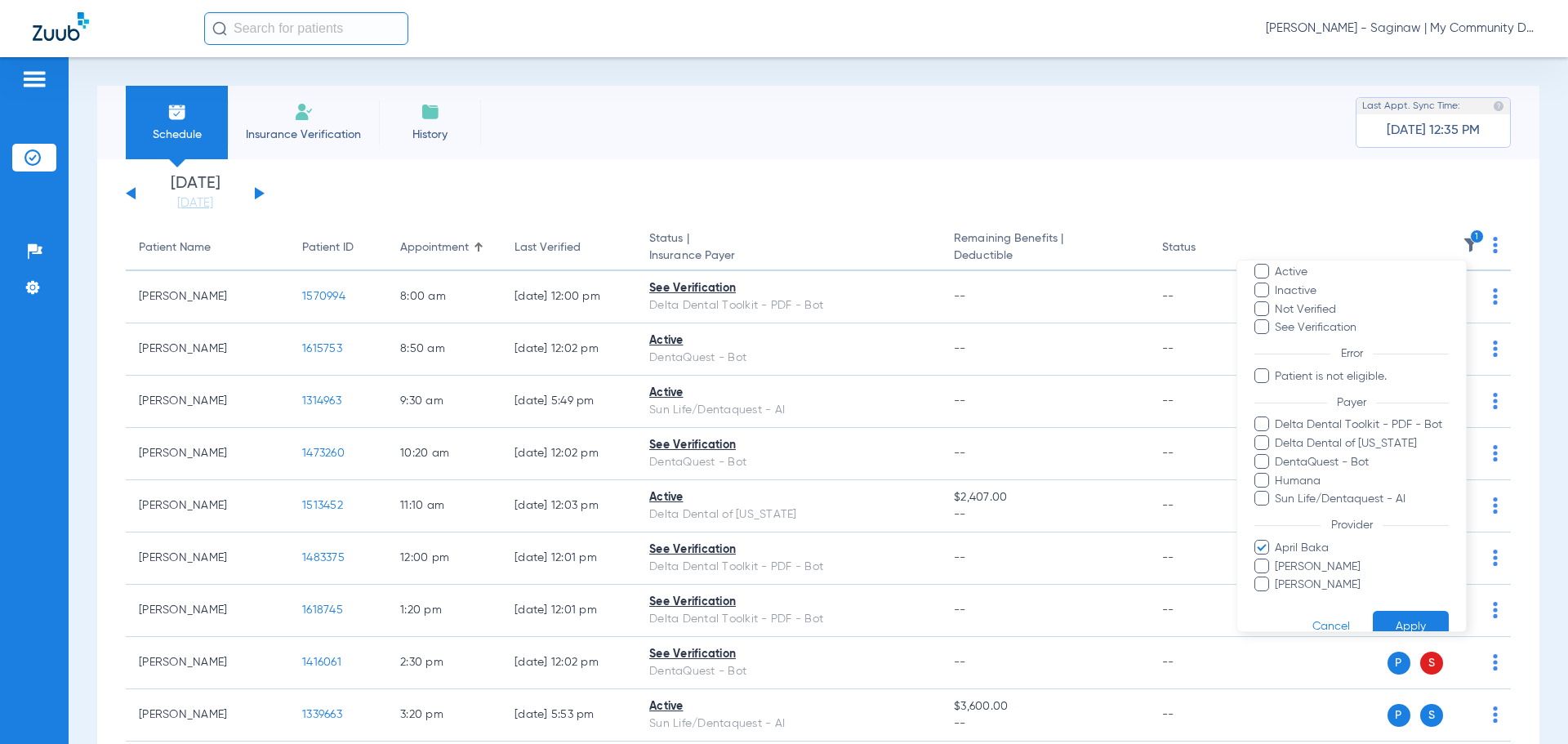scroll, scrollTop: 94, scrollLeft: 0, axis: vertical 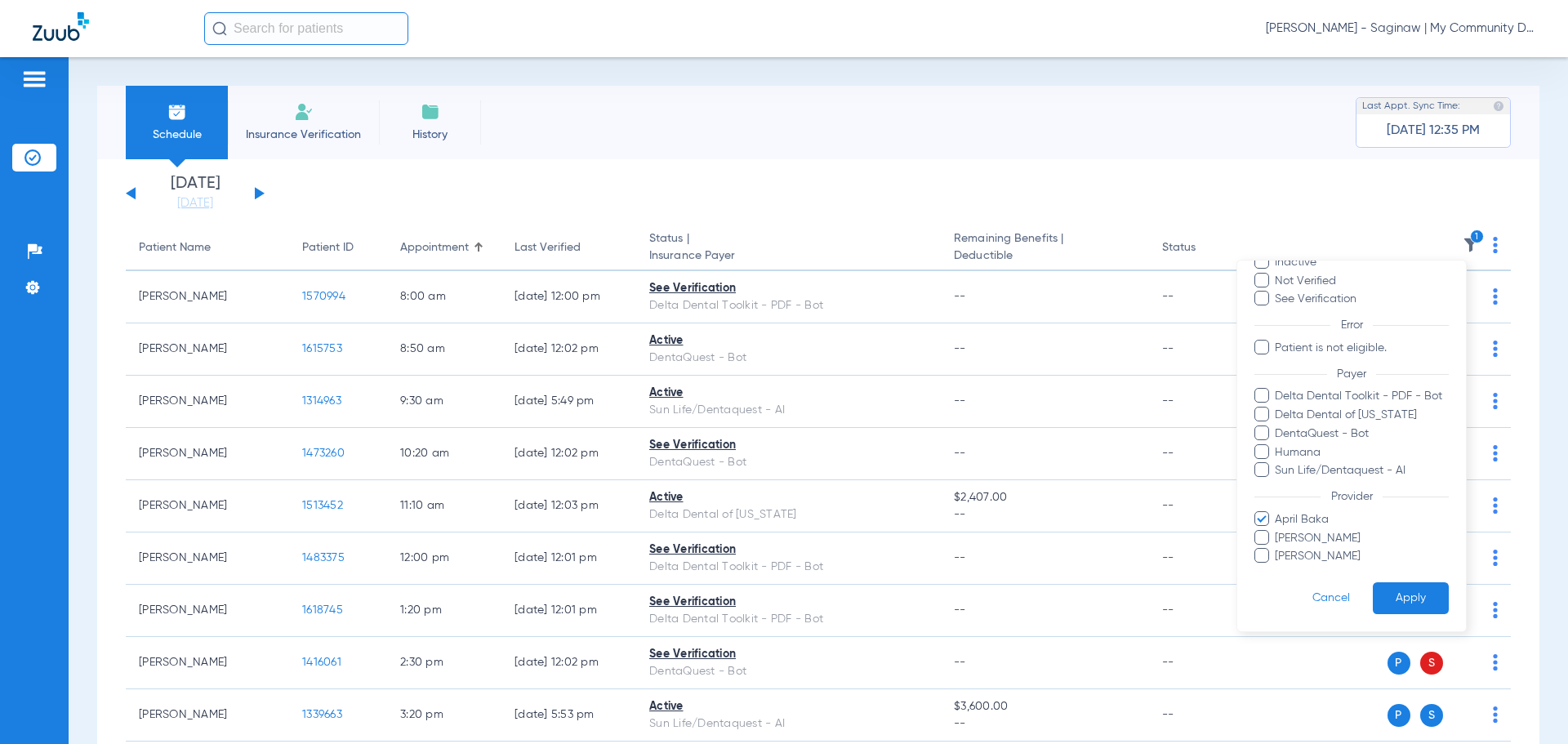 click on "April Baka" at bounding box center (1361, 519) 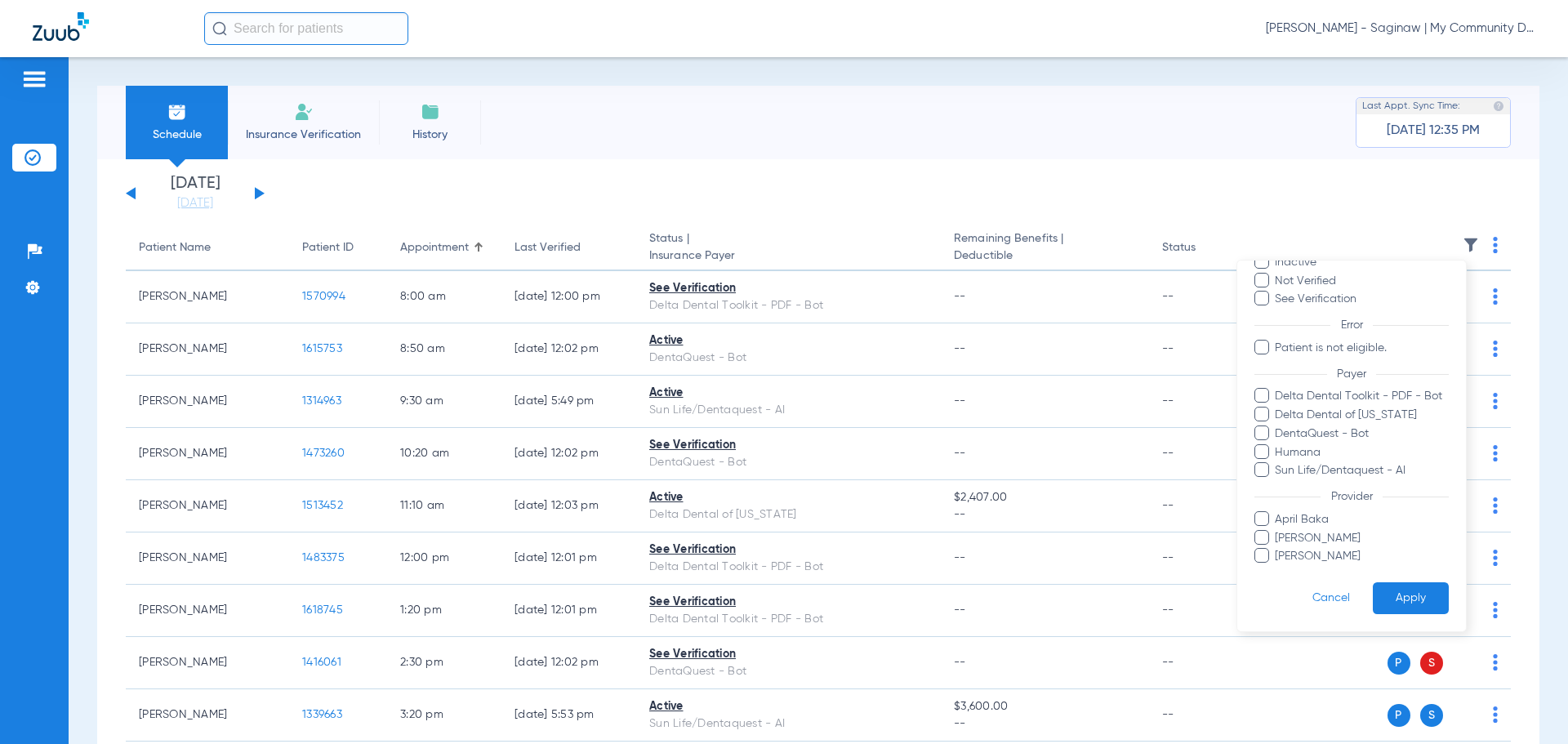 click on "Larry Buford" at bounding box center (1361, 538) 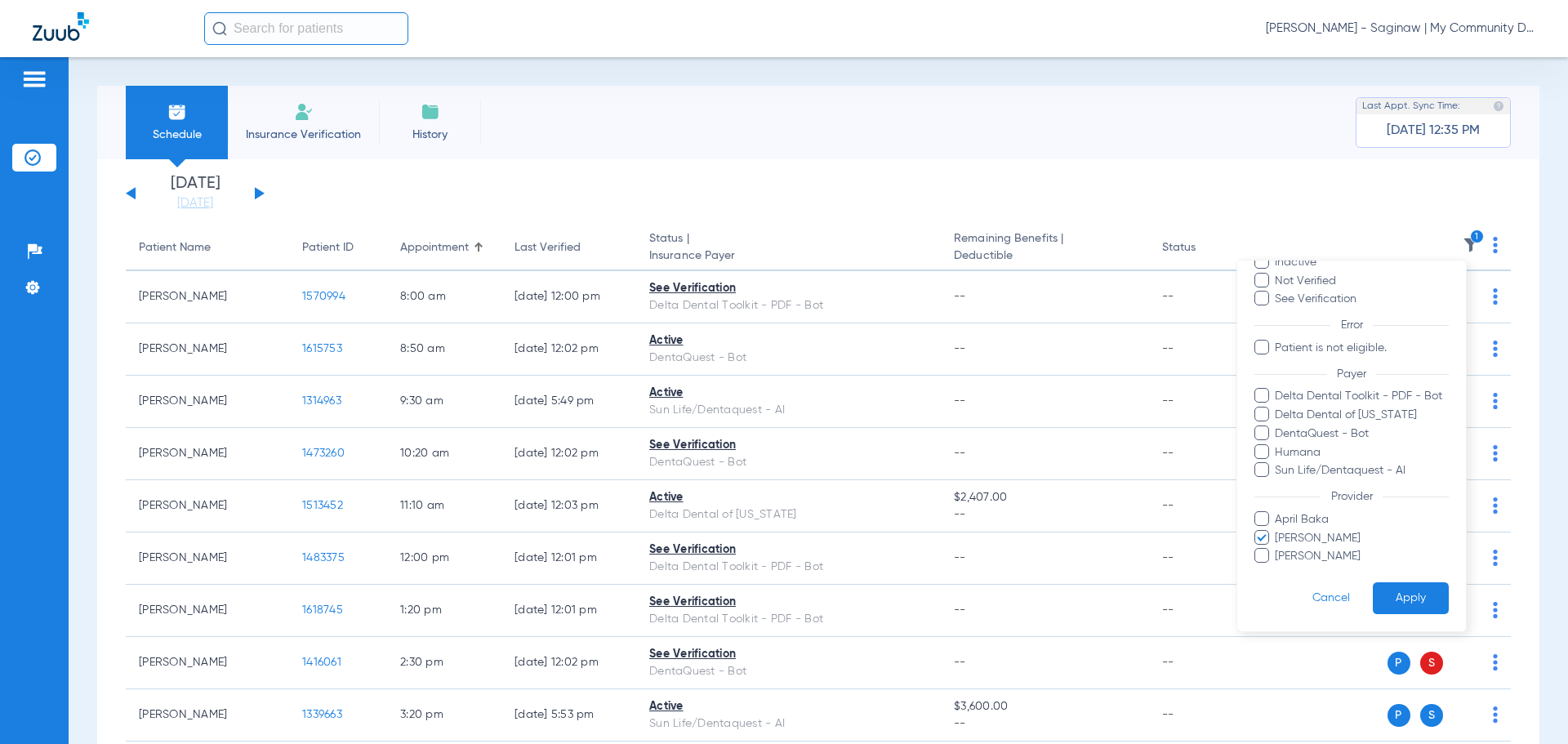 click on "Apply" at bounding box center (1410, 598) 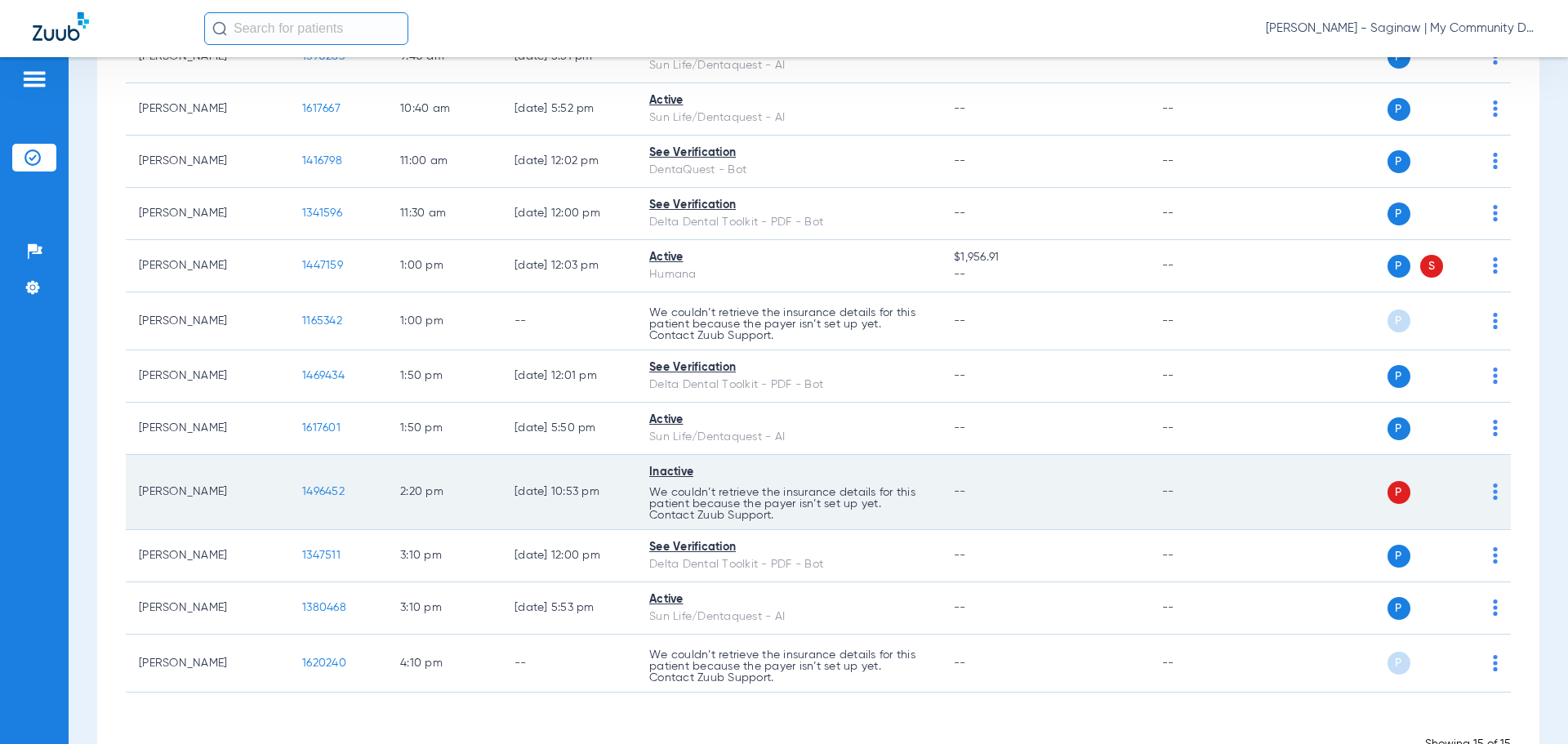 scroll, scrollTop: 368, scrollLeft: 0, axis: vertical 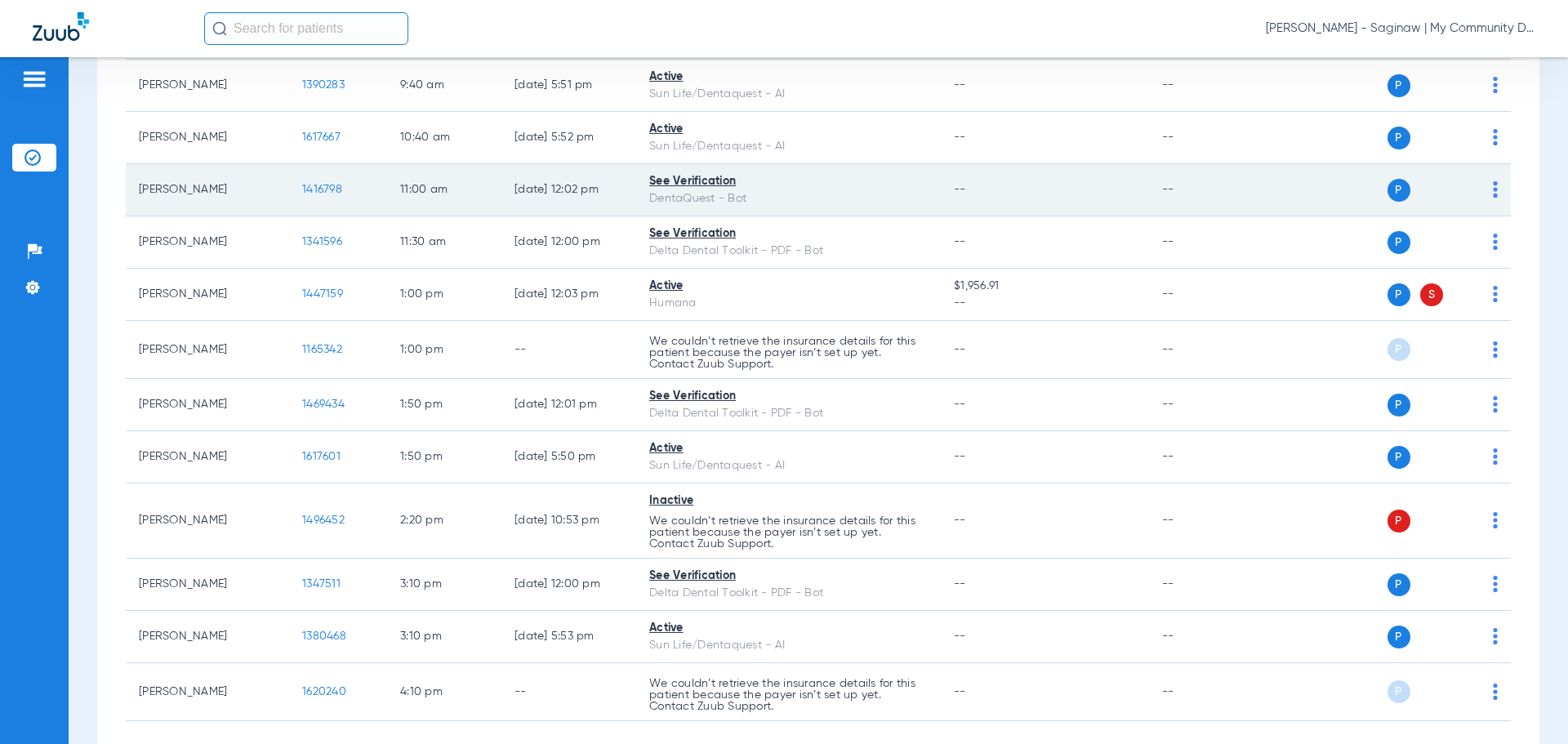 click on "Alijah Bell" 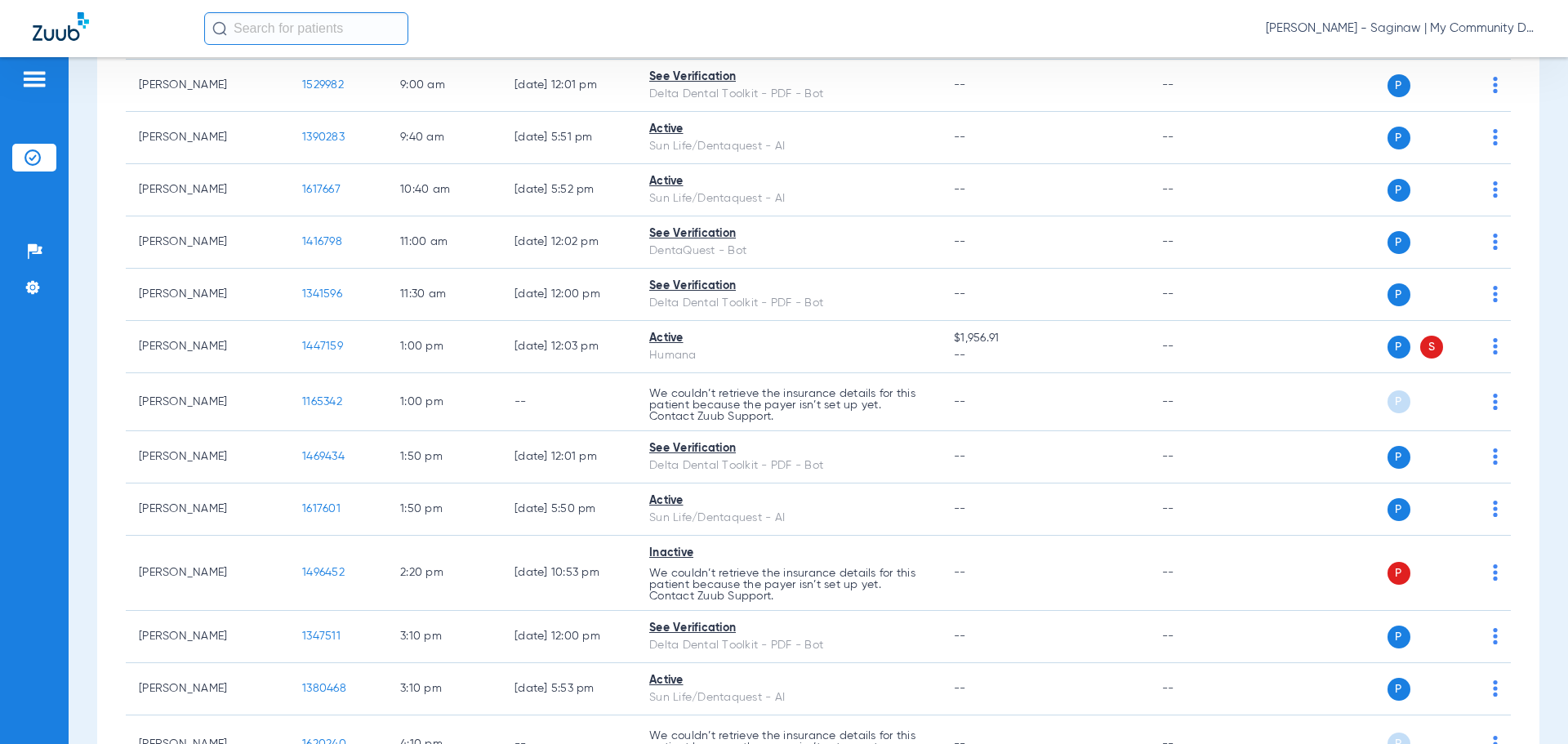 scroll, scrollTop: 42, scrollLeft: 0, axis: vertical 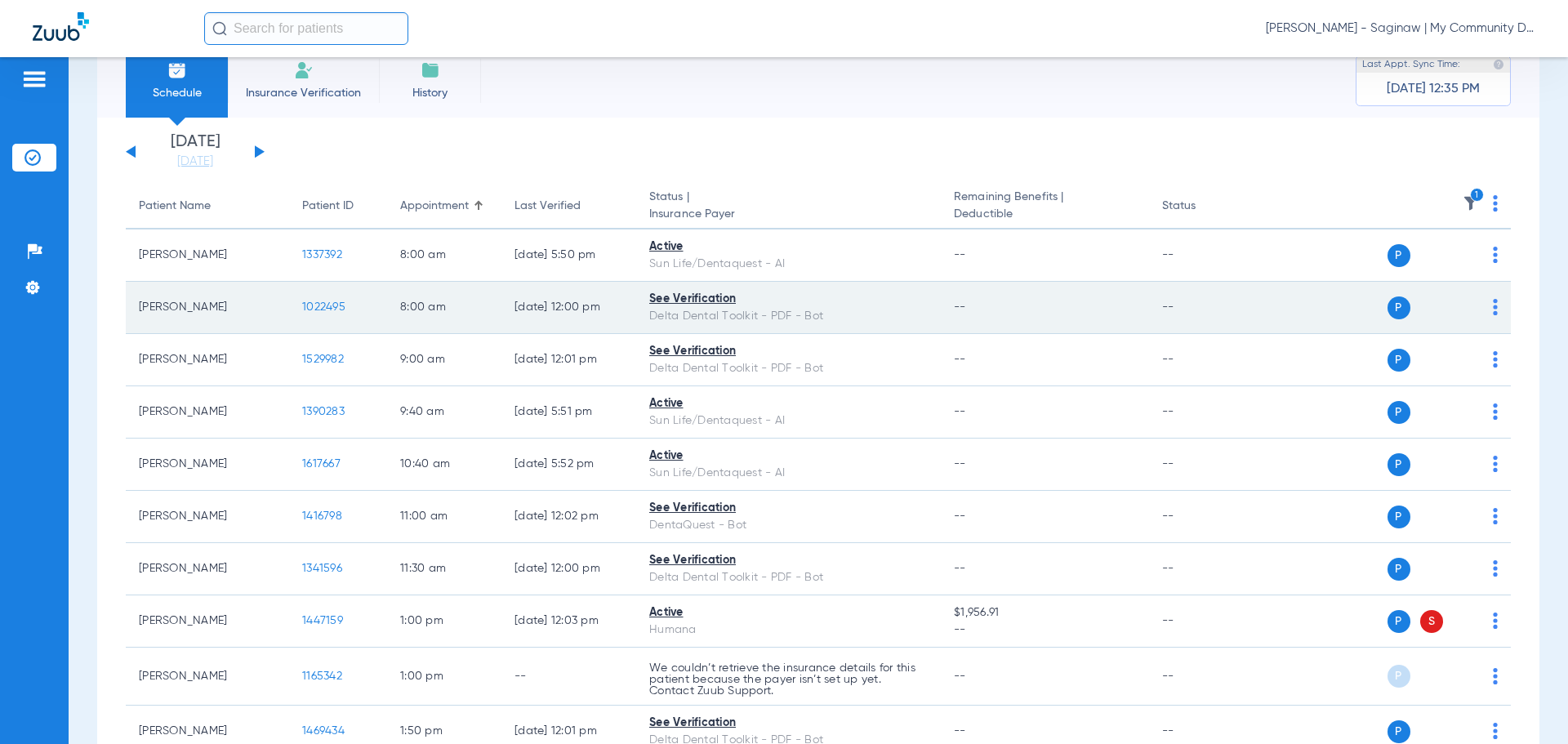 click on "1022495" 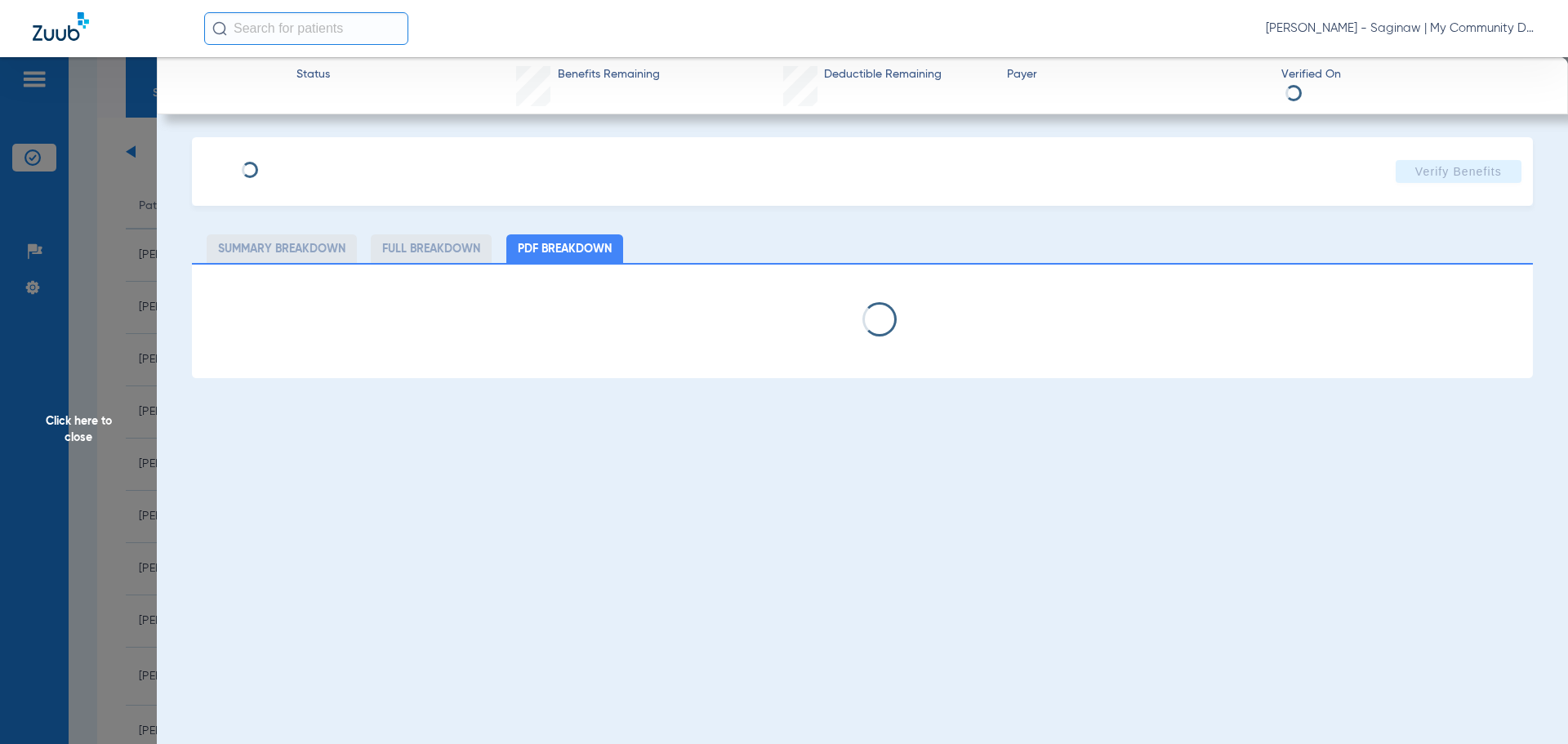 select on "page-width" 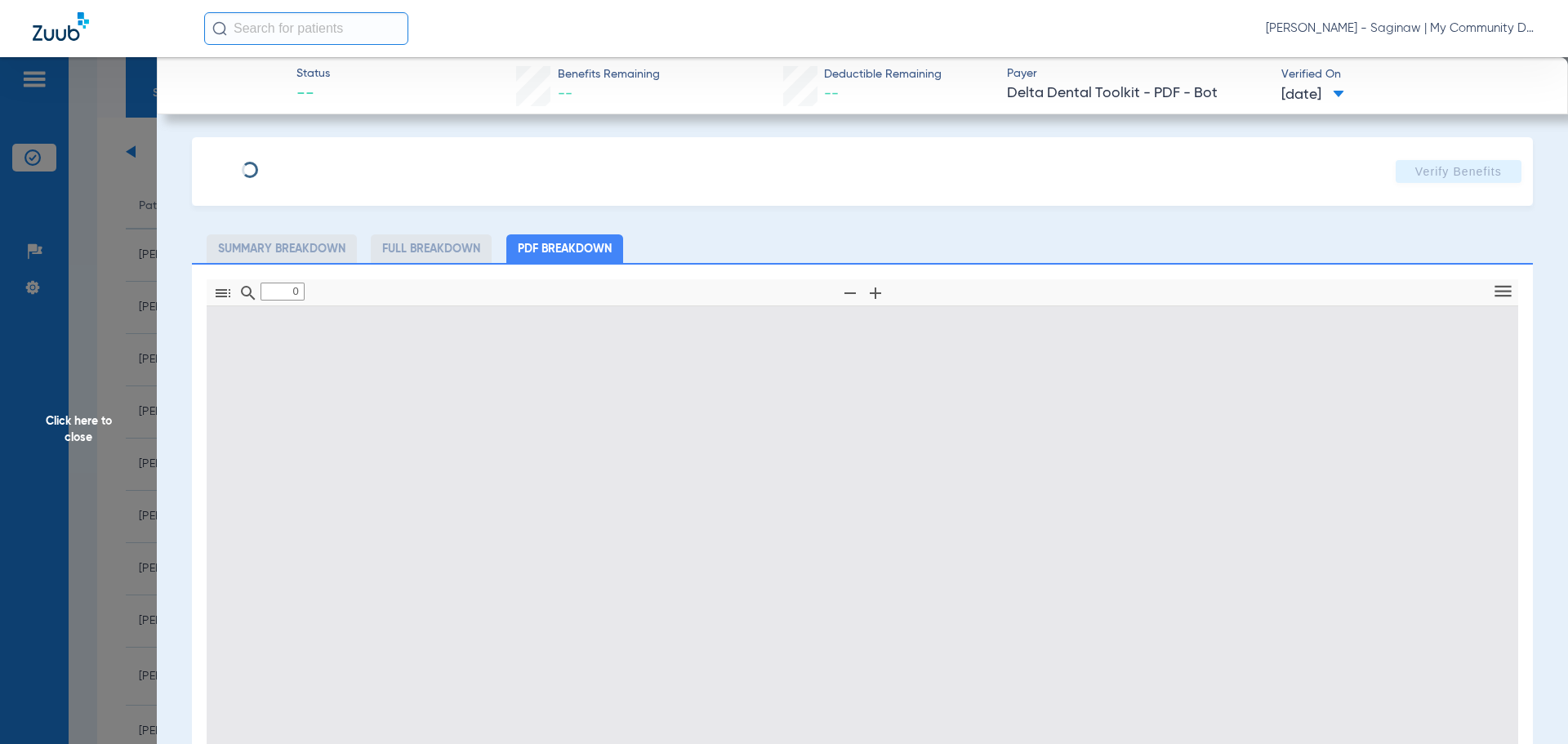 type on "1" 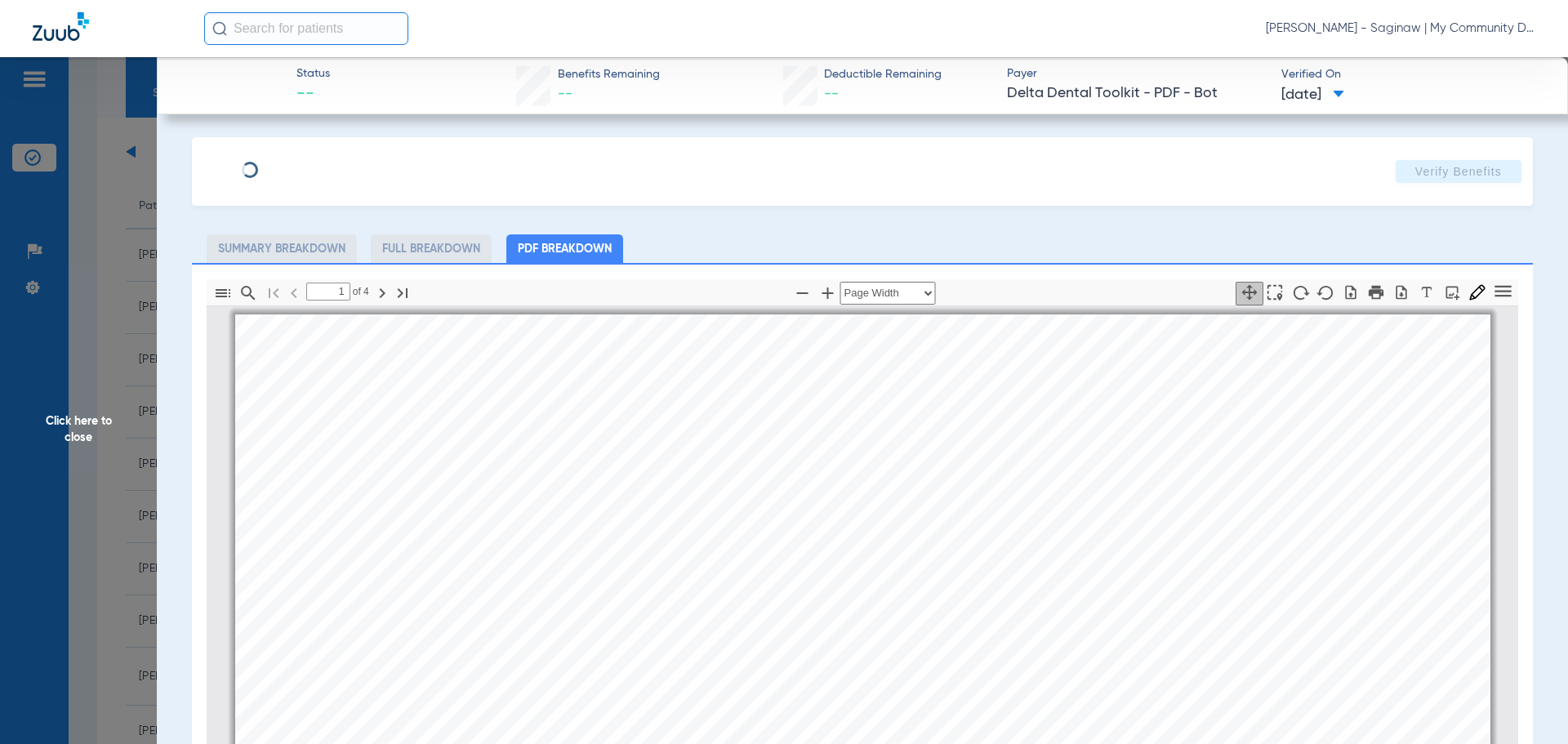 scroll, scrollTop: 8, scrollLeft: 0, axis: vertical 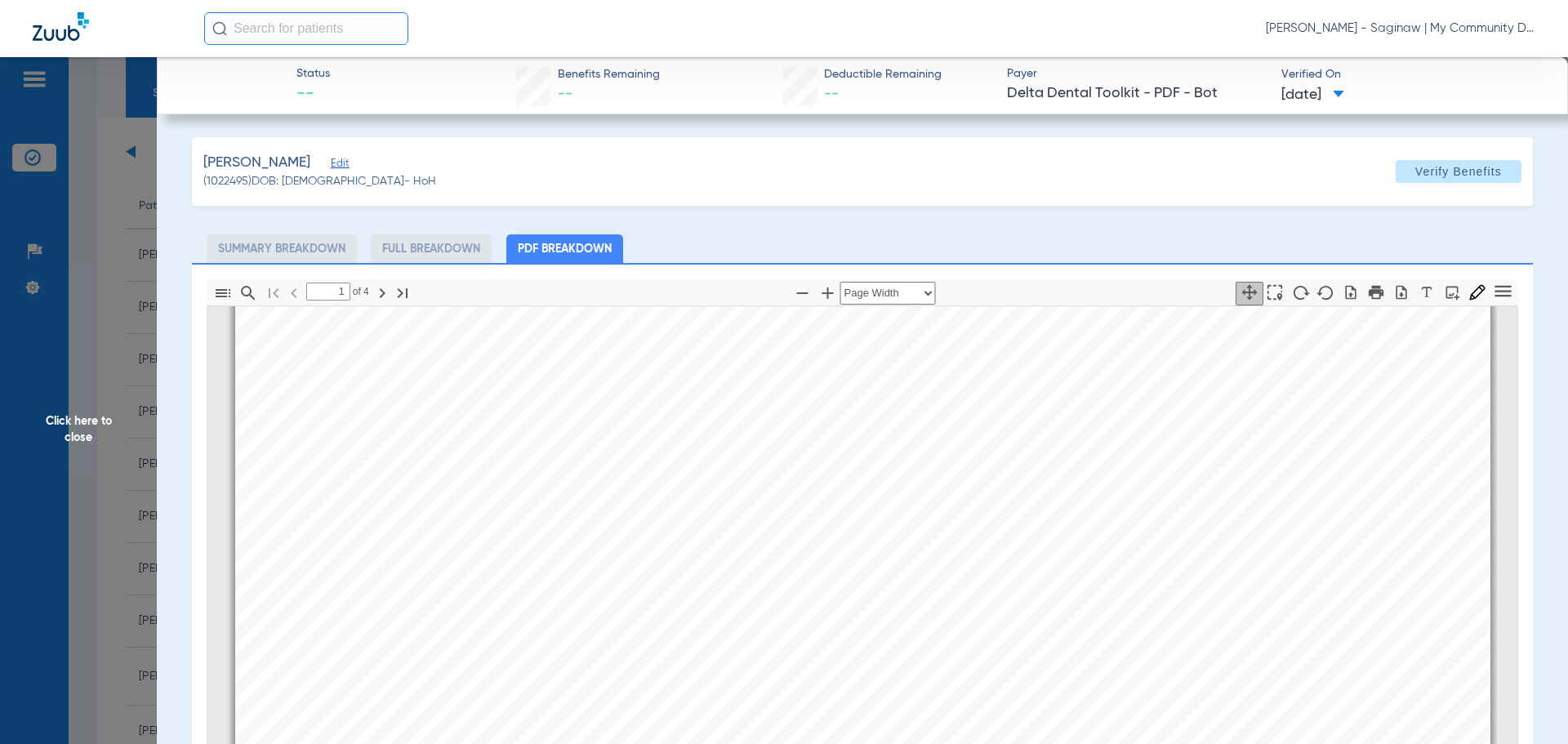 click on "mbb_20250711120048_62287019_DOT   Page 1 Eligibility and Benefits are based on information available on 07/11/2025 . This is an overview of benefits that should be reviewed in its entirety, and not a guarantee of payment. Refer to the patient's summary plan description (SPD) for detailed benefits, limitations, and exclusions. Estimated patient out of pocket expenses can be determined by the submission of a pre-treatment estimate. DDPMI Eligibility Member Name:   MARIE J STROEBEL Patient Name:   MARIE J STROEBEL Relationship:   Subscriber Client Name:   McLaren Health Plan, Inc. Client Number:   42480-0001 Product:   Healthy Michigan Plan Currently Eligible:   Yes as of 02/04/2024 Claims Mailing Address Delta Dental P.O. Box 9085 Farmington Hills, MI 48333-9085 Payer ID   DDPMI, DDPIN, DDPOH Contact your clearing house if you have any issues with these payer IDs Client Information:   The Employer has selected the following benefit plan. Eligibility is not a guarantee of coverage as actual benefit payments are" at bounding box center (862, 1118) 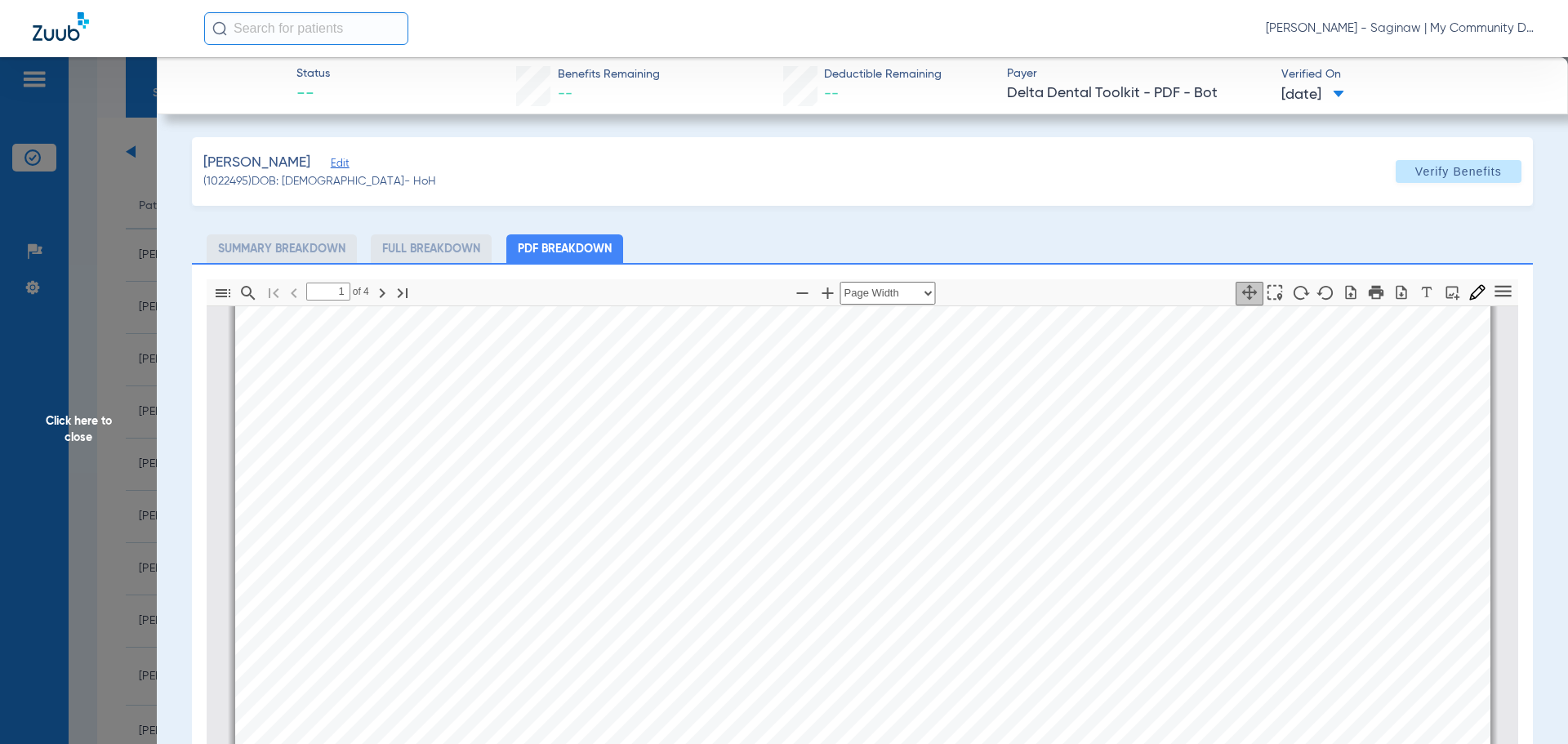 scroll, scrollTop: 498, scrollLeft: 0, axis: vertical 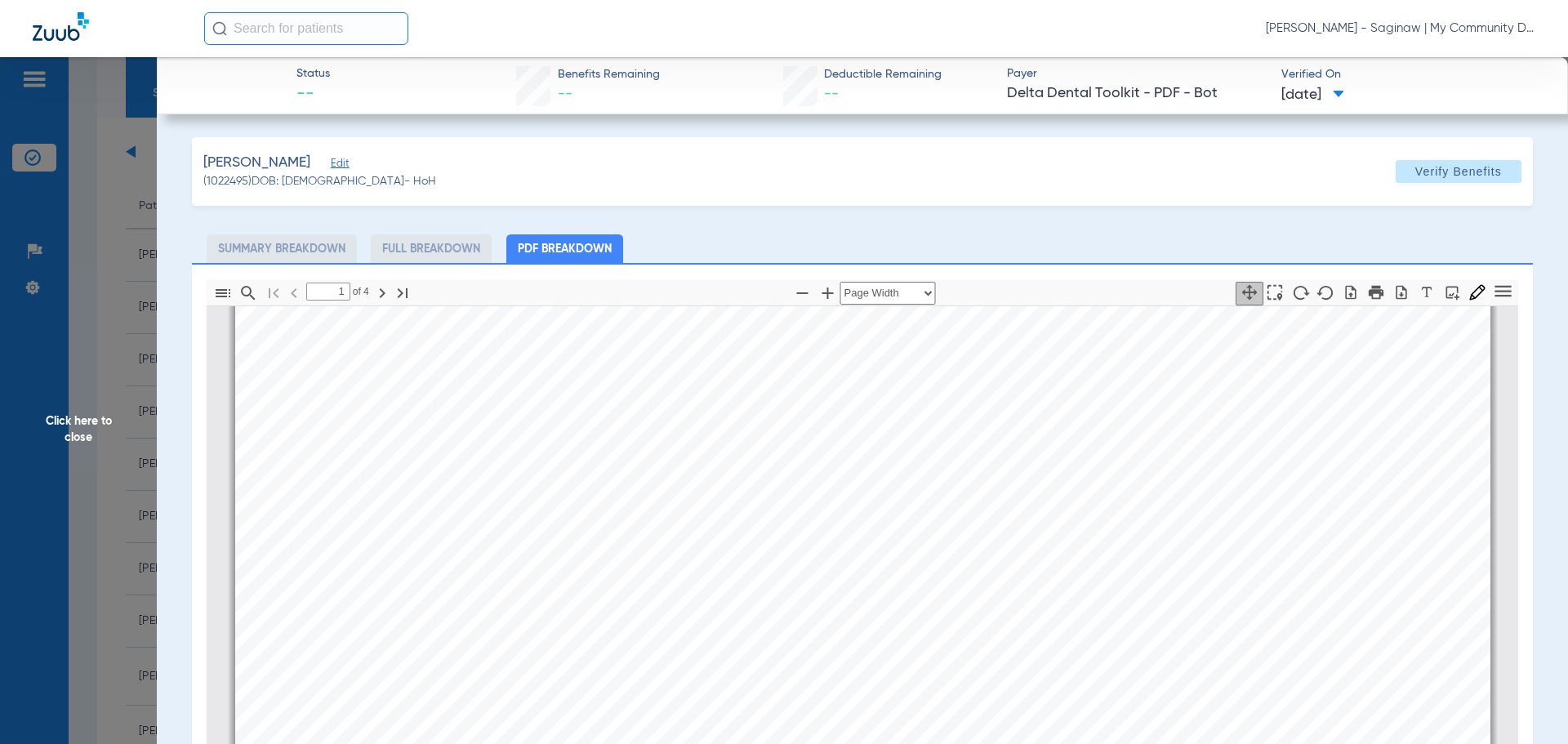 click on "Click here to close" 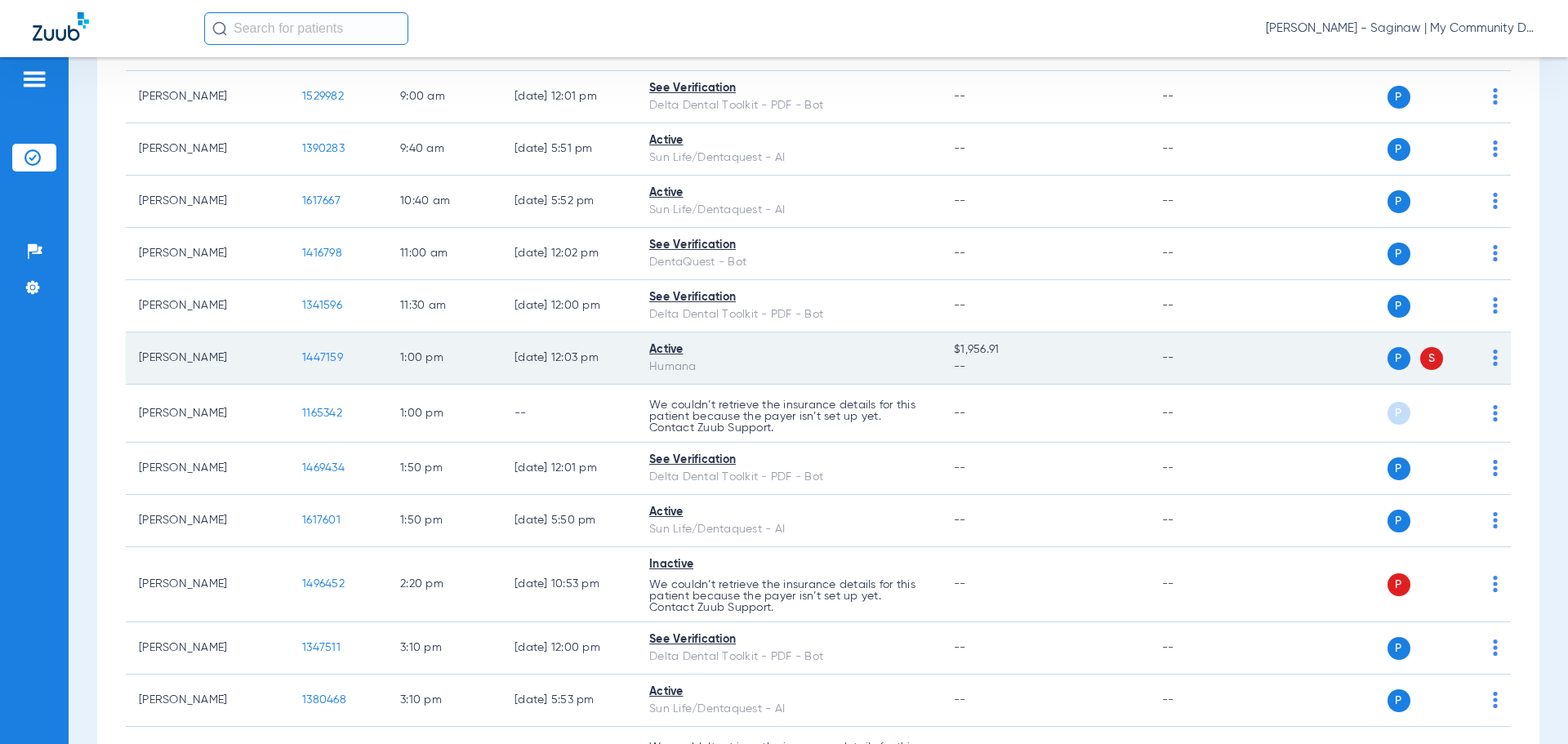 scroll, scrollTop: 287, scrollLeft: 0, axis: vertical 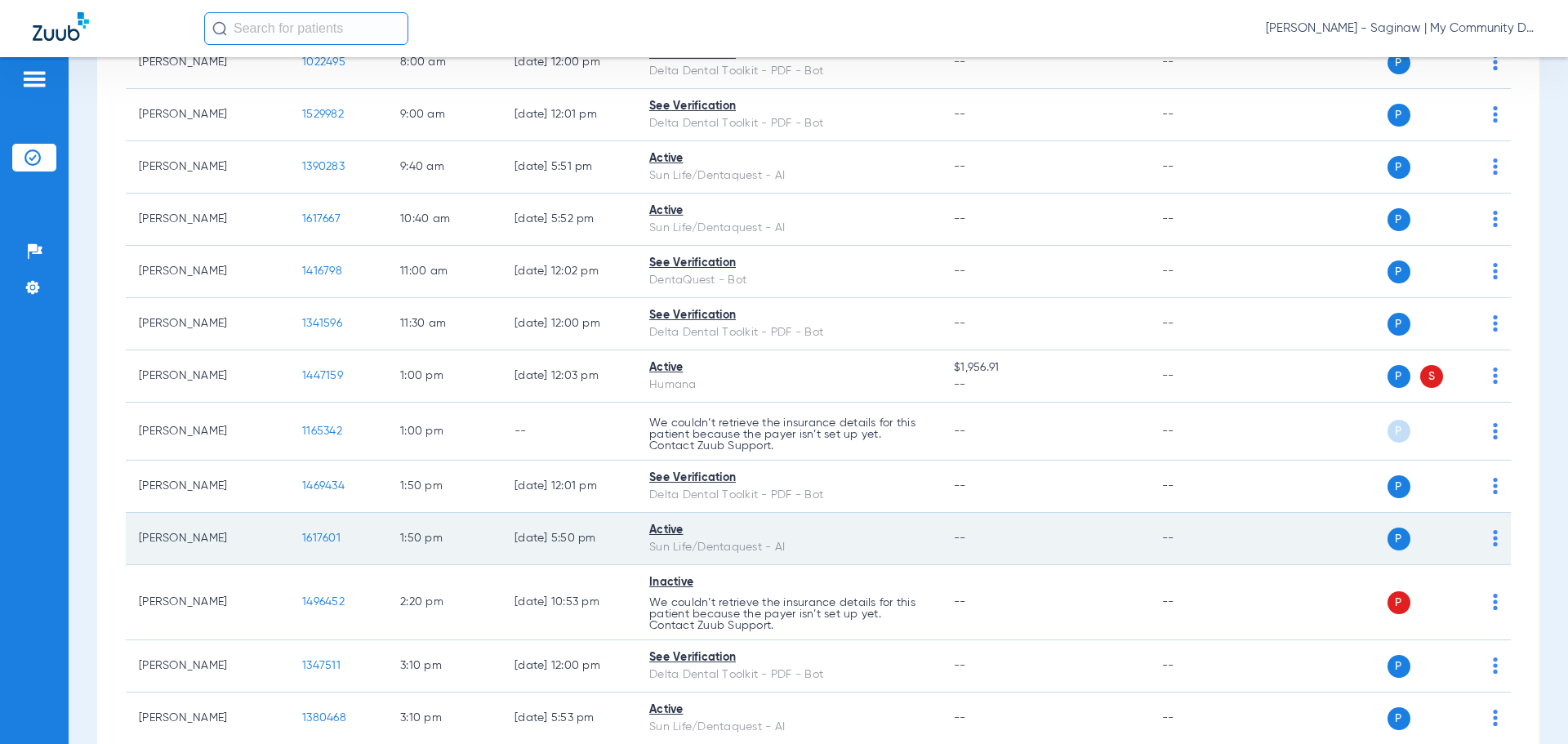 click on "1617601" 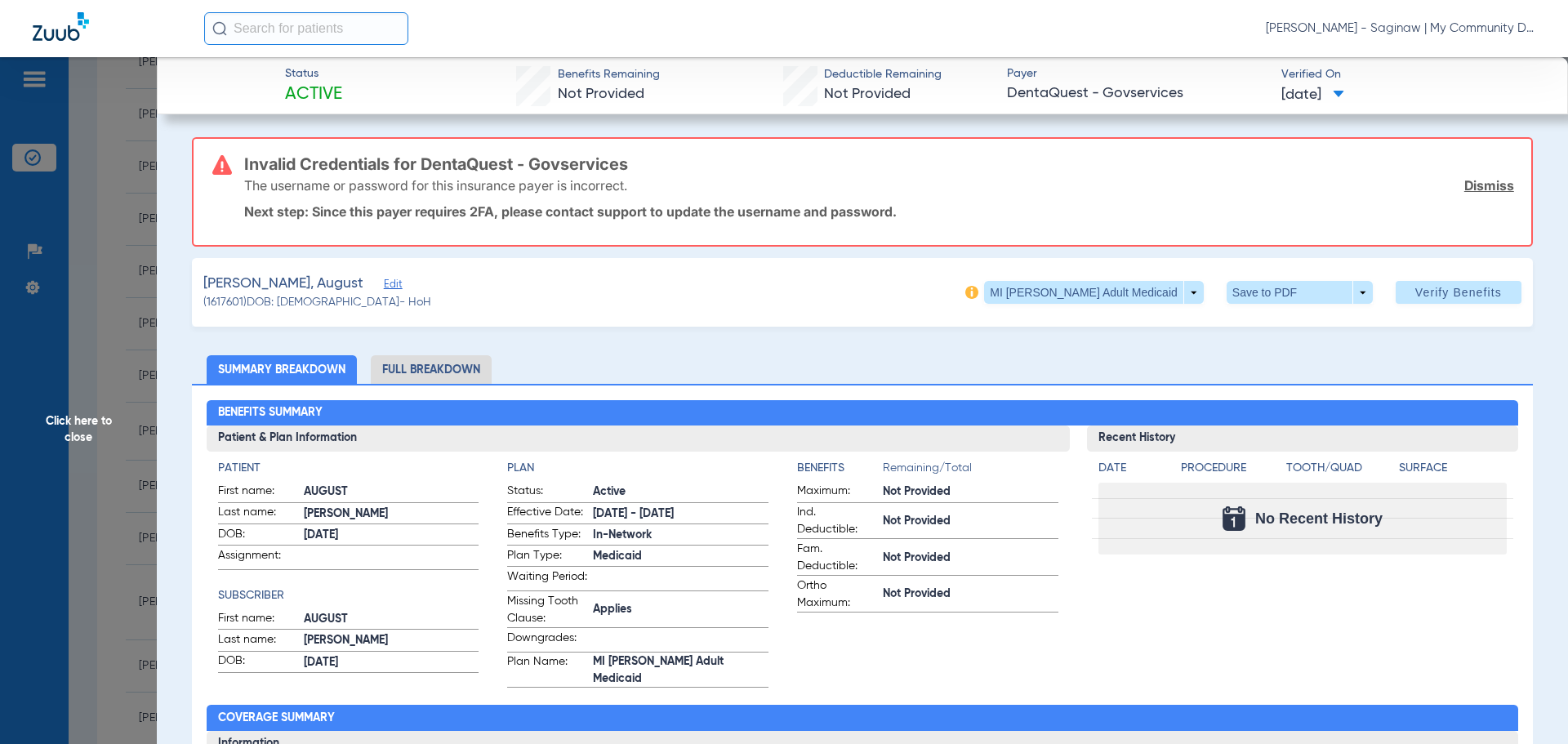 click on "Click here to close" 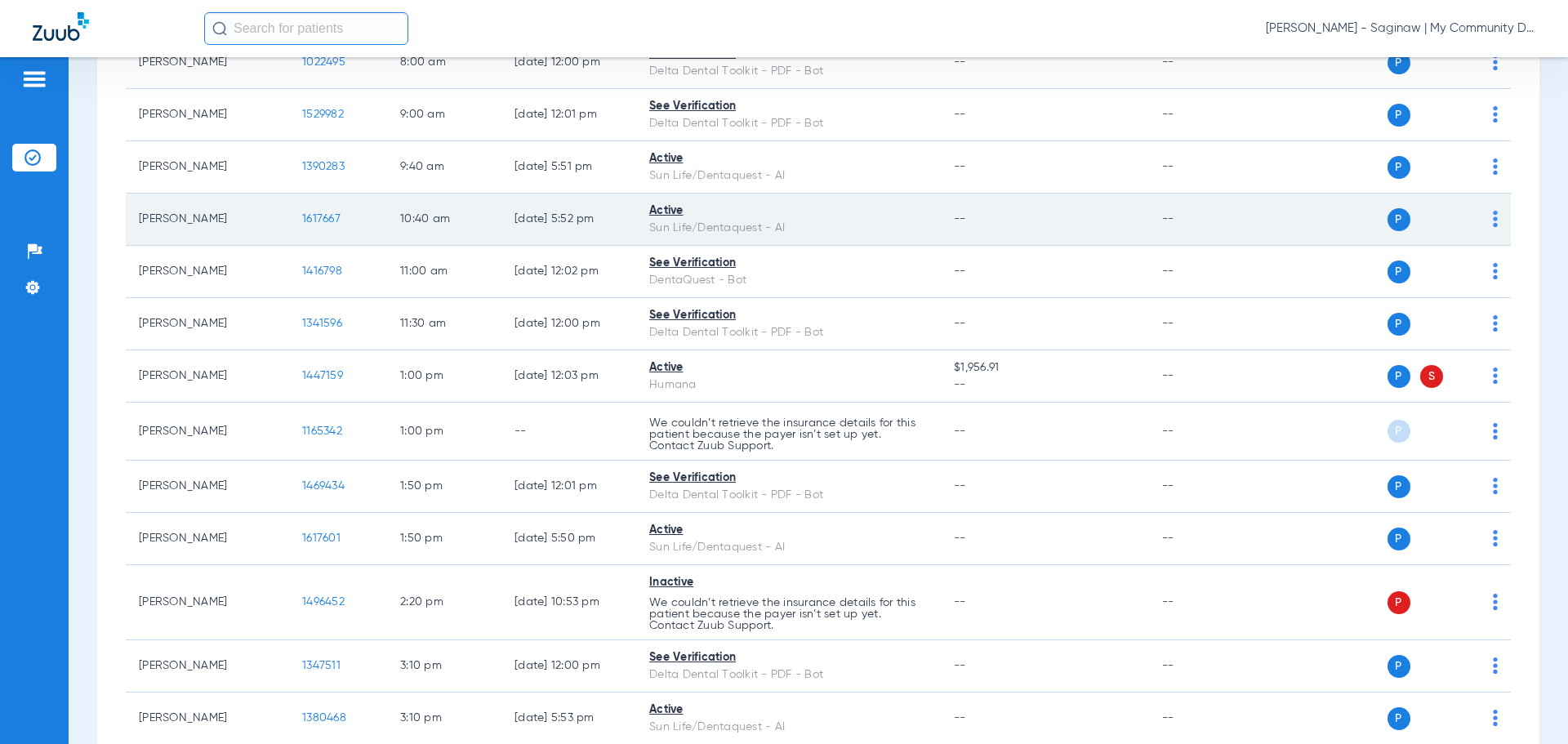 click on "--" 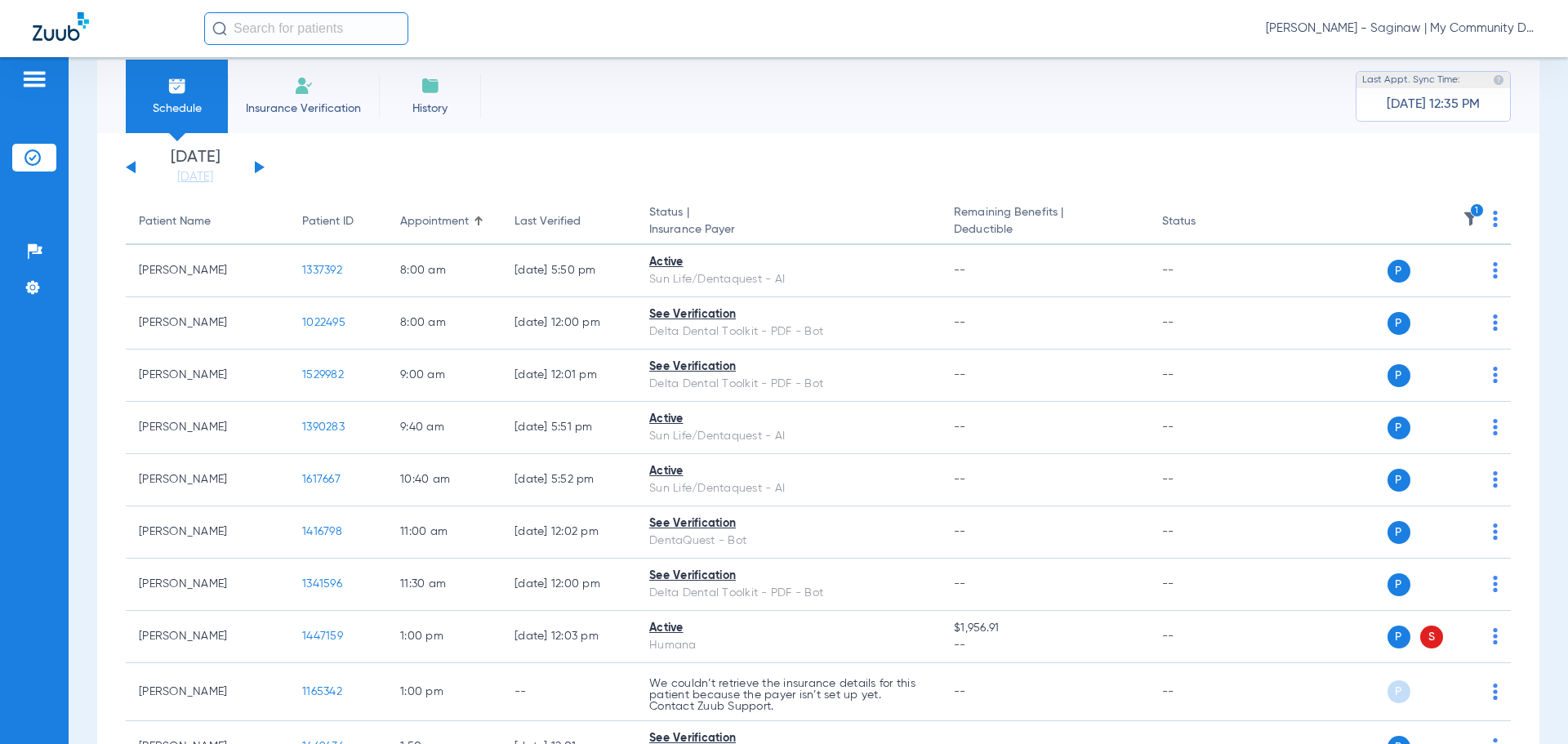 scroll, scrollTop: 0, scrollLeft: 0, axis: both 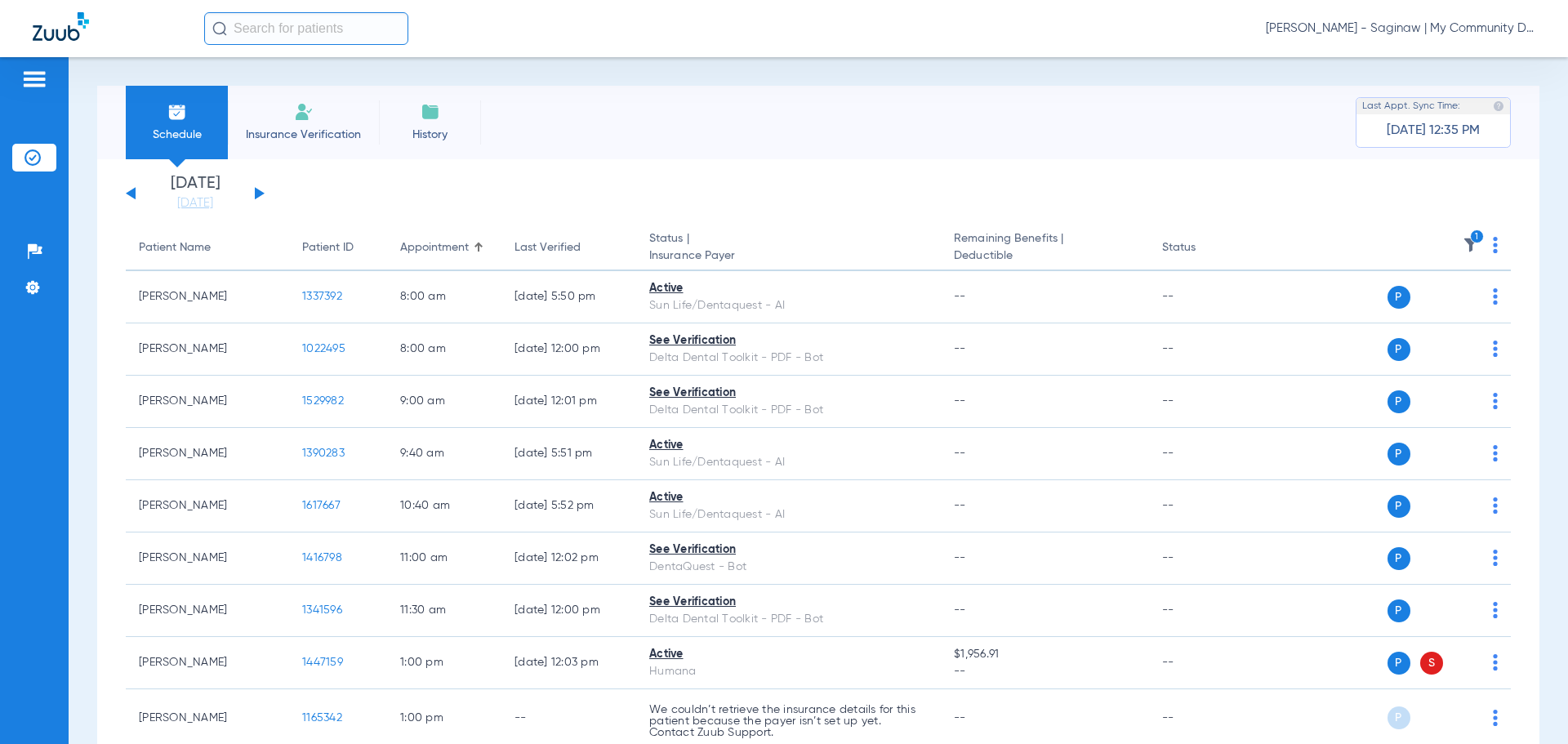 click on "1" 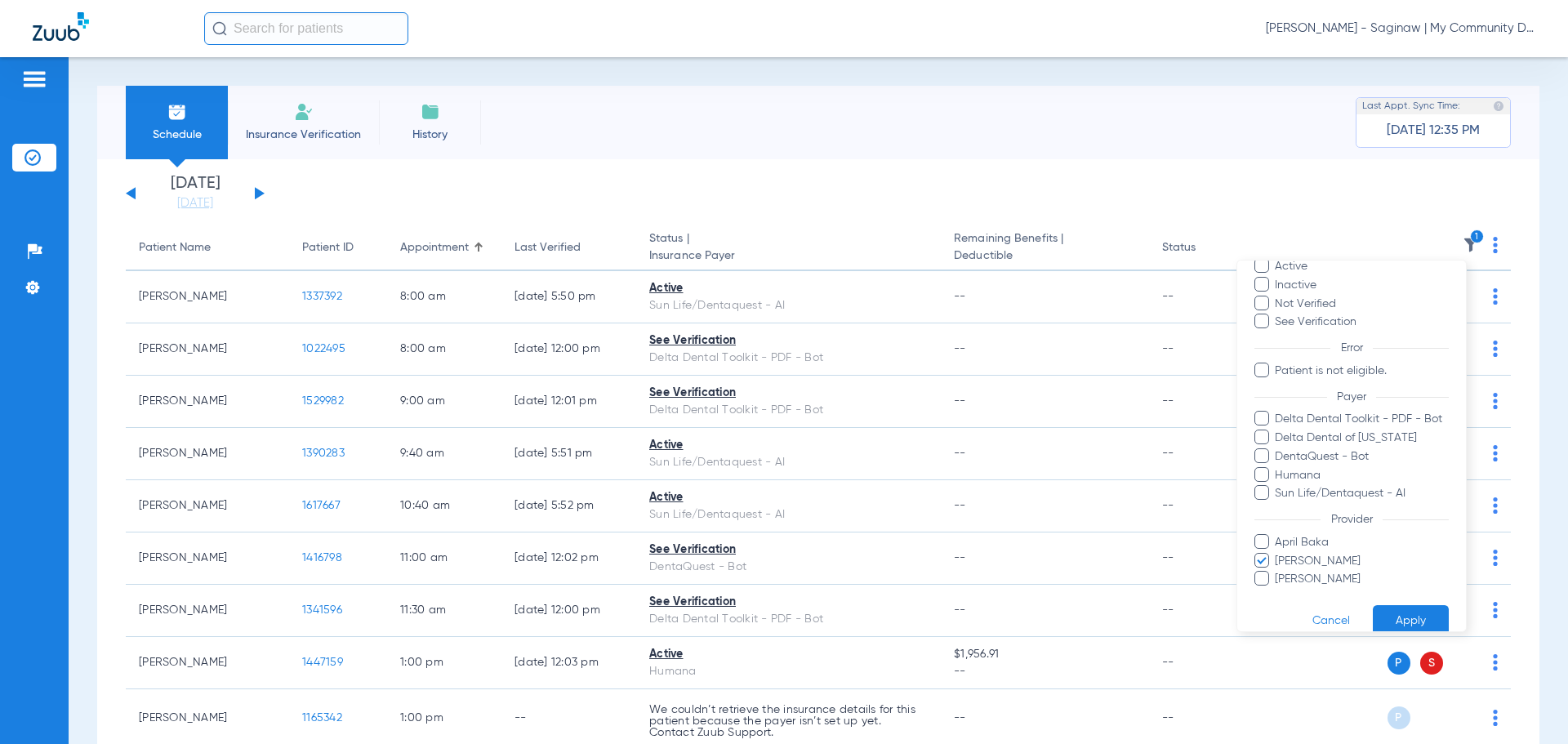 scroll, scrollTop: 94, scrollLeft: 0, axis: vertical 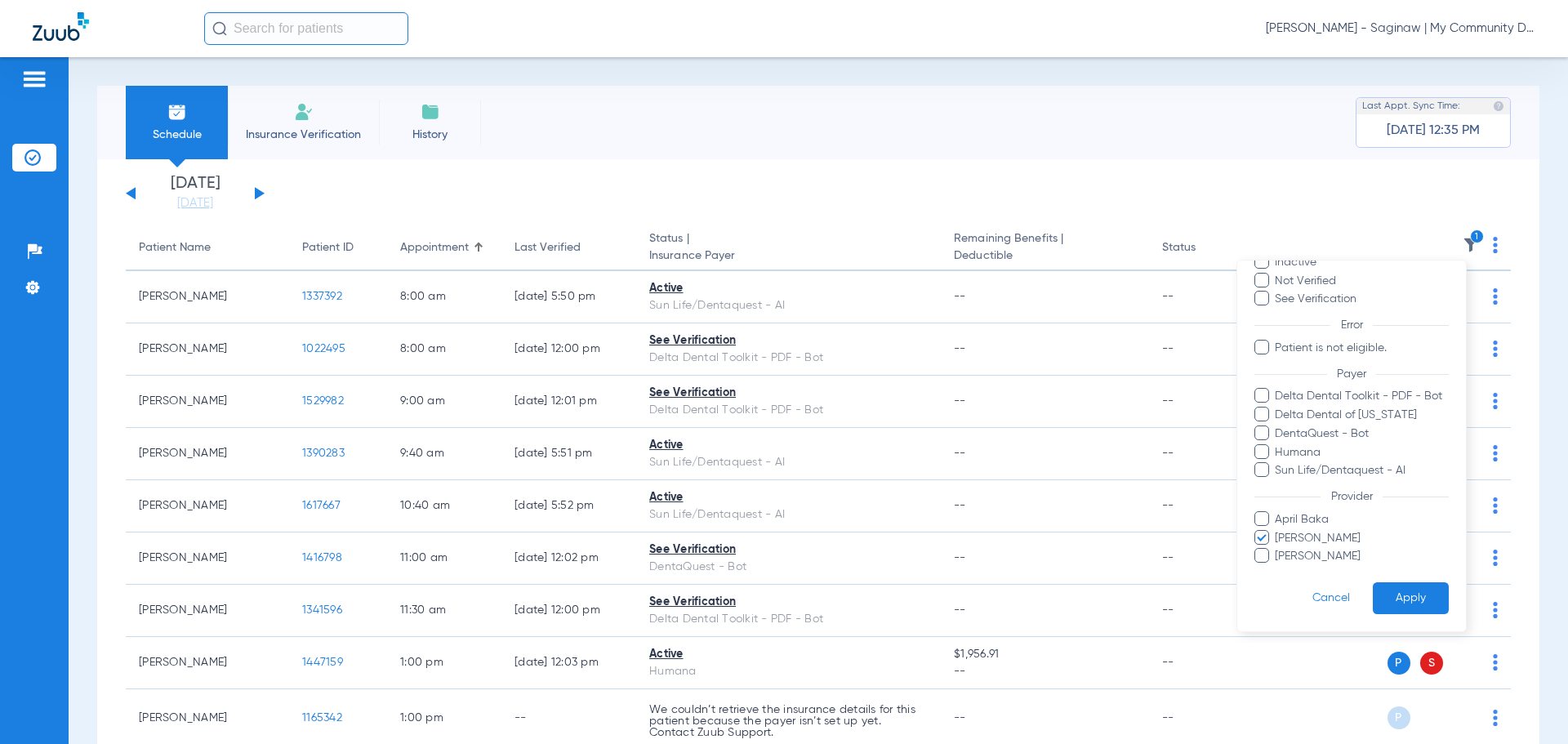 drag, startPoint x: 1290, startPoint y: 537, endPoint x: 1294, endPoint y: 550, distance: 13.601471 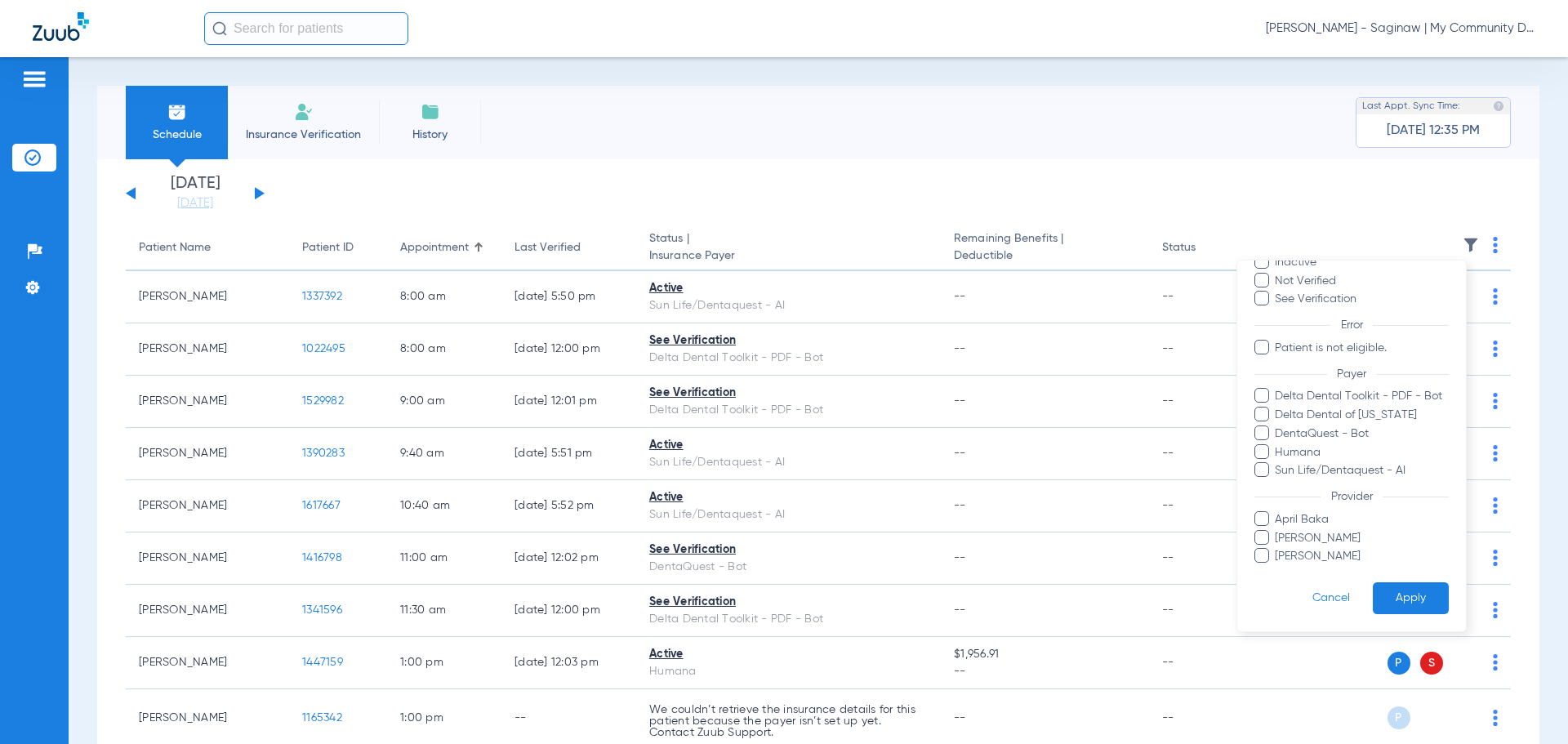 click on "Rebecca Fettig-Payne" at bounding box center (1361, 556) 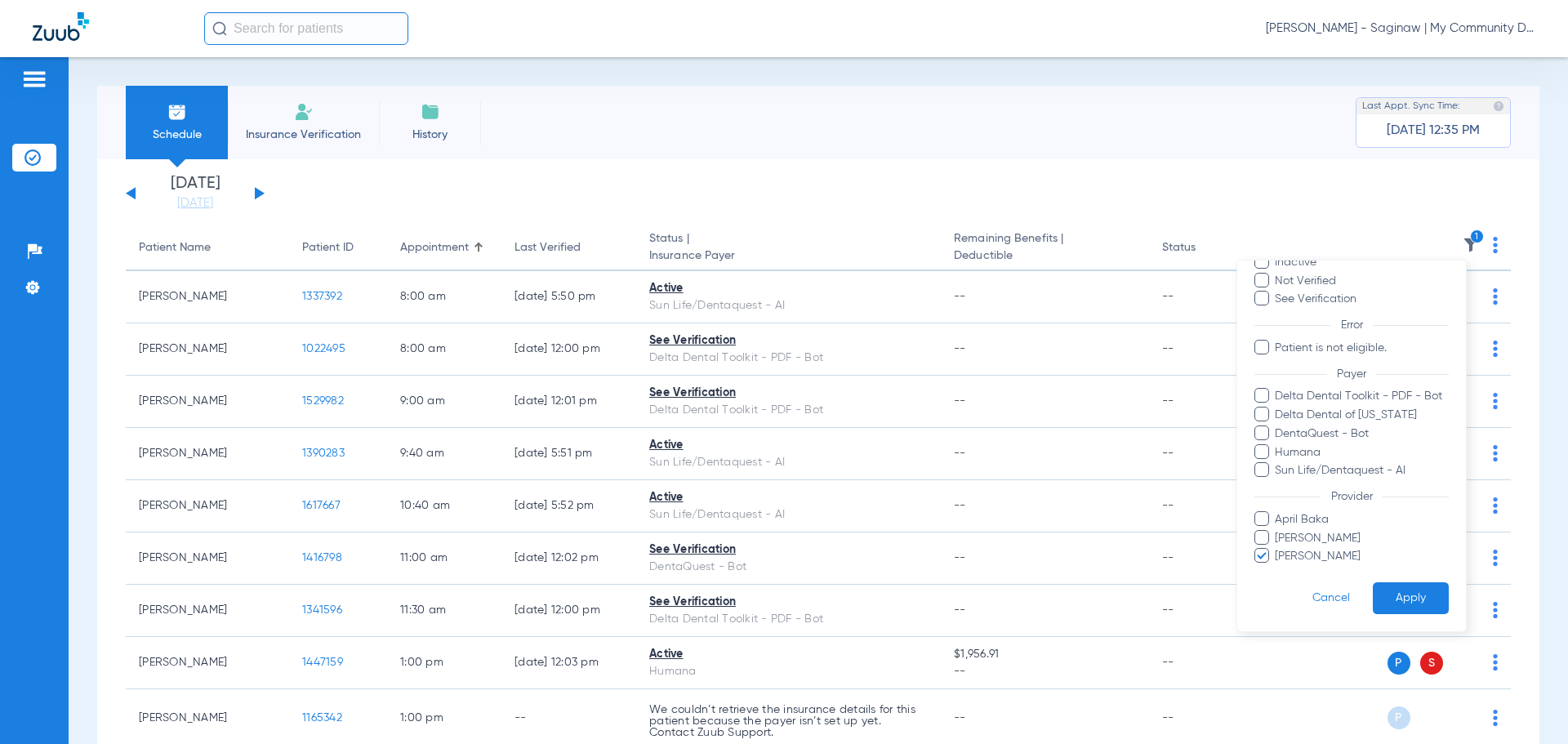 click on "Apply" at bounding box center (1410, 598) 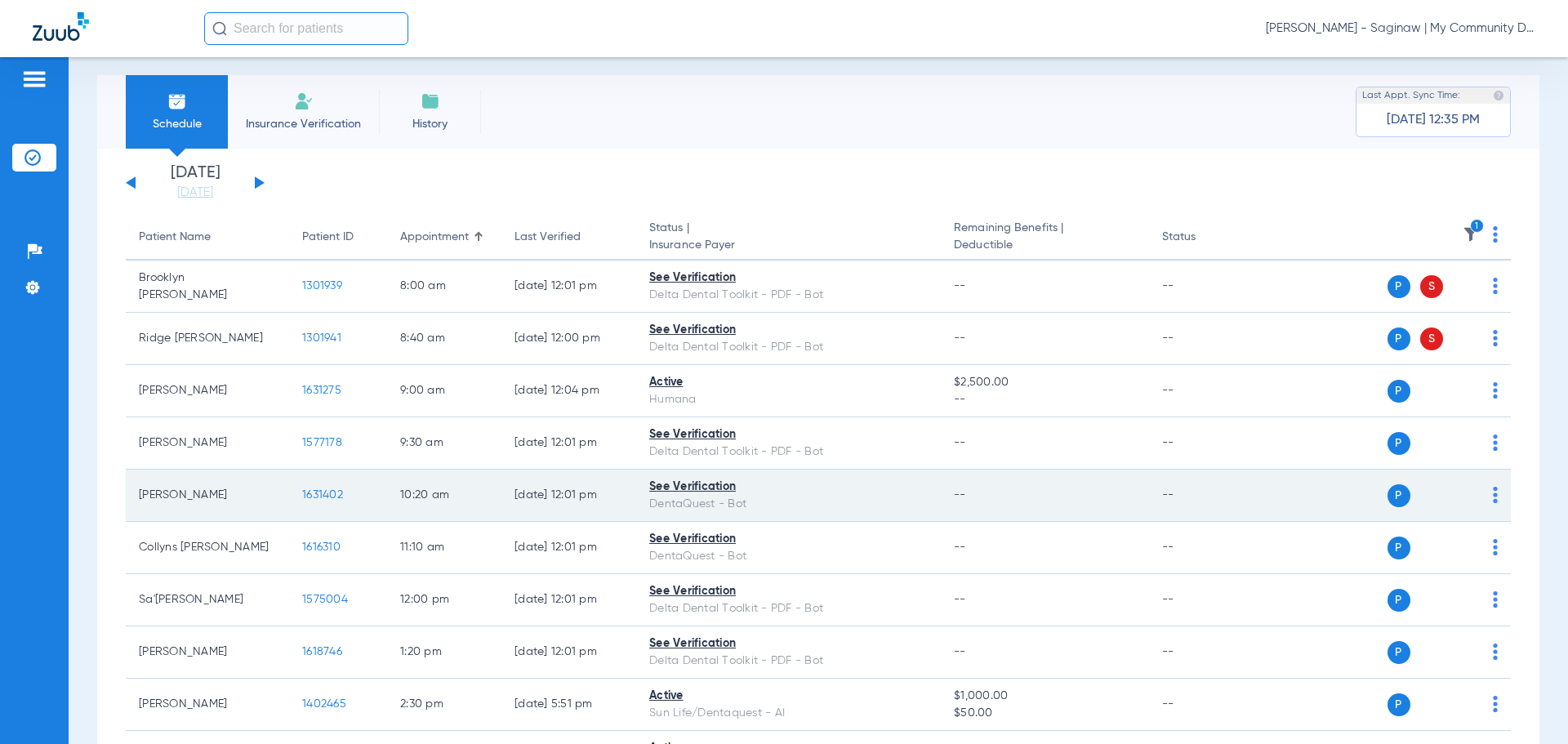 scroll, scrollTop: 0, scrollLeft: 0, axis: both 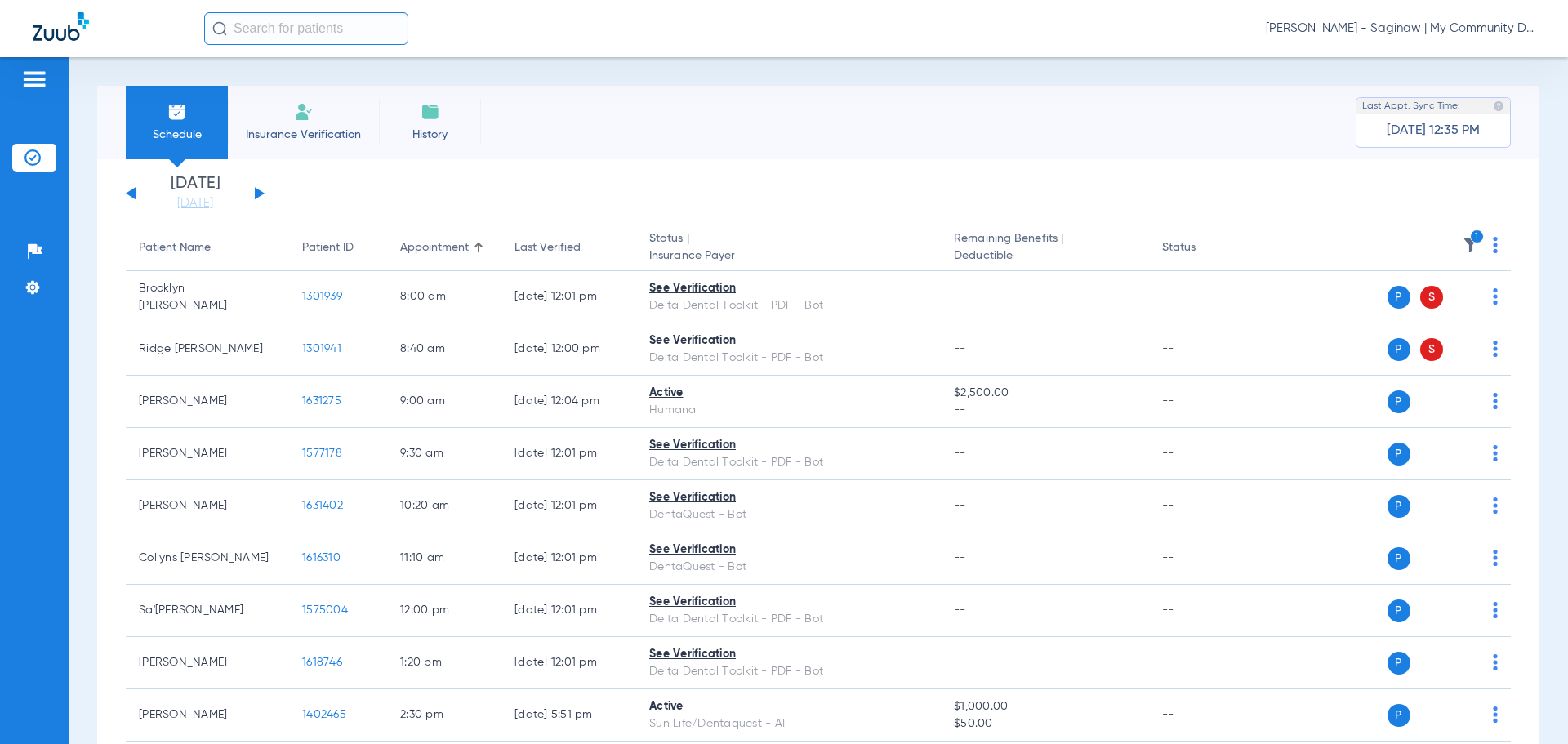 drag, startPoint x: 1286, startPoint y: 216, endPoint x: 1426, endPoint y: 230, distance: 140.69826 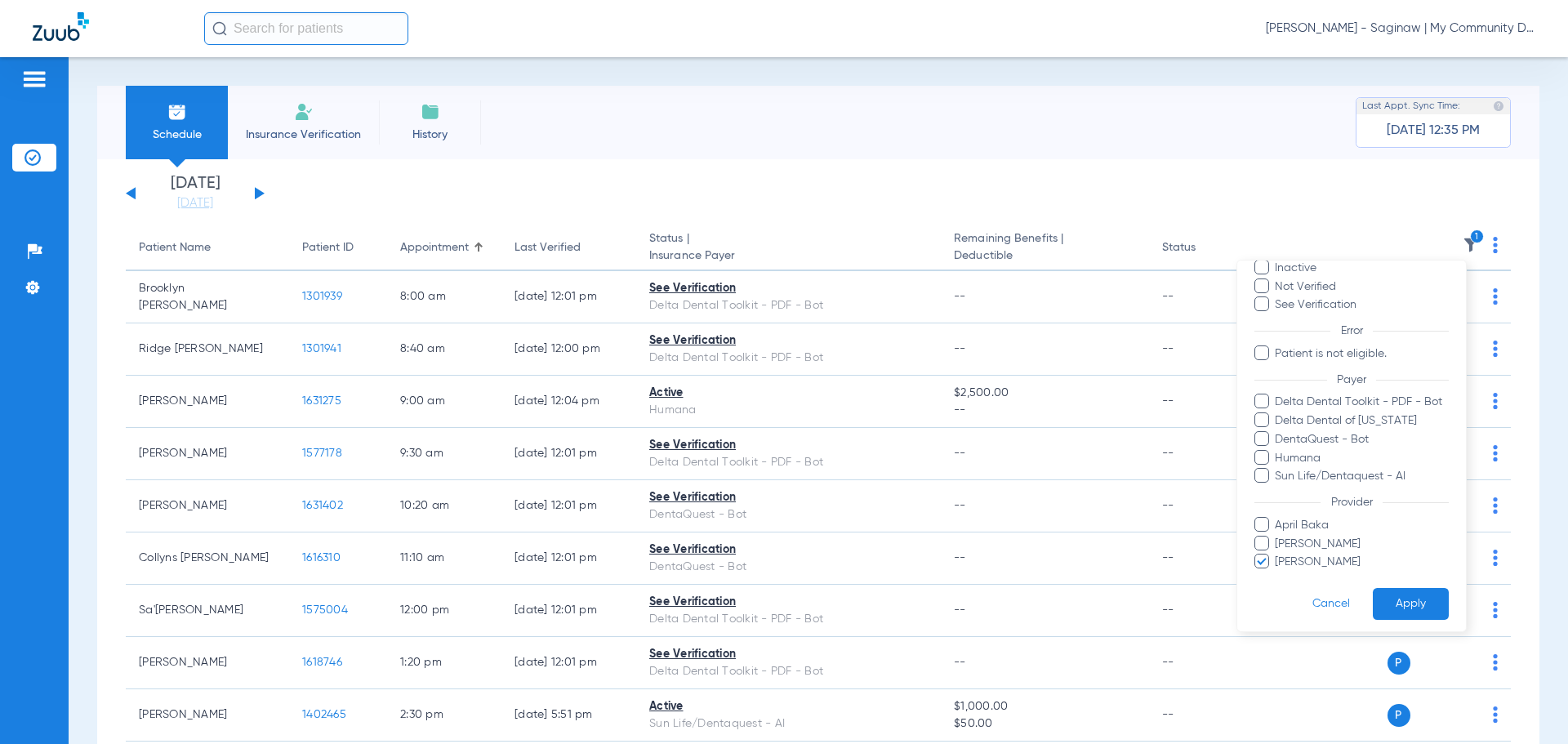 scroll, scrollTop: 94, scrollLeft: 0, axis: vertical 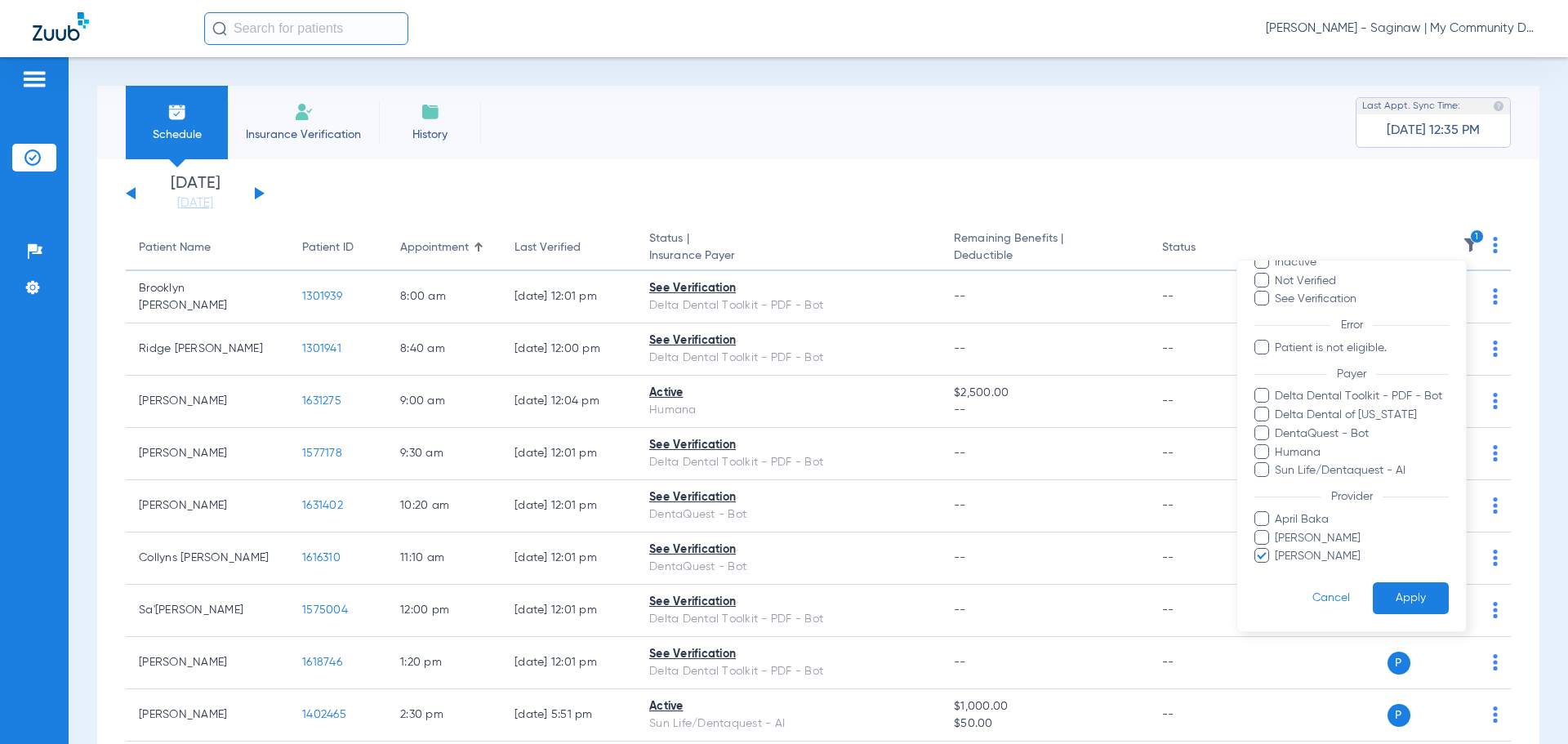 click on "Rebecca Fettig-Payne" at bounding box center (1361, 556) 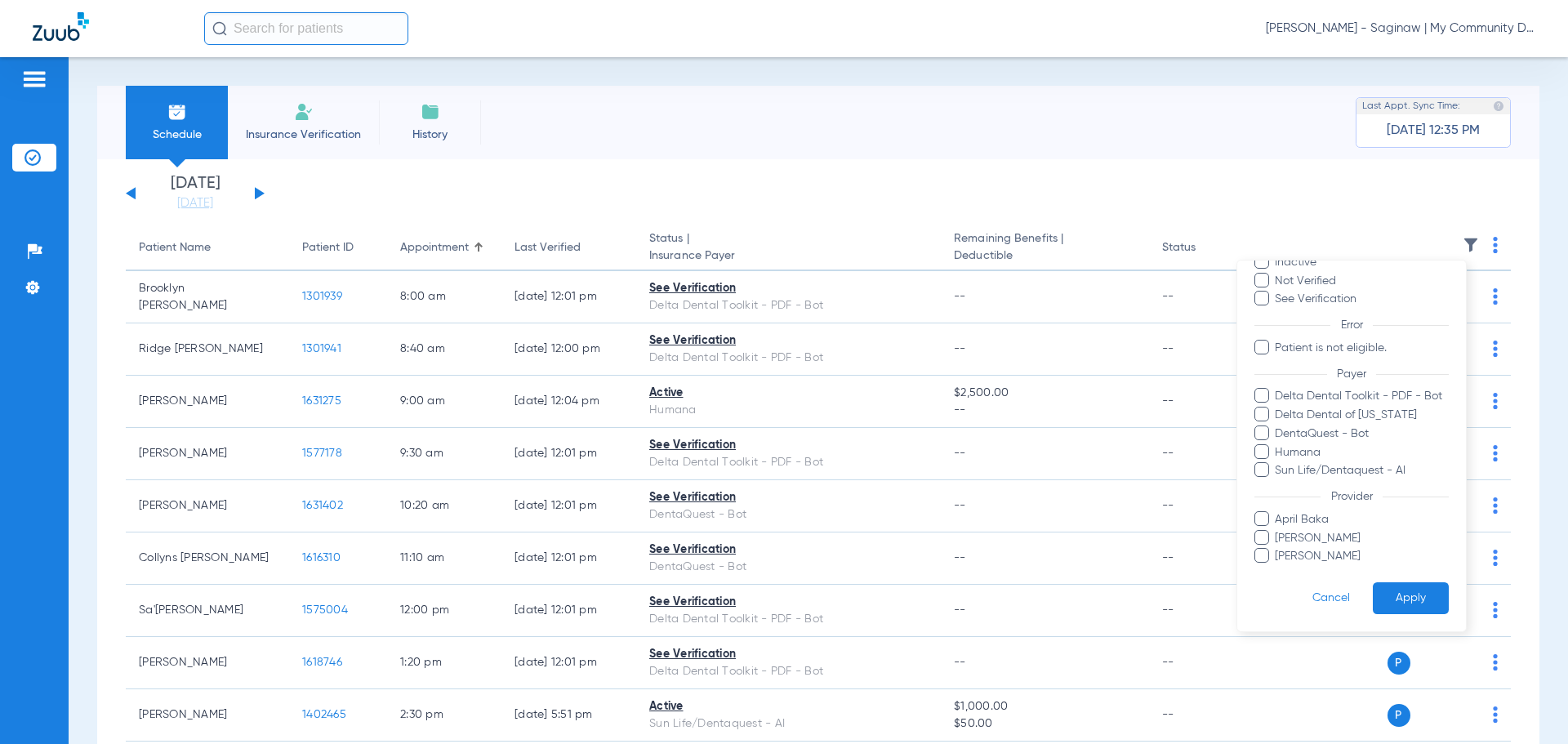 click on "Apply" at bounding box center [1410, 598] 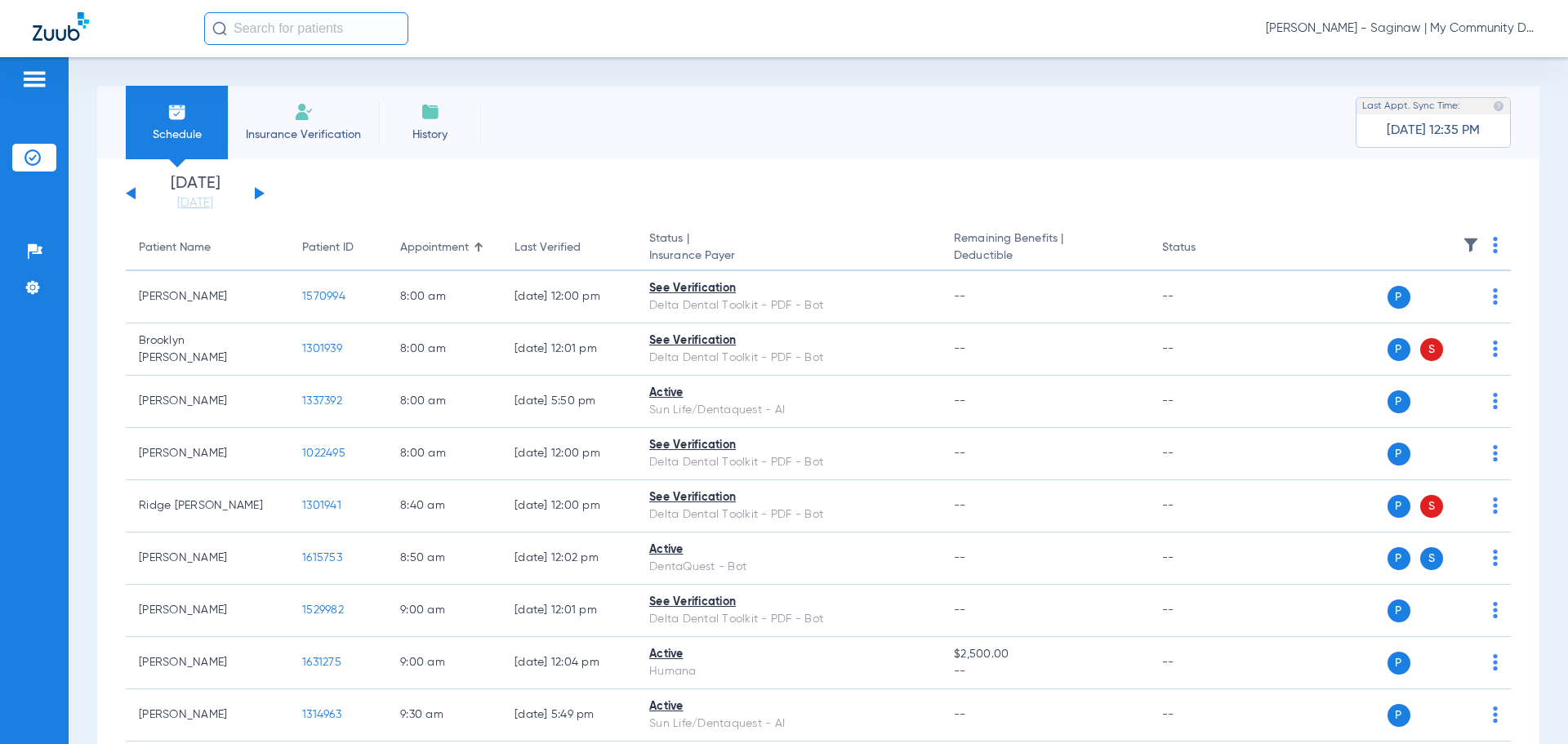 click 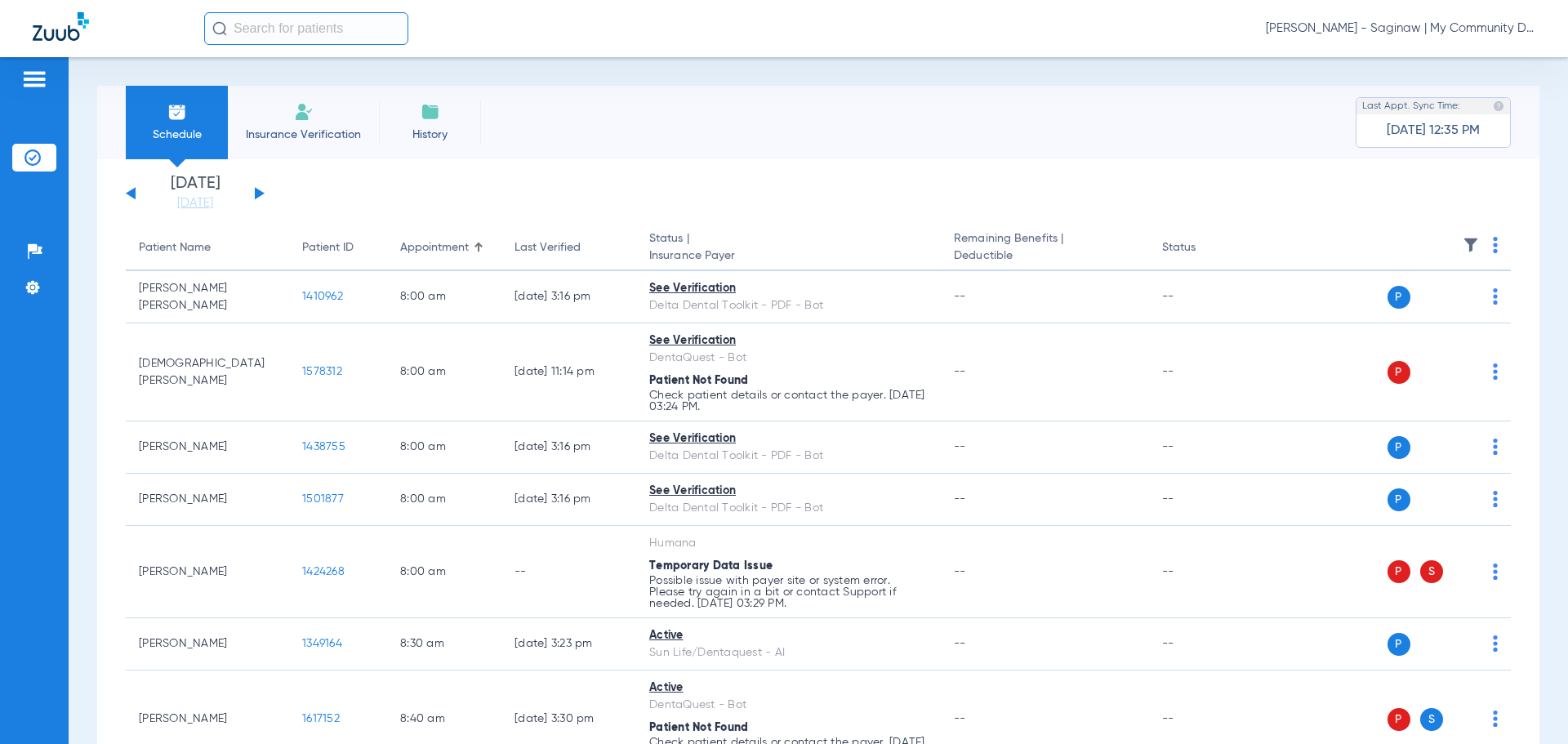 click 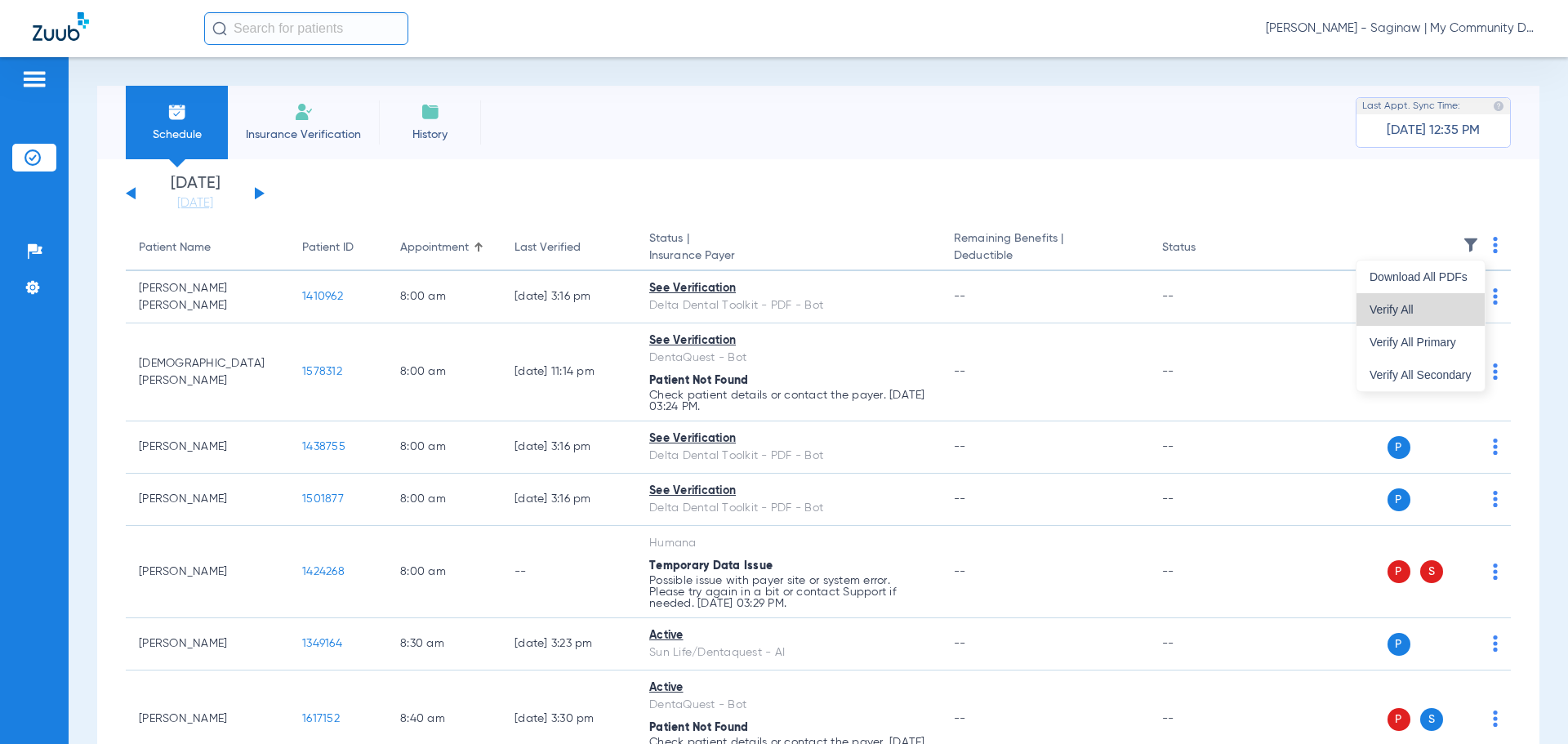 click on "Verify All" at bounding box center (1420, 310) 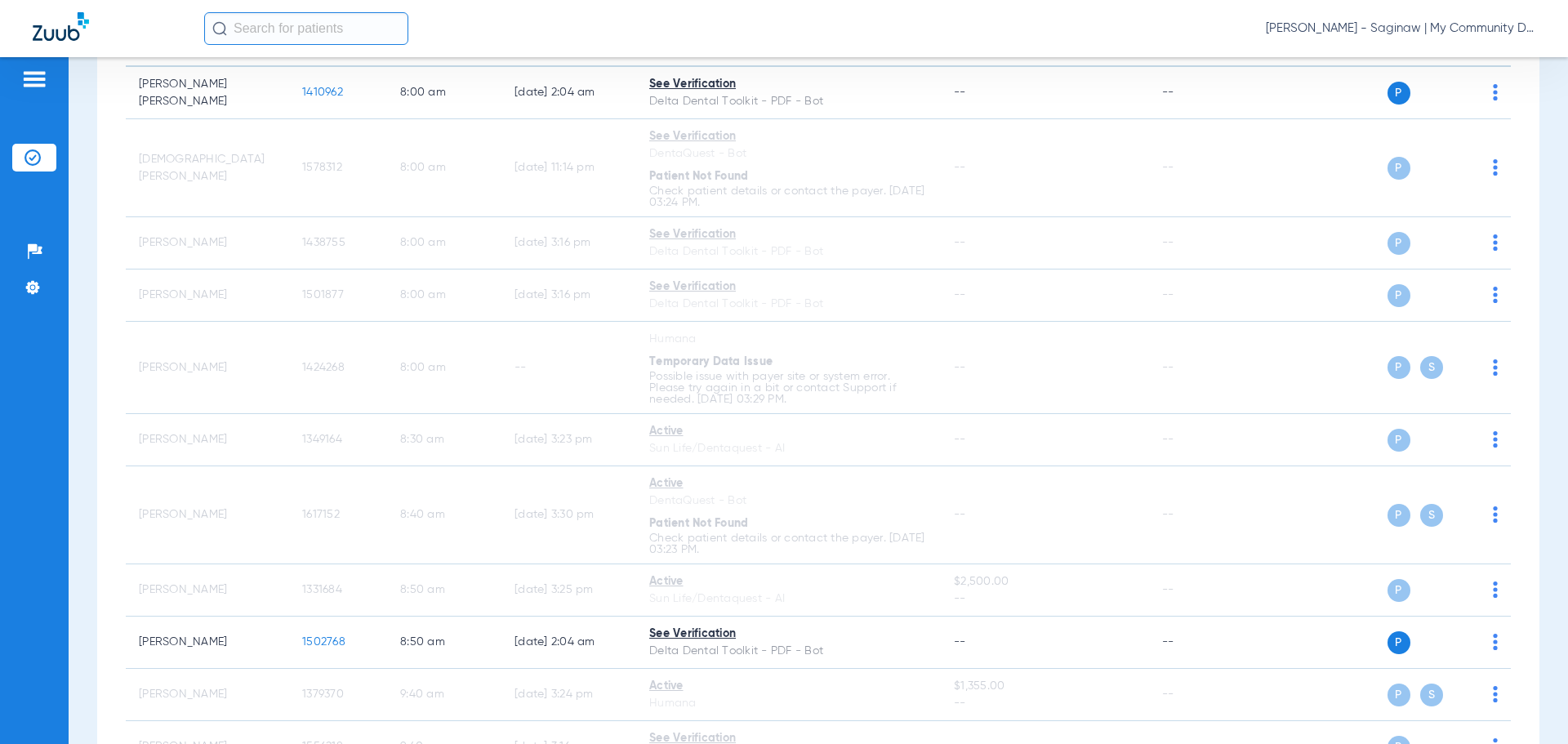 scroll, scrollTop: 327, scrollLeft: 0, axis: vertical 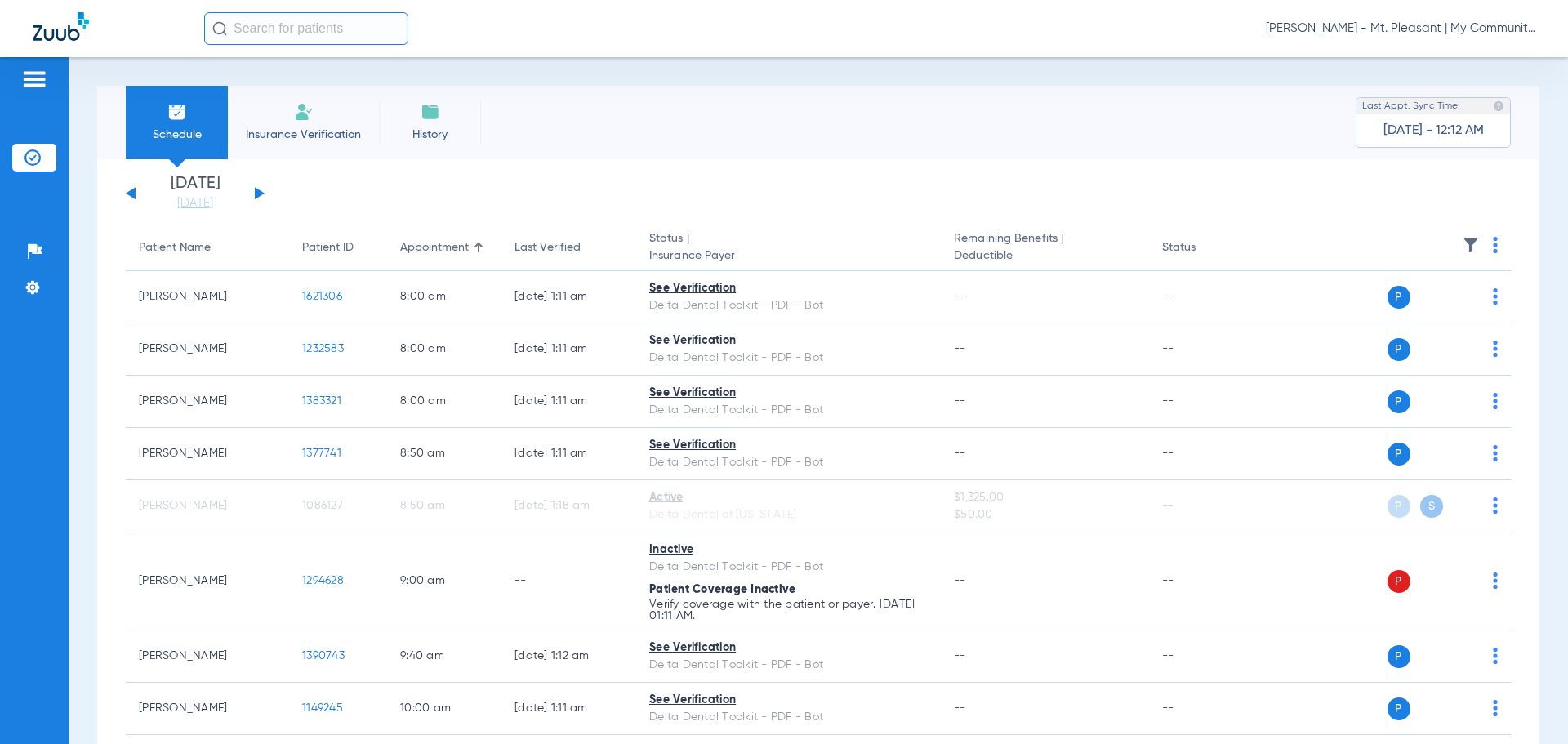 click on "[PERSON_NAME] - Mt. Pleasant | My Community Dental Centers" 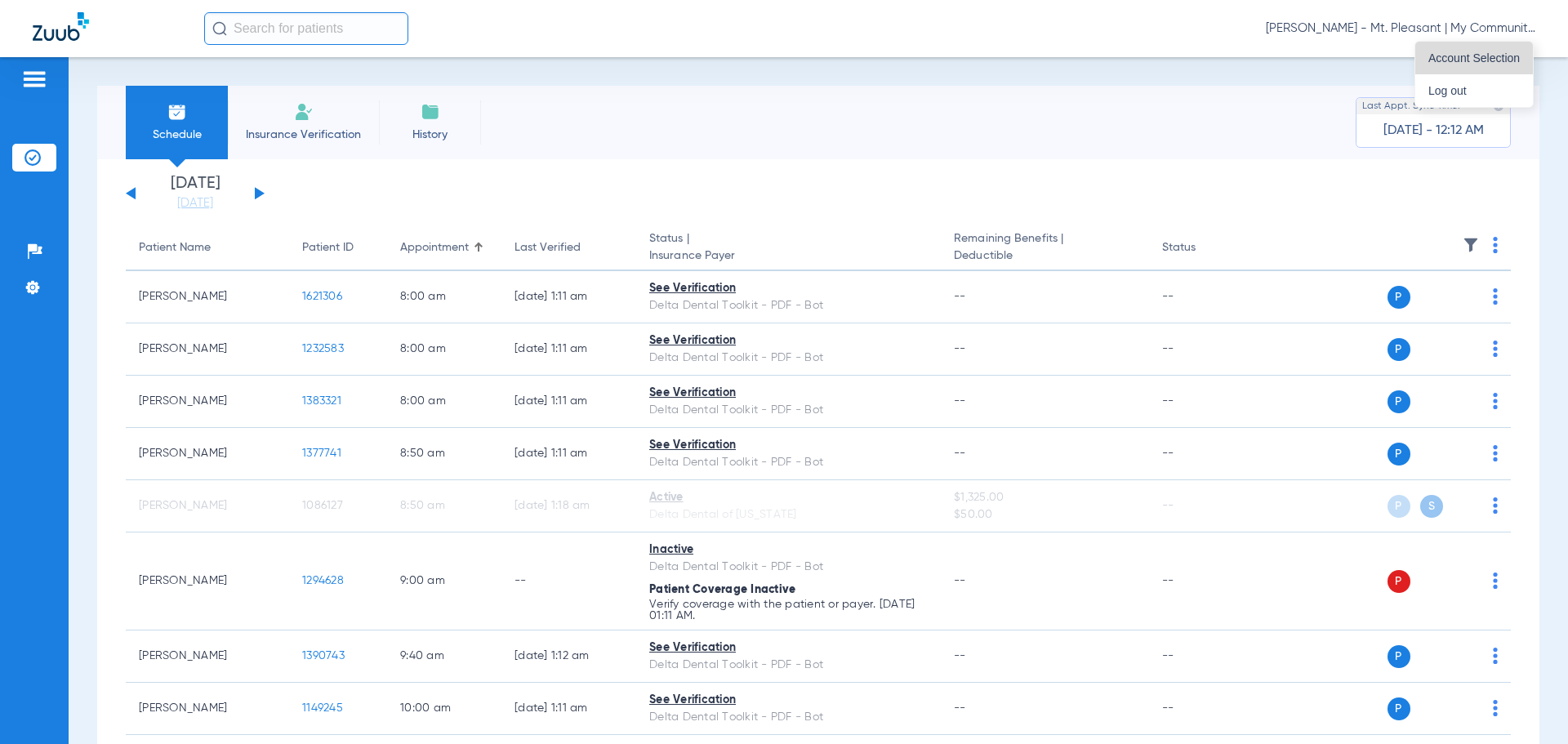 click on "Account Selection" at bounding box center (1474, 58) 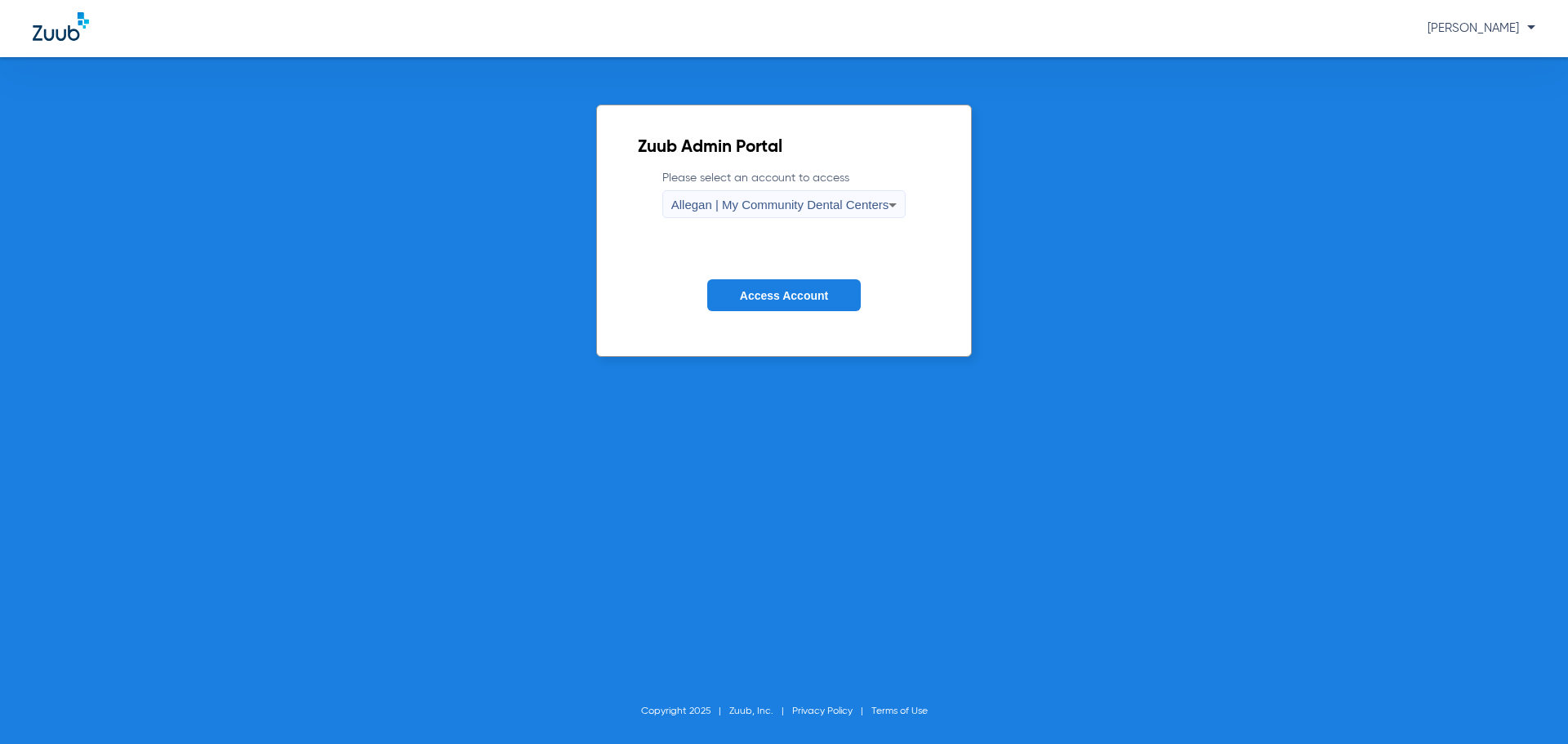 click on "Allegan | My Community Dental Centers" at bounding box center (780, 204) 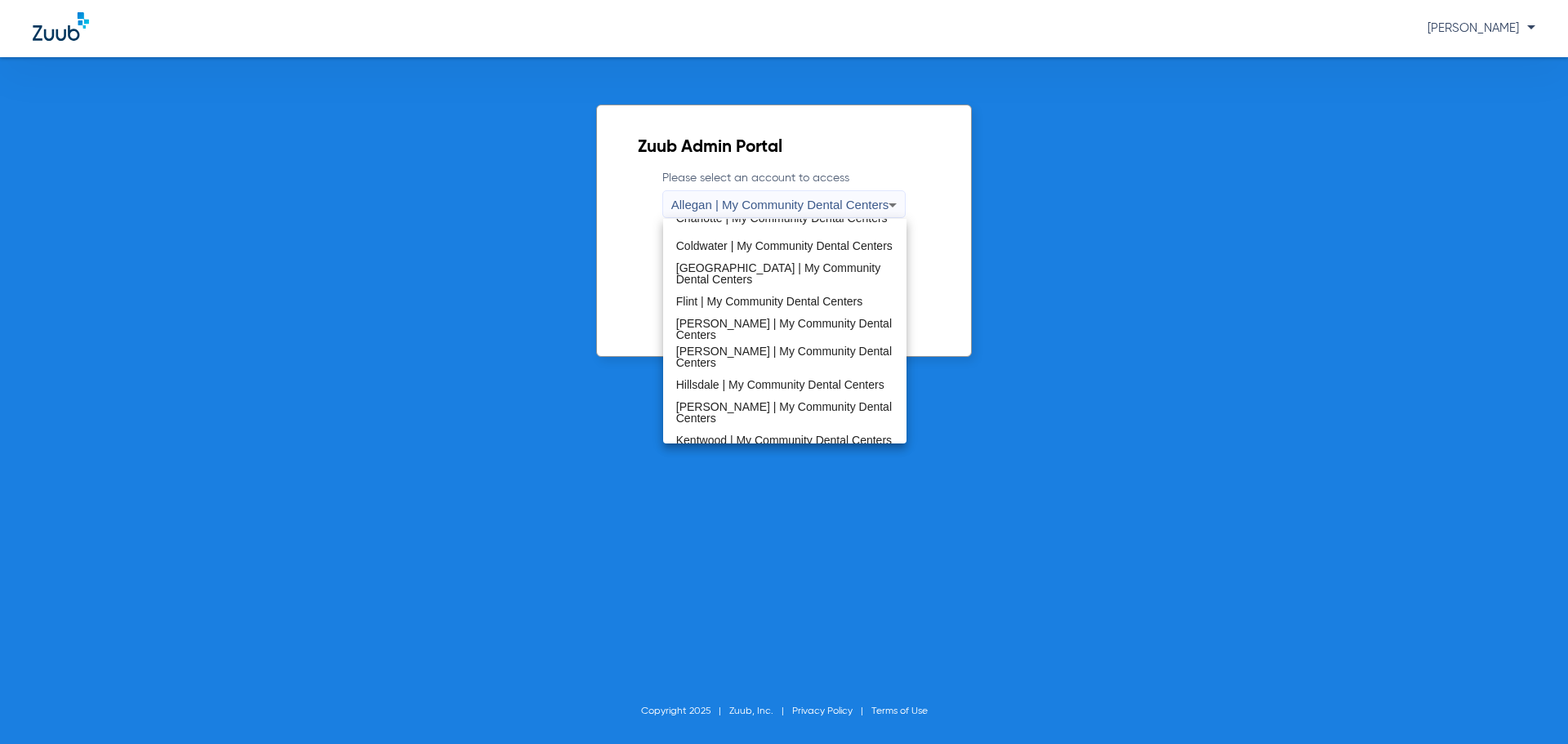 scroll, scrollTop: 408, scrollLeft: 0, axis: vertical 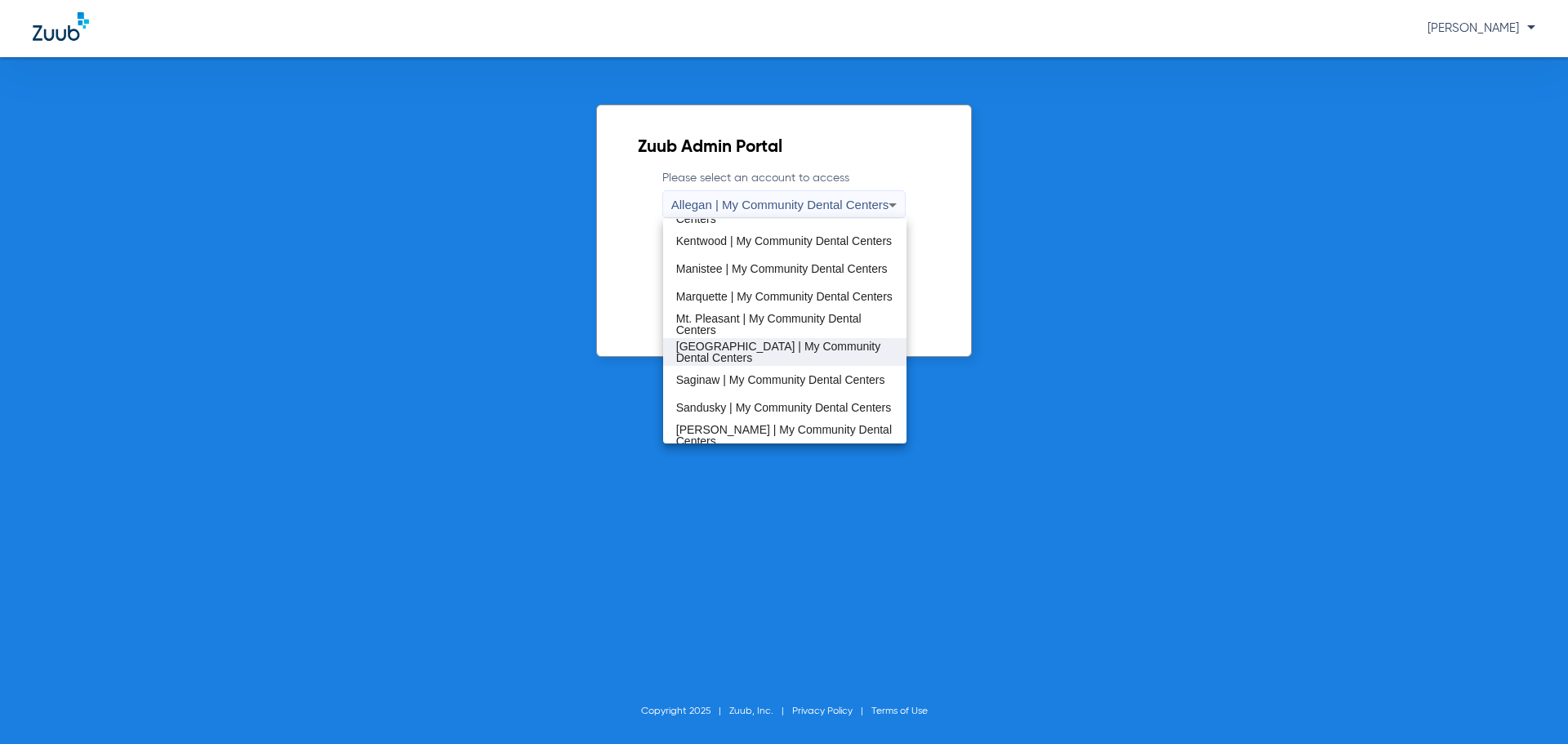 click on "Port Huron | My Community Dental Centers" at bounding box center [785, 352] 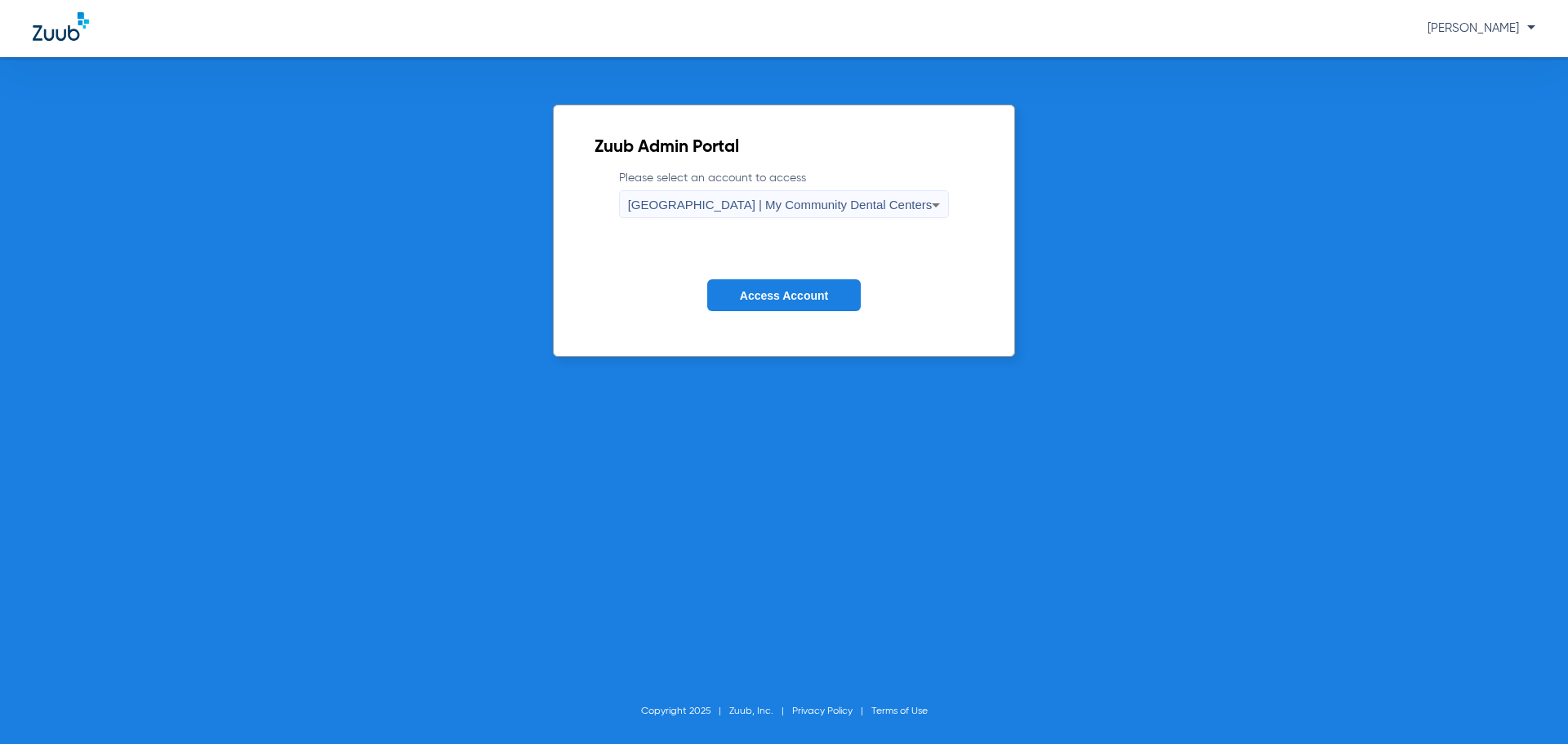 click on "Access Account" 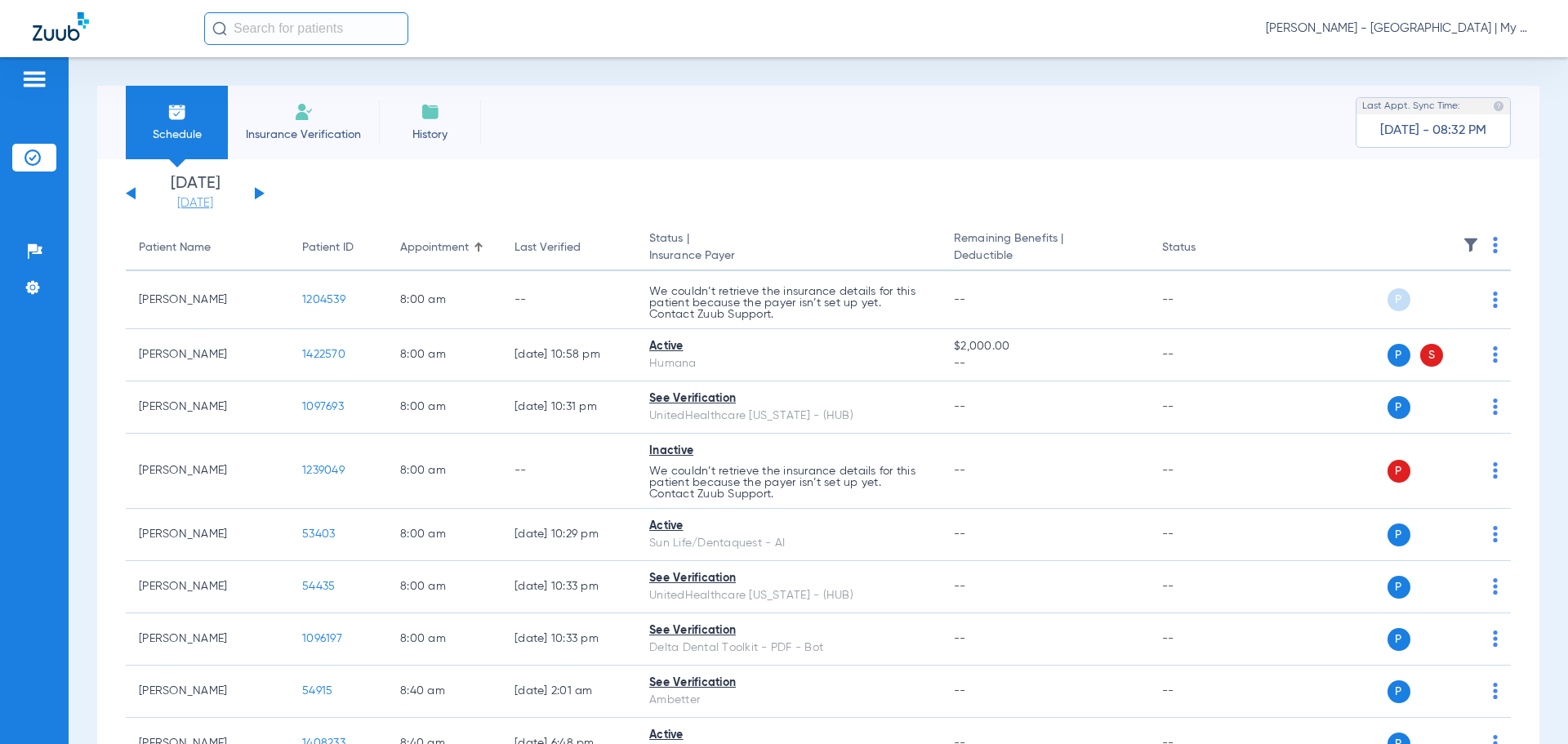 click on "[DATE]" 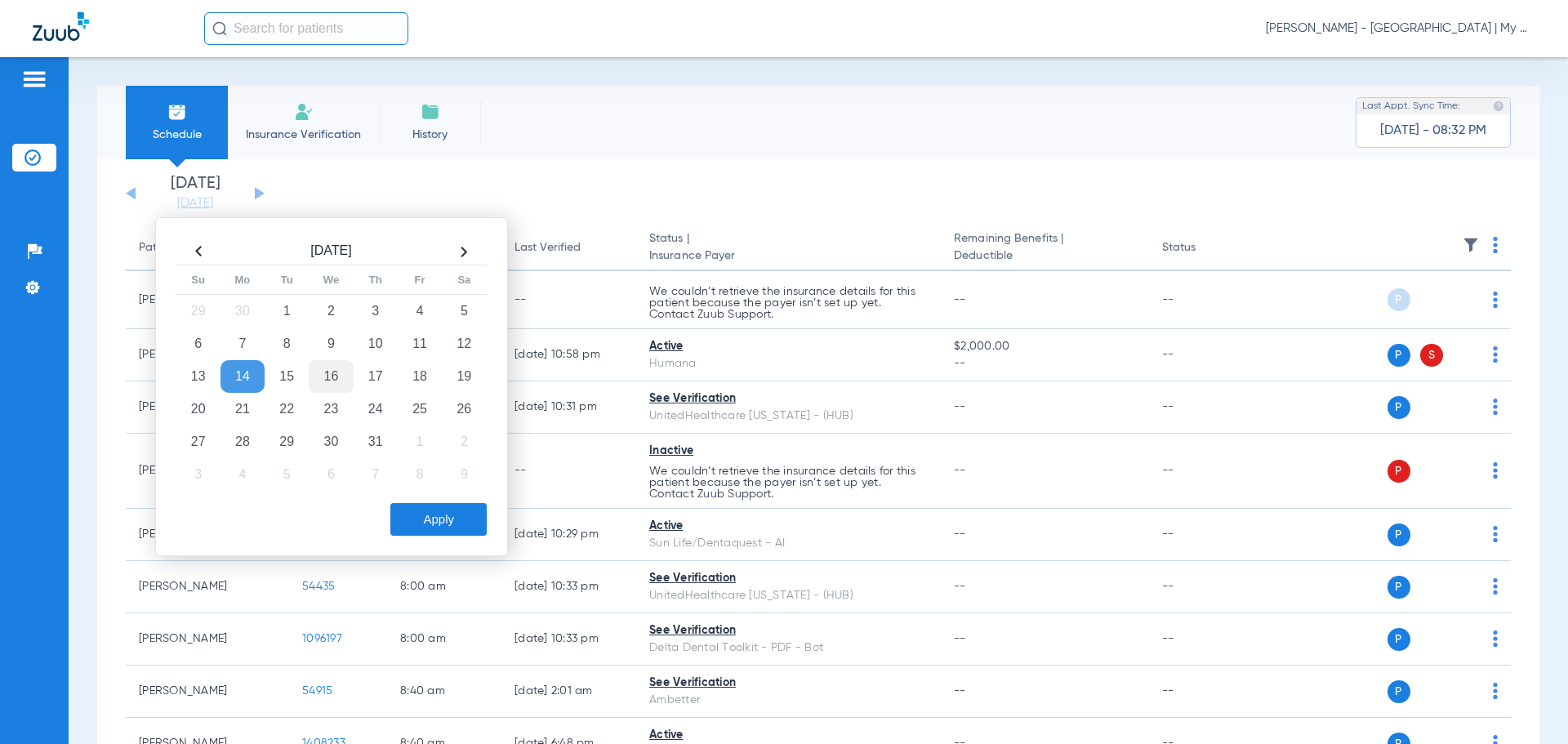 click on "16" 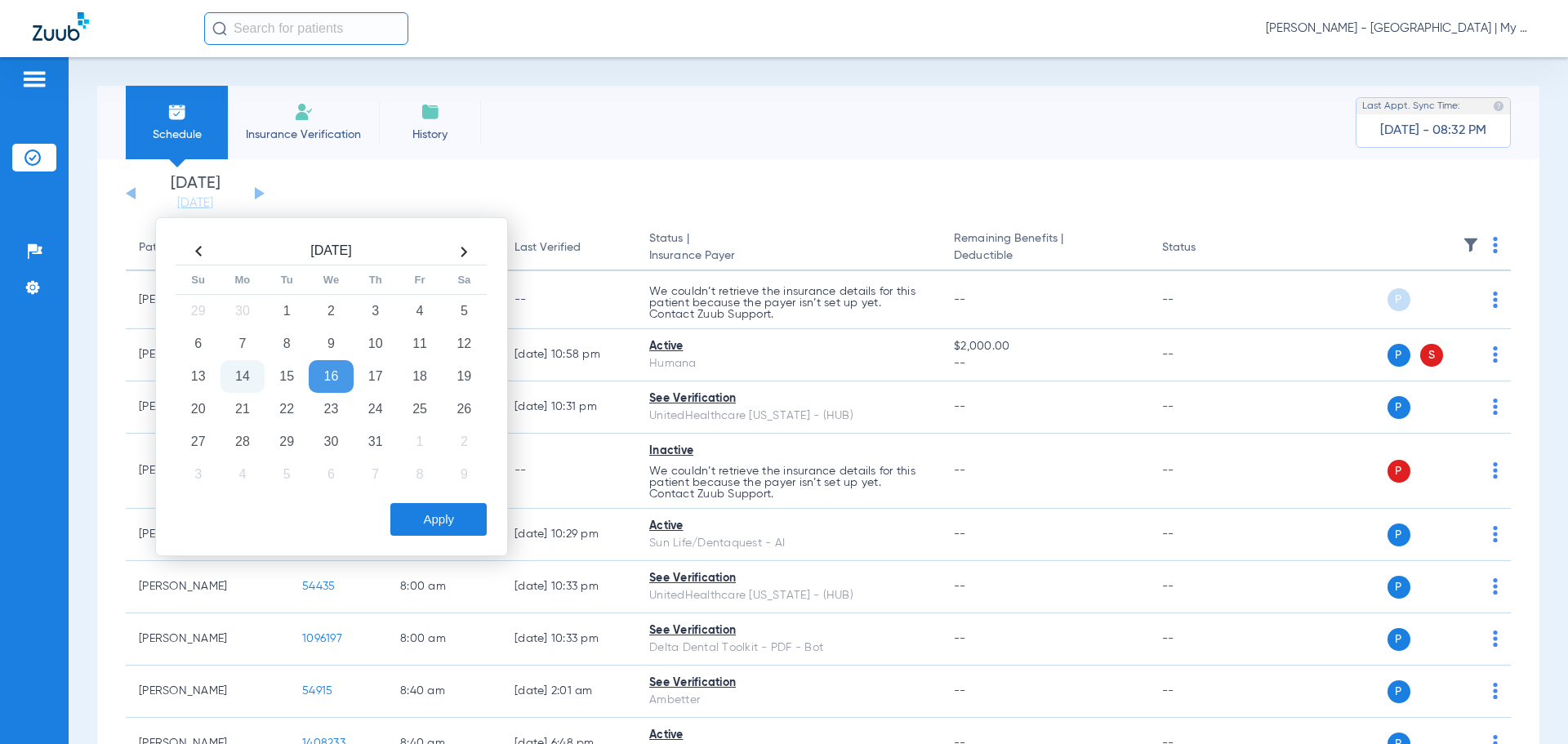 click on "Apply" 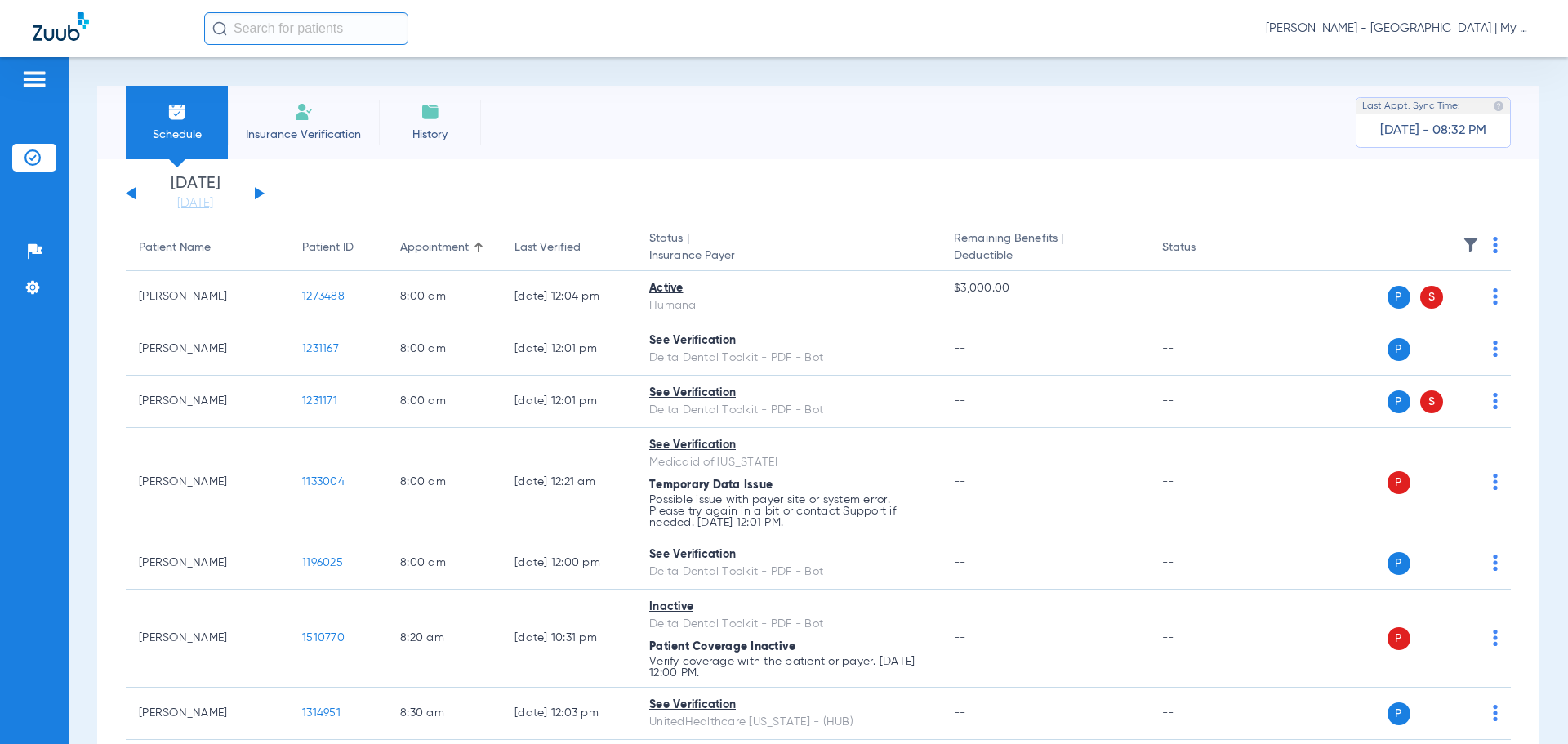 click 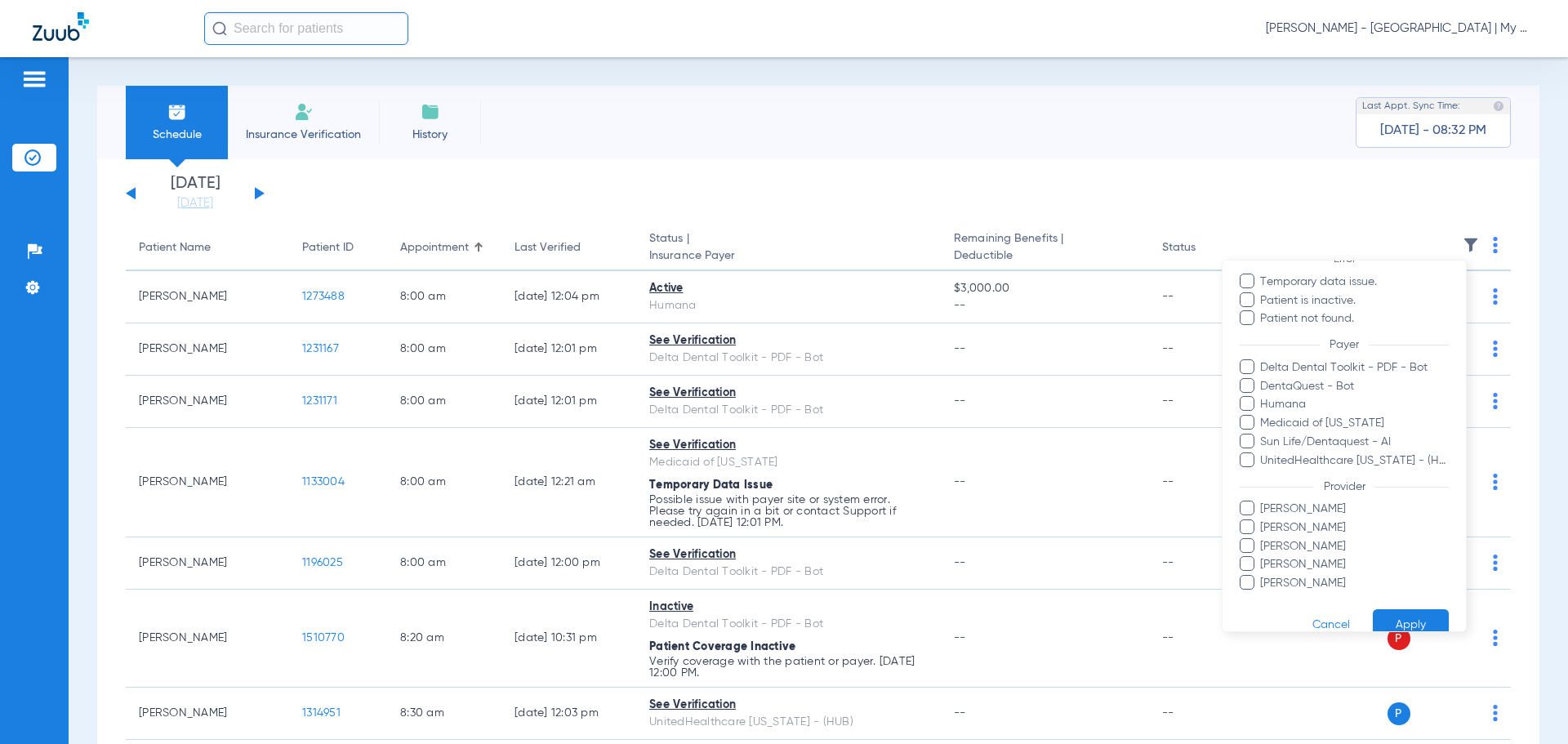 scroll, scrollTop: 187, scrollLeft: 0, axis: vertical 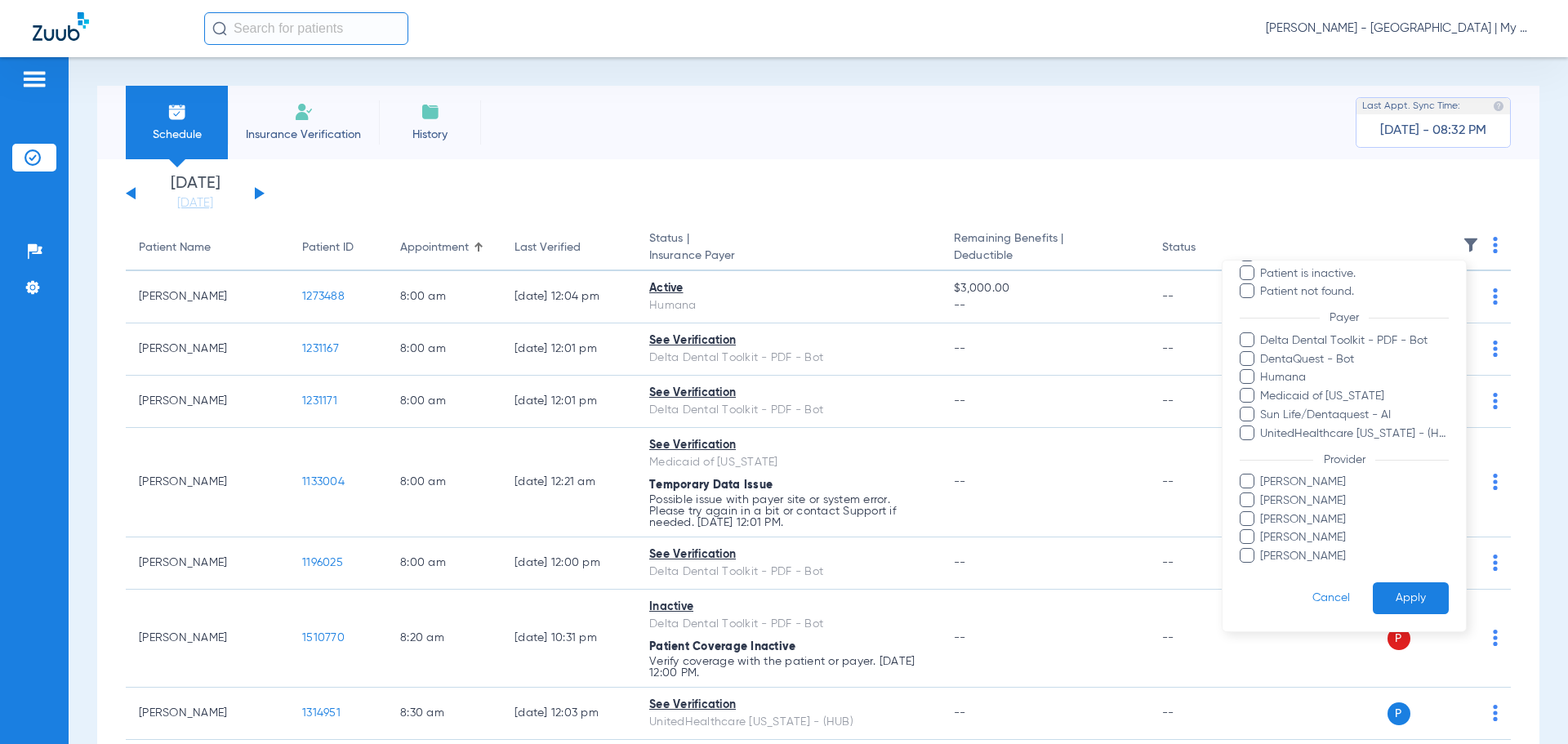 click on "[PERSON_NAME]" at bounding box center (1354, 501) 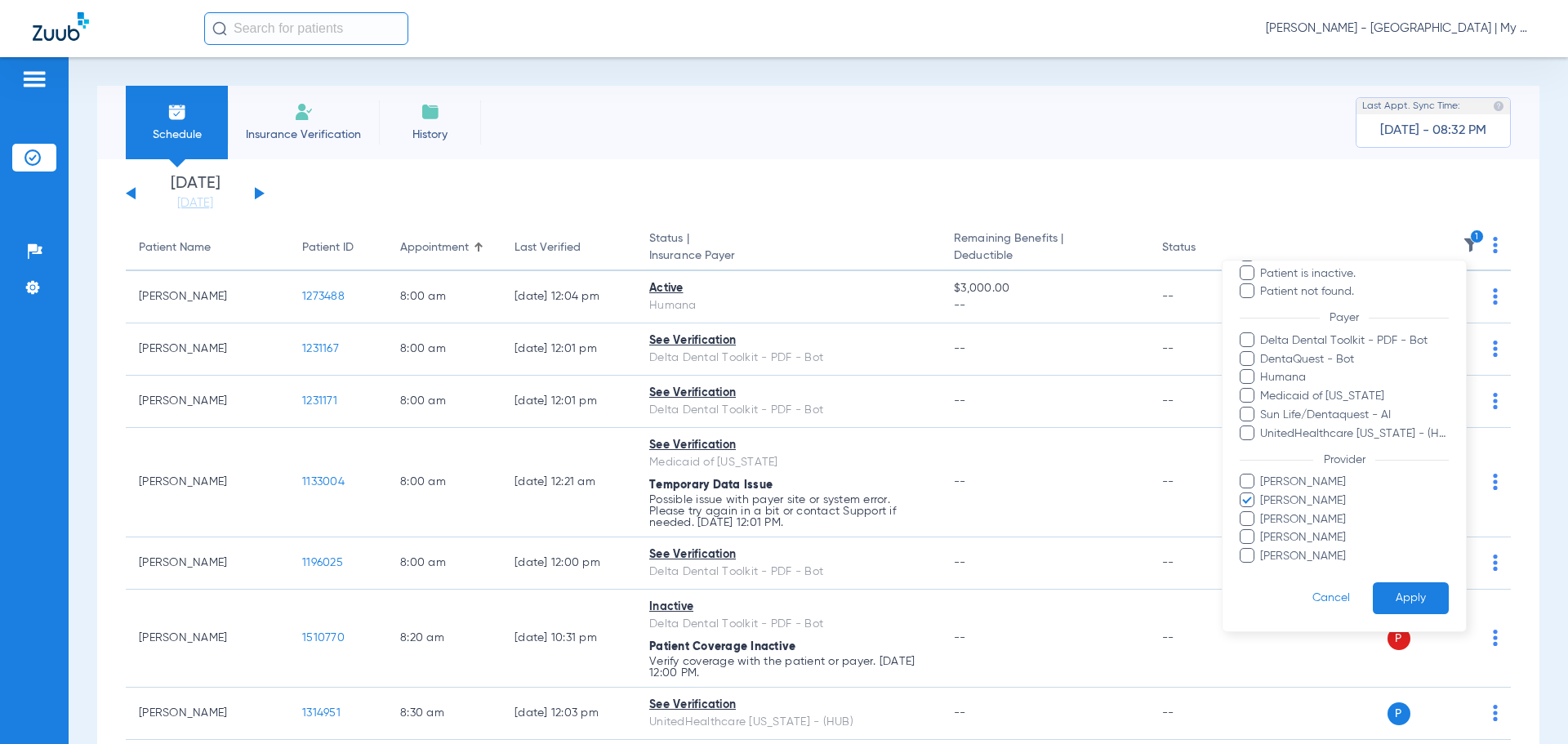 click on "Apply" at bounding box center (1410, 598) 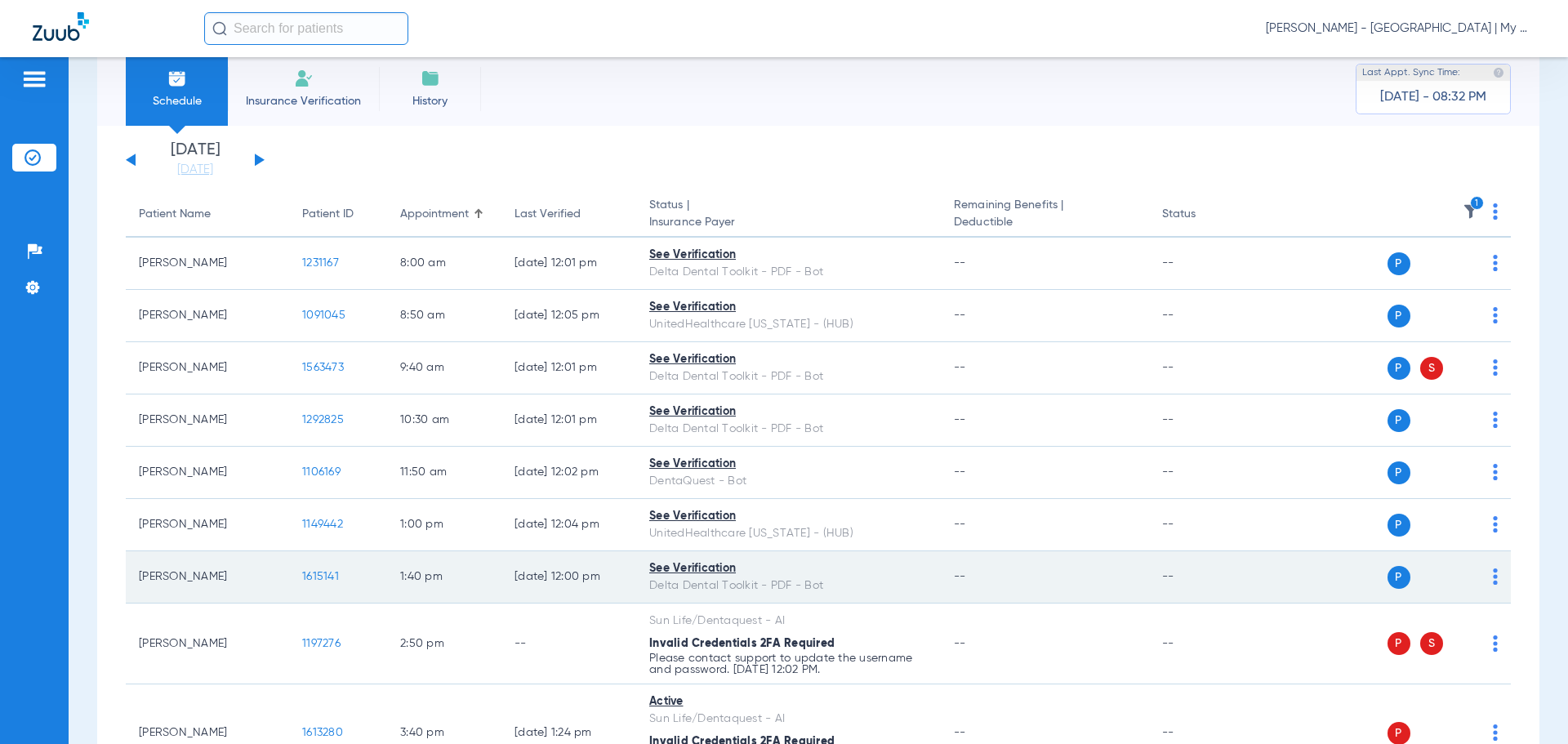 scroll, scrollTop: 0, scrollLeft: 0, axis: both 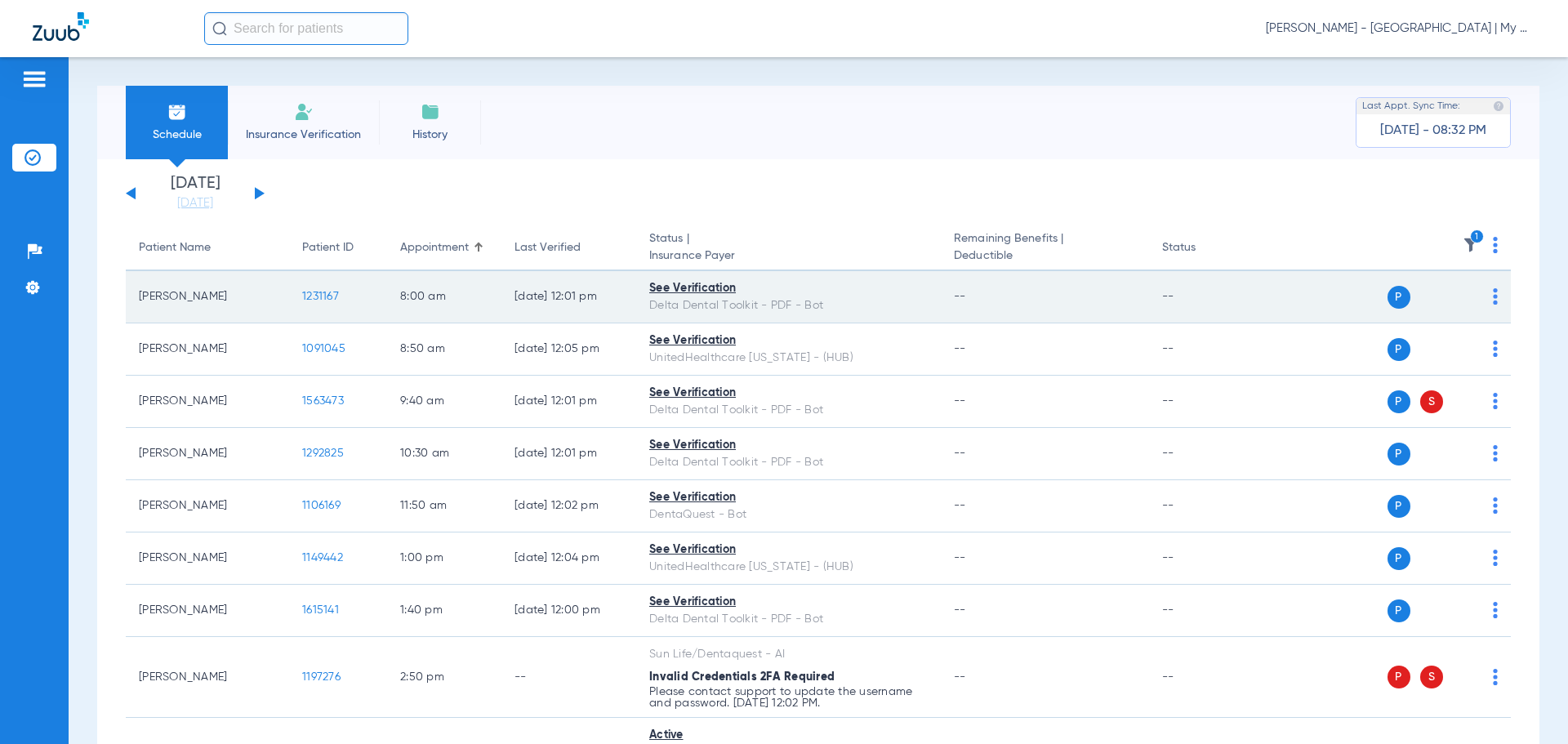 click on "1231167" 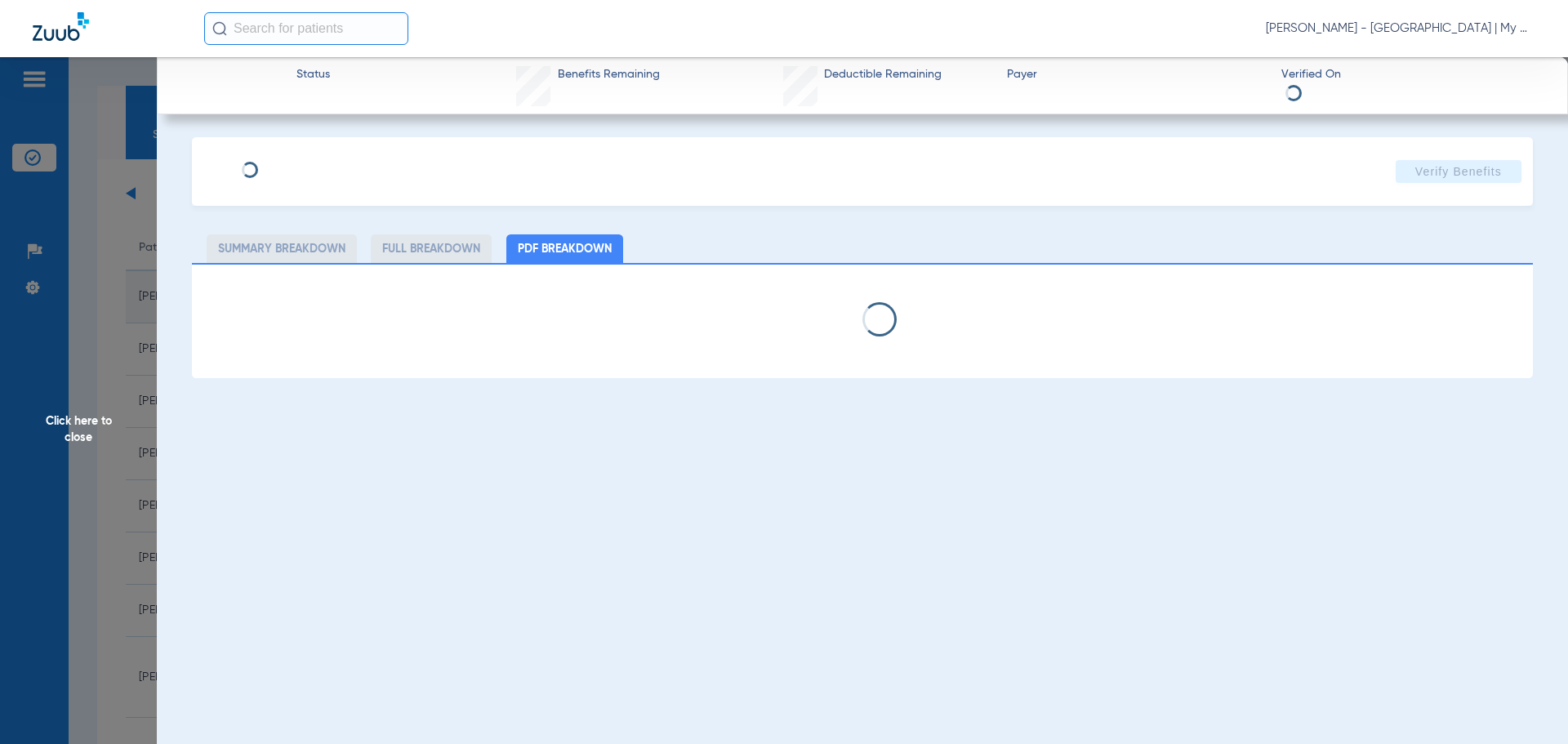 select on "page-width" 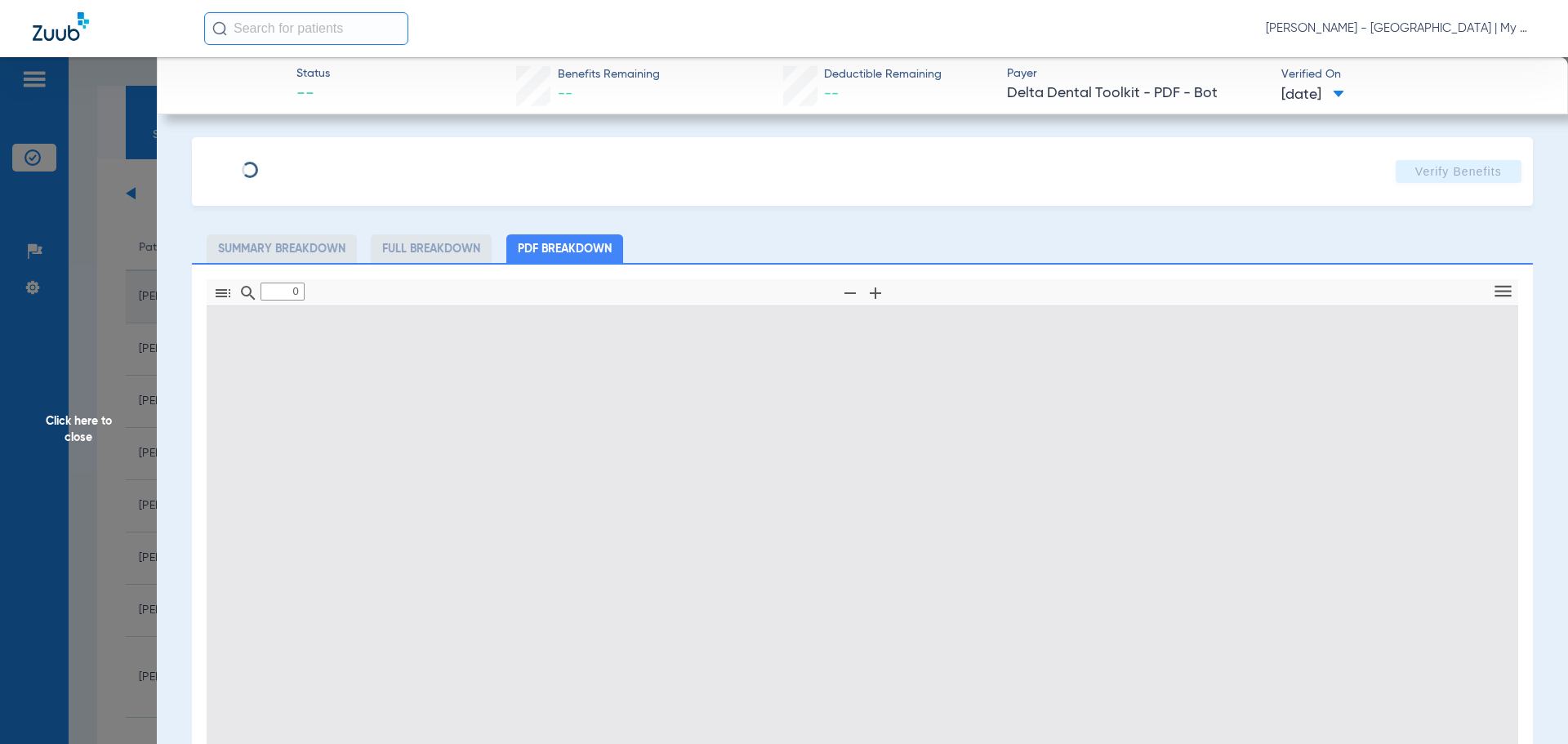 type on "1" 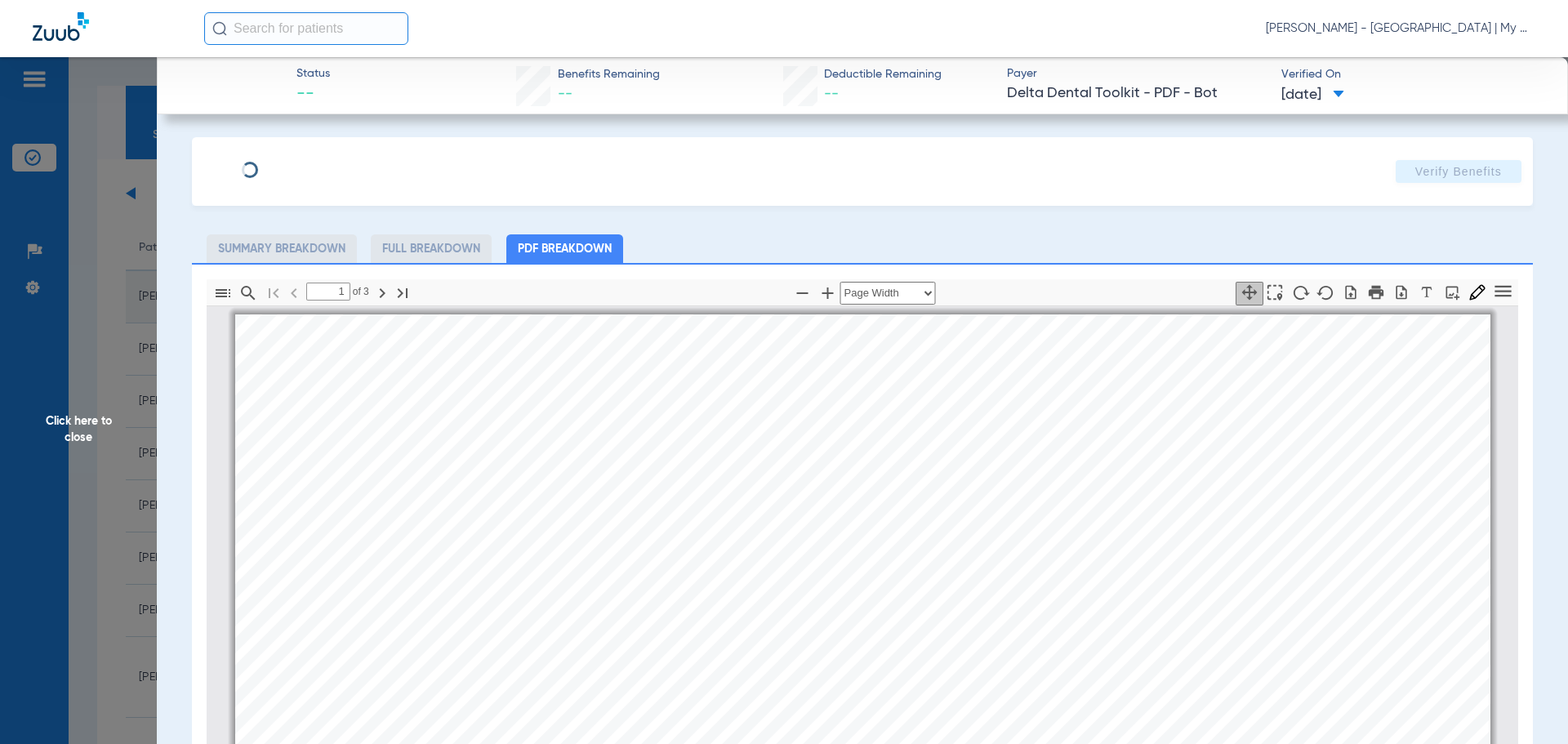 scroll, scrollTop: 8, scrollLeft: 0, axis: vertical 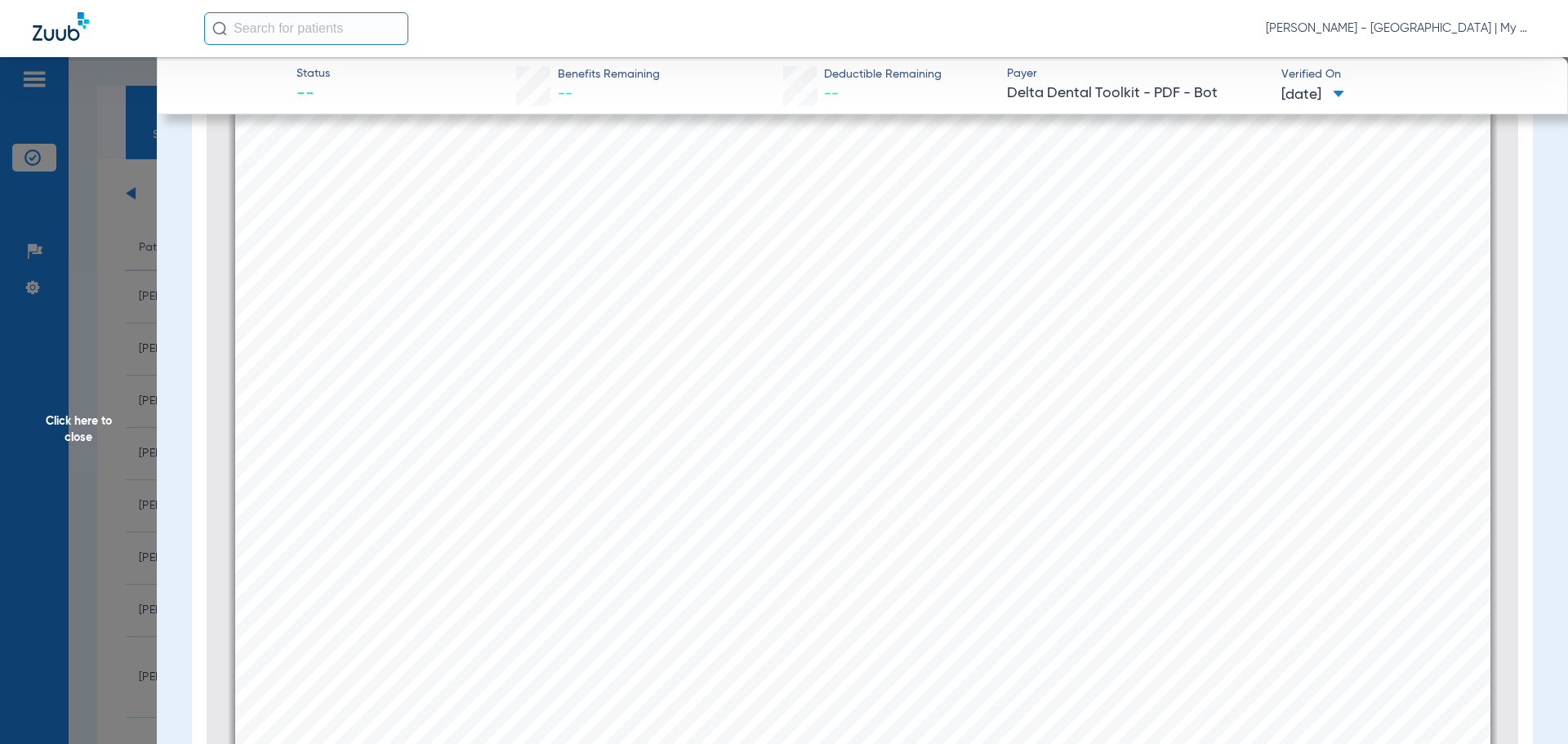 click on "Click here to close" 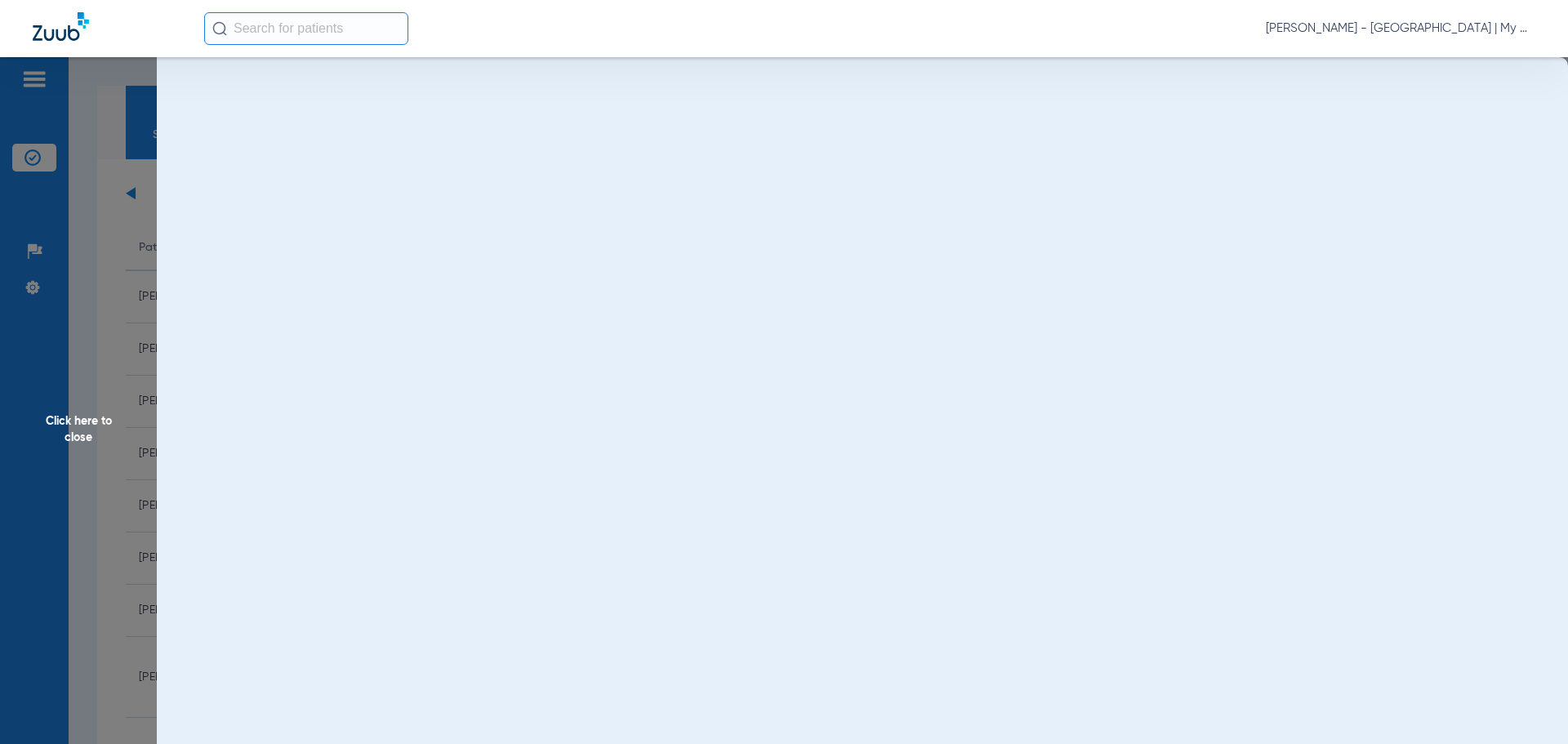 scroll, scrollTop: 0, scrollLeft: 0, axis: both 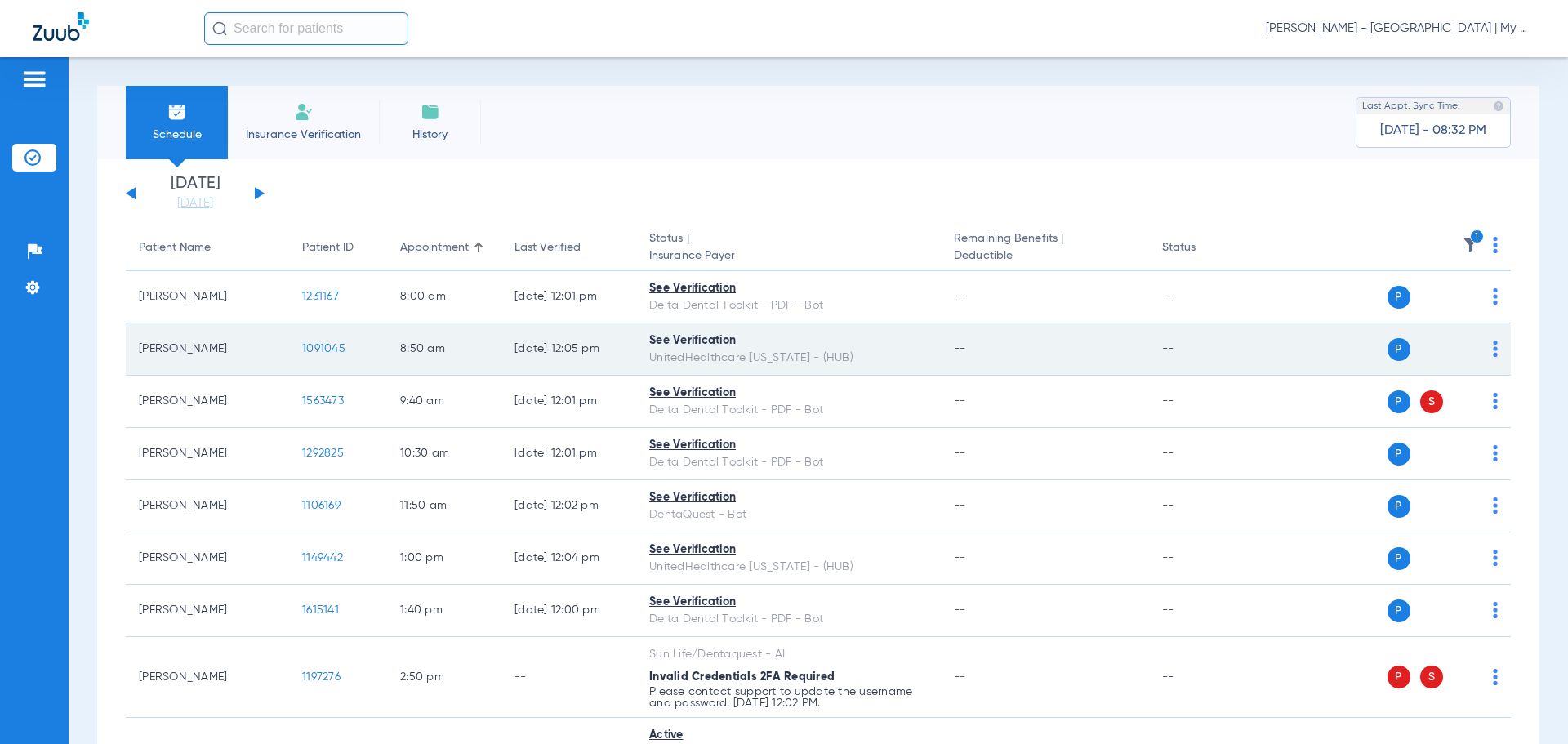 click on "1091045" 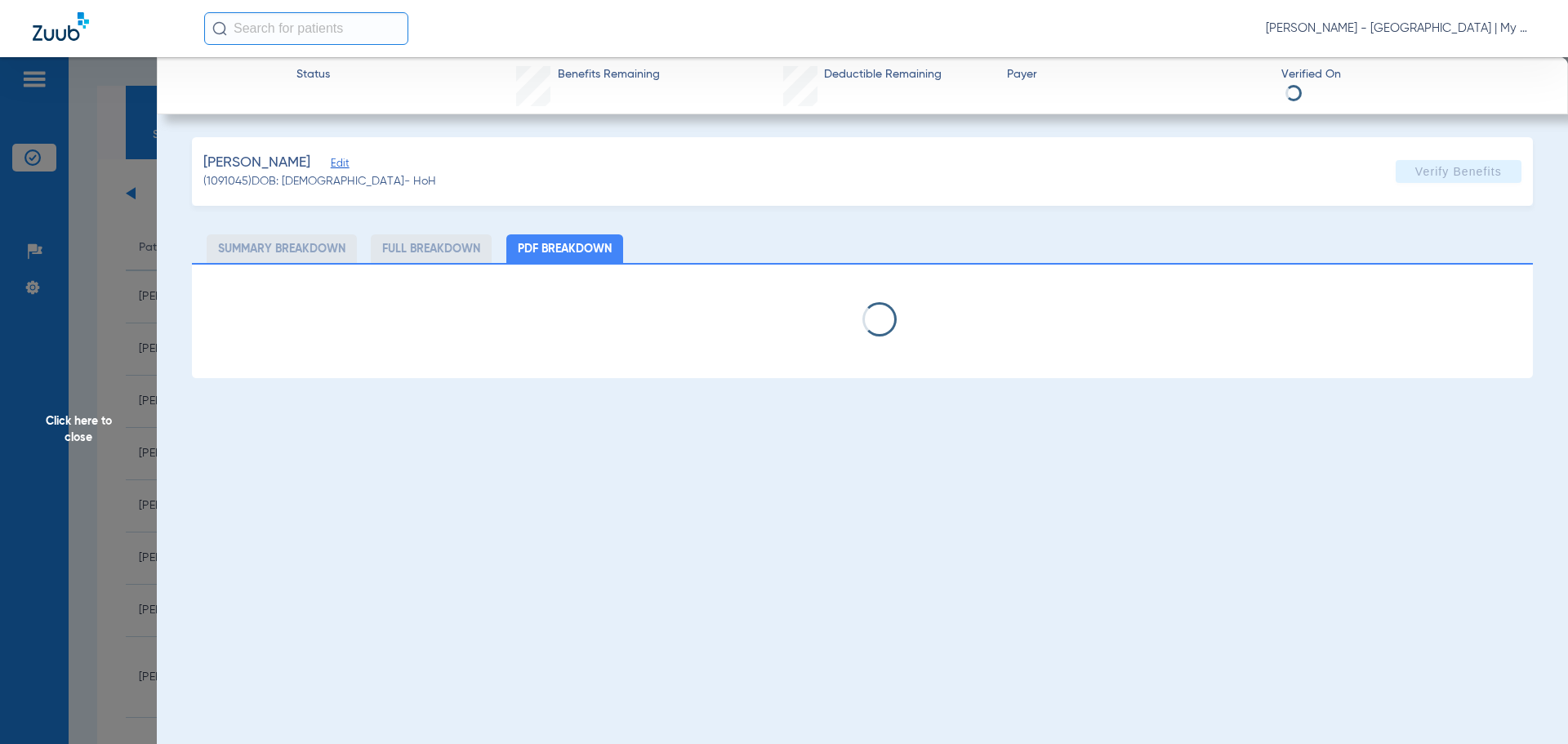 select on "page-width" 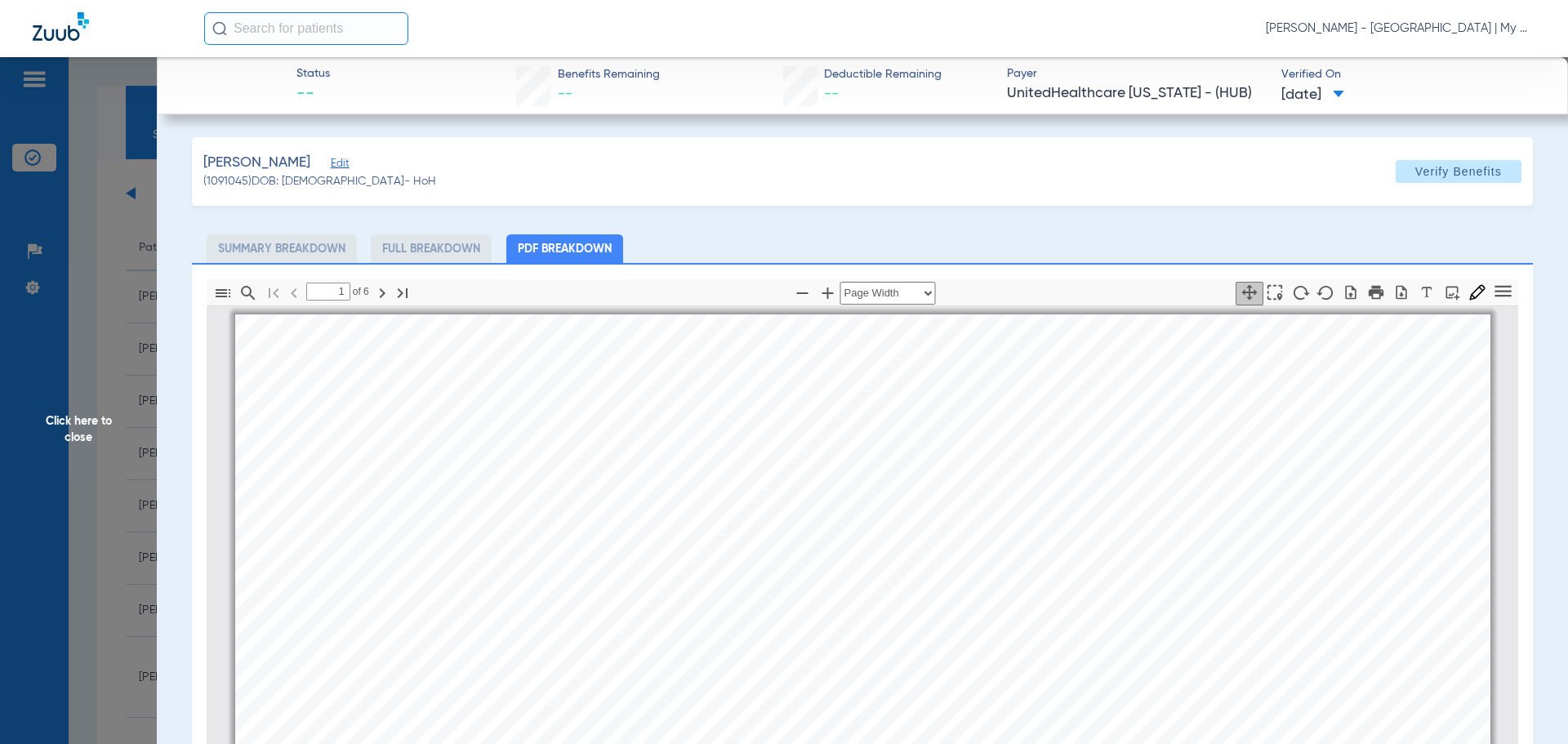 scroll, scrollTop: 8, scrollLeft: 0, axis: vertical 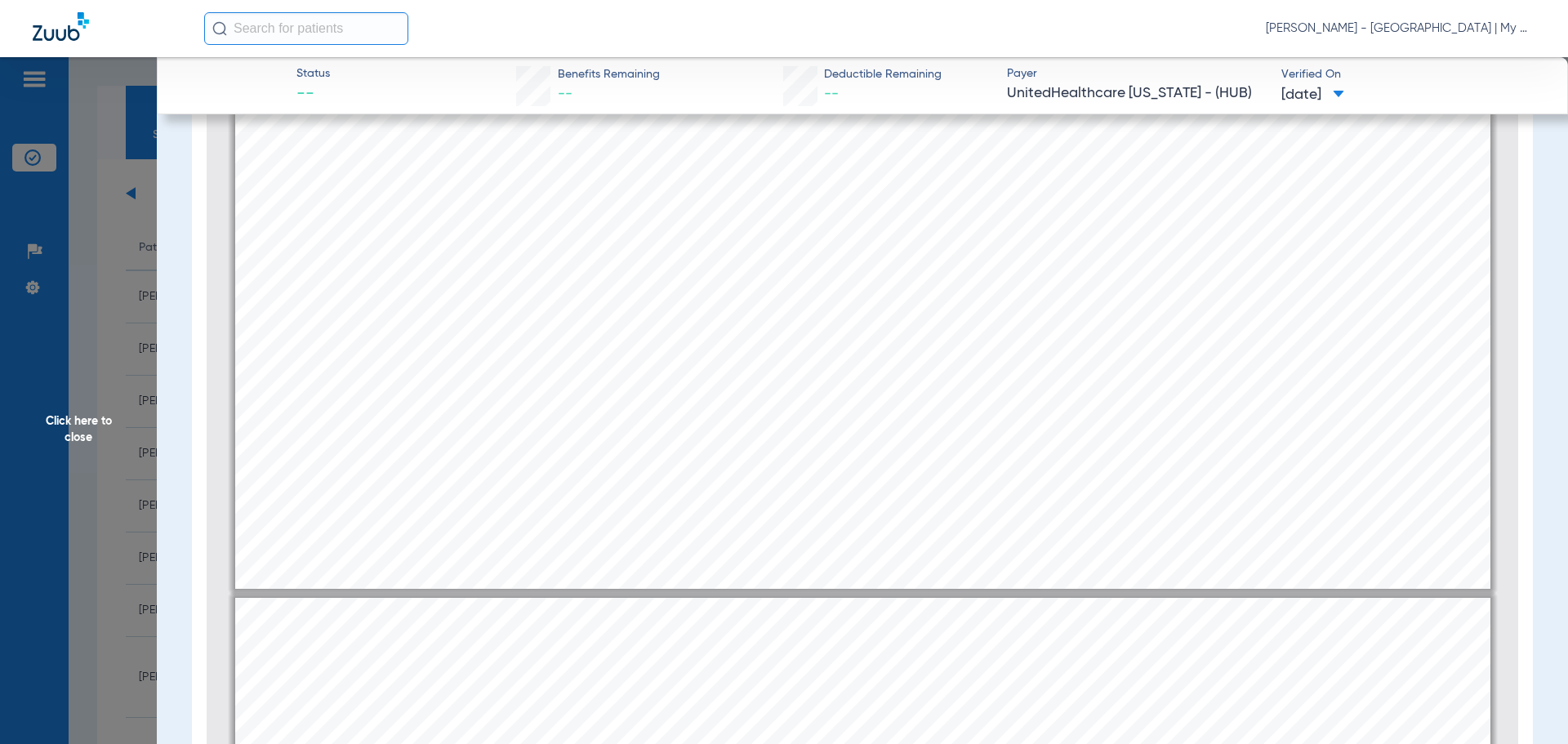 type on "4" 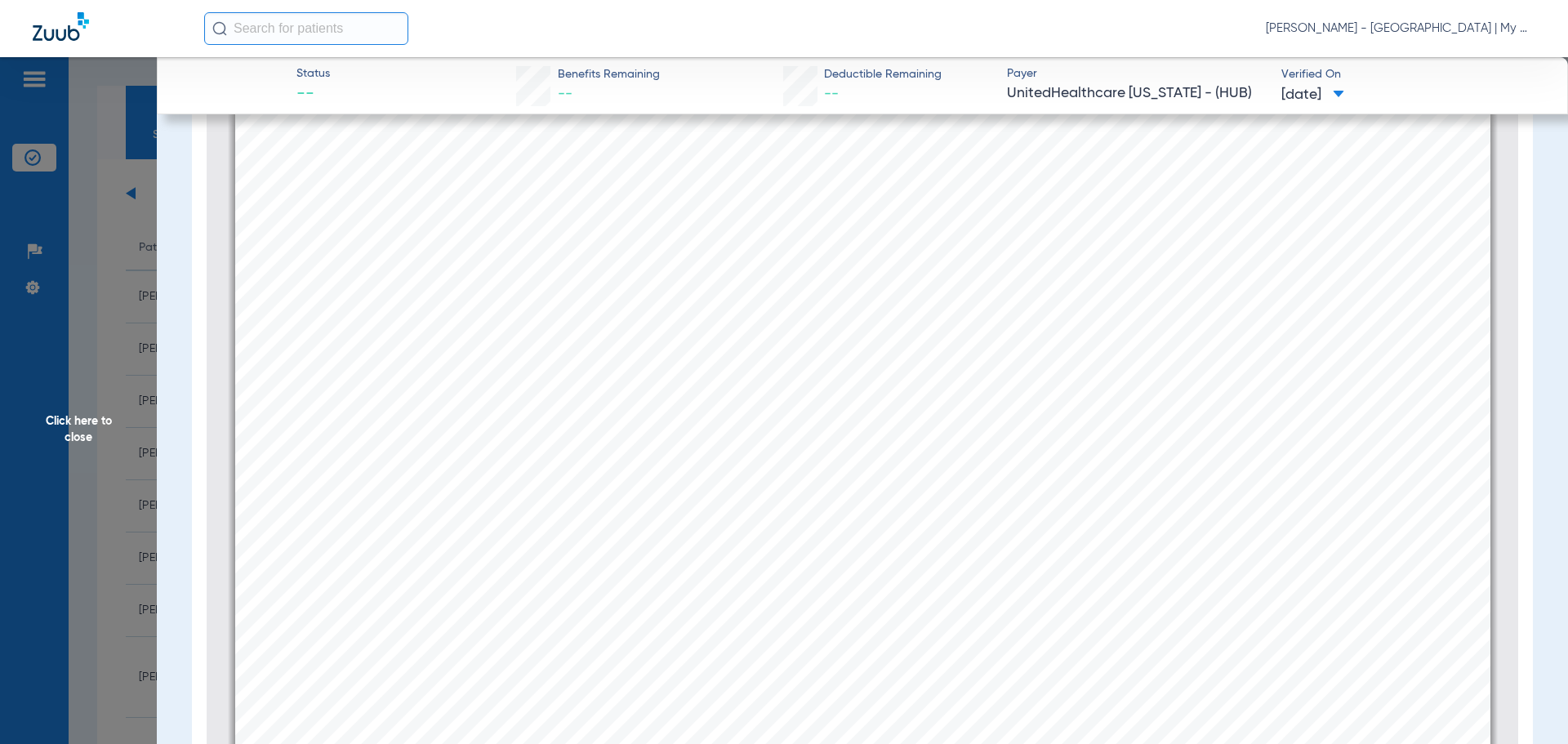 scroll, scrollTop: 5807, scrollLeft: 0, axis: vertical 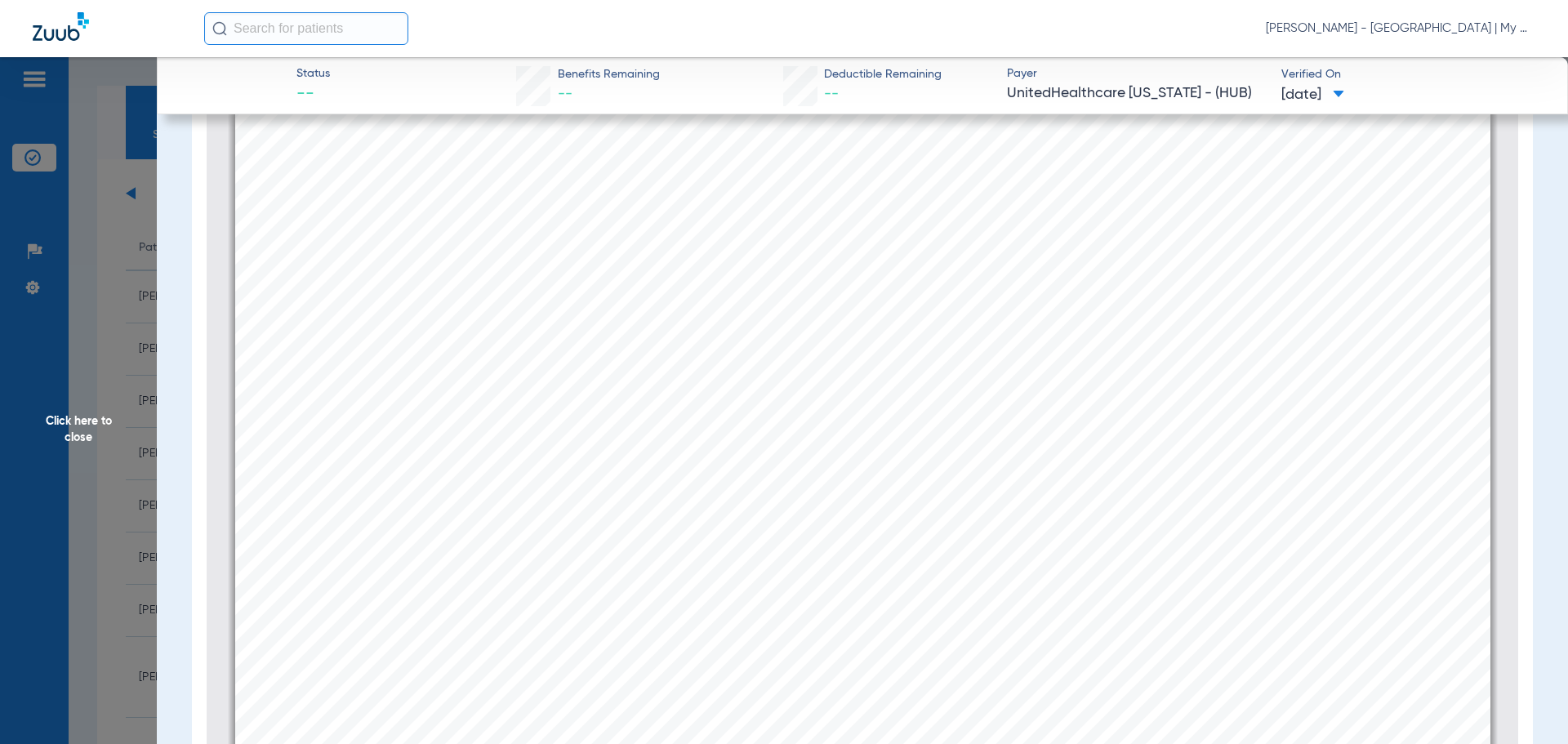 click on "Click here to close" 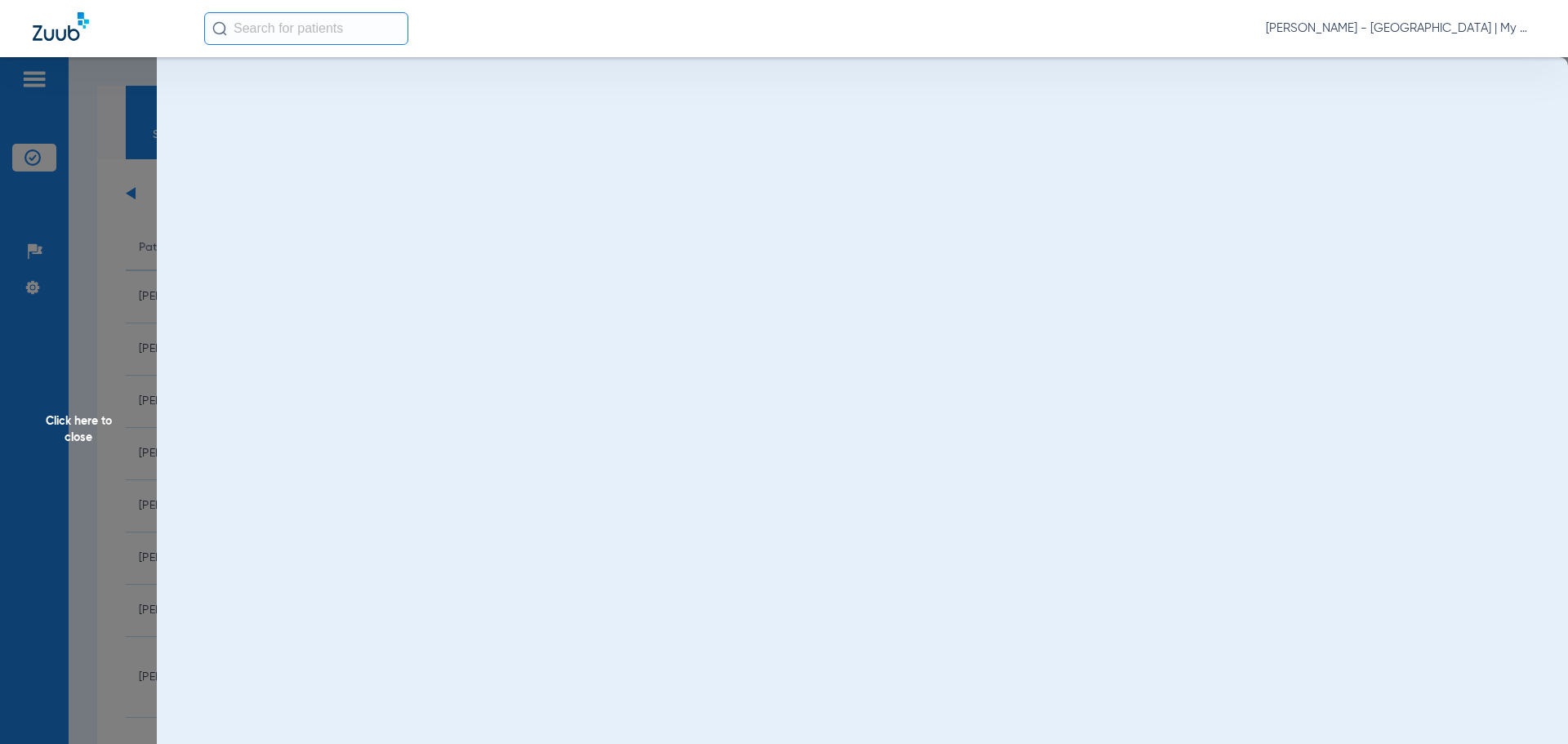 scroll, scrollTop: 0, scrollLeft: 0, axis: both 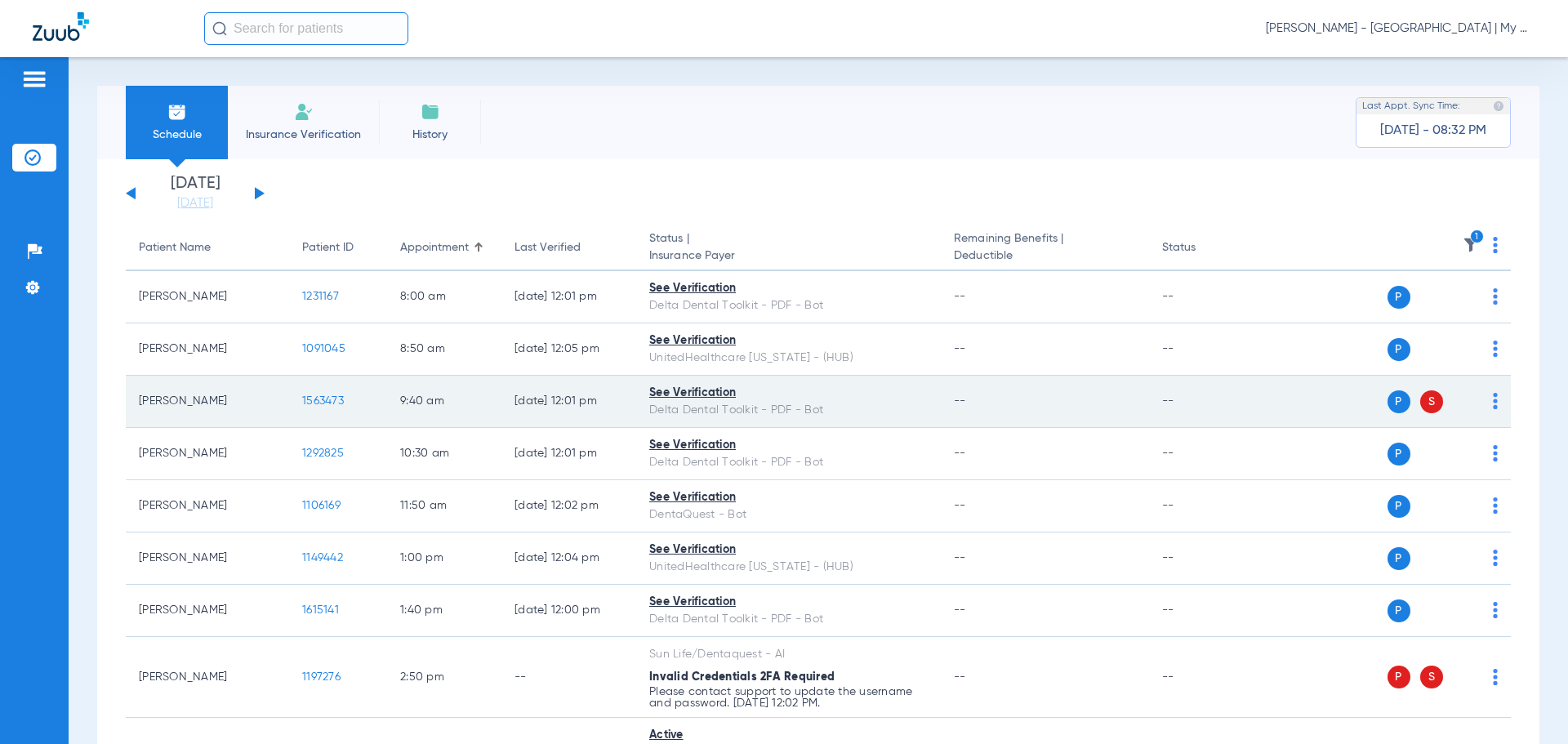 click on "[PERSON_NAME]" 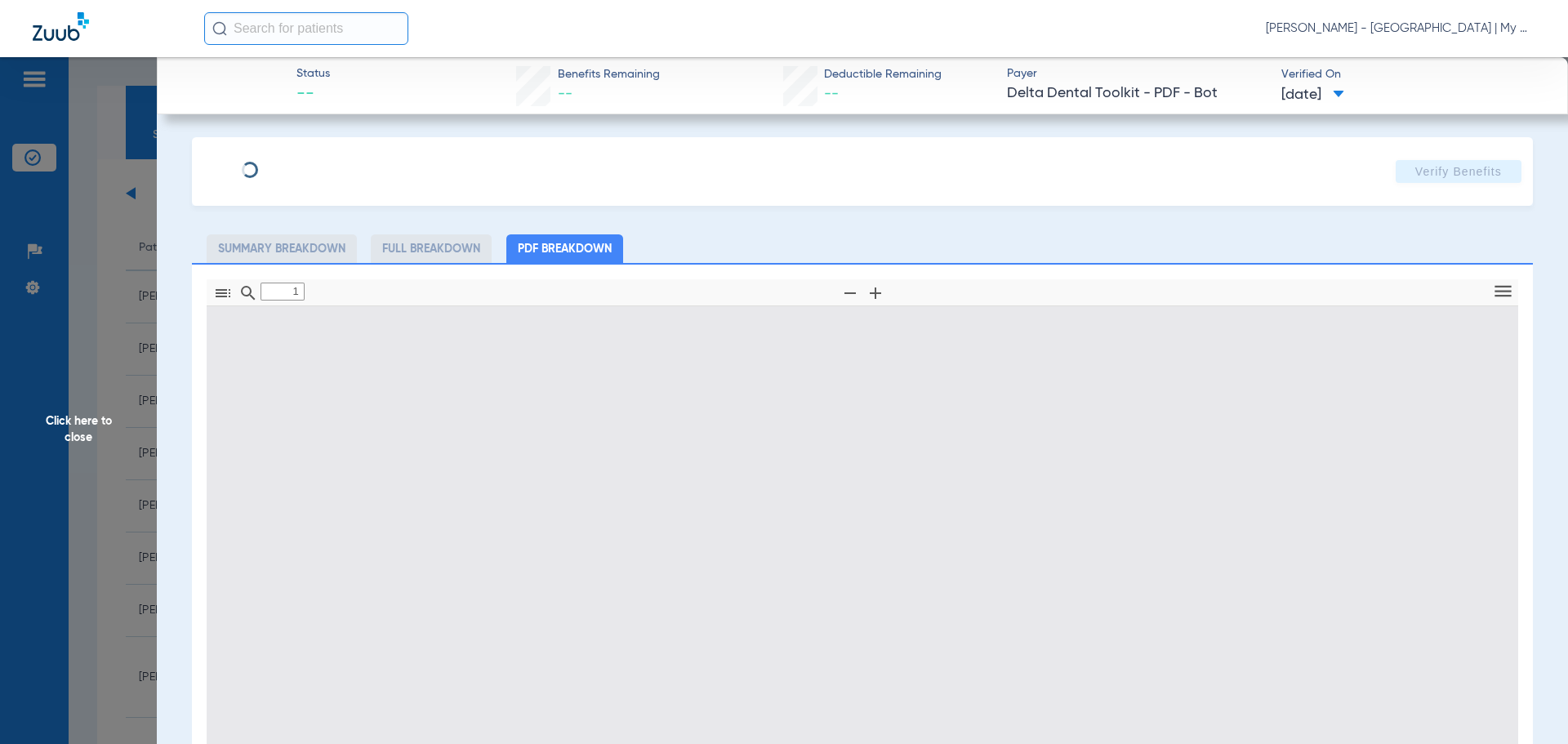type on "0" 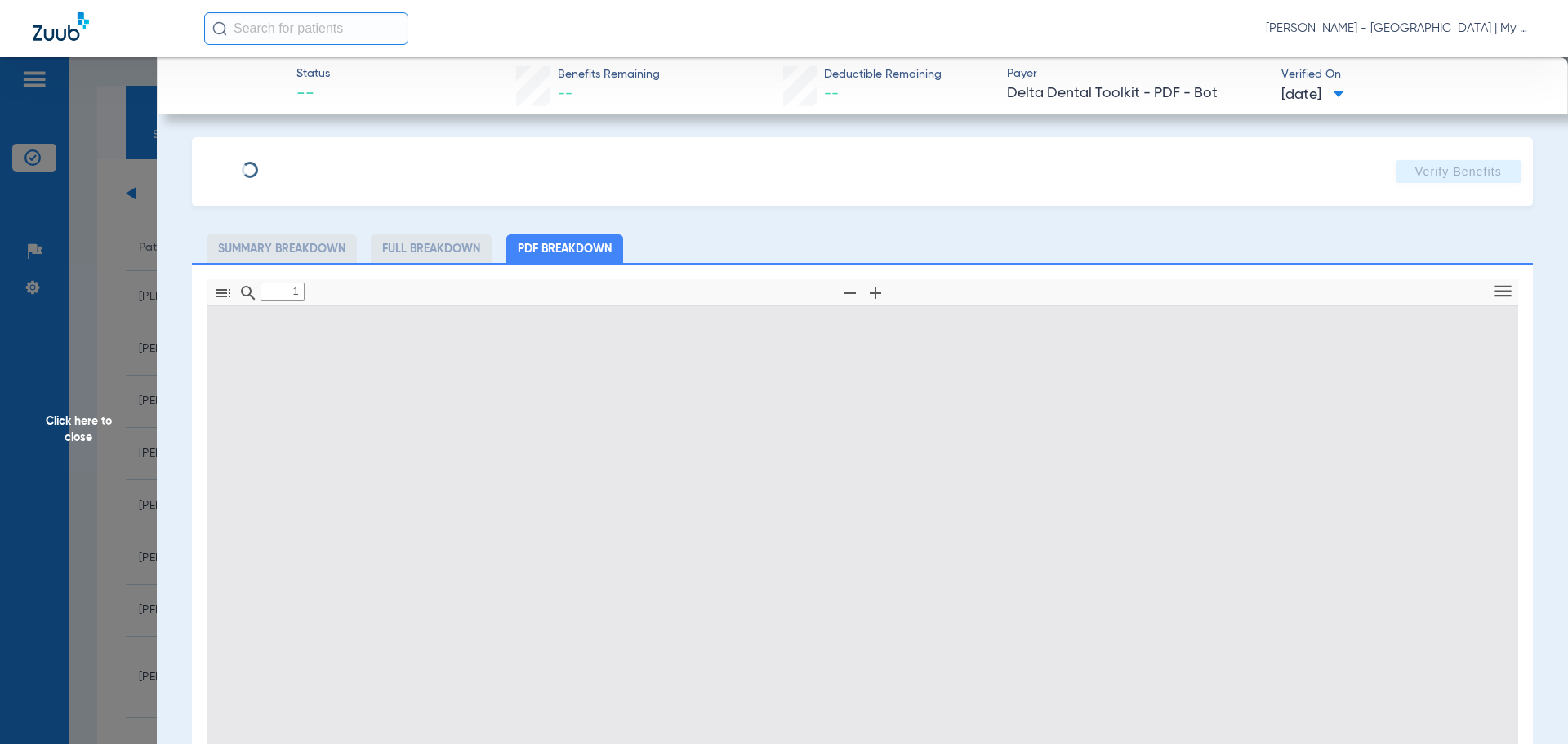 select on "page-width" 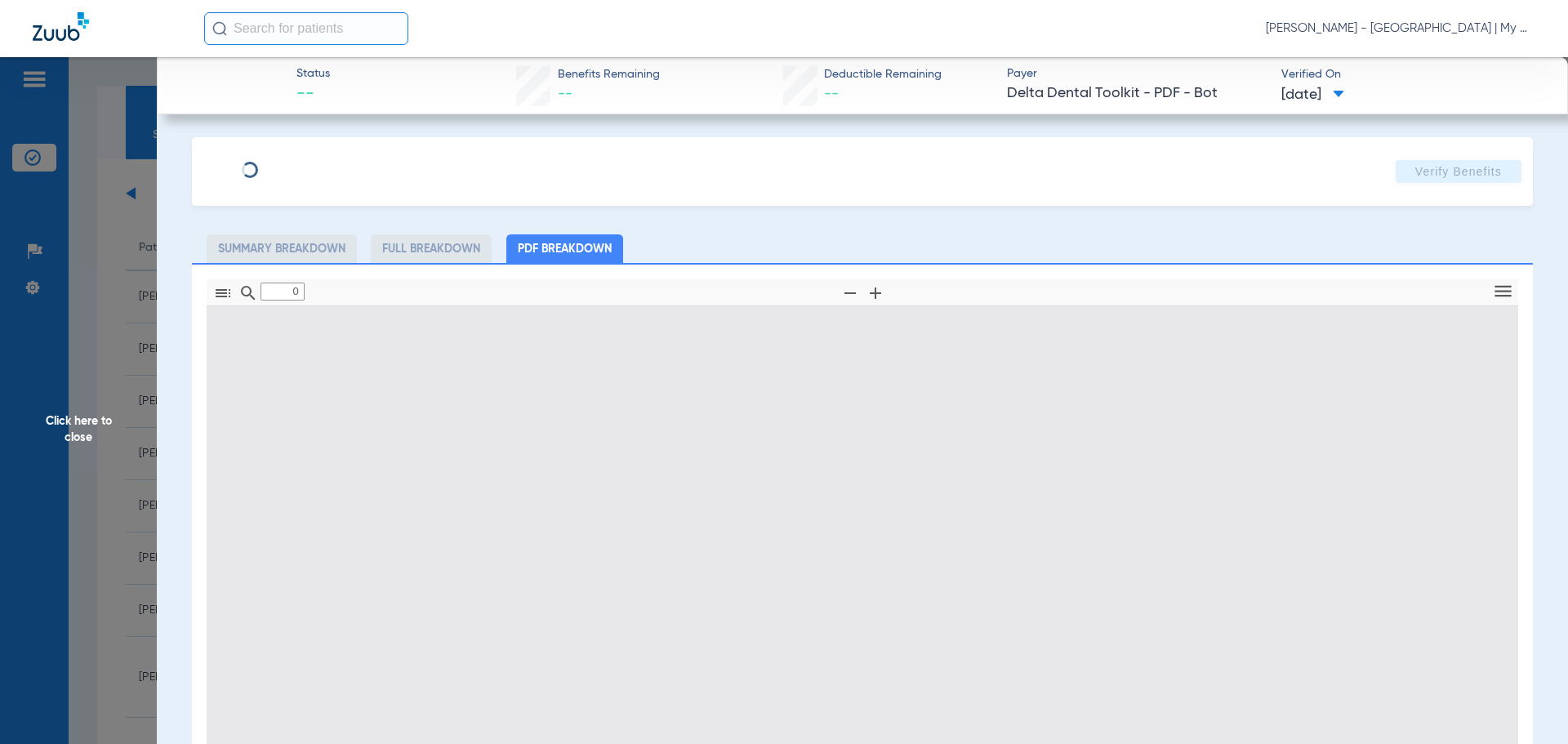 type on "1" 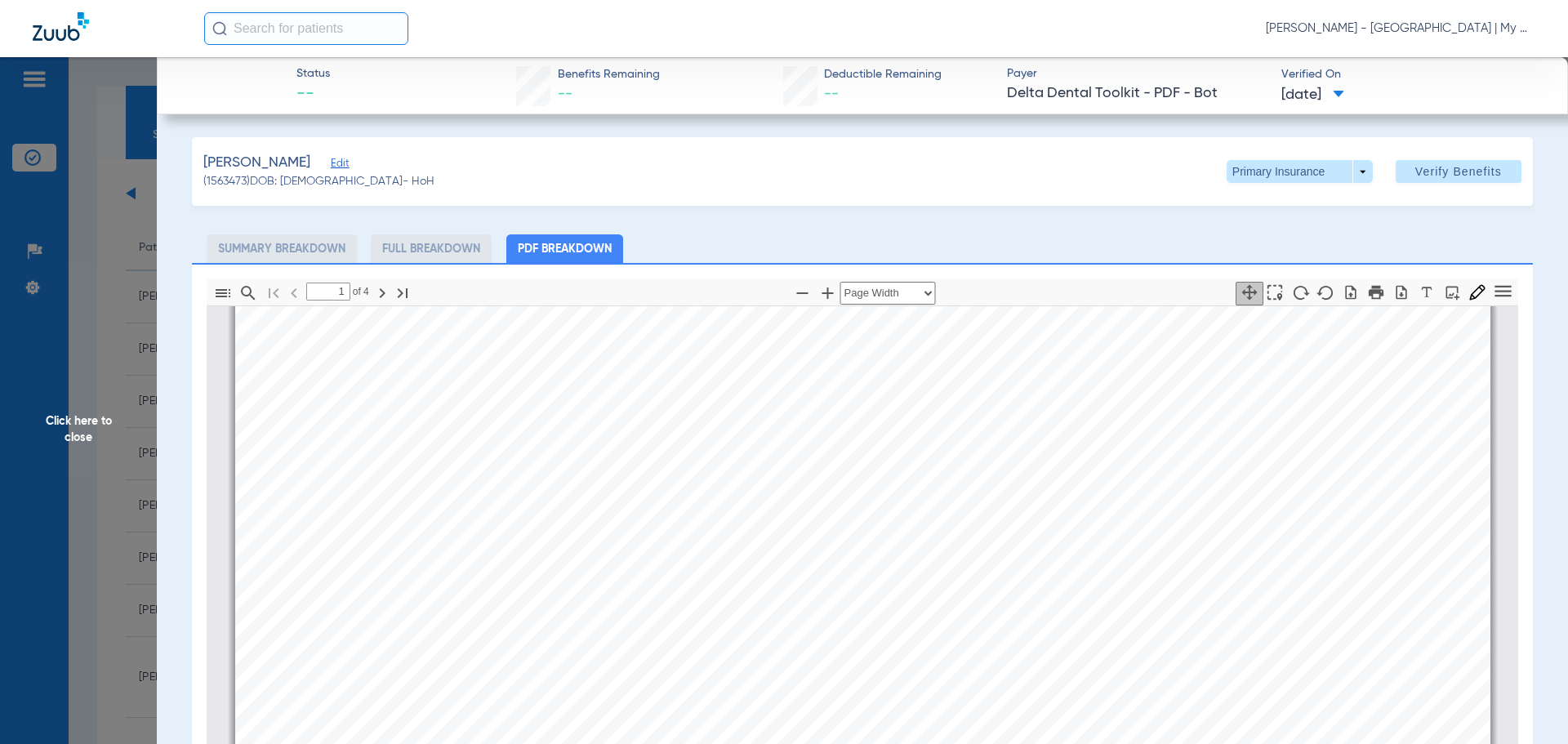 scroll, scrollTop: 498, scrollLeft: 0, axis: vertical 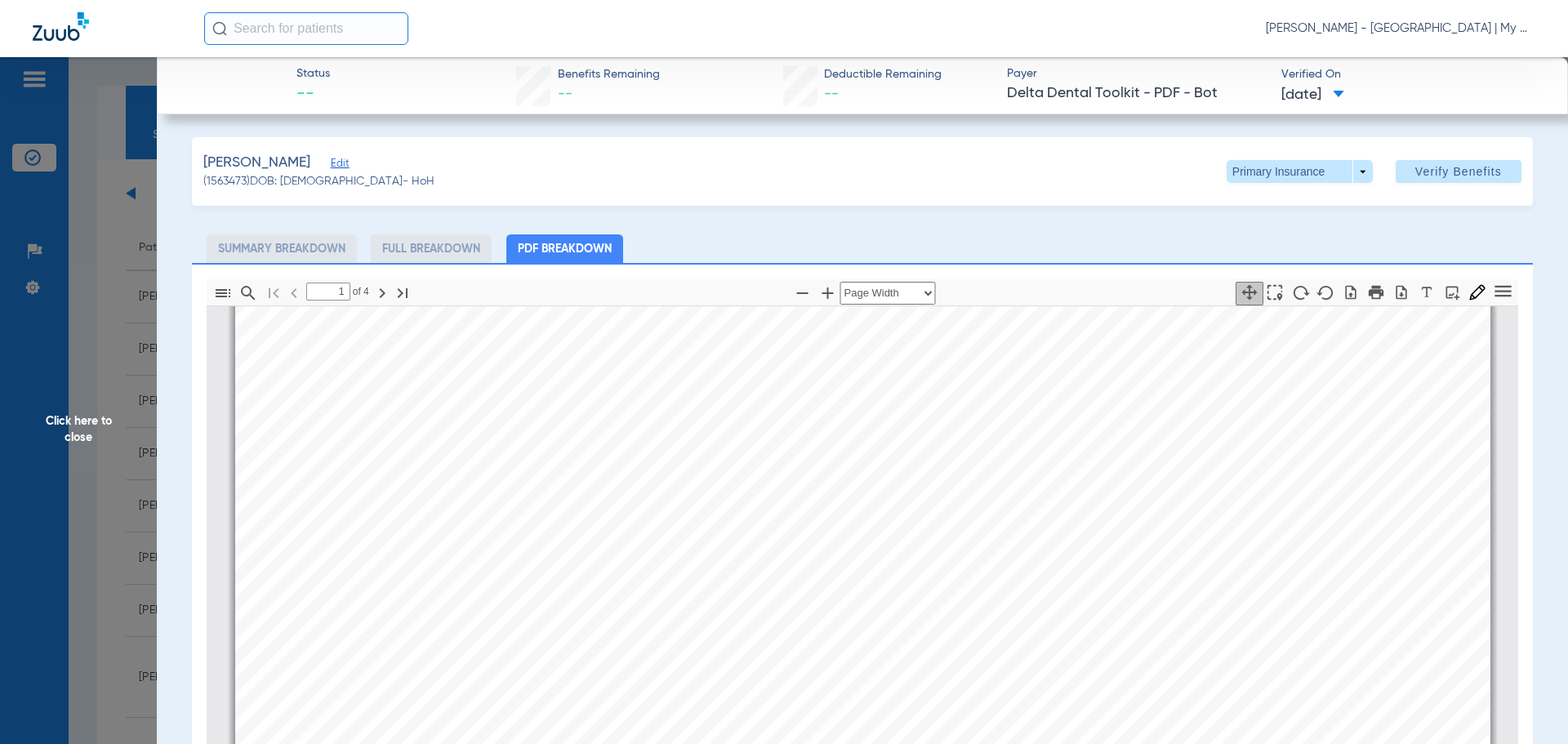 click on "Click here to close" 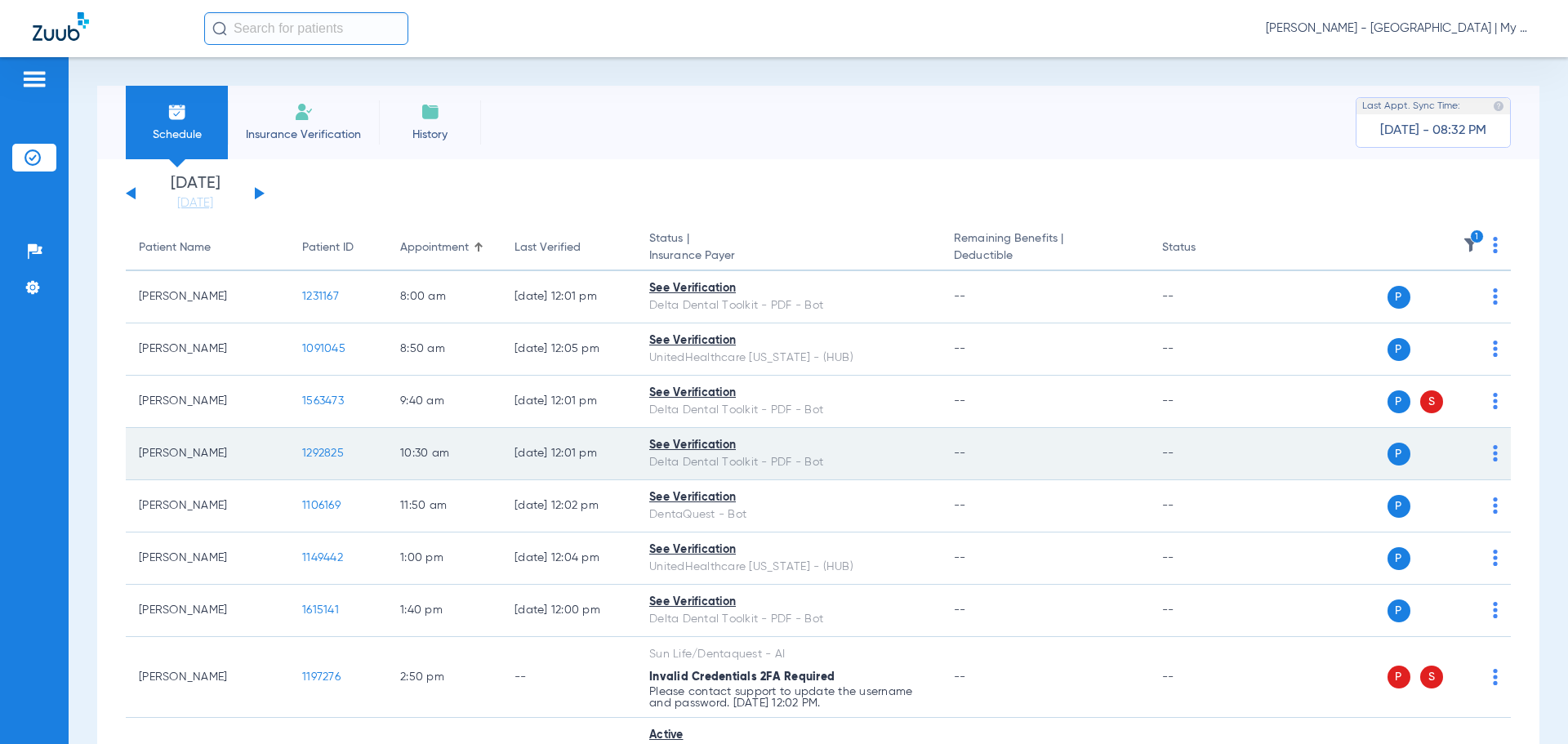 click on "1292825" 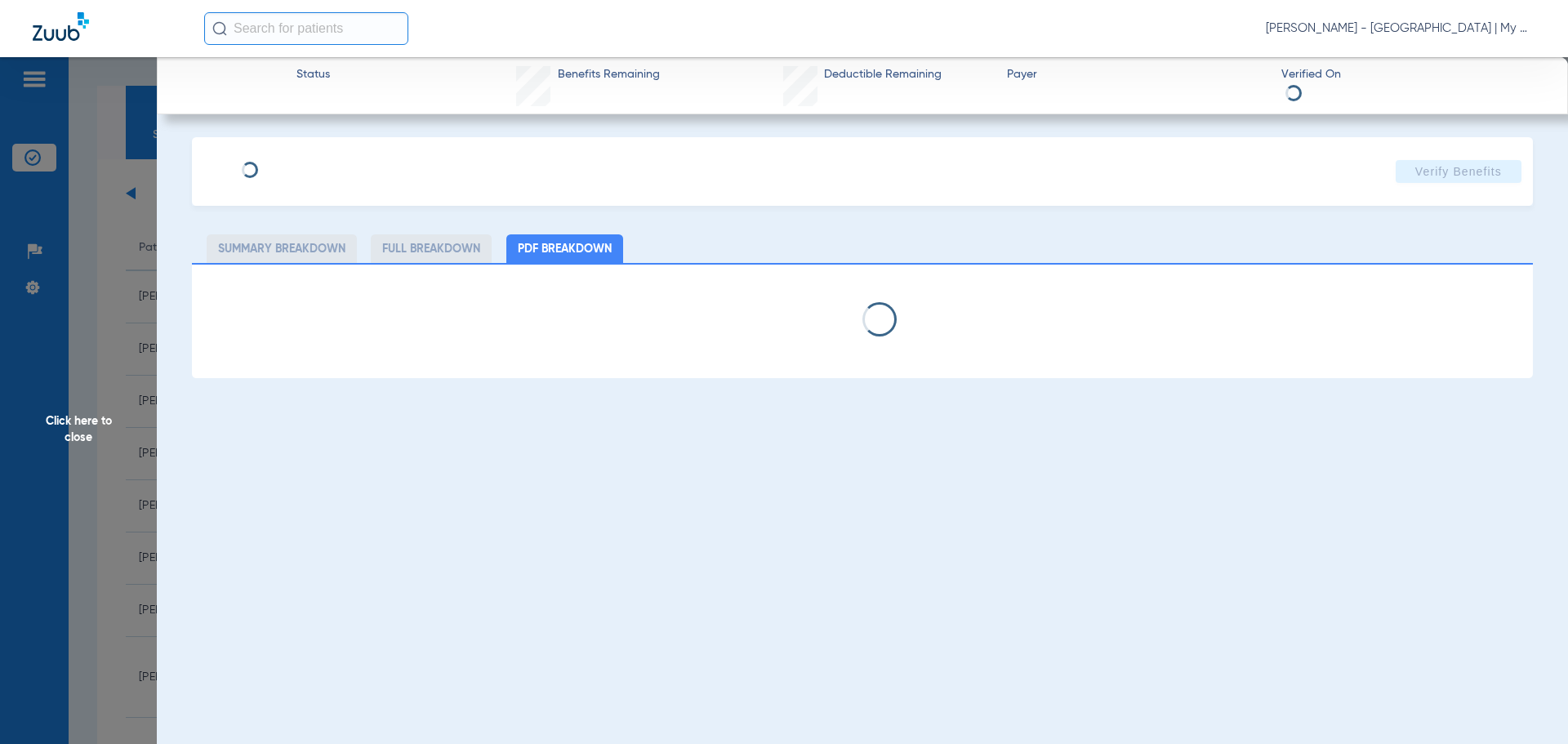 select on "page-width" 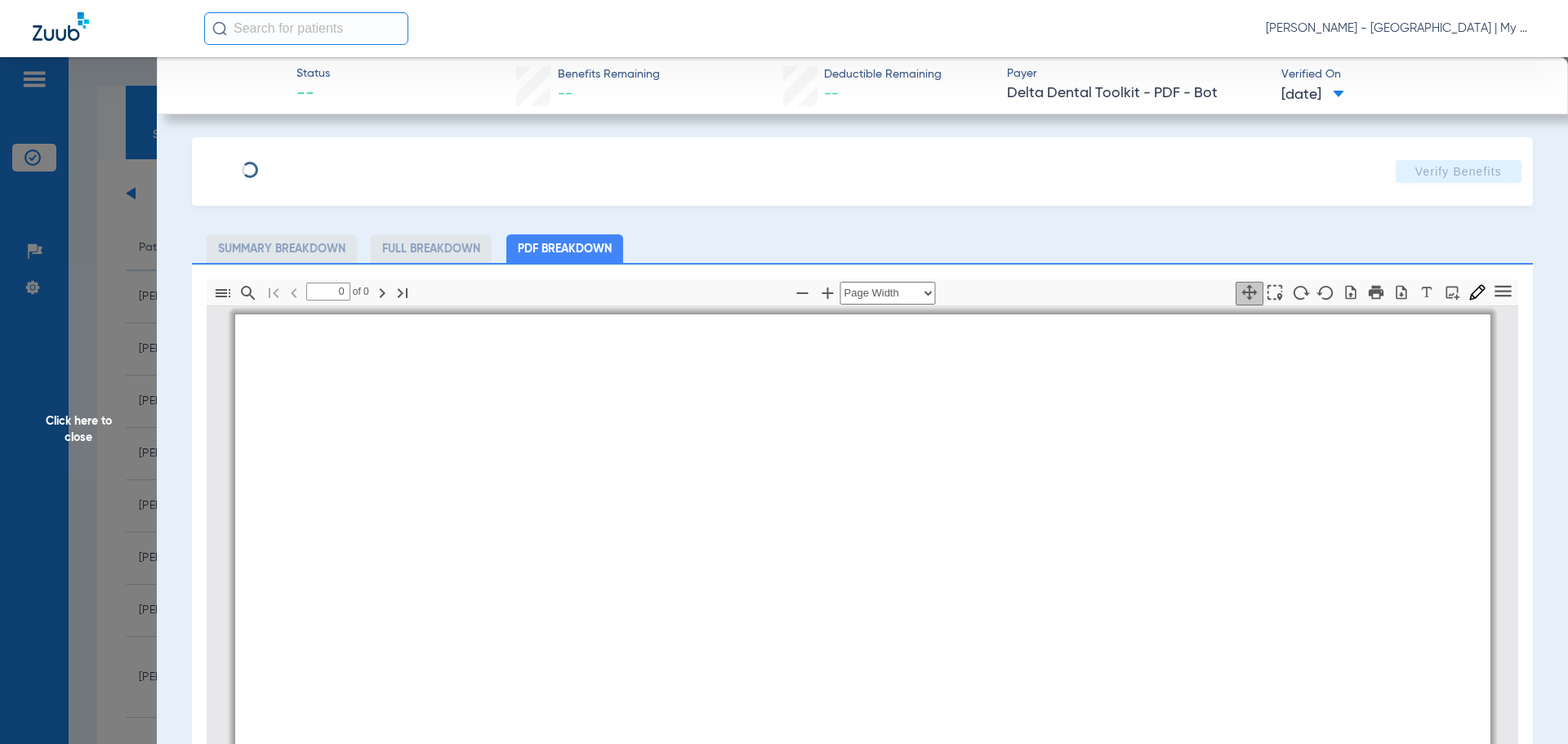 type on "1" 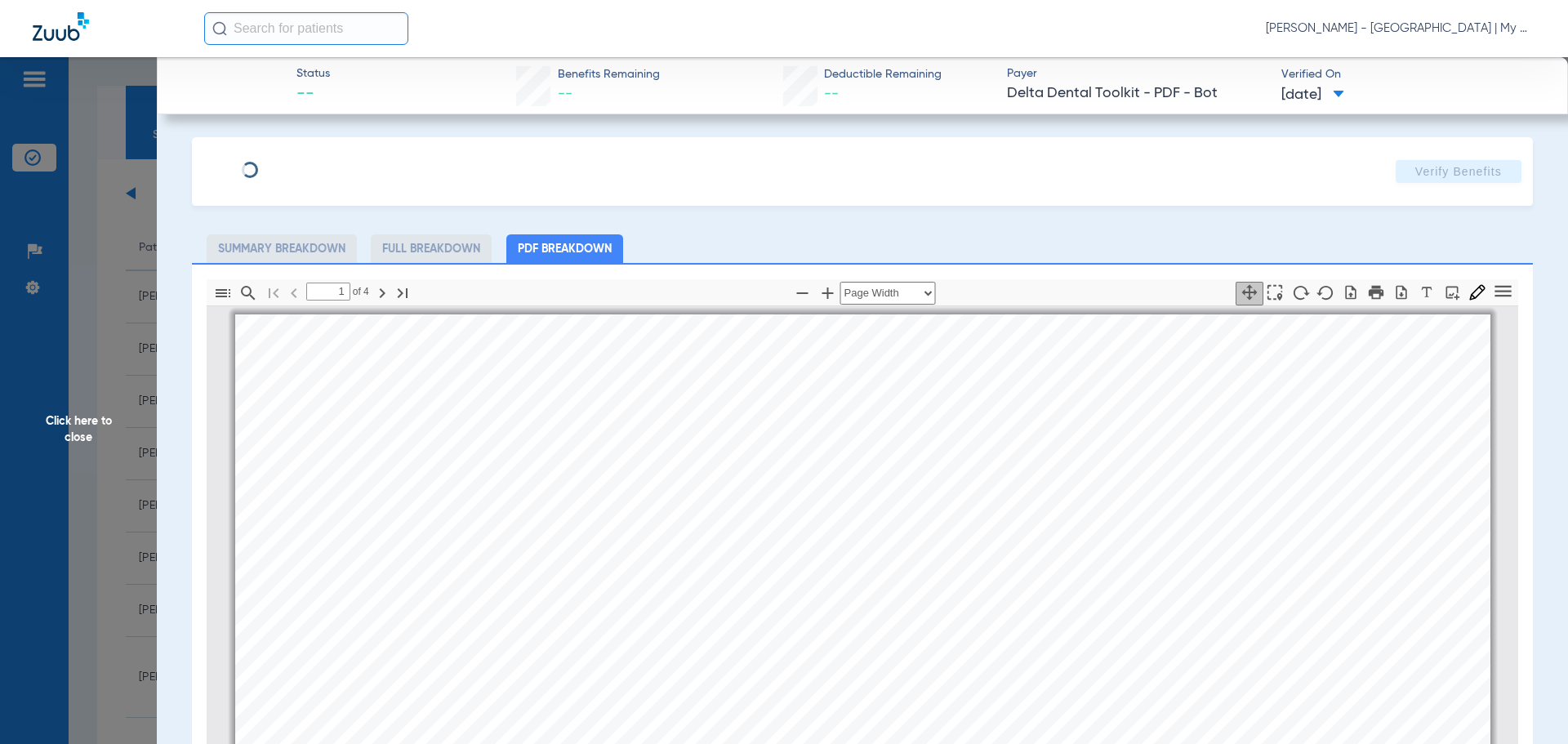 scroll, scrollTop: 8, scrollLeft: 0, axis: vertical 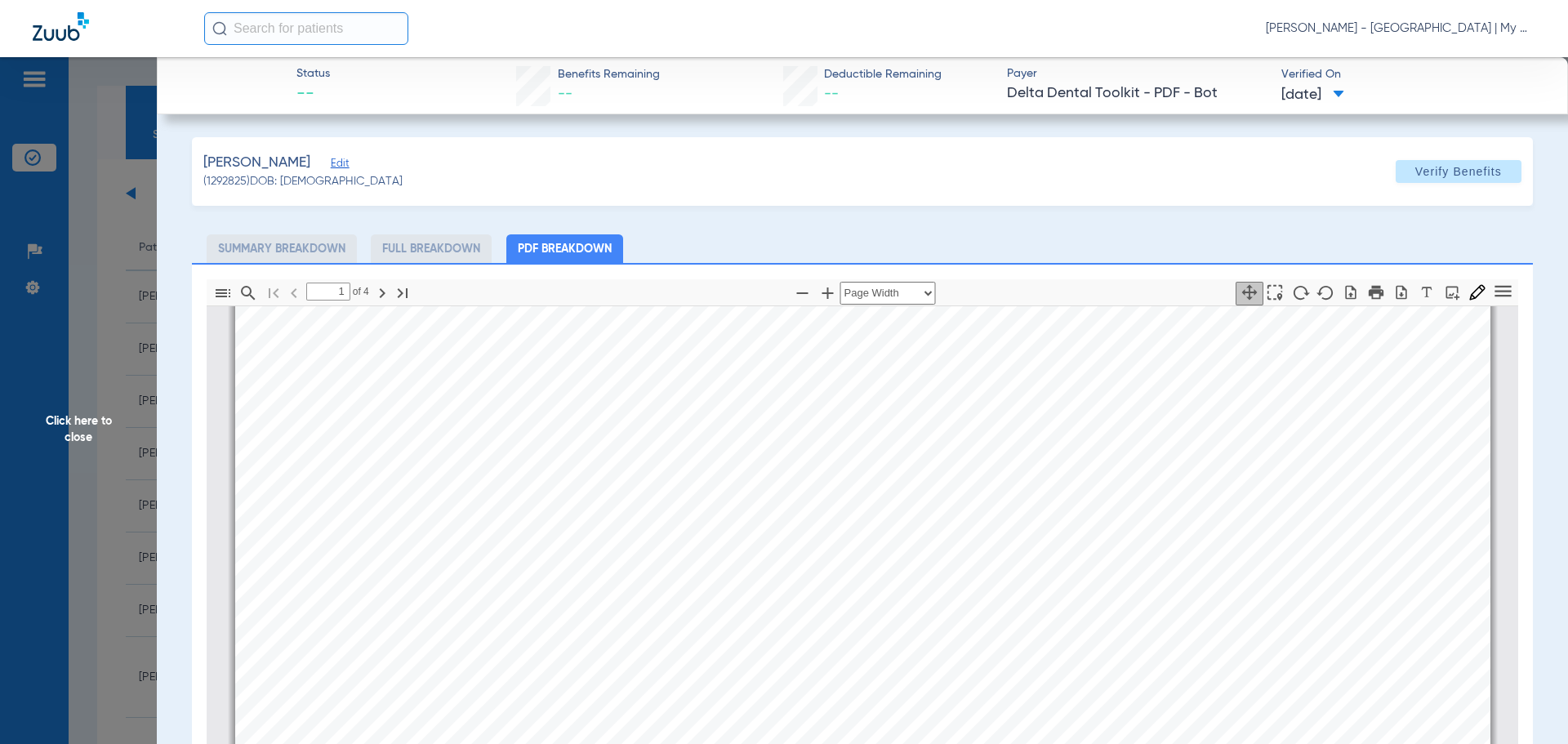 drag, startPoint x: 447, startPoint y: 572, endPoint x: 663, endPoint y: 552, distance: 216.92395 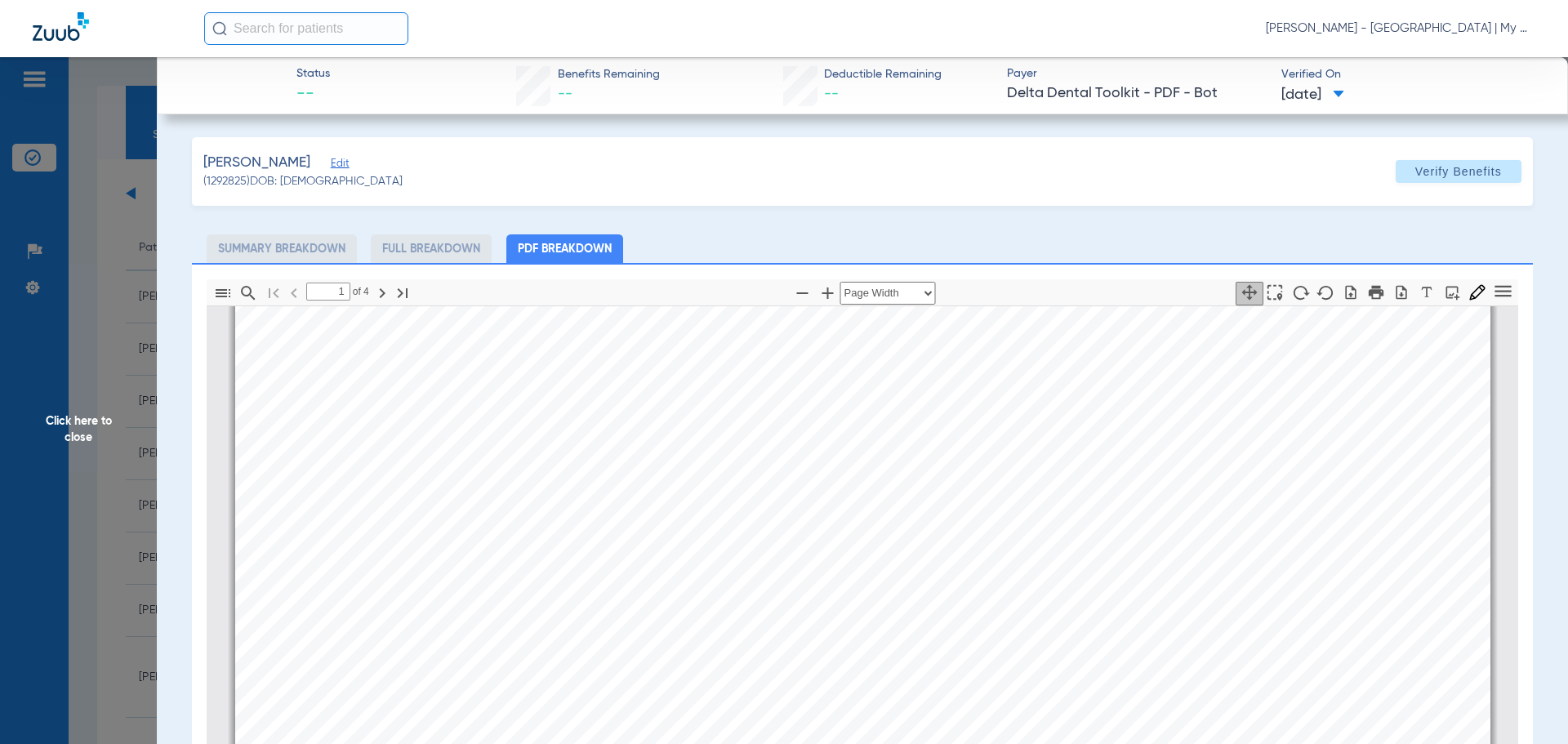 scroll, scrollTop: 354, scrollLeft: 0, axis: vertical 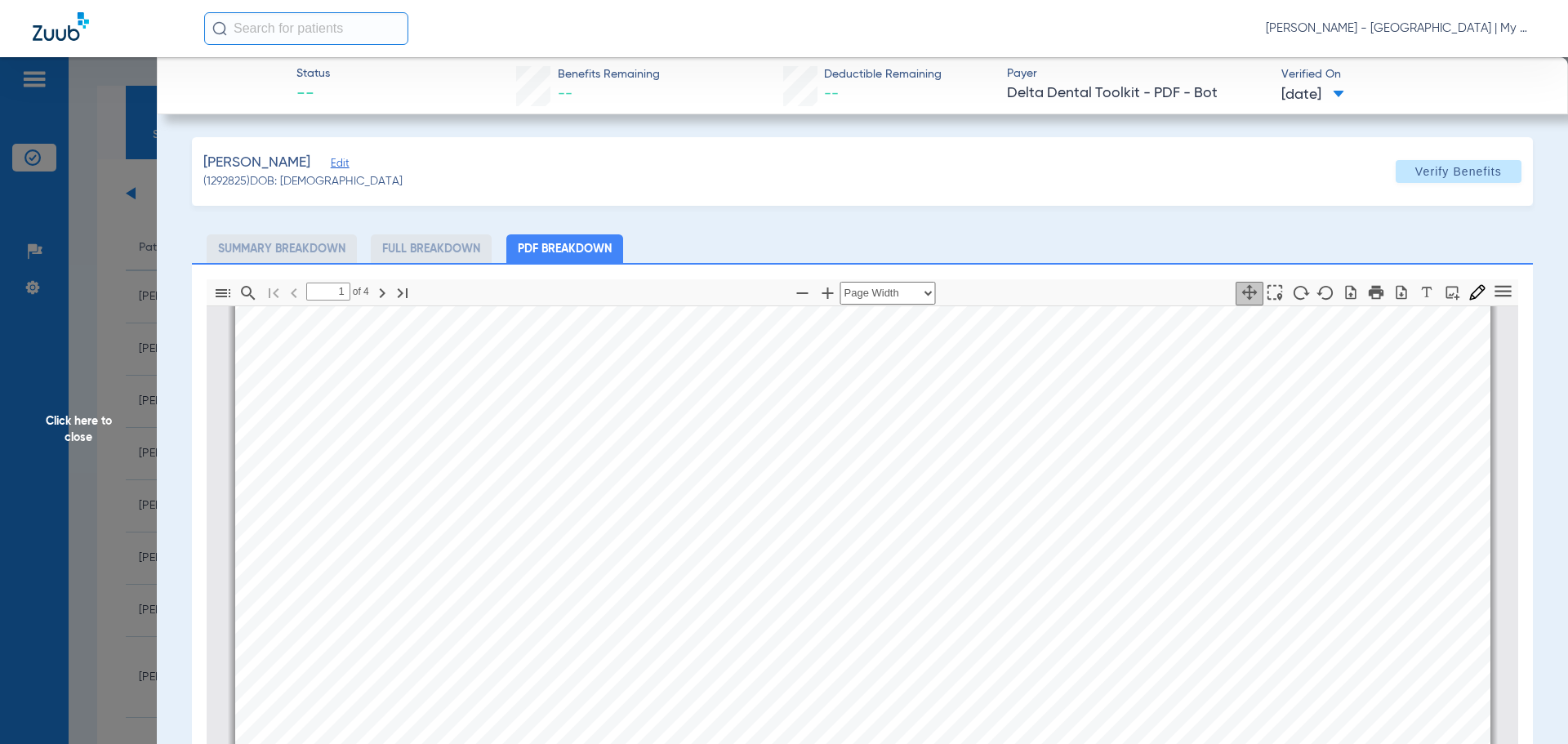 click on "Click here to close" 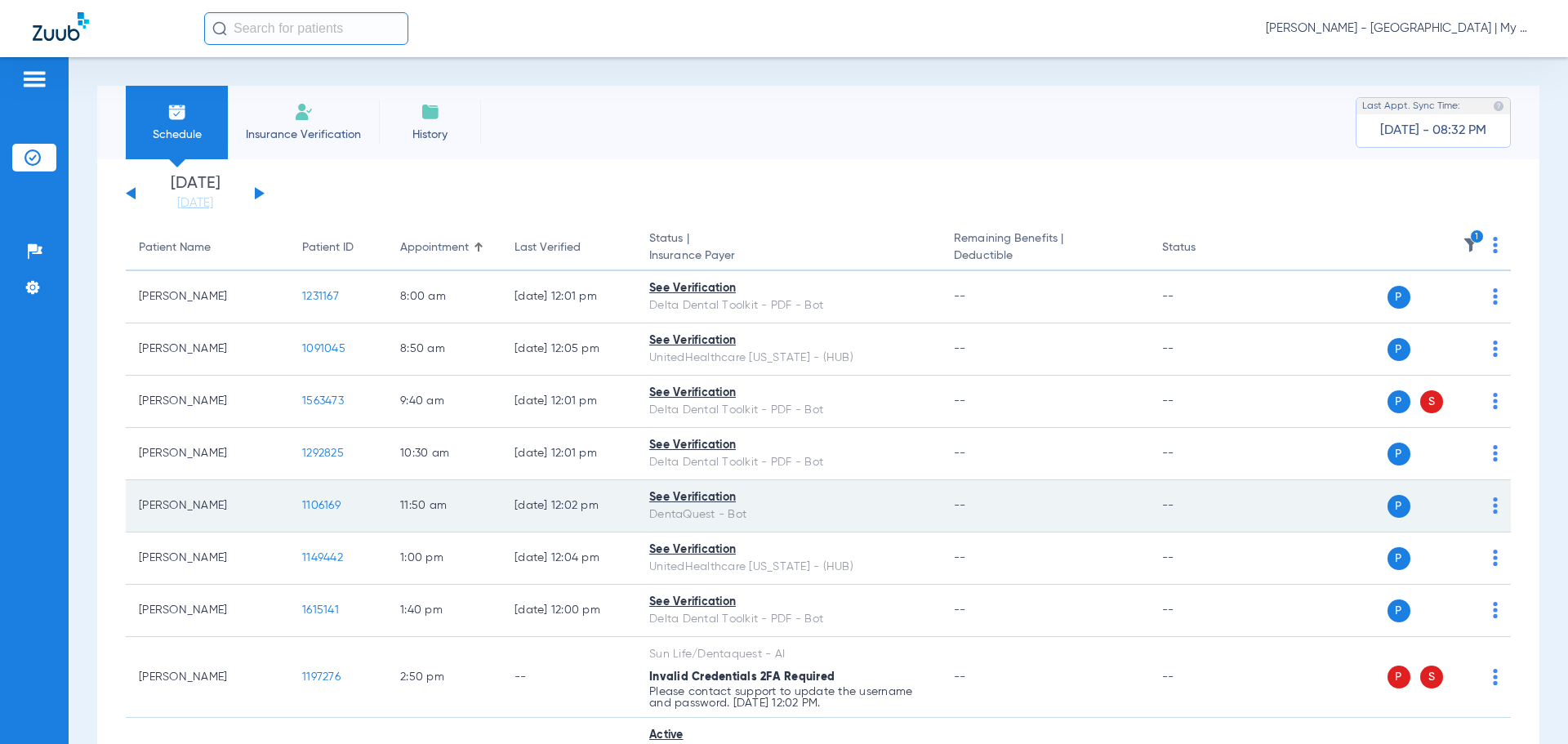 click on "1106169" 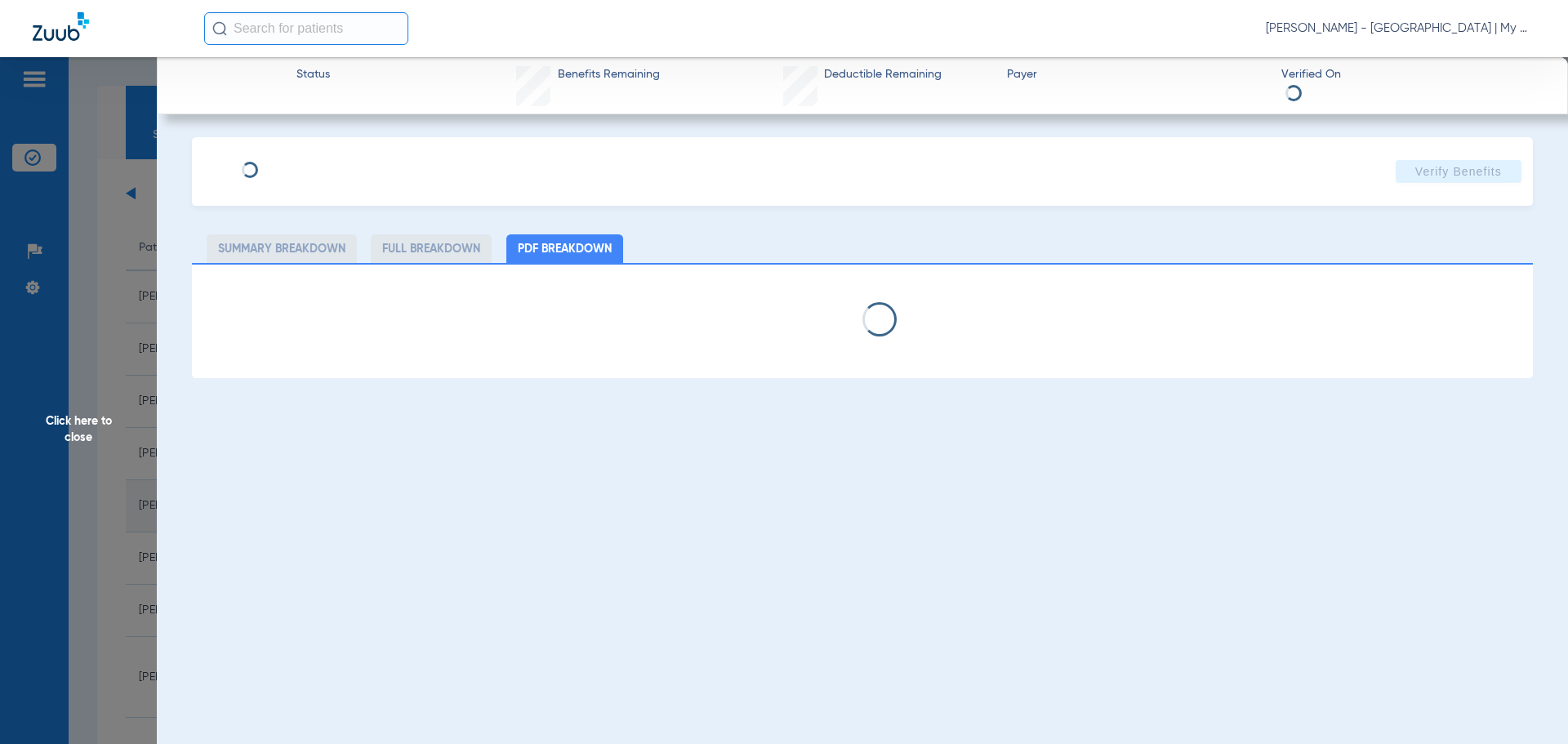 select on "page-width" 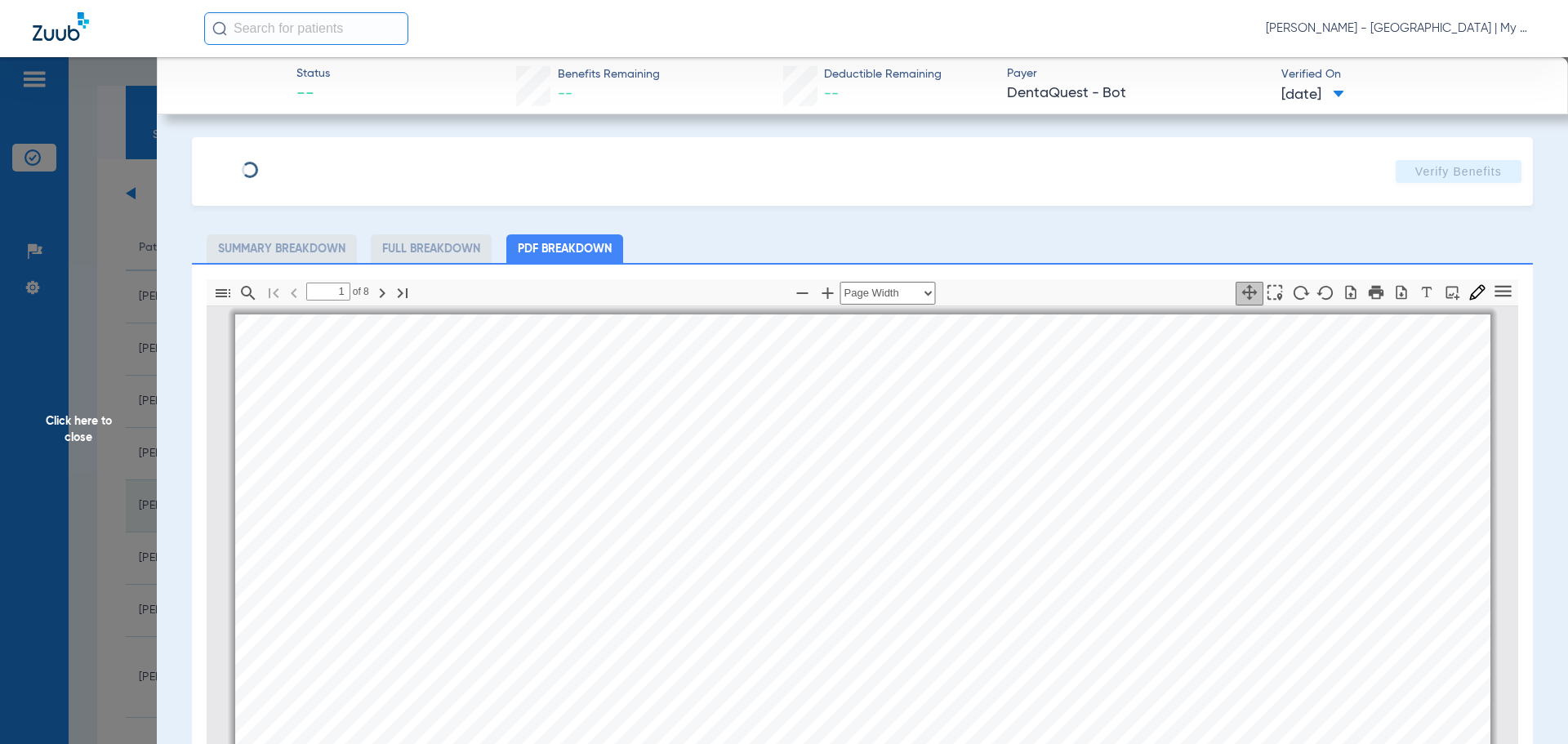 scroll, scrollTop: 8, scrollLeft: 0, axis: vertical 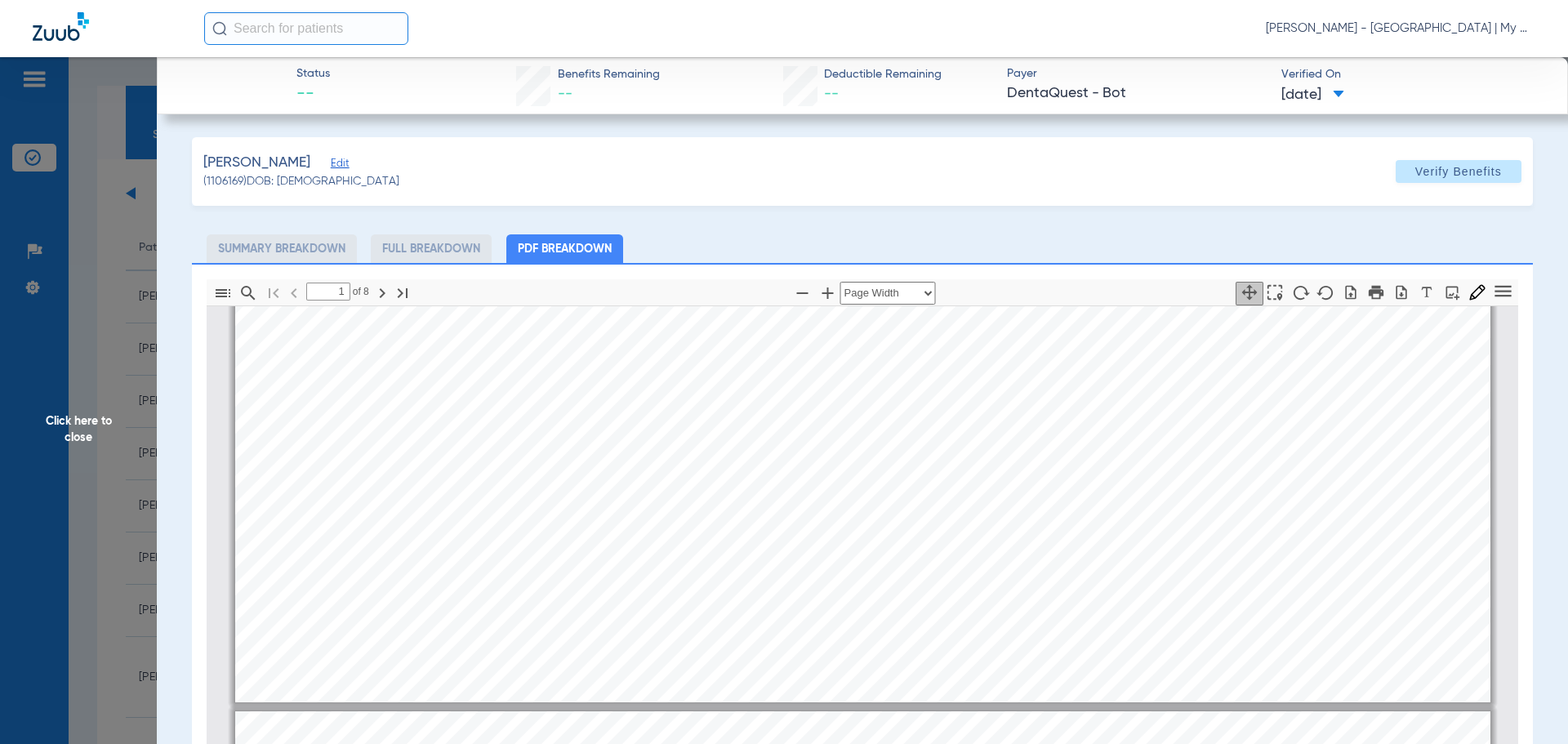 type on "2" 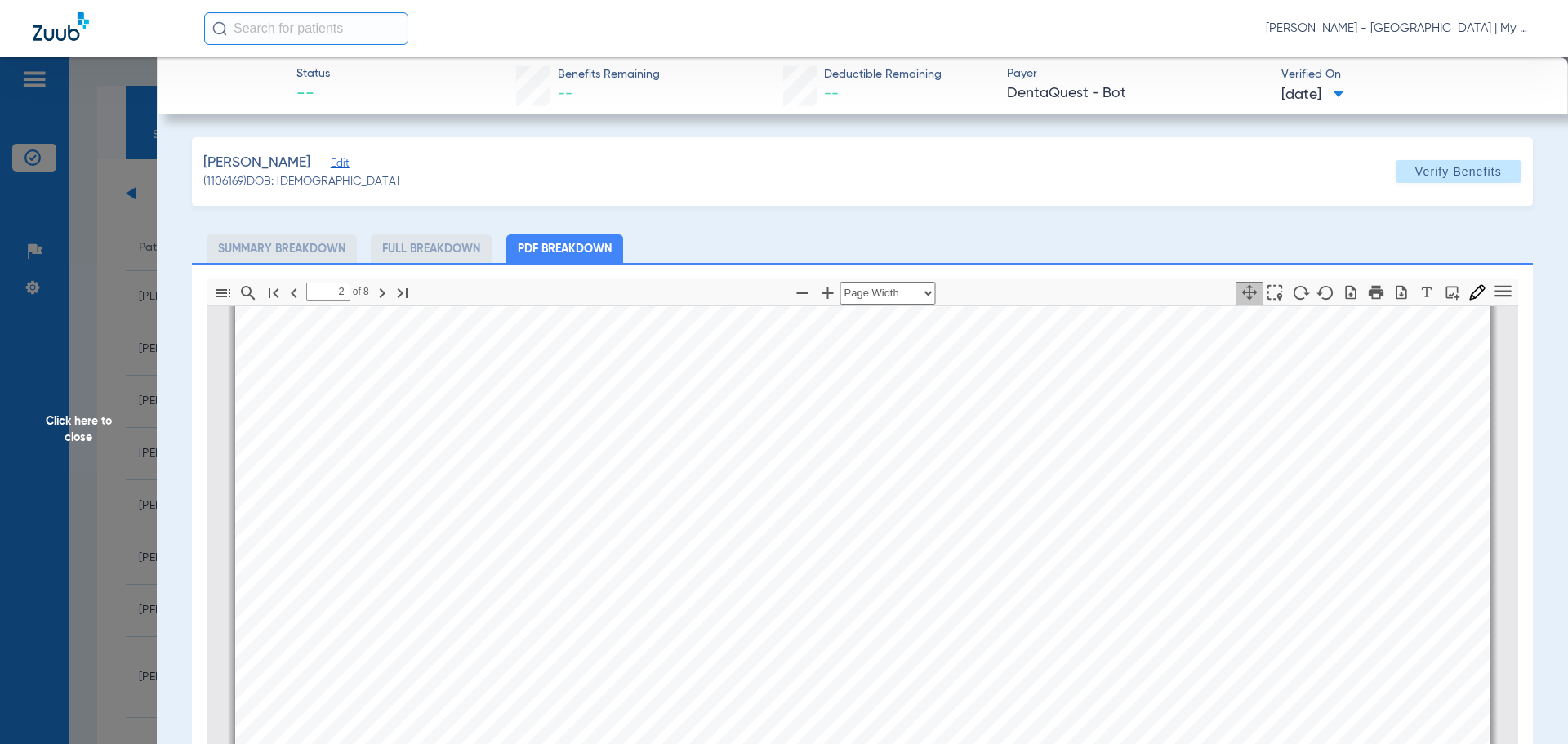 scroll, scrollTop: 907, scrollLeft: 0, axis: vertical 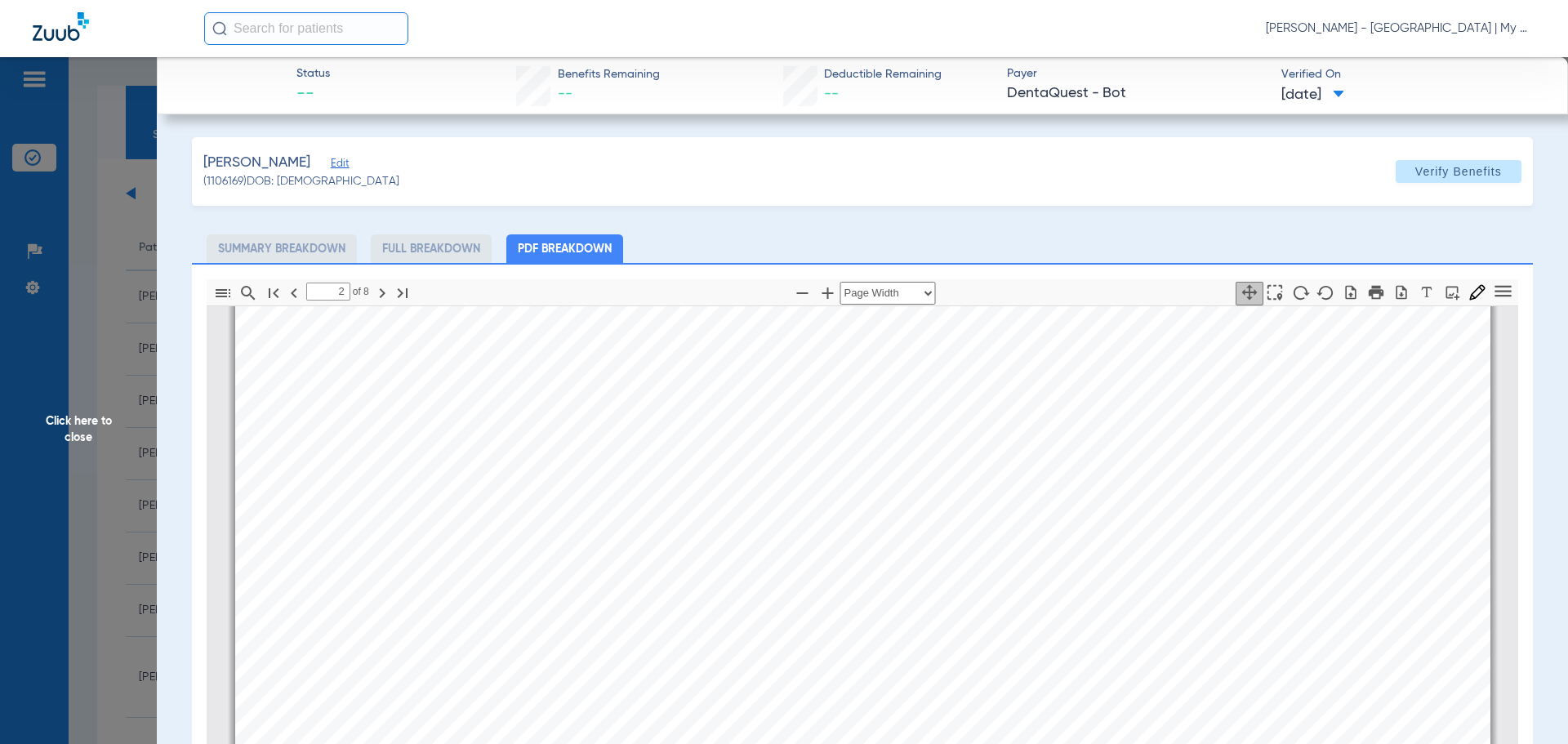 click on "Click here to close" 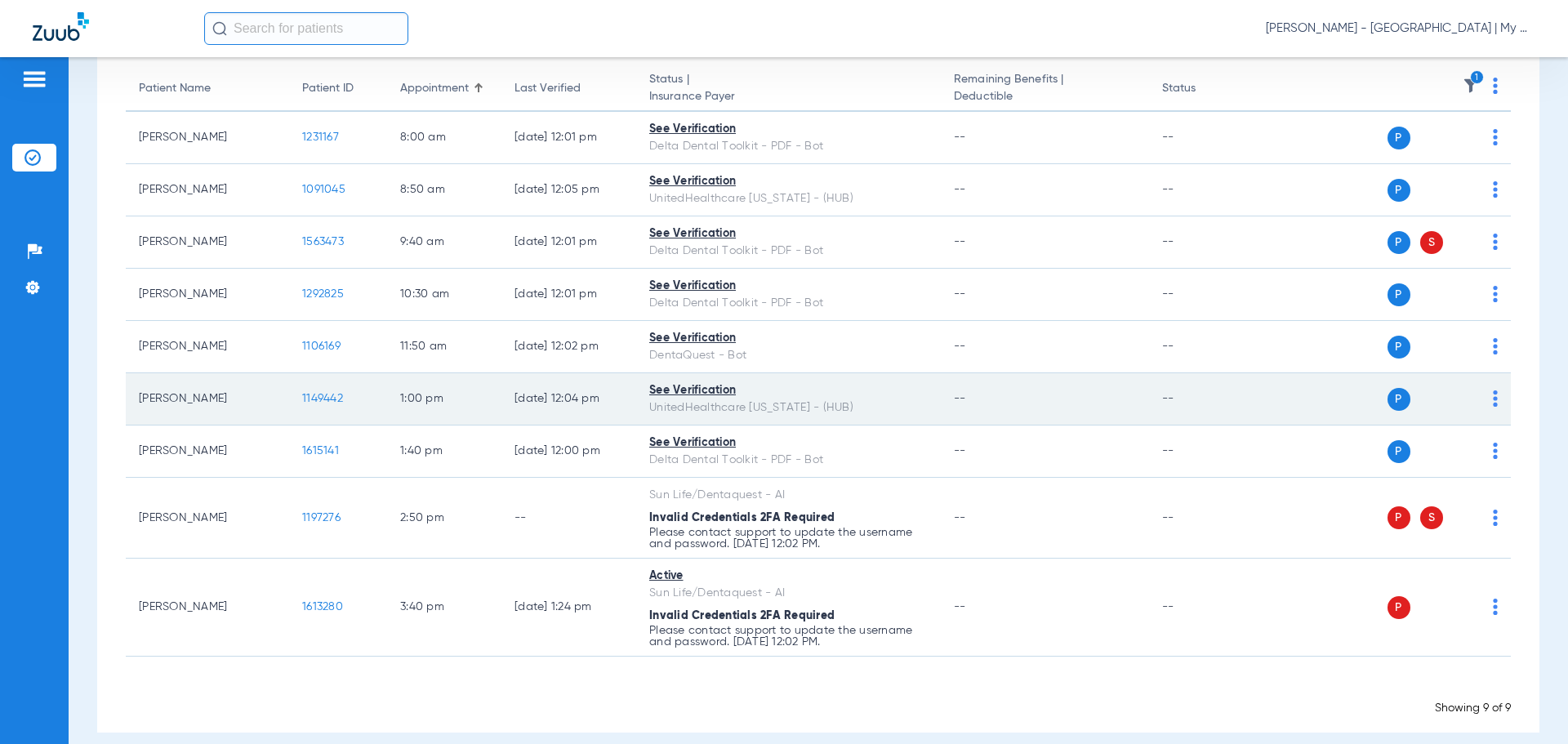 scroll, scrollTop: 176, scrollLeft: 0, axis: vertical 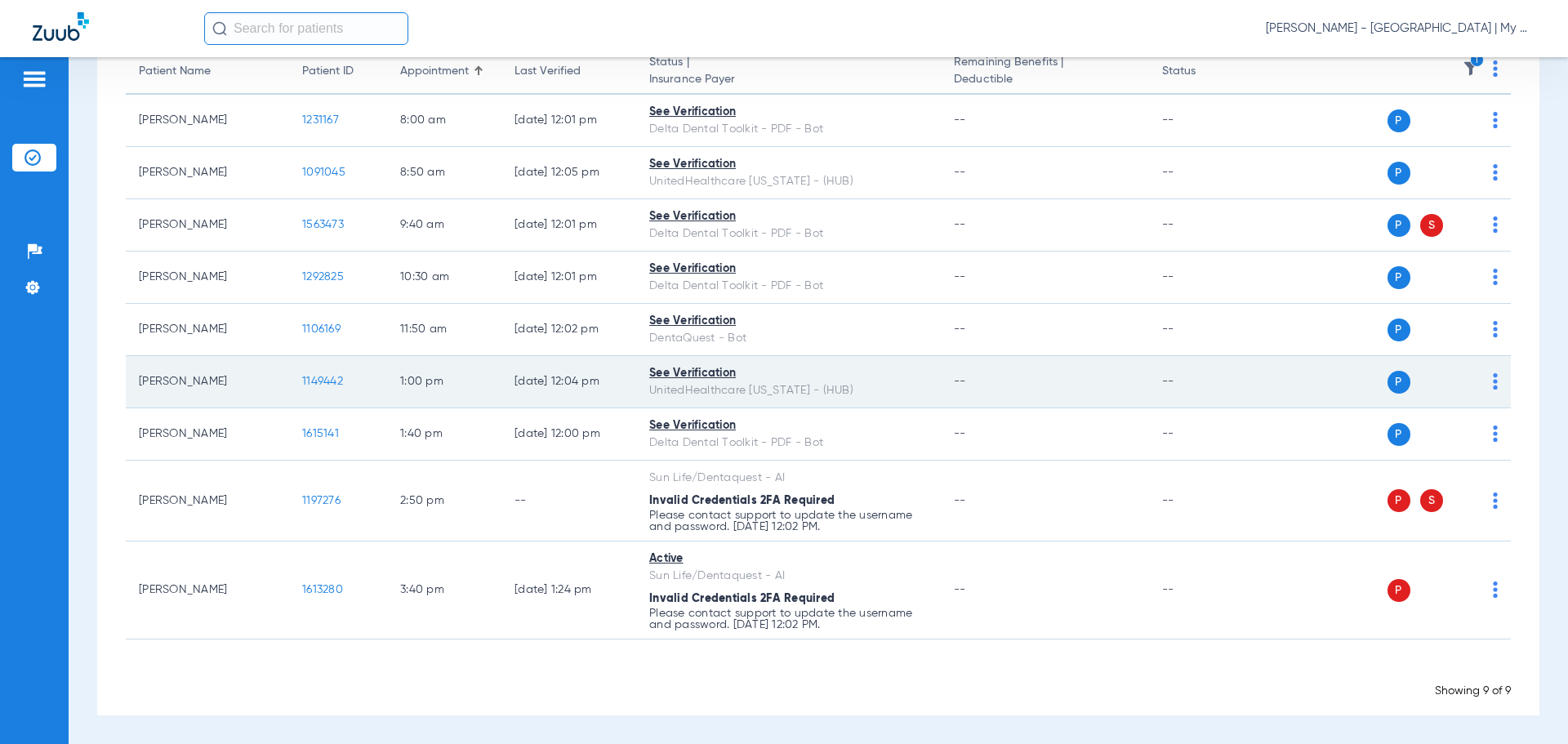 click on "1149442" 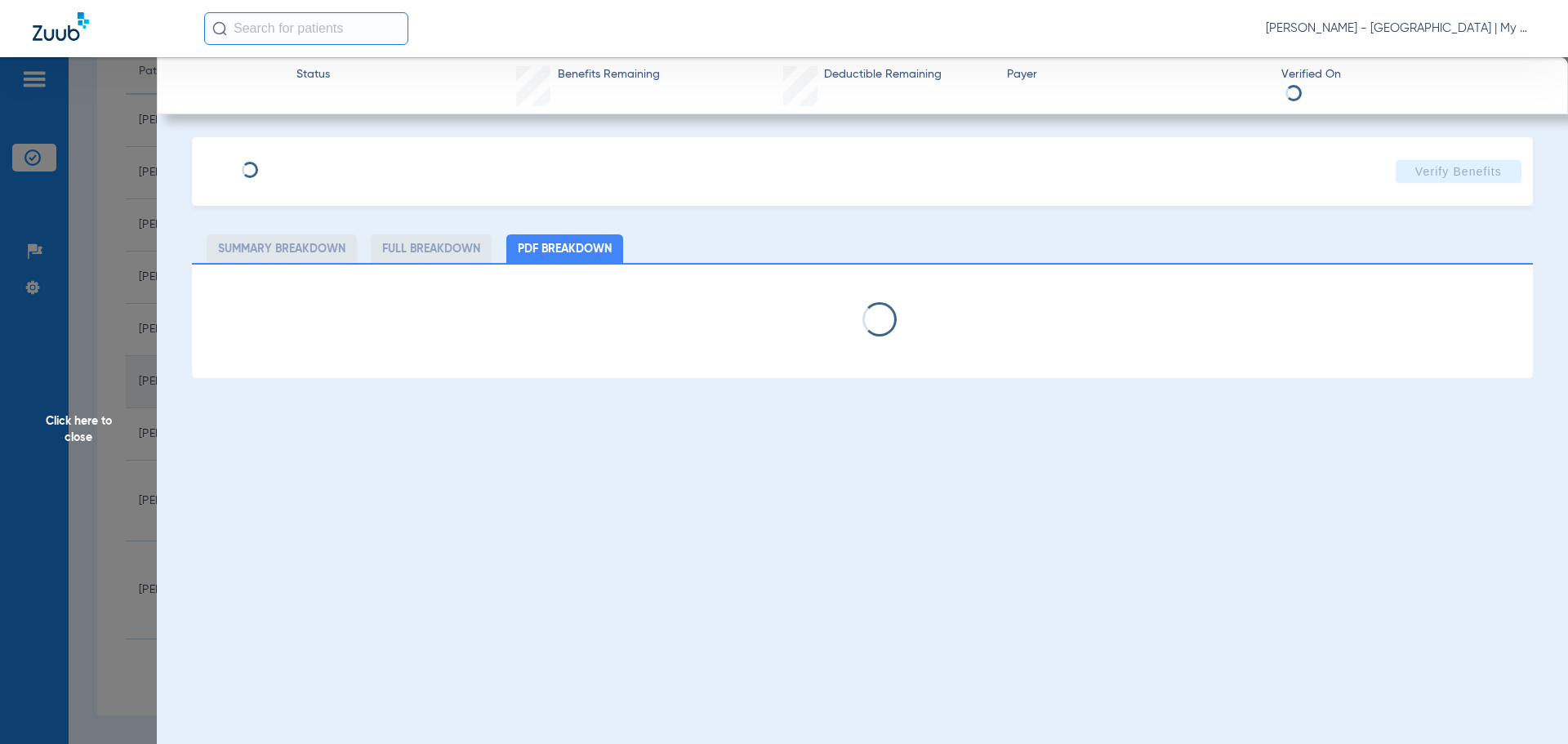 select on "page-width" 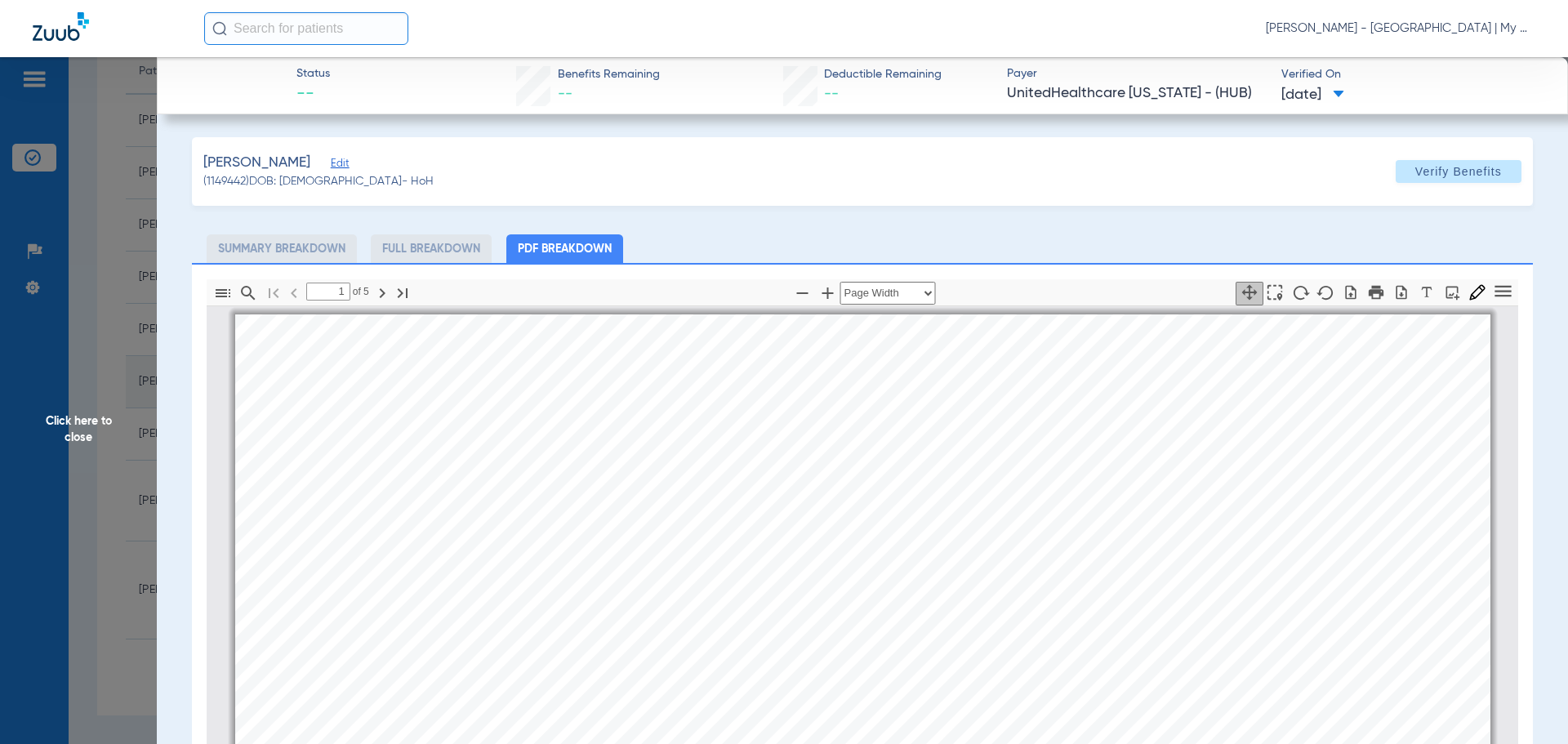 scroll, scrollTop: 8, scrollLeft: 0, axis: vertical 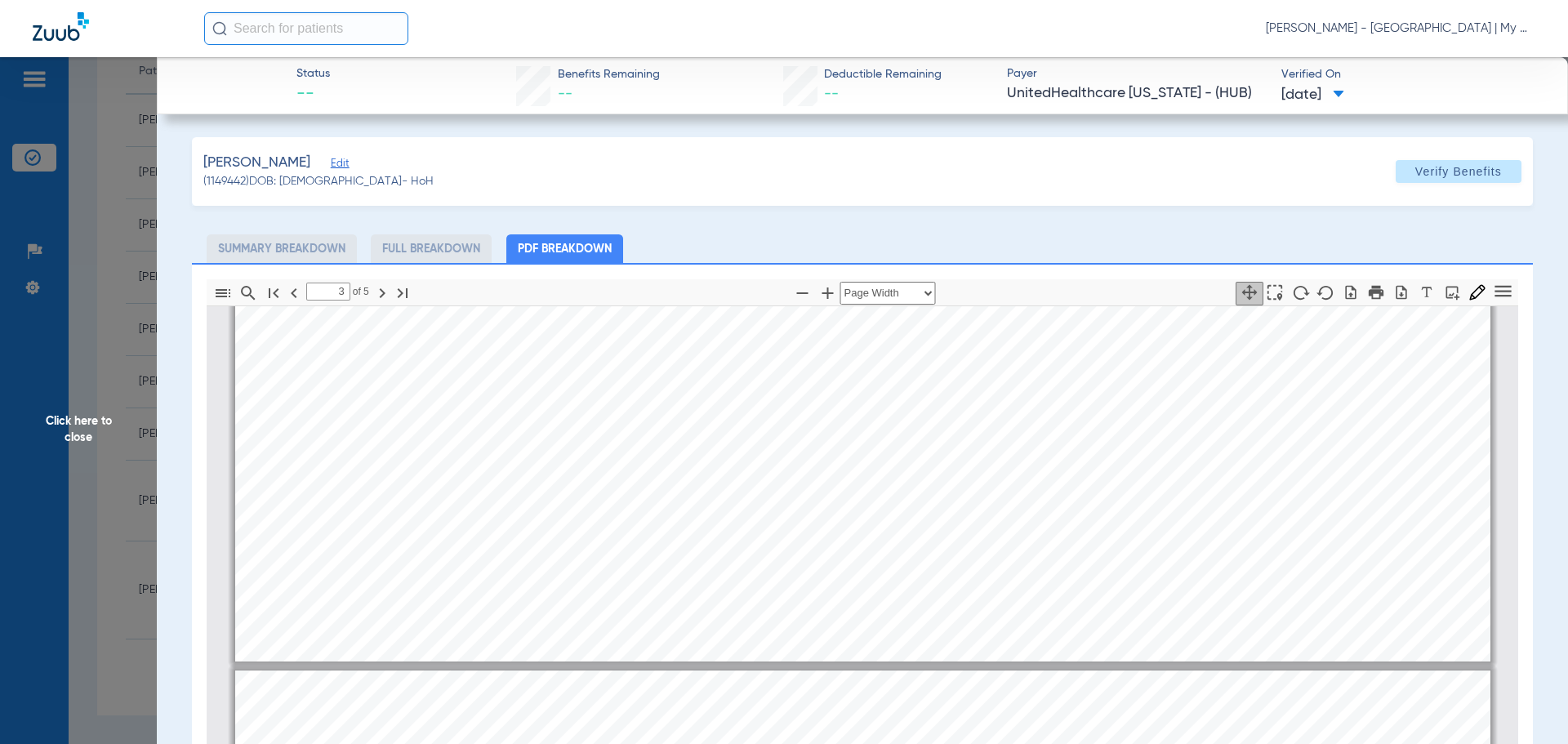 type on "4" 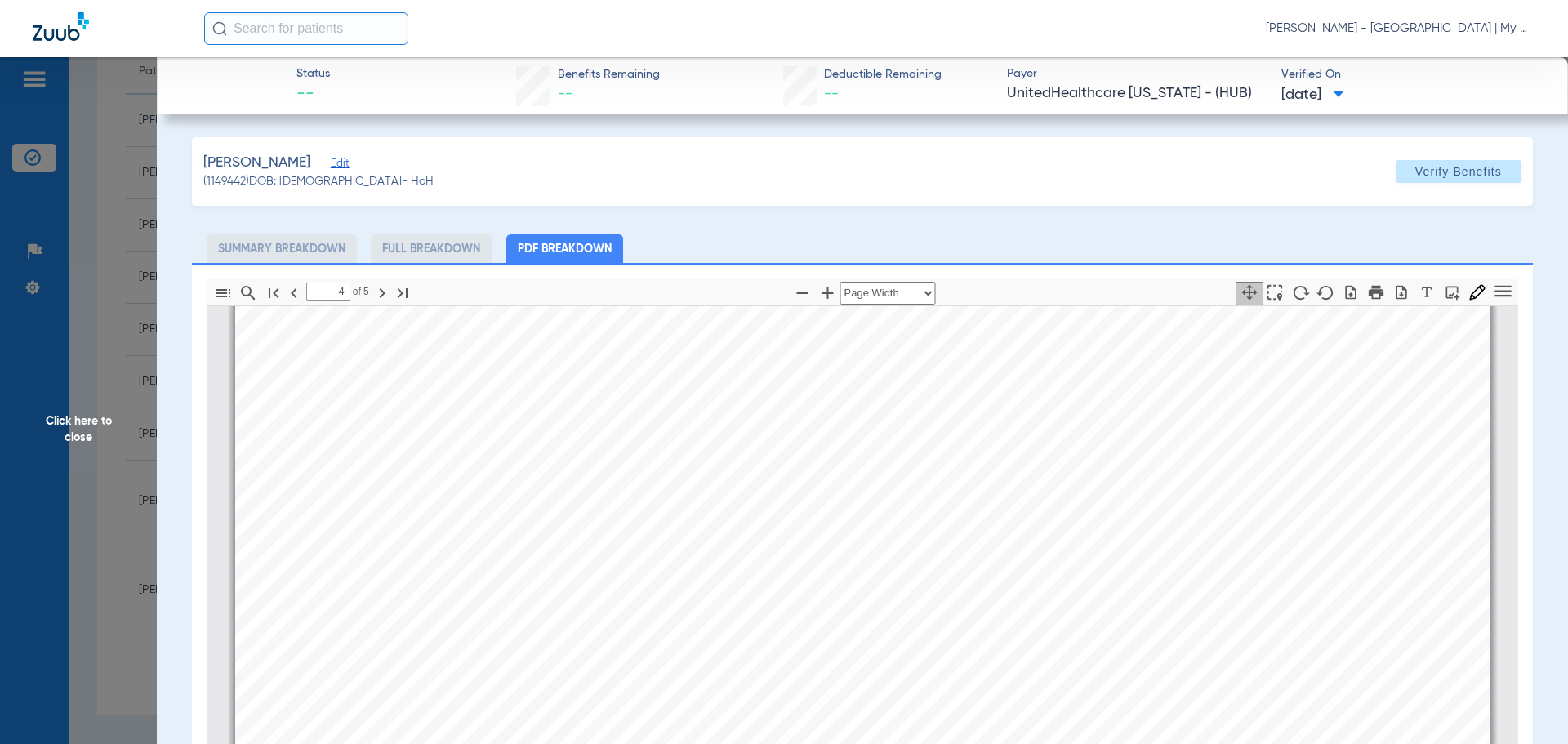 scroll, scrollTop: 5807, scrollLeft: 0, axis: vertical 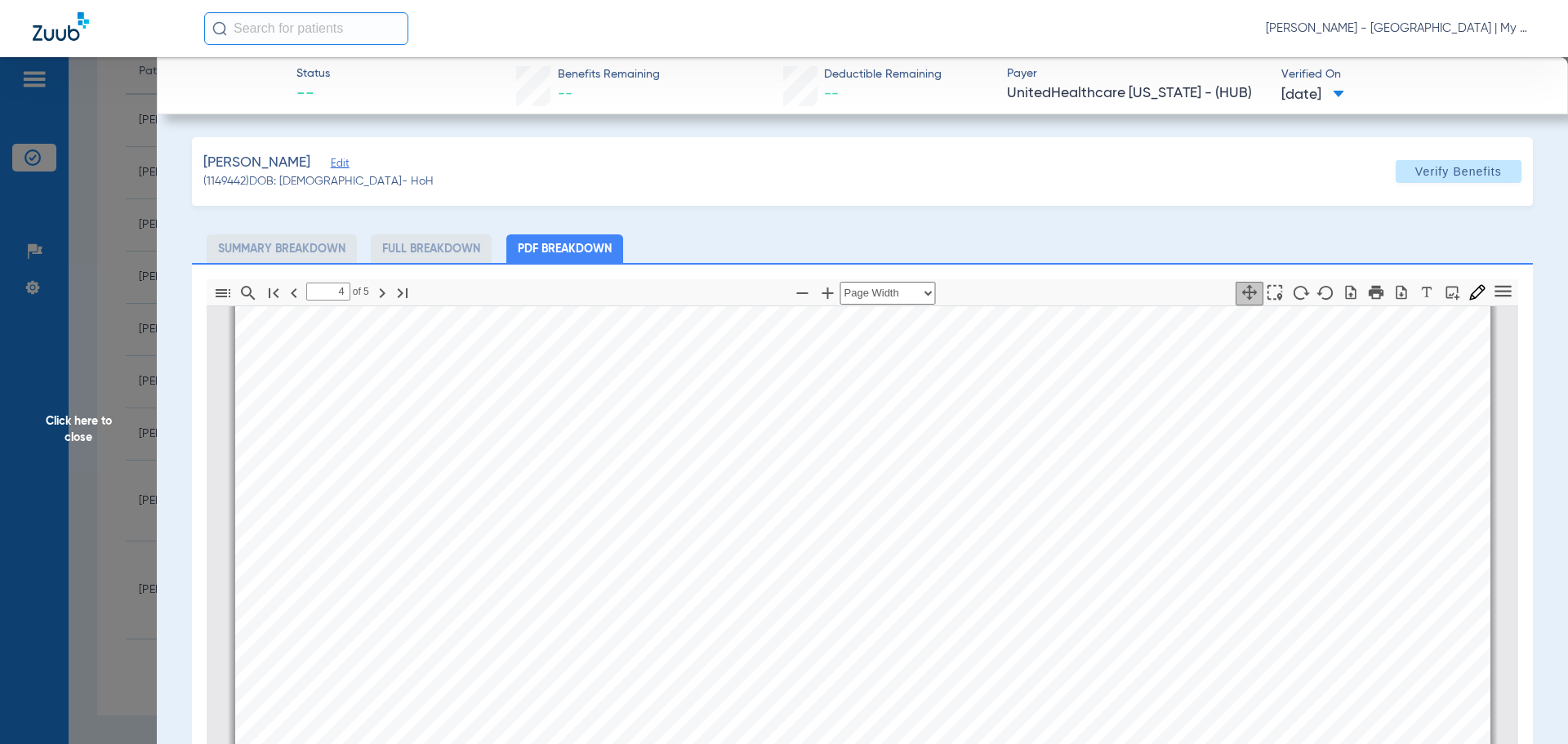 click on "Click here to close" 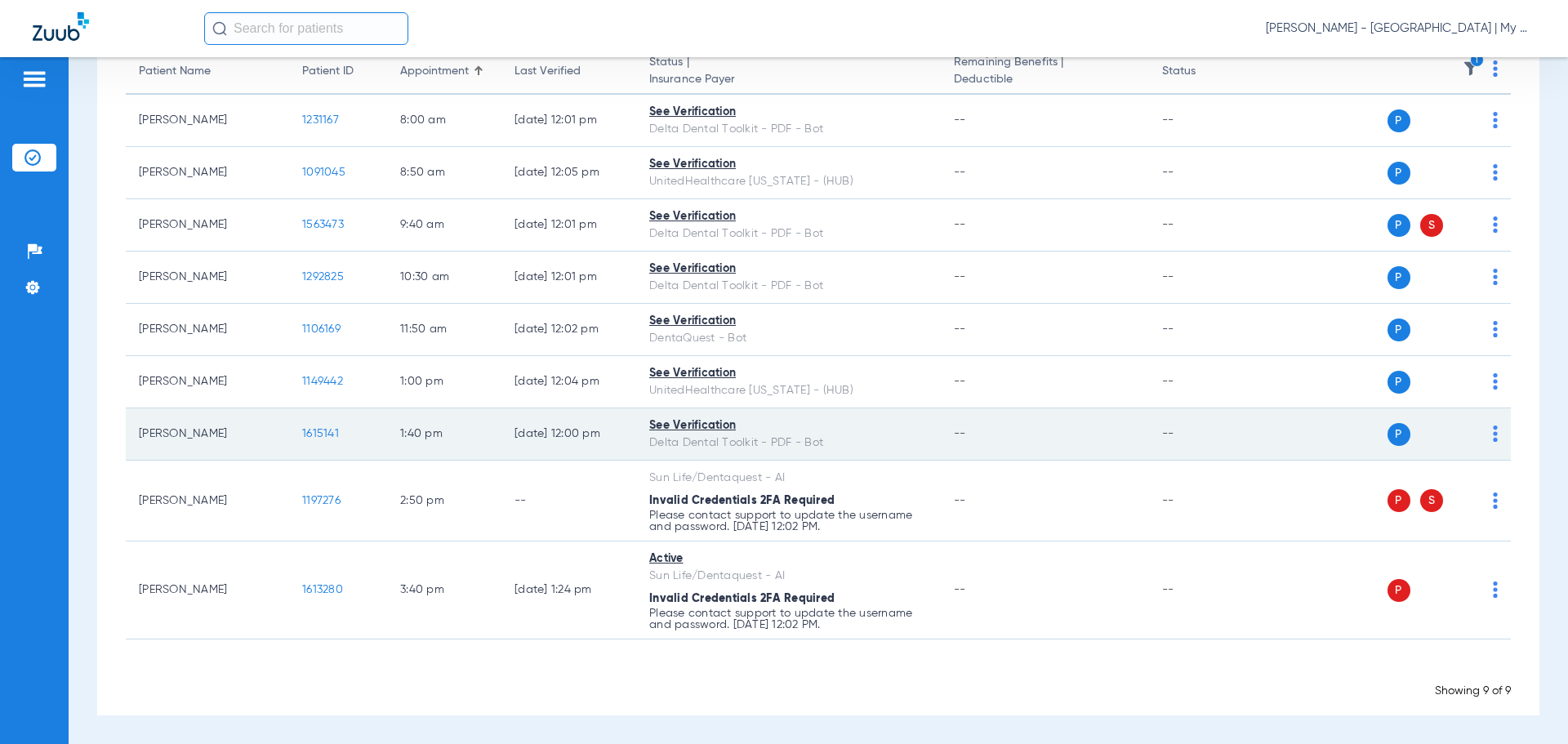 click on "1615141" 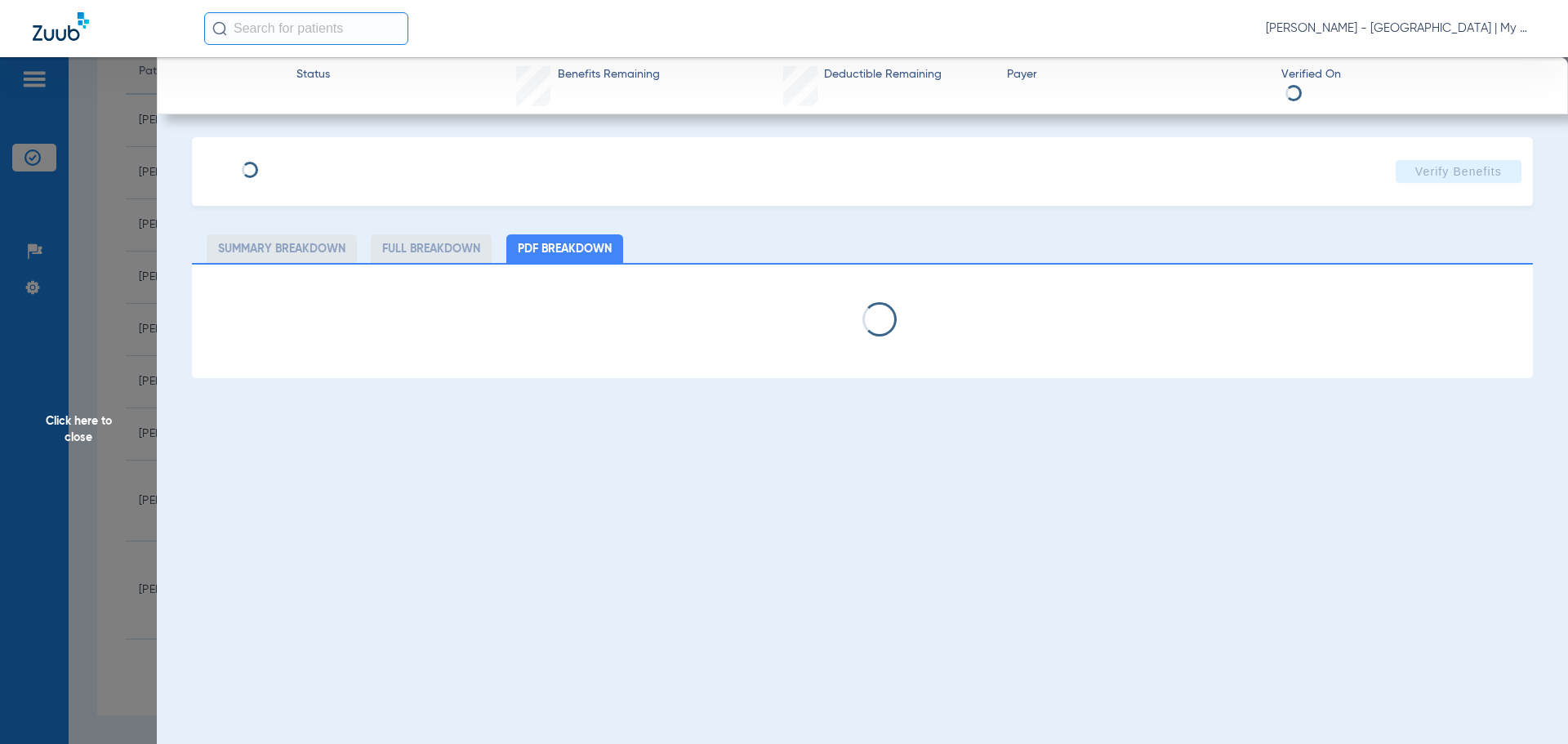 select on "page-width" 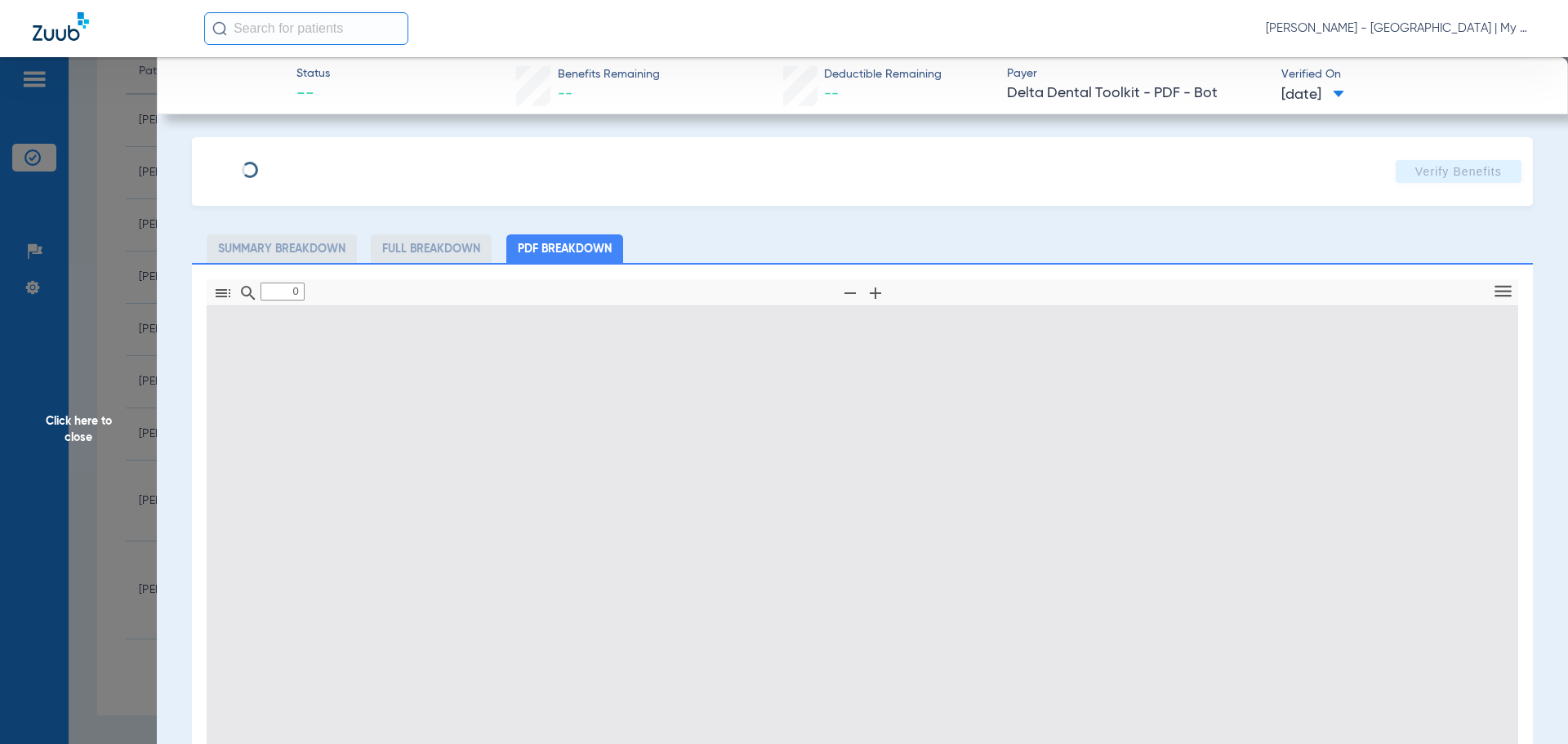 type on "1" 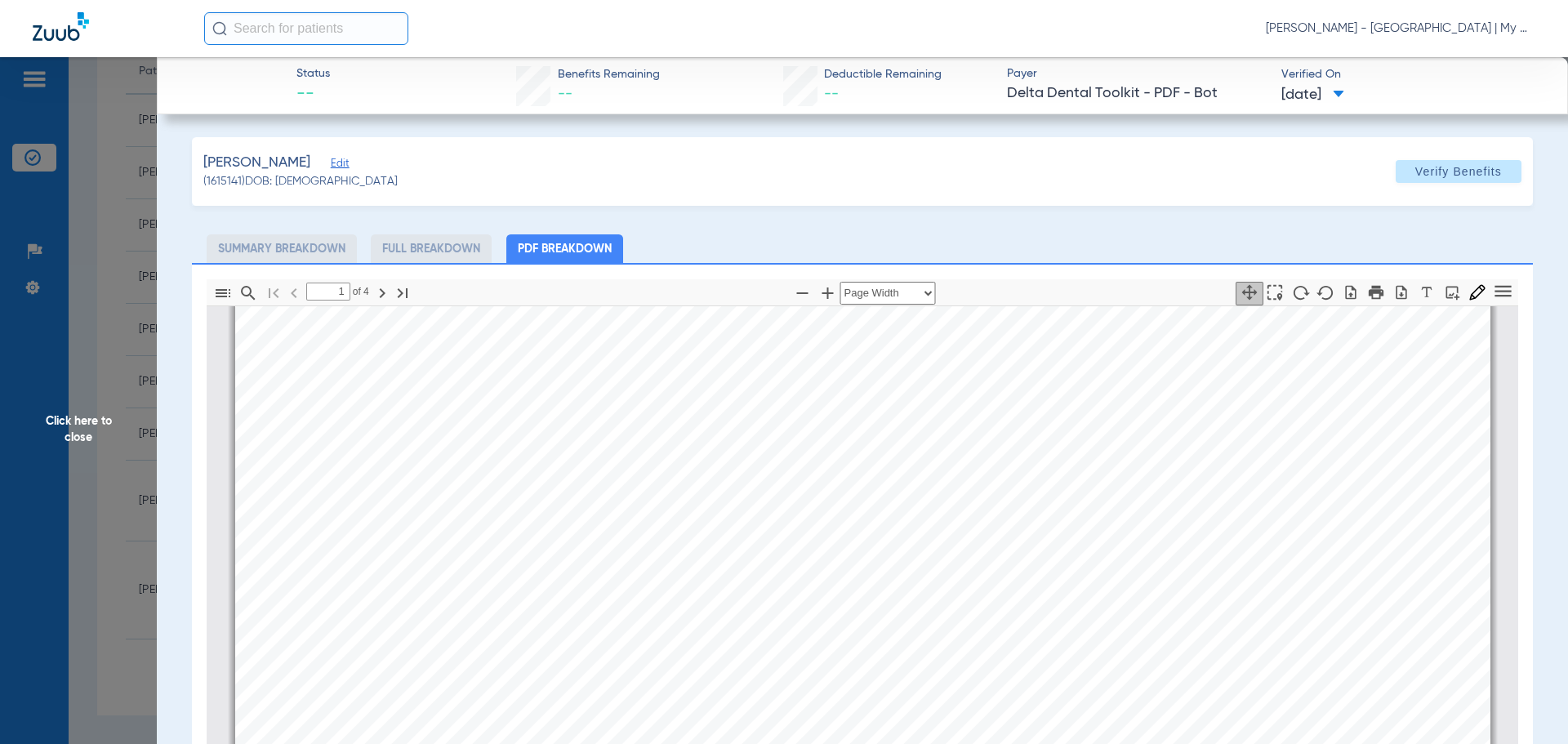 scroll, scrollTop: 335, scrollLeft: 0, axis: vertical 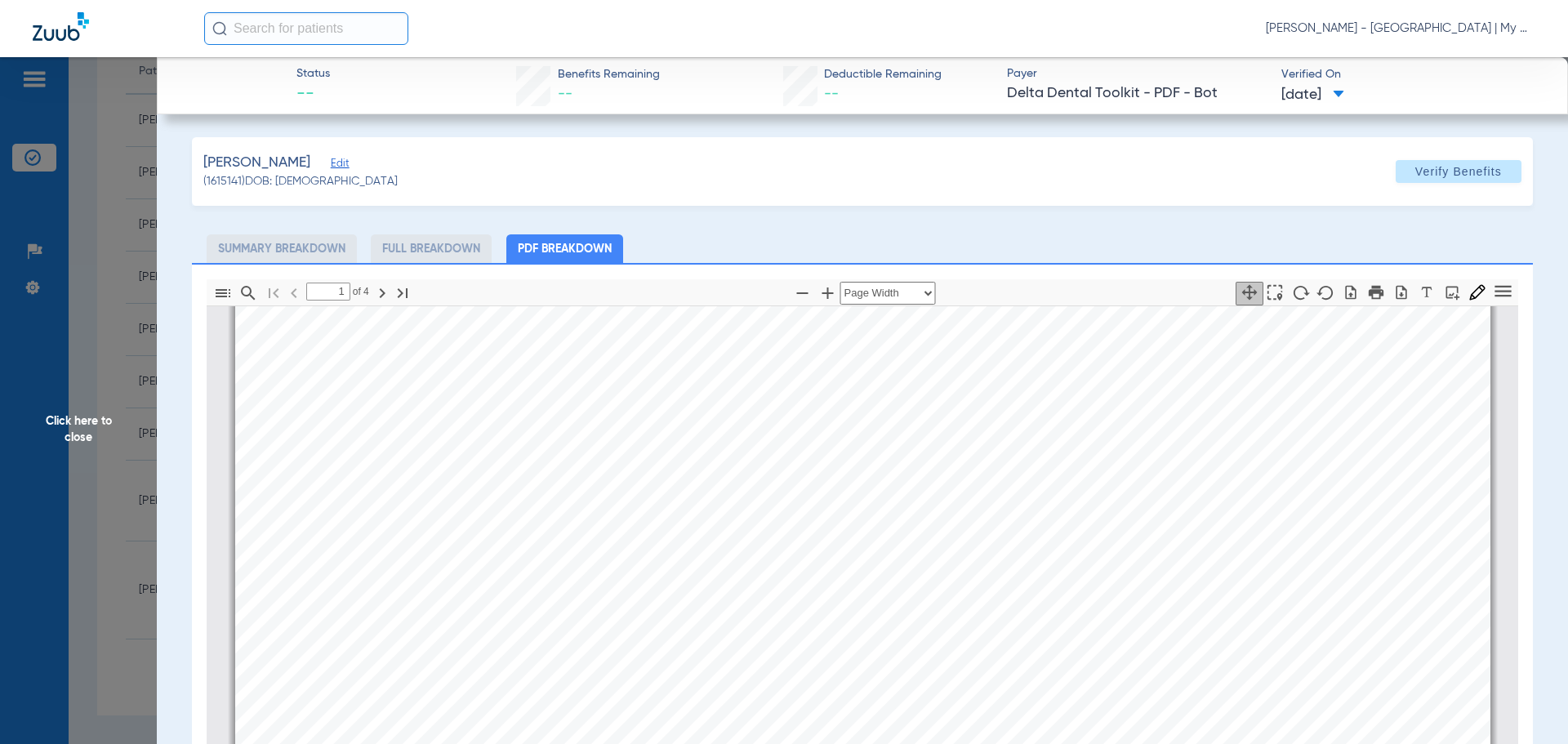 click on "Click here to close" 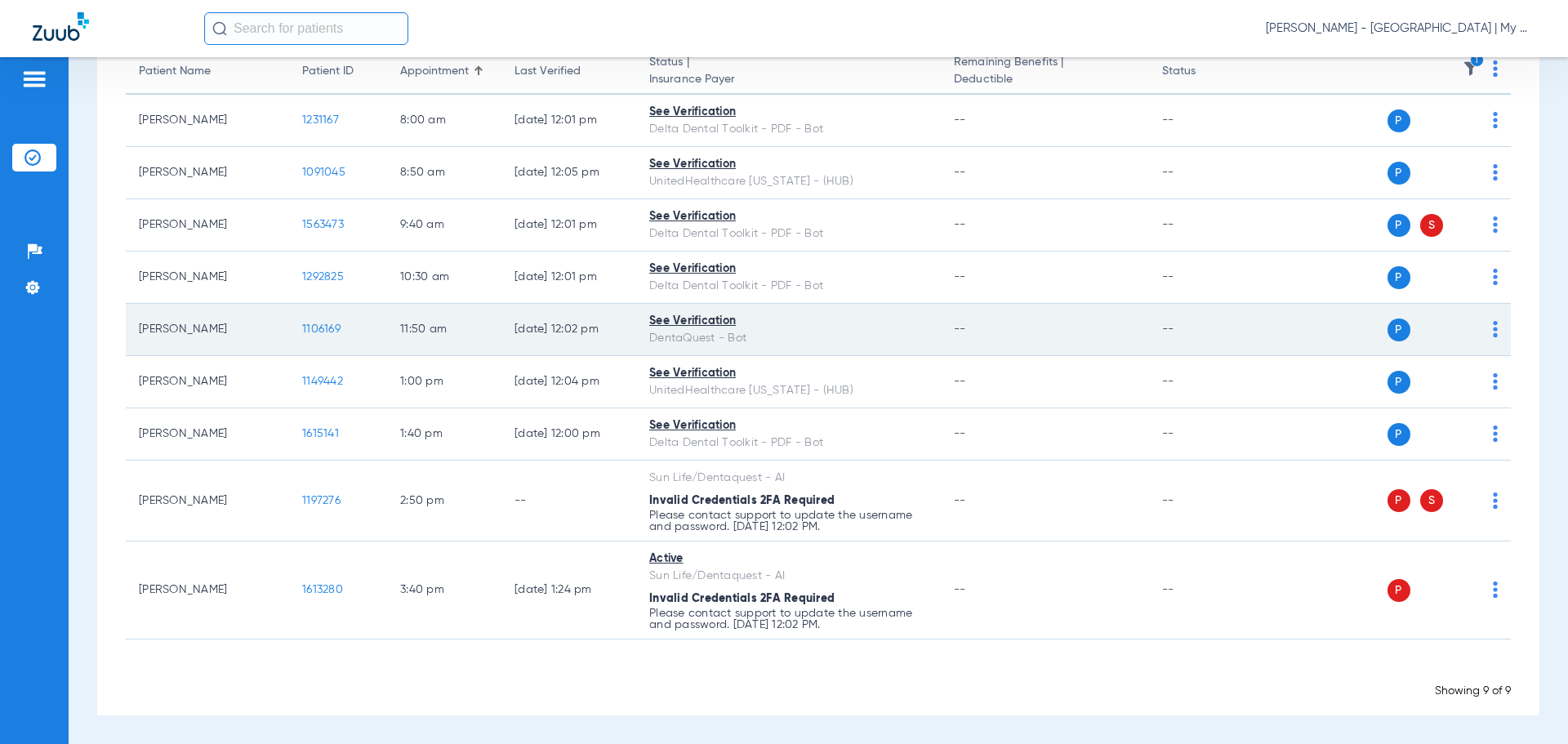 drag, startPoint x: 1116, startPoint y: 336, endPoint x: 1103, endPoint y: 314, distance: 25.553865 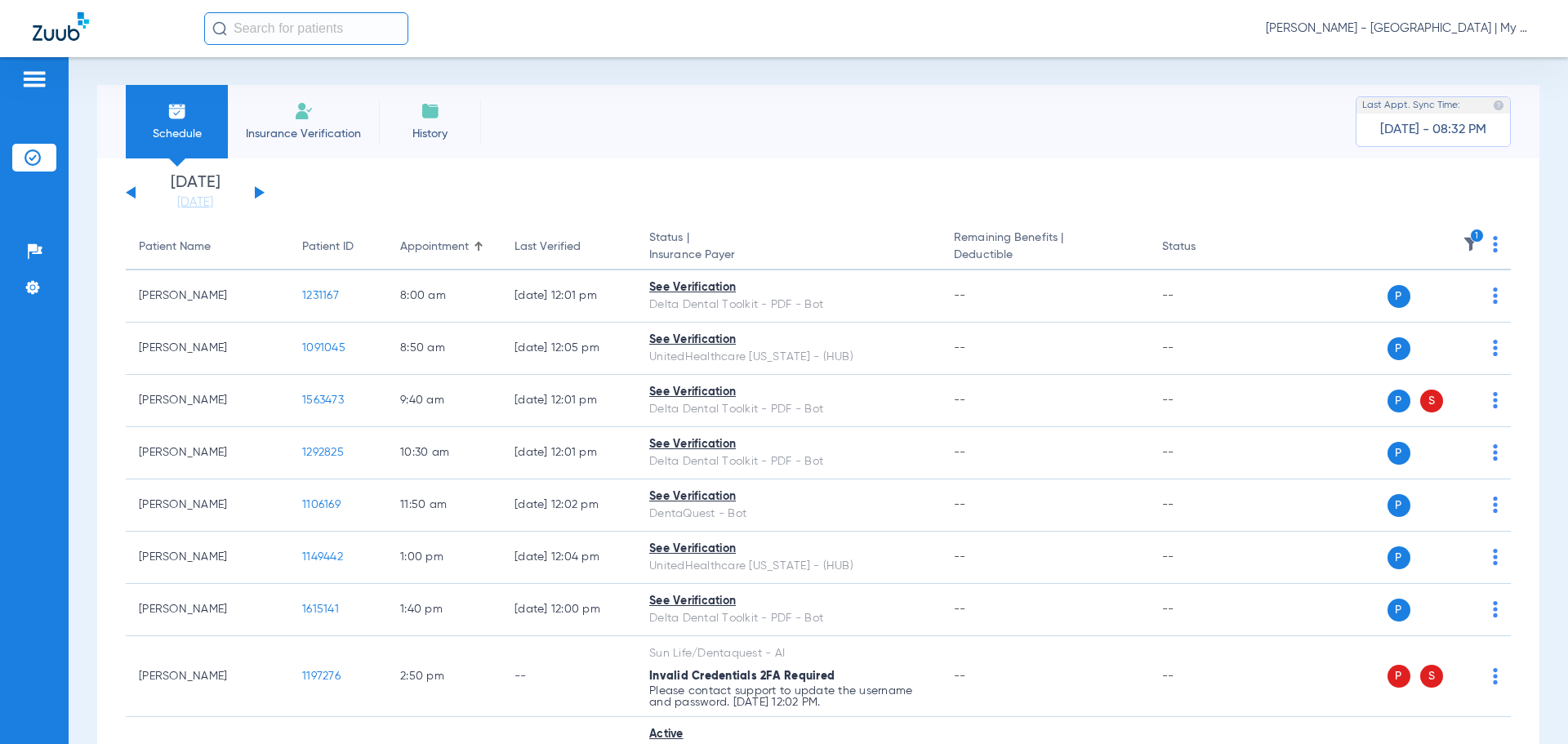 scroll, scrollTop: 0, scrollLeft: 0, axis: both 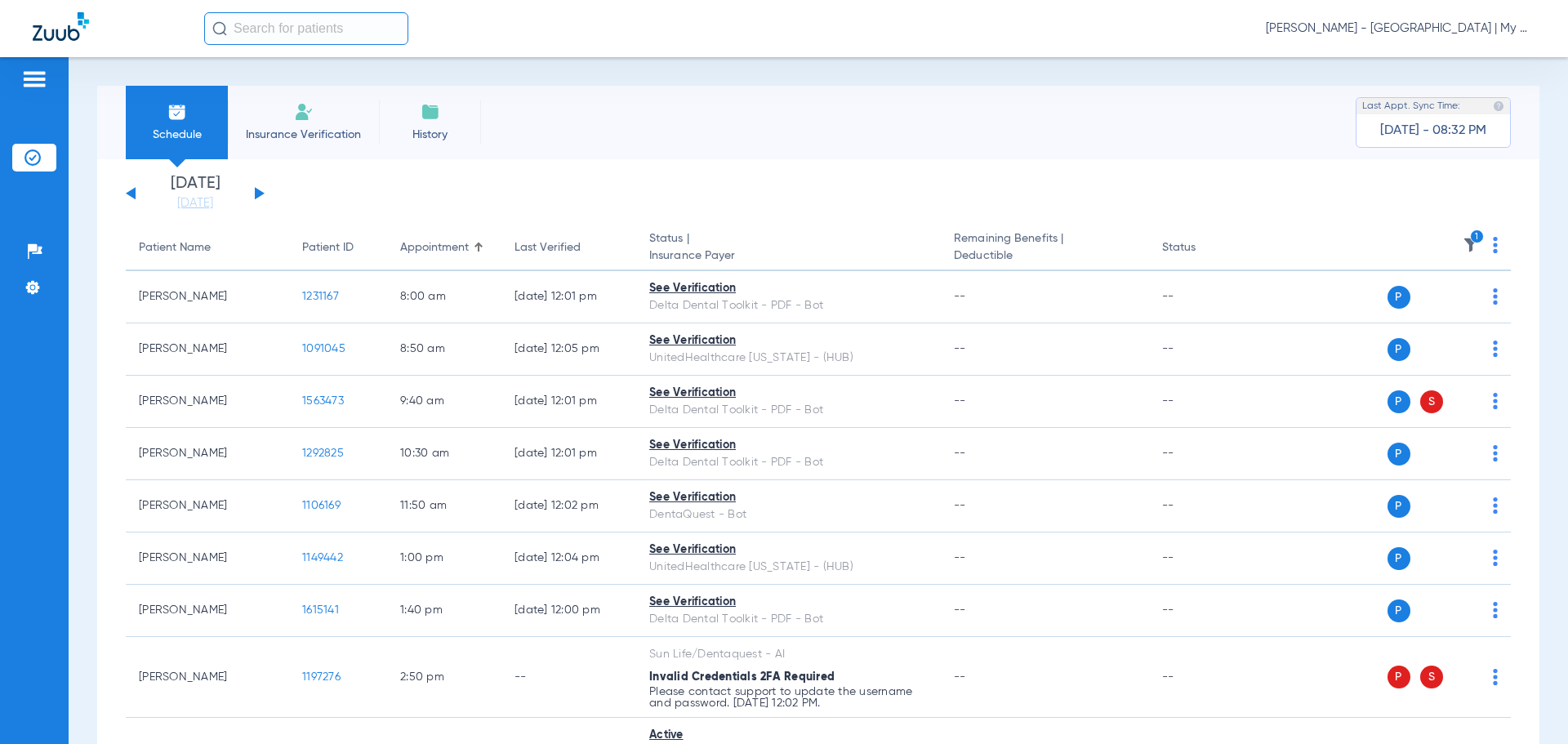 click 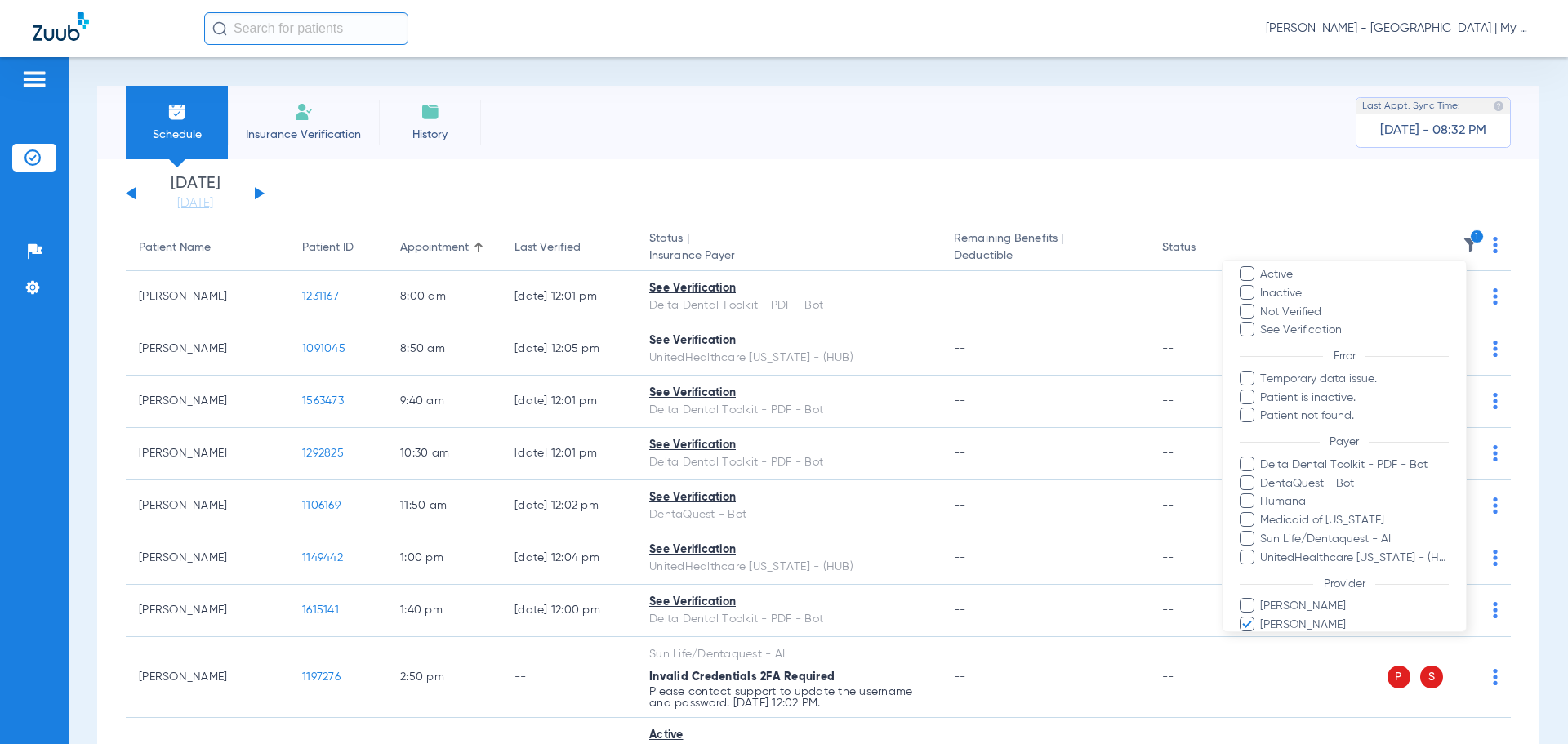 scroll, scrollTop: 187, scrollLeft: 0, axis: vertical 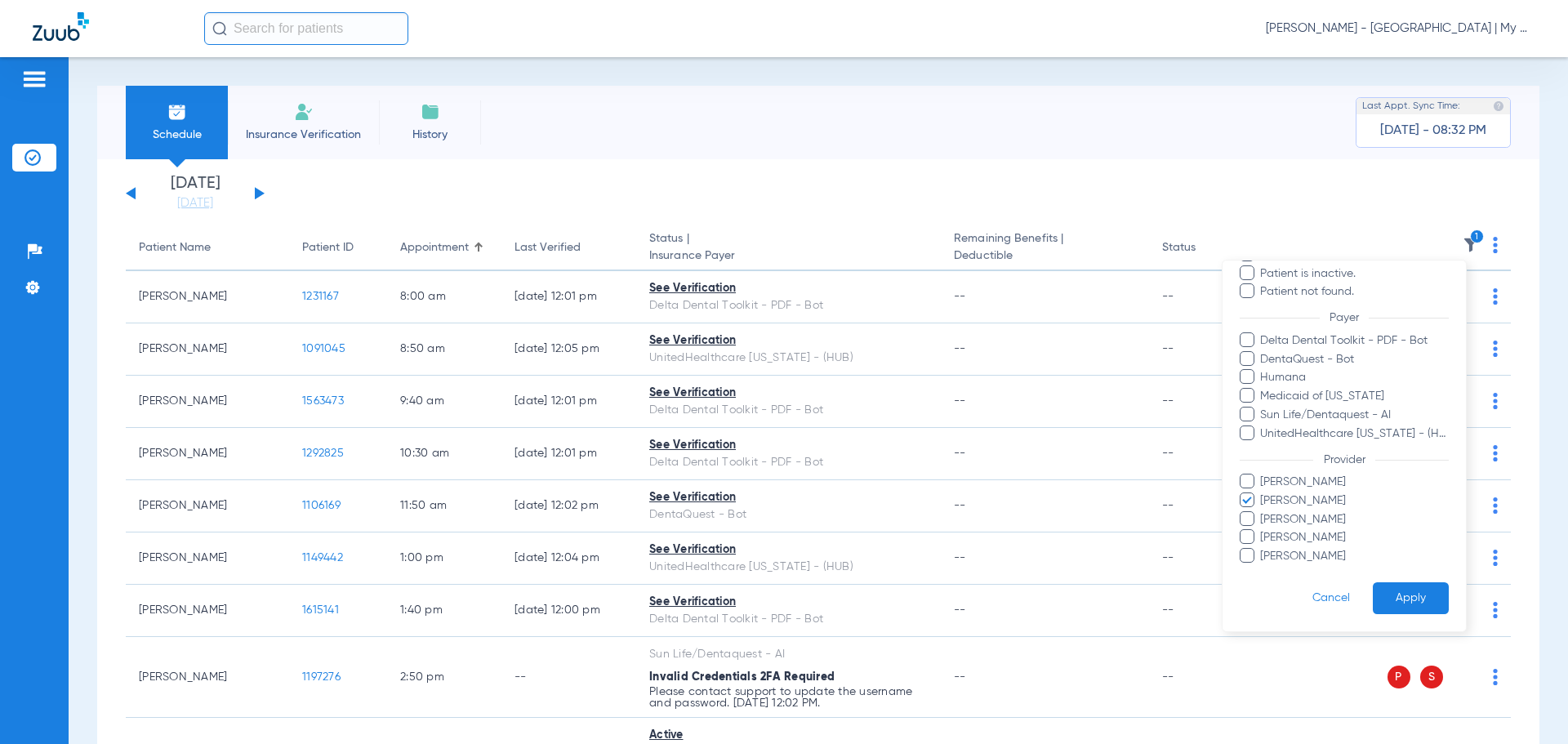 click on "[PERSON_NAME]" at bounding box center (1354, 501) 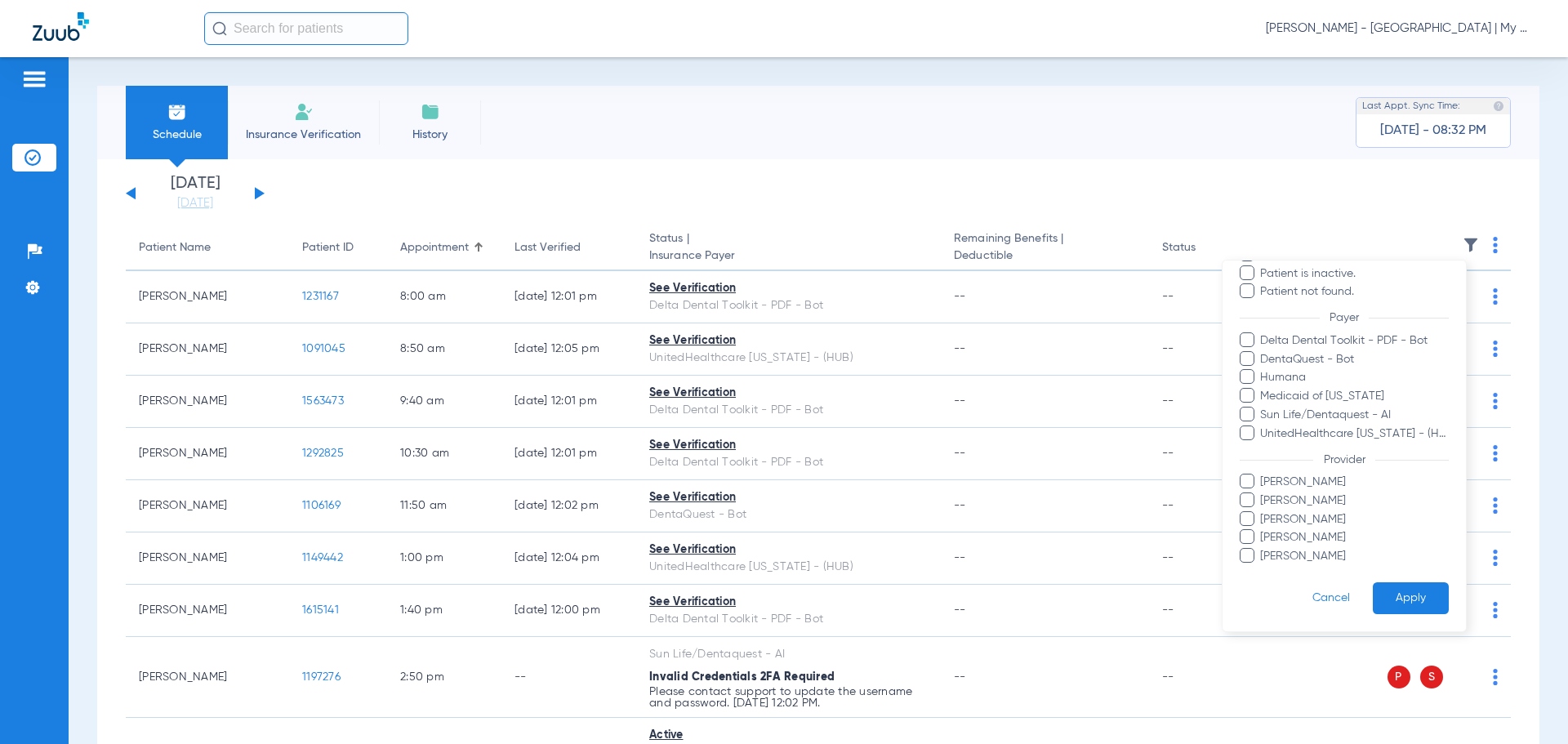 click on "[PERSON_NAME]" at bounding box center [1354, 519] 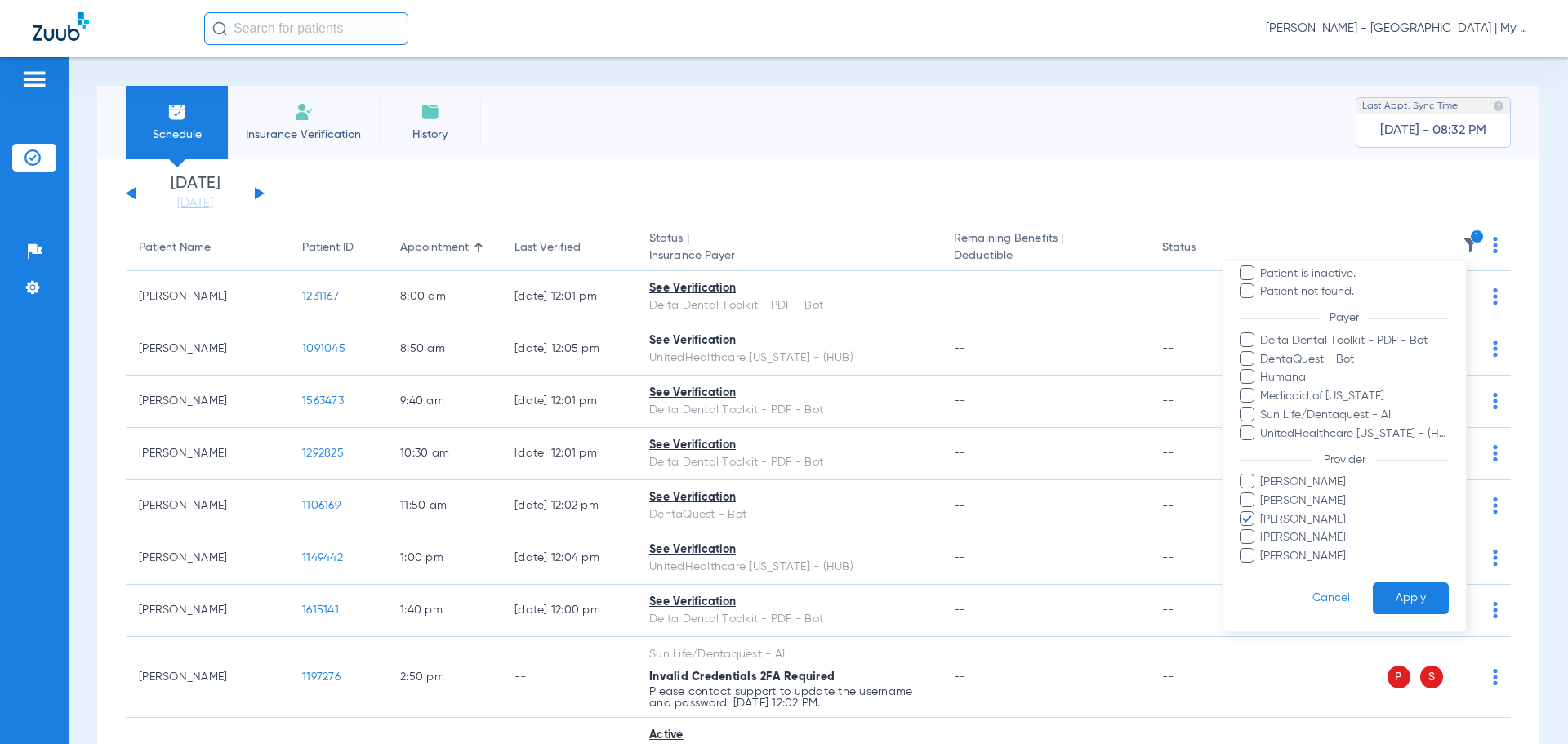 click on "Apply" at bounding box center (1410, 598) 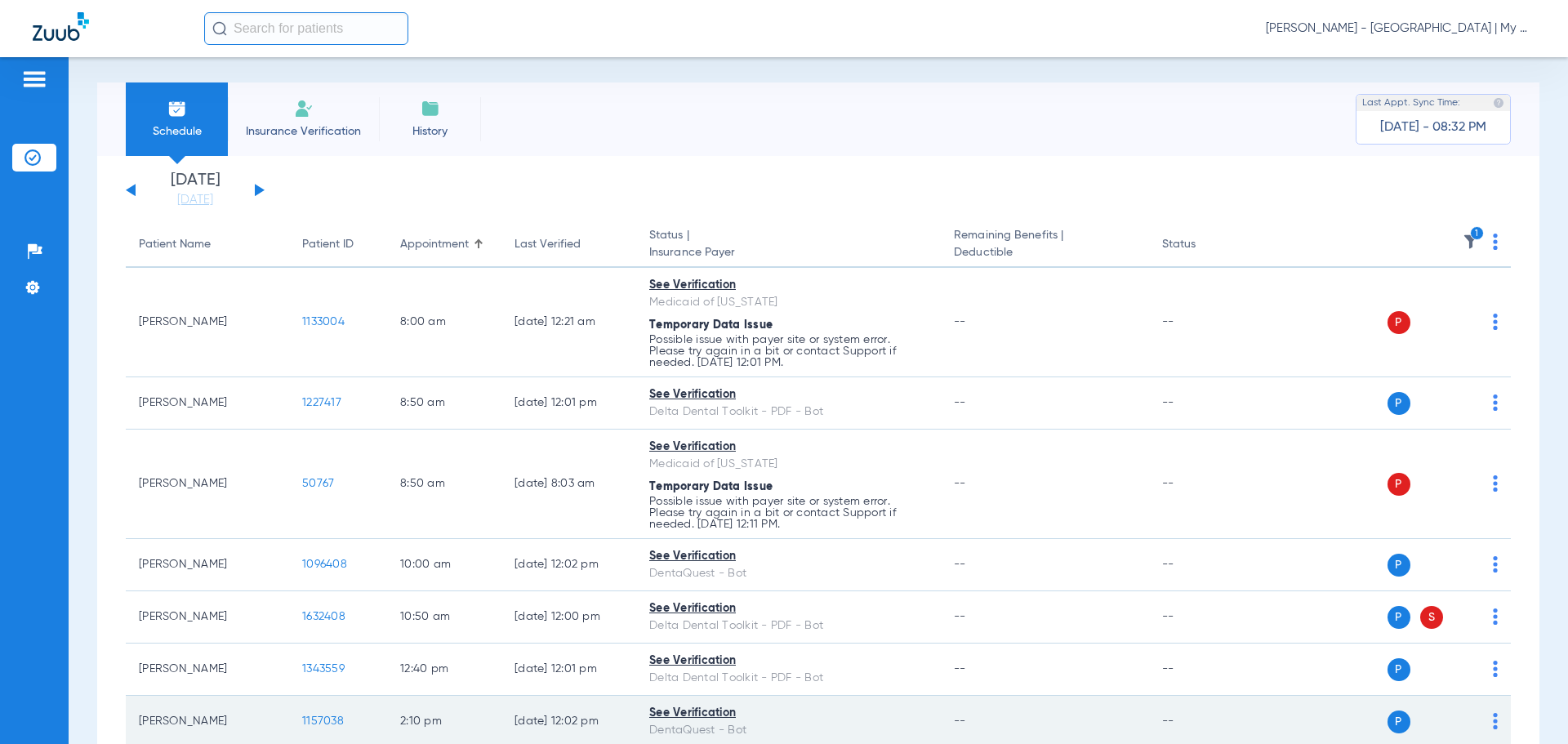 scroll, scrollTop: 0, scrollLeft: 0, axis: both 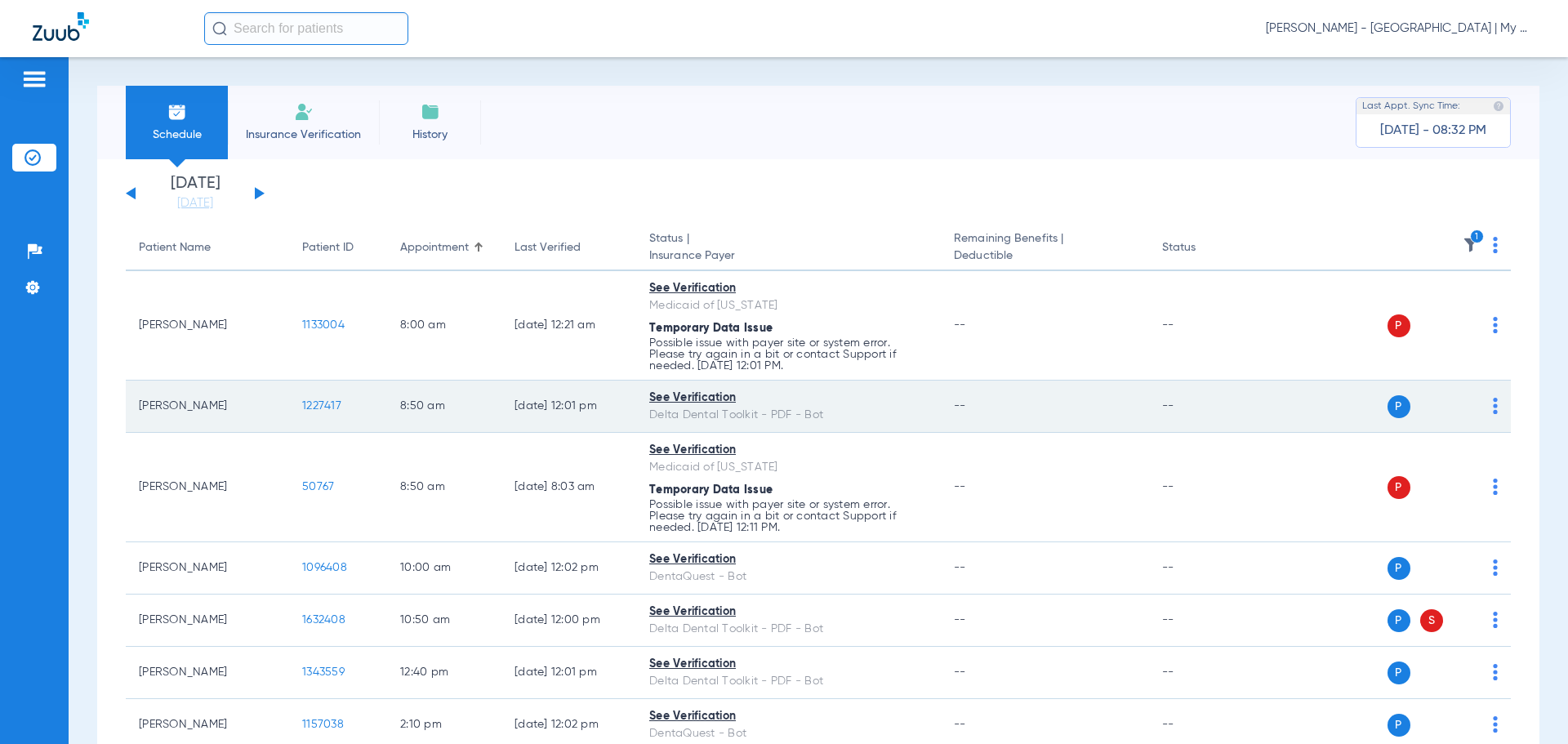 click on "[PERSON_NAME]" 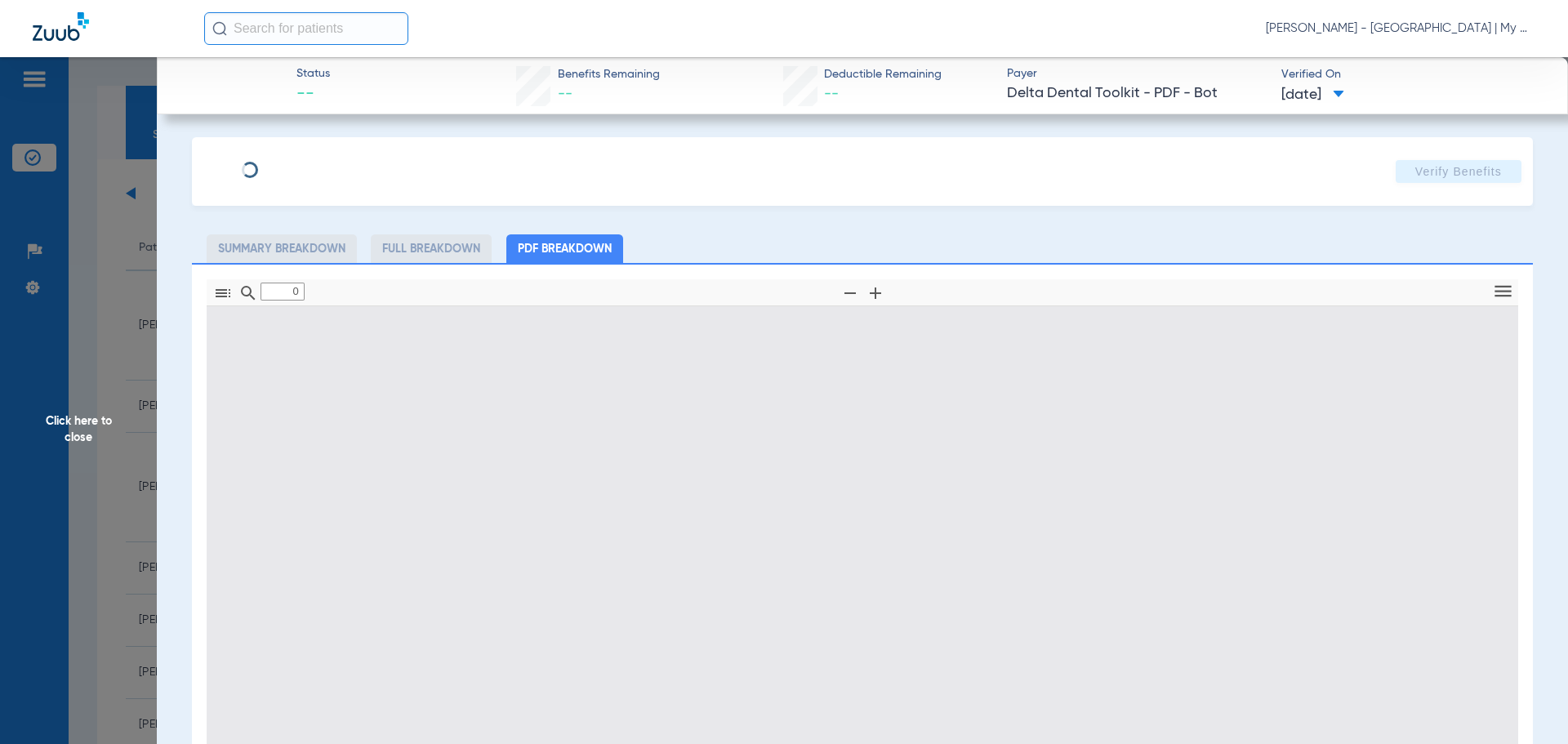 type on "1" 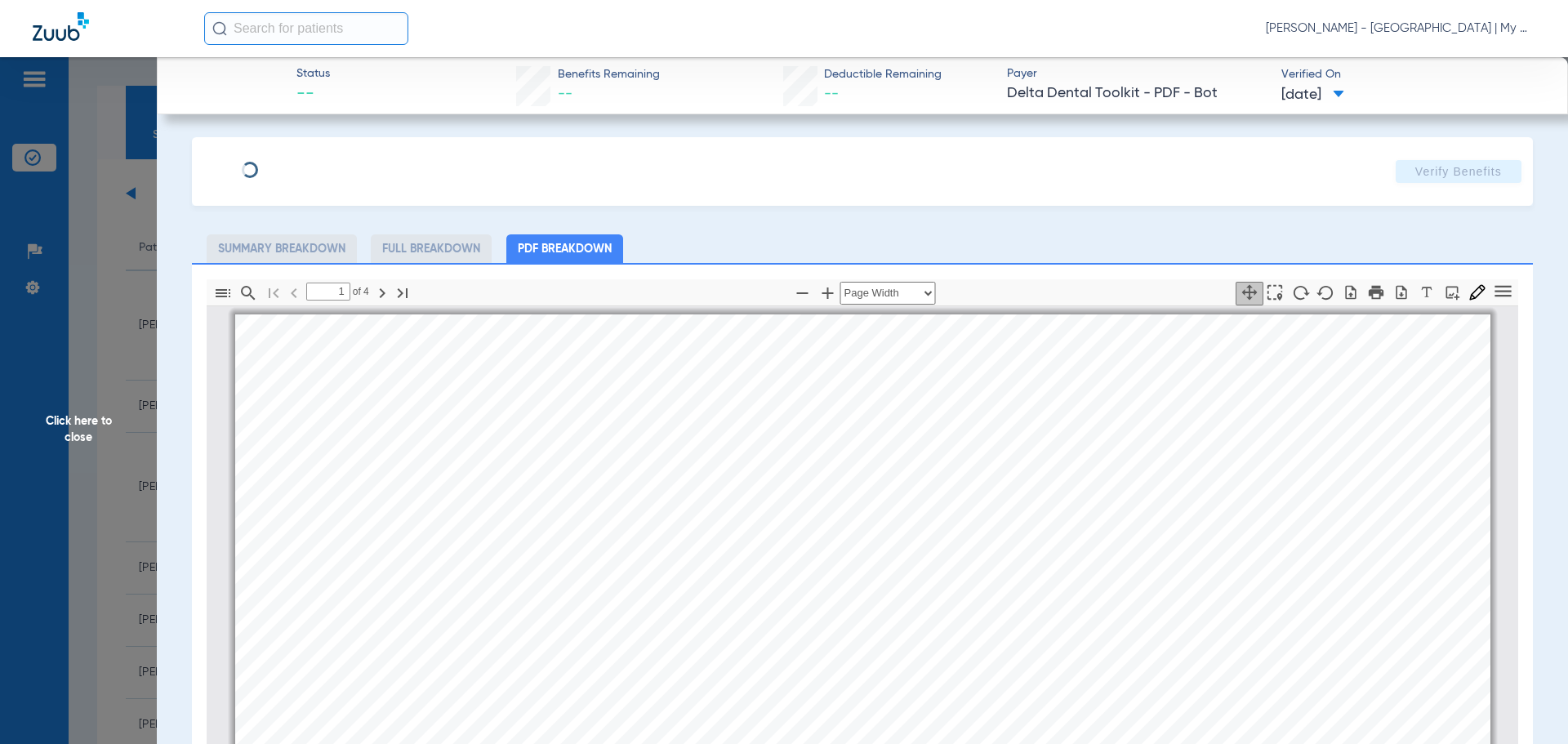 scroll, scrollTop: 8, scrollLeft: 0, axis: vertical 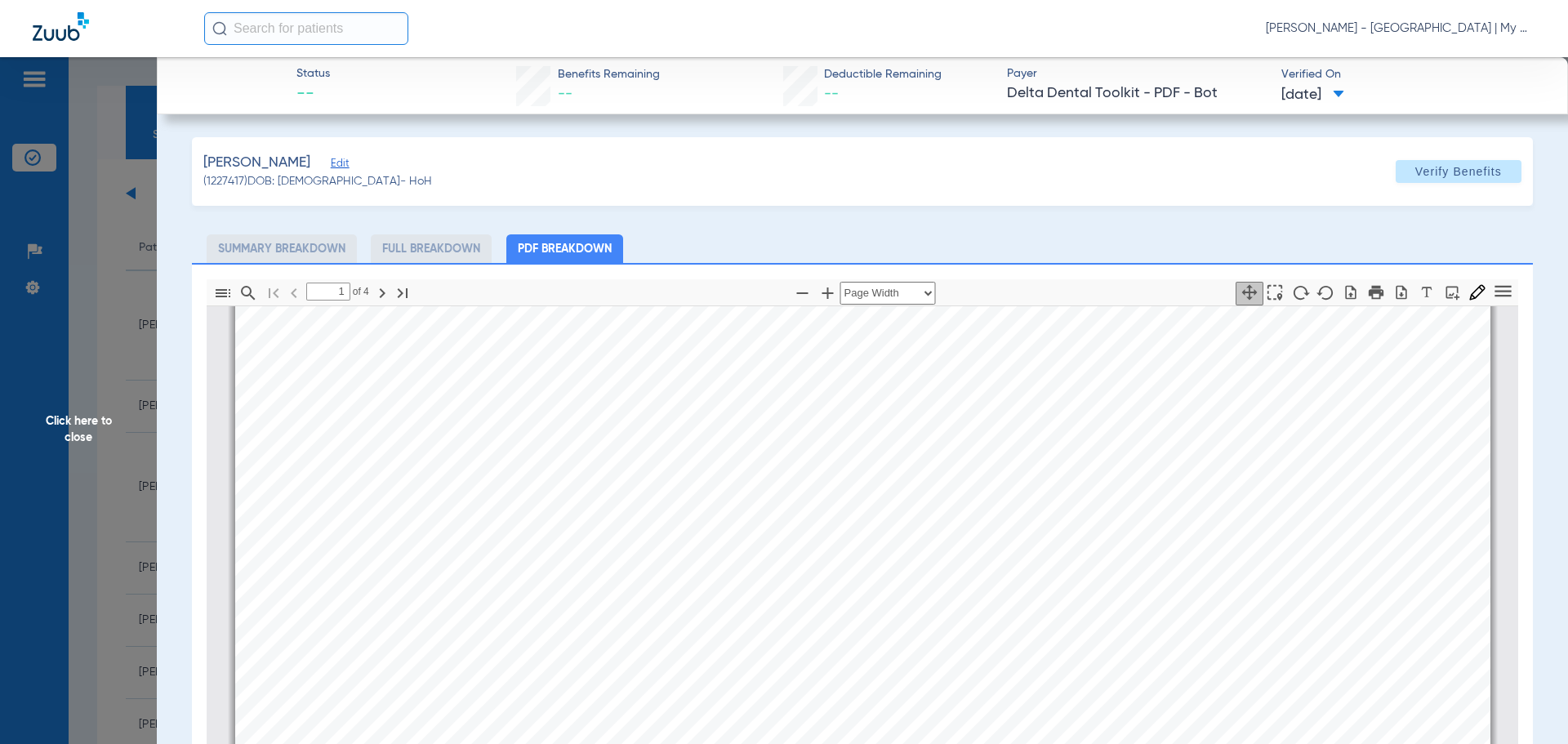 click on "Status --  Benefits Remaining   --   Deductible Remaining   --  Payer Delta Dental Toolkit - PDF - Bot  Verified On
07/11/2025   Kade, Nicole   Edit   (1227417)   DOB: 12/30/1985   - HoH   Verify Benefits   Subscriber Information   First name  Nicole  Last name  Kade  DOB  mm / dd / yyyy 12/30/1985  Member ID  0060148244  Group ID (optional)  424604000  Insurance Payer   Insurance
Delta Dental Toolkit - Pdf - Bot  Provider   Dentist
Jessica Ray  1174973754  Summary Breakdown   Full Breakdown   PDF Breakdown  Thumbnails Document Outline Attachments Layers Current Outline Item         1 of ⁨4⁩ Automatic Zoom Actual Size Page Fit Page Width ⁨50⁩% ⁨100⁩% ⁨125⁩% ⁨150⁩% ⁨200⁩% ⁨300⁩% ⁨400⁩% ⁨0⁩%       Highlight         Add image              Tools Highlight color Thickness Color #000000 Size Color #000000 Thickness Opacity Presentation Mode Open Print Save Go to First Page Previous Next Go to Last Page Rotate Clockwise Rotate Counterclockwise Text Selection Tool   Hand Tool" 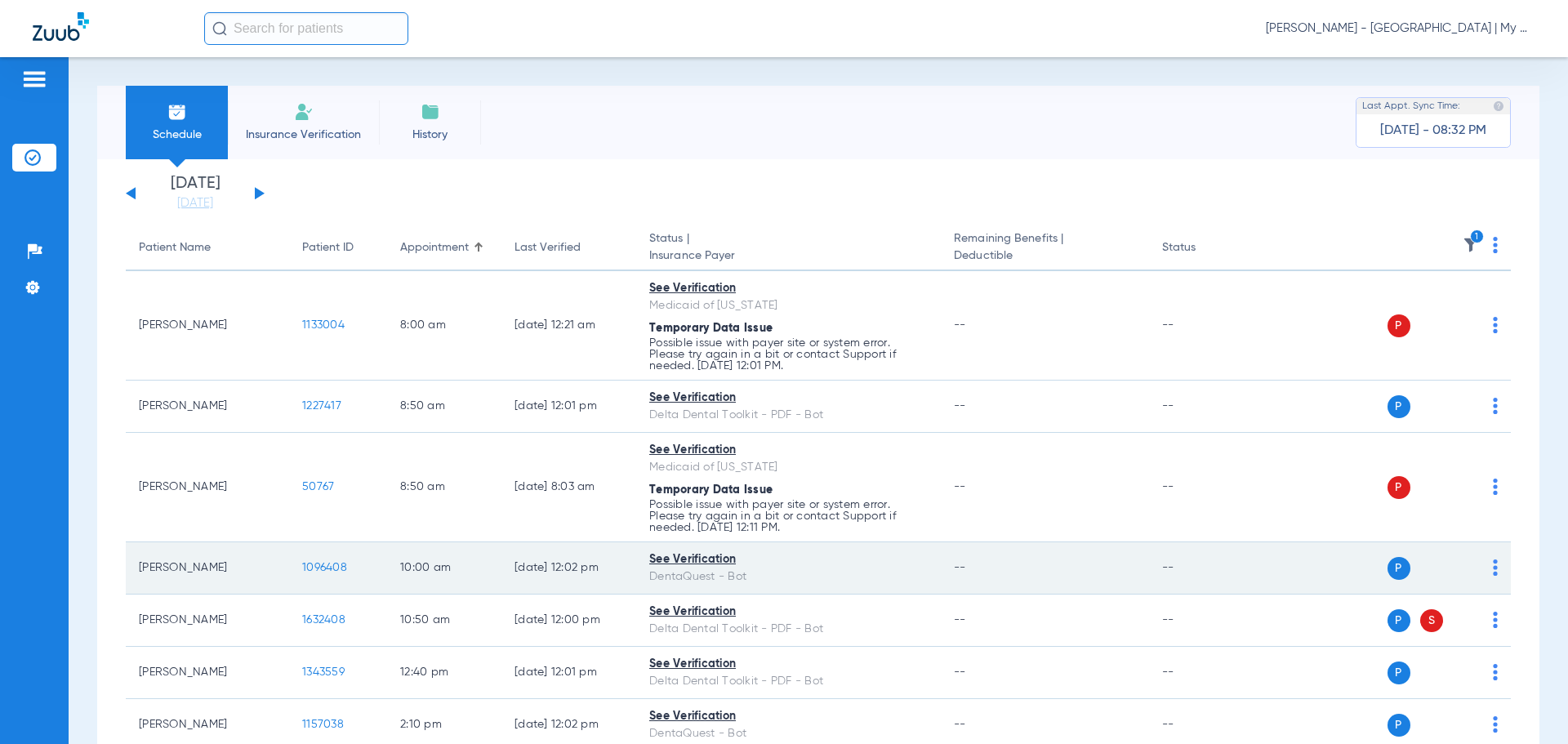 click on "1096408" 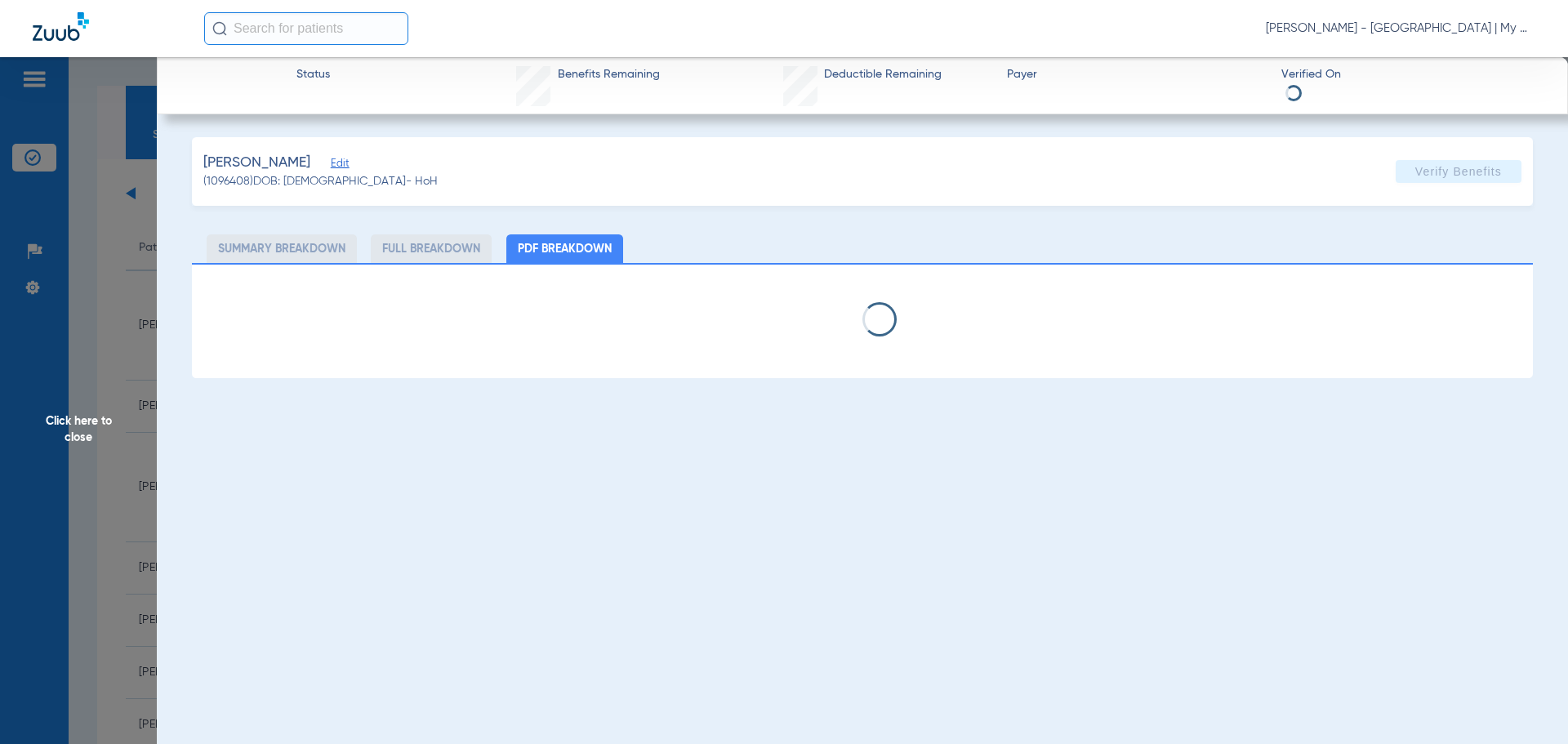 select on "page-width" 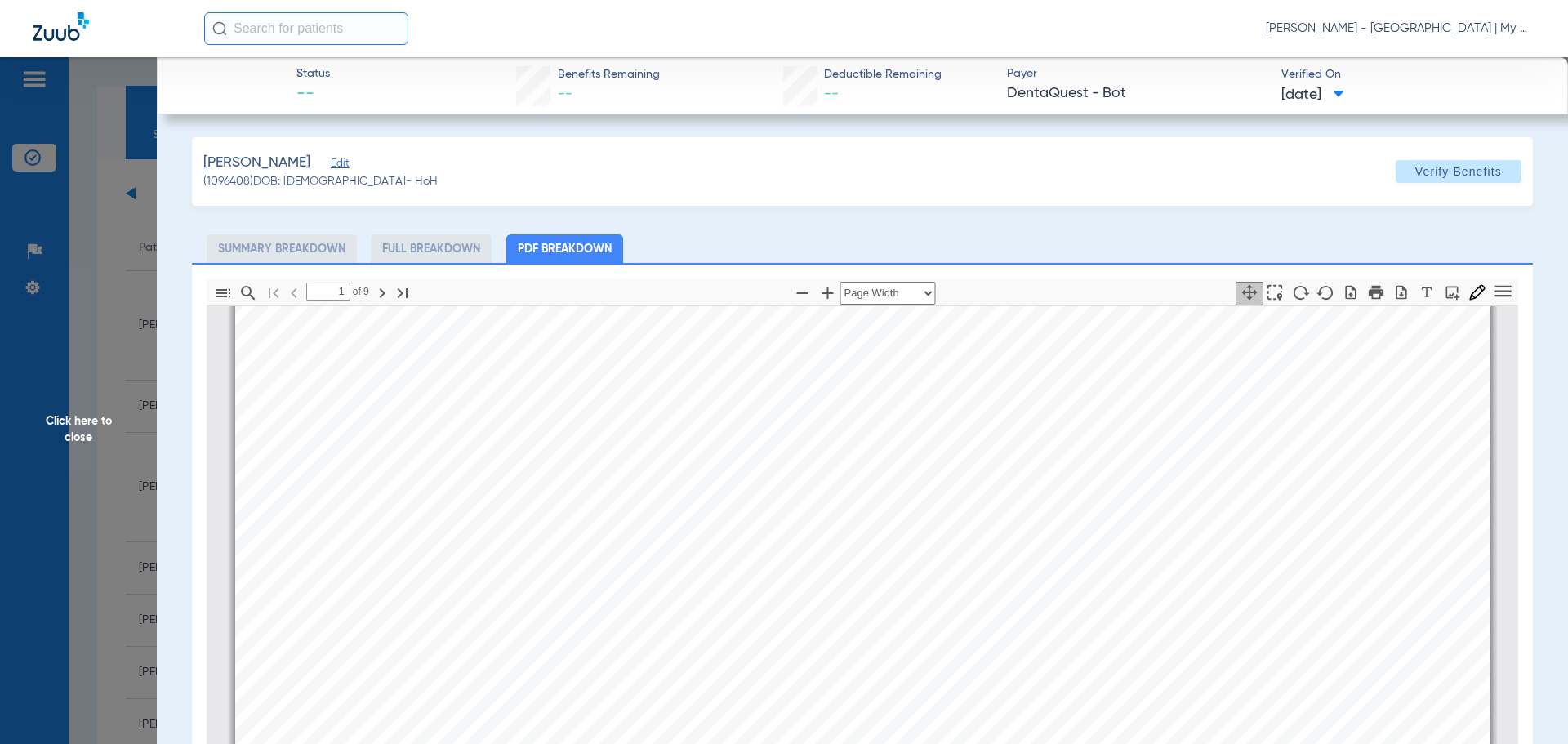 scroll, scrollTop: 335, scrollLeft: 0, axis: vertical 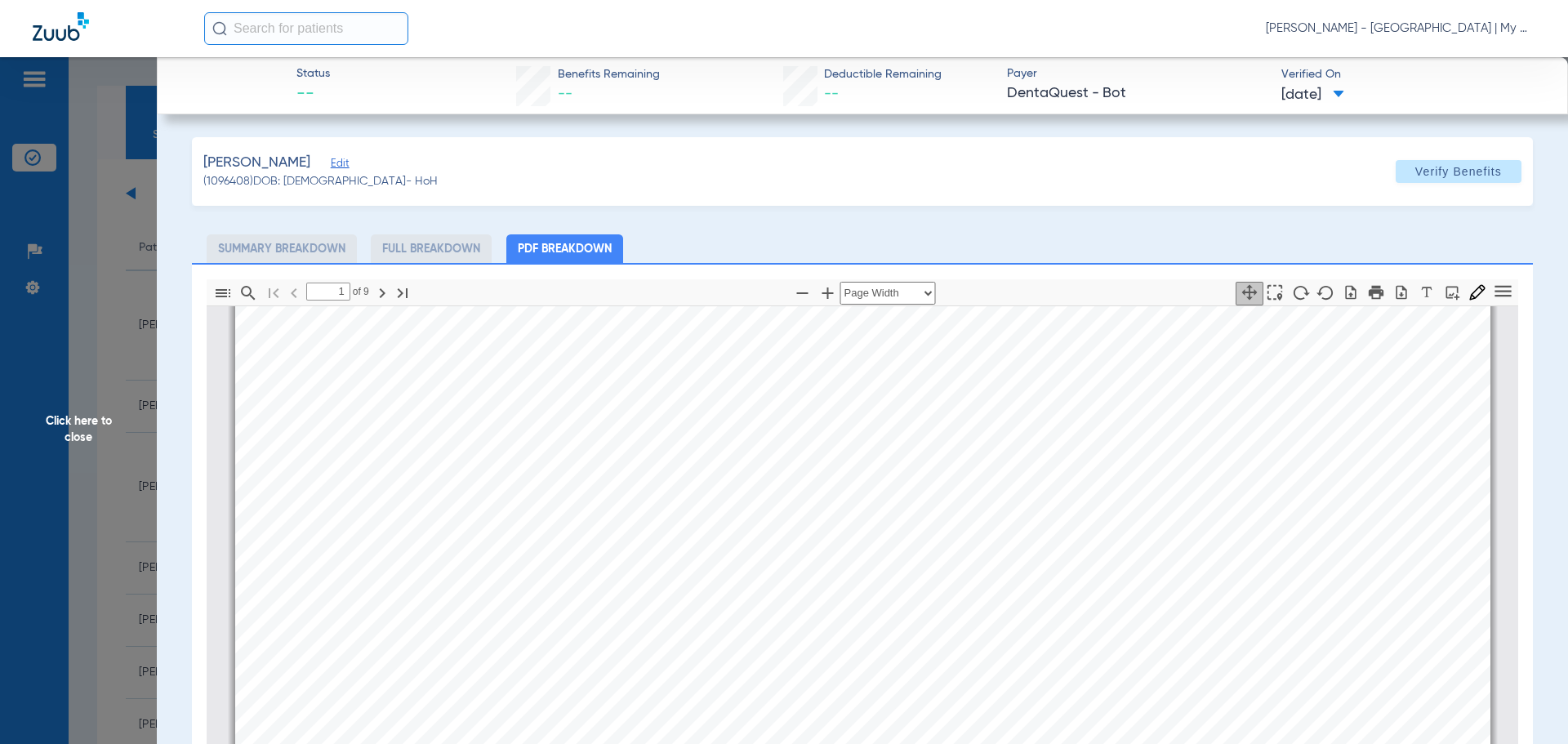 click on "JAYLYN   REYNOLDS Member is eligible:   My Community Dental Centers Inc   -   Jessica Ray   -   MY COMMUNITY DENTAL CENTERS, INC - 3037 ELECTRIC AVE - PORT HURON   -   07/11/2025 Healthy Kids Name :   JAYLYN   REYNOLDS Relationship :   Subscriber DOB:   04/02/2005 Gender:   F Primary Address:   4089 GARDENDALE DR APT 311 , FORT GRATIOT, MI 48059 Work Phone:   - Fax Number:   - Primary Home Phone:   -    Print Plan Healthy Kids Issued ID   Coverage End Date 0029240501 Overview   Claim and   Authorization & Estimate   Service History   Eligibility History   Bene ﬁ t Summary Primary Care Provider Of ﬁ ce:   Smile Zone Dental Service Location:   4036 24th Ave ,   FORT GRATIOT ,   MI 48059 Provider Effective Date:   07/01/2025 Provider Termination Date:   - Other Coverage This member does not have other coverages." at bounding box center (862, 424) 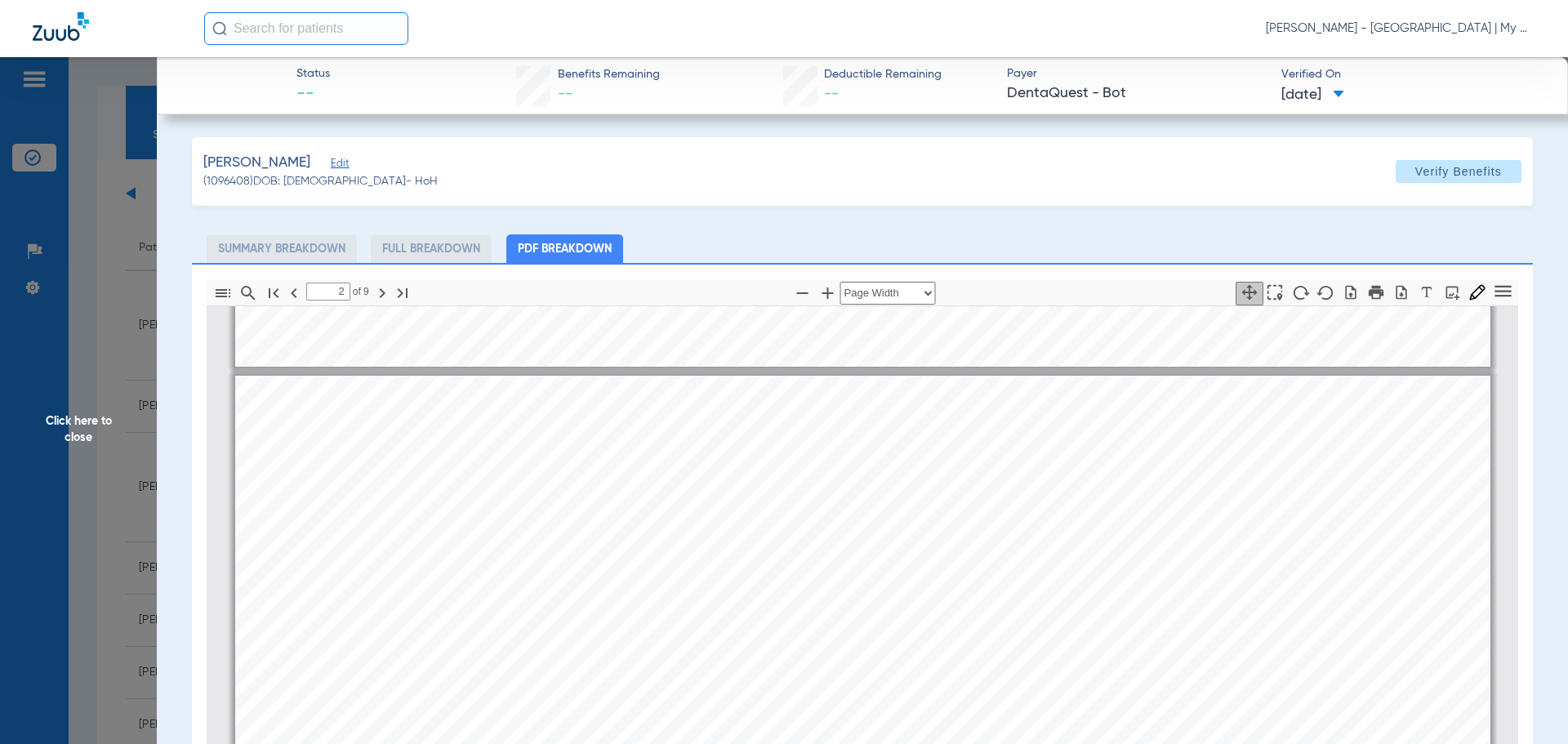 scroll, scrollTop: 988, scrollLeft: 0, axis: vertical 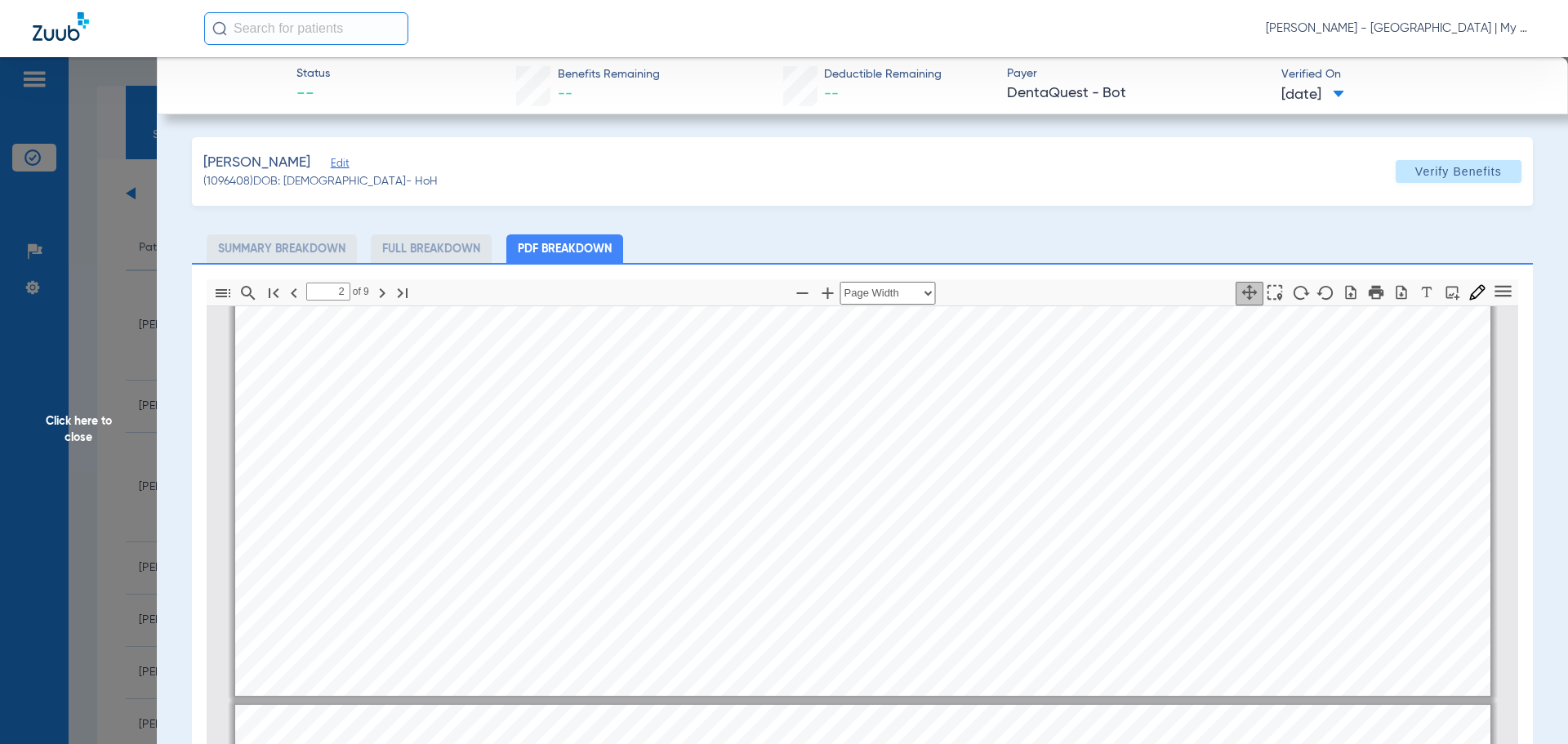 type on "3" 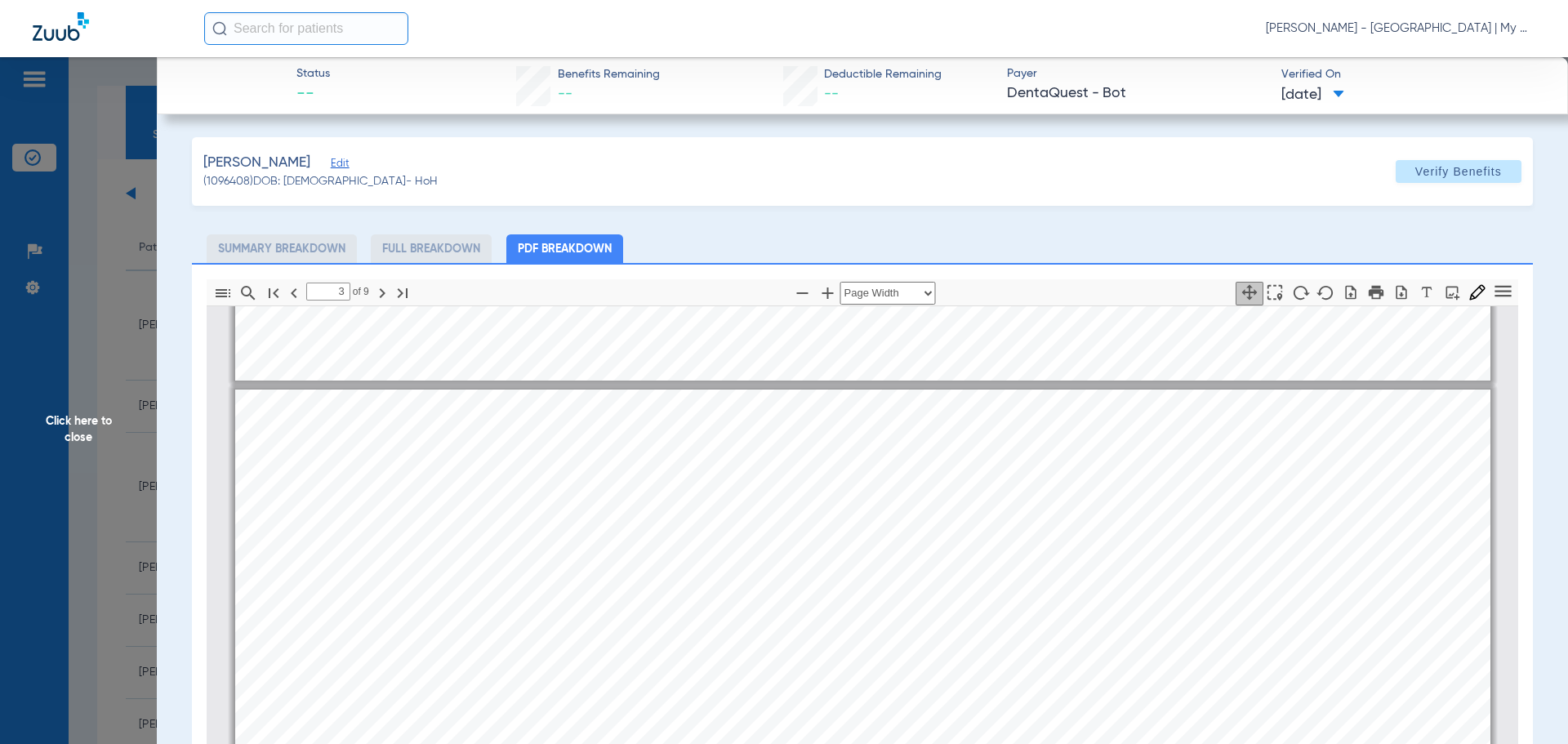 scroll, scrollTop: 1887, scrollLeft: 0, axis: vertical 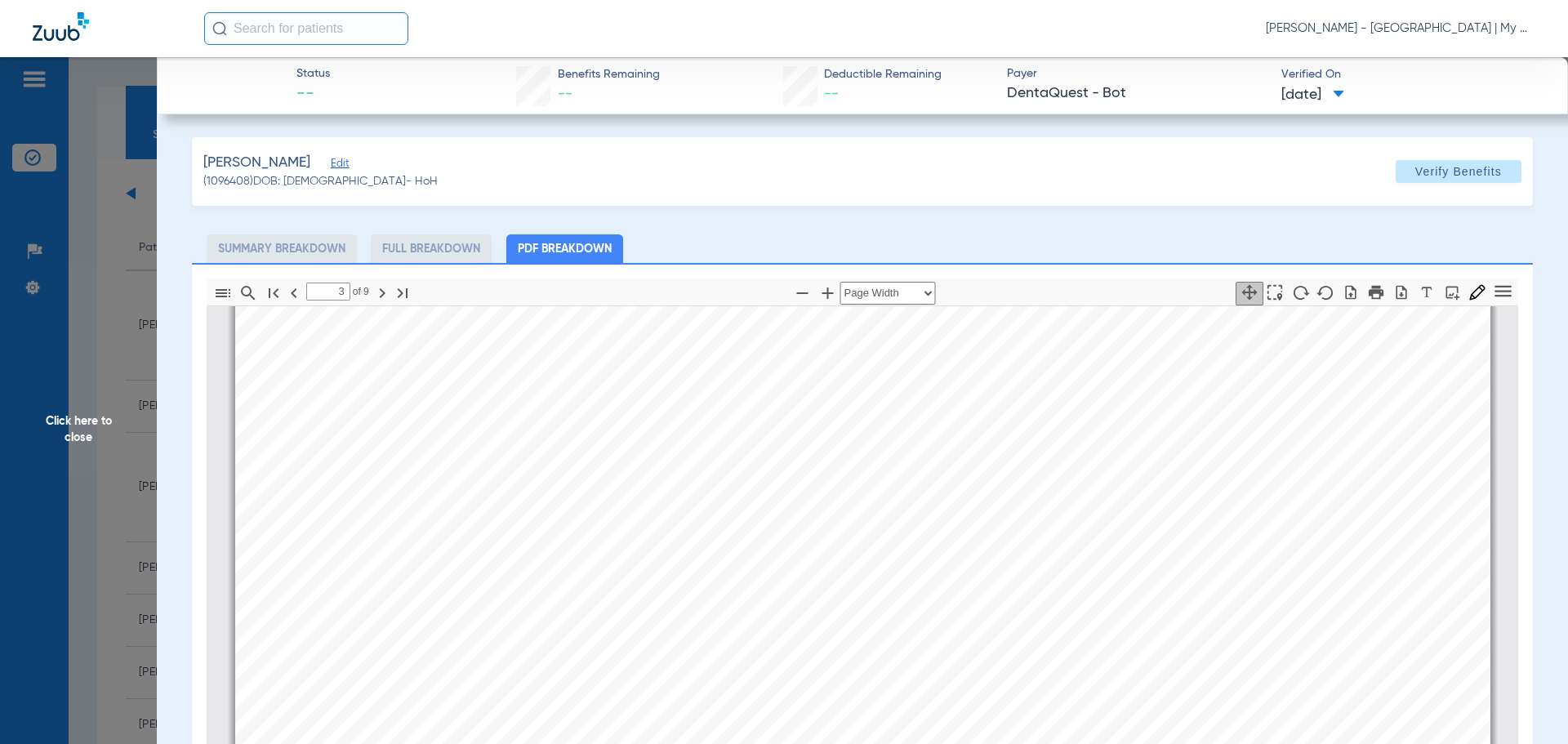 click on "Click here to close" 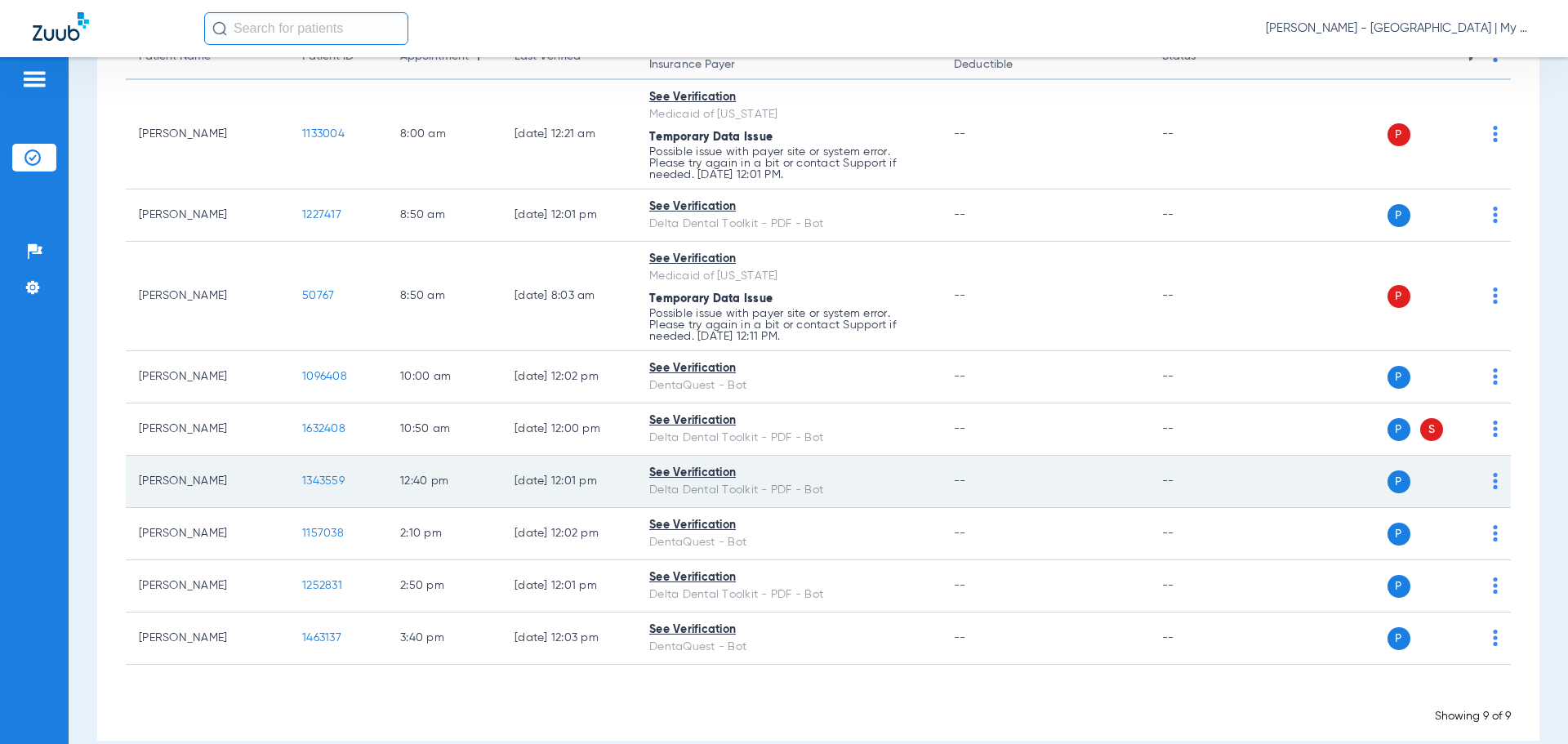 scroll, scrollTop: 216, scrollLeft: 0, axis: vertical 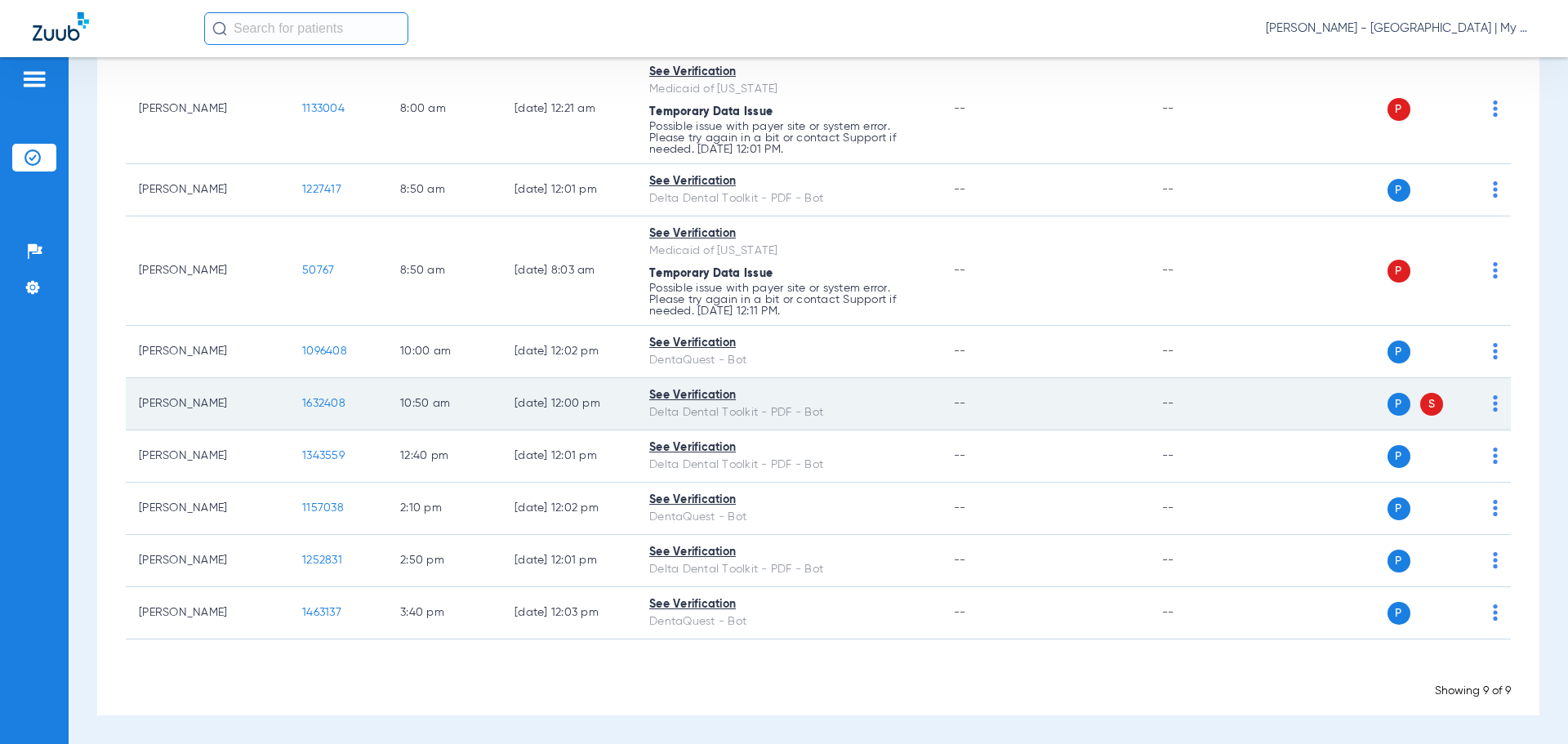 click on "1632408" 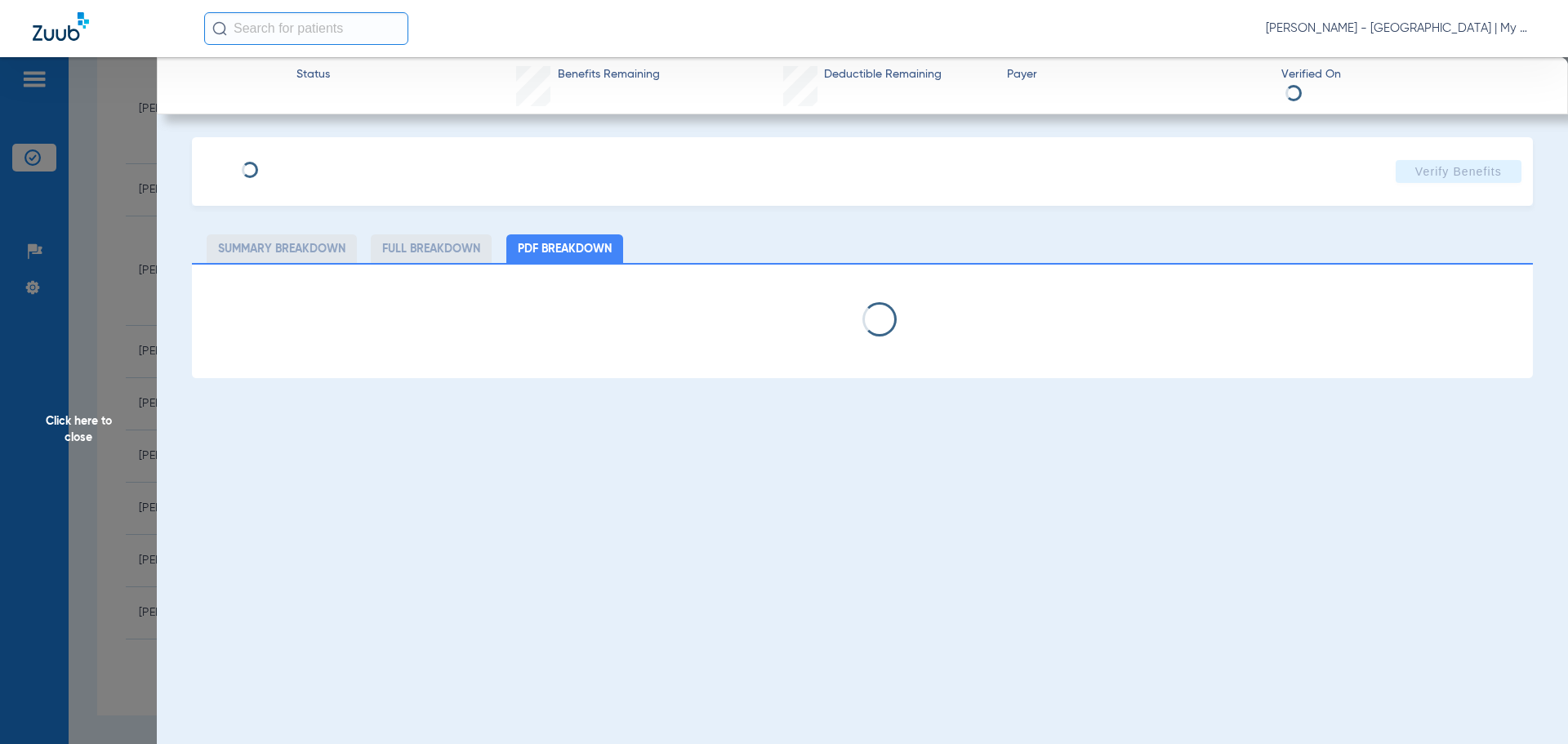 select on "page-width" 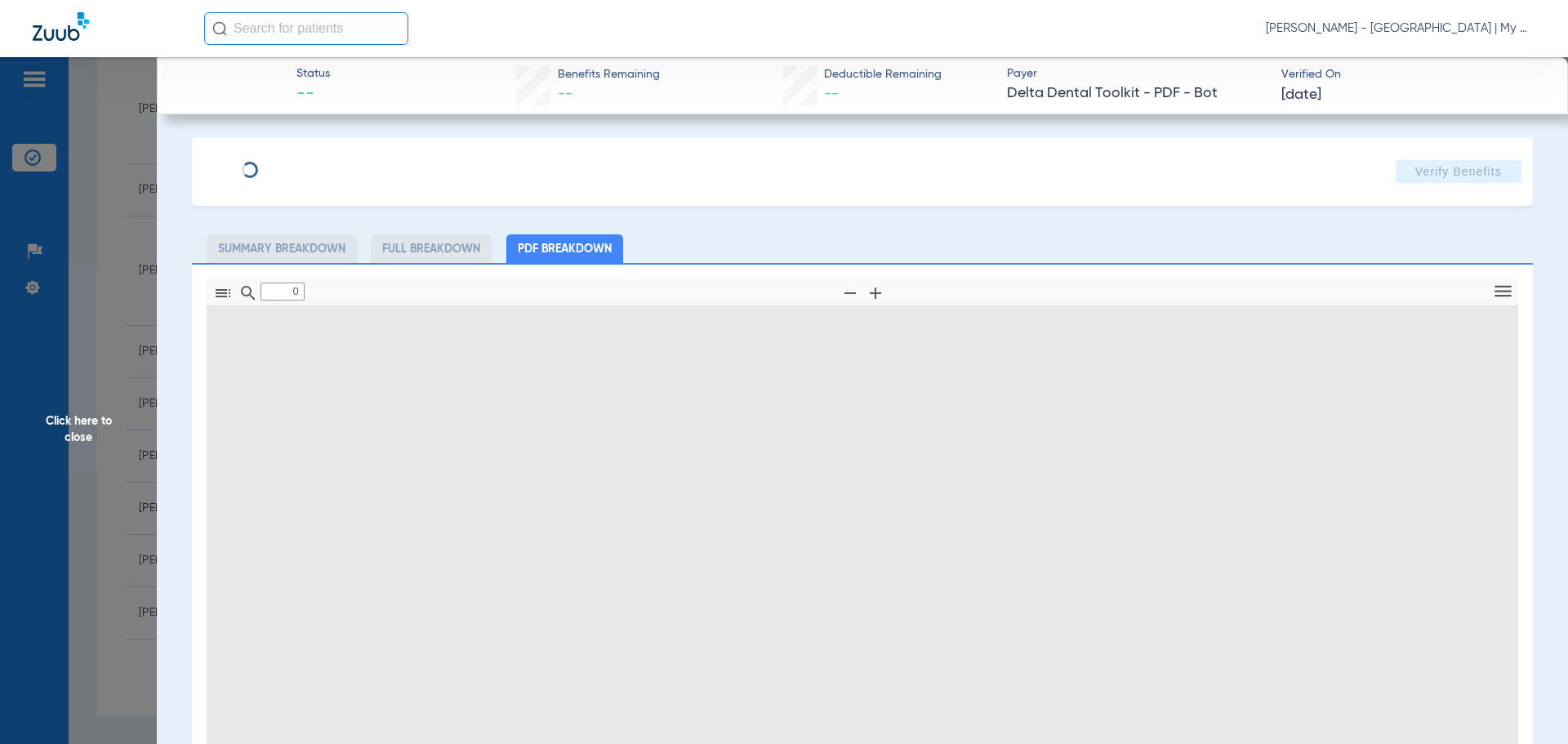 type on "1" 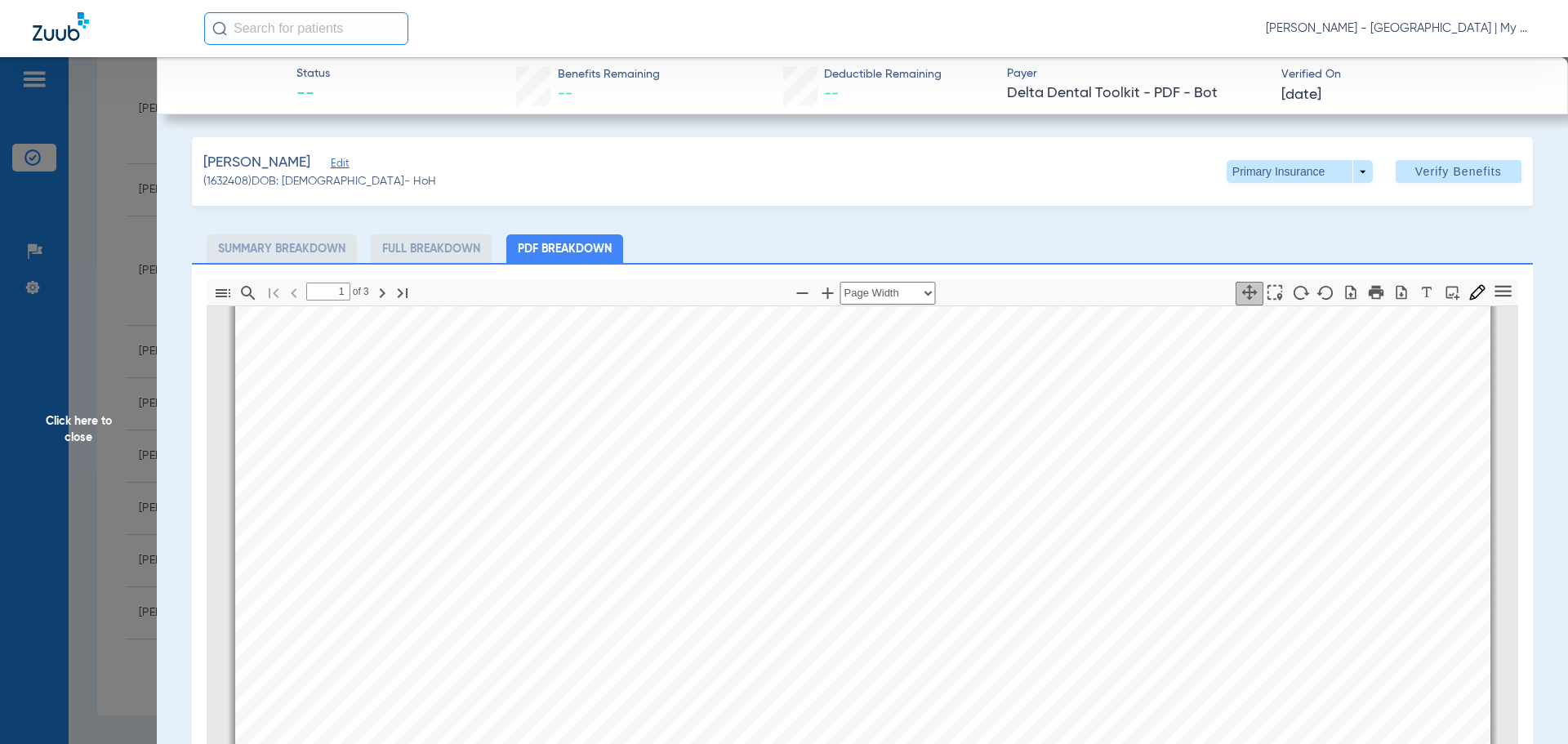 scroll, scrollTop: 572, scrollLeft: 0, axis: vertical 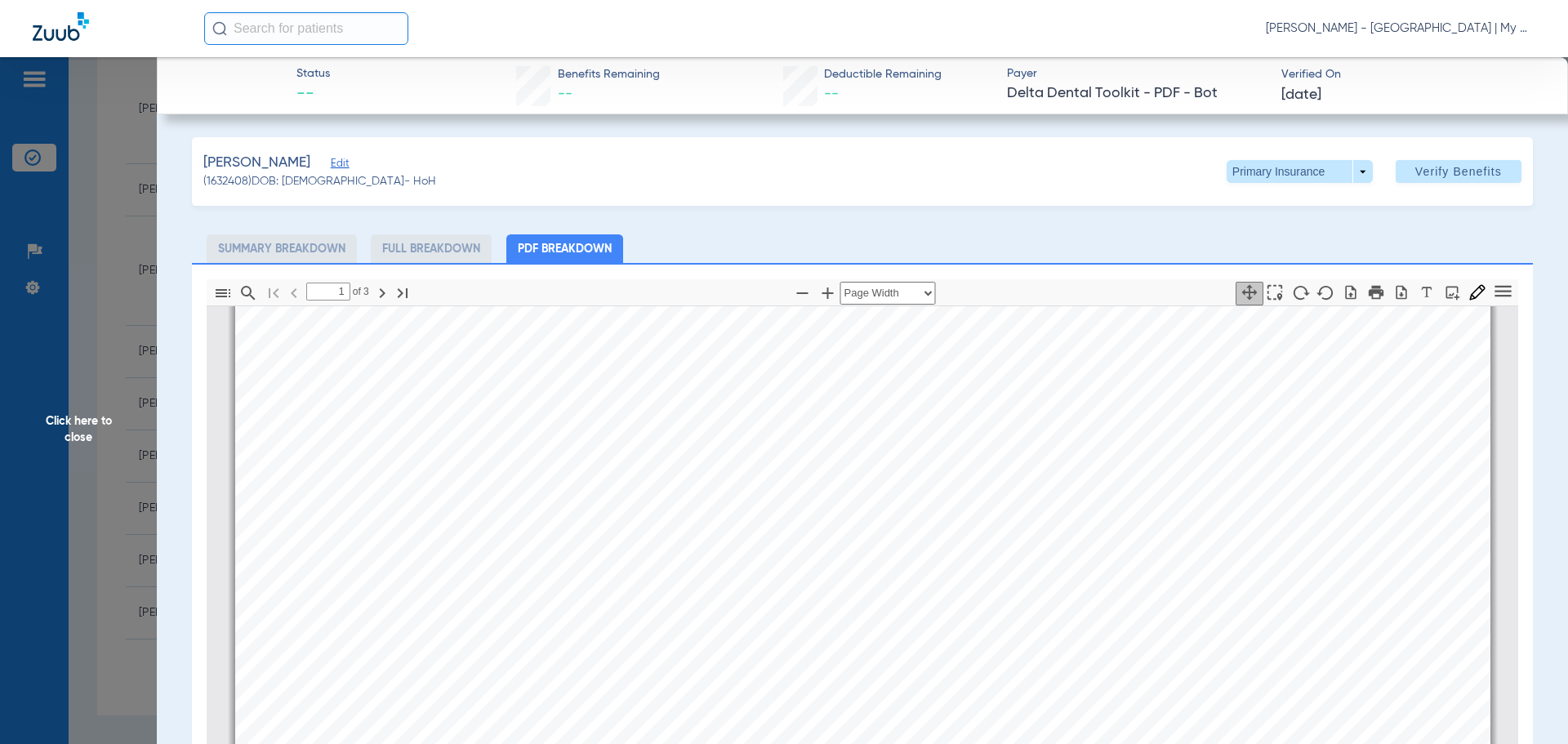 click on "is otherwise not covered, and if the service was performed [DATE], no payment will be made by Delta Dental" at bounding box center (871, 512) 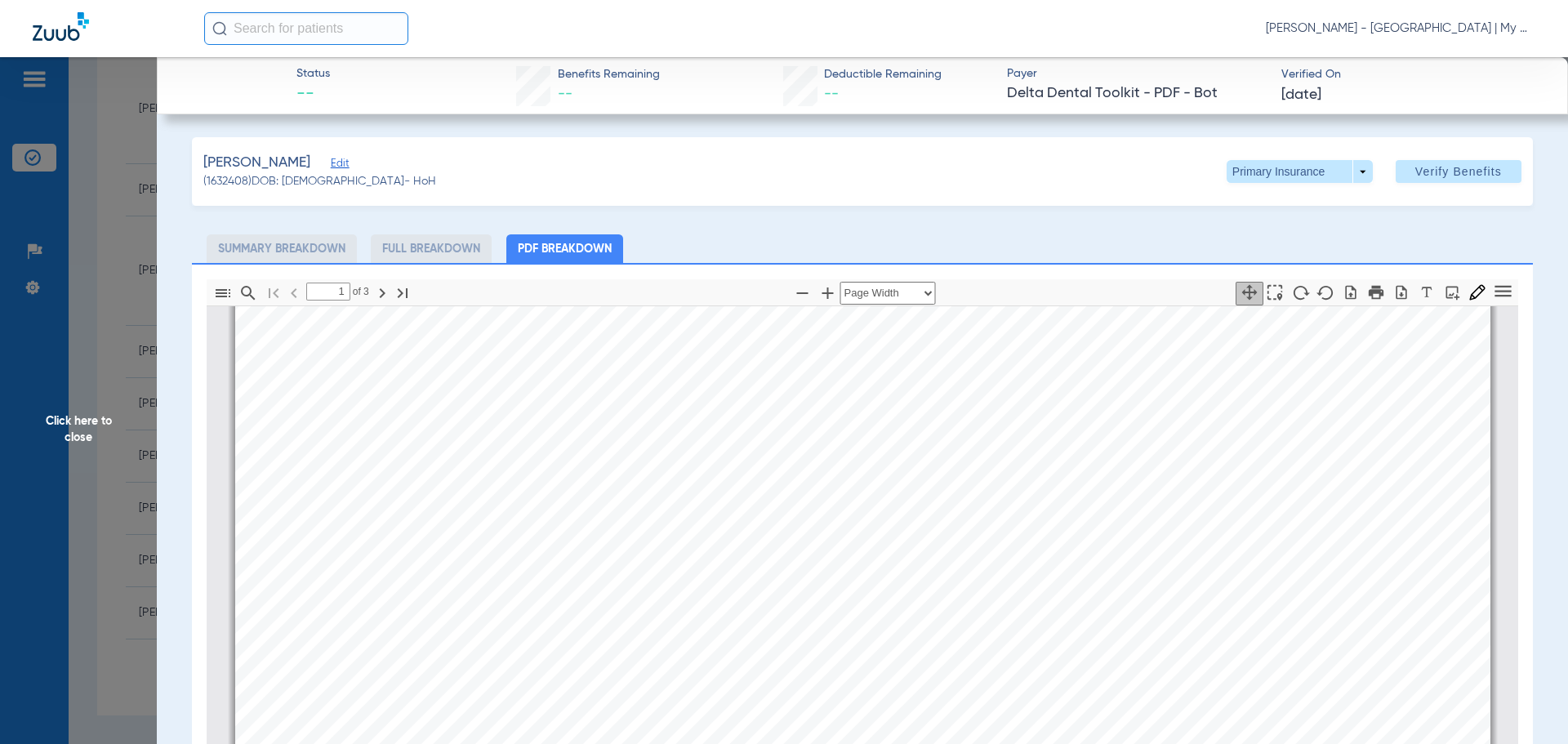 scroll, scrollTop: 0, scrollLeft: 0, axis: both 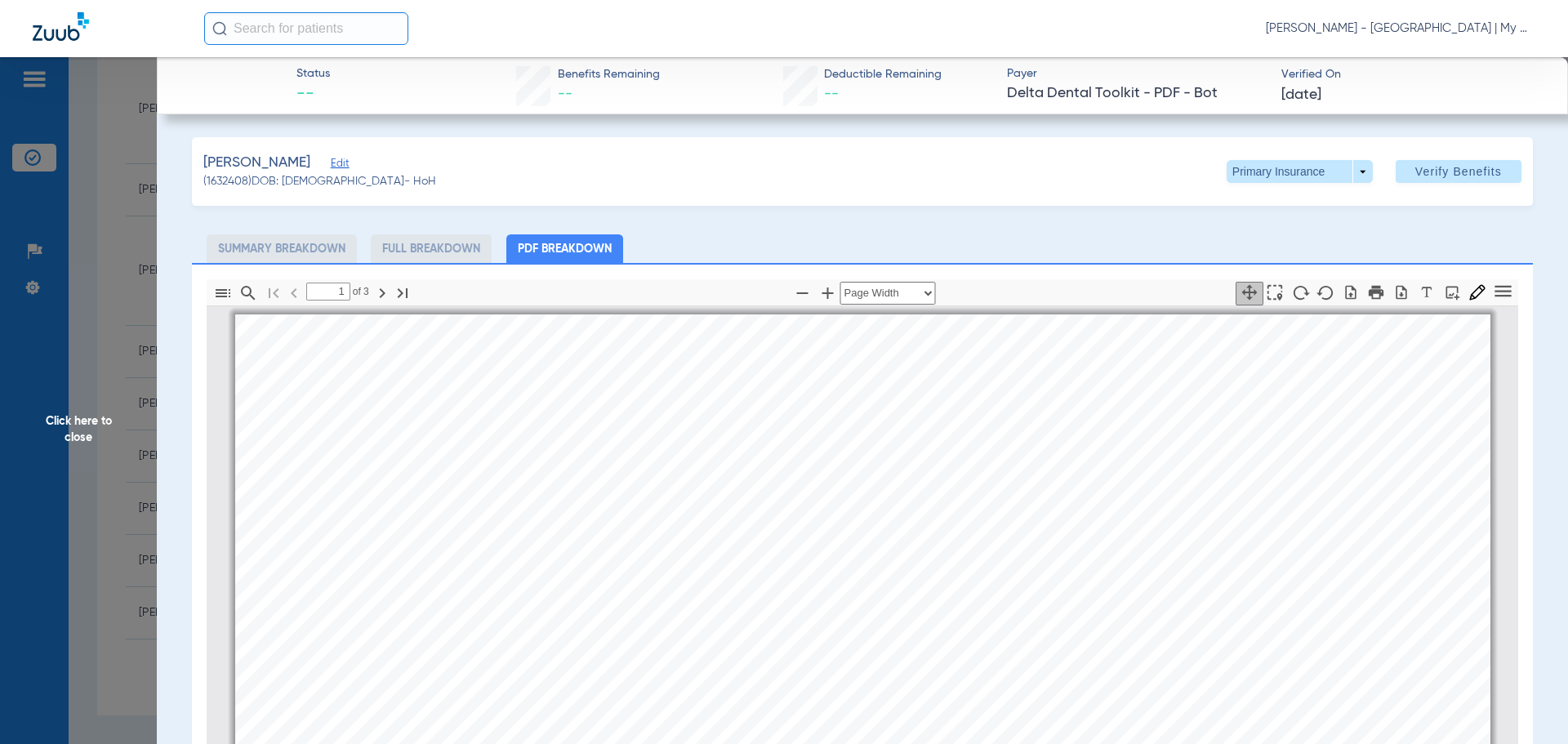 click on "Click here to close" 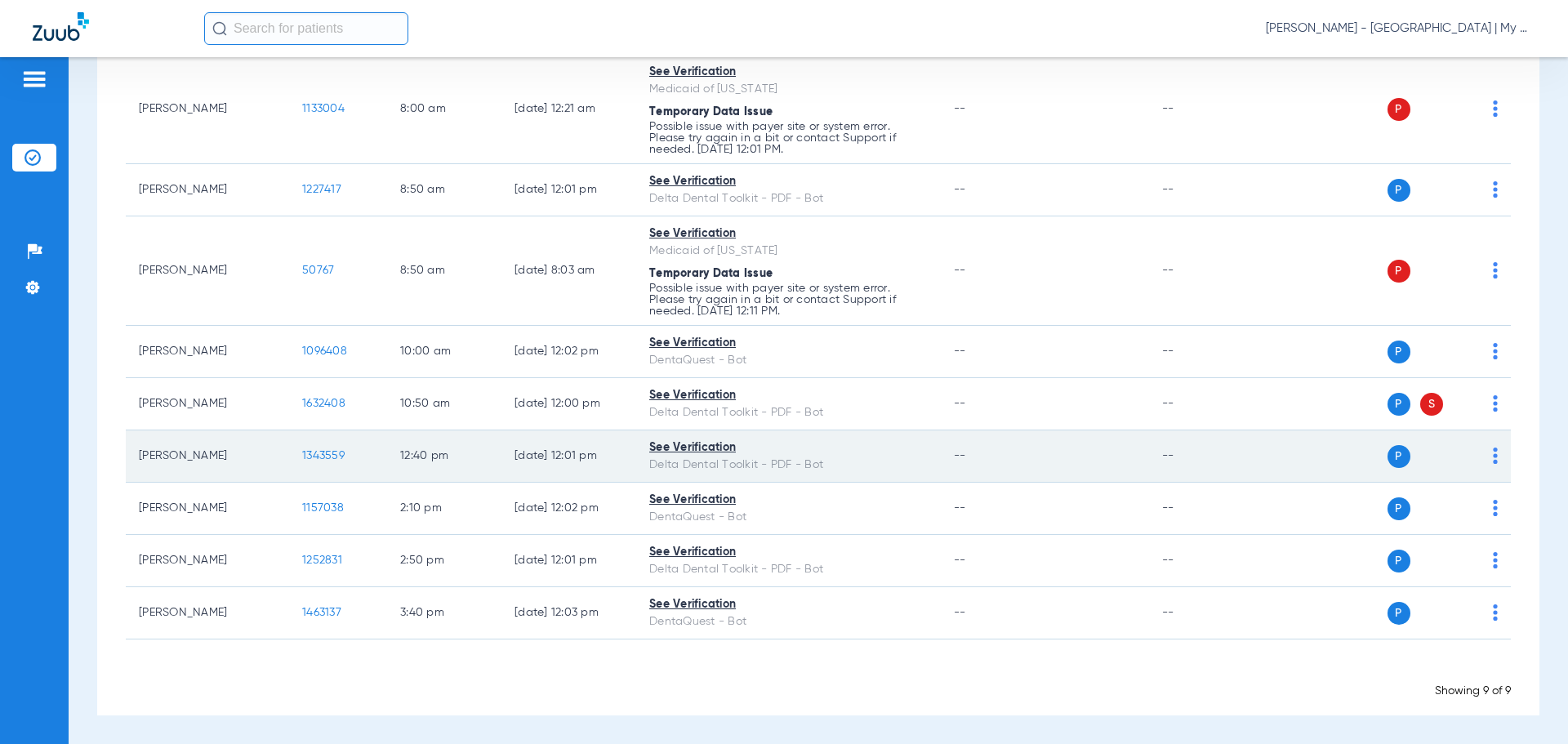 click on "1343559" 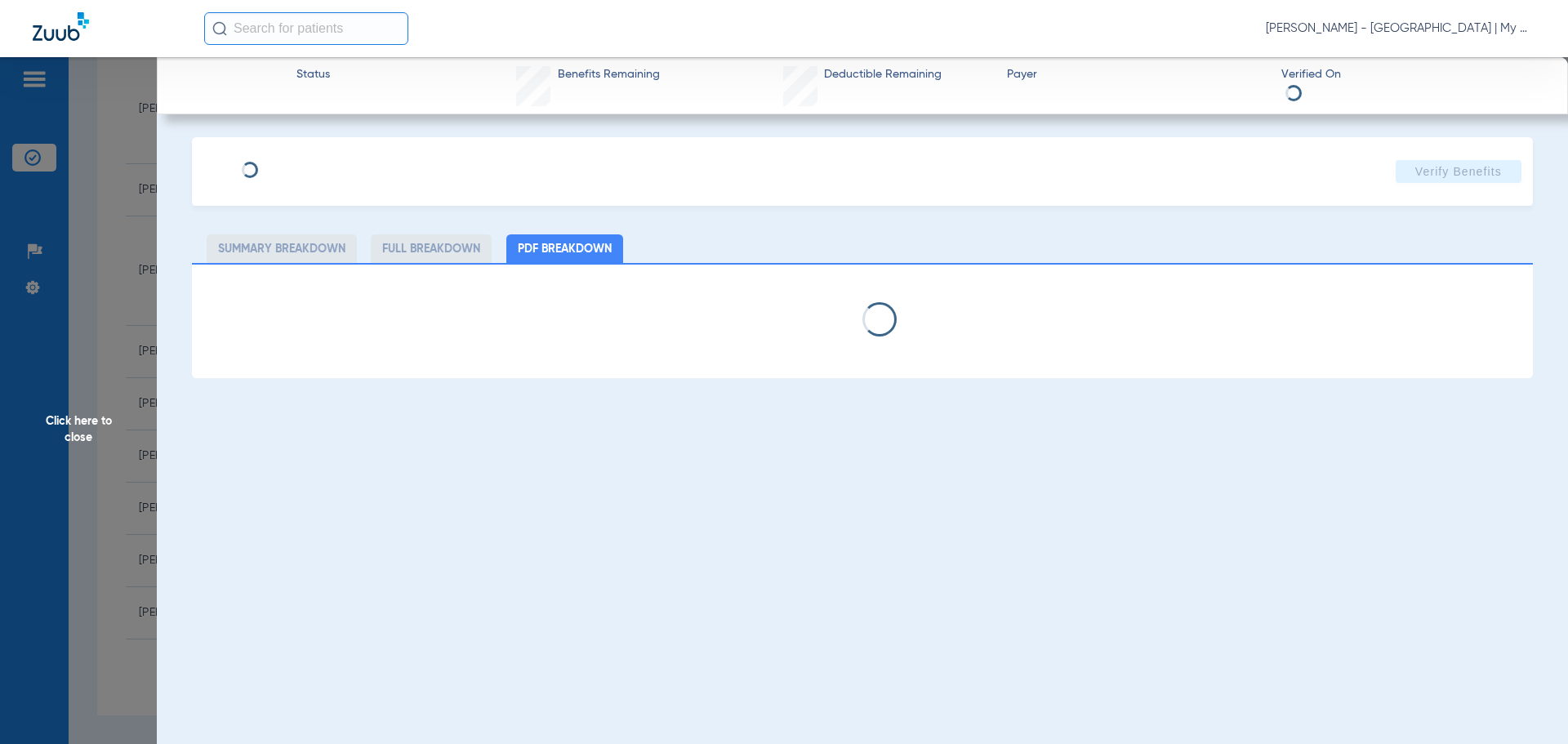 select on "page-width" 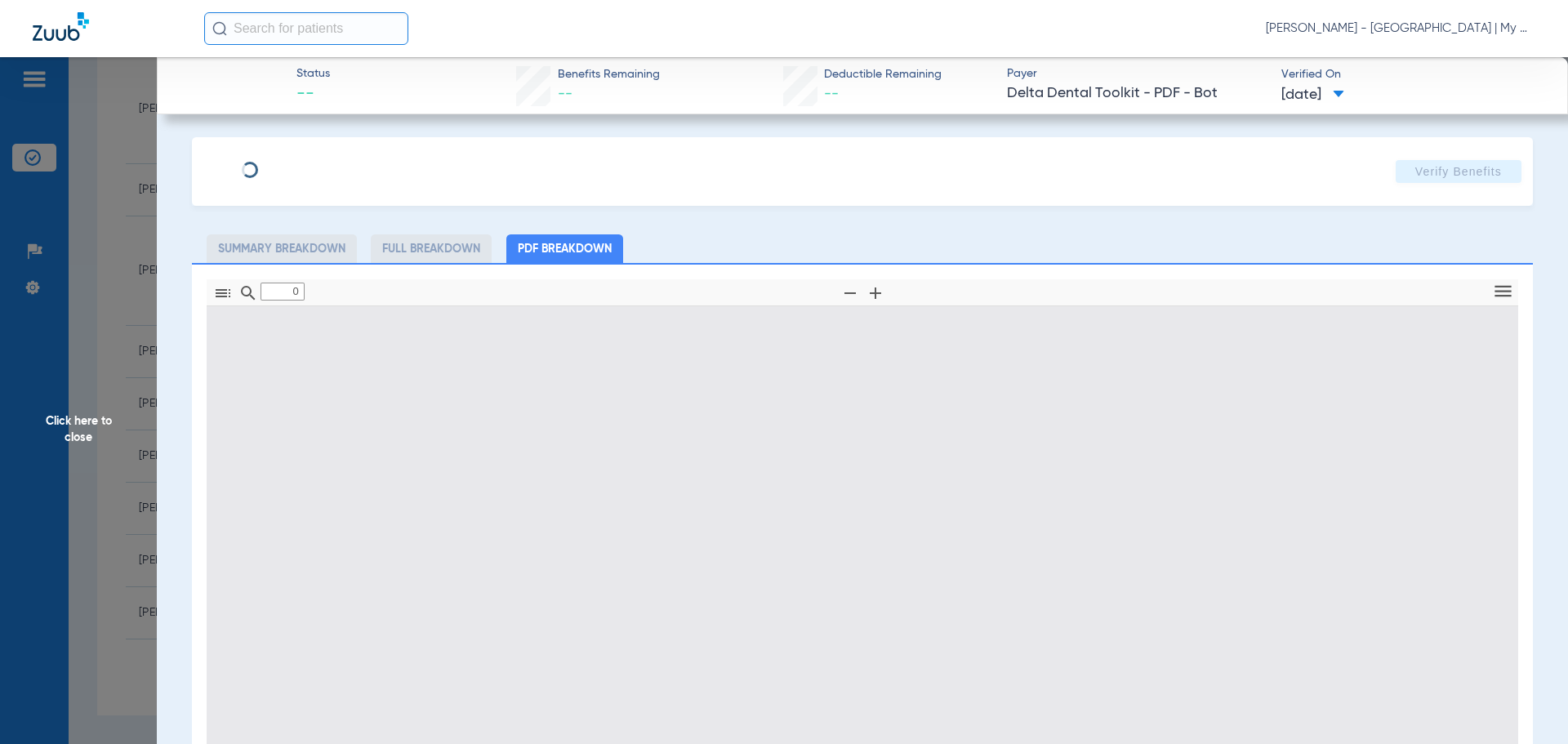 type on "1" 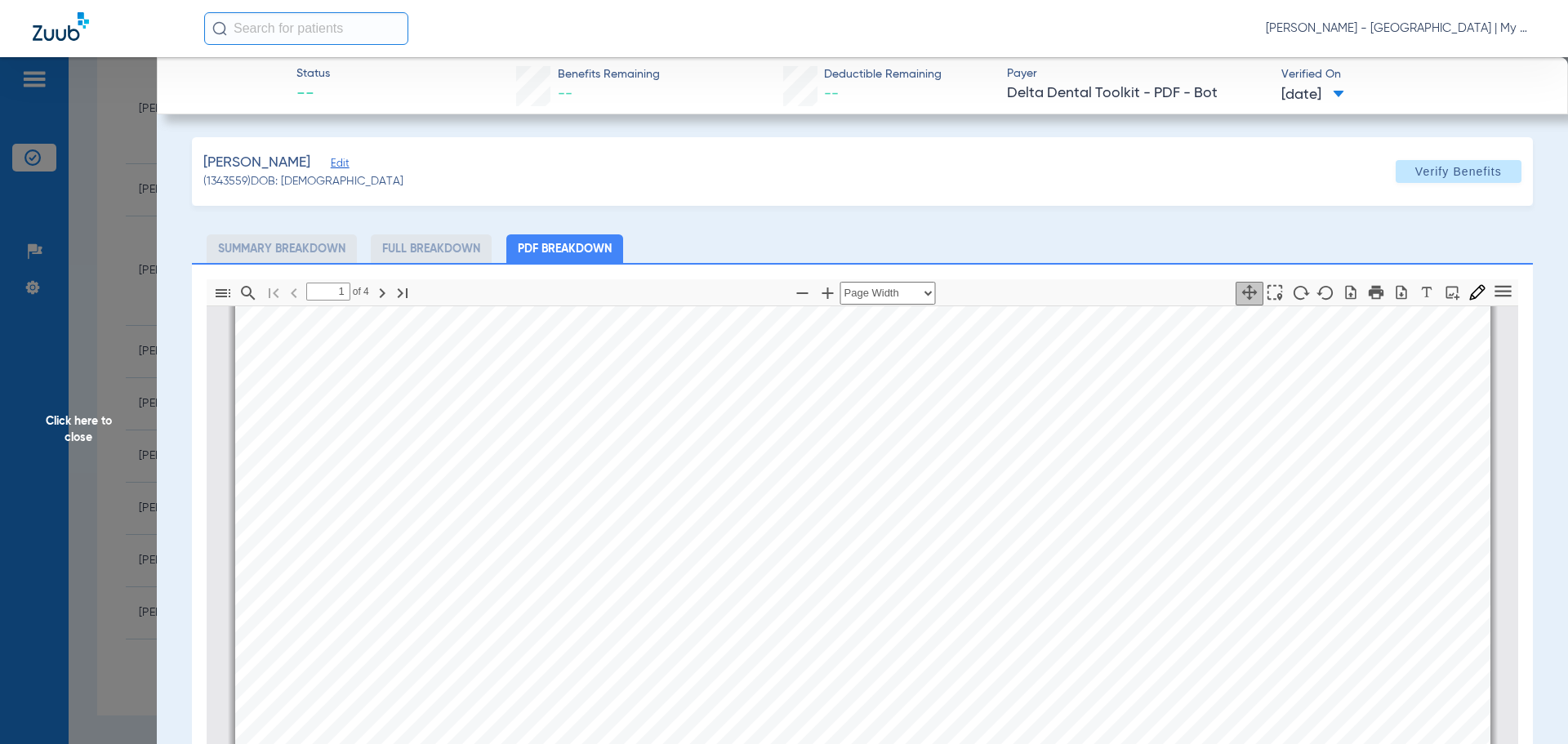 scroll, scrollTop: 335, scrollLeft: 0, axis: vertical 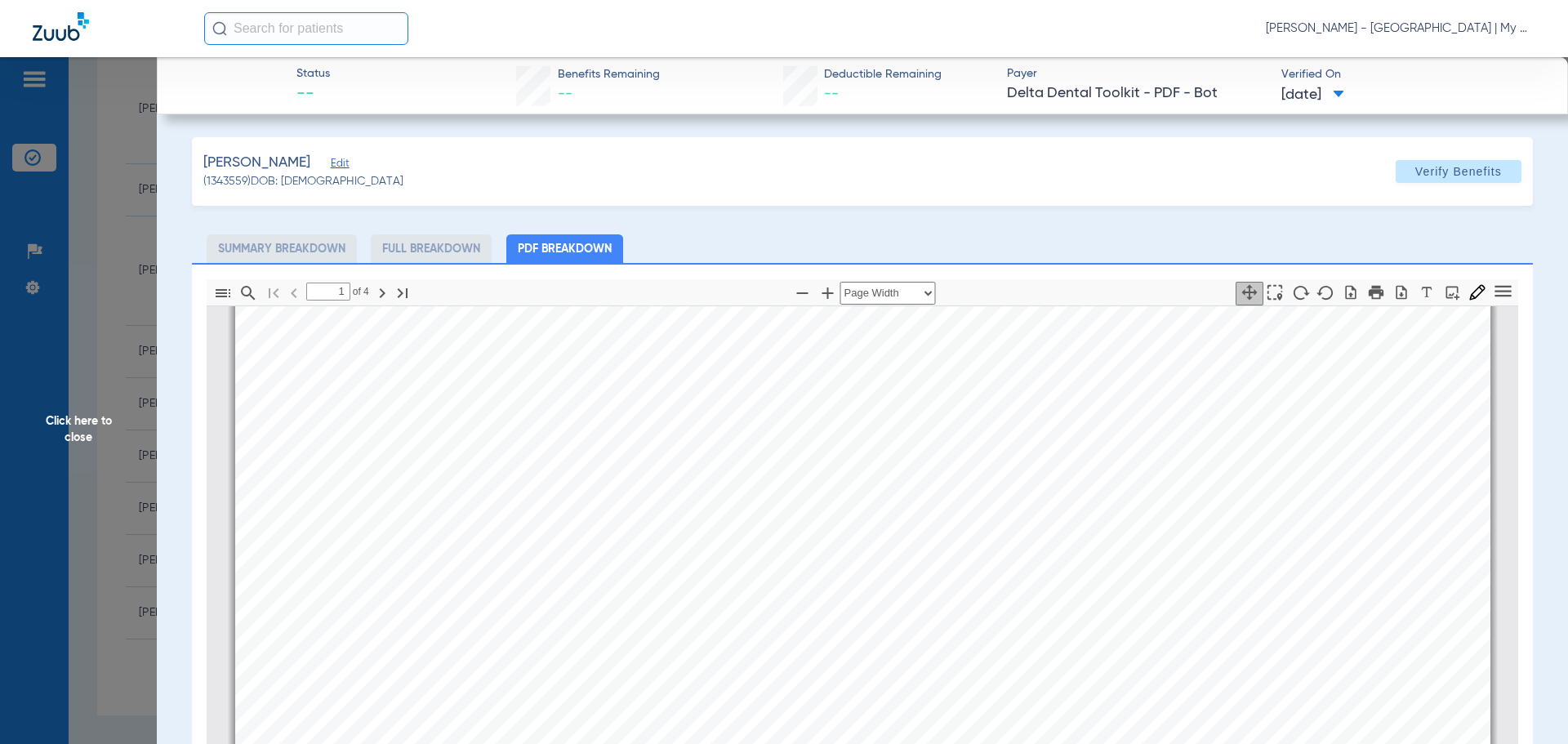 click on "Click here to close" 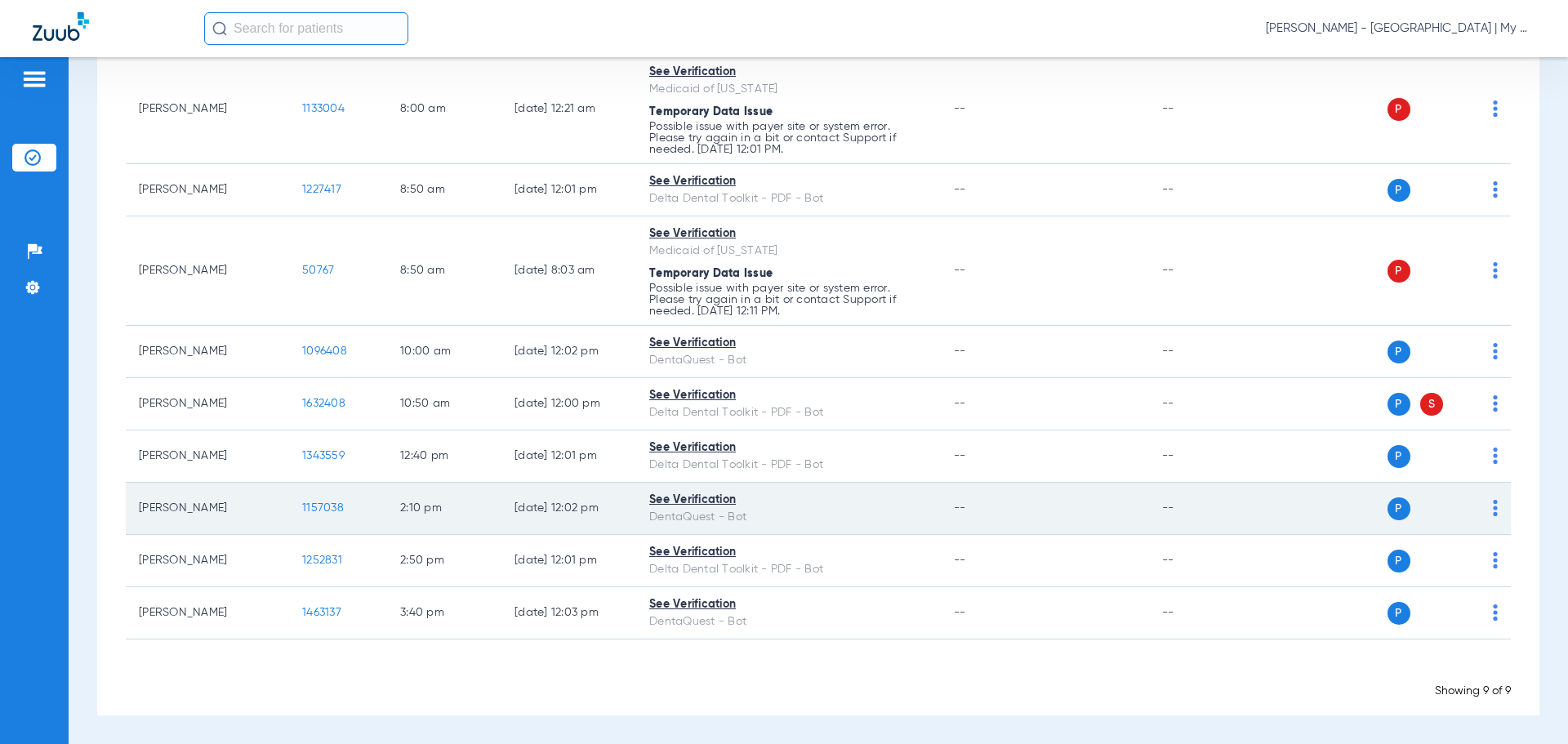 click on "1157038" 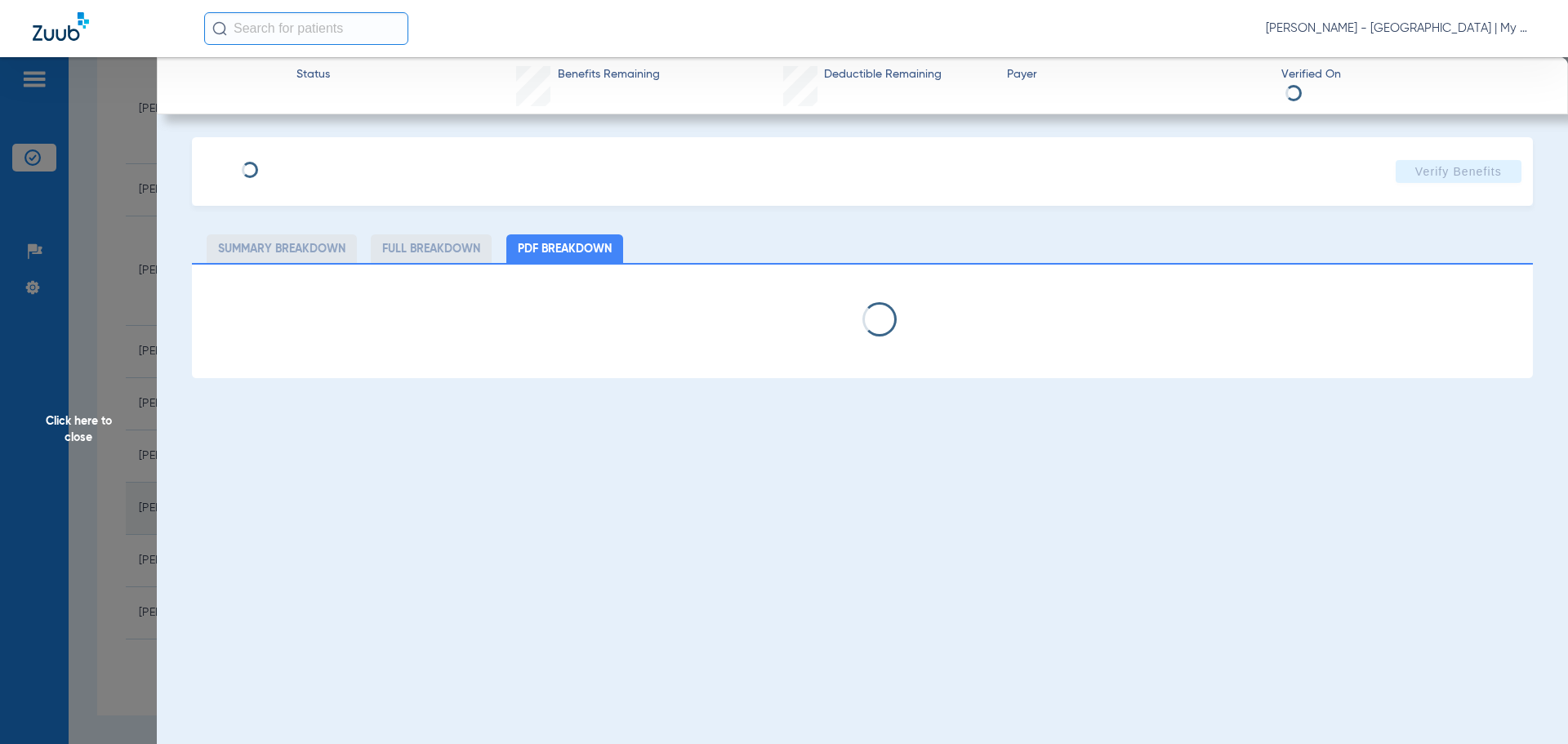 select on "page-width" 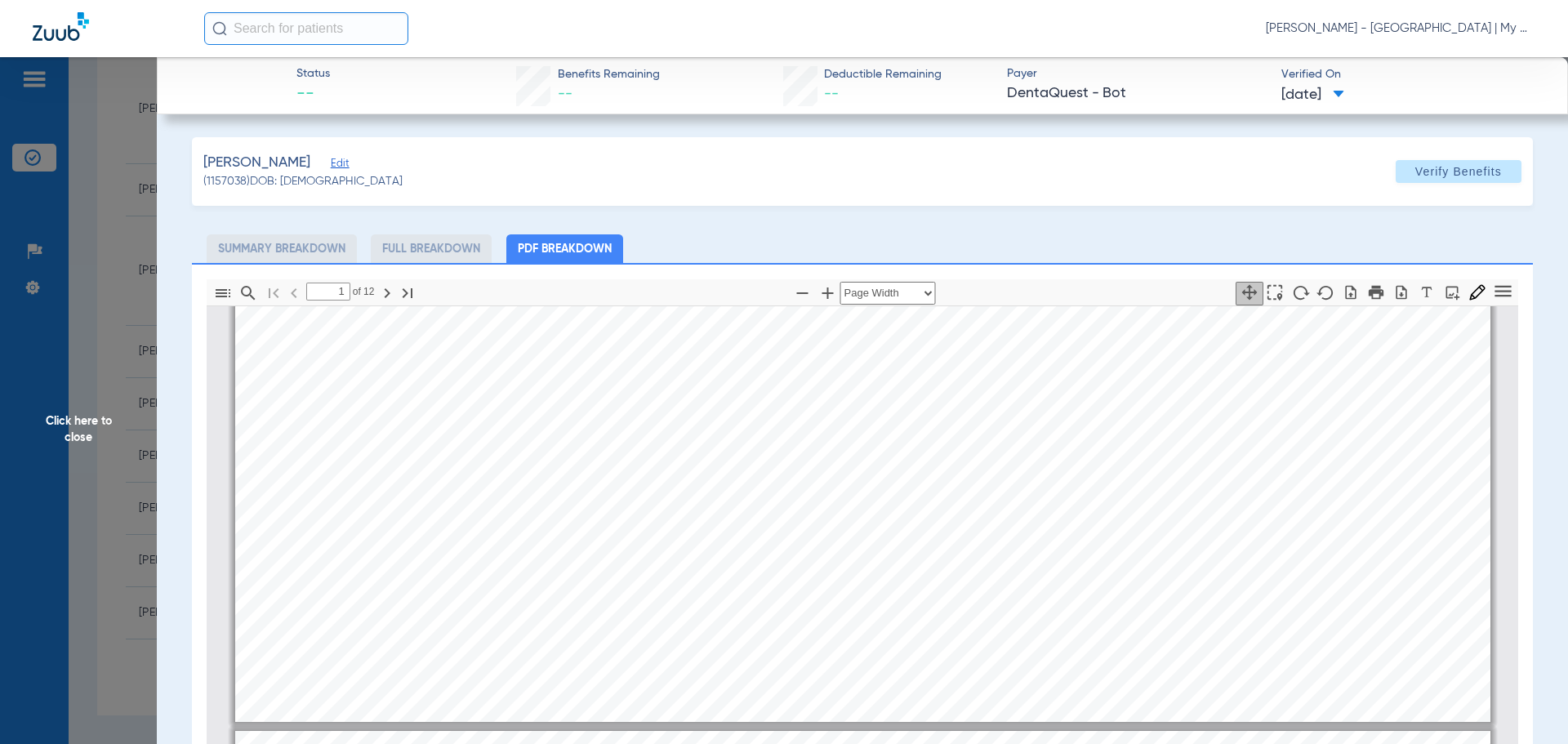 type on "2" 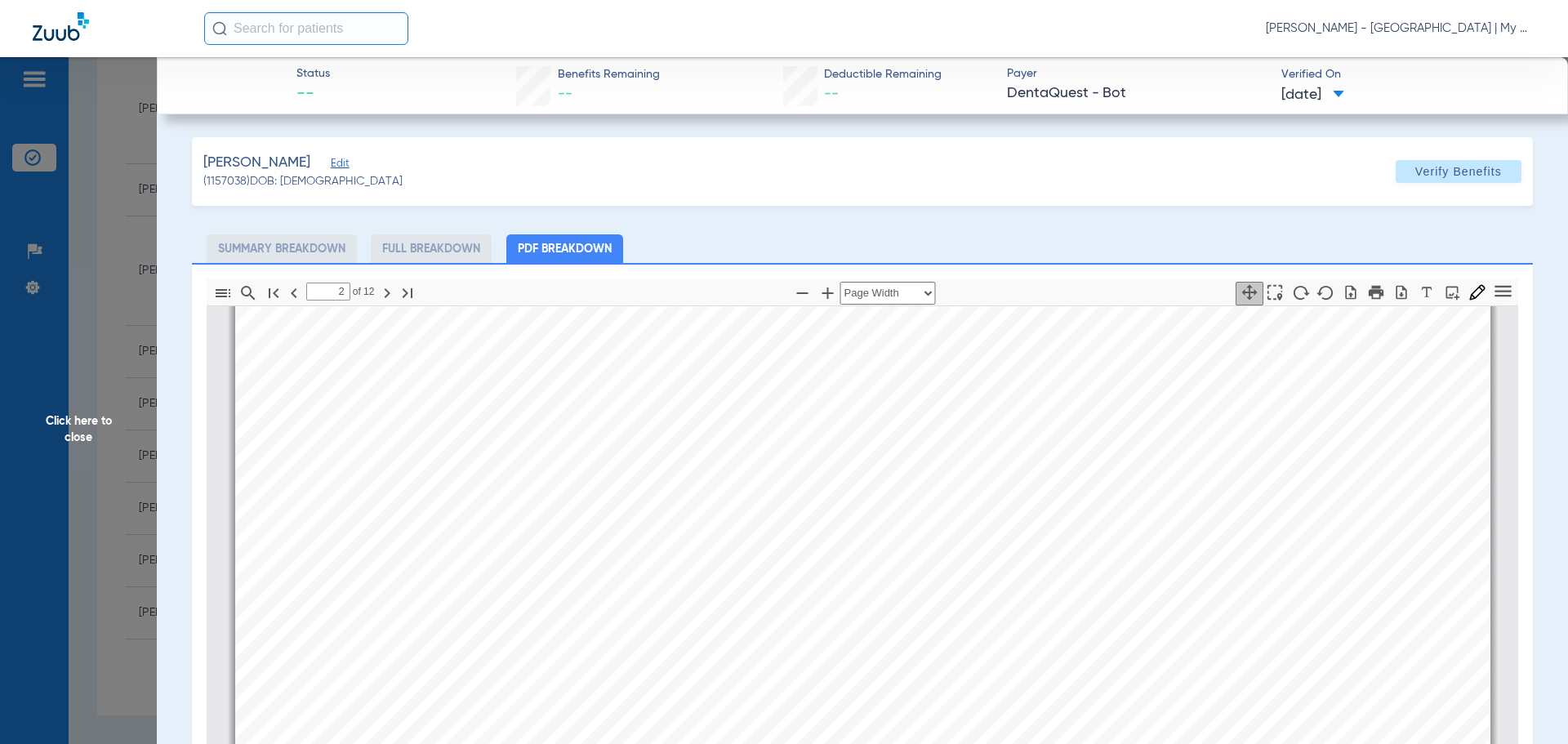 scroll, scrollTop: 826, scrollLeft: 0, axis: vertical 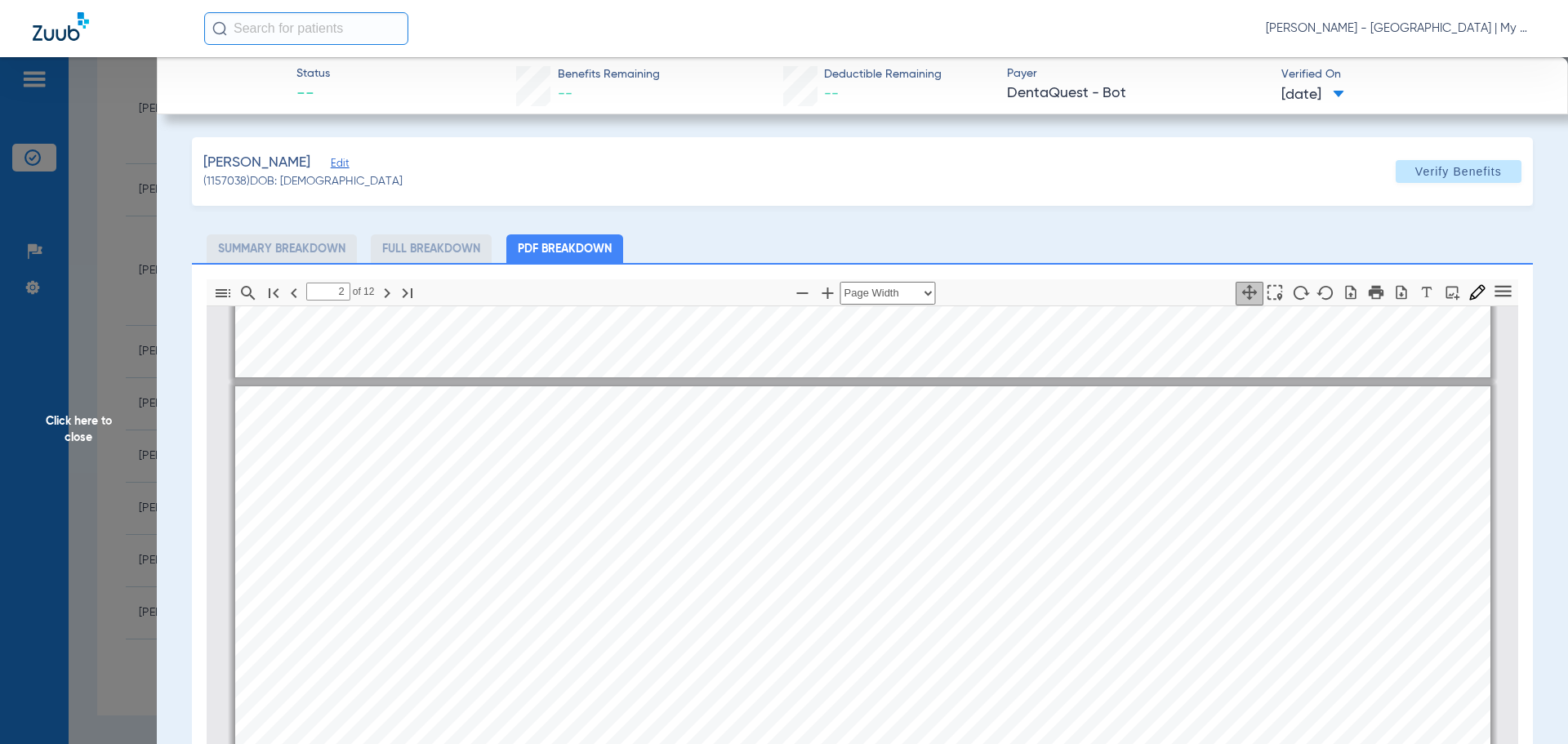click on "Click here to close" 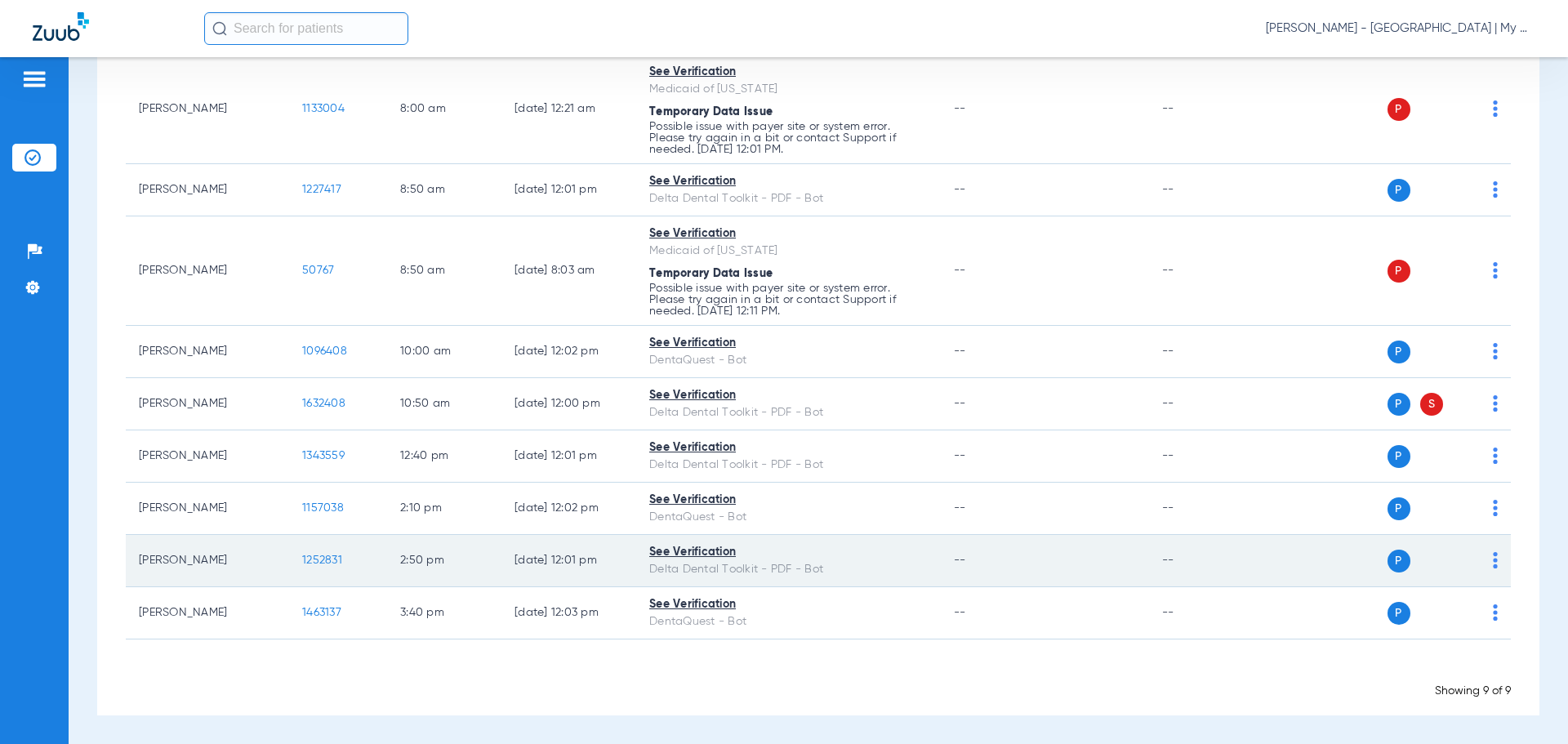 click on "1252831" 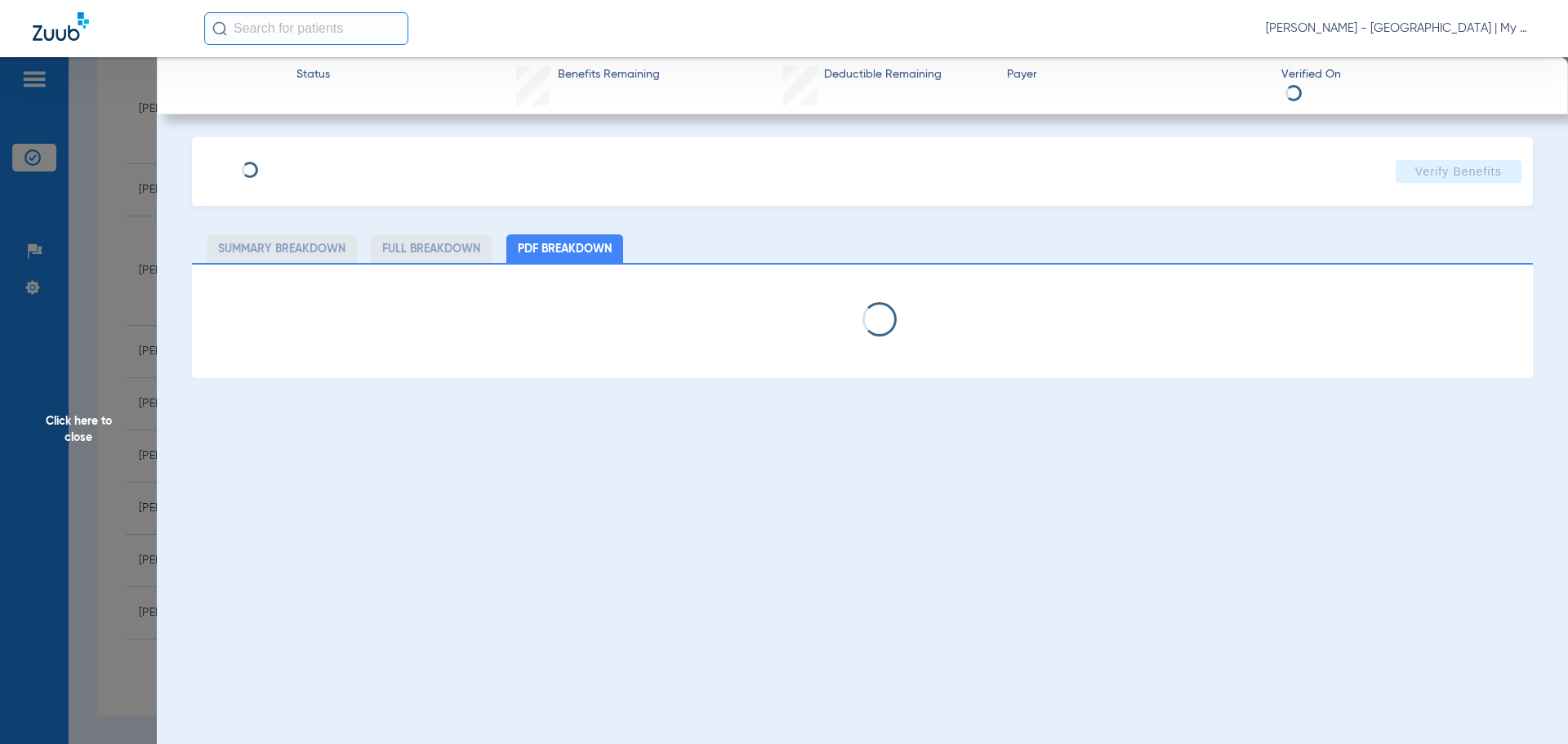 select on "page-width" 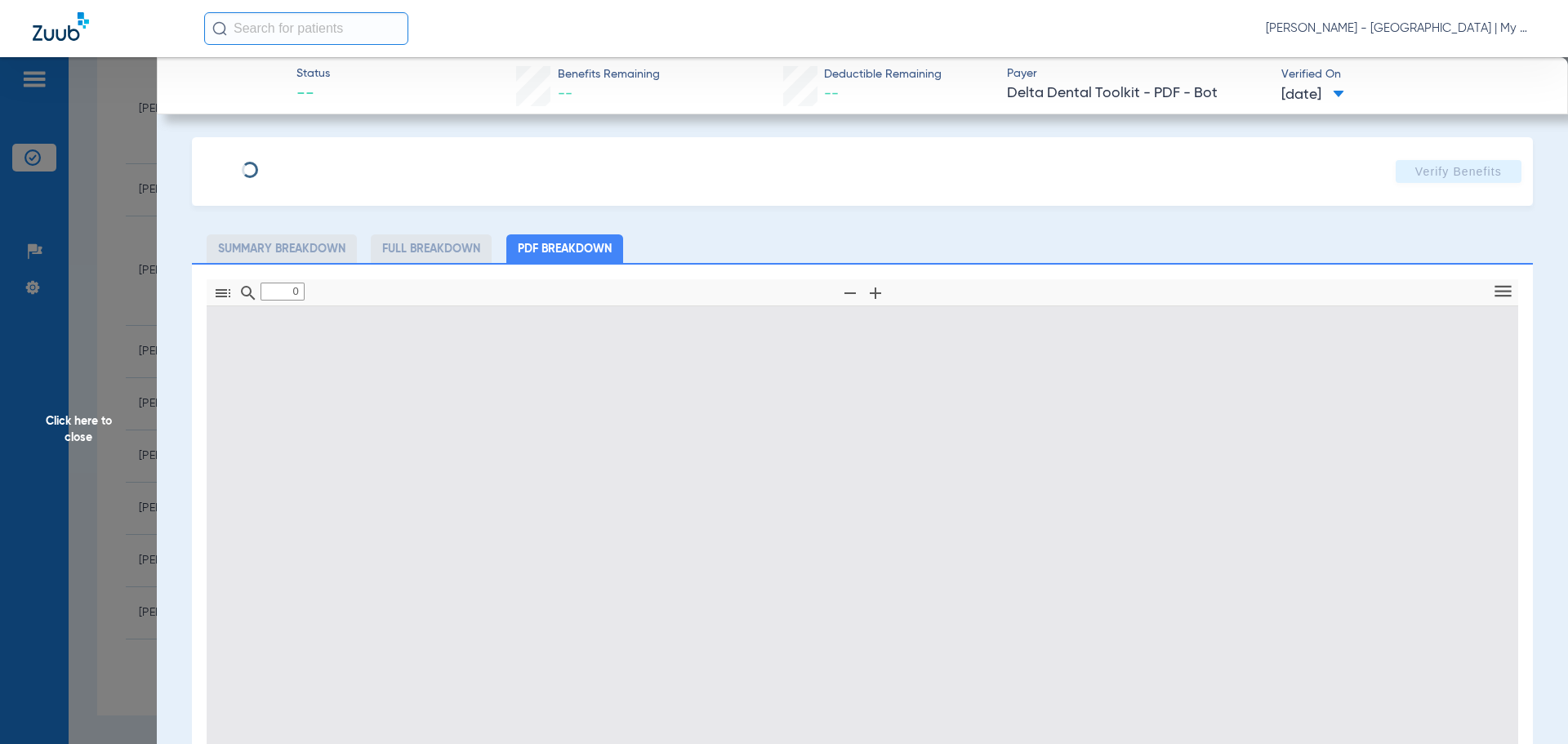 type on "1" 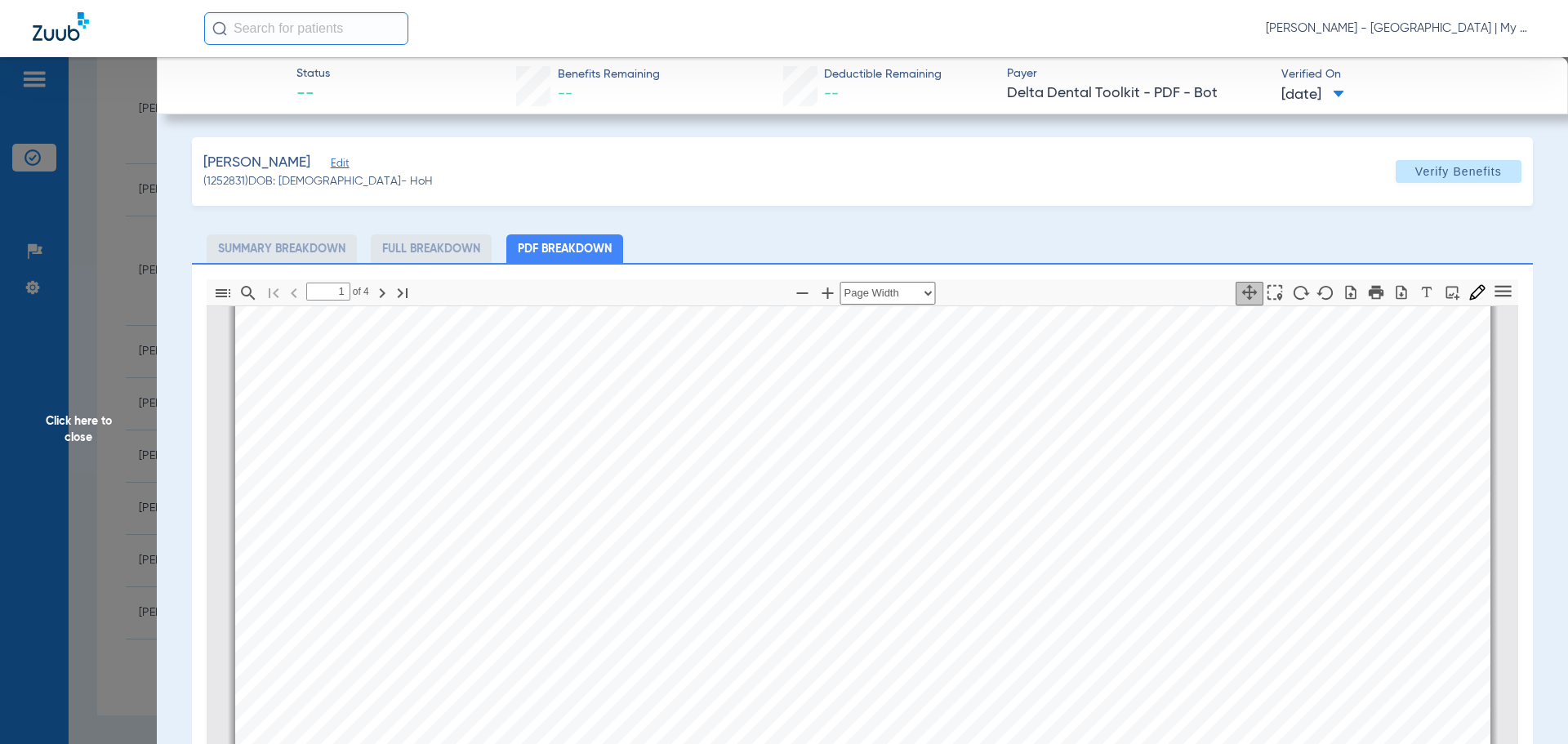 scroll, scrollTop: 335, scrollLeft: 0, axis: vertical 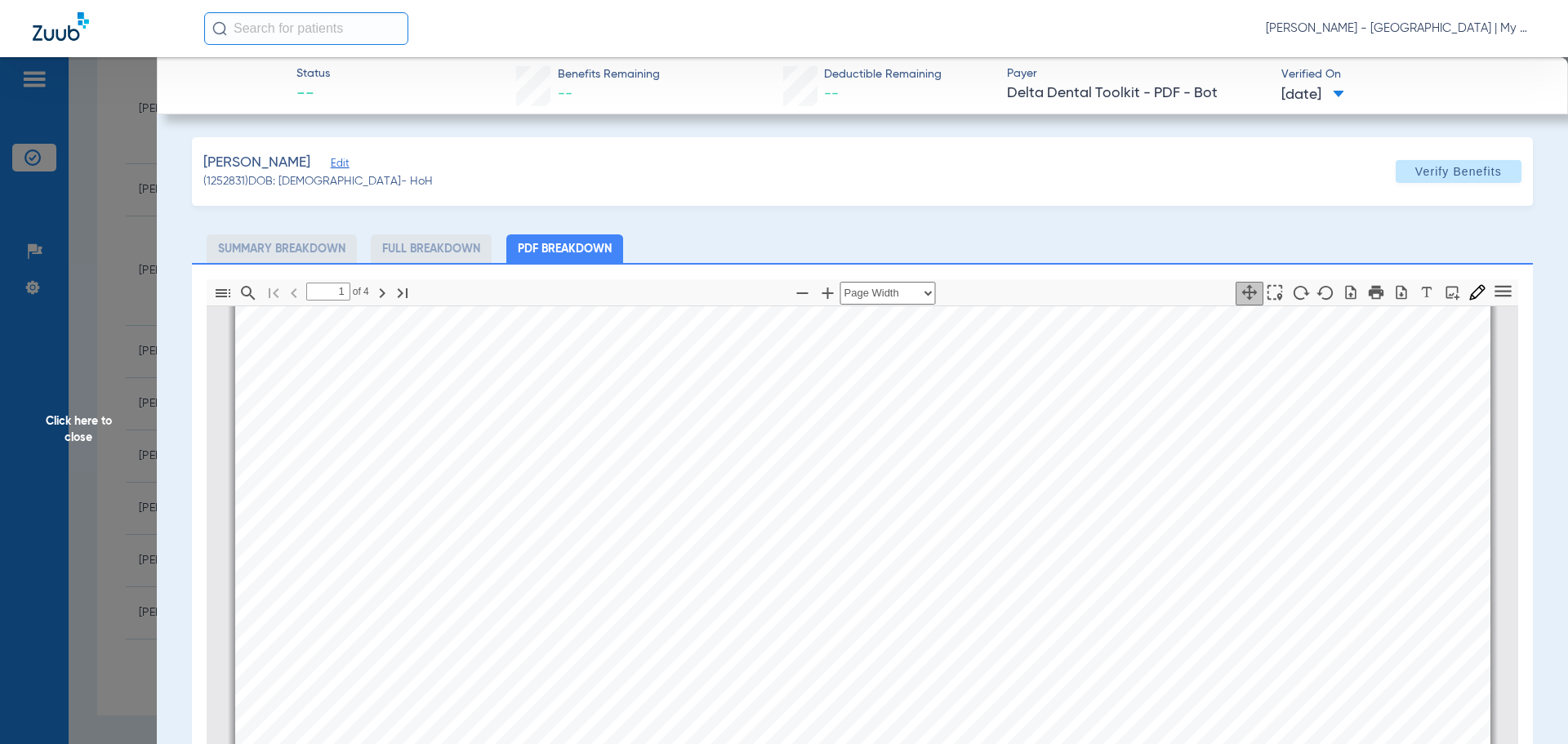 click on "Click here to close" 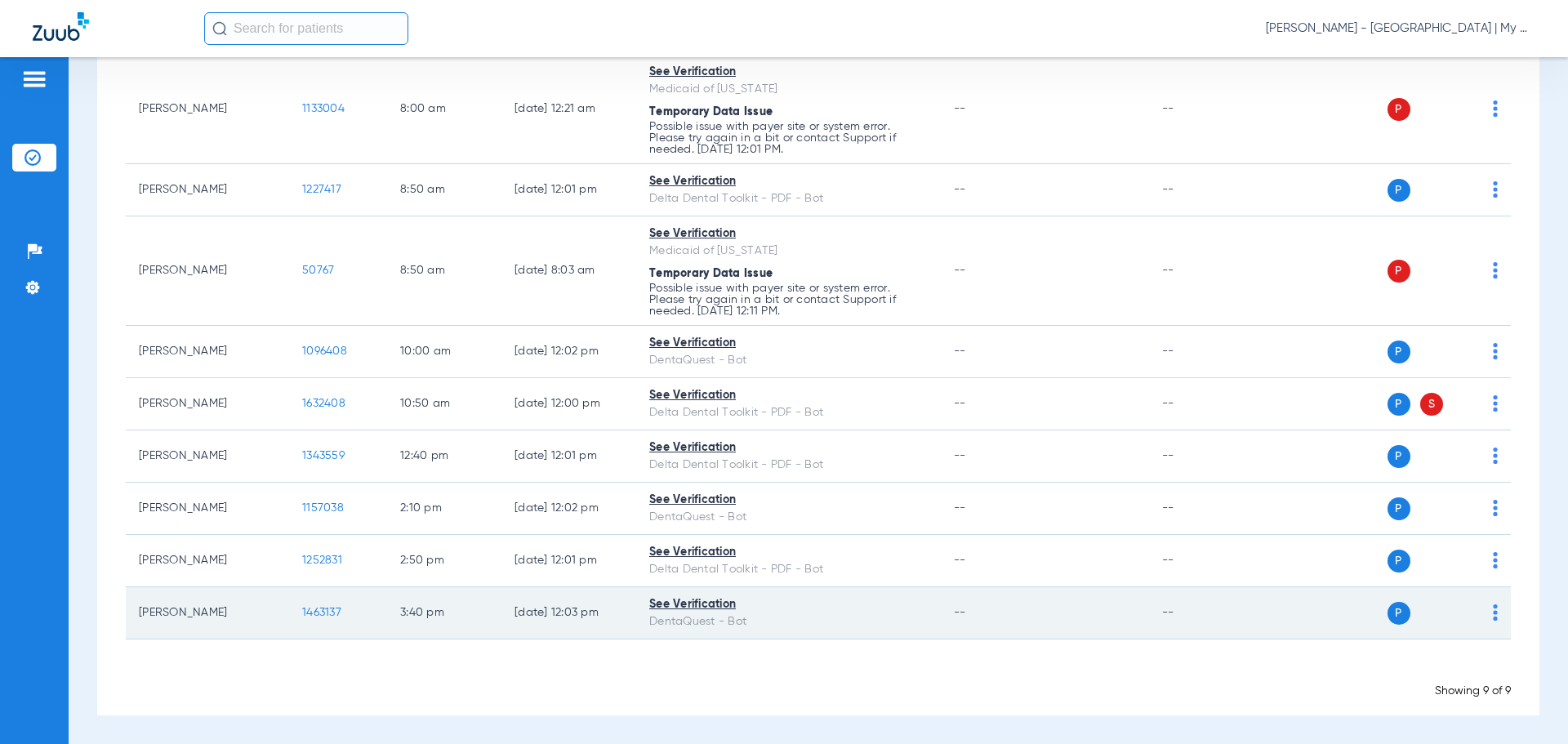 click on "1463137" 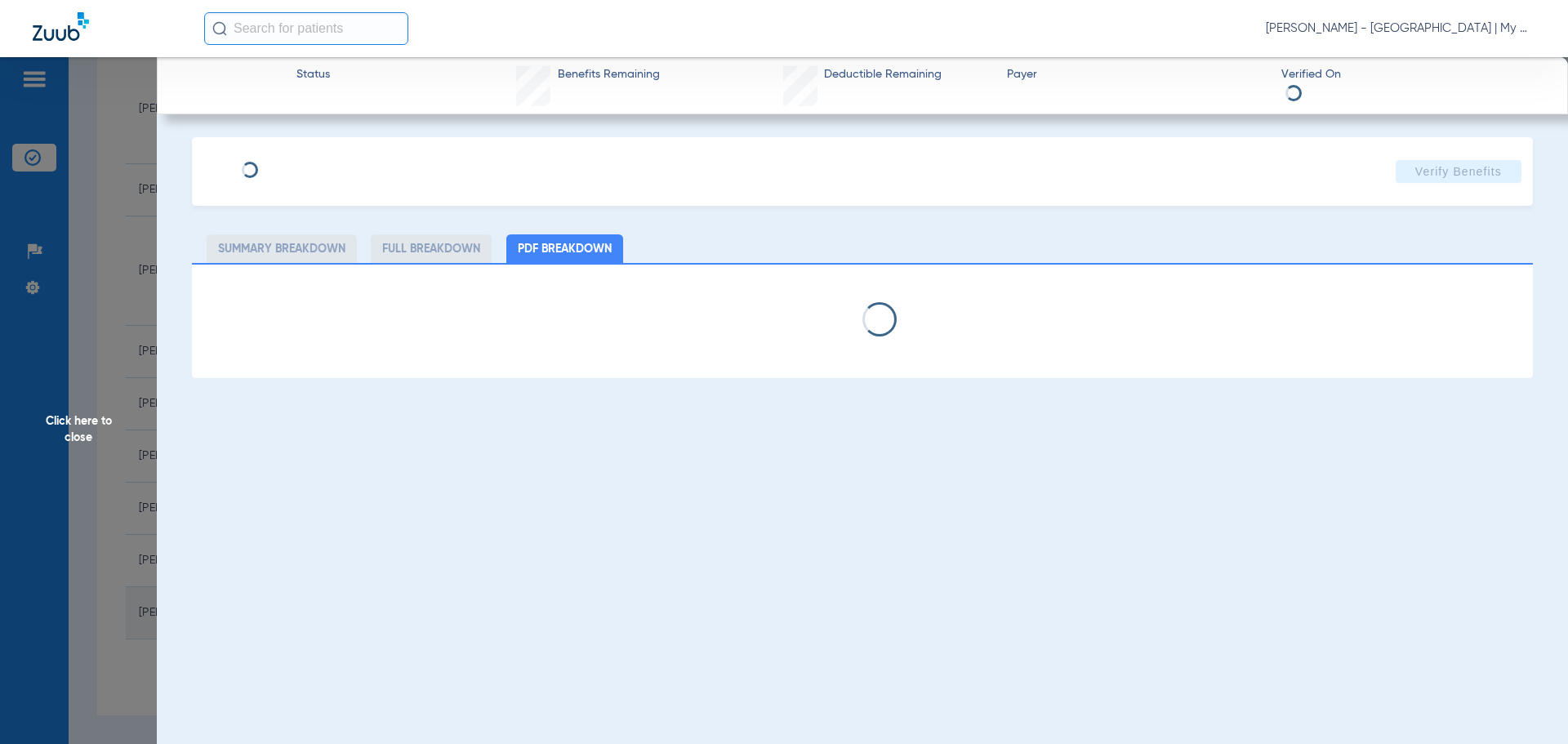 select on "page-width" 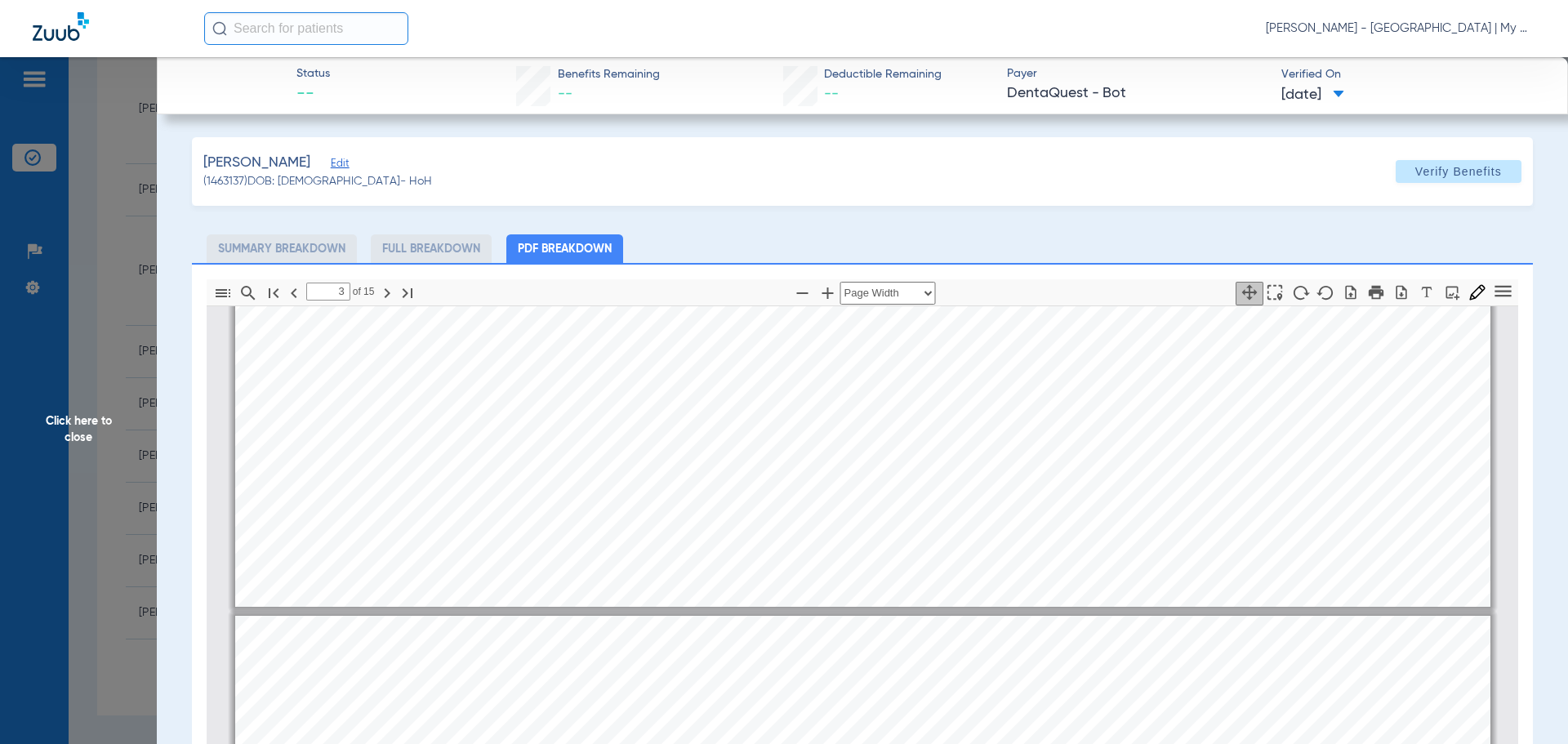 scroll, scrollTop: 2050, scrollLeft: 0, axis: vertical 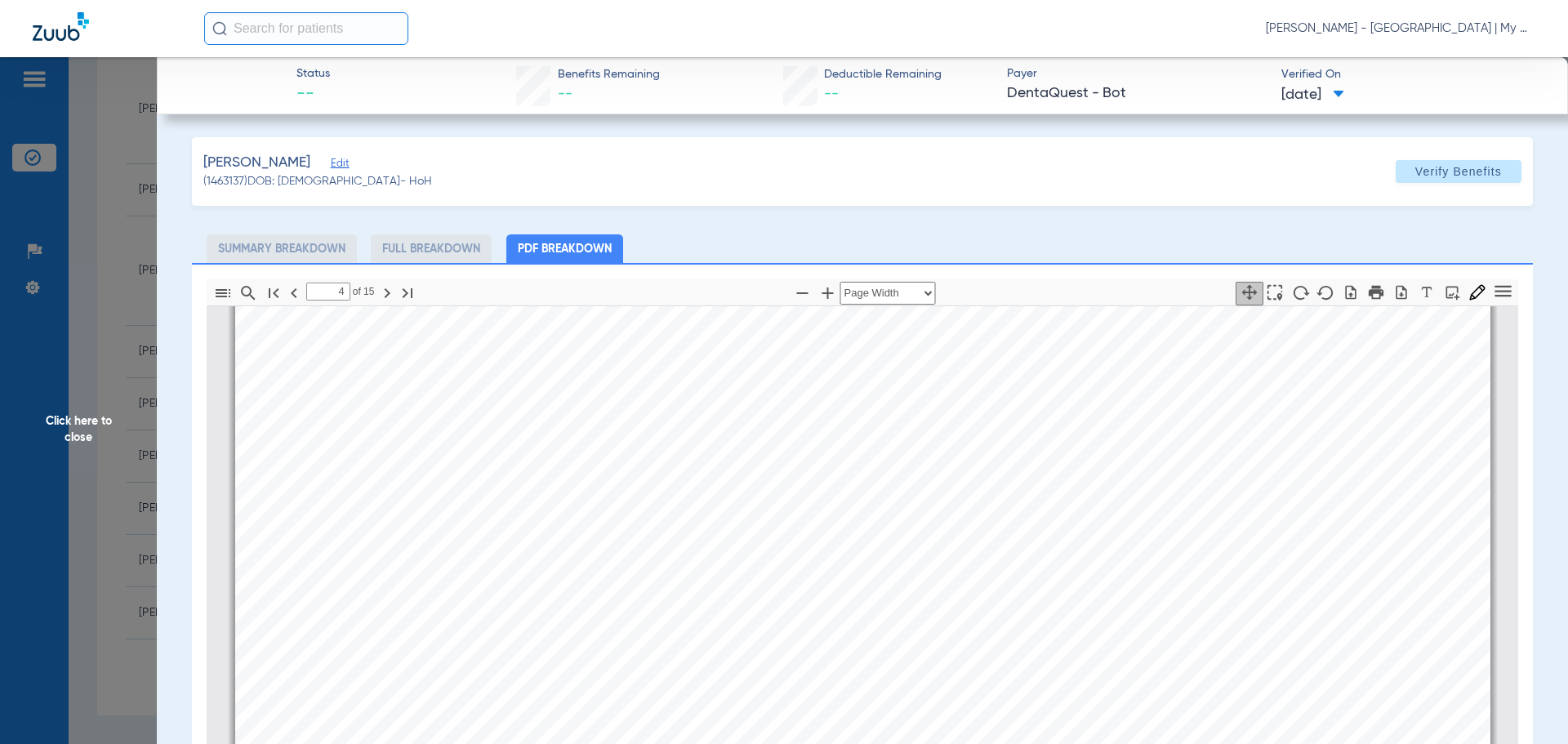 type on "5" 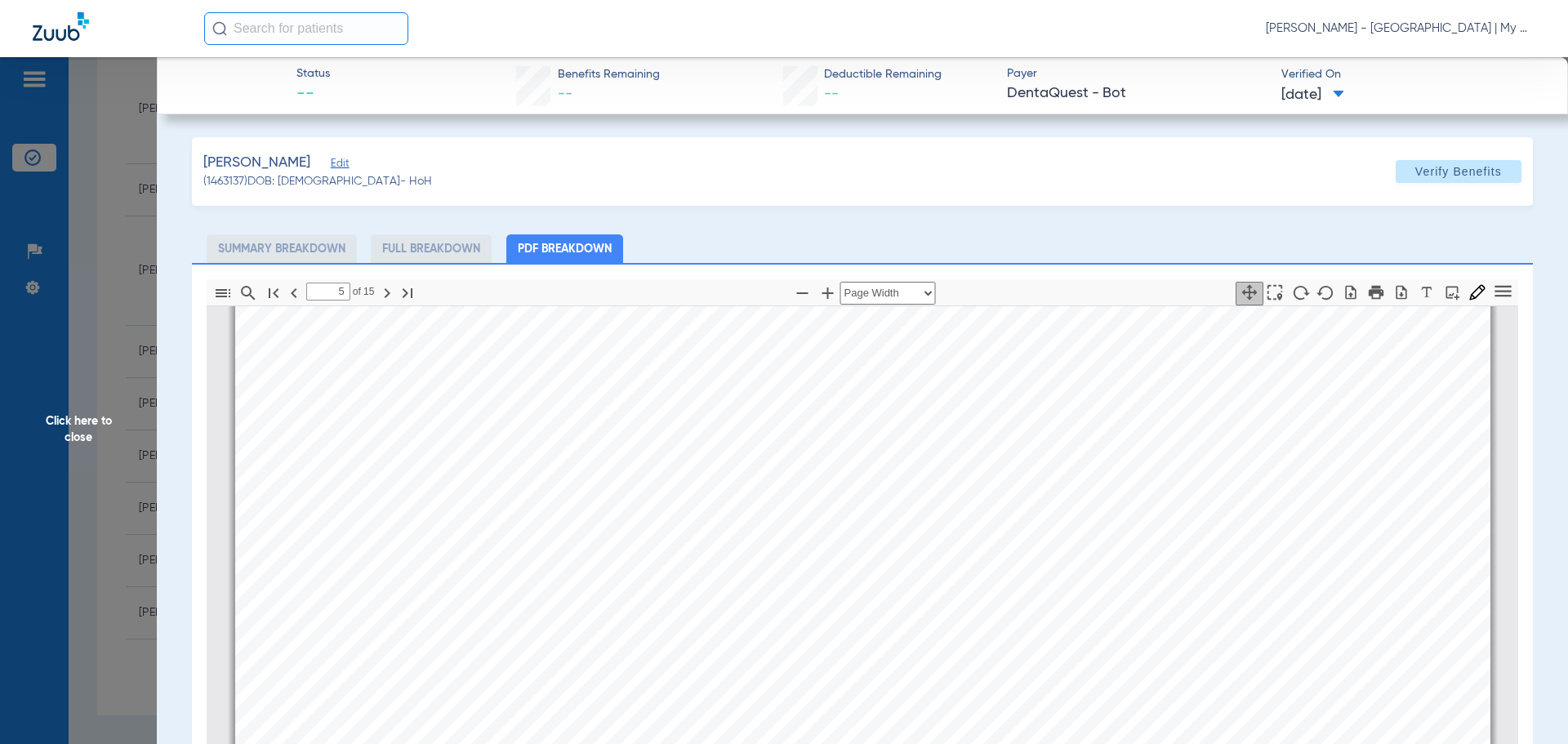 scroll, scrollTop: 4010, scrollLeft: 0, axis: vertical 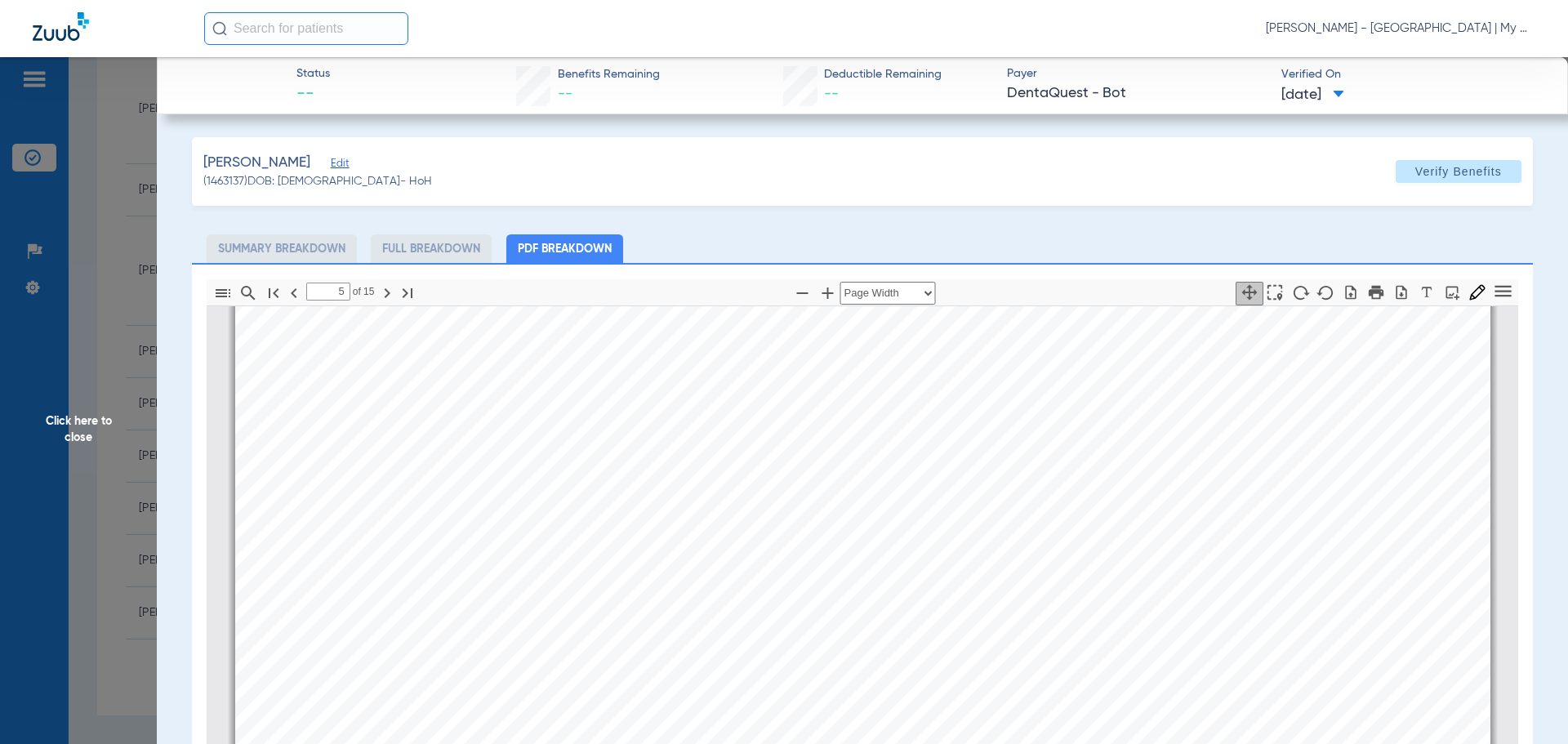 click on "Click here to close" 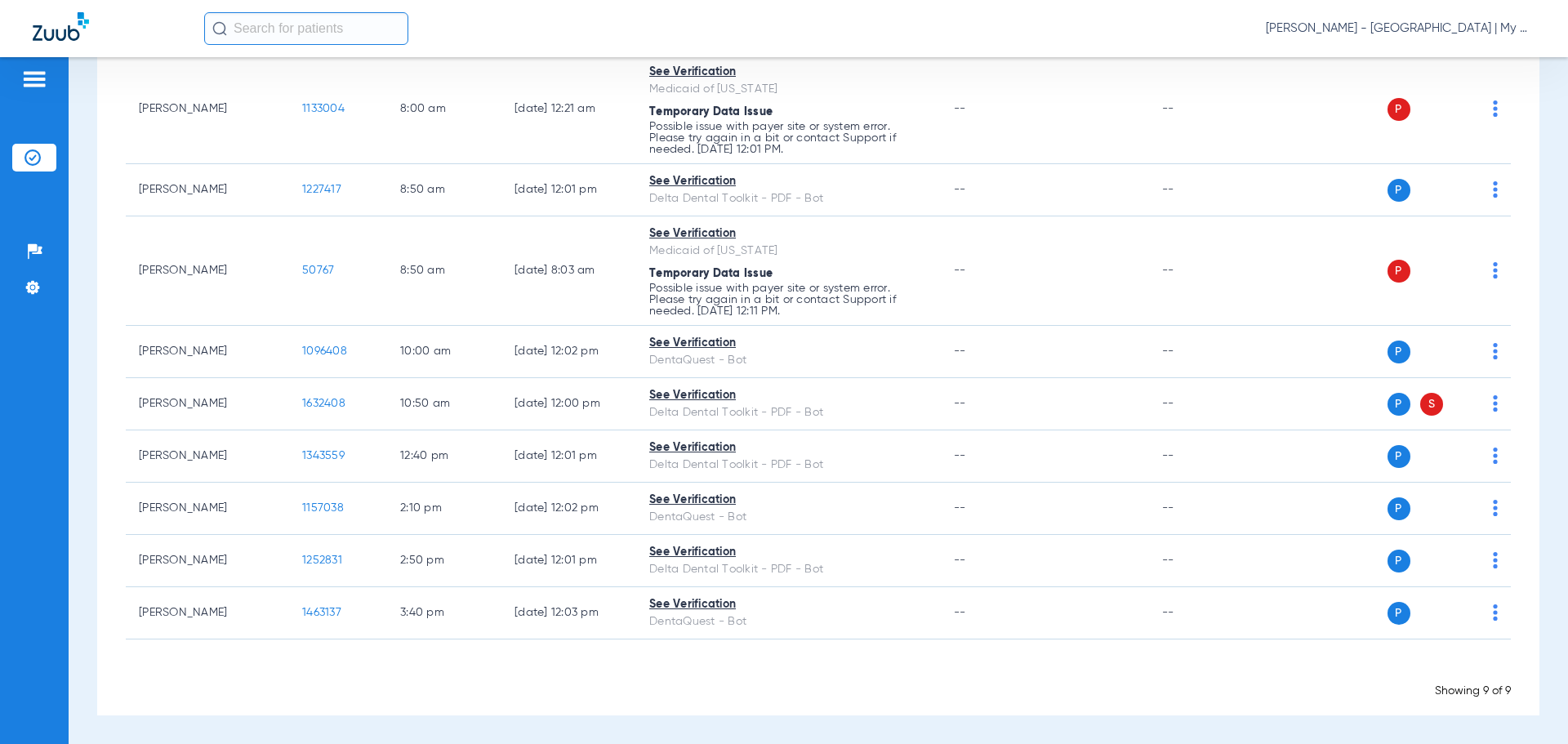 click on "Loading" 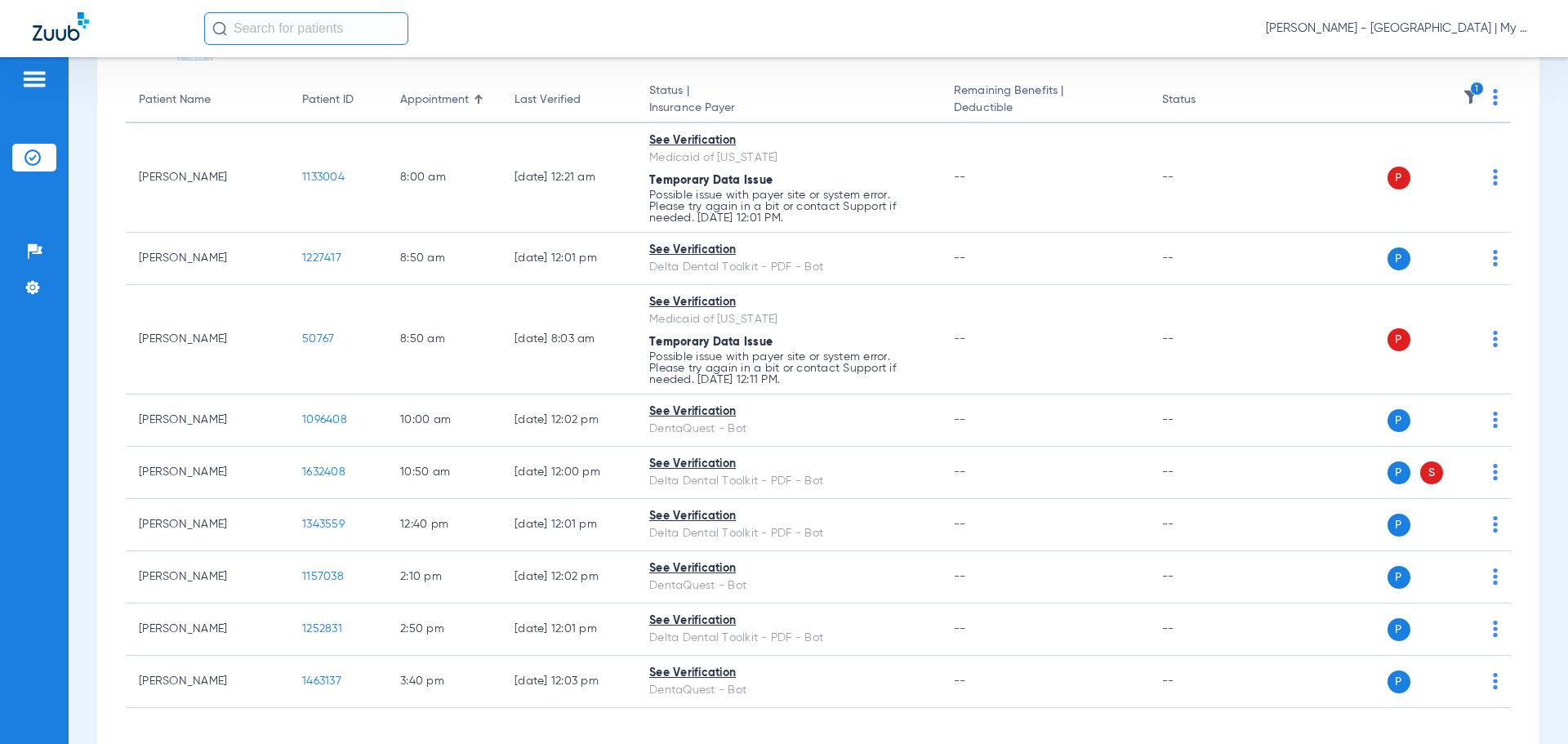 scroll, scrollTop: 0, scrollLeft: 0, axis: both 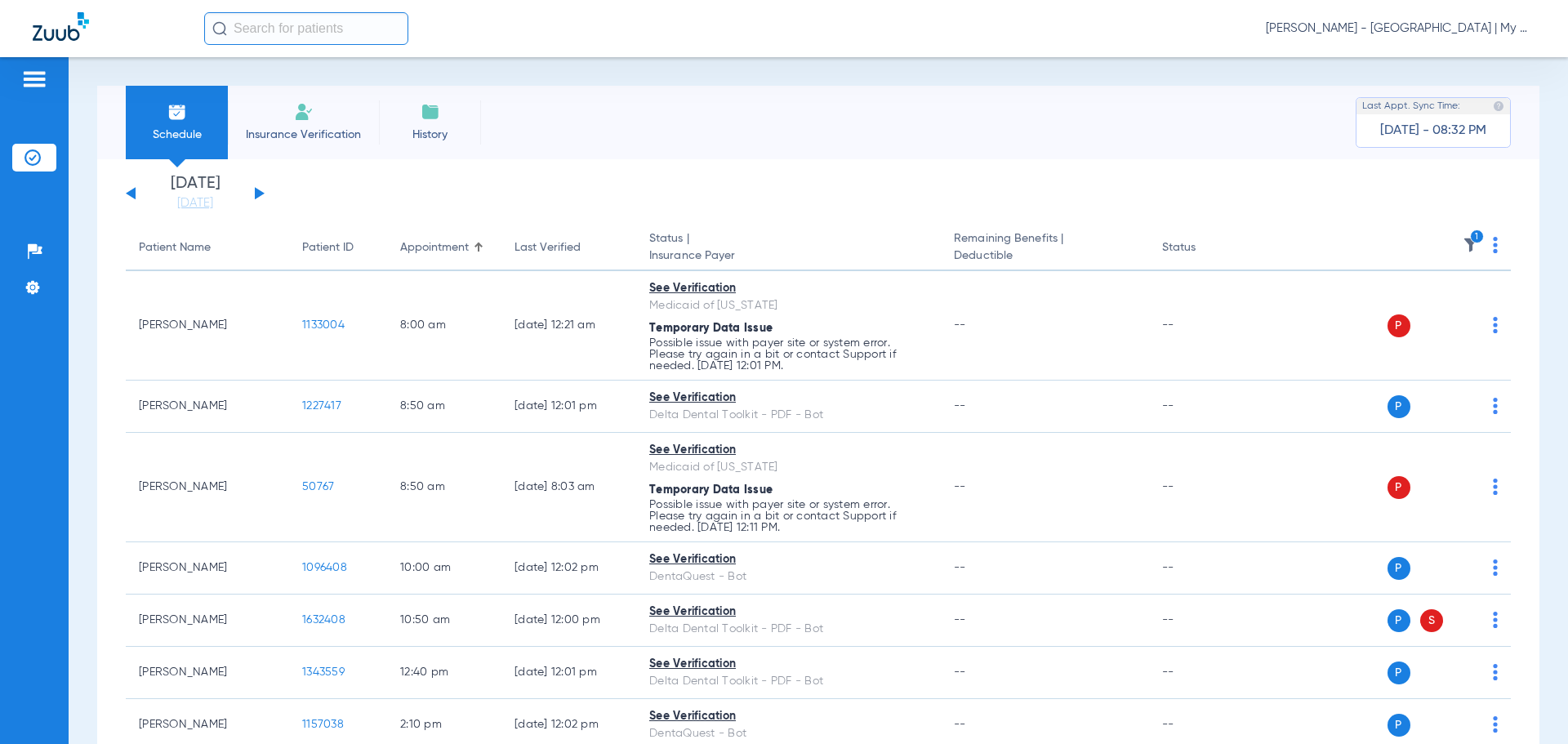 click 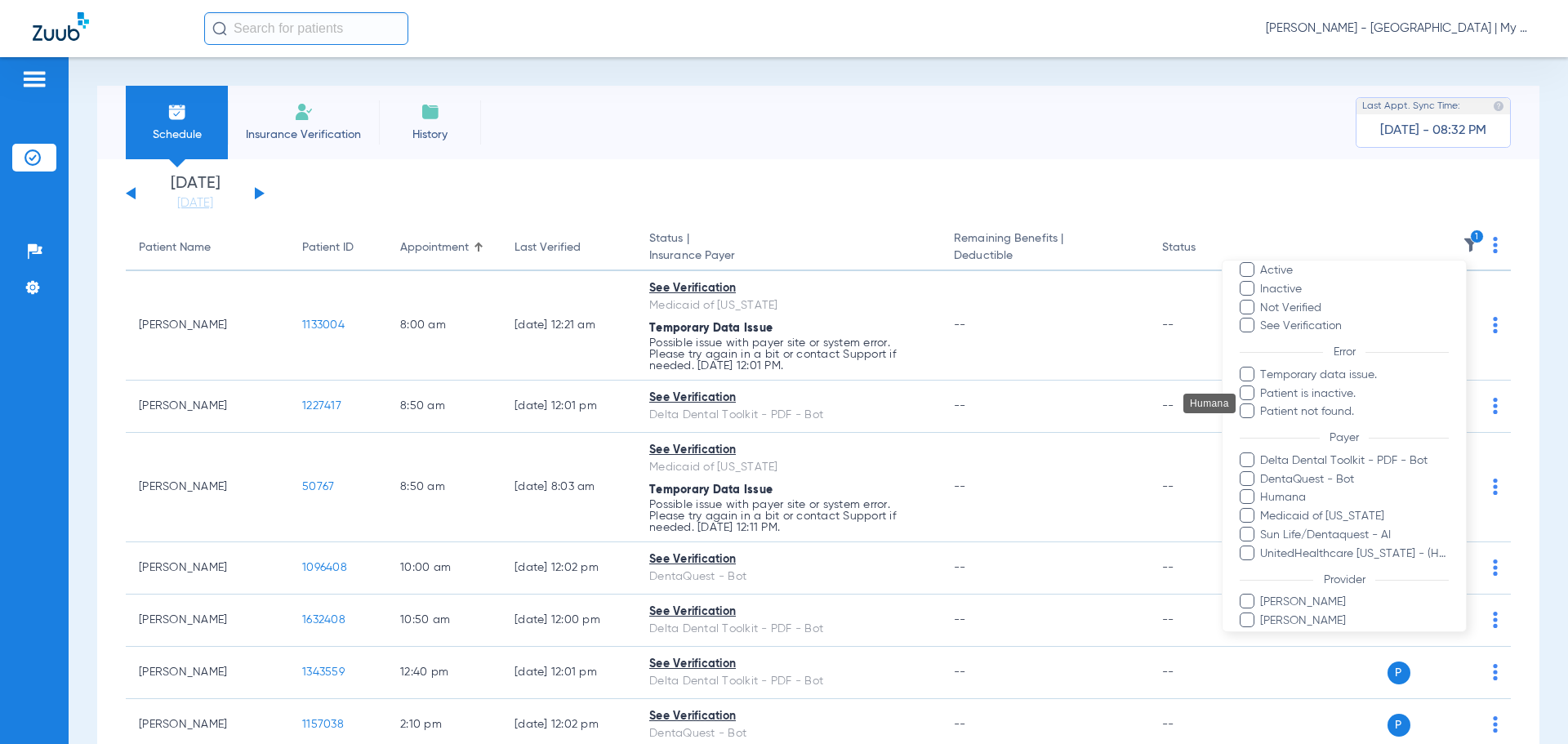 scroll, scrollTop: 187, scrollLeft: 0, axis: vertical 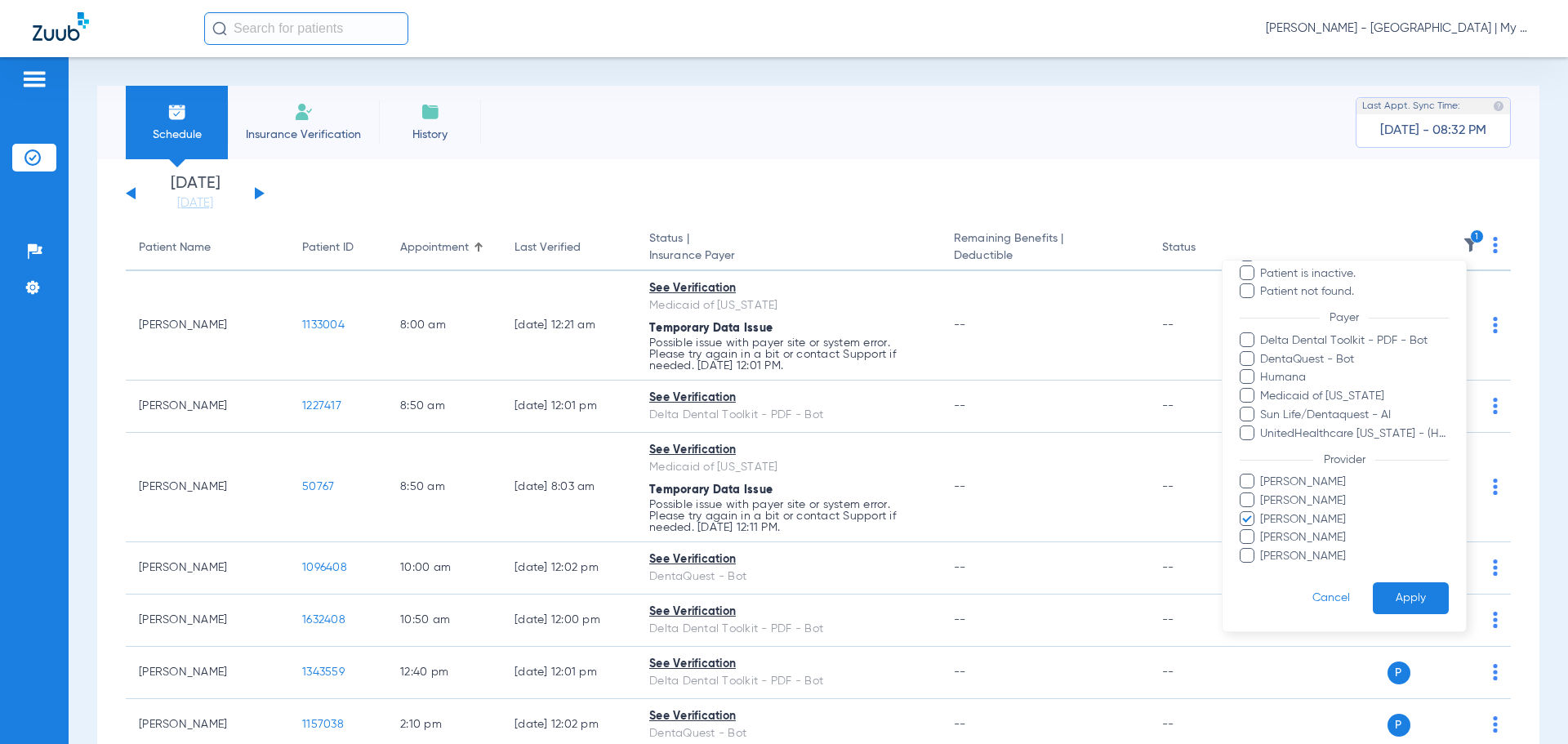 click on "Jessica Ray   Mandy Rourke-Bowman   Michelle Higgins   Shelley Klei   Victoria Hall" at bounding box center (1344, 519) 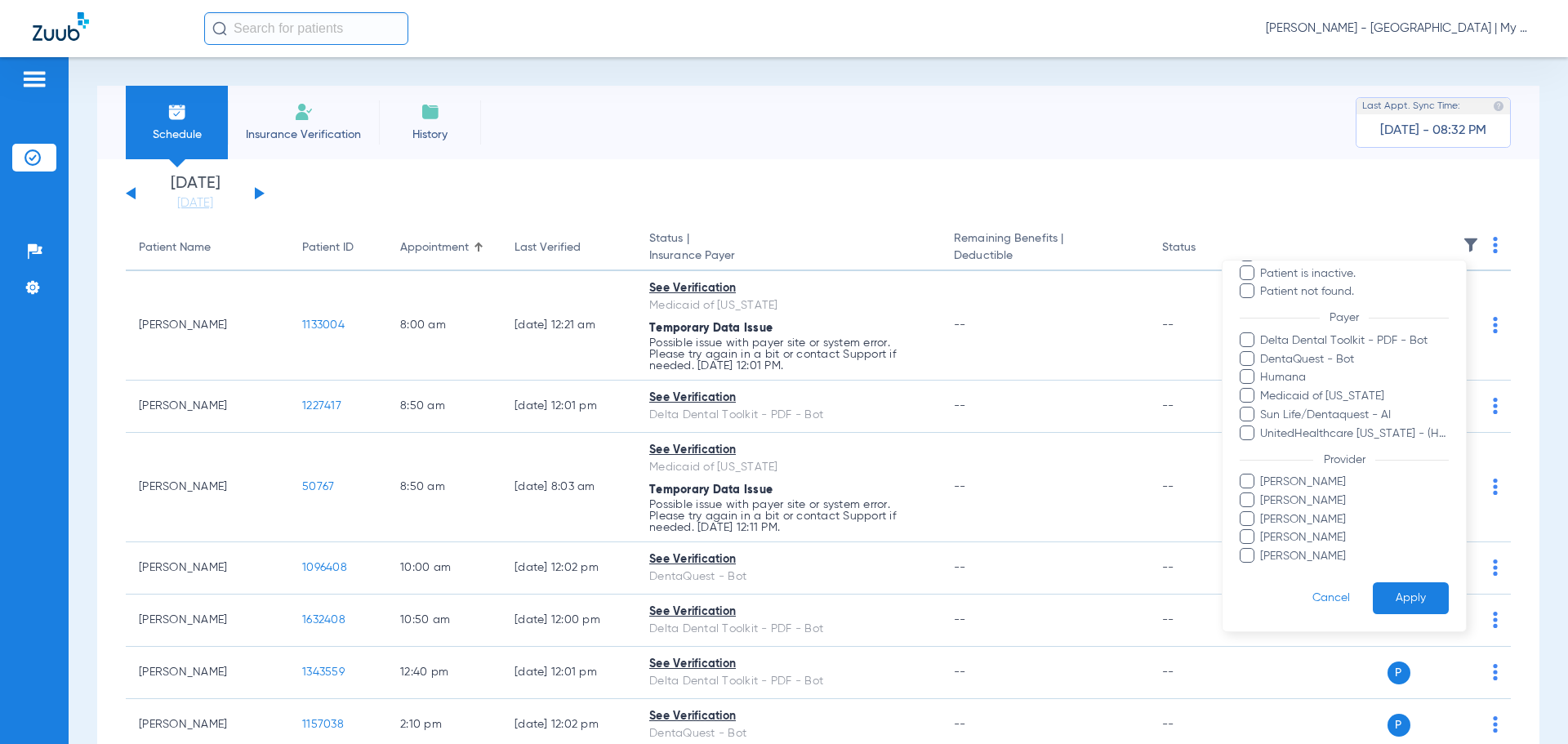 click on "[PERSON_NAME]" at bounding box center (1354, 537) 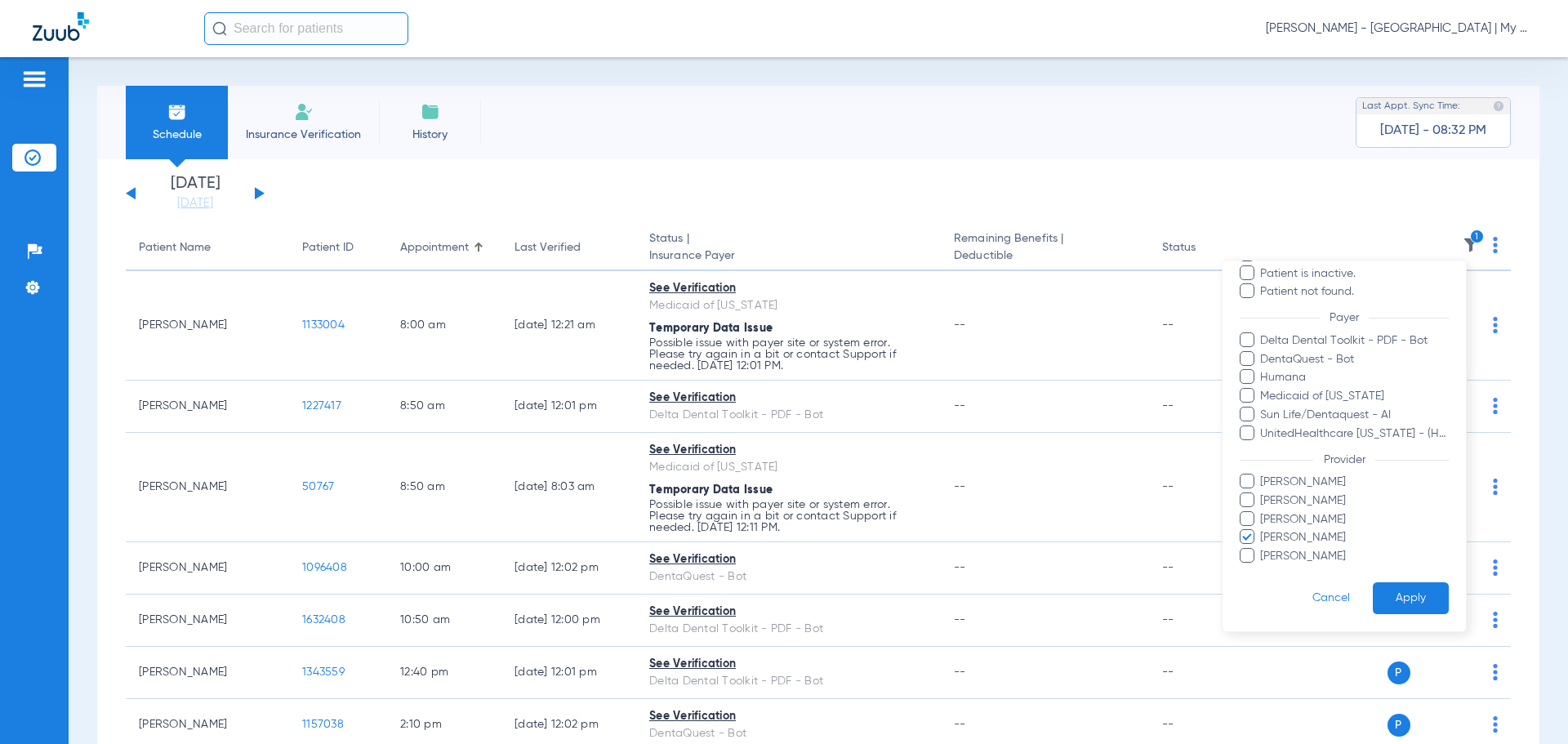 click on "Apply" at bounding box center (1410, 598) 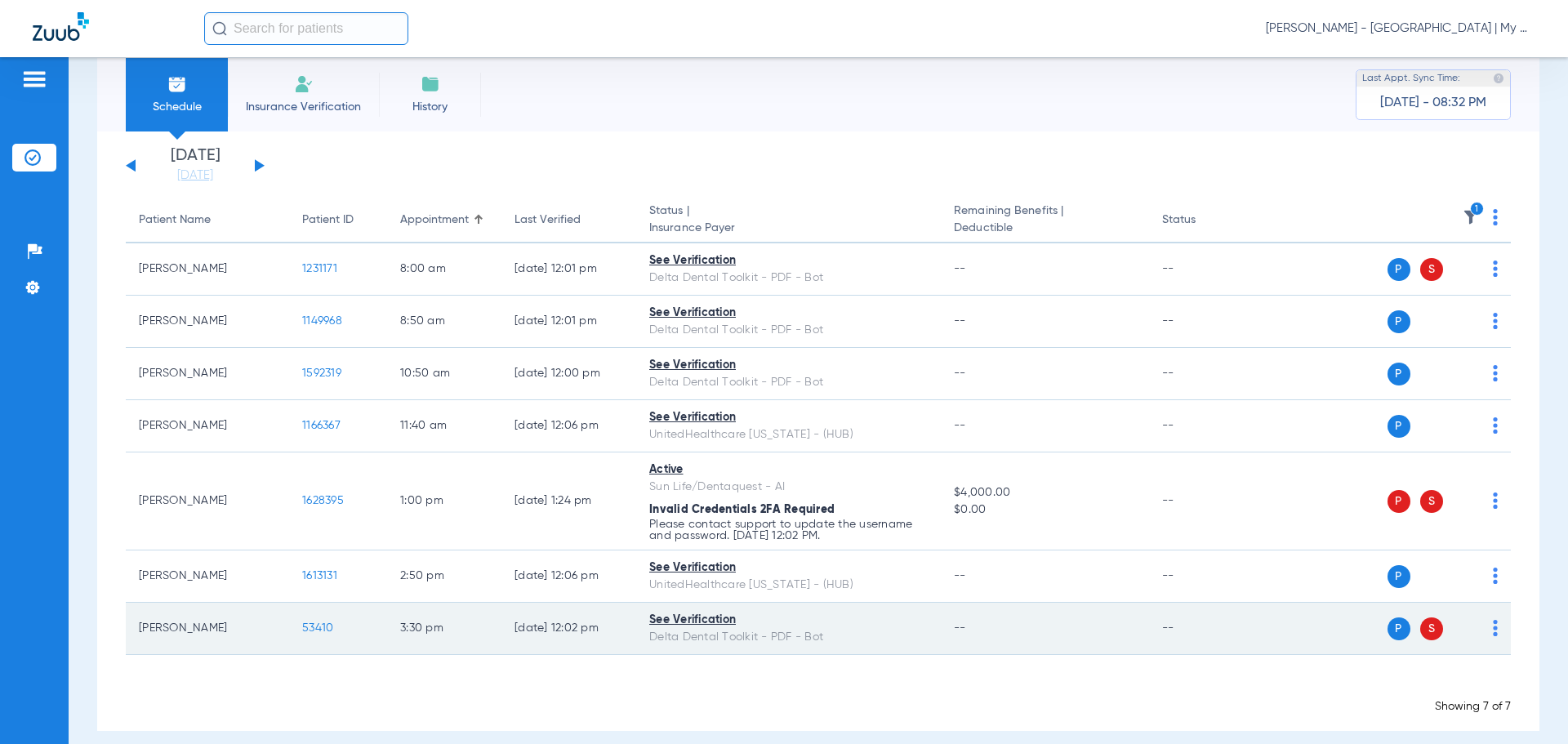 scroll, scrollTop: 43, scrollLeft: 0, axis: vertical 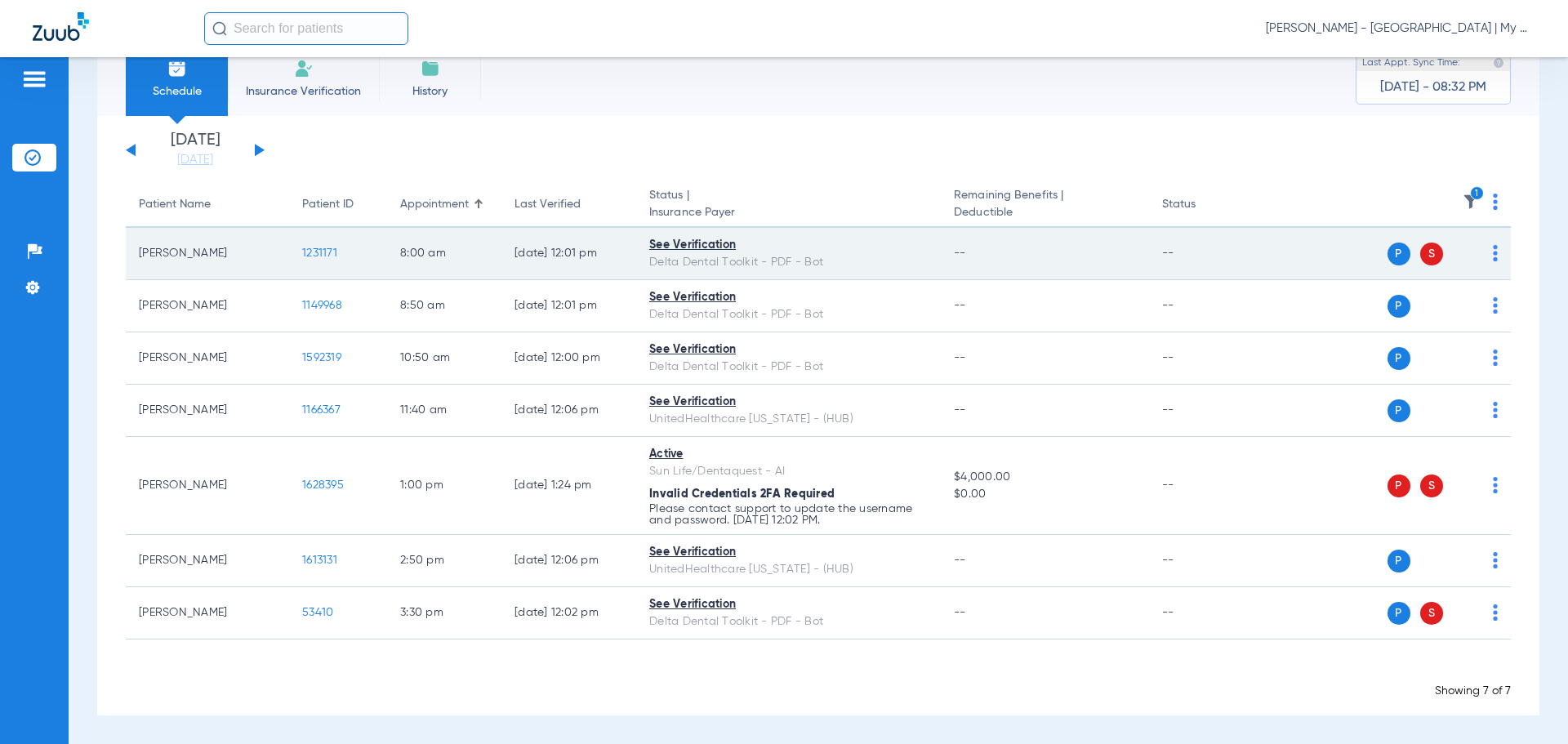 click on "1231171" 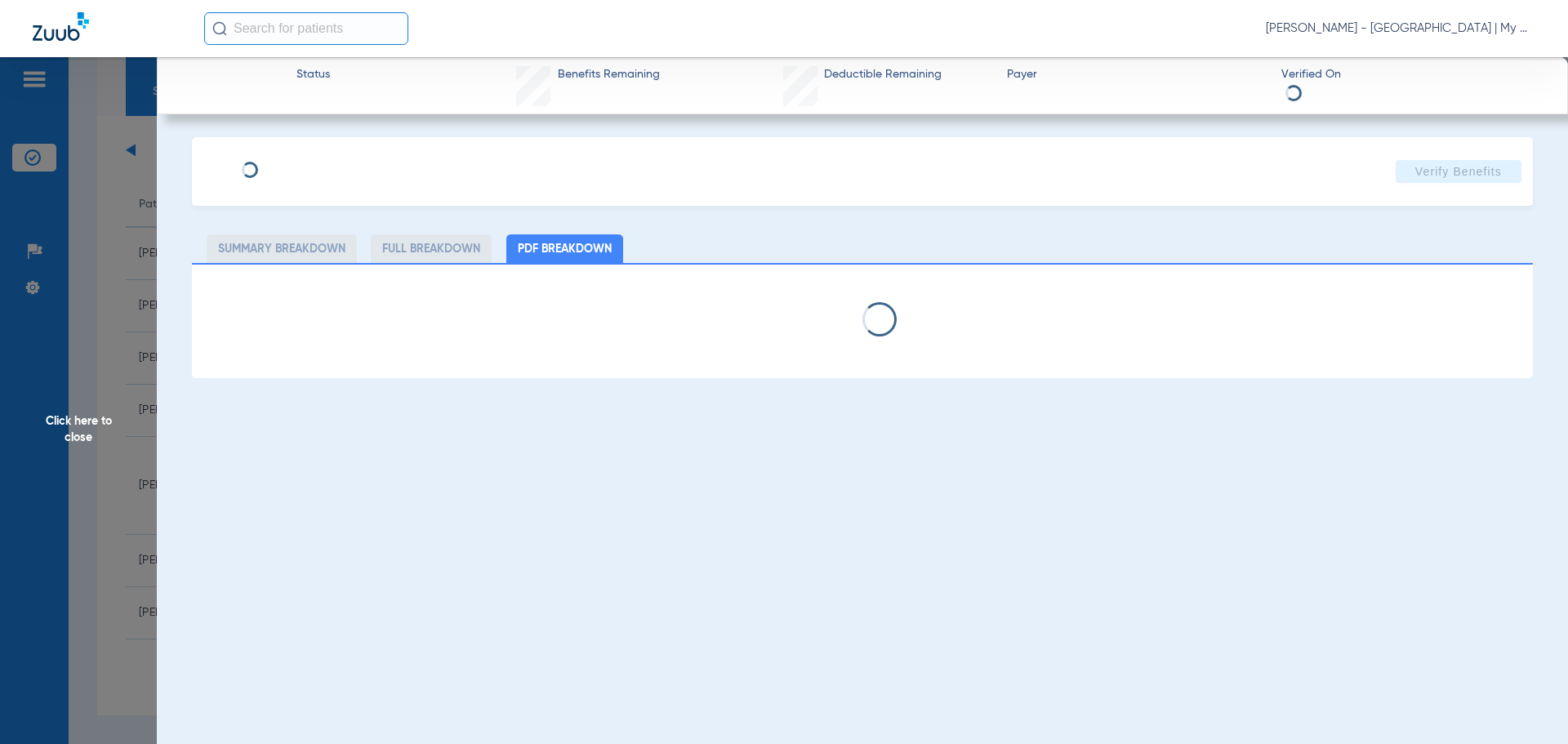 select on "page-width" 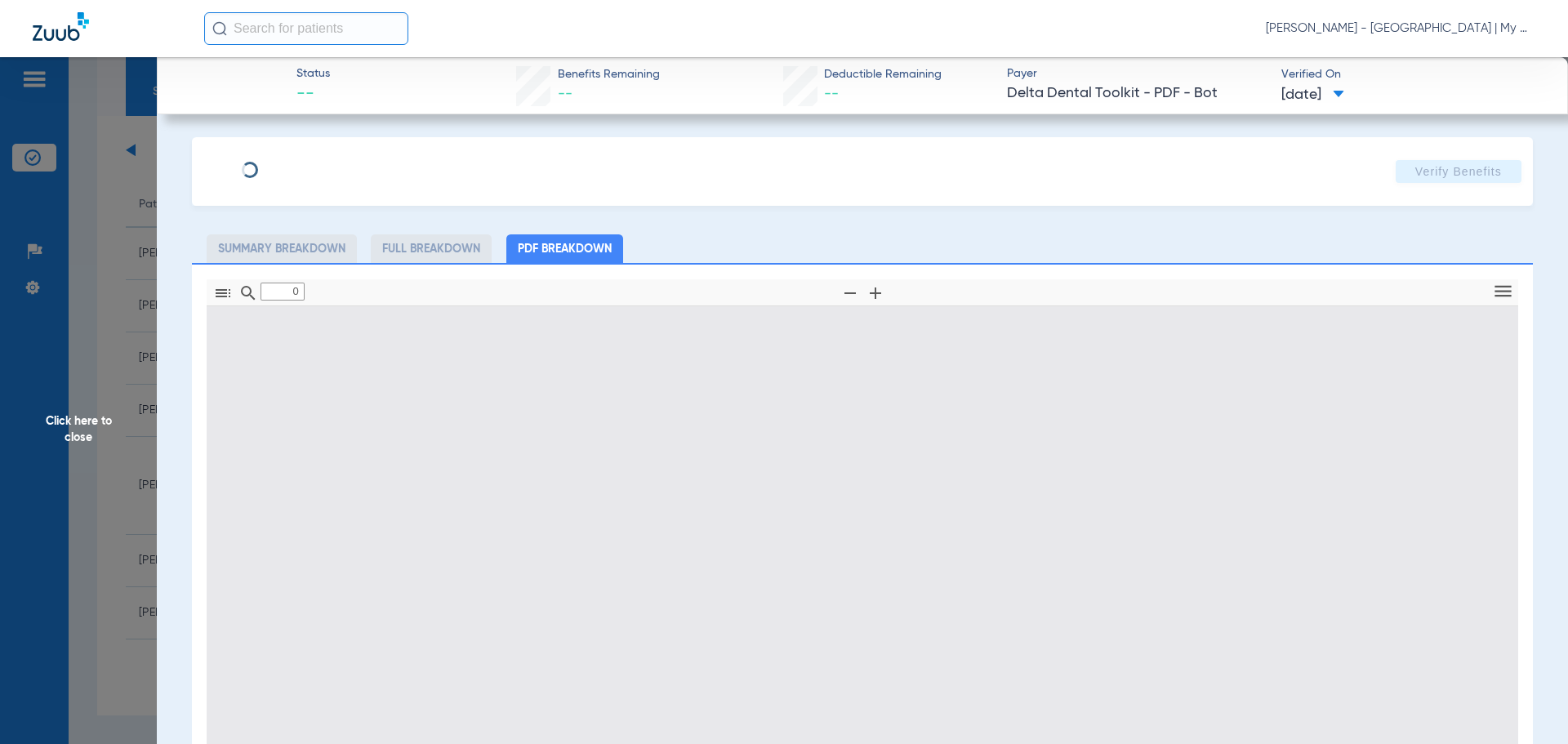 type on "1" 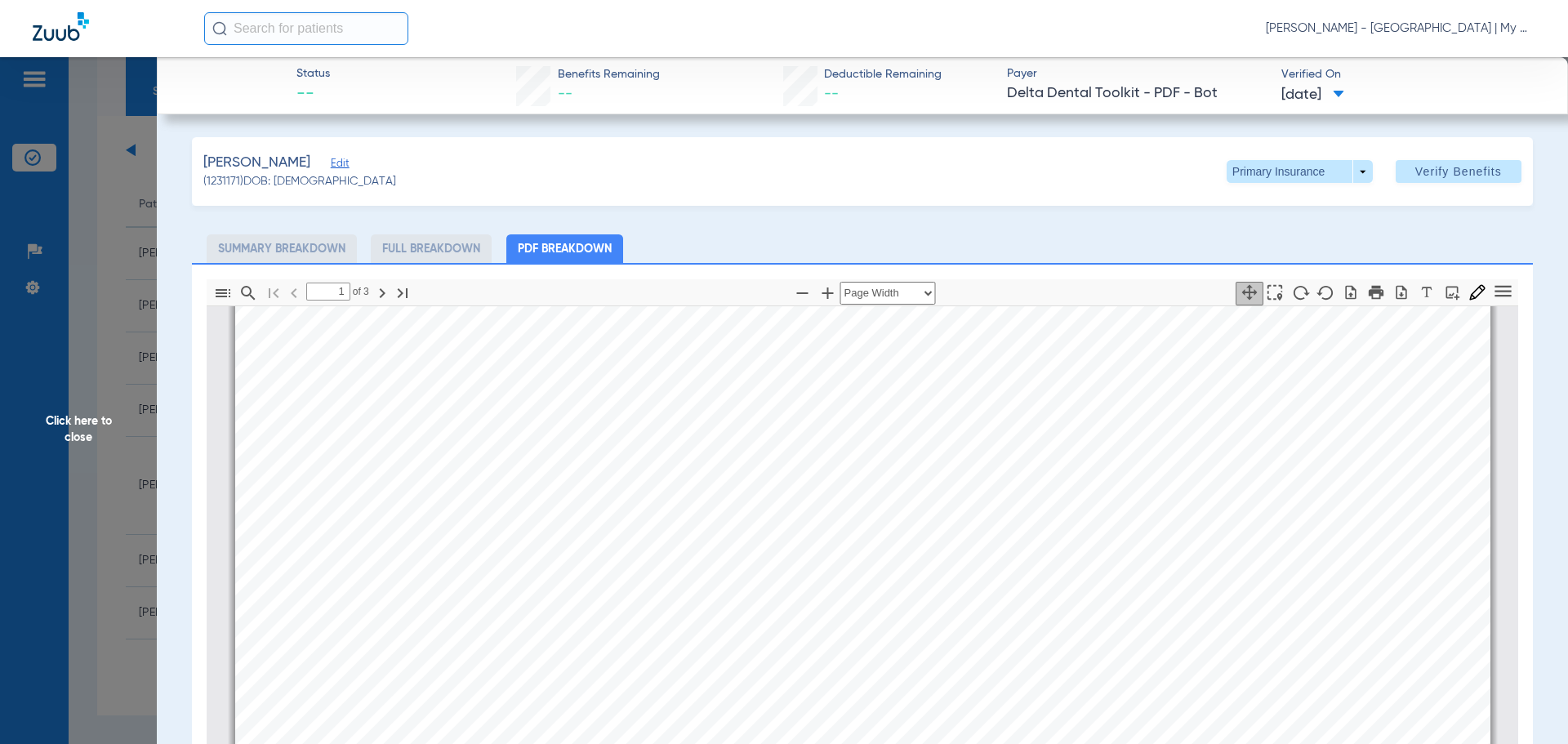 scroll, scrollTop: 907, scrollLeft: 0, axis: vertical 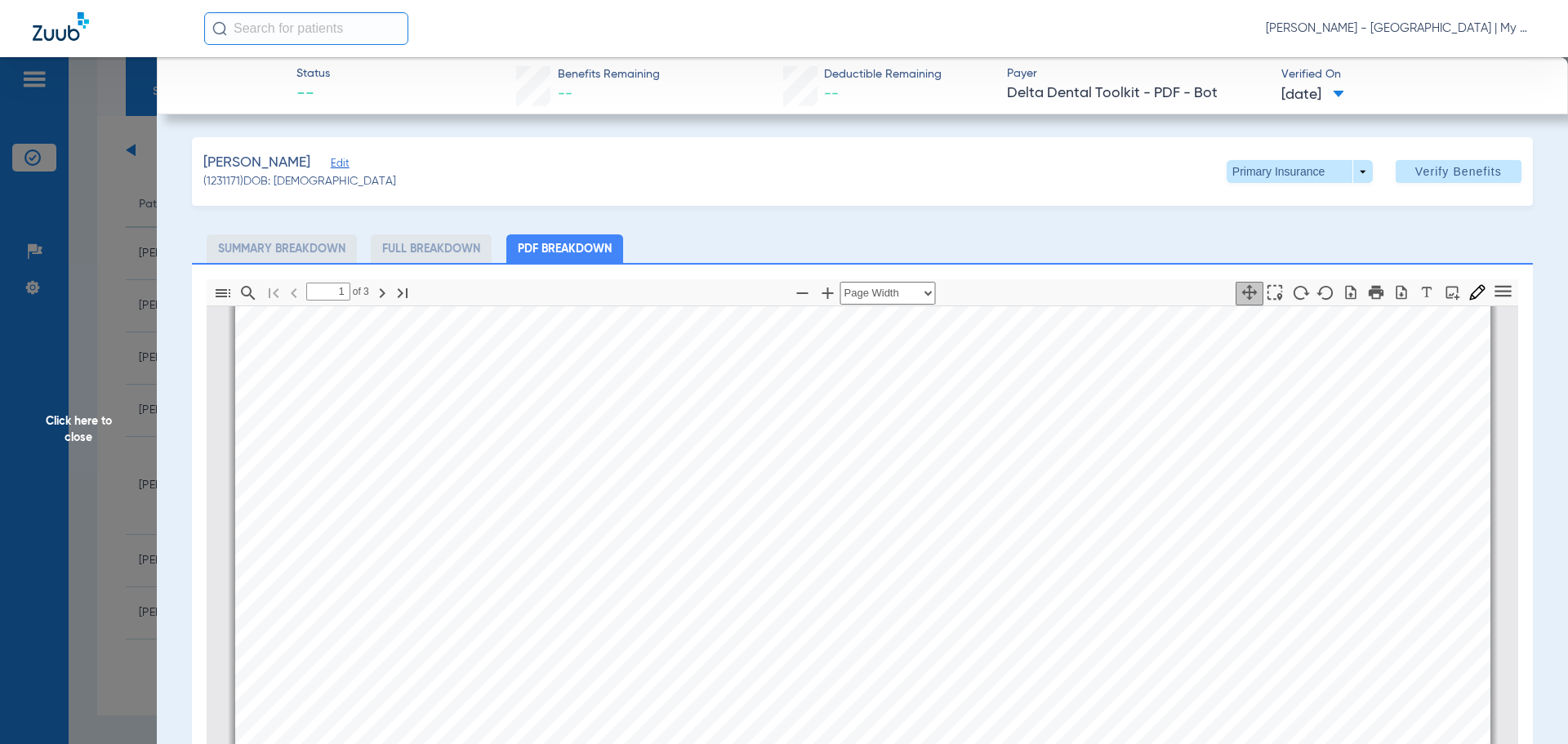 click on "Click here to close" 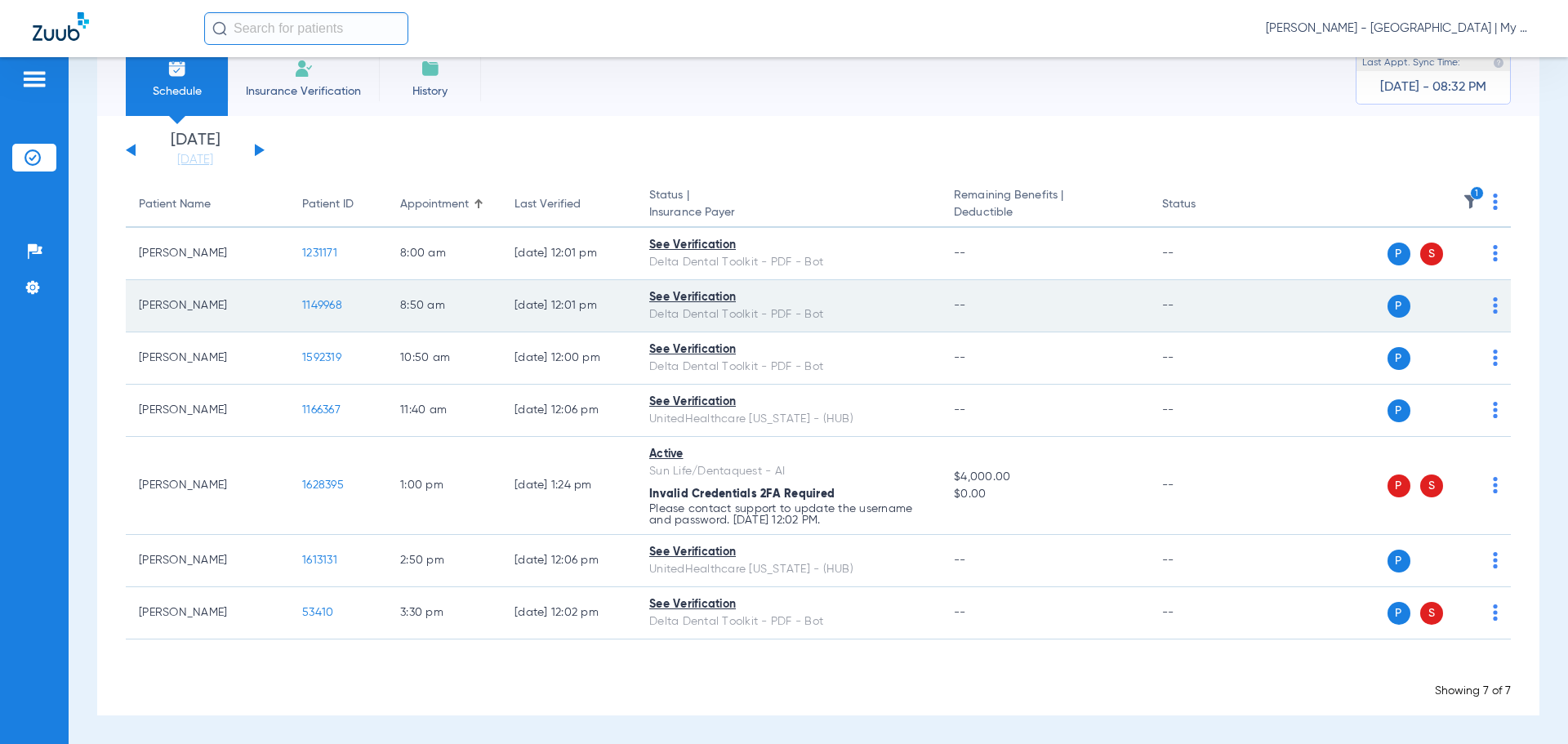 click on "1149968" 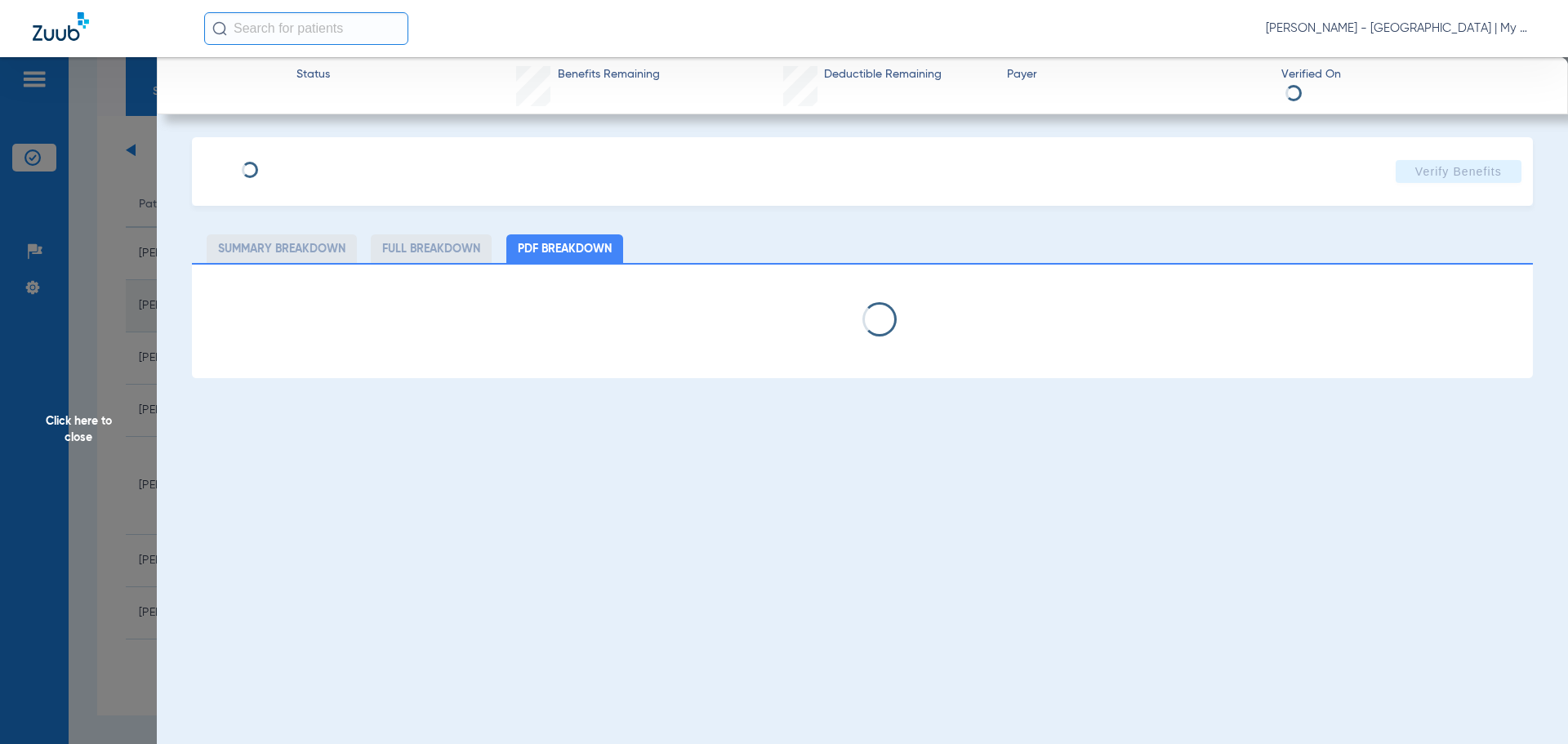 select on "page-width" 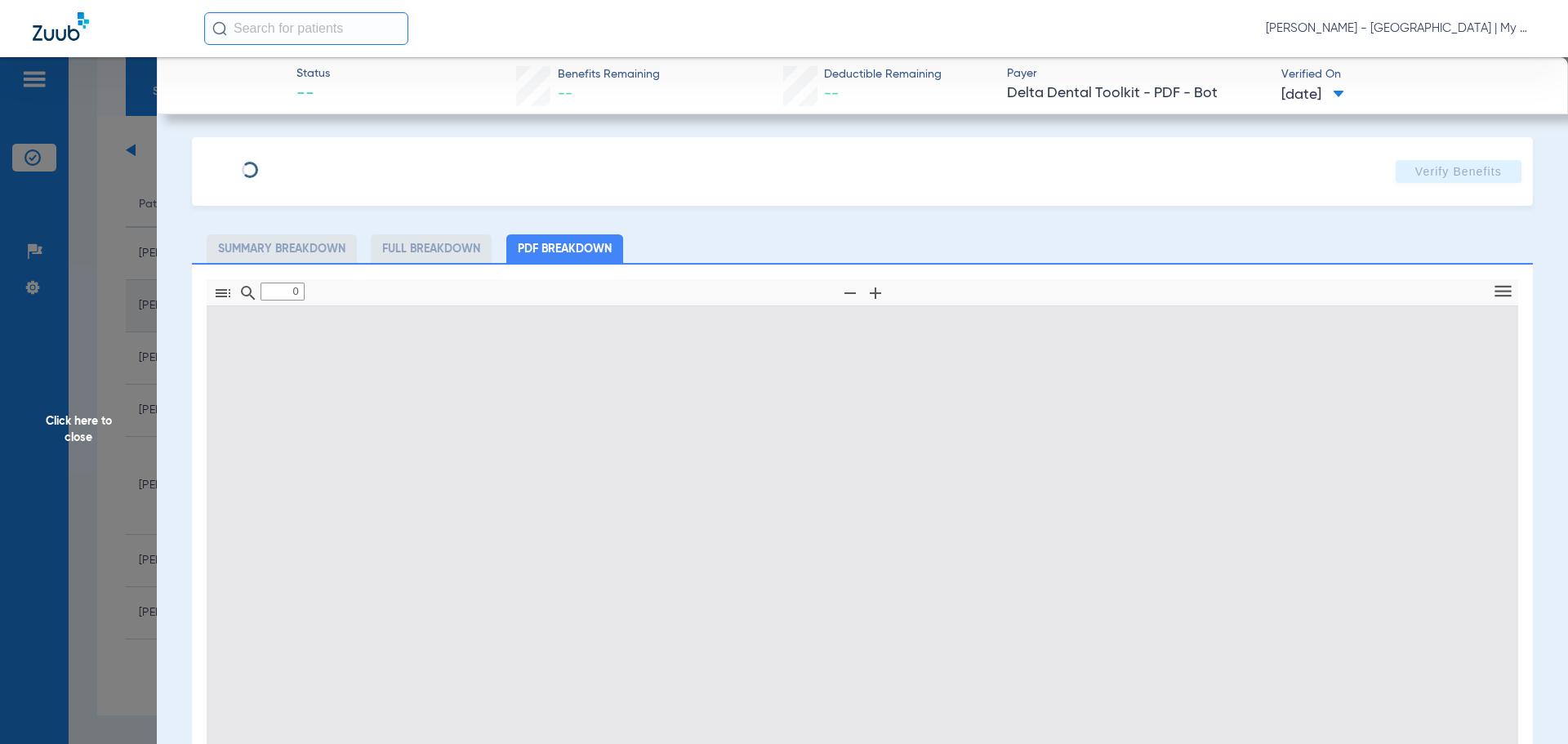 type on "1" 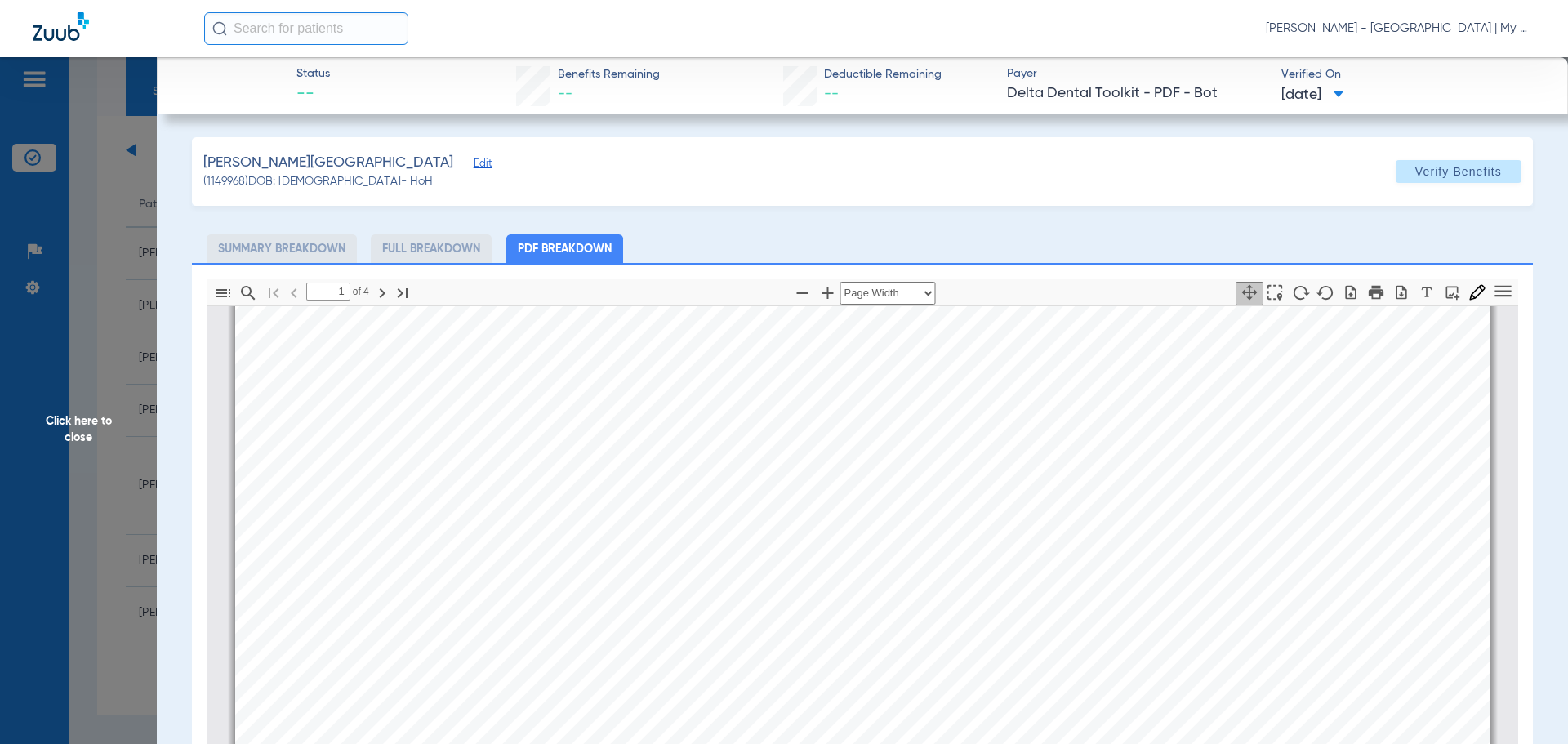 scroll, scrollTop: 417, scrollLeft: 0, axis: vertical 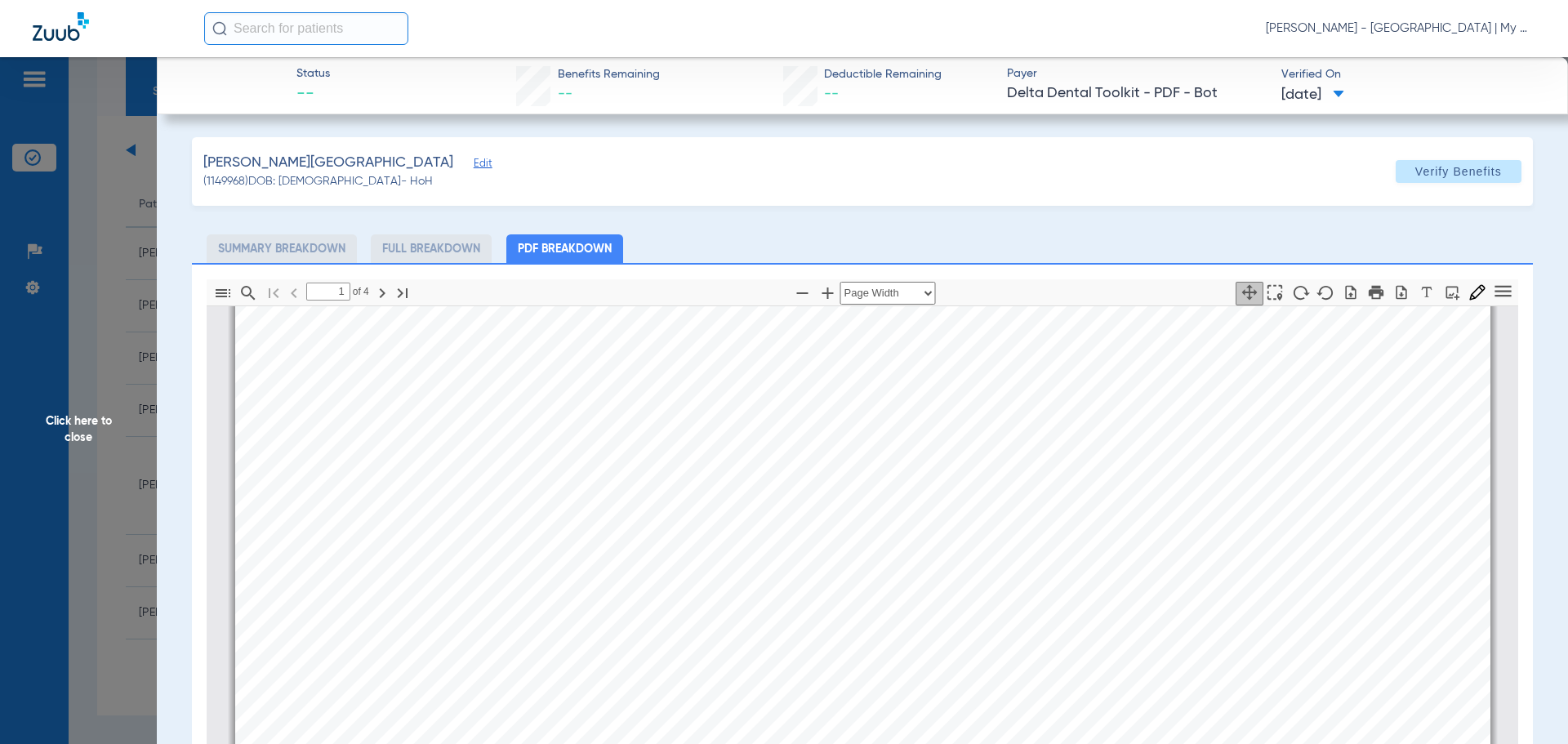 click on "Click here to close" 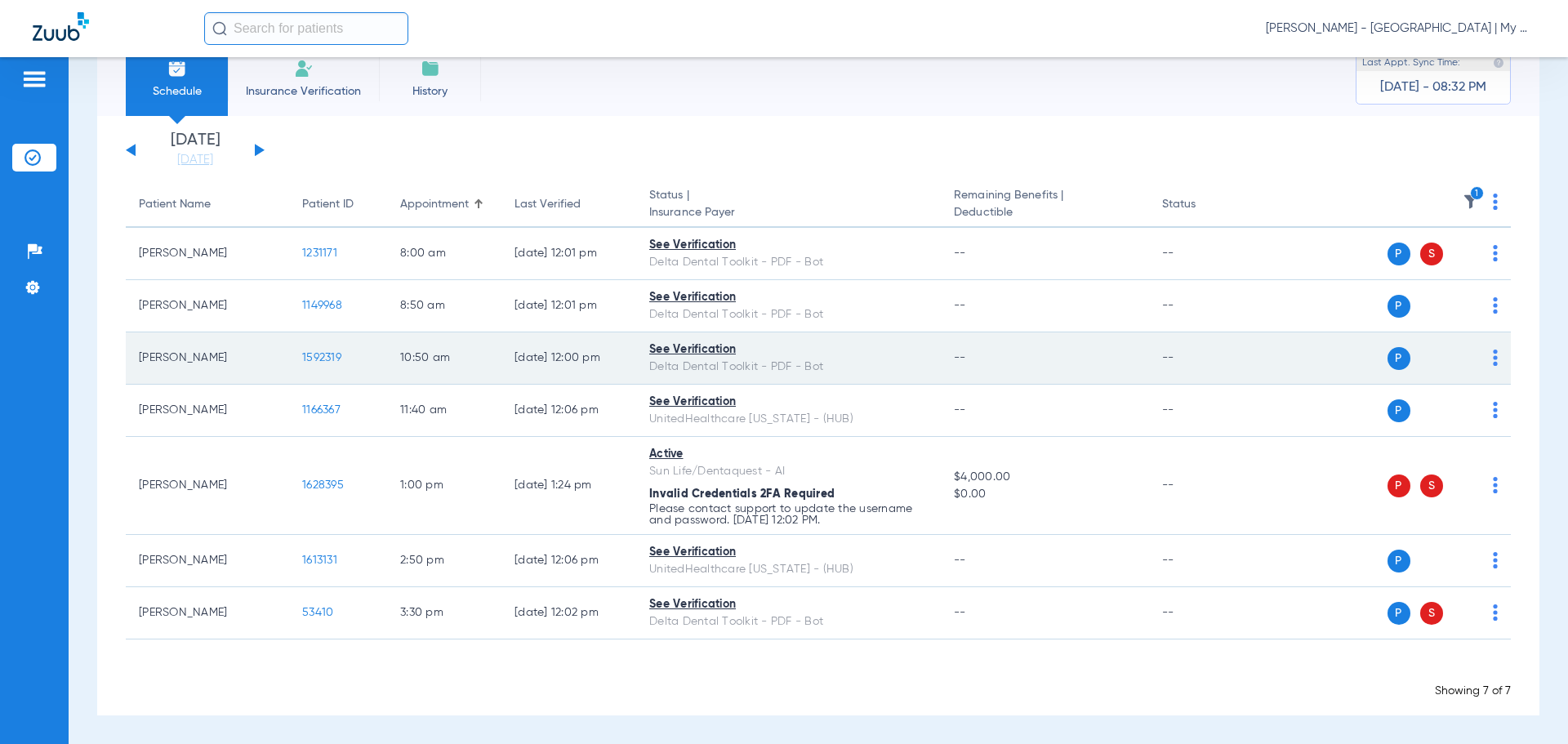 click on "1592319" 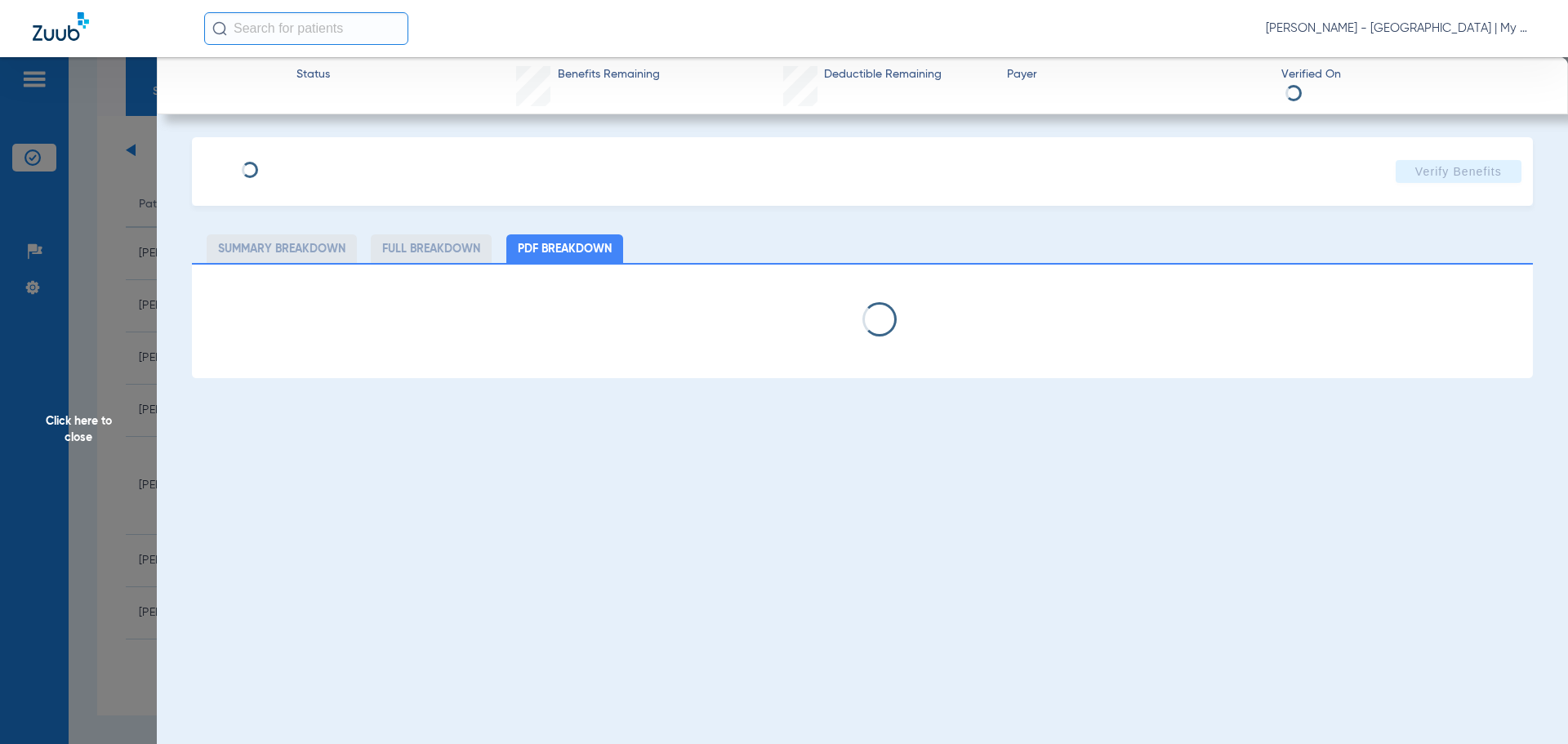 select on "page-width" 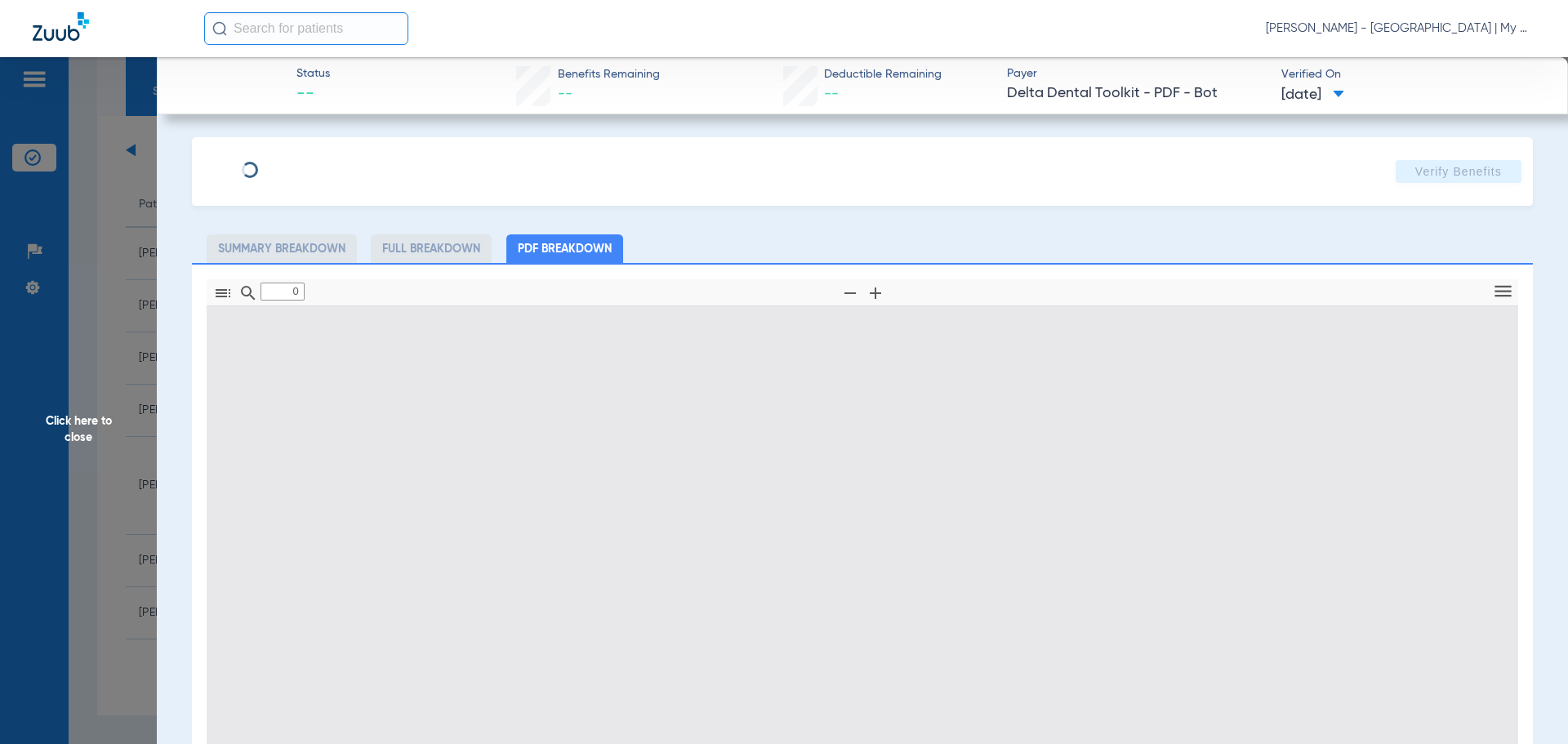 type on "1" 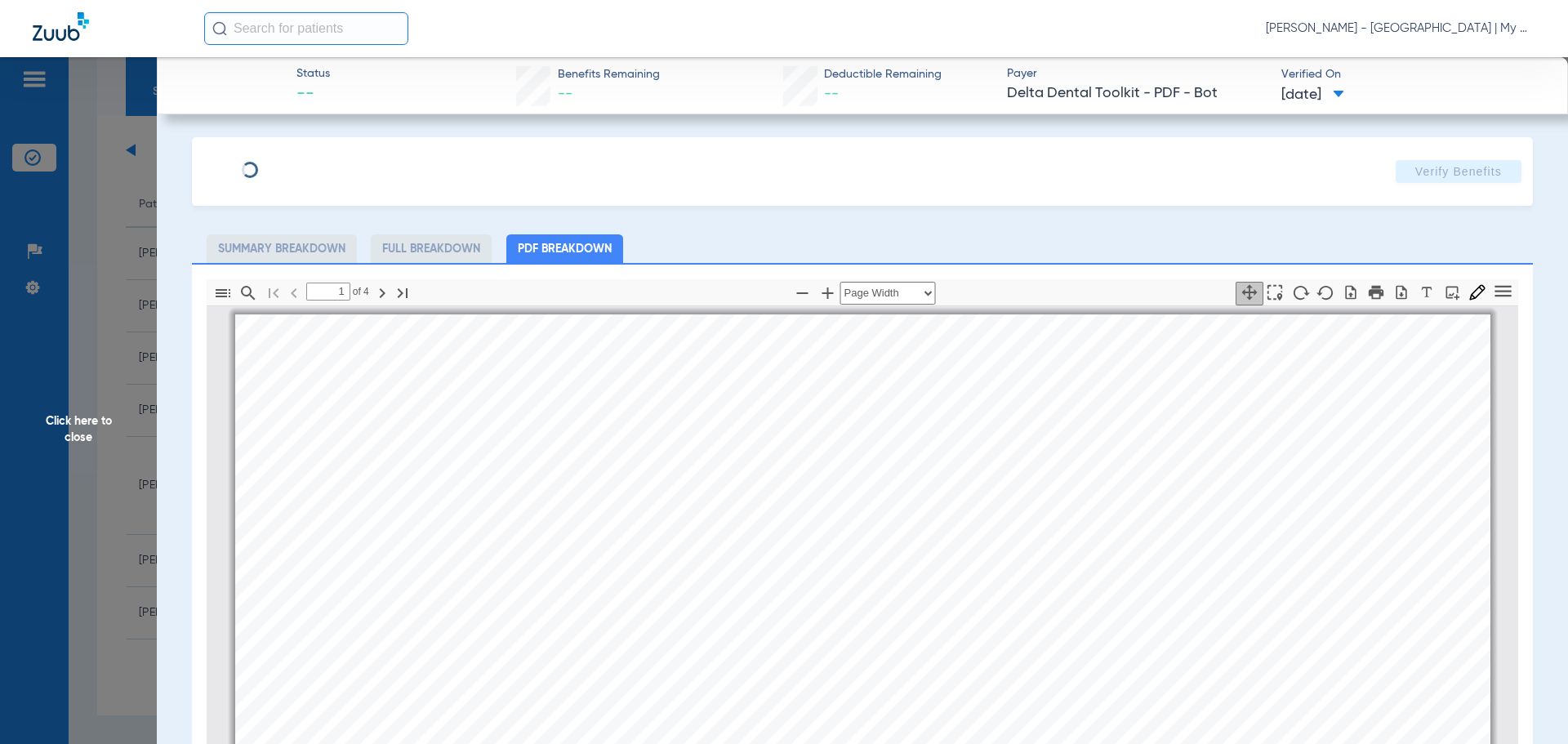 scroll, scrollTop: 8, scrollLeft: 0, axis: vertical 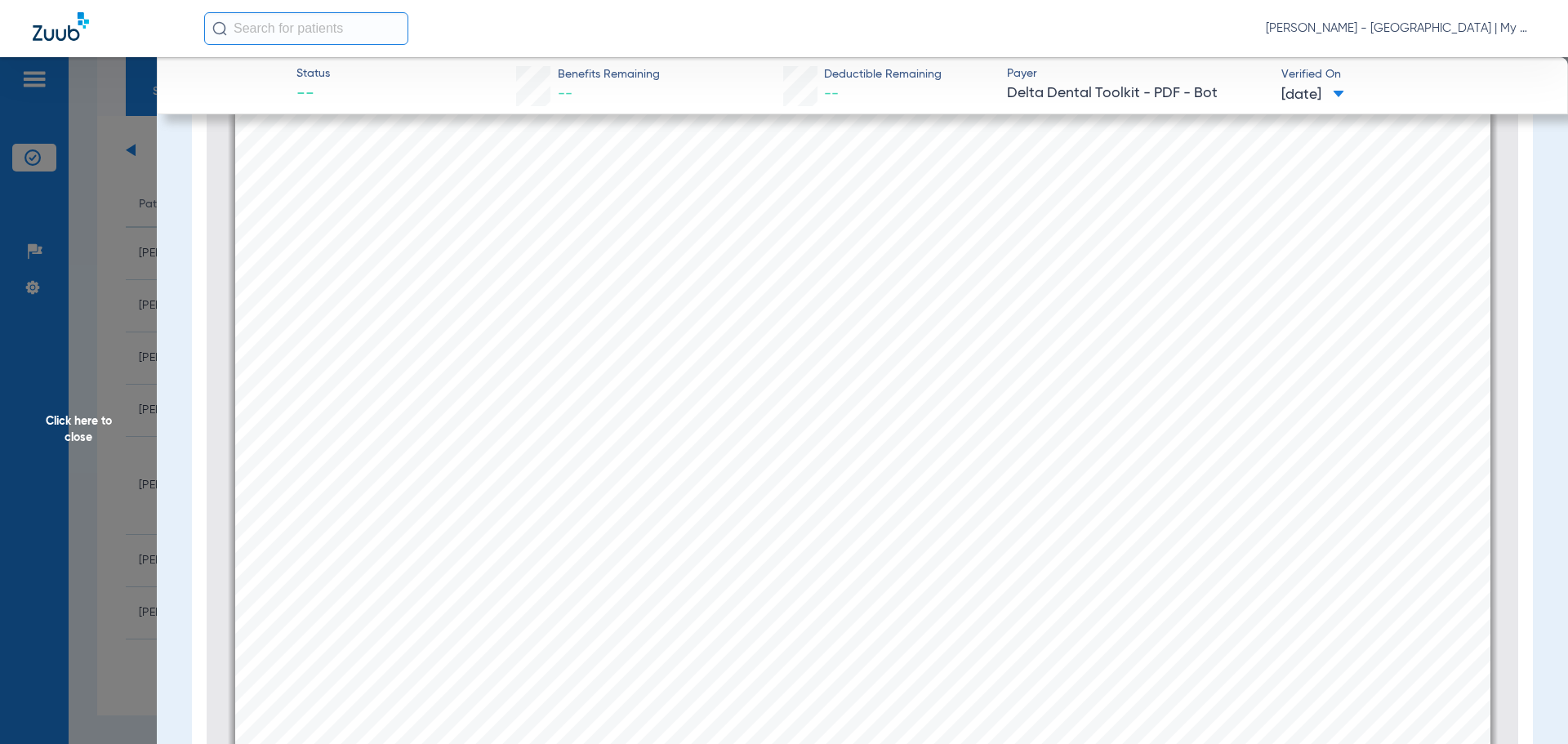 click on "Click here to close" 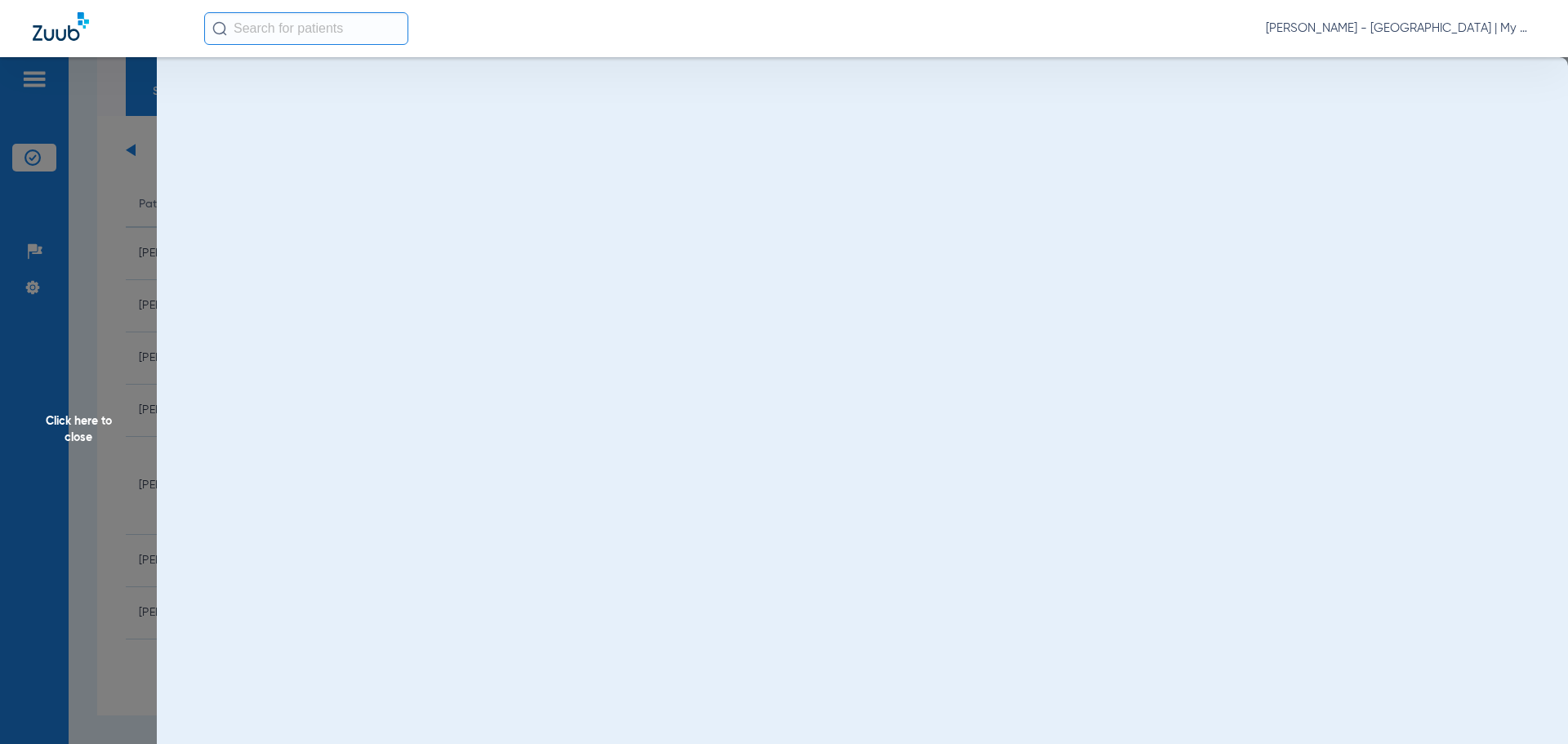 scroll, scrollTop: 0, scrollLeft: 0, axis: both 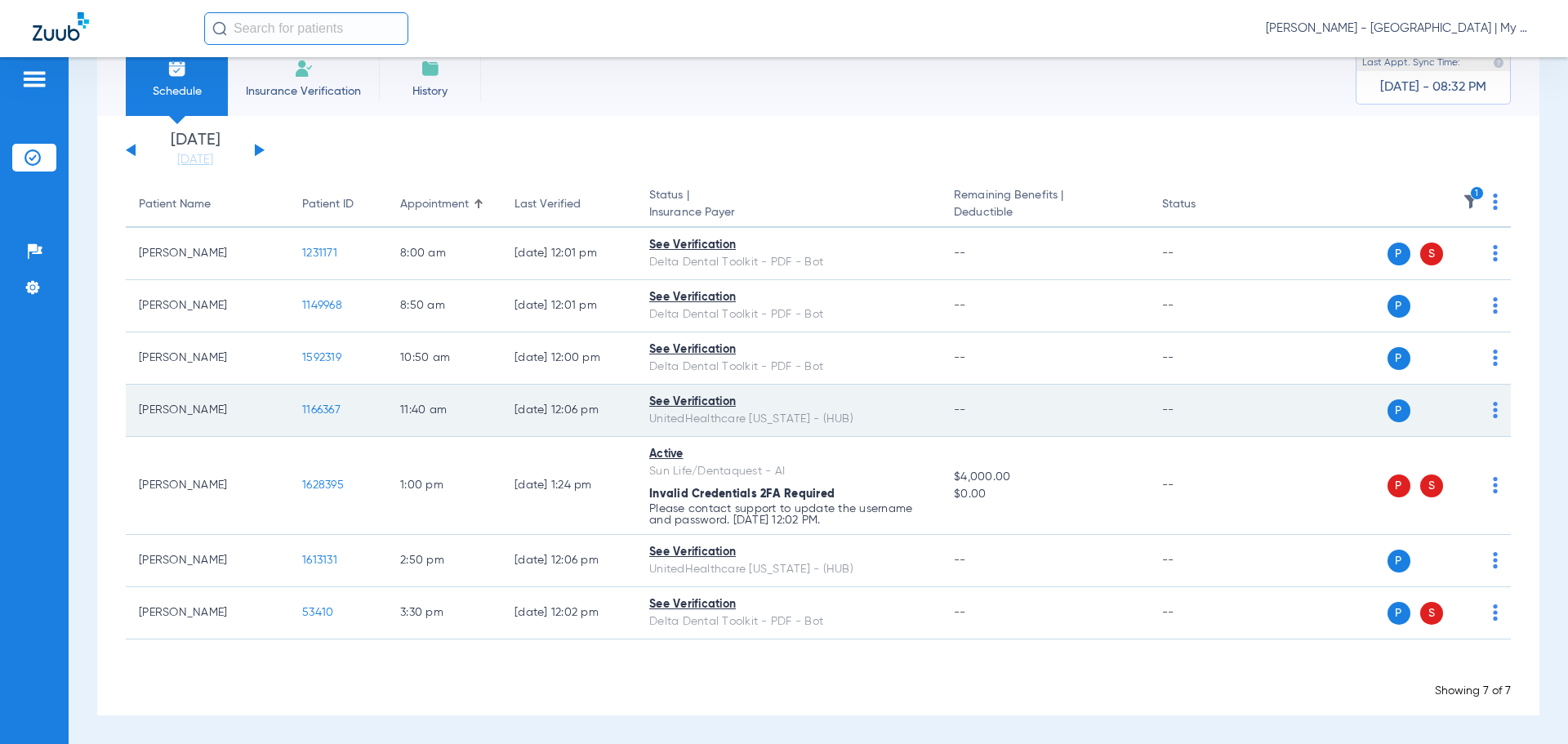 click on "1166367" 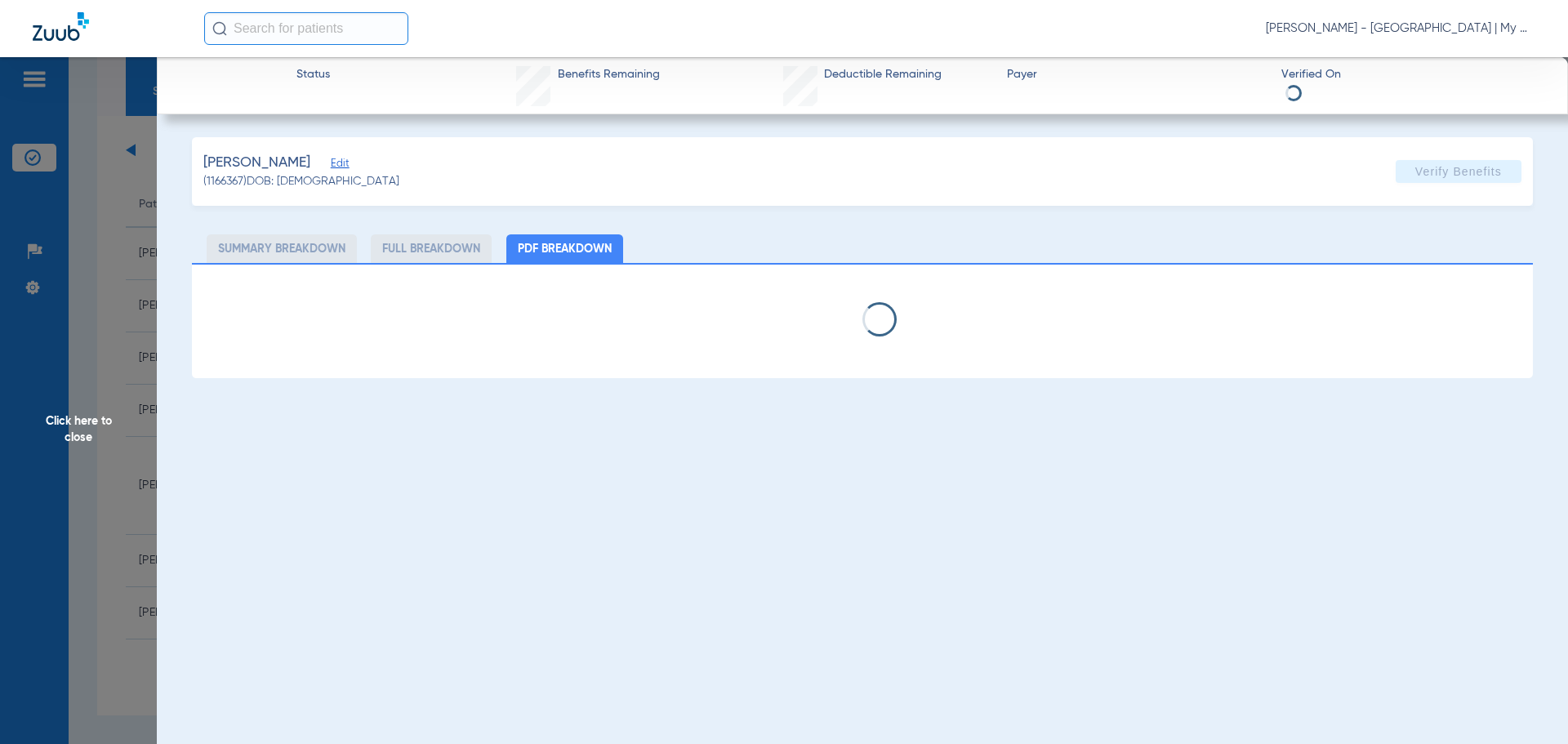 select on "page-width" 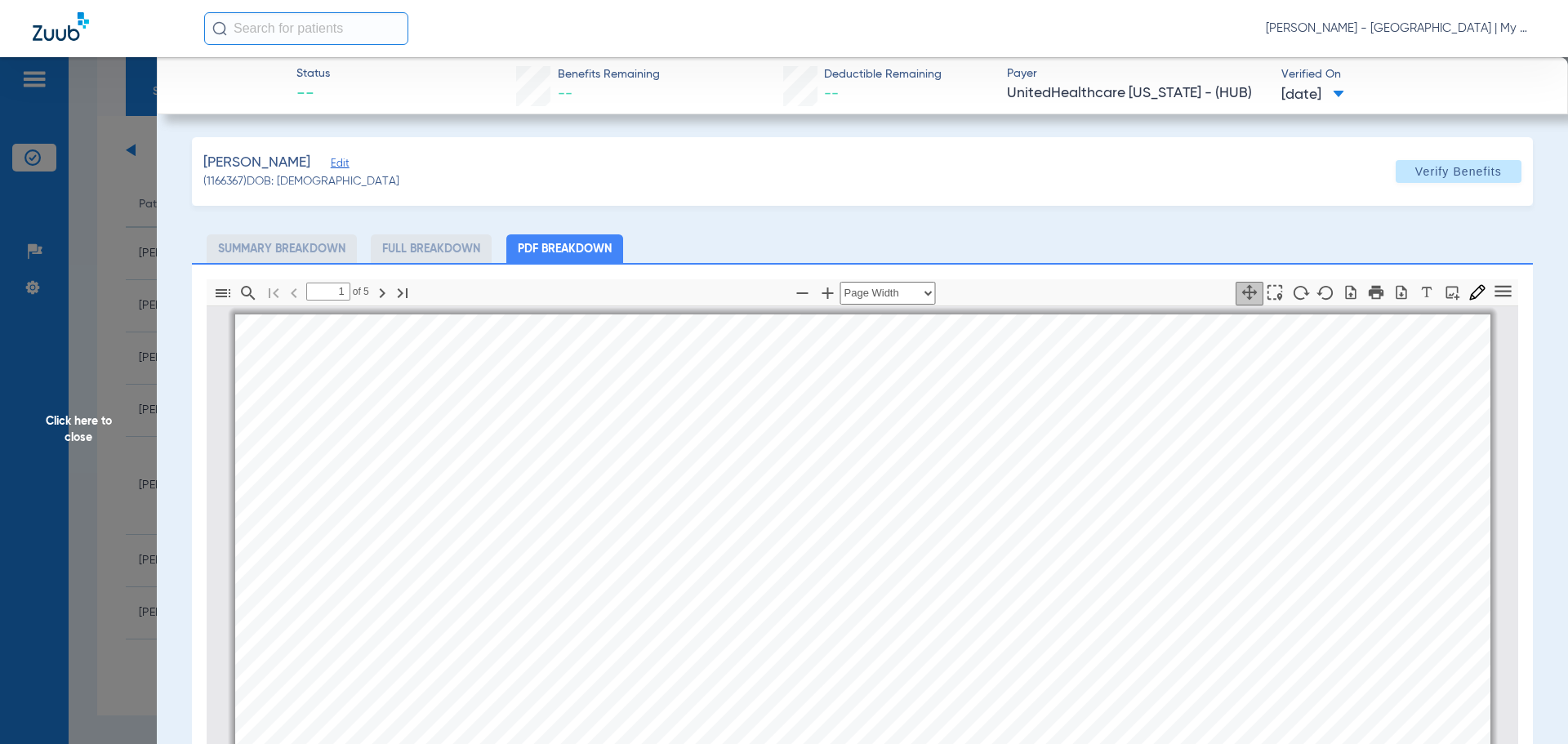 scroll, scrollTop: 8, scrollLeft: 0, axis: vertical 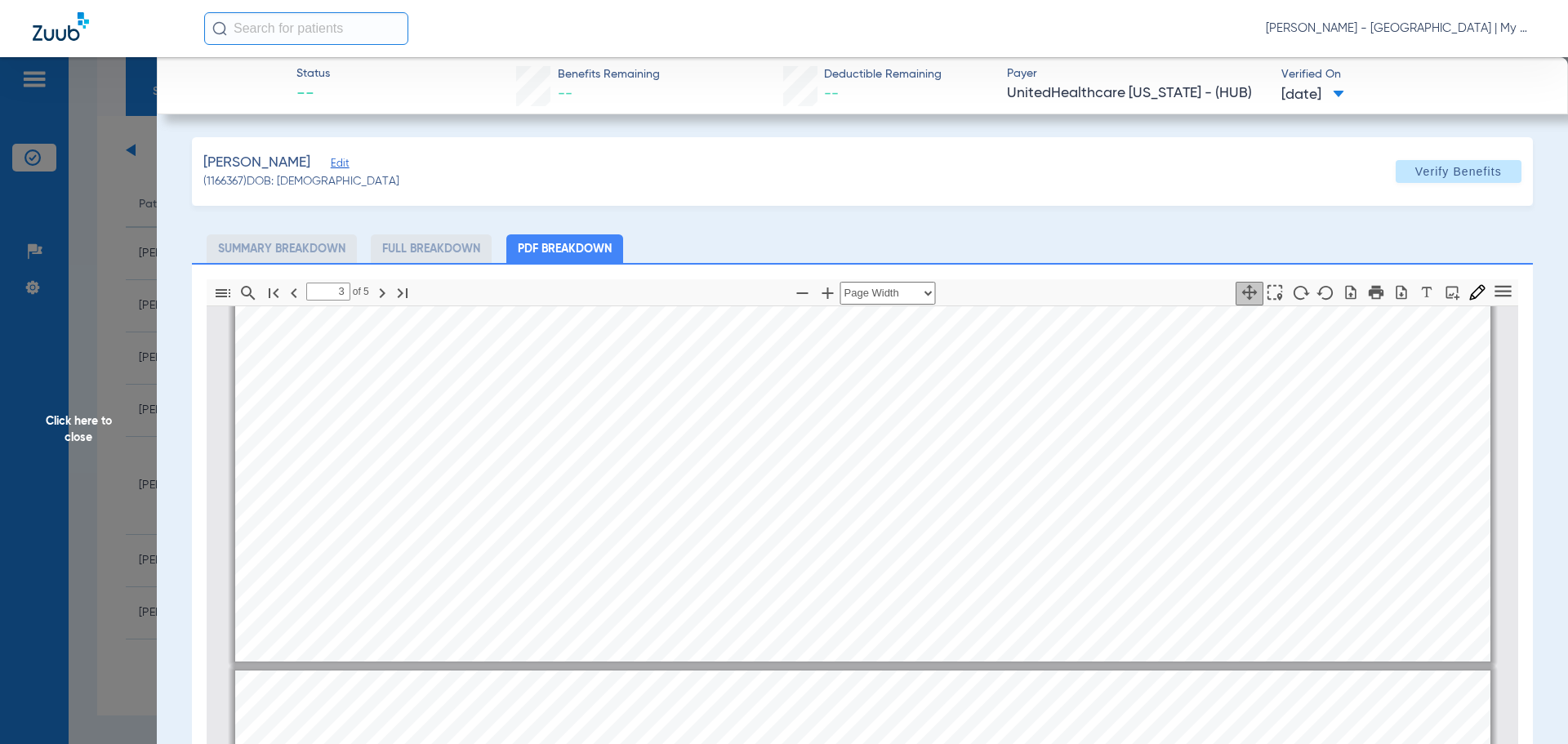 type on "4" 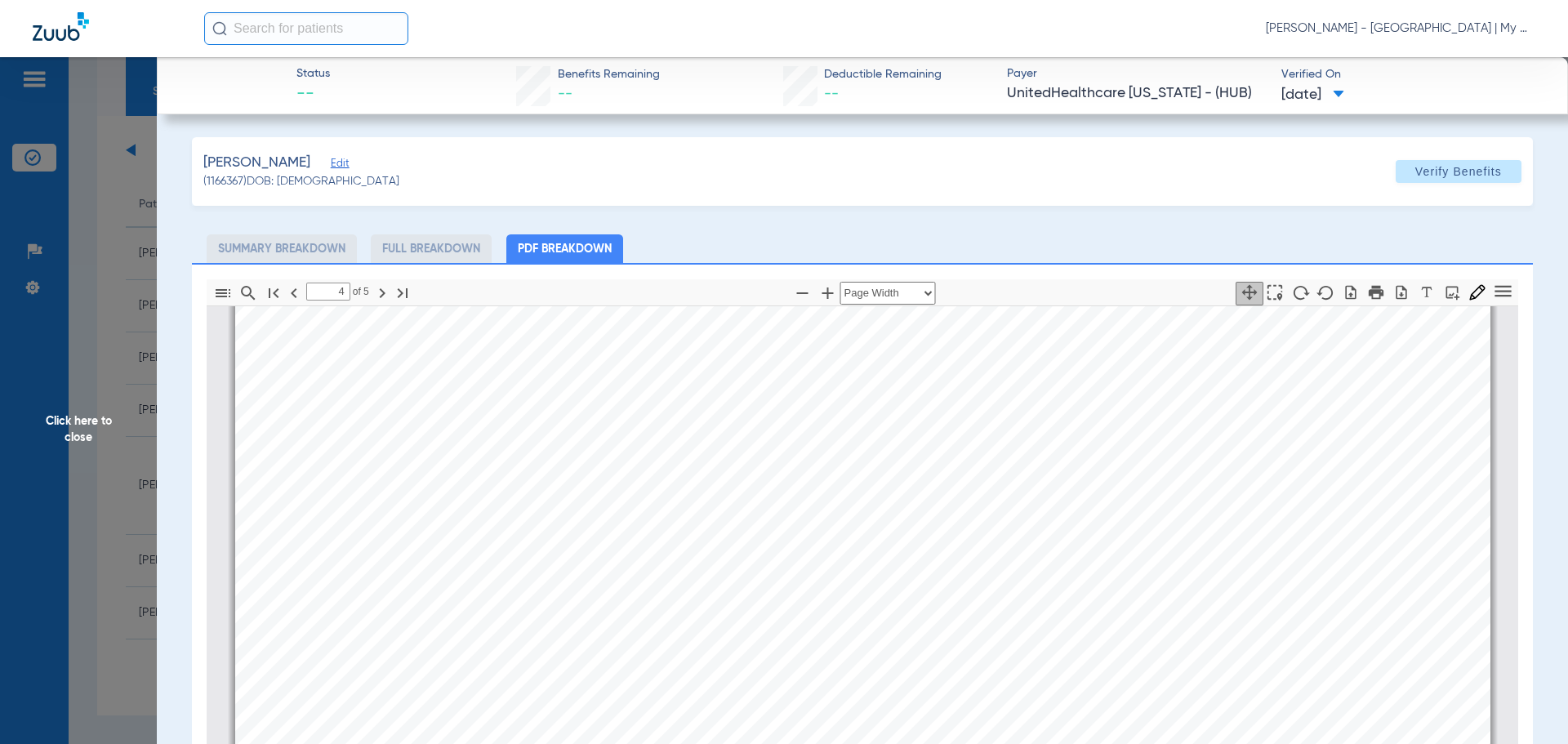 scroll, scrollTop: 5725, scrollLeft: 0, axis: vertical 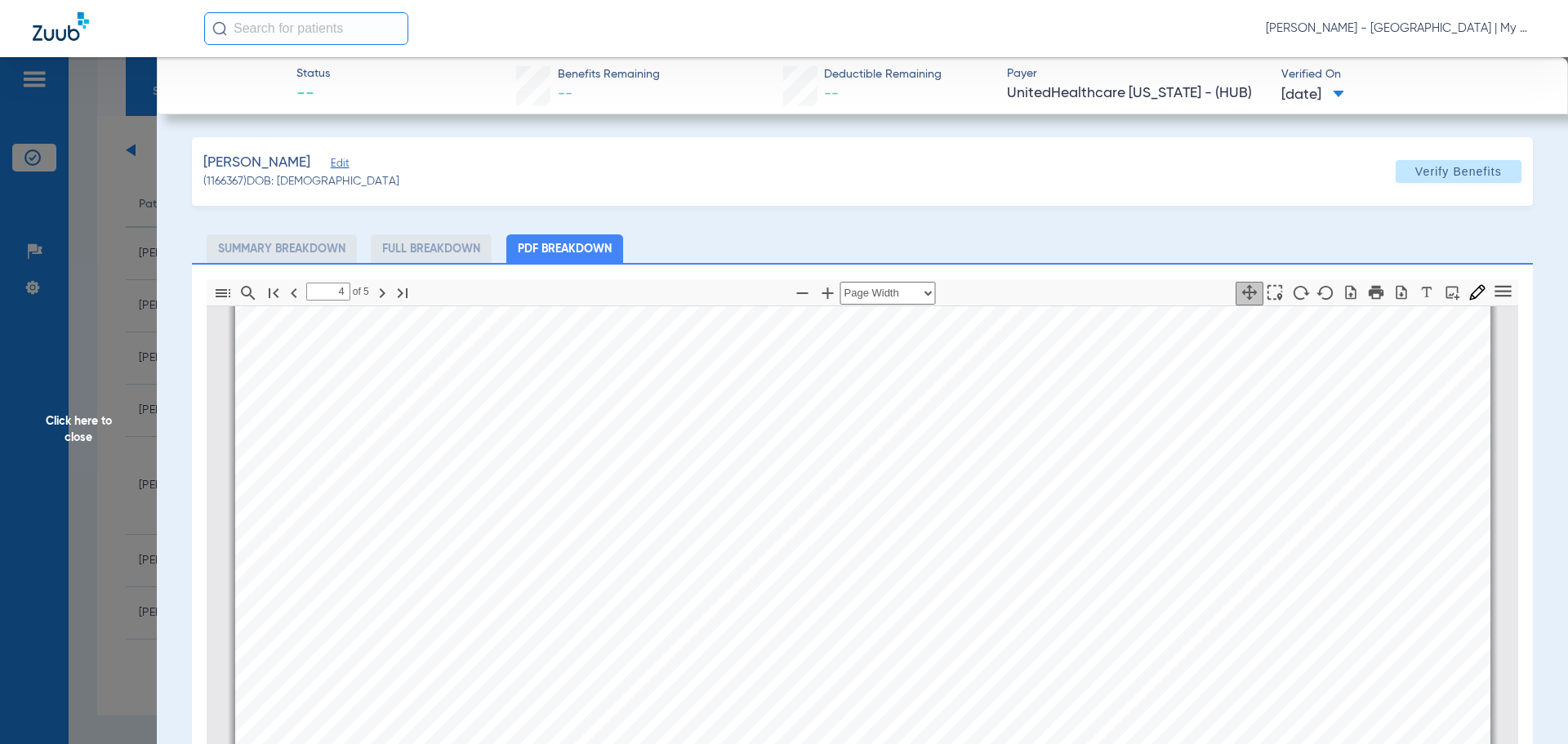click on "Click here to close" 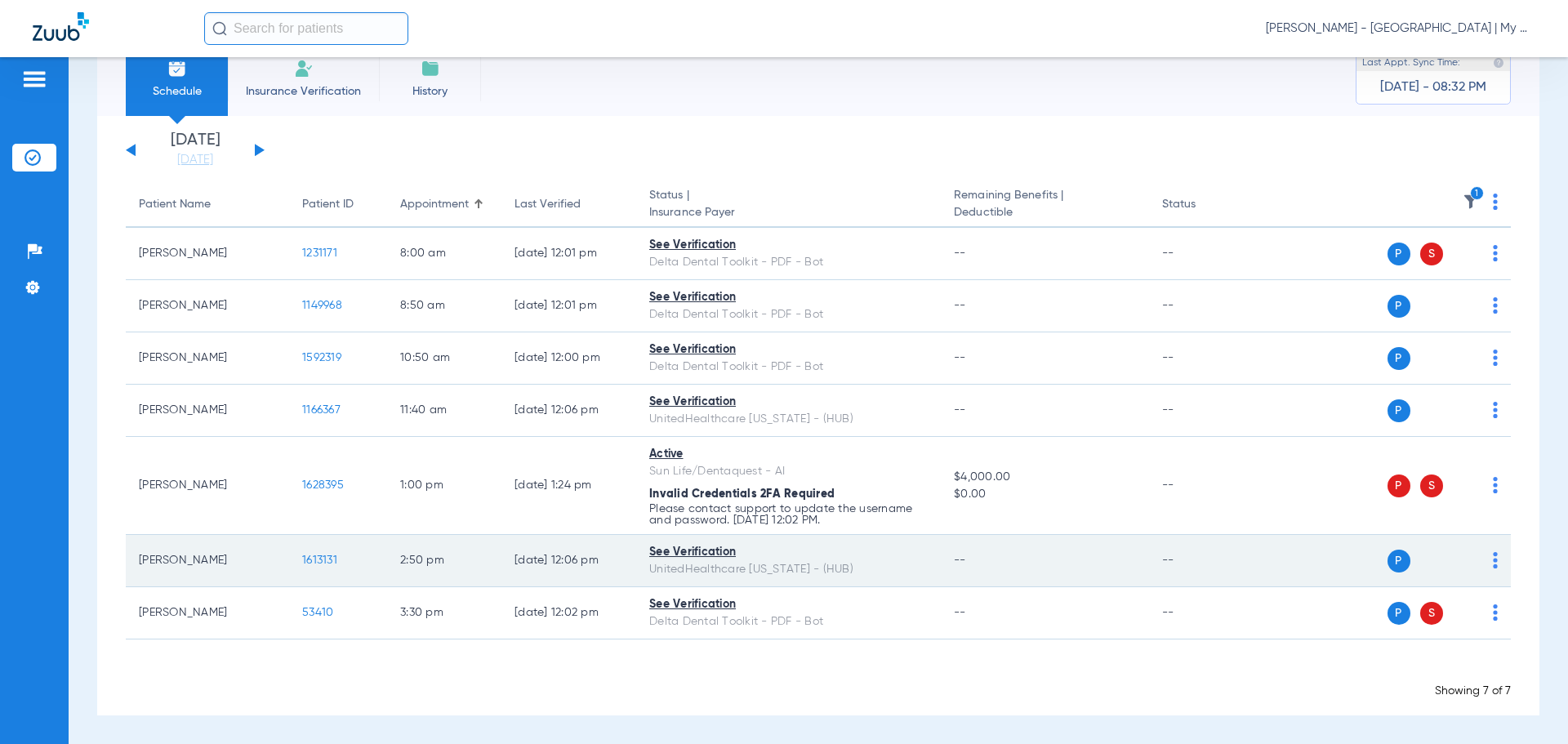 click on "1613131" 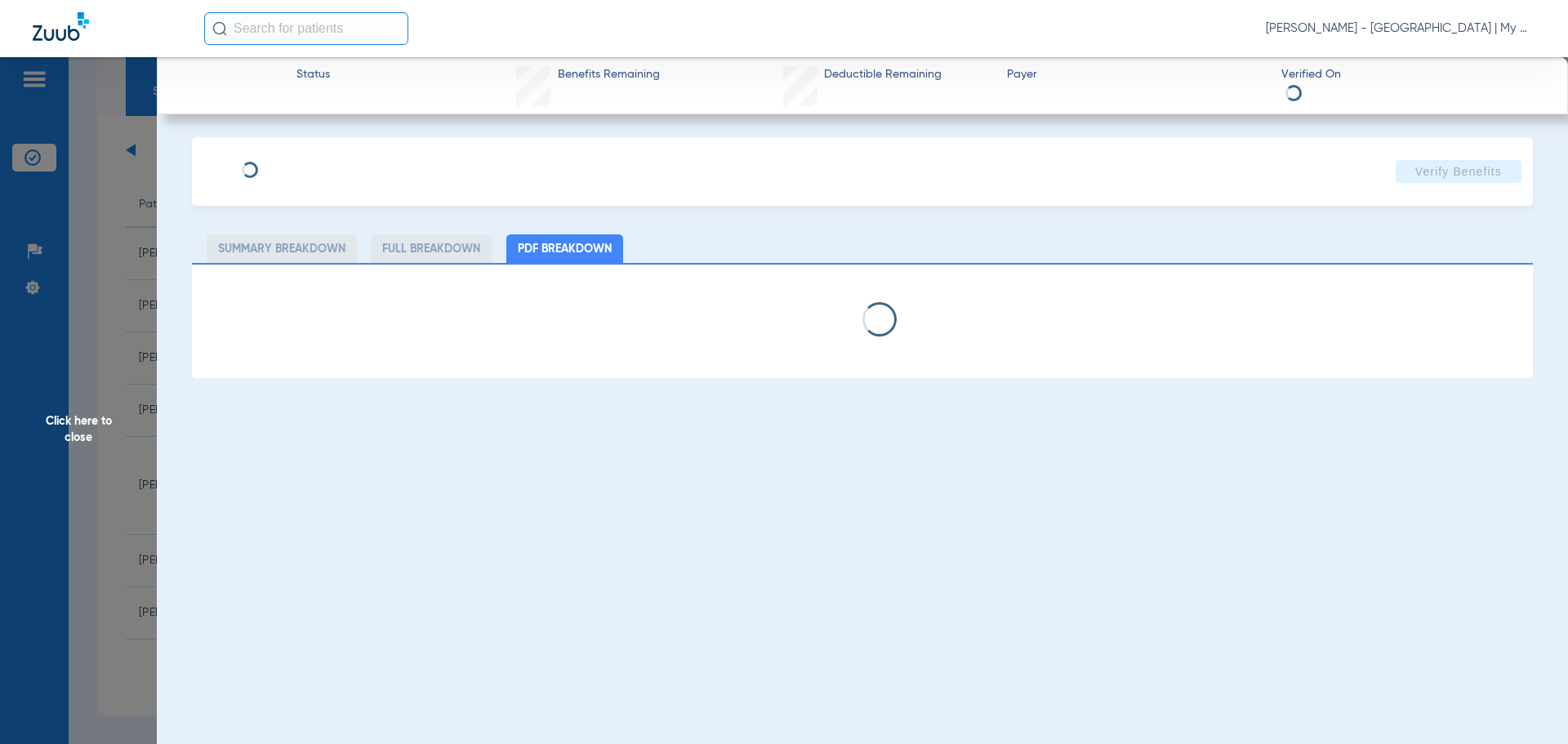 select on "page-width" 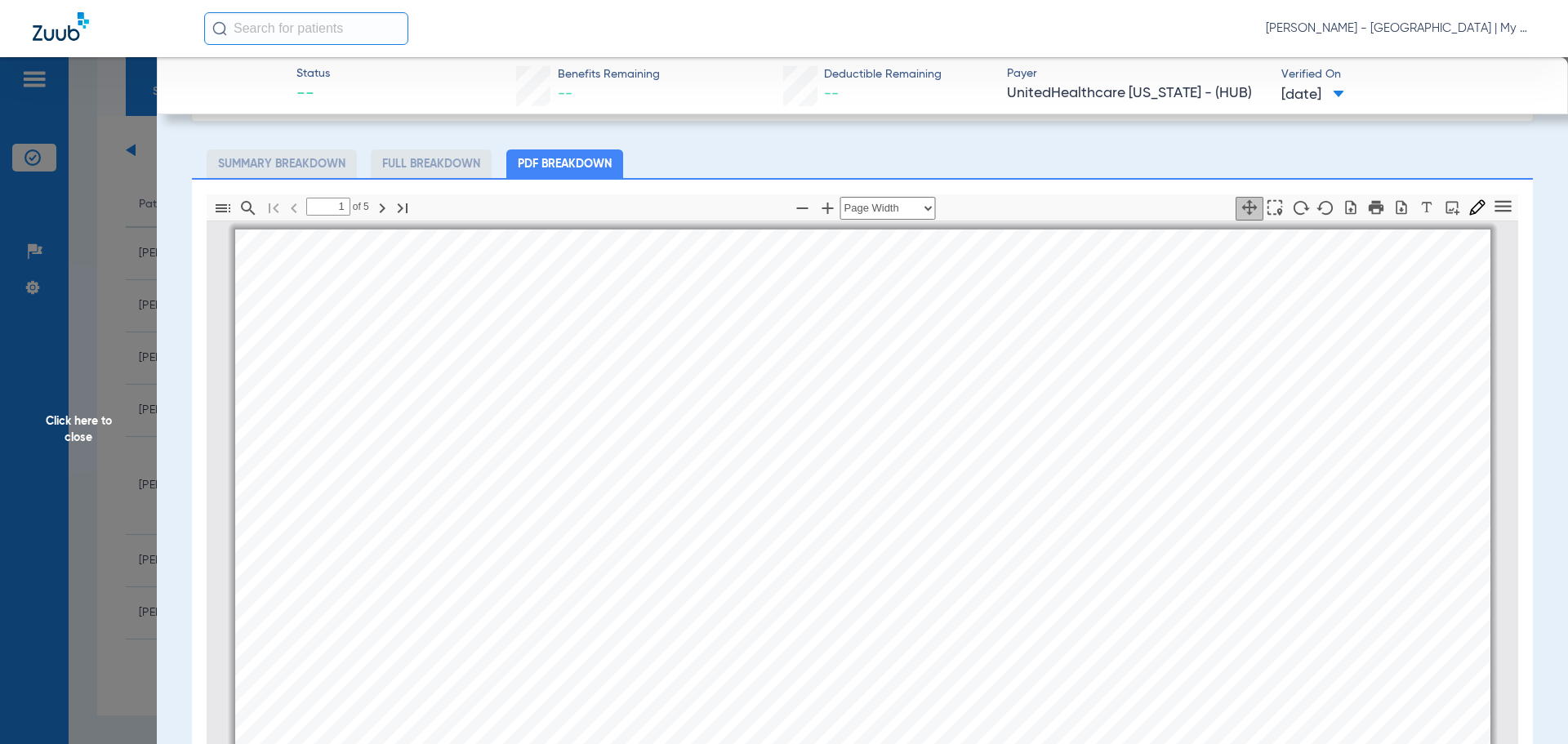 scroll, scrollTop: 236, scrollLeft: 0, axis: vertical 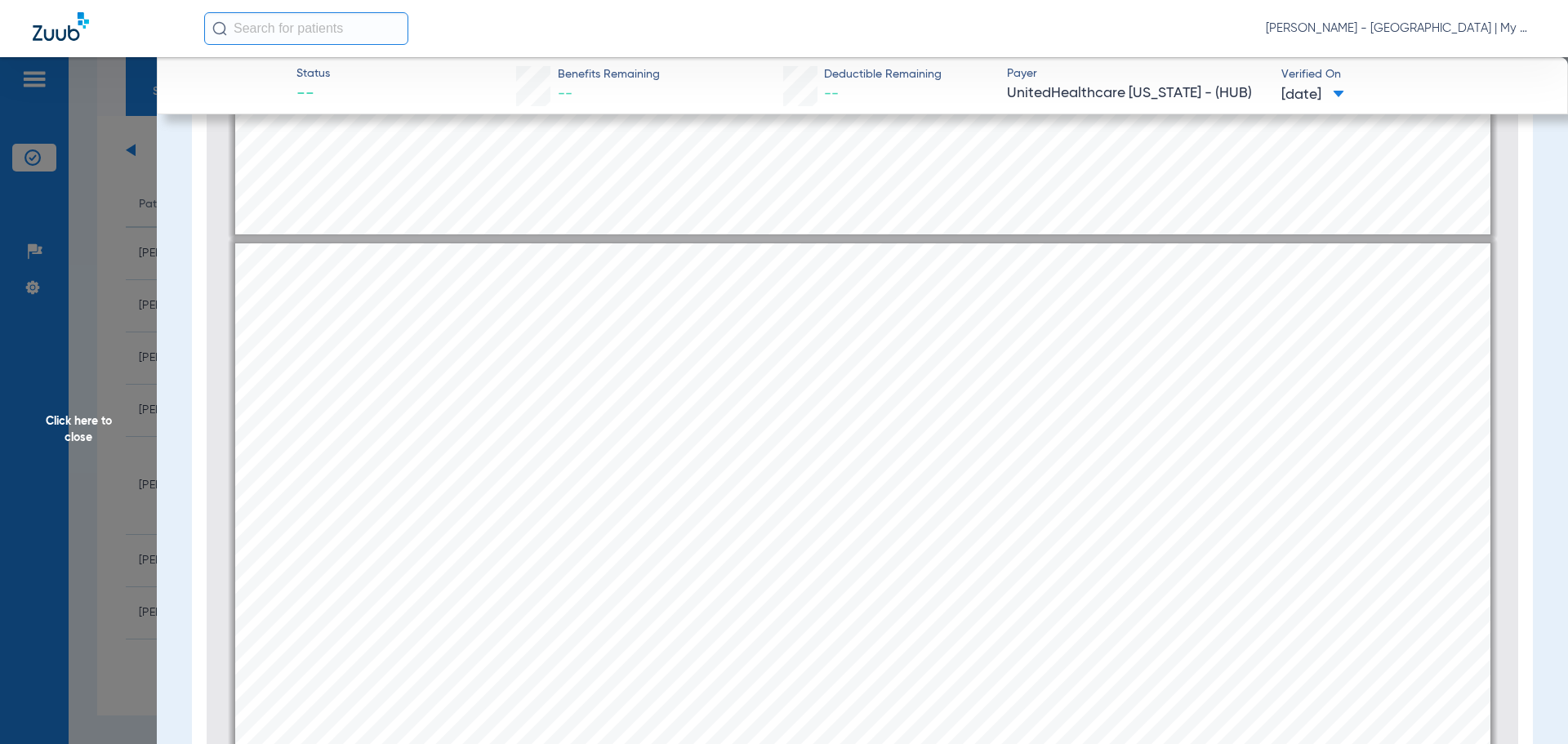 type on "4" 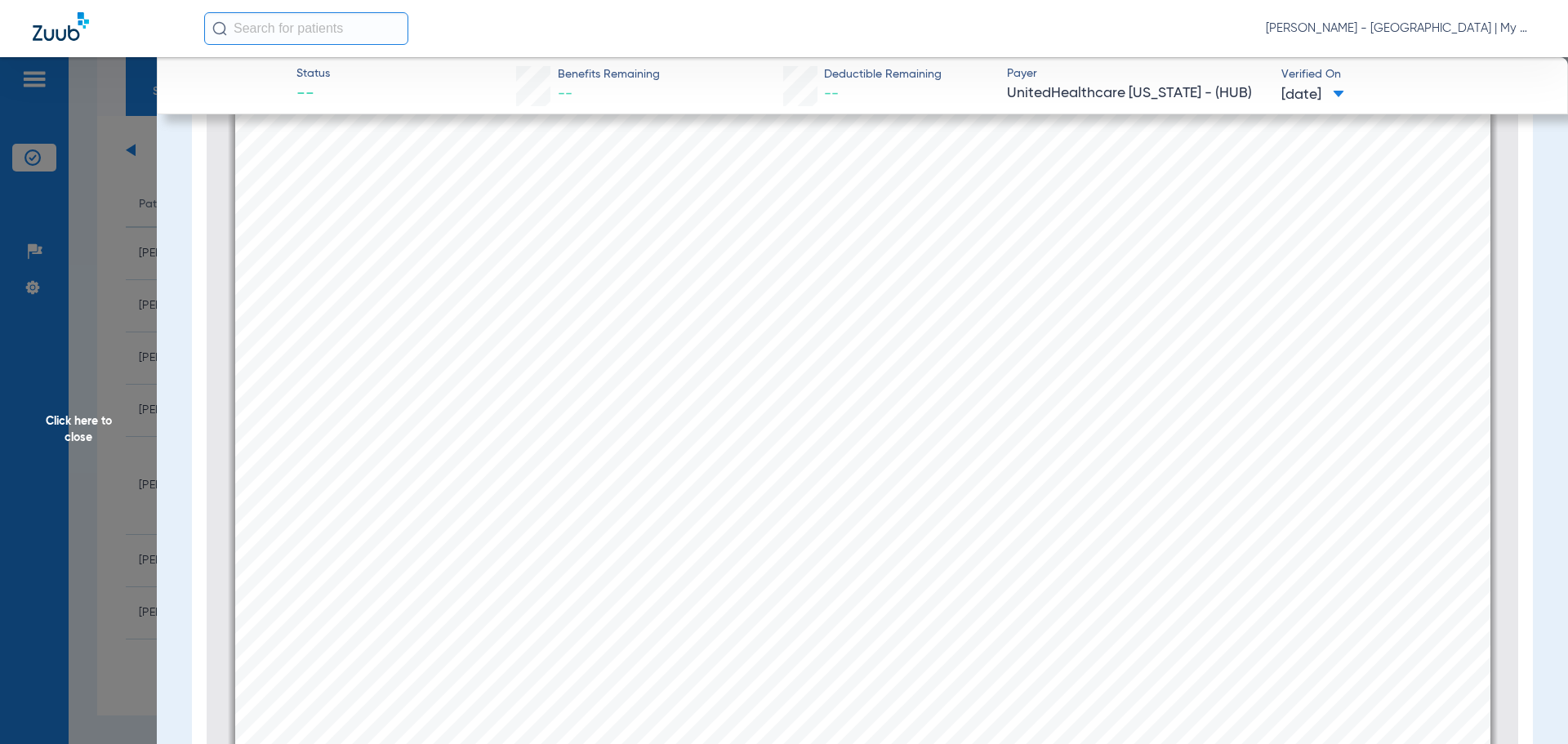 scroll, scrollTop: 5398, scrollLeft: 0, axis: vertical 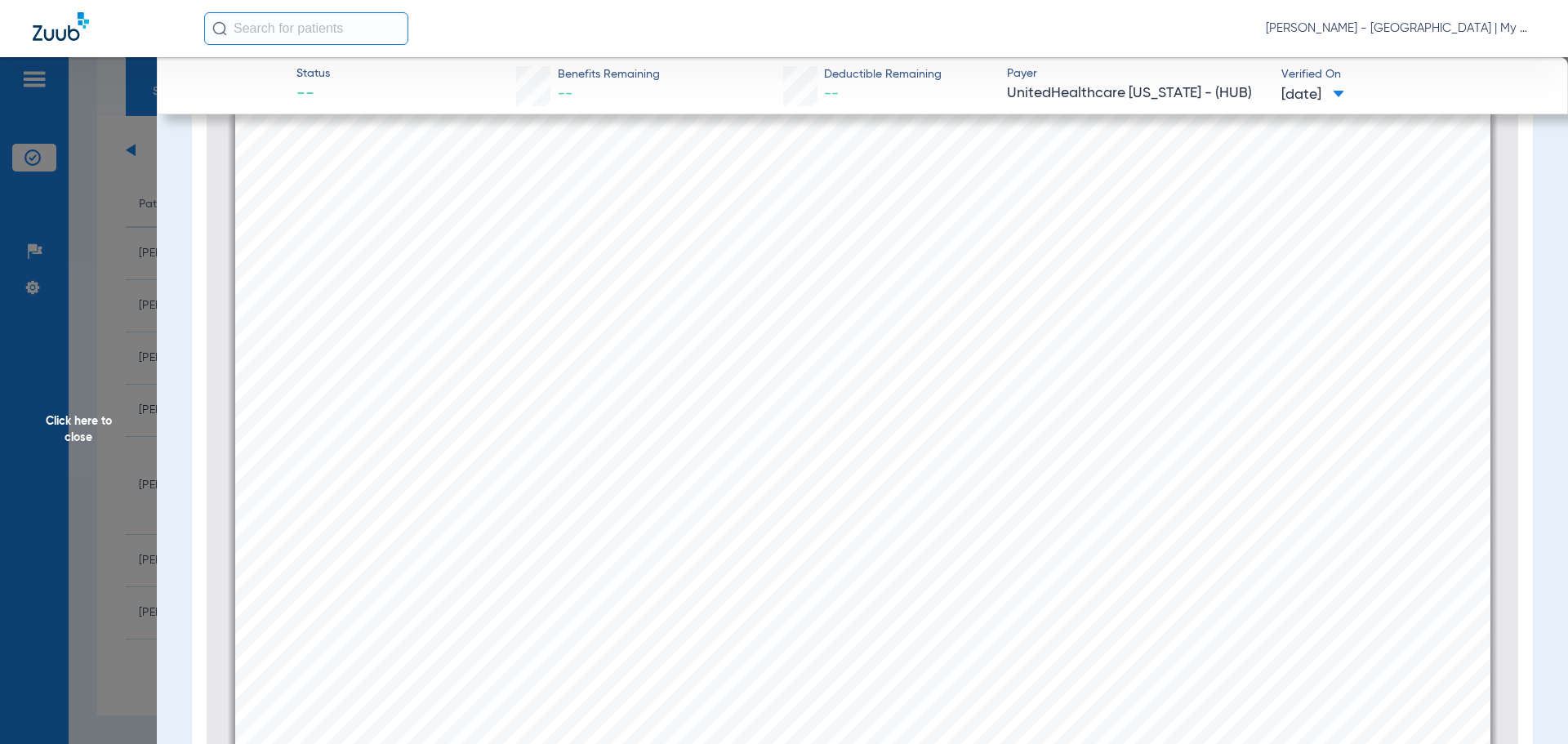 click on "Click here to close" 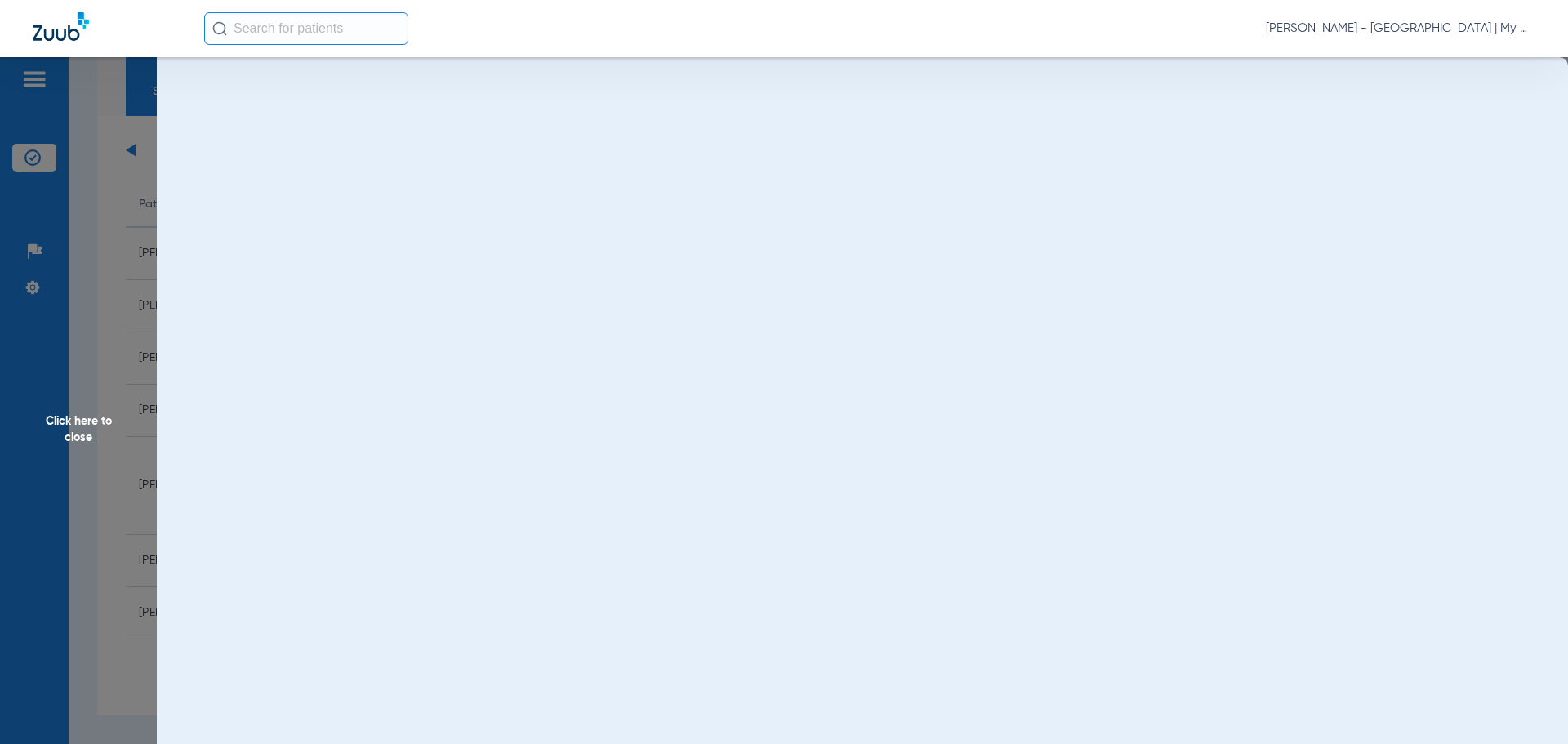scroll, scrollTop: 0, scrollLeft: 0, axis: both 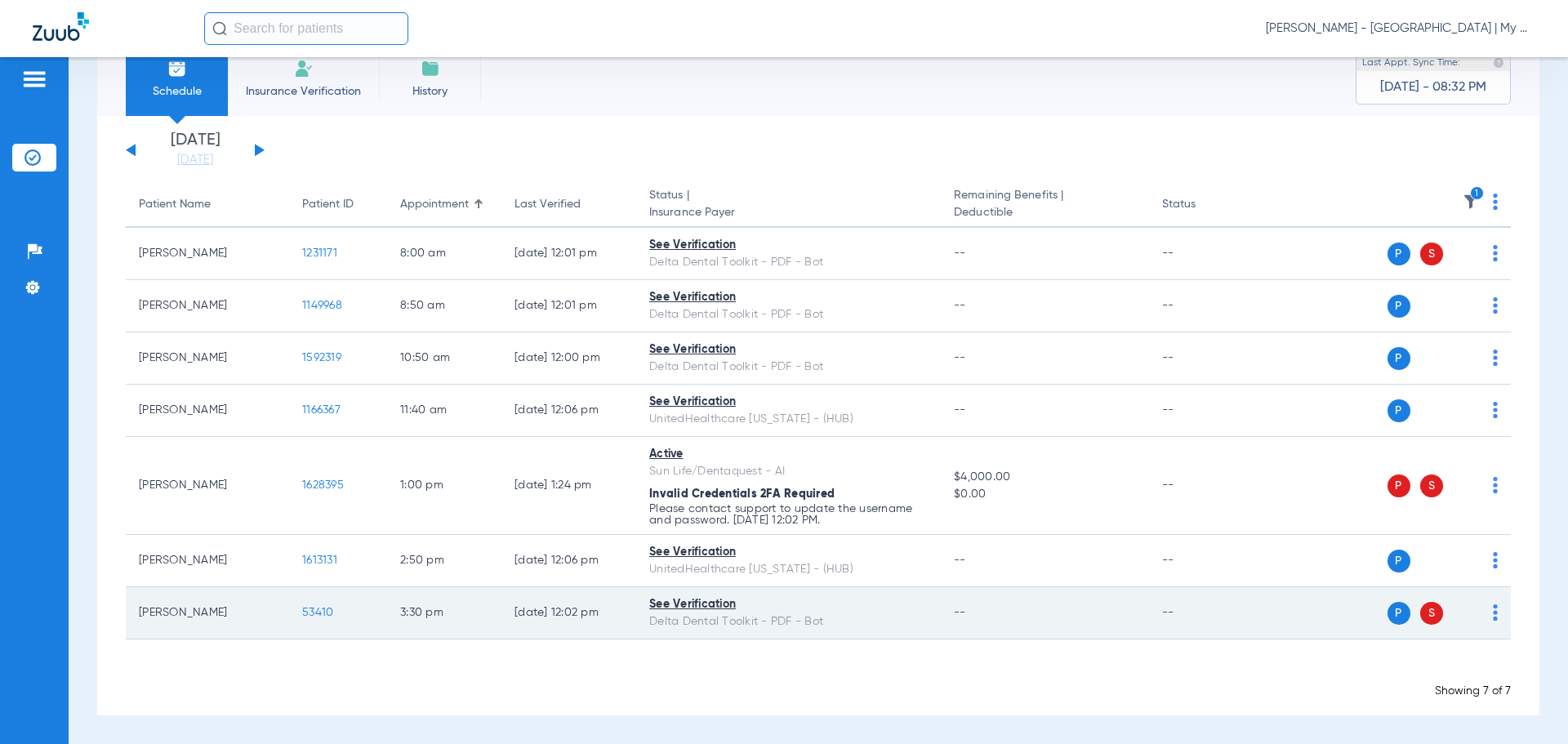 click on "53410" 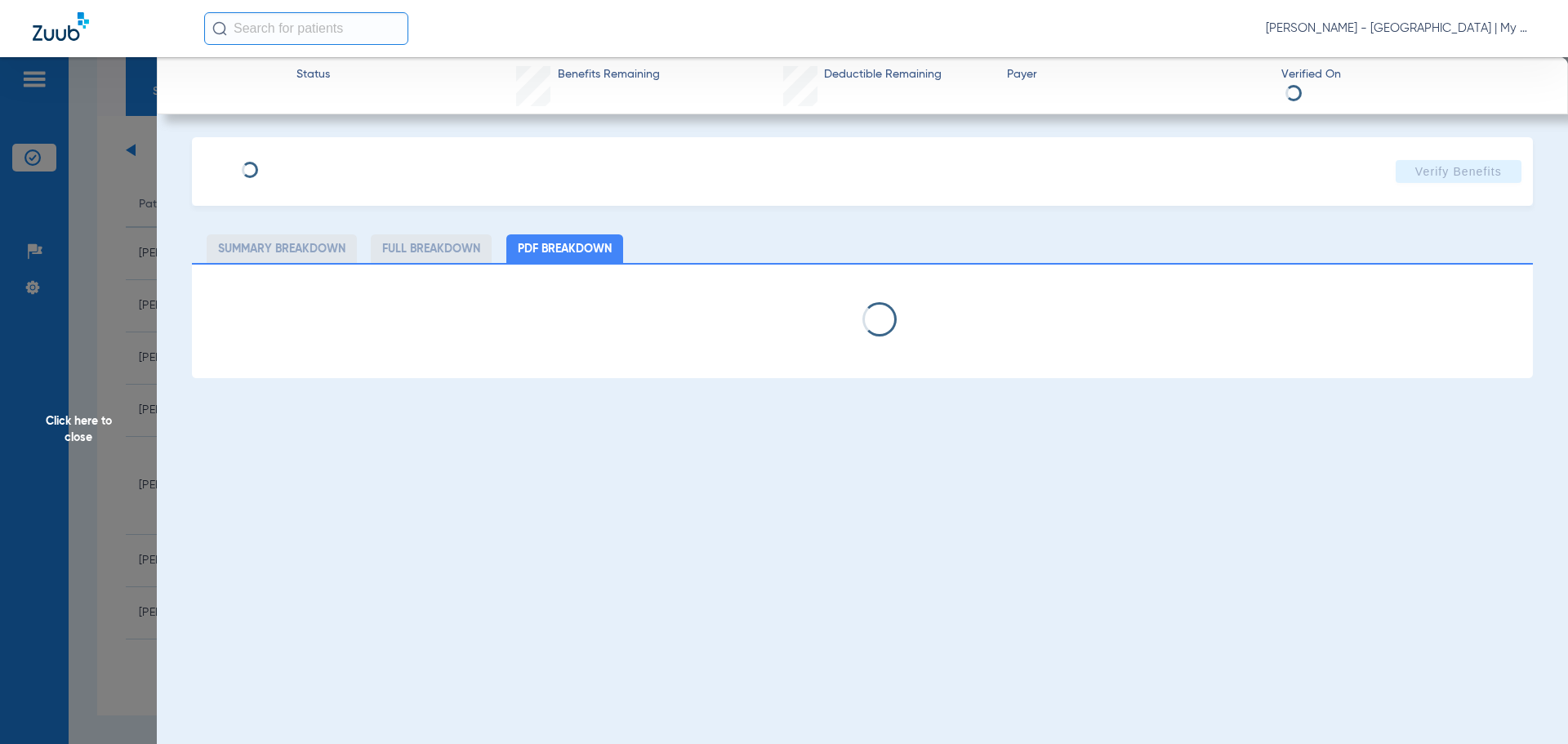 select on "page-width" 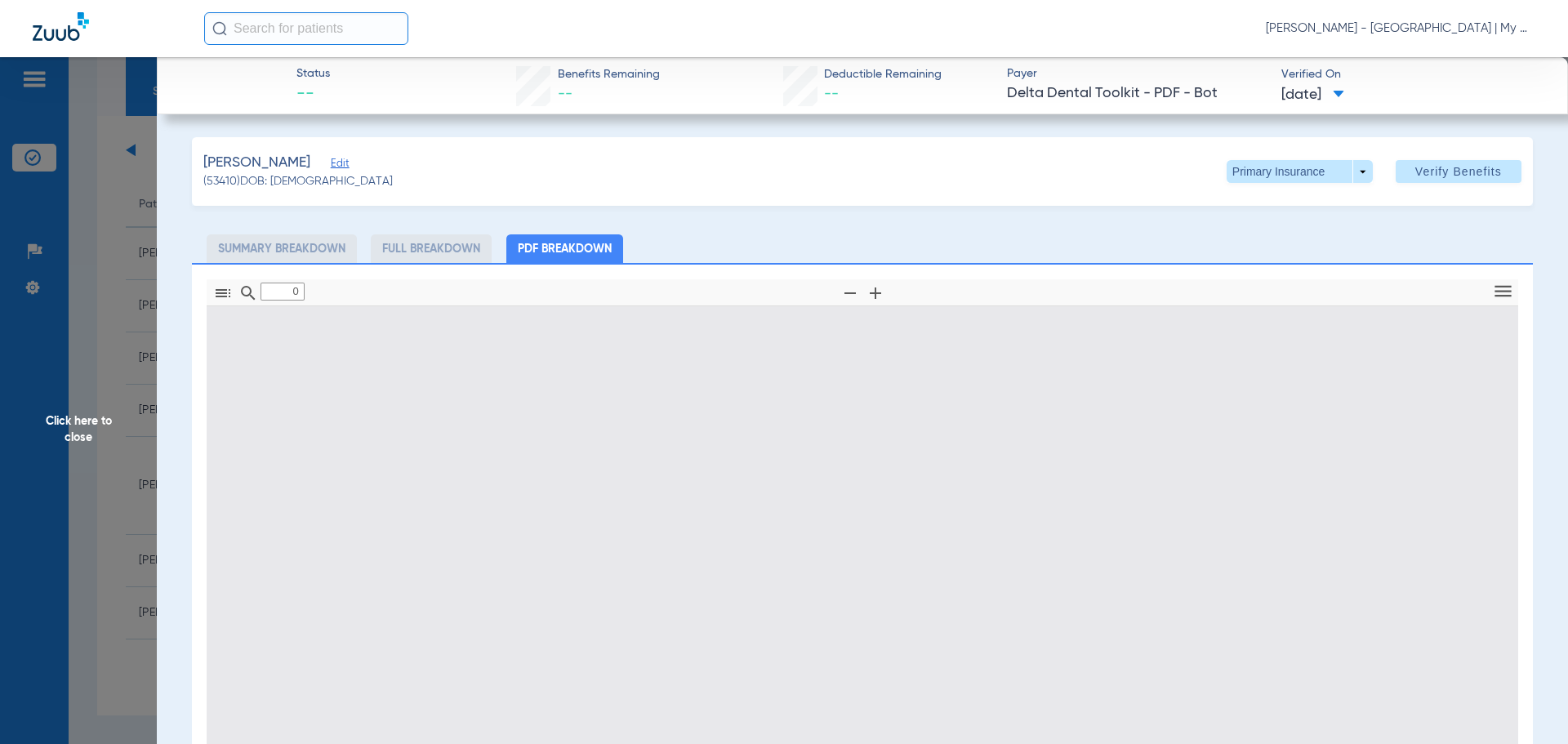 type on "1" 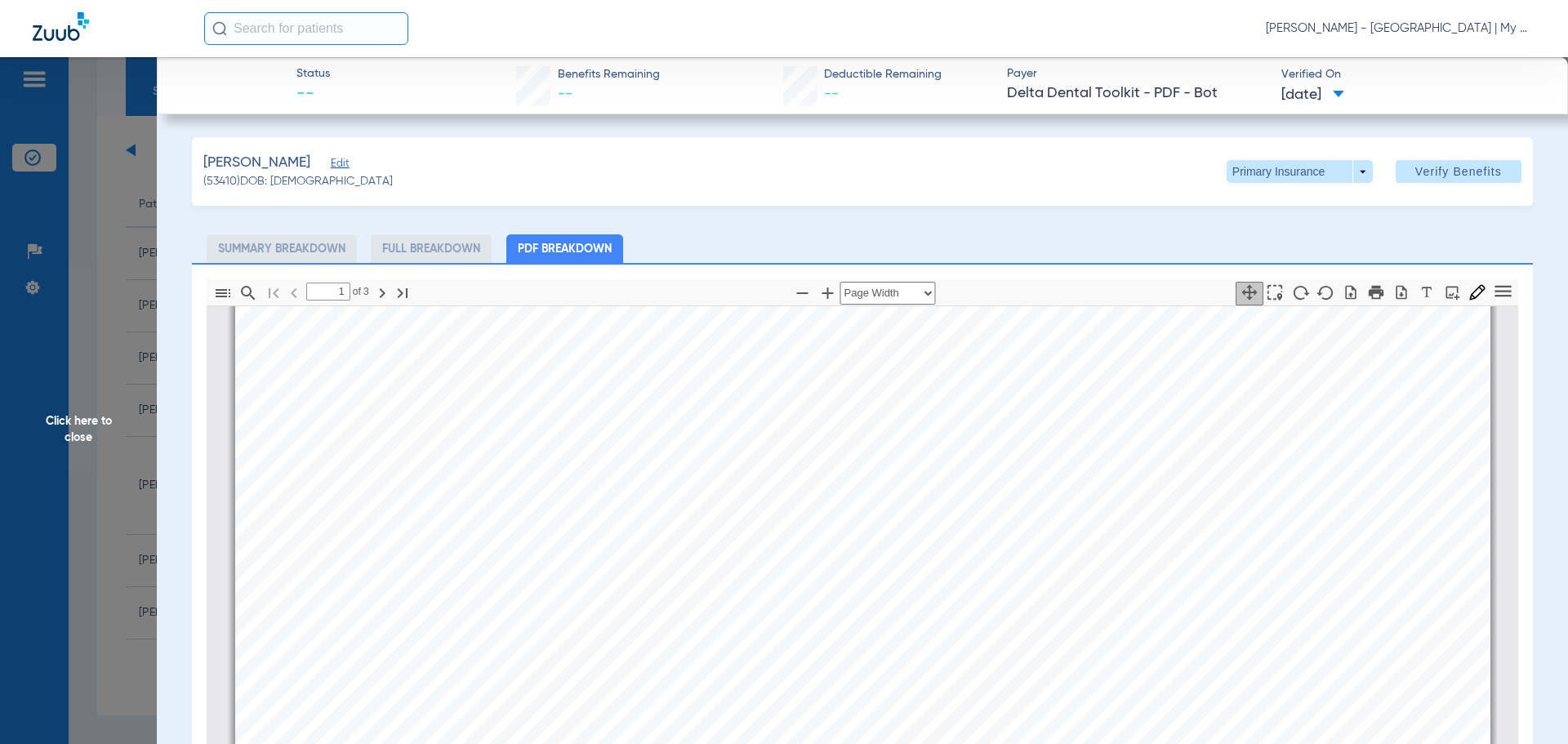 scroll, scrollTop: 580, scrollLeft: 0, axis: vertical 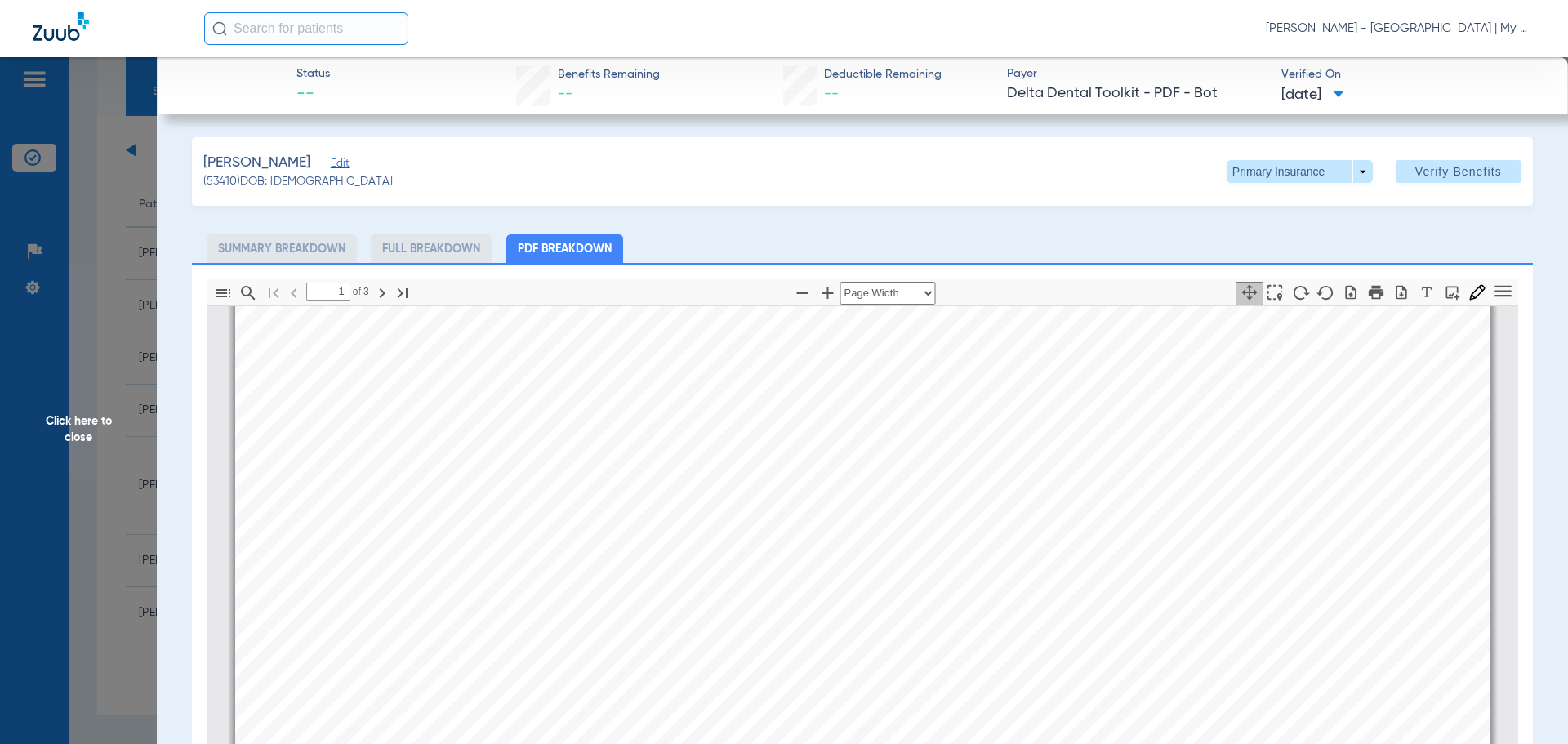 click on "Click here to close" 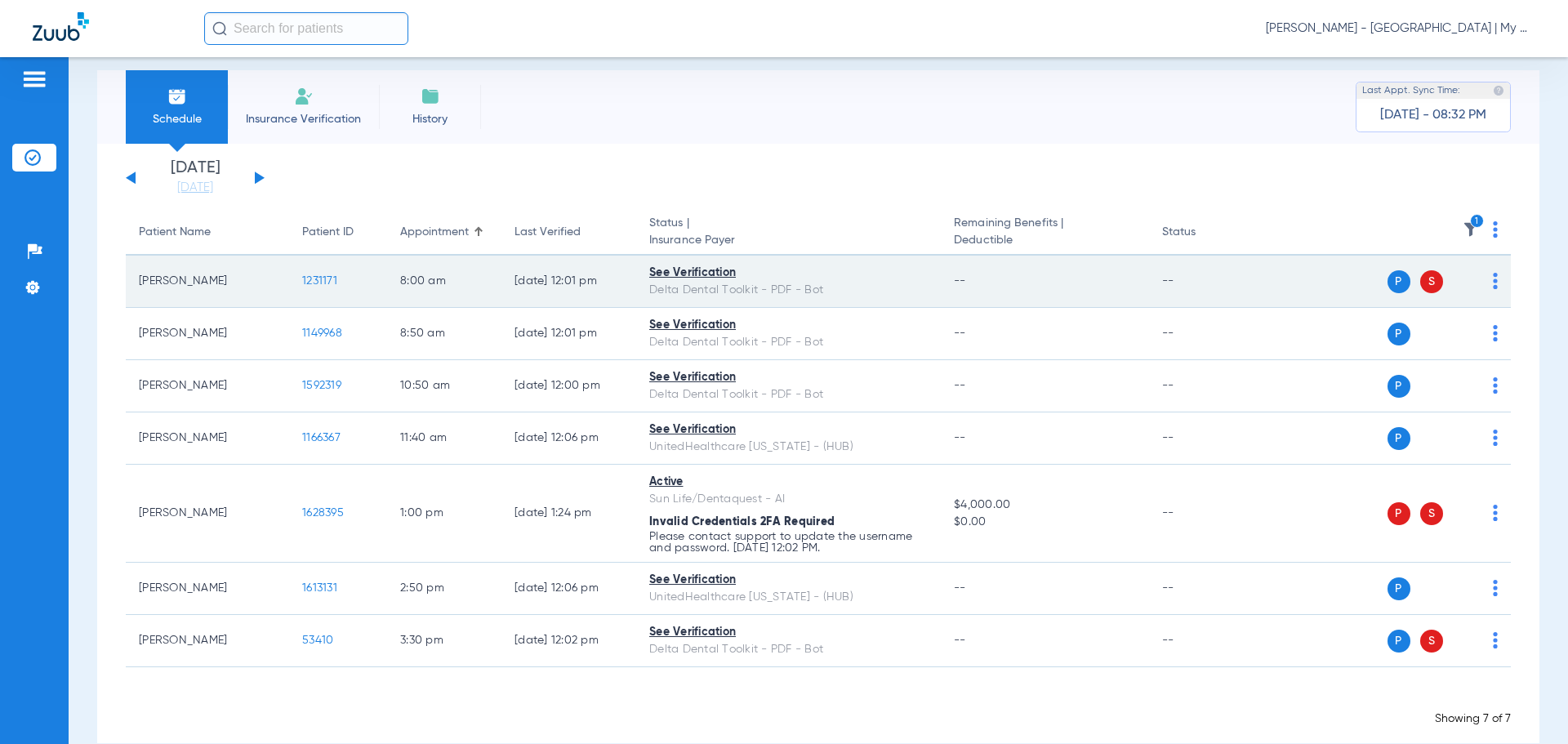 scroll, scrollTop: 0, scrollLeft: 0, axis: both 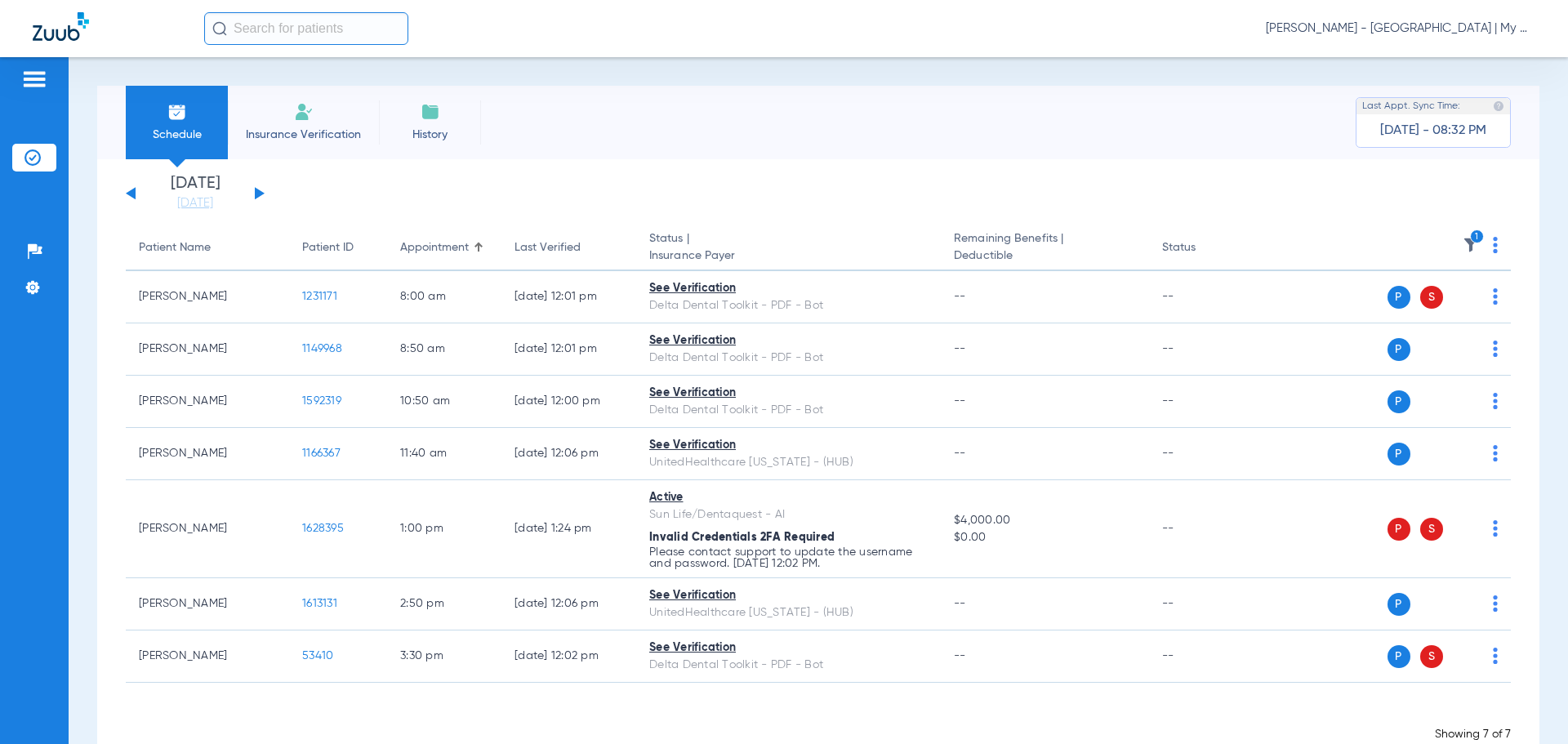 click 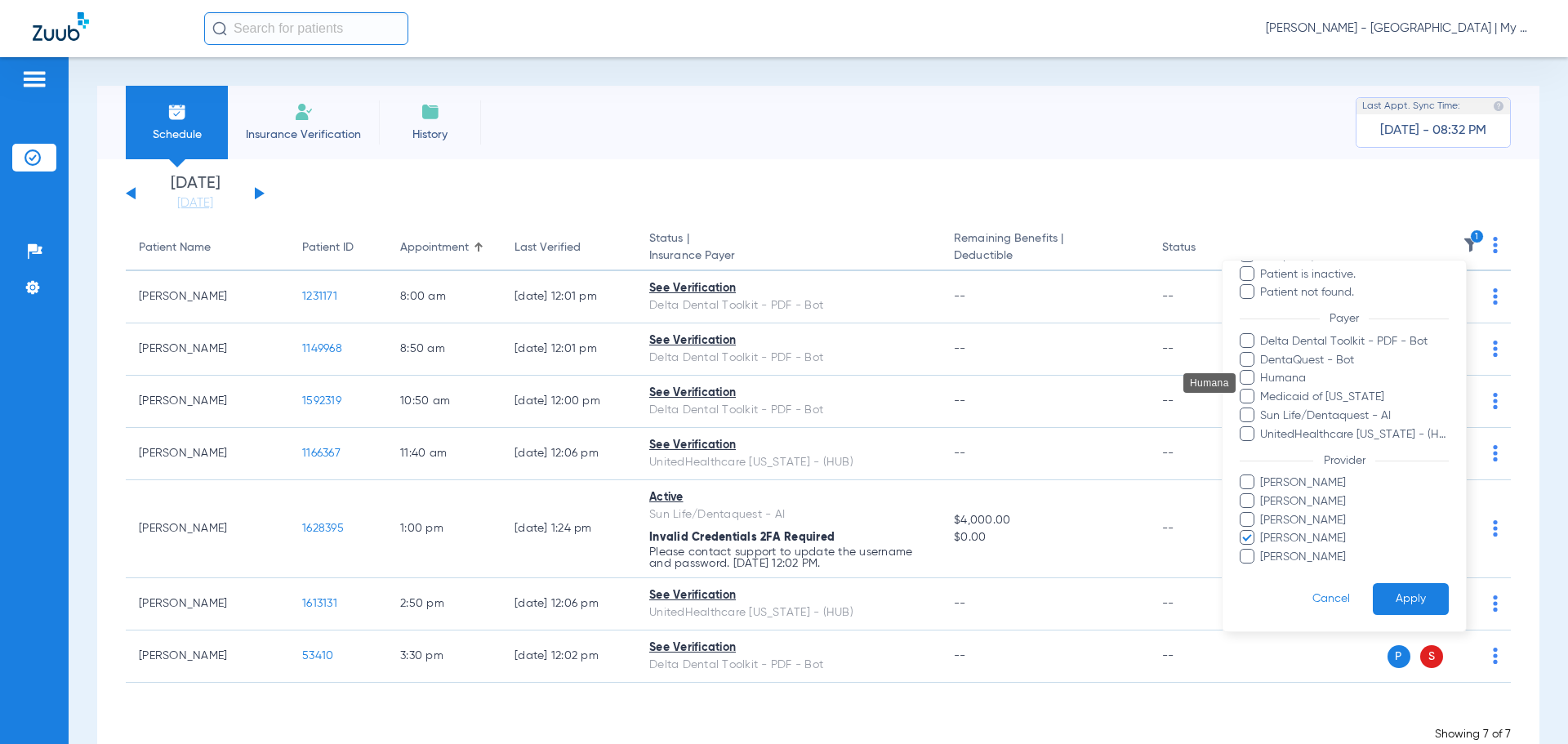 scroll, scrollTop: 187, scrollLeft: 0, axis: vertical 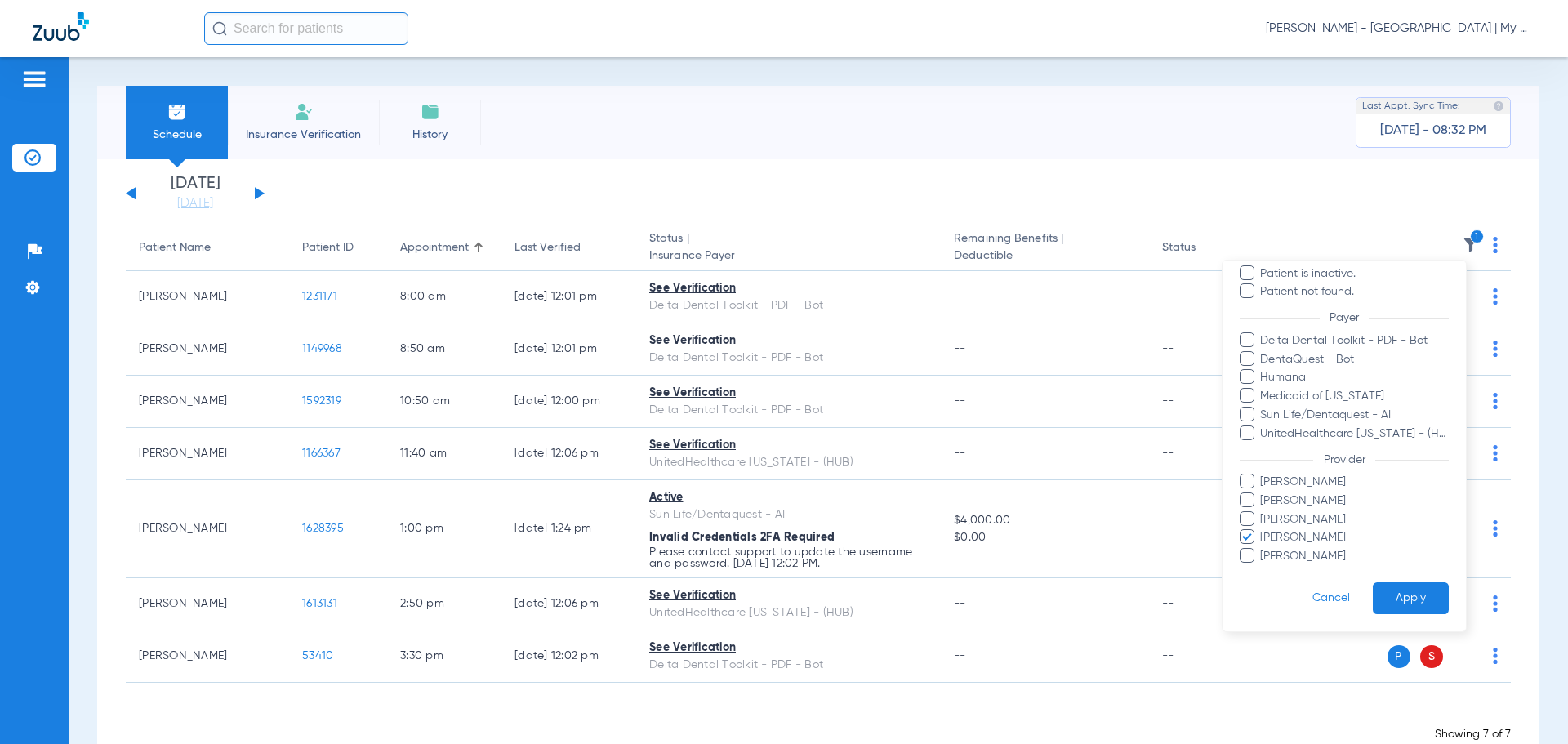 click on "[PERSON_NAME]" at bounding box center (1354, 537) 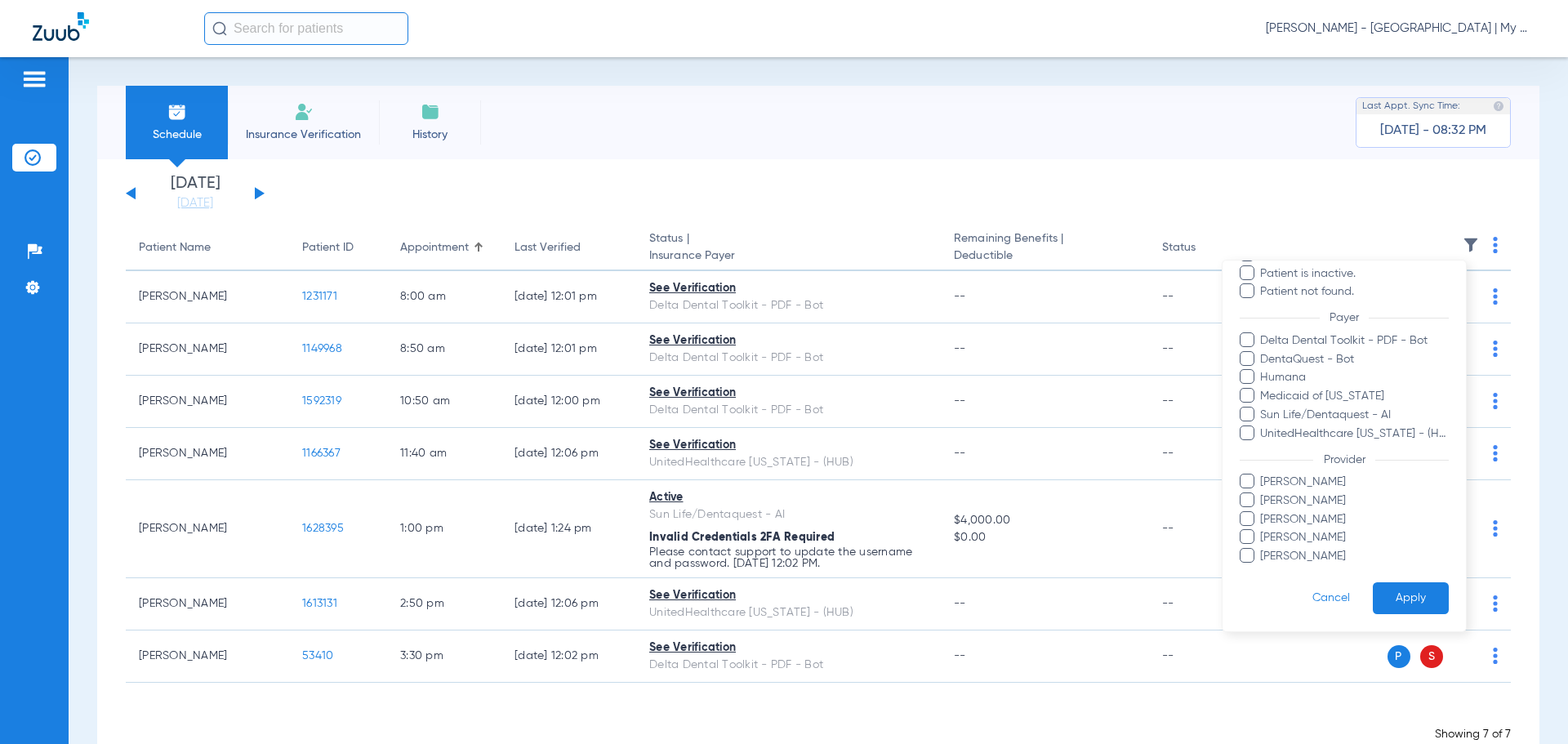 click on "[PERSON_NAME]" at bounding box center (1354, 556) 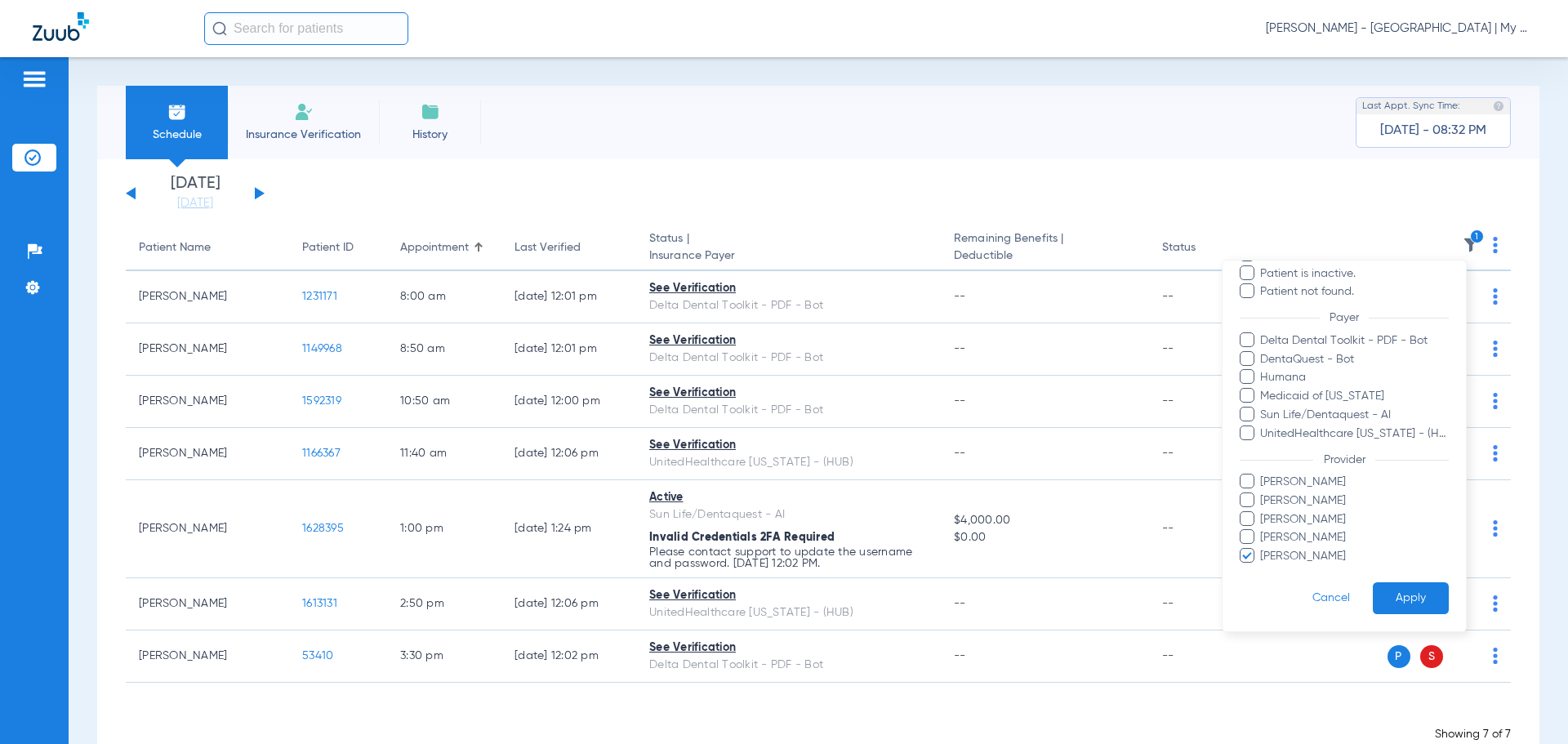 click on "Apply" at bounding box center [1410, 598] 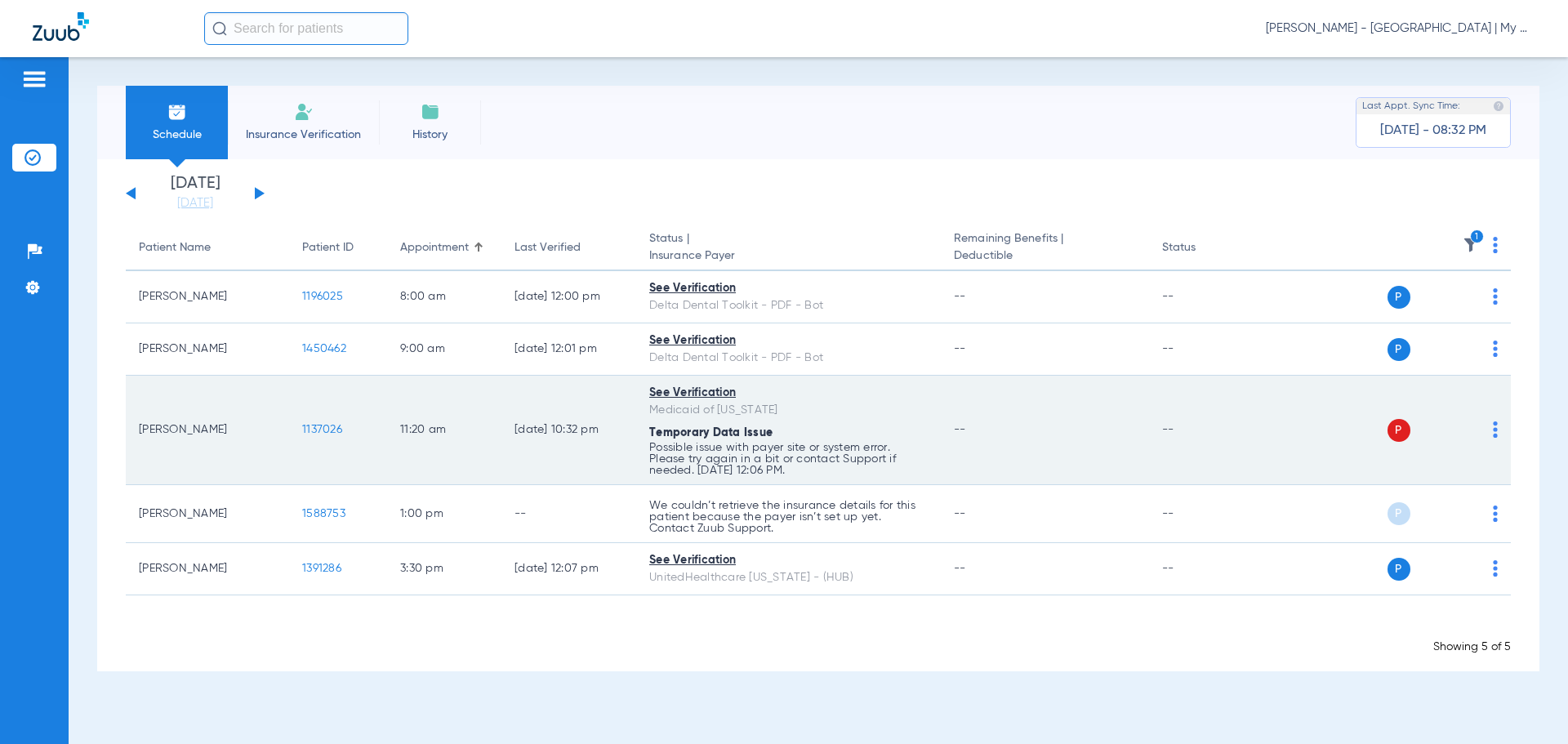 click on "1137026" 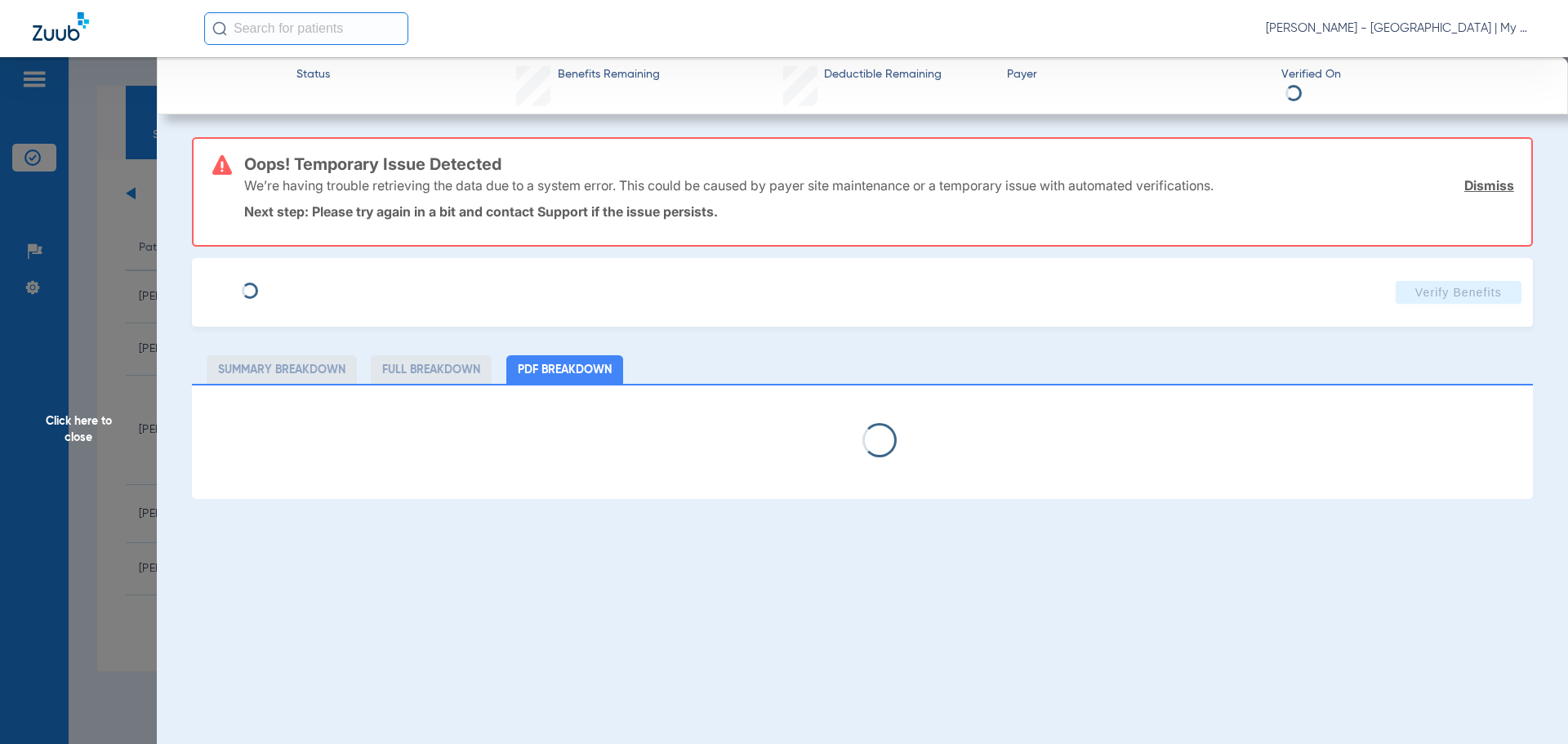 select on "page-width" 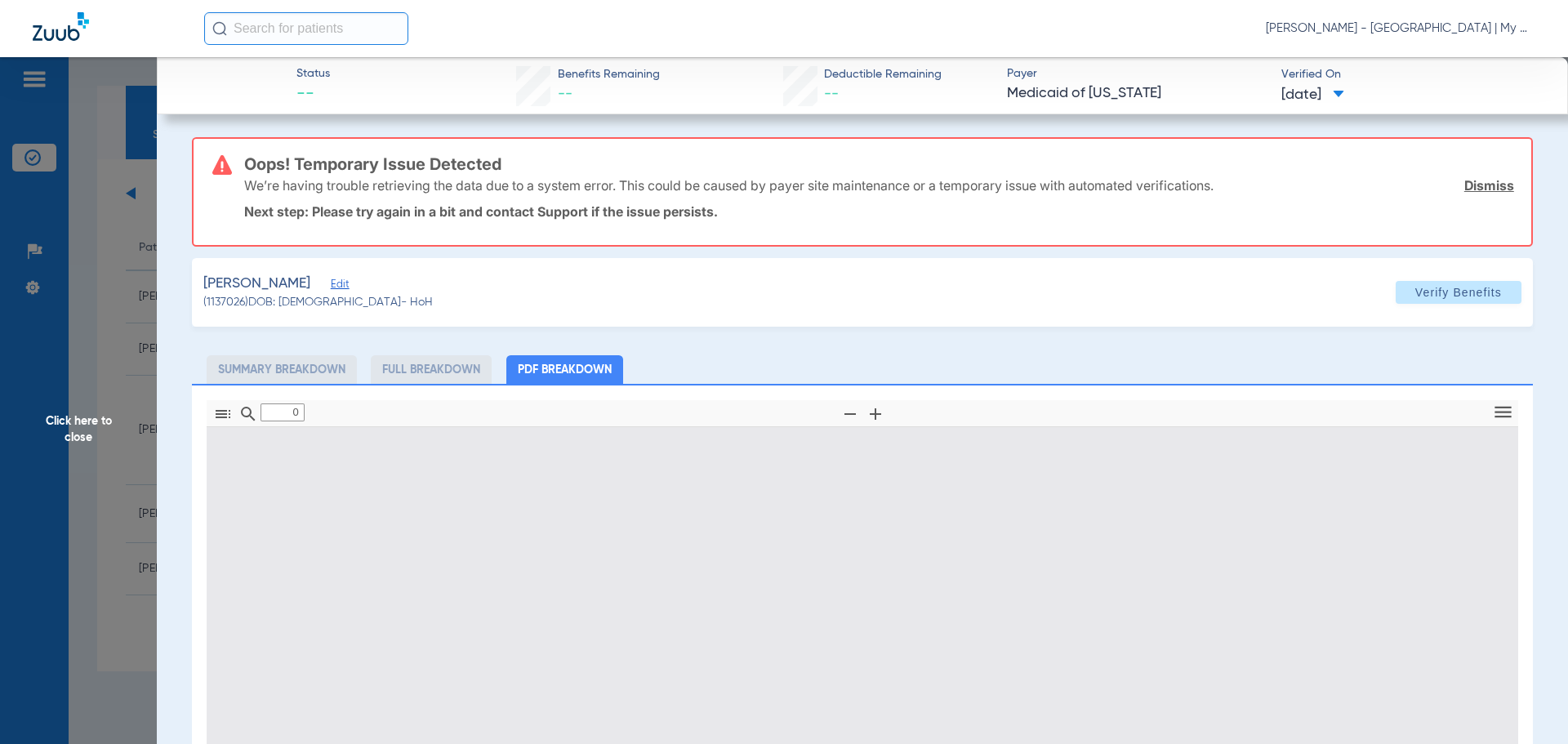 type on "1" 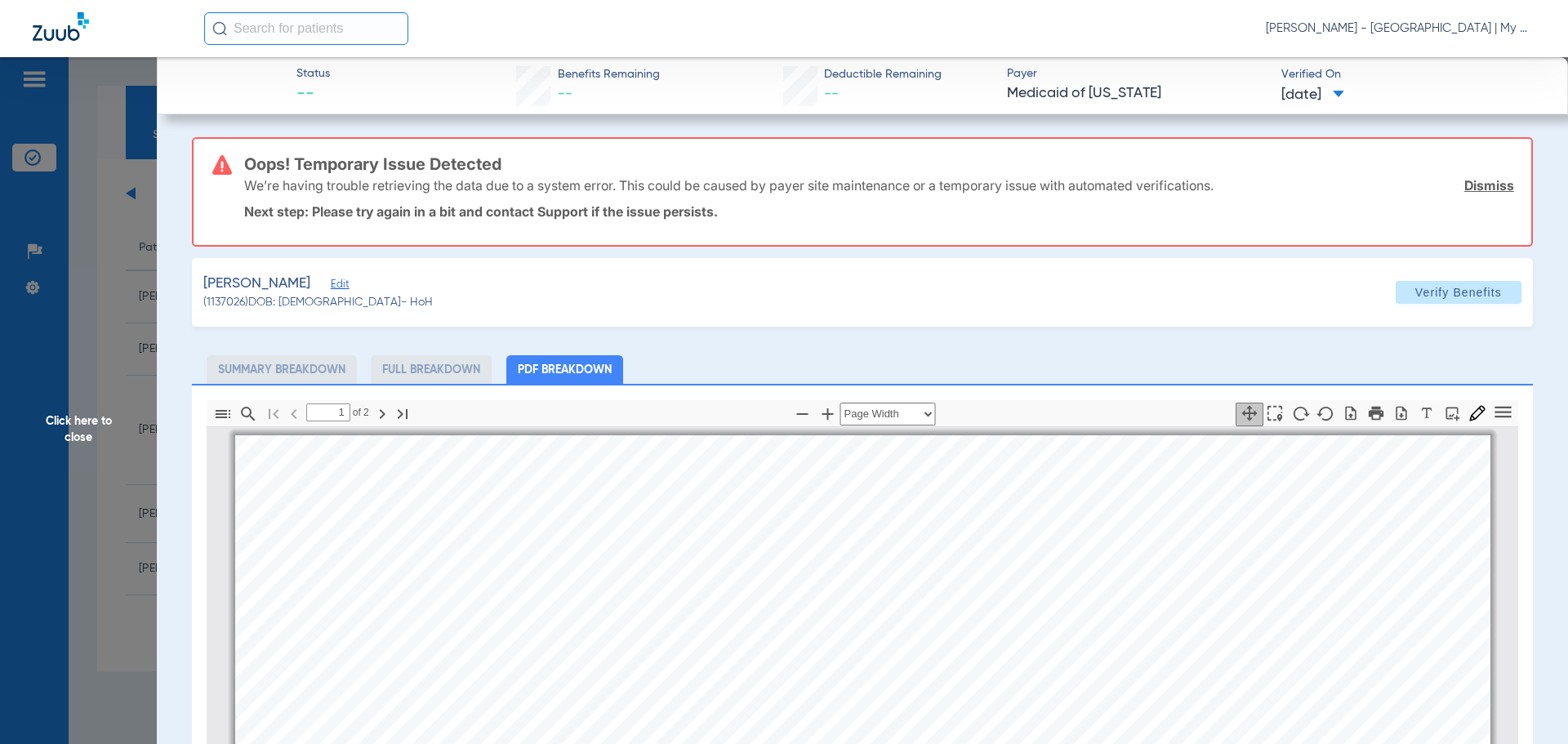 scroll, scrollTop: 8, scrollLeft: 0, axis: vertical 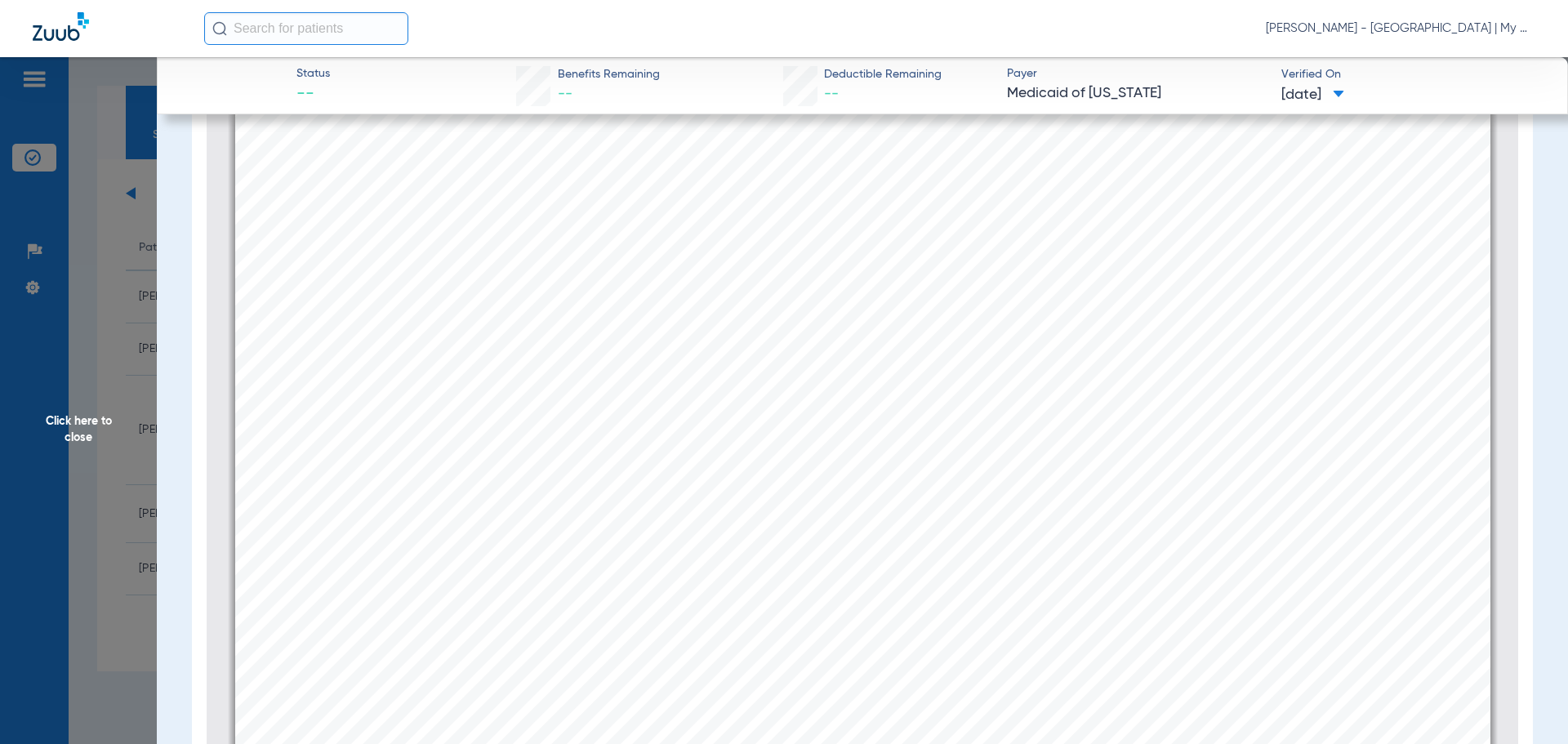 click on "Status --  Benefits Remaining   --   Deductible Remaining   --  Payer Medicaid of Michigan  Verified On
05/06/2025   Oops! Temporary Issue Detected  We’re having trouble retrieving the data due to a system error. This could be caused by payer site maintenance or a temporary issue with automated verifications.  Dismiss  Next step: Please try again in a bit and contact Support if the issue persists.  Vought, Deborah   Edit   (1137026)   DOB: 02/28/1955   - HoH   Verify Benefits   Subscriber Information   First name  Deborah  Last name  Vought  DOB  mm / dd / yyyy 02/28/1955  Member ID  0026109754  Group ID (optional)   Insurance Payer   Insurance
Medicaid Of Michigan  Provider   Dentist
Victoria Hall  1902640667  Summary Breakdown   Full Breakdown   PDF Breakdown  Thumbnails Document Outline Attachments Layers Current Outline Item         1 of ⁨2⁩ Automatic Zoom Actual Size Page Fit Page Width ⁨50⁩% ⁨100⁩% ⁨125⁩% ⁨150⁩% ⁨200⁩% ⁨300⁩% ⁨400⁩% ⁨0⁩%       Highlight" 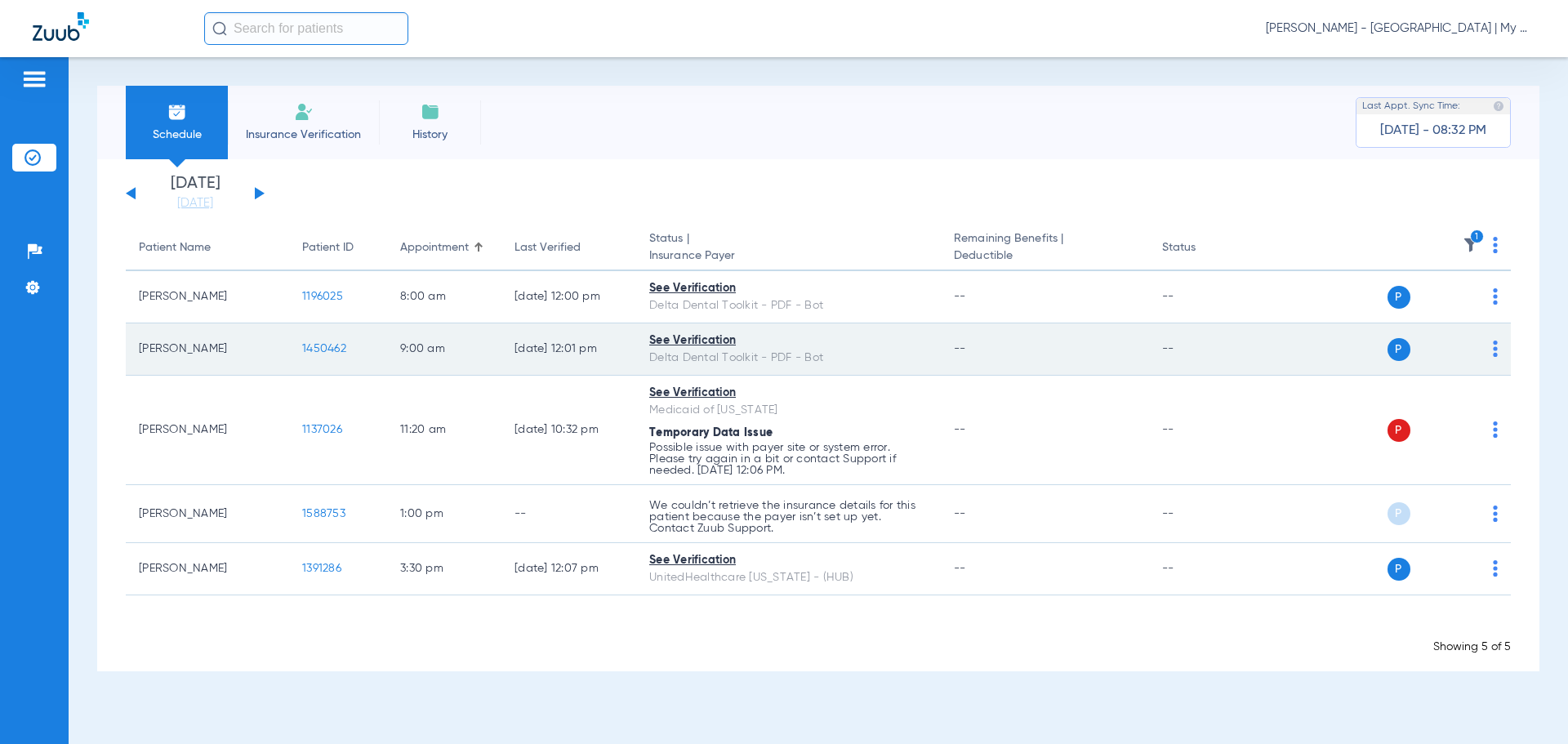 click on "1450462" 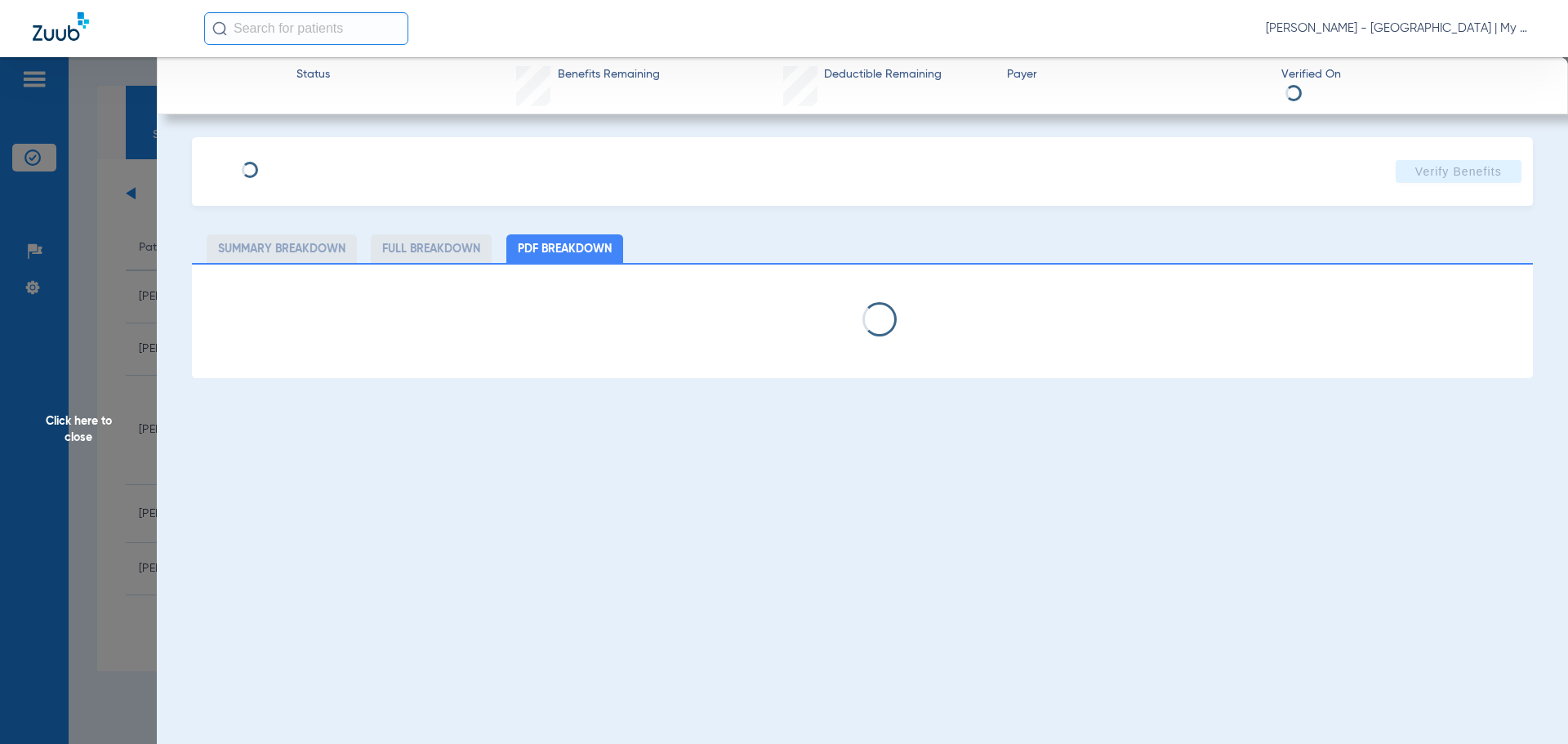 select on "page-width" 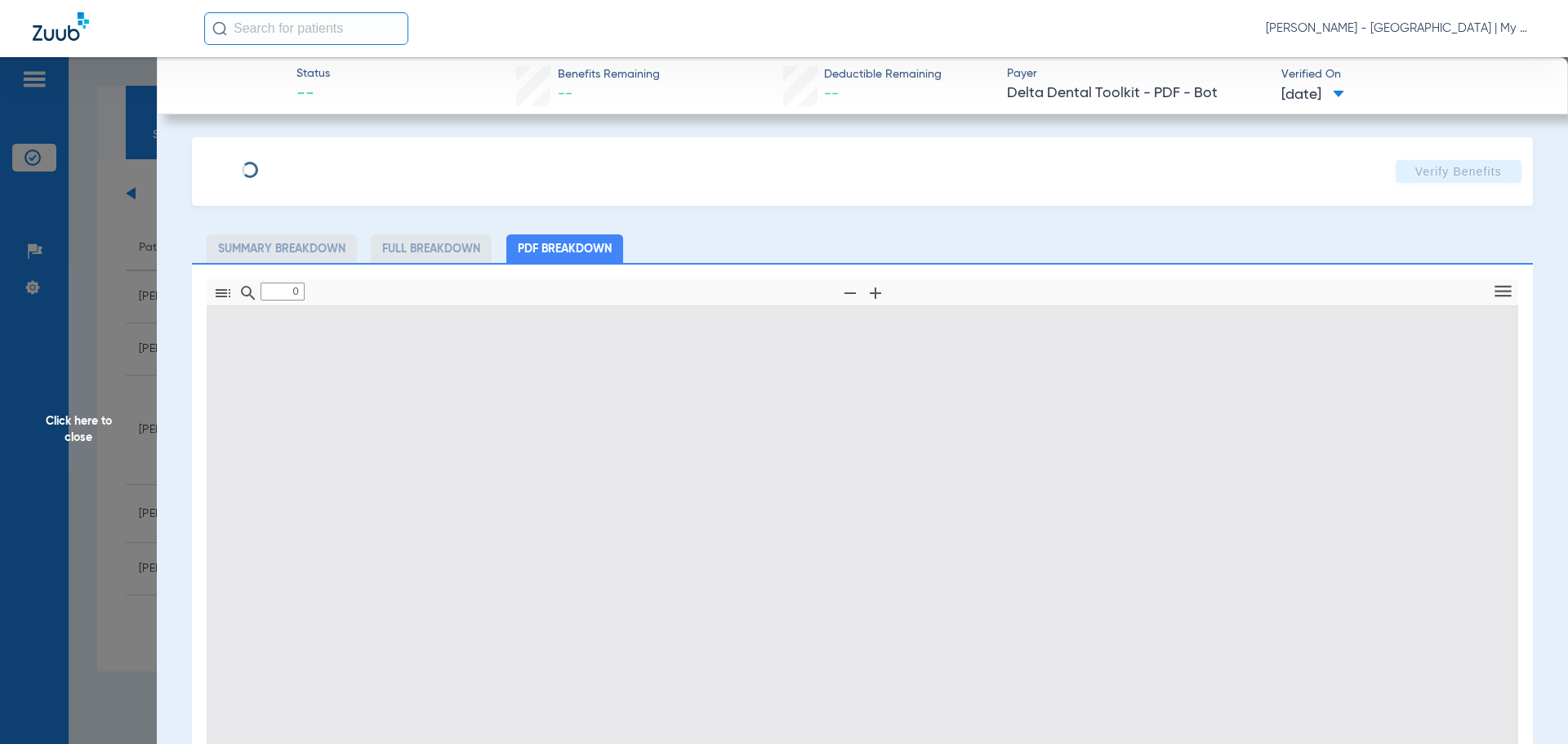 type on "1" 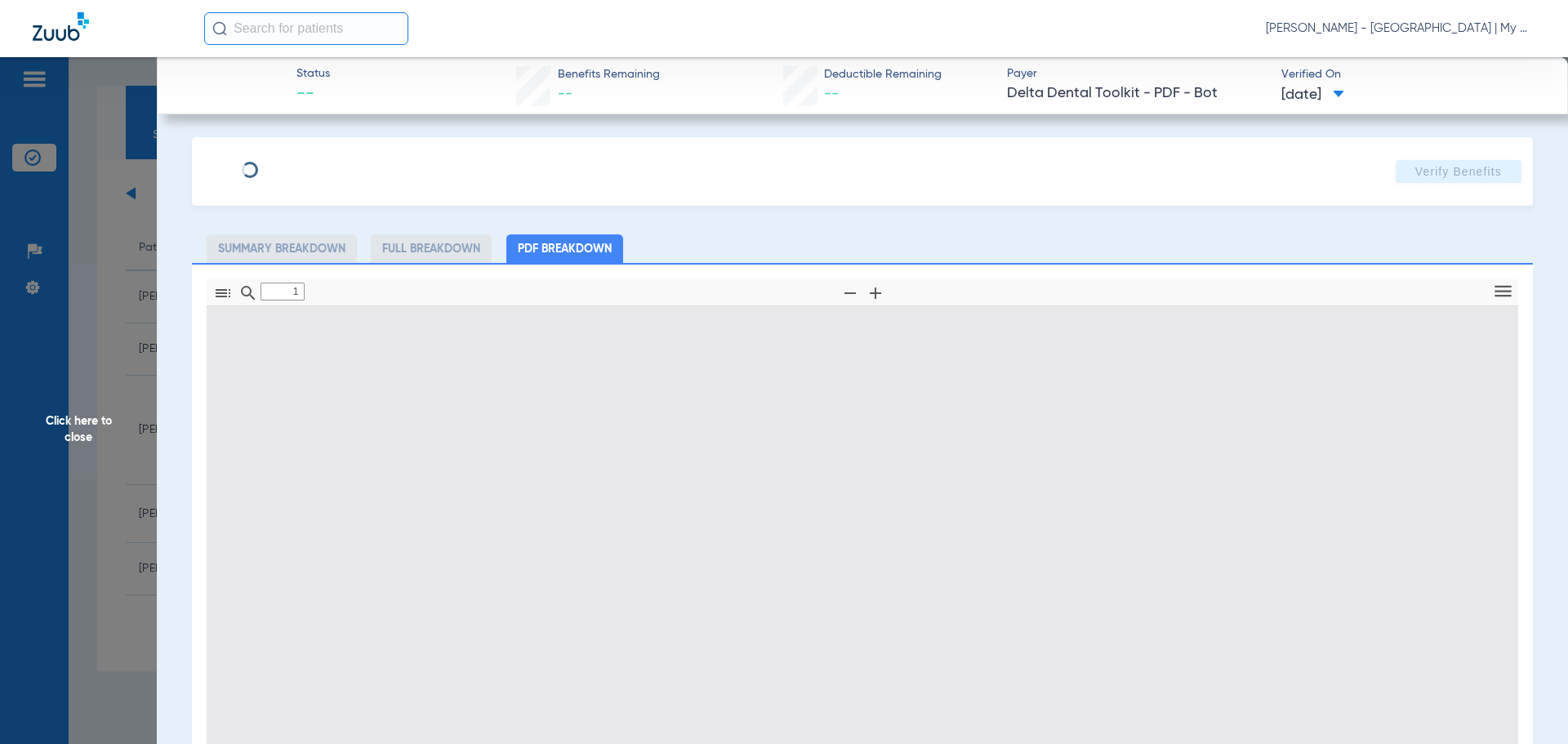 scroll, scrollTop: 8, scrollLeft: 0, axis: vertical 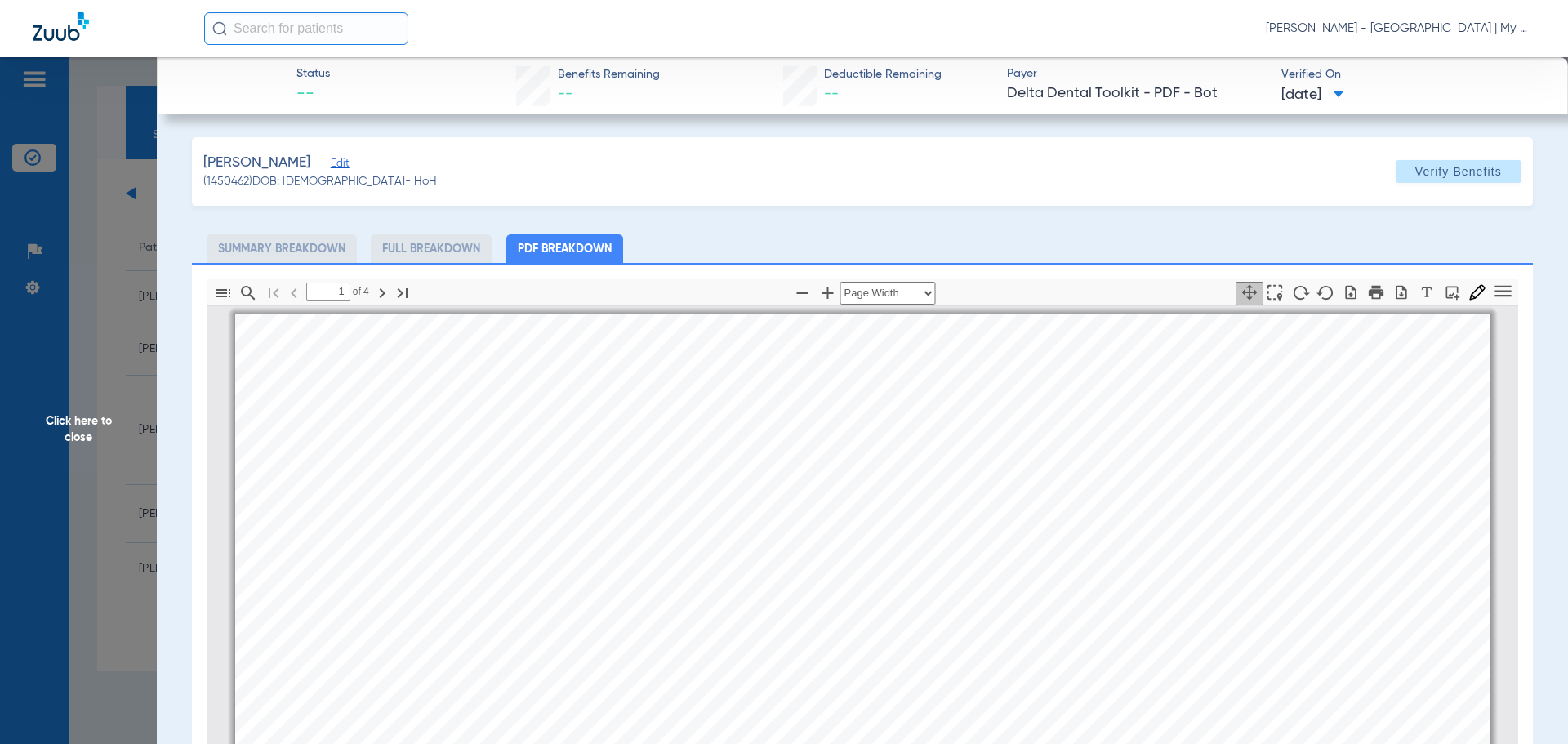 select on "page-width" 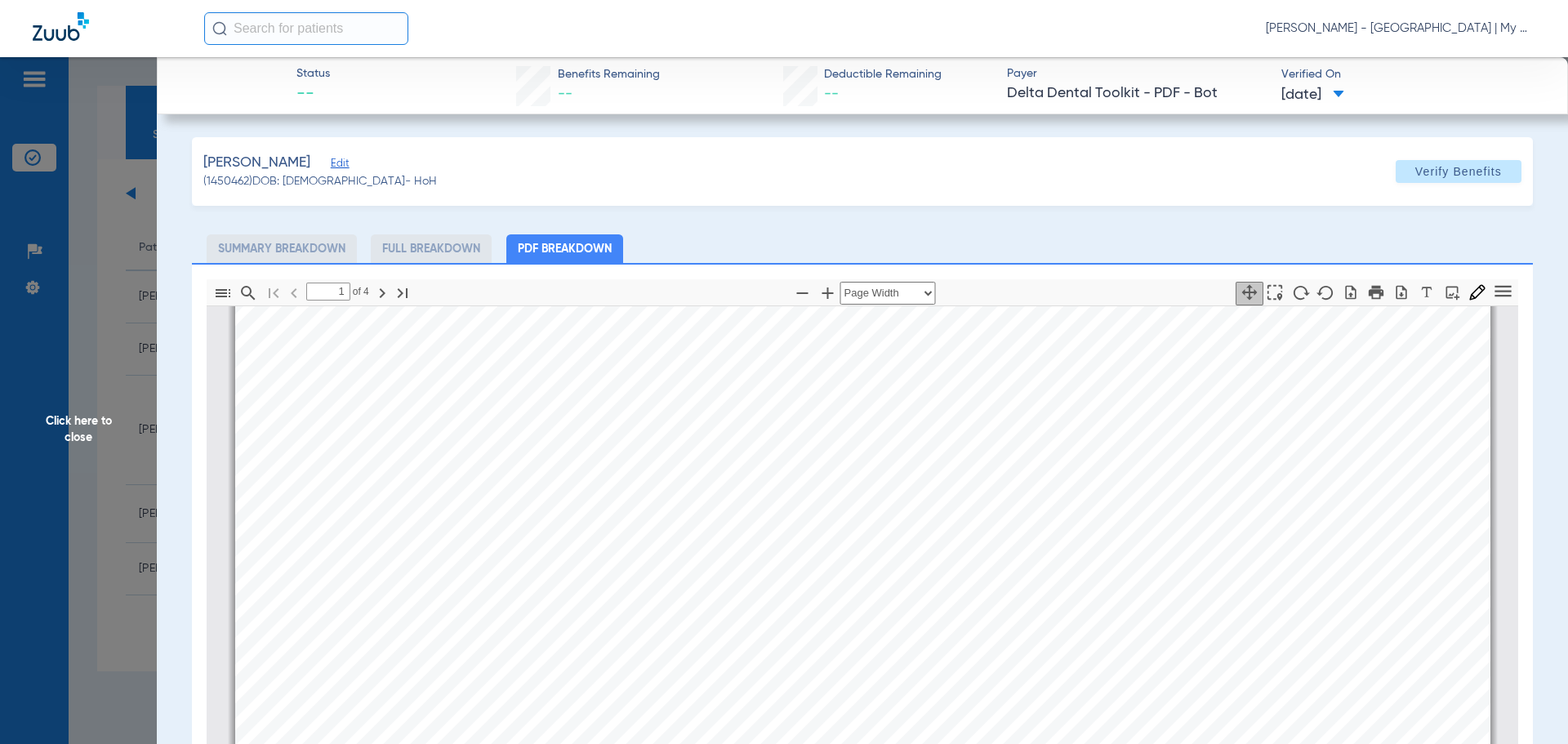 scroll, scrollTop: 417, scrollLeft: 0, axis: vertical 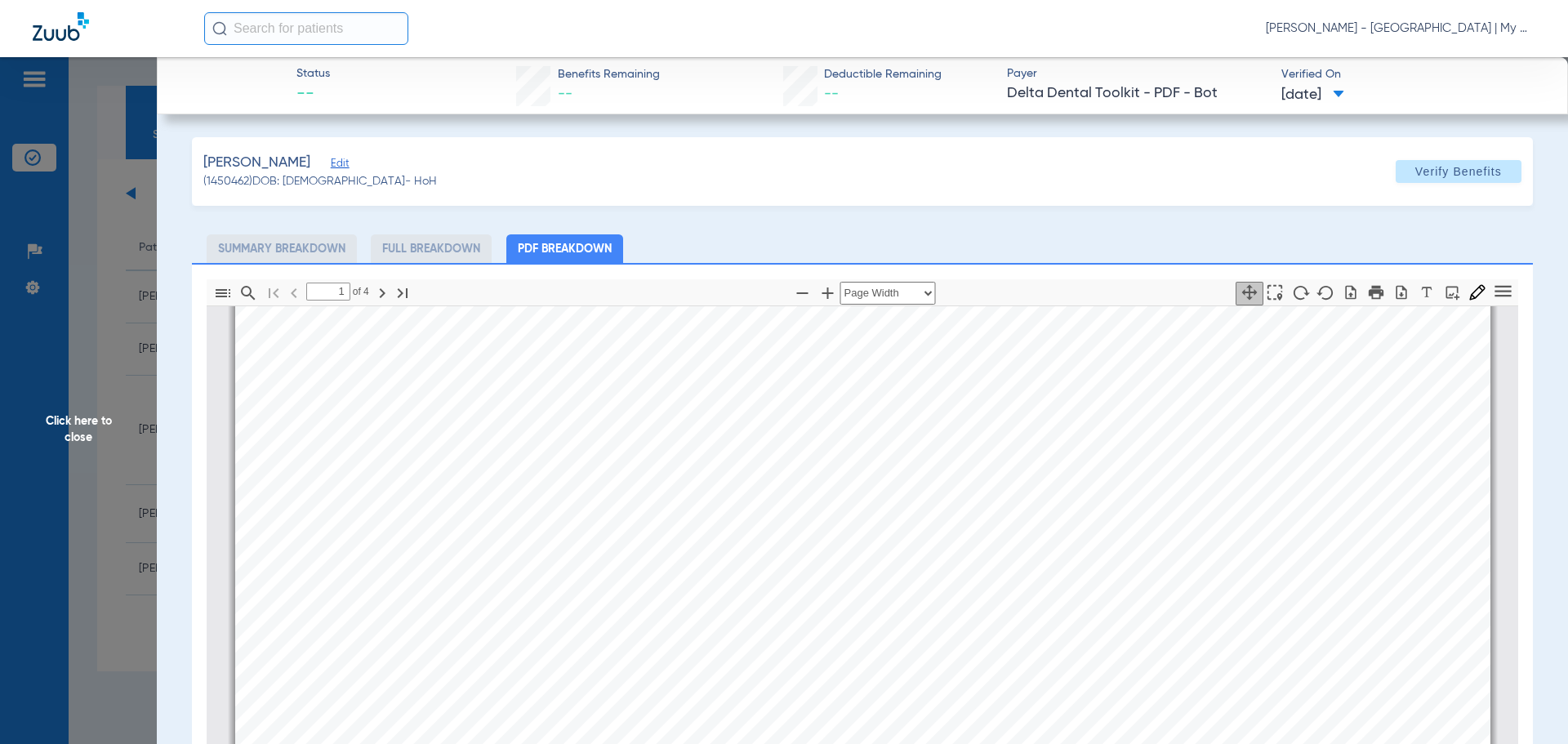 click on "Click here to close" 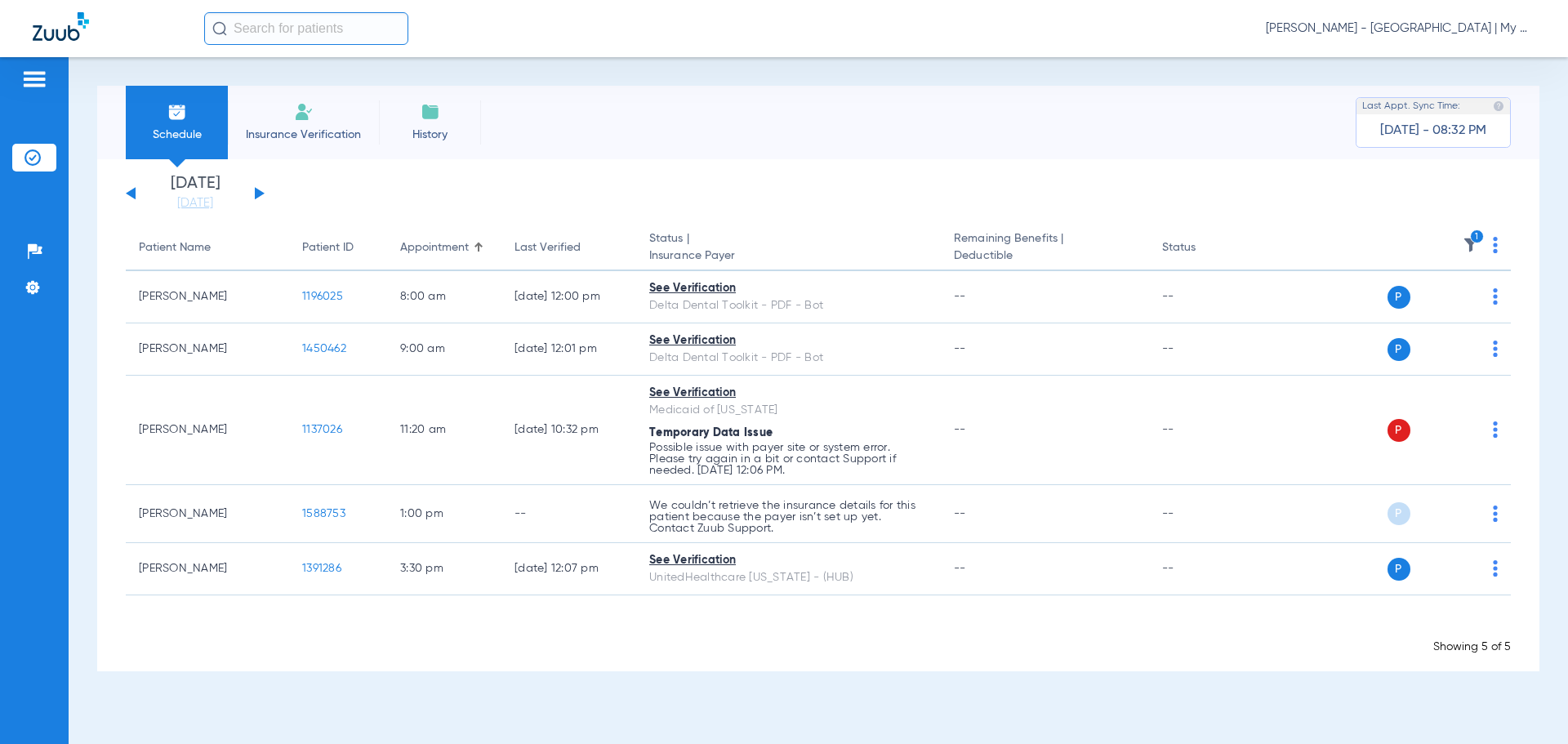 click on "1" 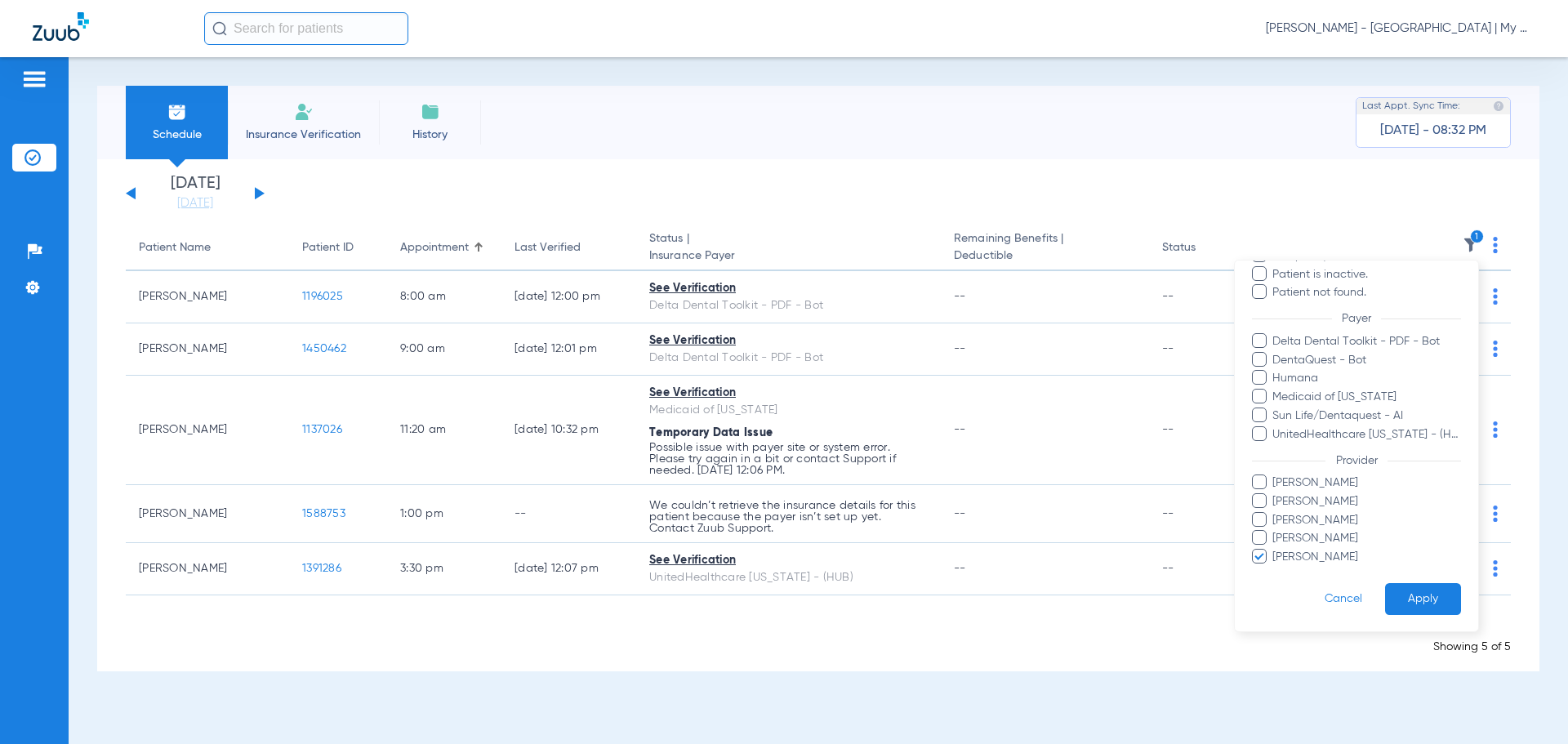 scroll, scrollTop: 187, scrollLeft: 0, axis: vertical 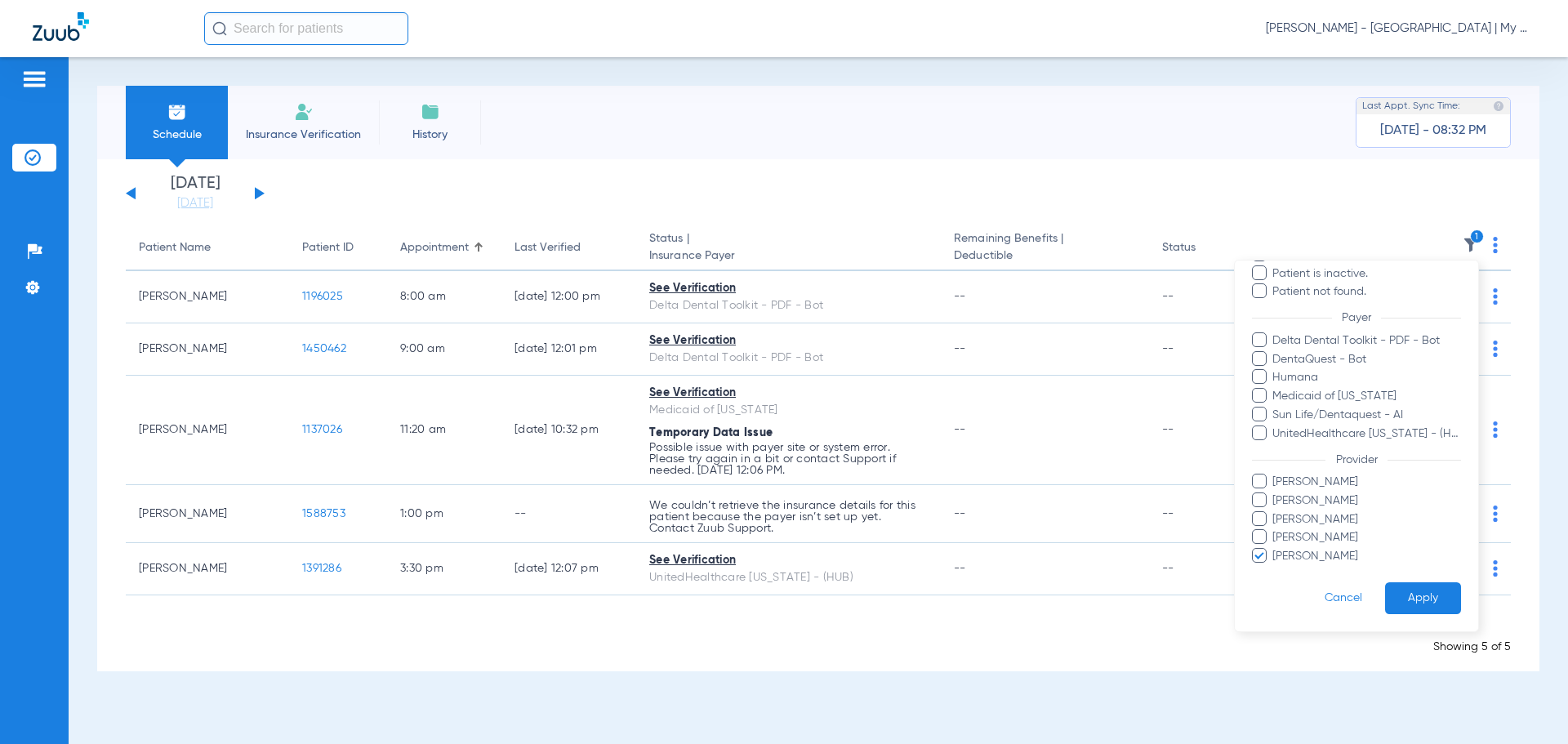 click on "[PERSON_NAME]" at bounding box center (1366, 556) 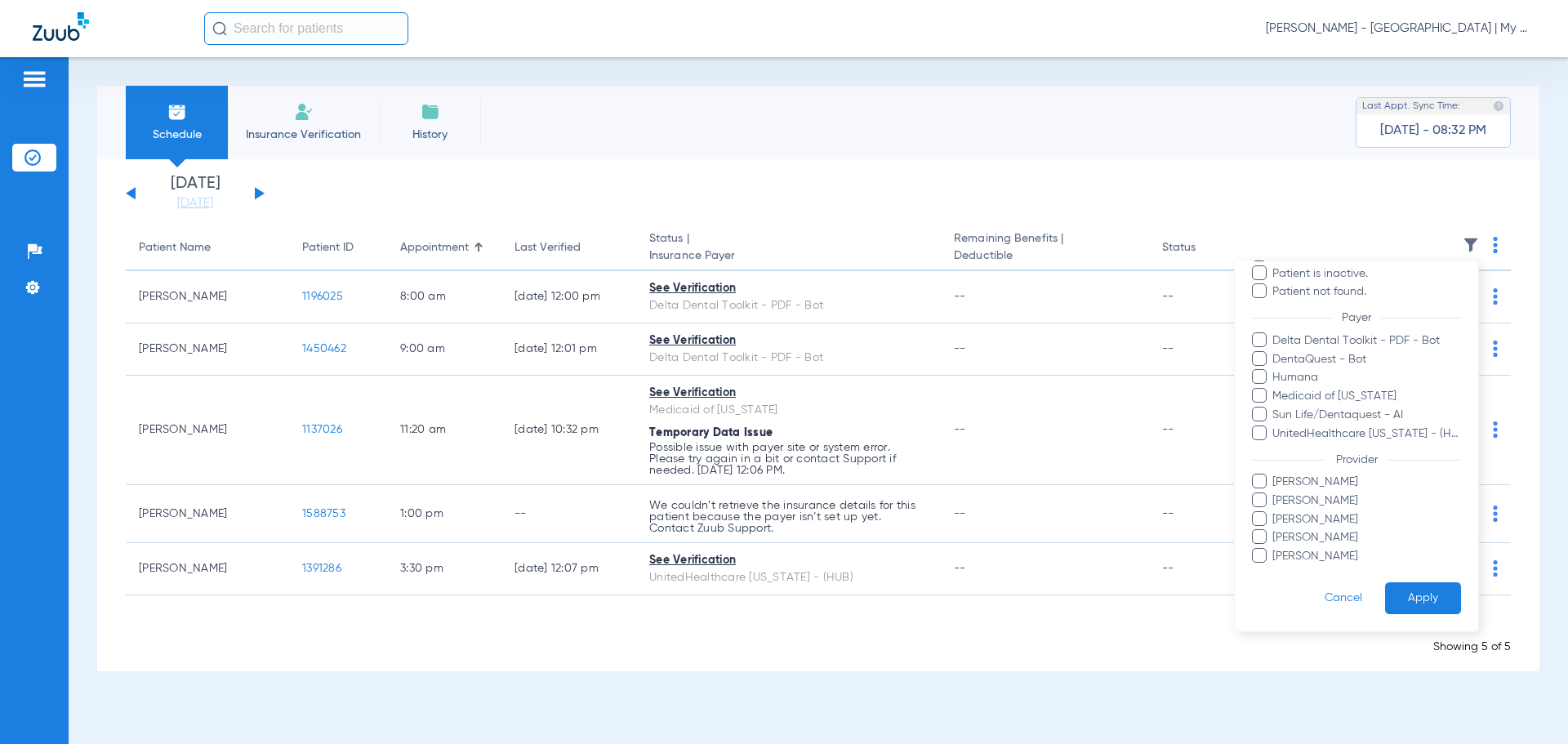 click on "[PERSON_NAME]" at bounding box center [1366, 482] 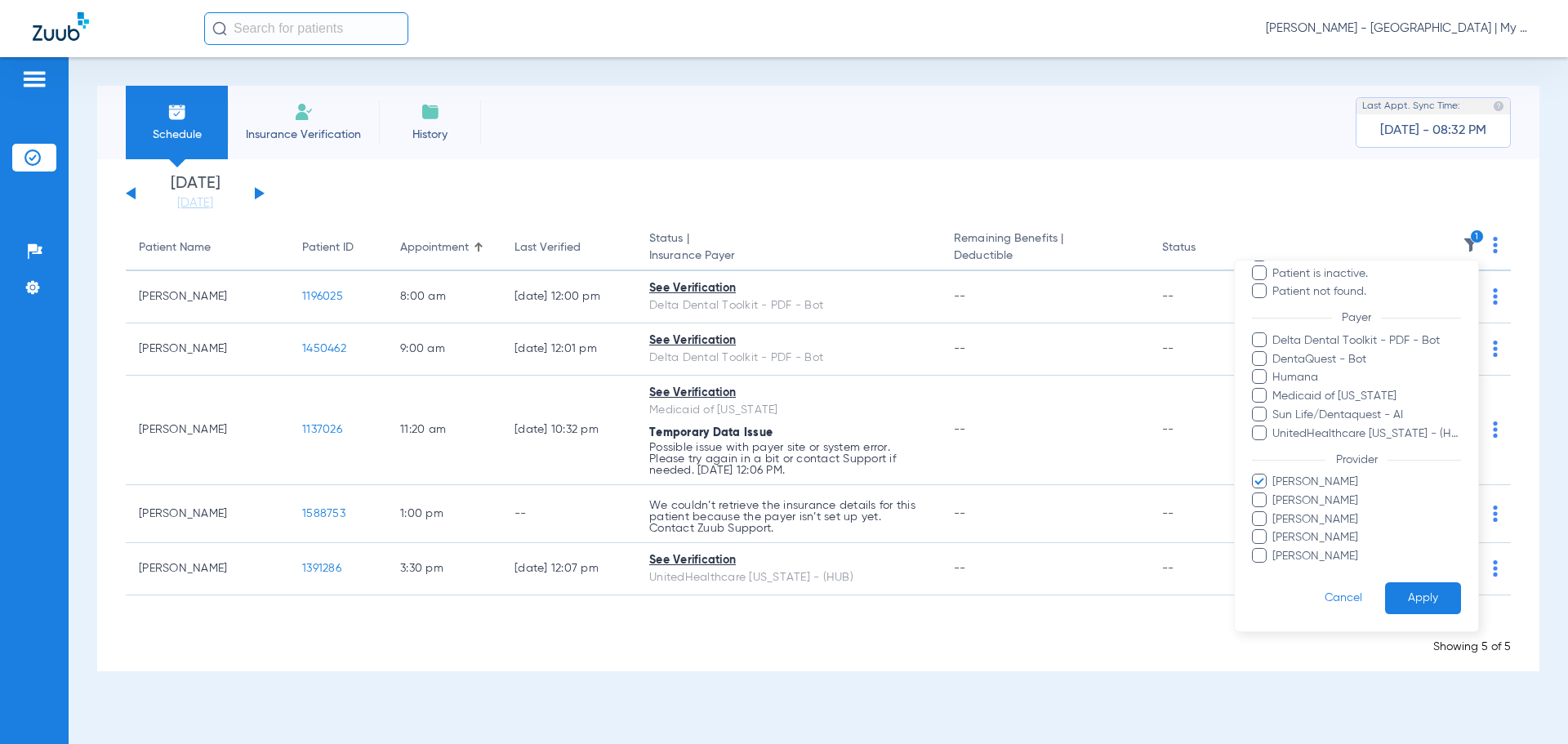 click on "Apply" at bounding box center [1423, 598] 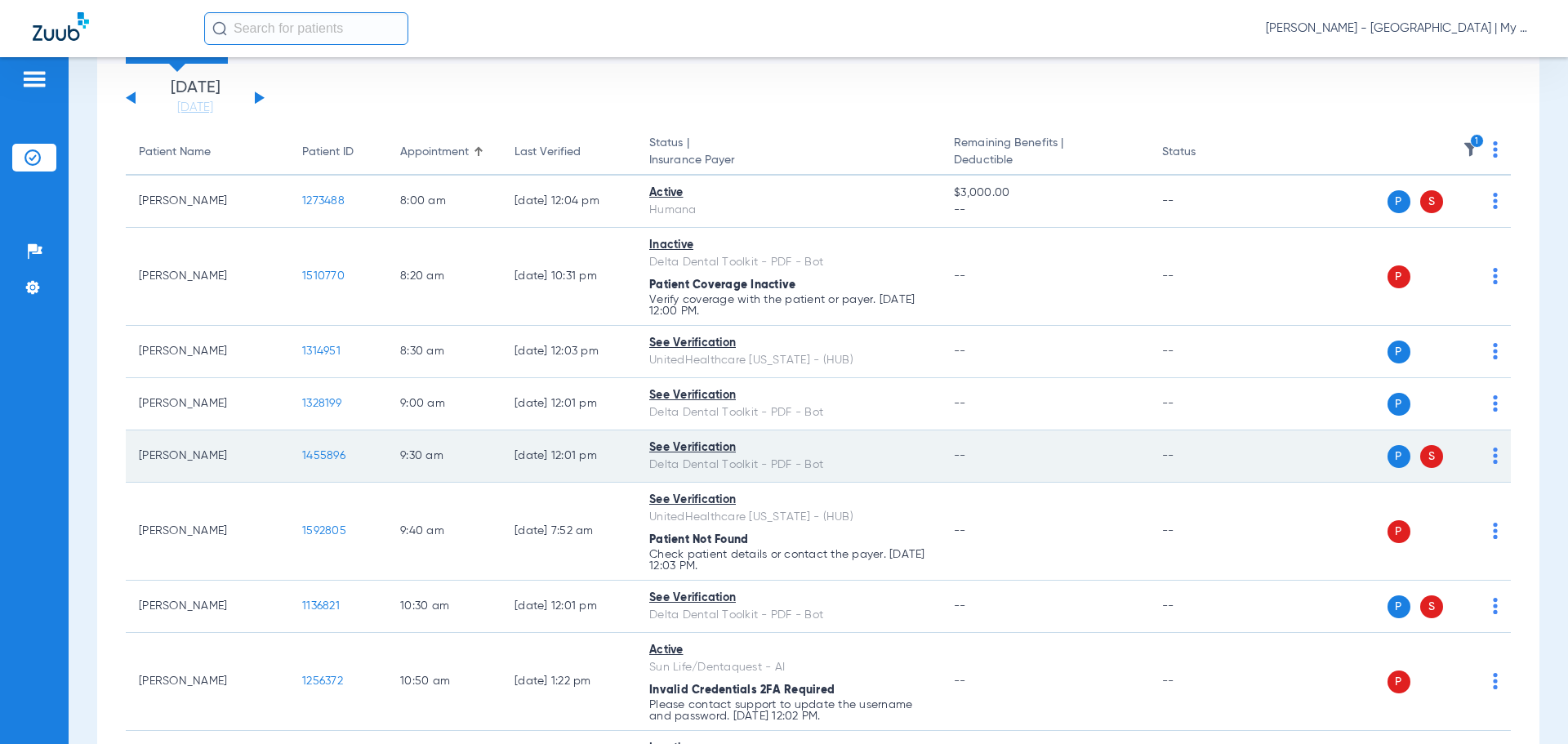 scroll, scrollTop: 125, scrollLeft: 0, axis: vertical 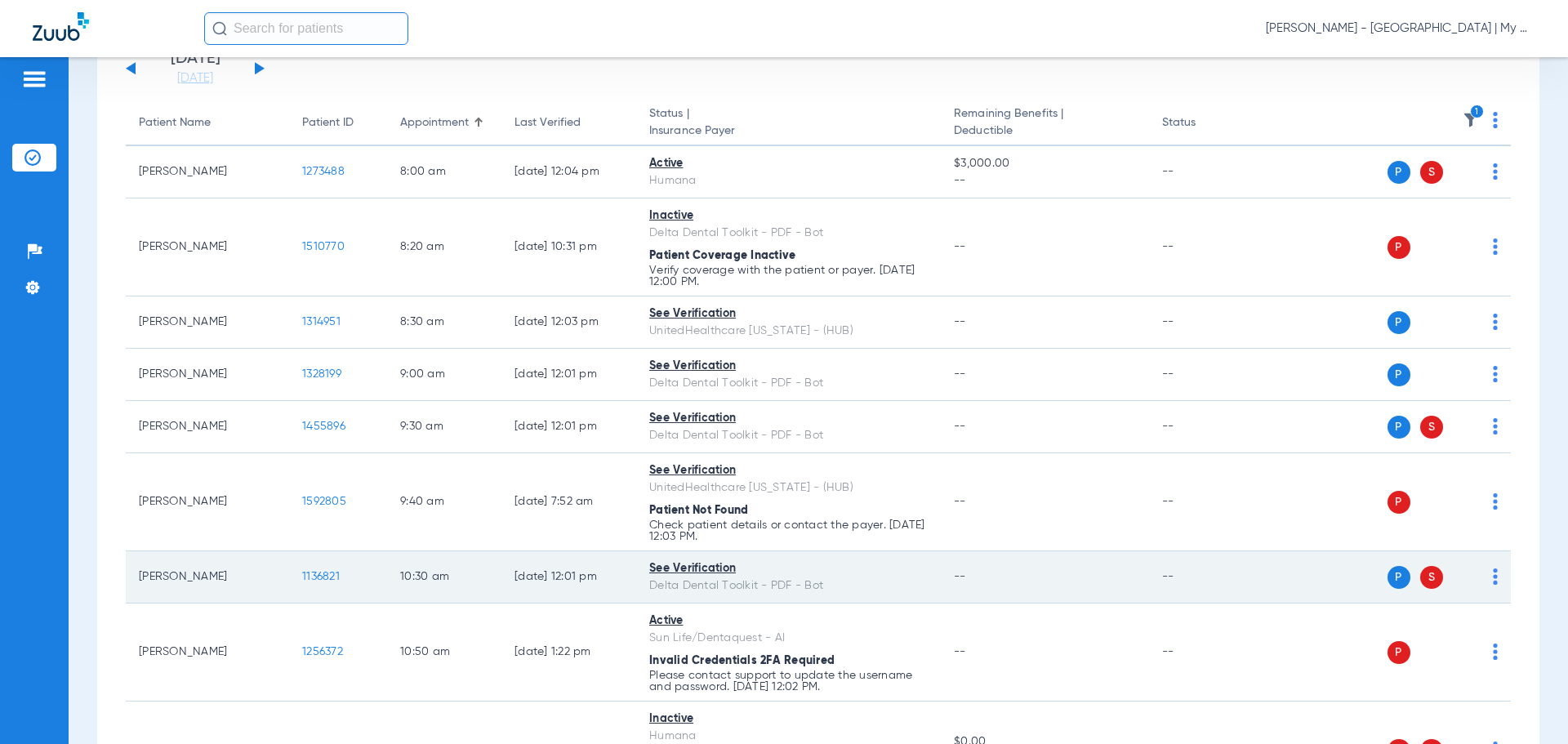 click on "1136821" 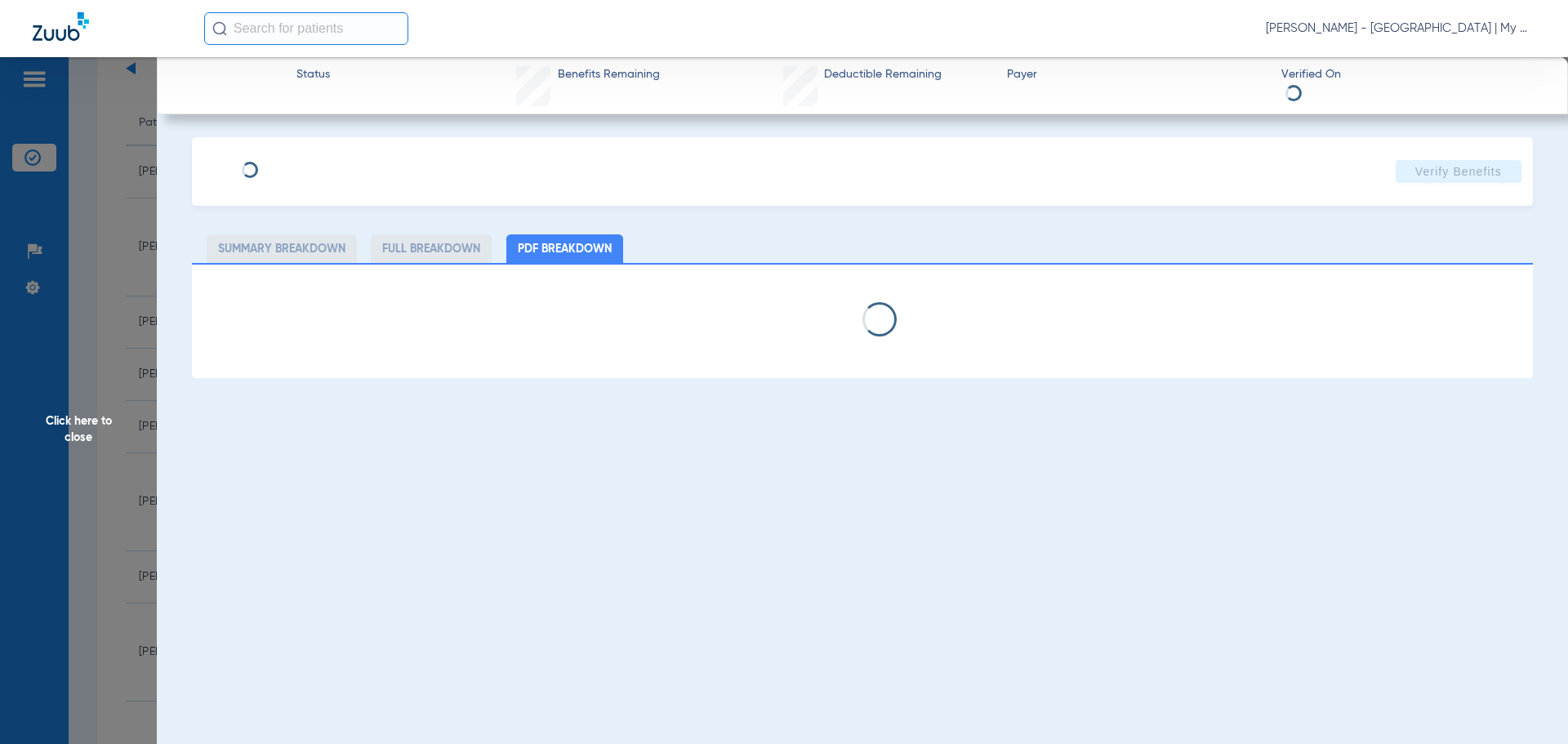 select on "page-width" 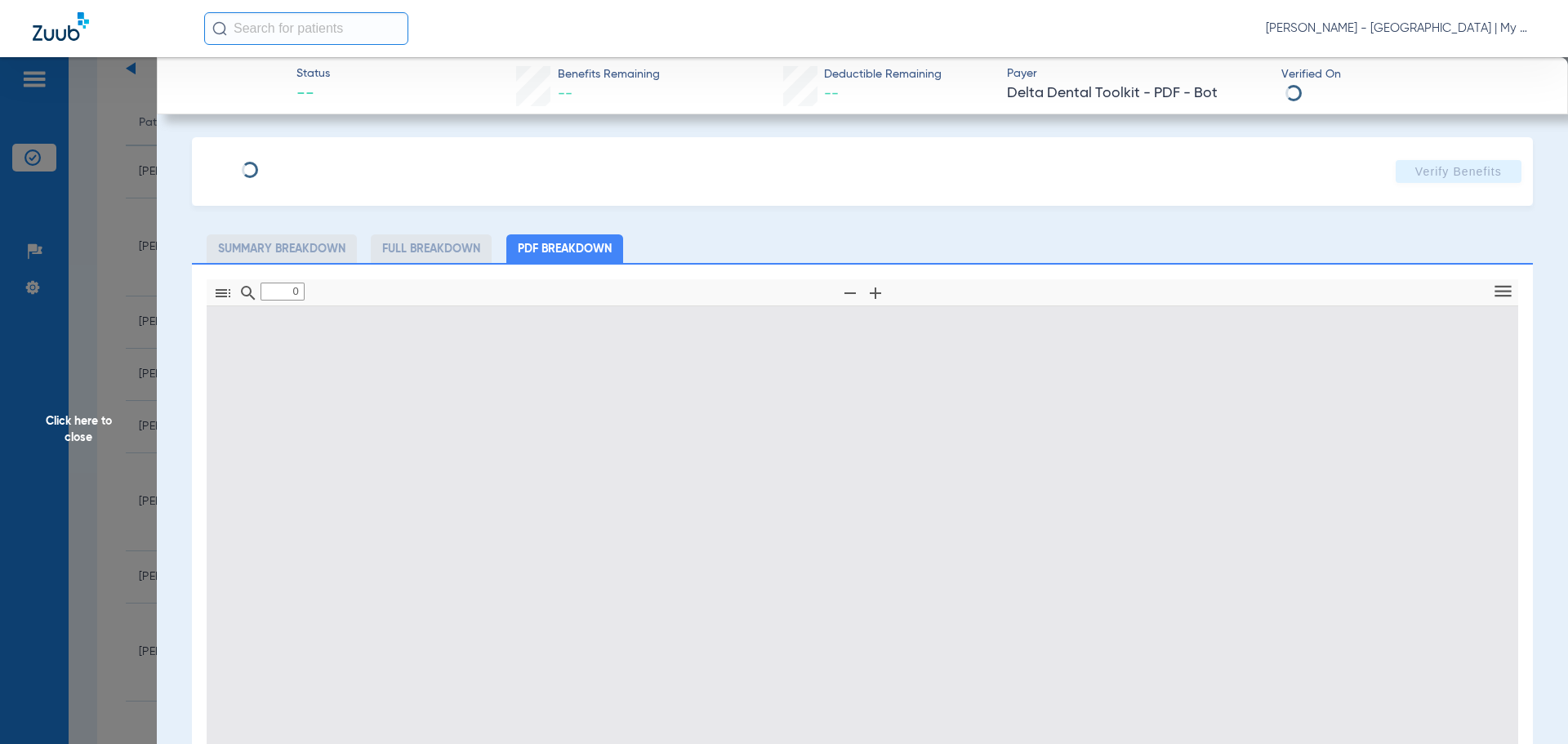 scroll, scrollTop: 236, scrollLeft: 0, axis: vertical 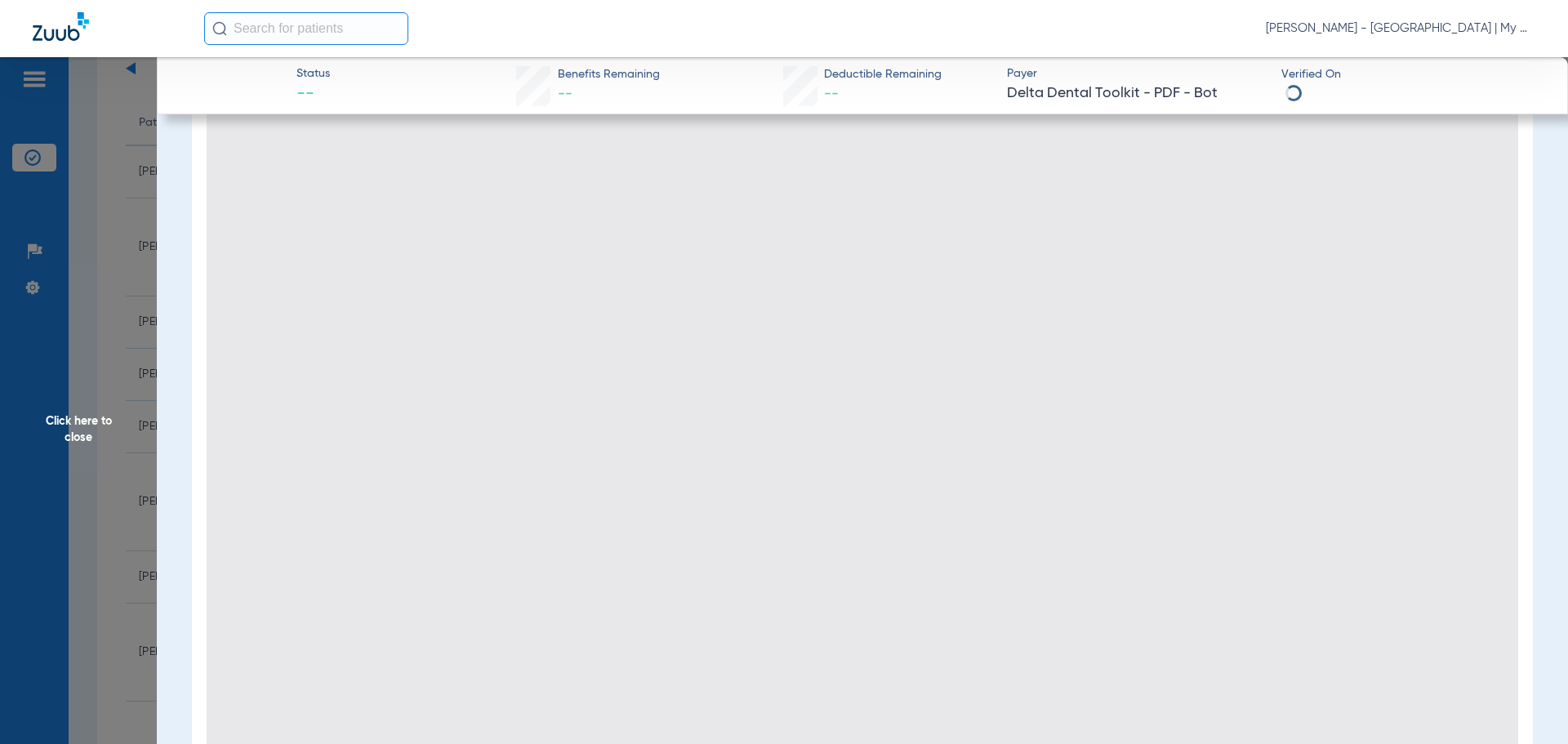 type on "1" 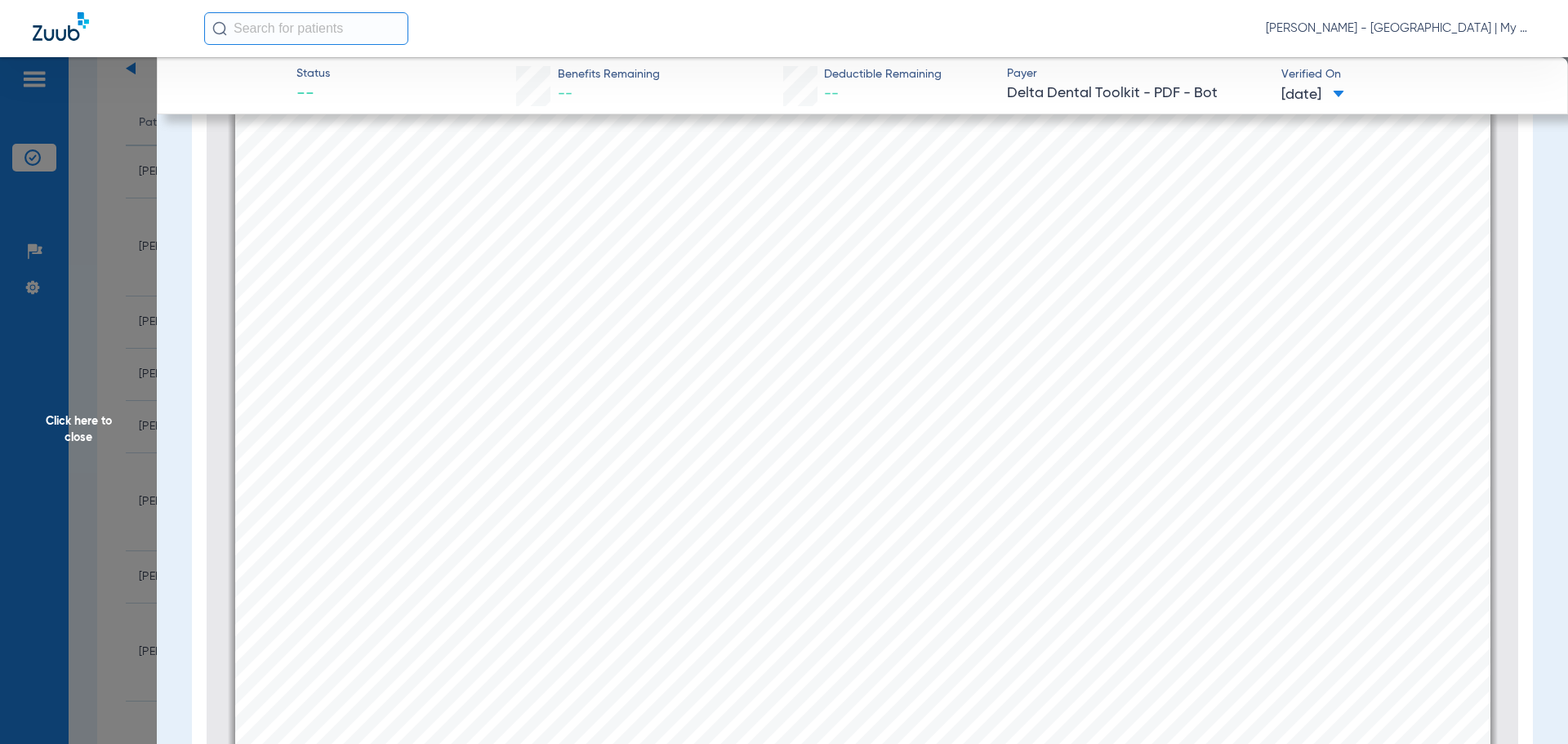 scroll, scrollTop: 425, scrollLeft: 0, axis: vertical 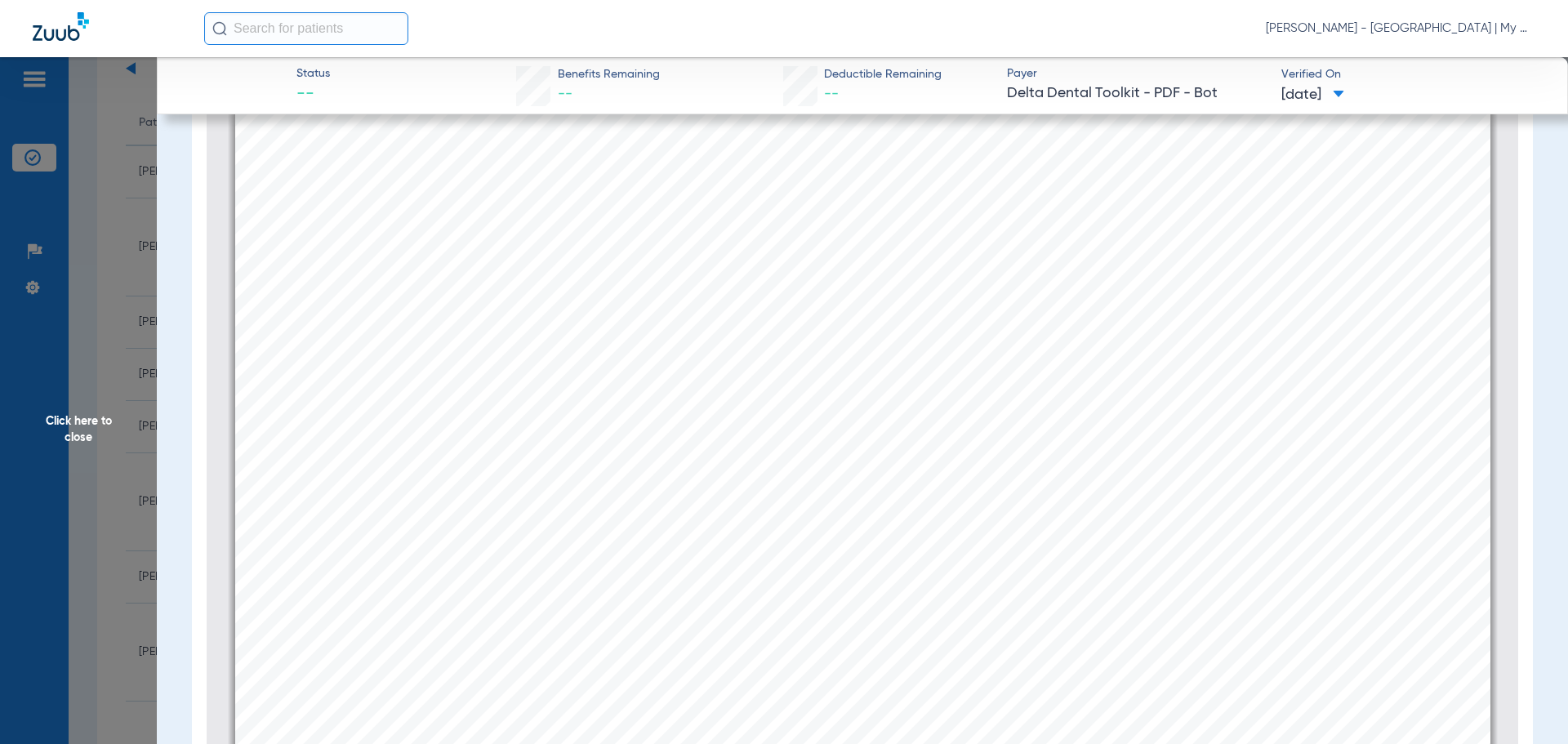 click on "Click here to close" 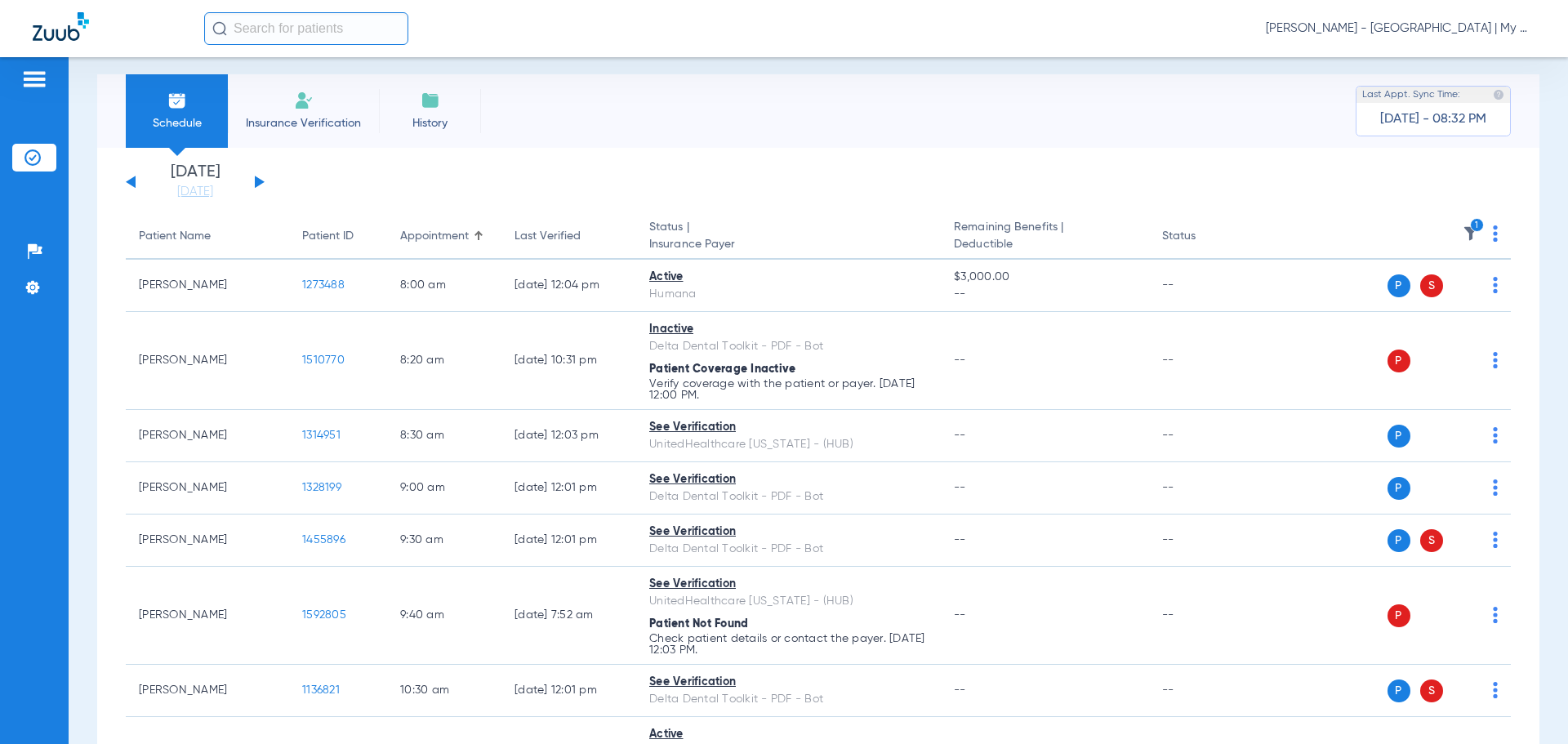 scroll, scrollTop: 0, scrollLeft: 0, axis: both 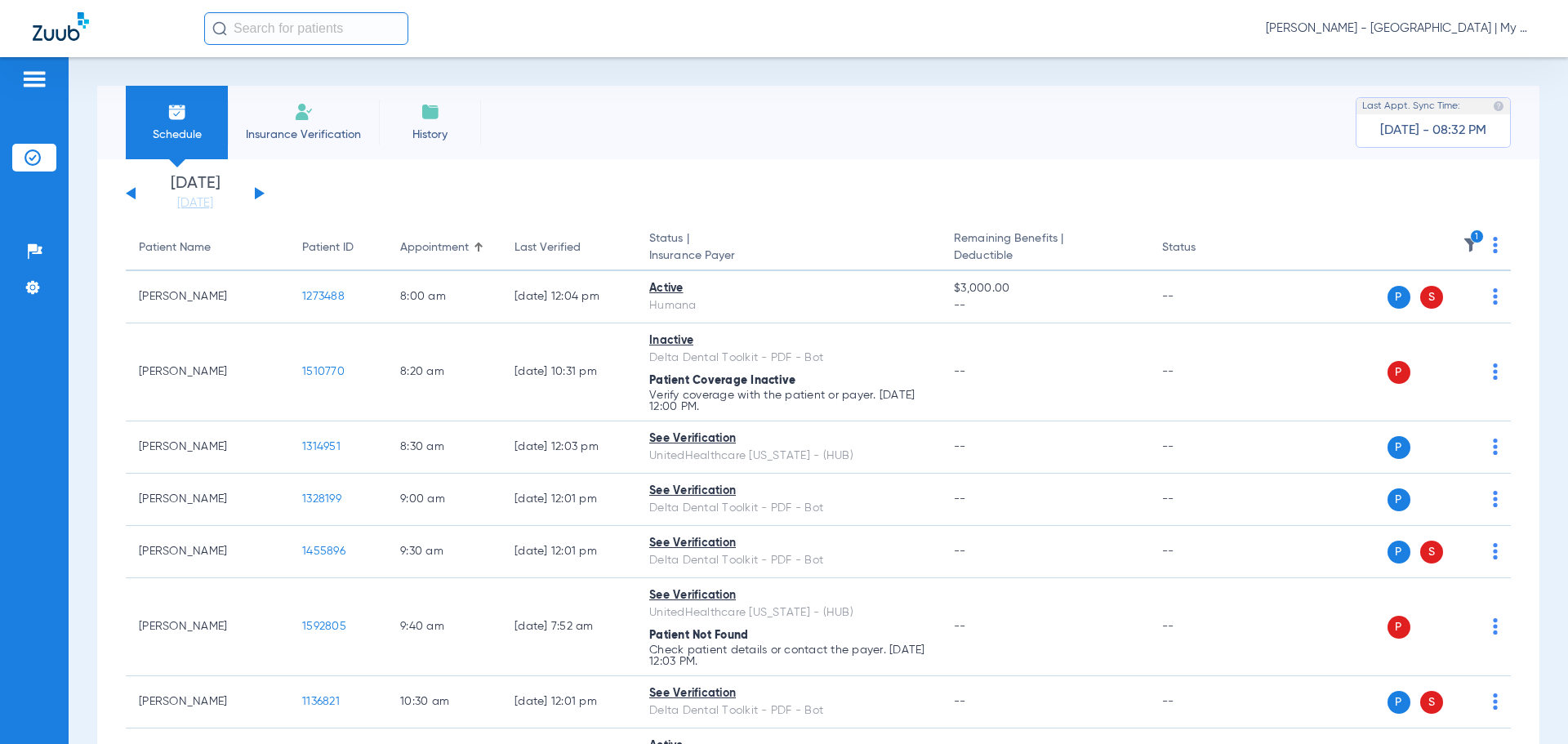 click 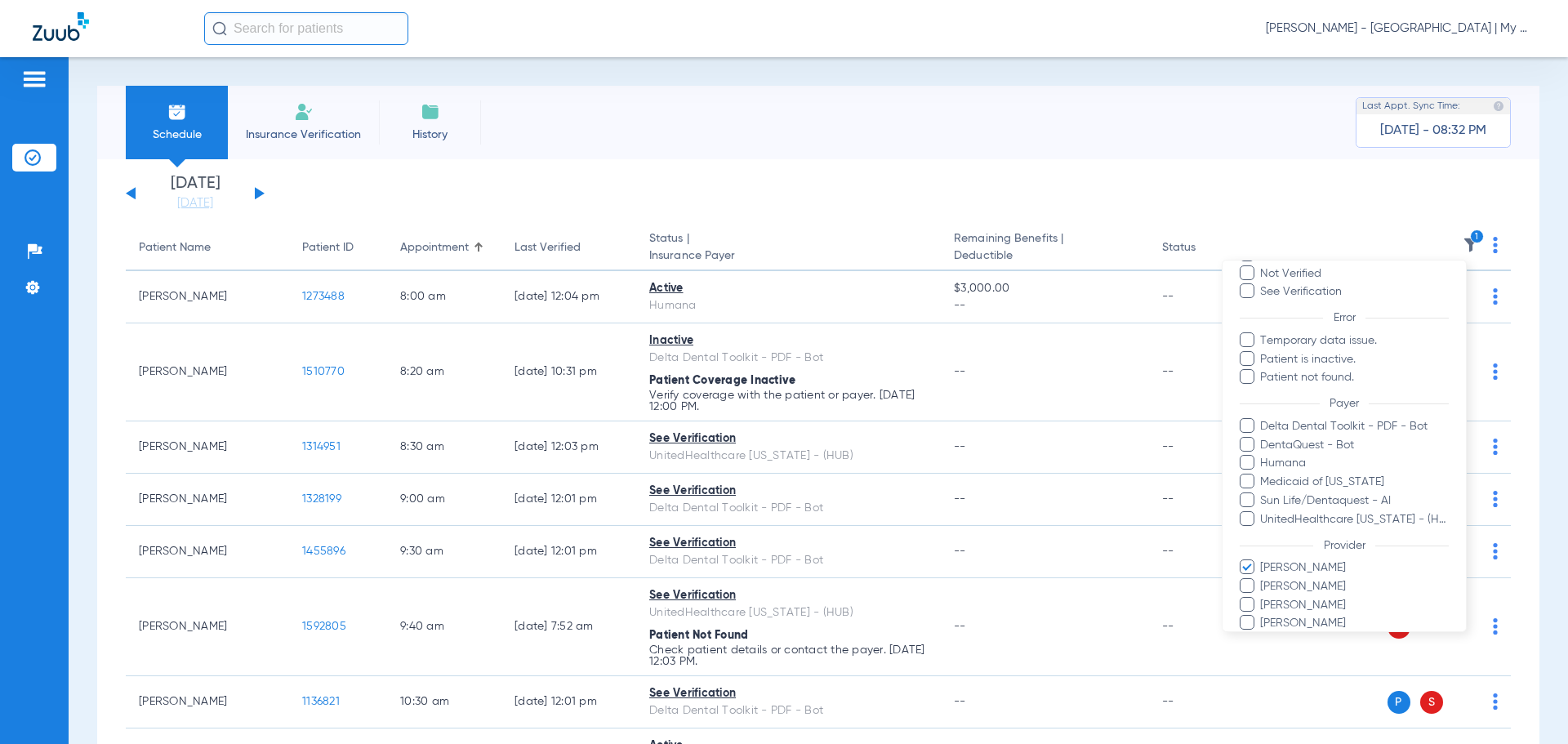 scroll, scrollTop: 187, scrollLeft: 0, axis: vertical 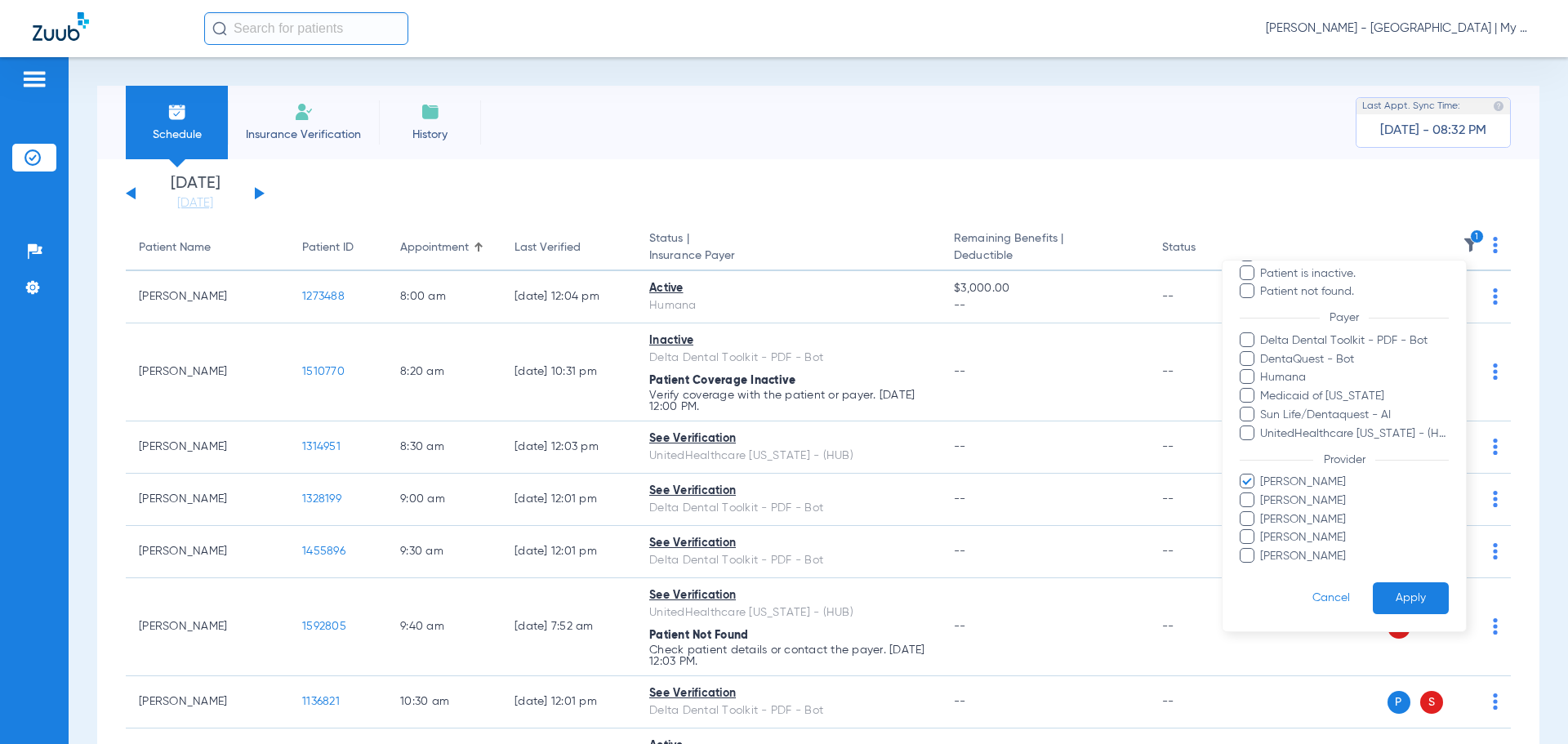 click on "[PERSON_NAME]" at bounding box center [1354, 482] 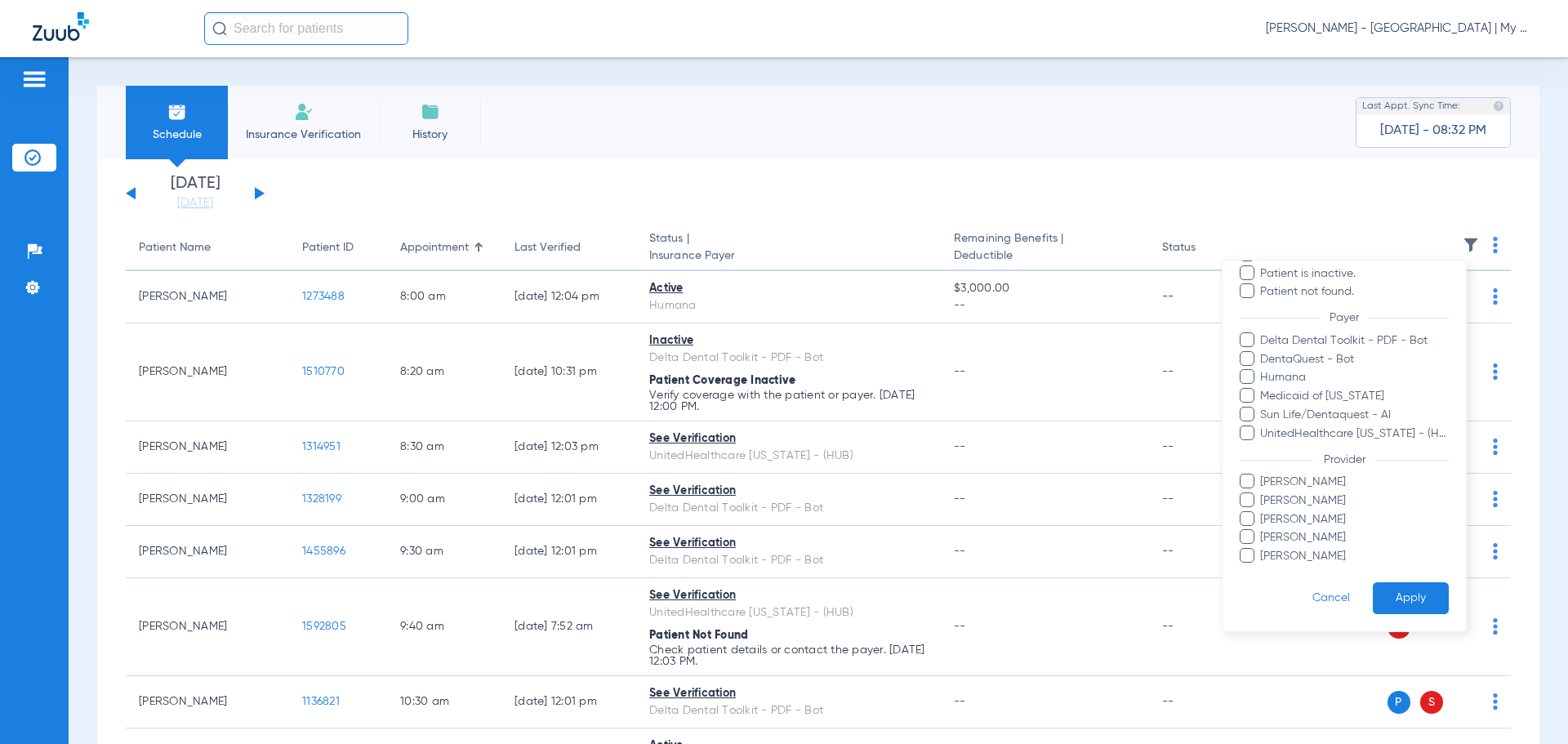 click on "Filters Clear All Status  Active   Inactive   Not Verified   See Verification  Error  Temporary data issue.   Patient is inactive.   Patient not found.  Payer  Delta Dental Toolkit - PDF - Bot   DentaQuest - Bot   Humana   Medicaid of [US_STATE]   Sun Life/Dentaquest - AI   UnitedHealthcare [US_STATE] - (HUB)  Provider  [PERSON_NAME]   [PERSON_NAME]   [PERSON_NAME]   [PERSON_NAME]   [PERSON_NAME]  Cancel Apply" at bounding box center [1344, 352] 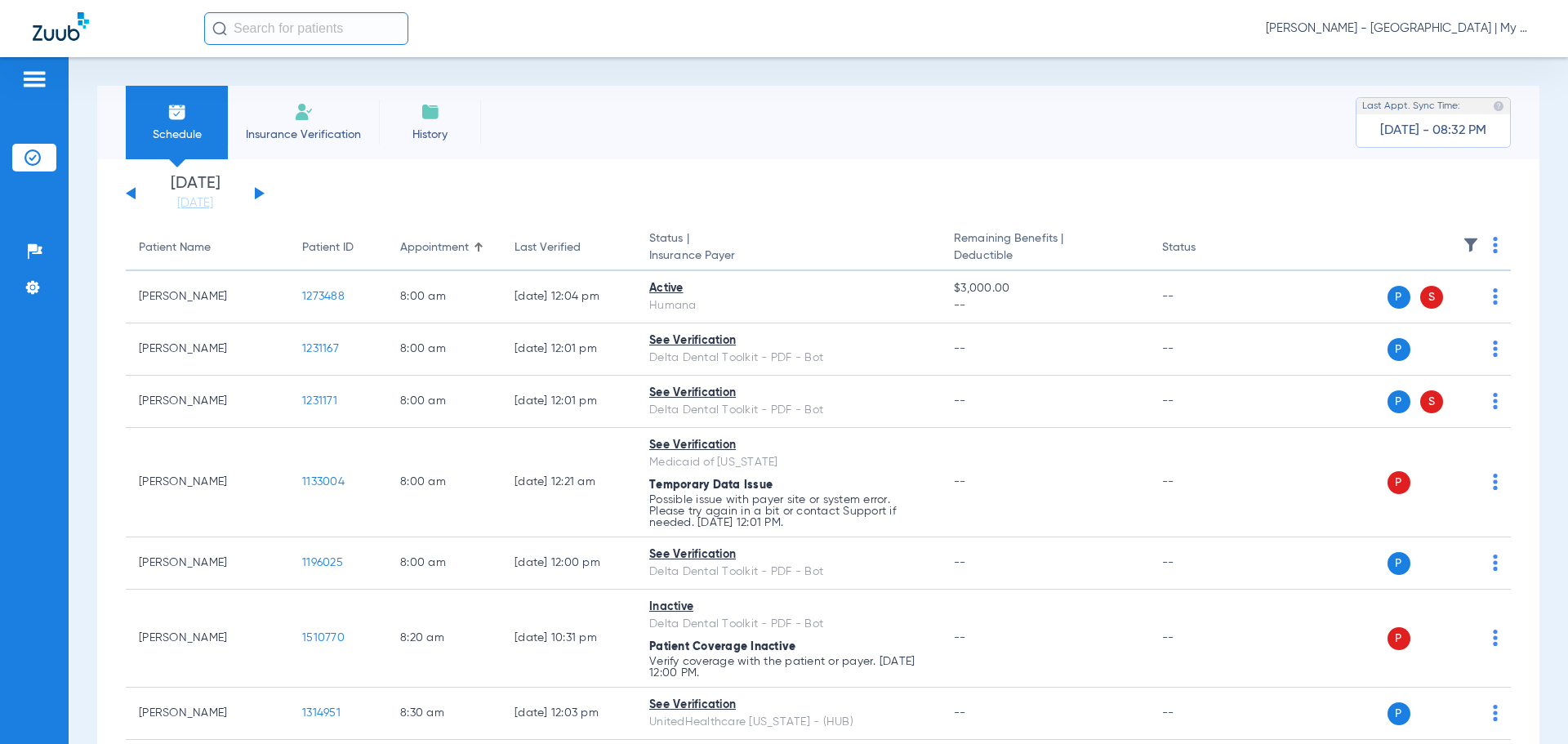 click 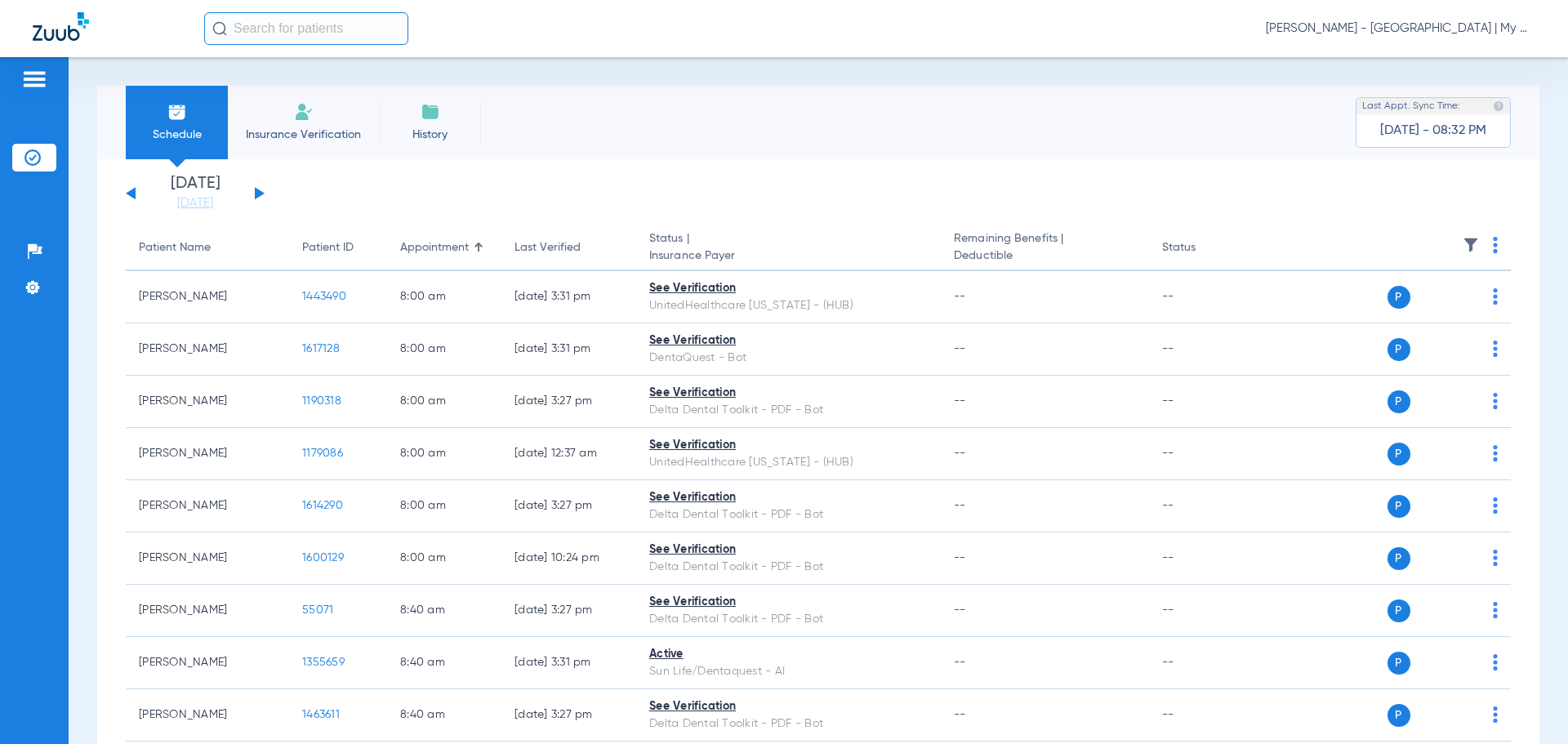 click 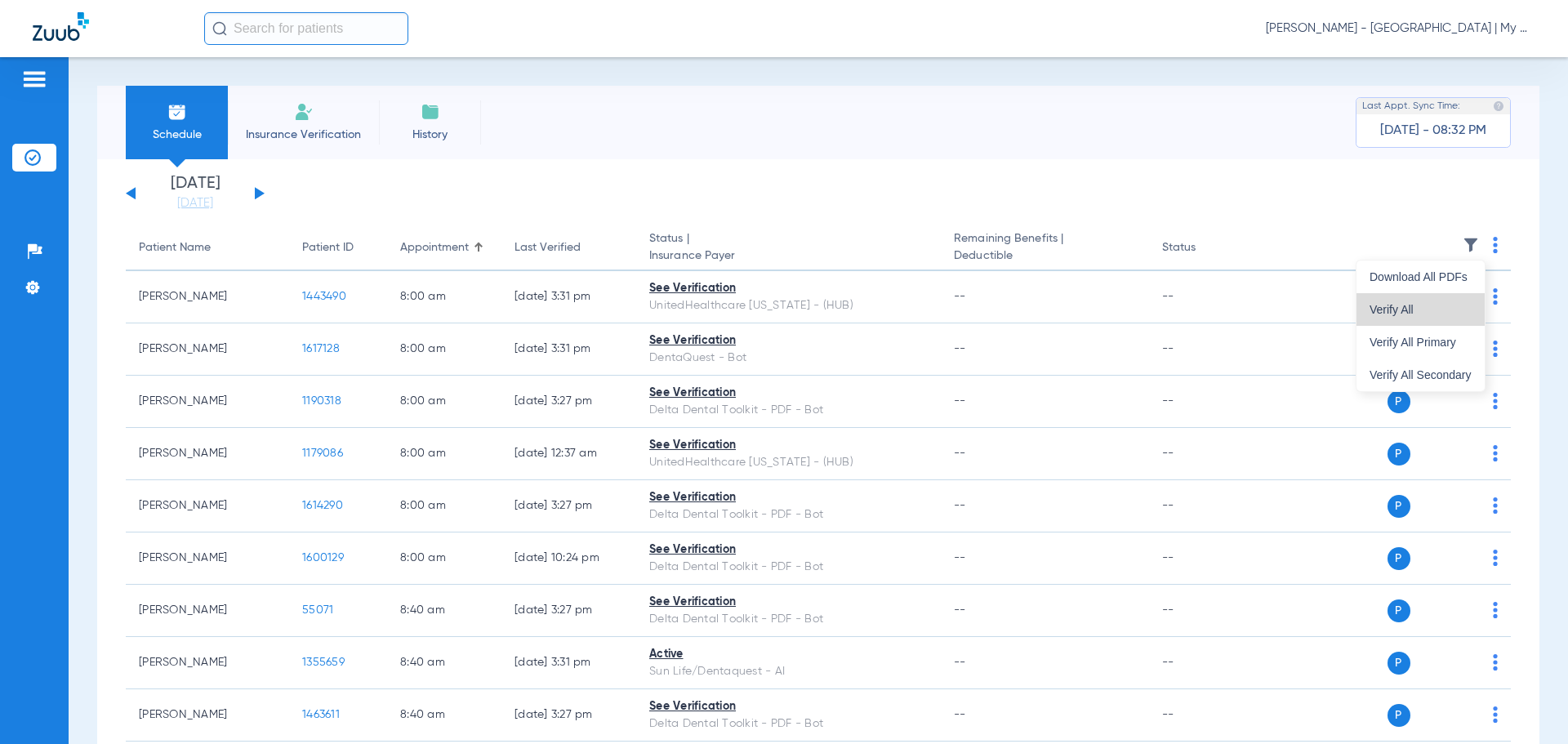 click on "Verify All" at bounding box center [1420, 310] 